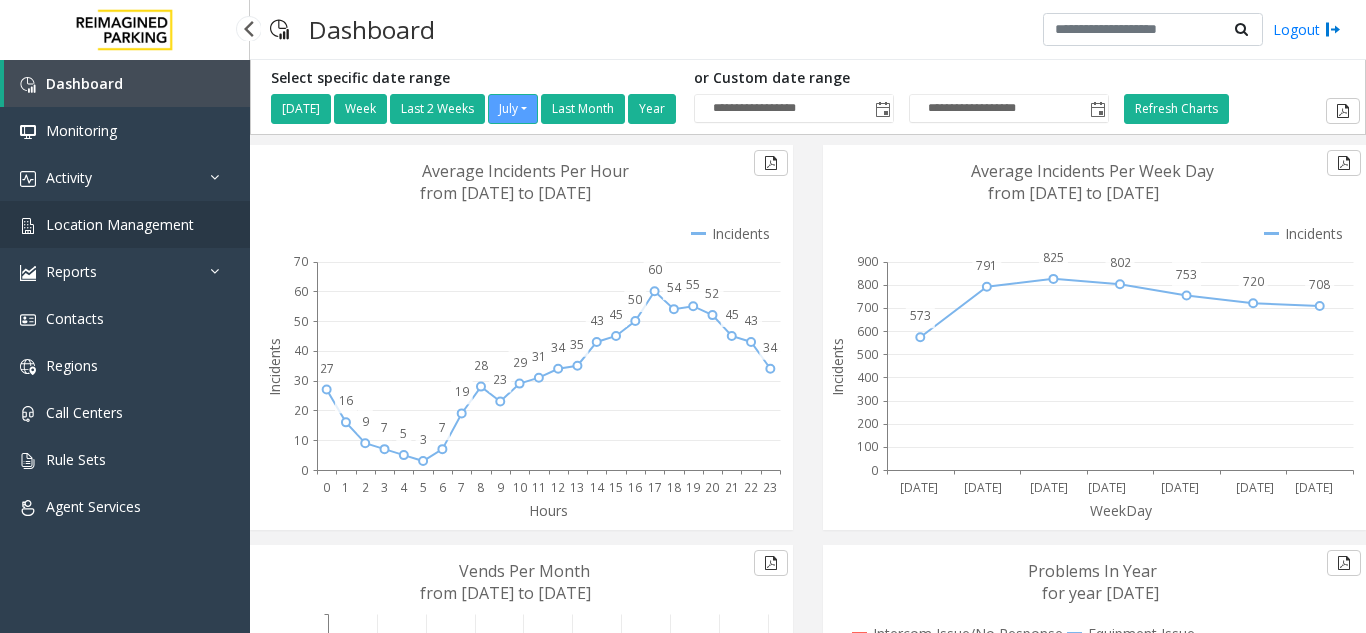 scroll, scrollTop: 0, scrollLeft: 0, axis: both 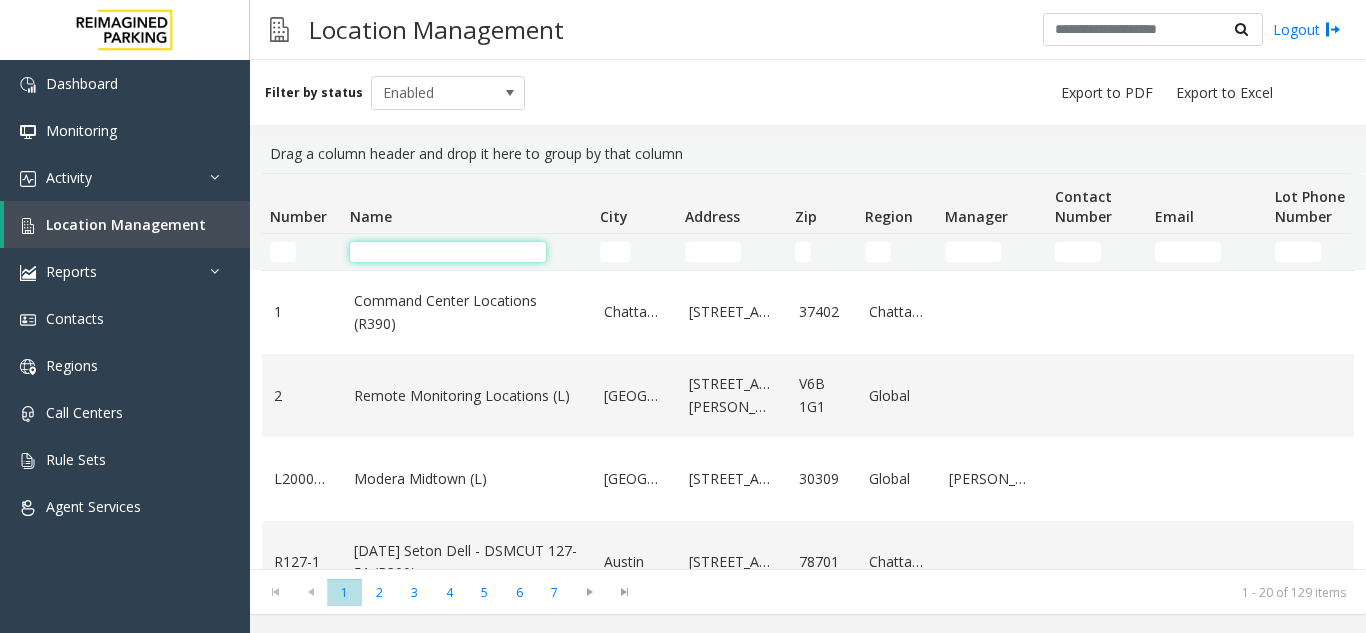click 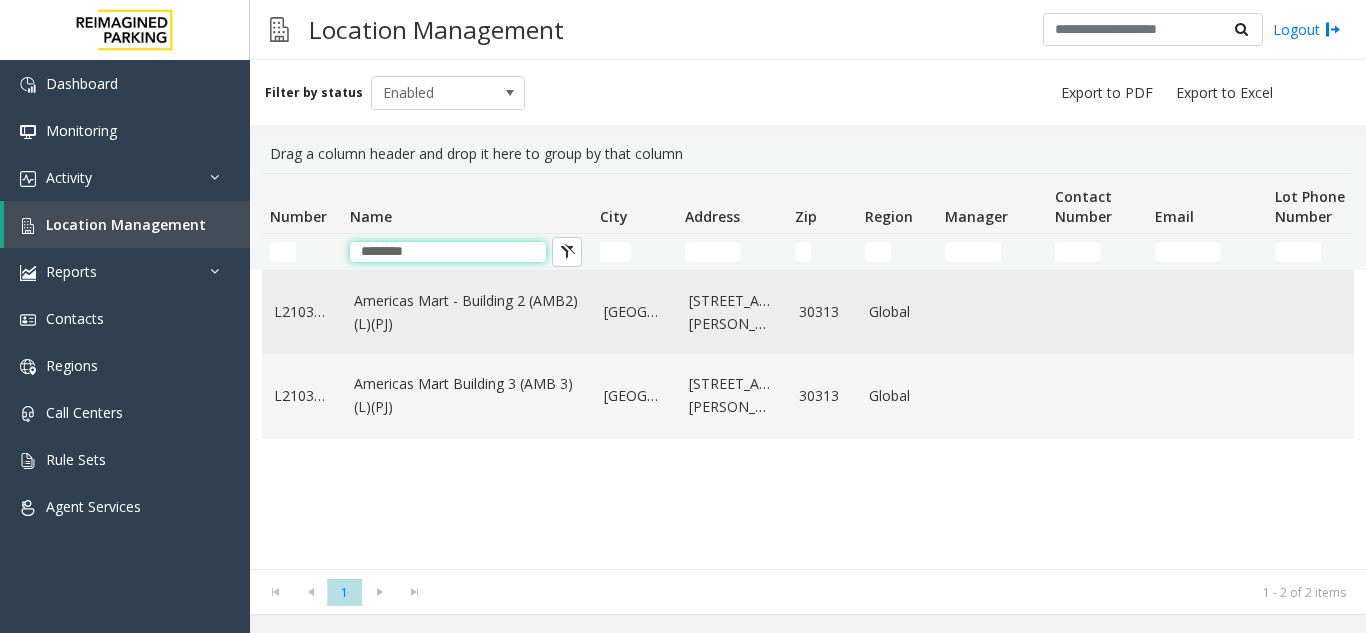 type on "********" 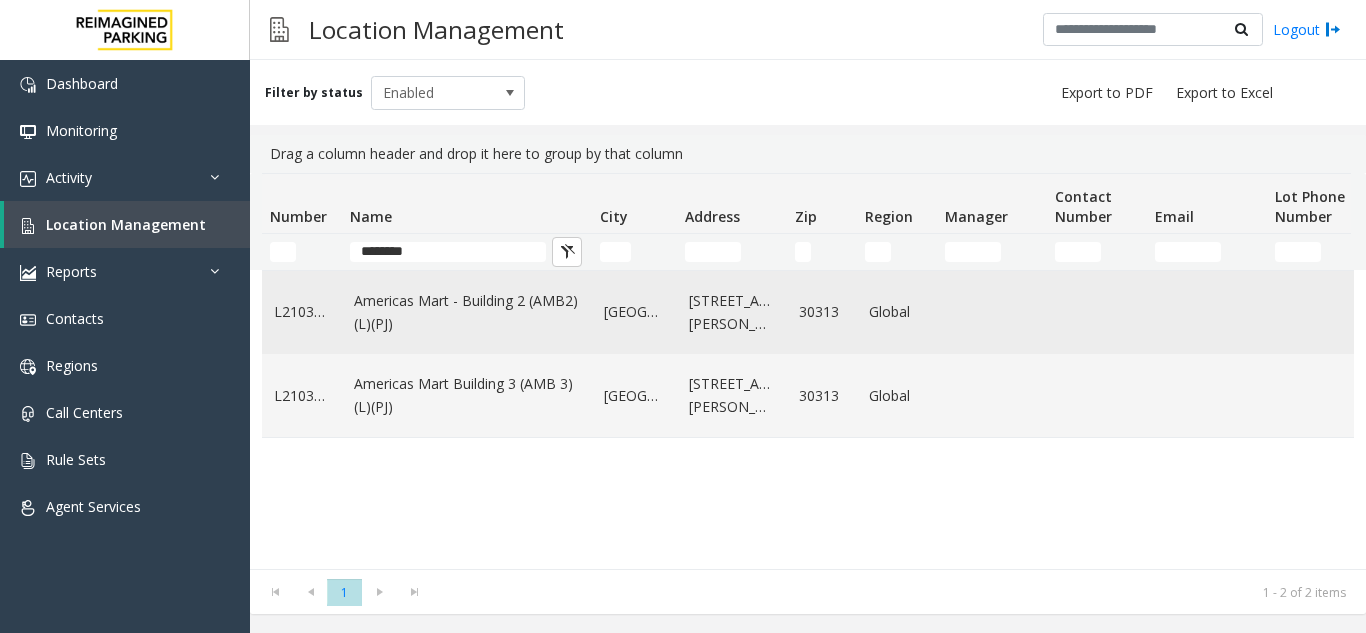 click on "Americas Mart - Building 2 (AMB2) (L)(PJ)" 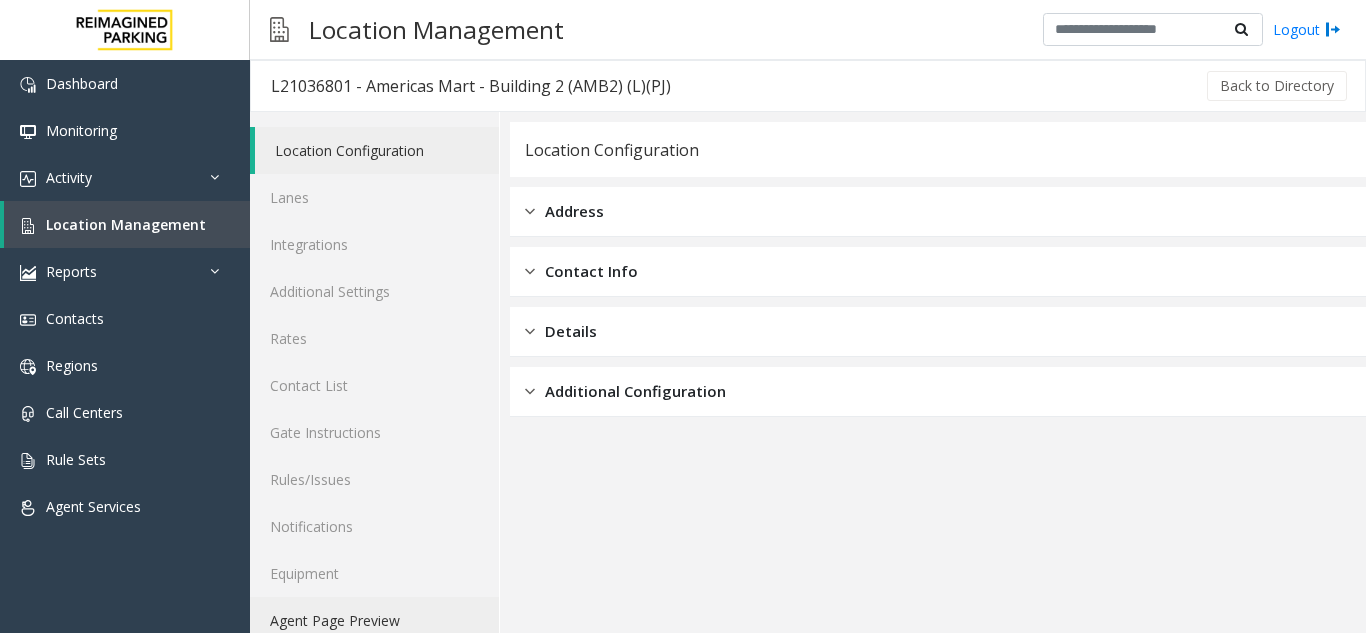 click on "Agent Page Preview" 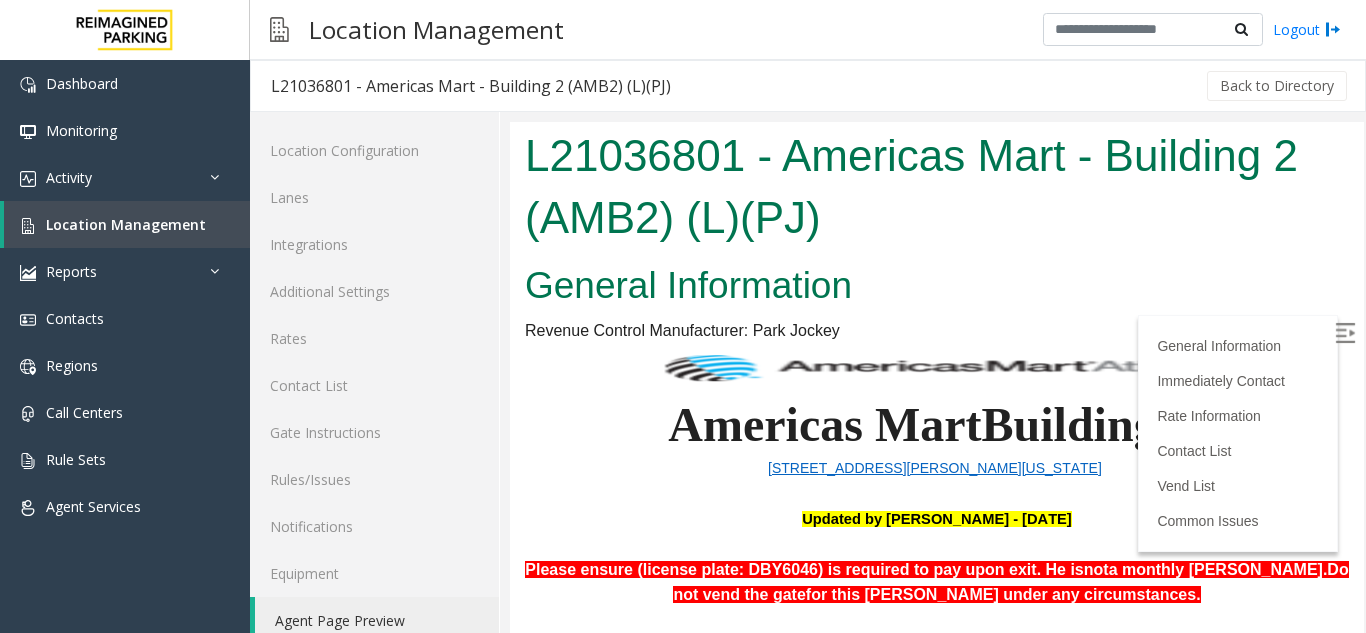 scroll, scrollTop: 0, scrollLeft: 0, axis: both 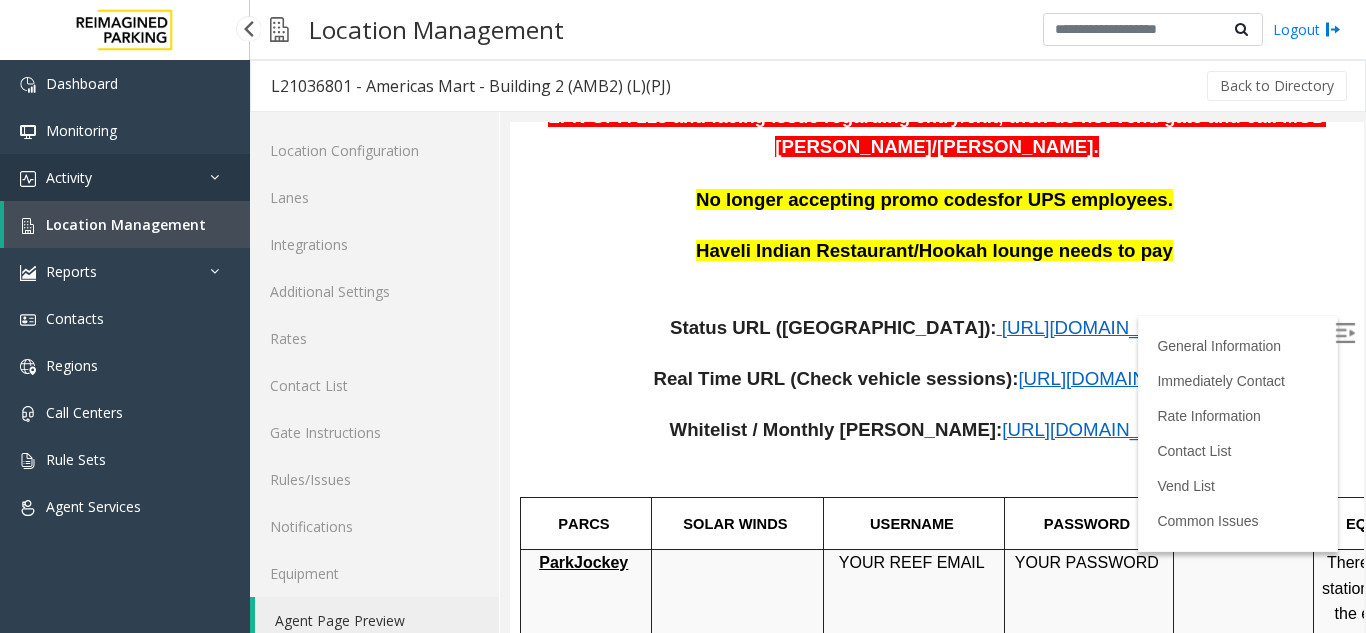 click on "Activity" at bounding box center [125, 177] 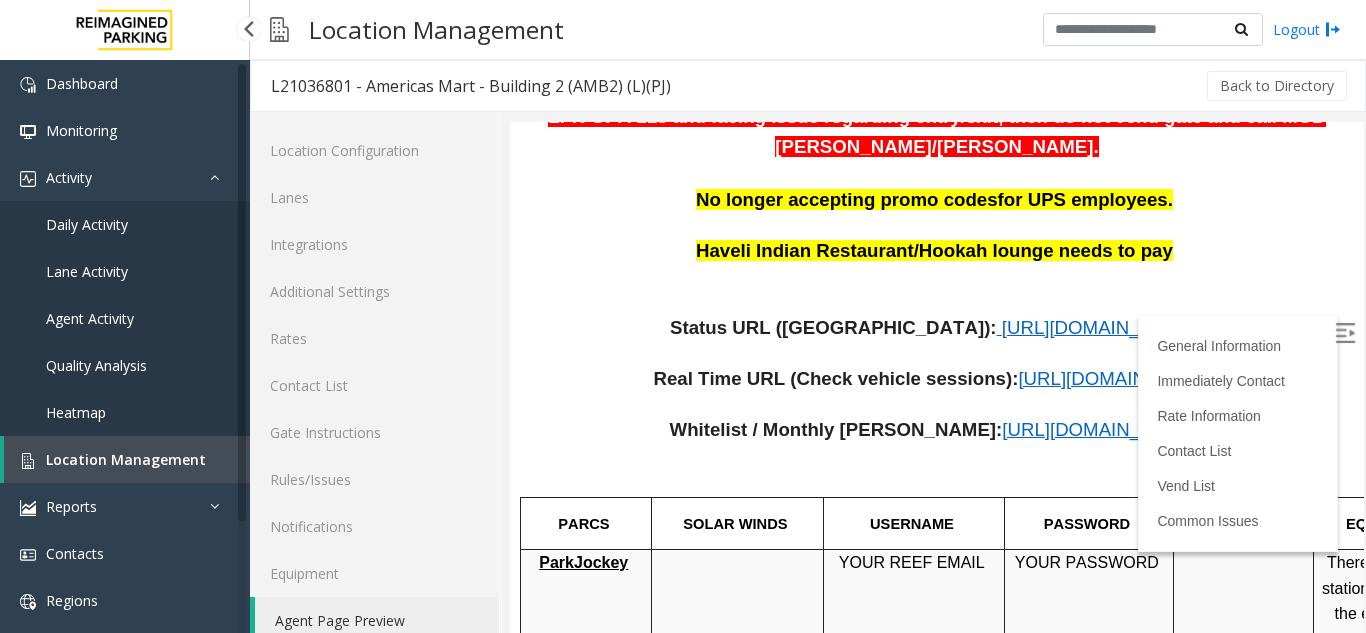 click on "Agent Activity" at bounding box center [90, 318] 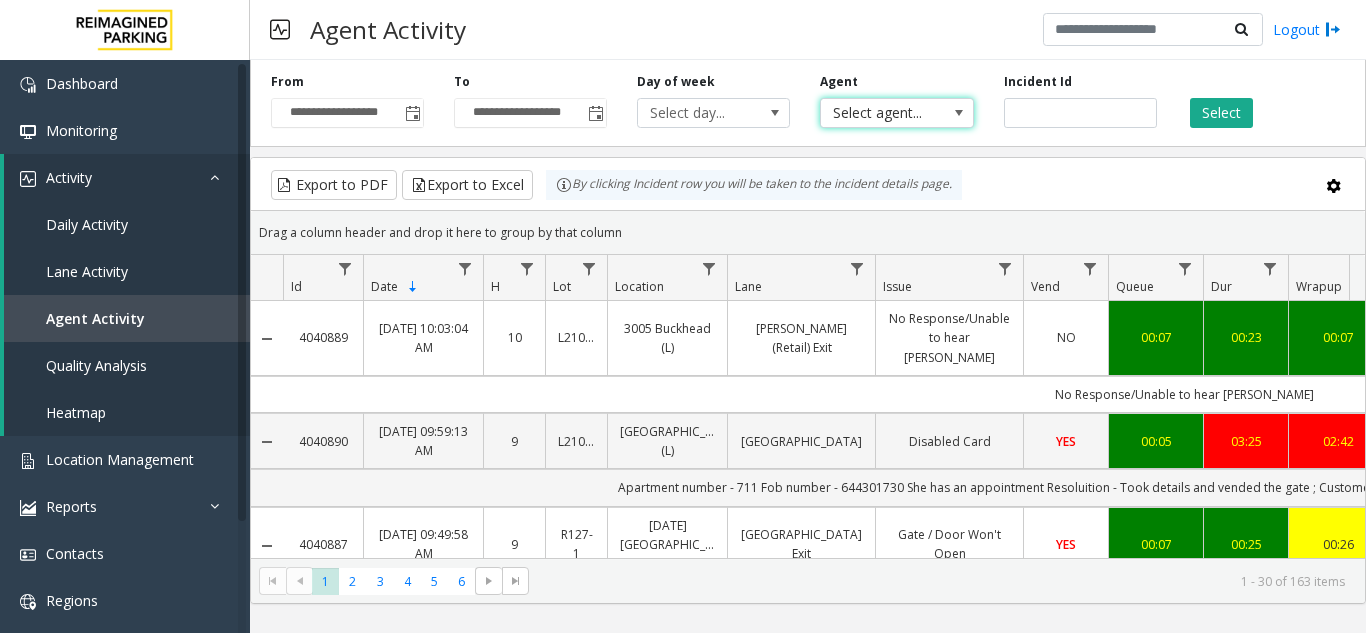 click on "Select agent..." at bounding box center [881, 113] 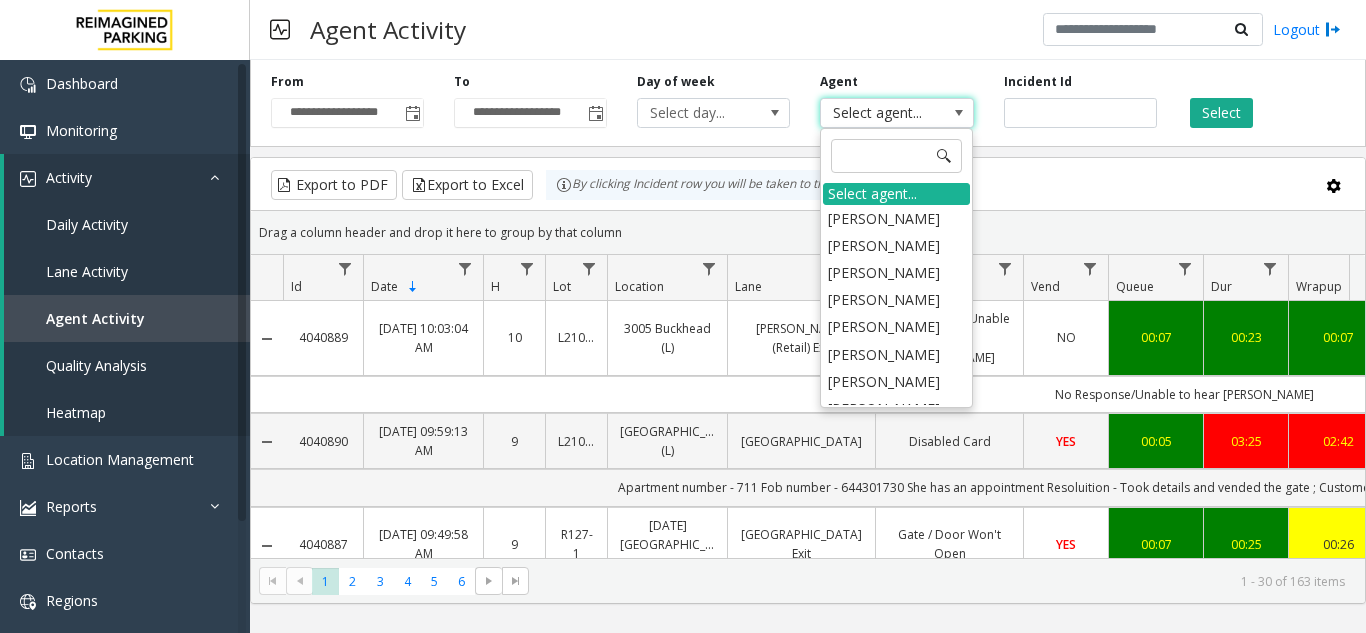 click on "Select agent..." at bounding box center (881, 113) 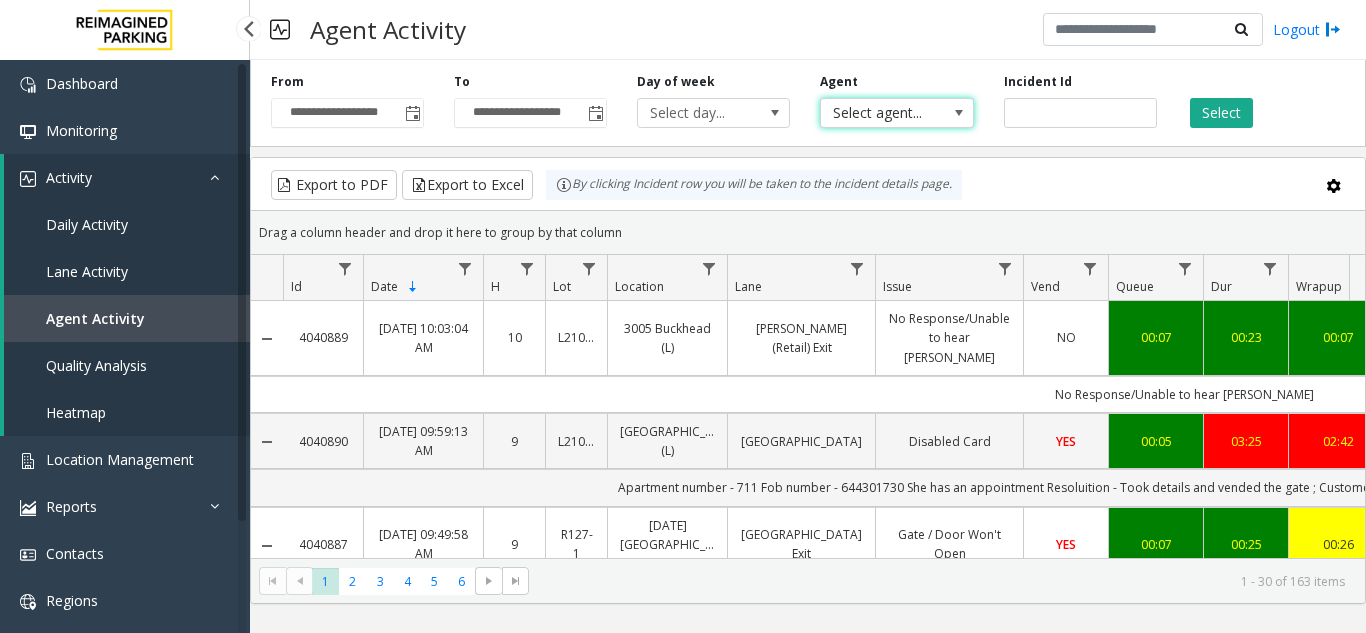 click on "Activity" at bounding box center [127, 177] 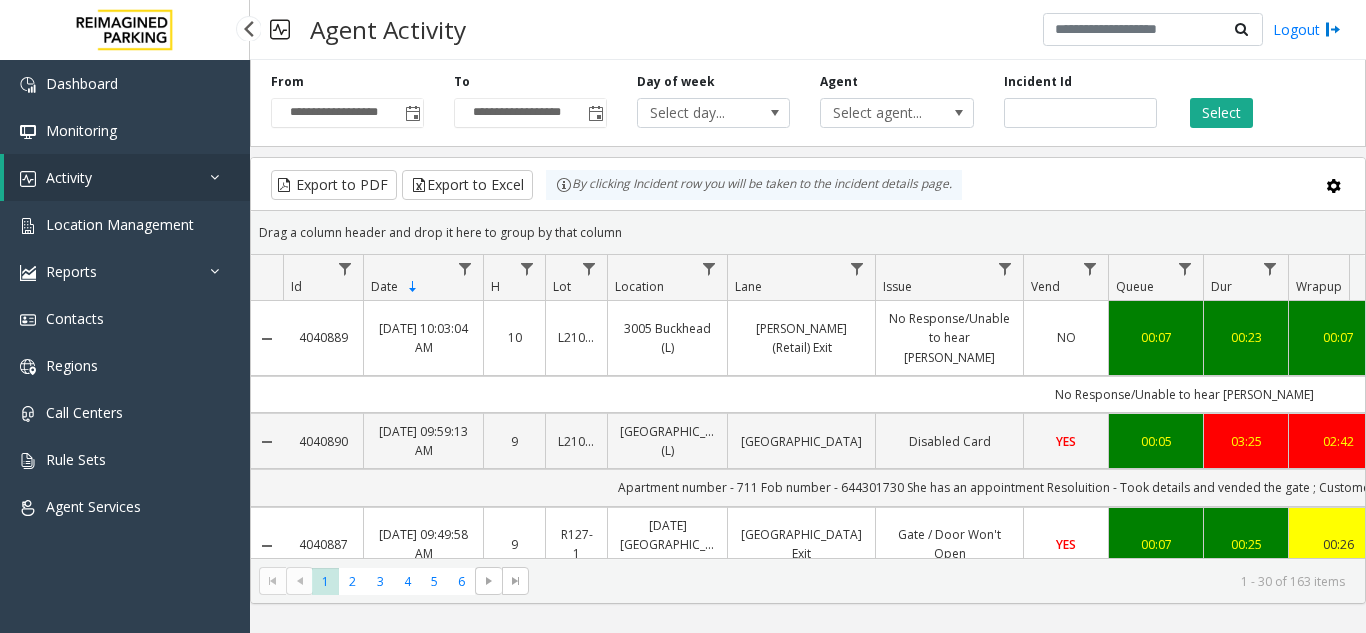 click on "Activity" at bounding box center (127, 177) 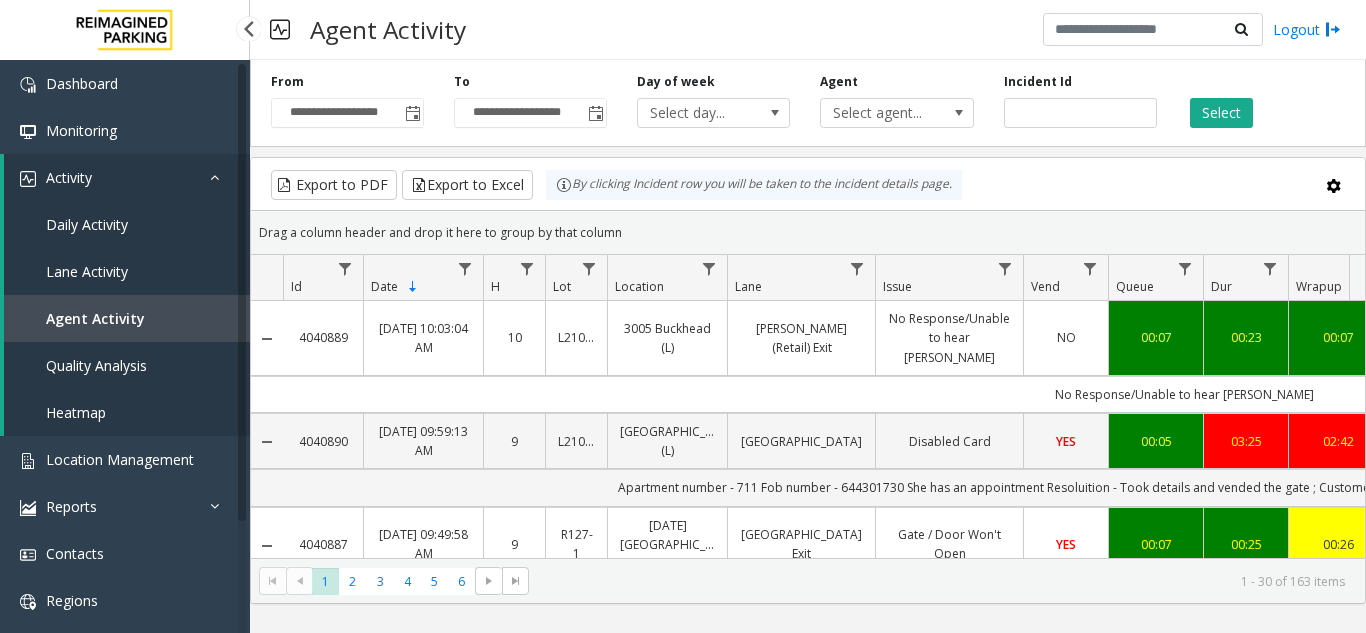 click on "Activity" at bounding box center (127, 177) 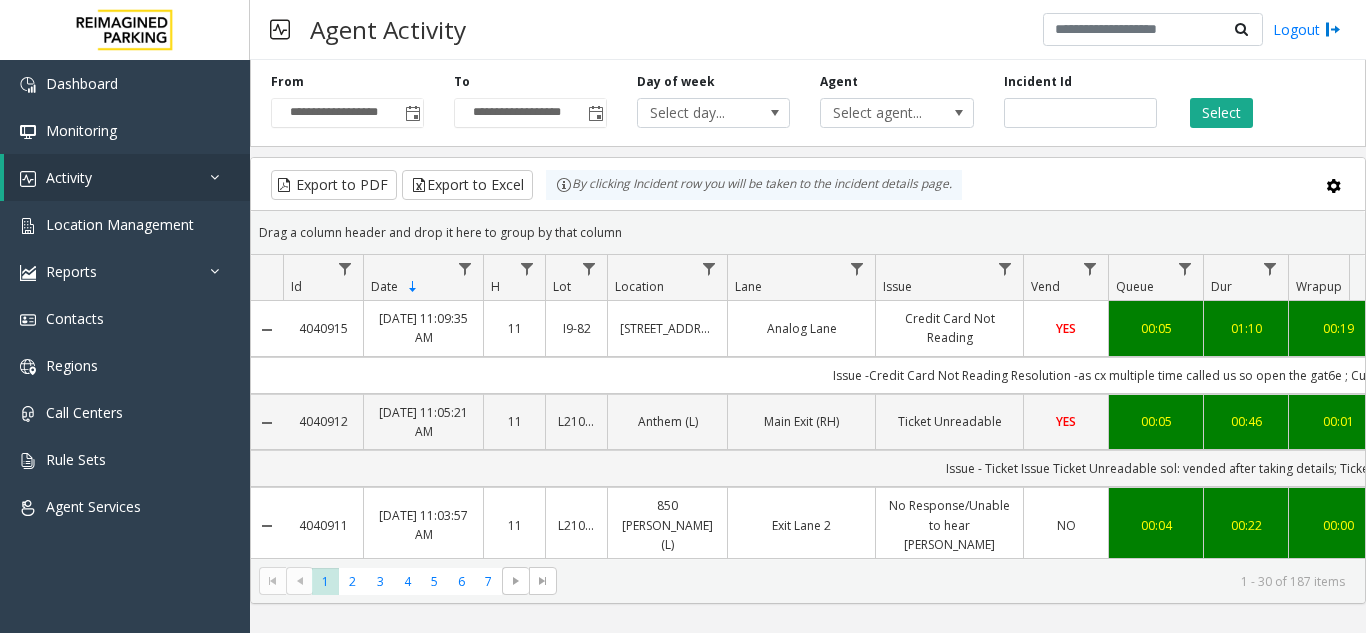 scroll, scrollTop: 0, scrollLeft: 0, axis: both 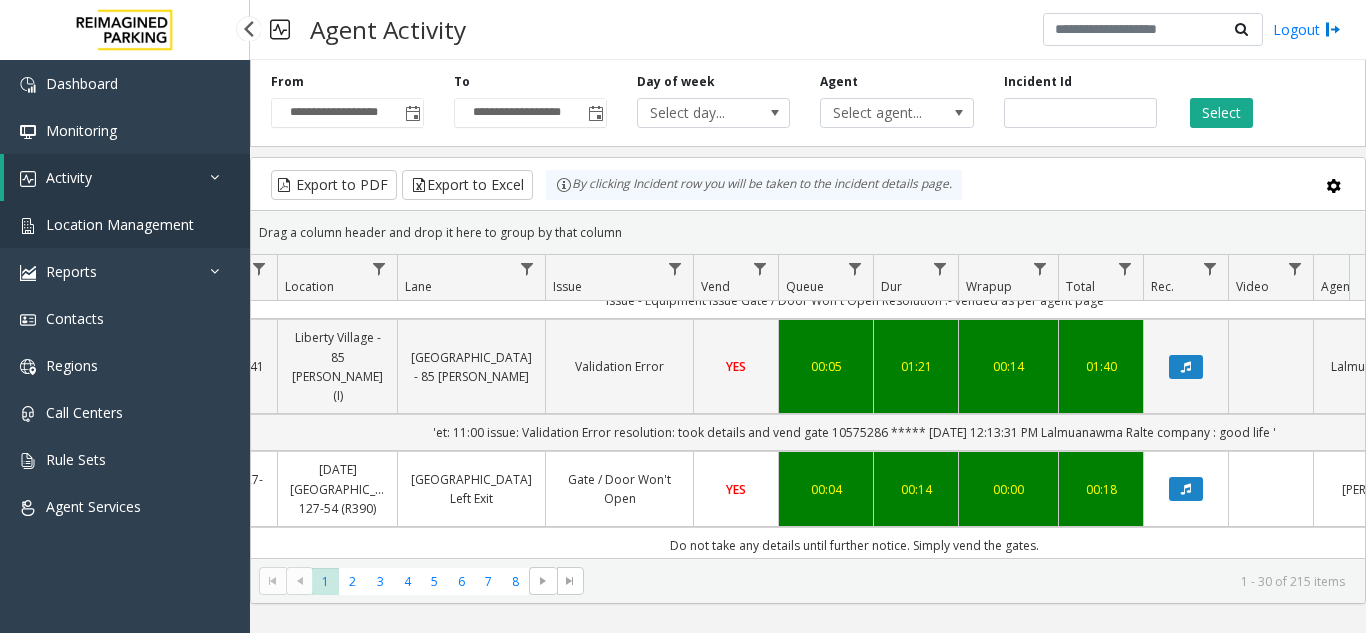 click on "Location Management" at bounding box center (120, 224) 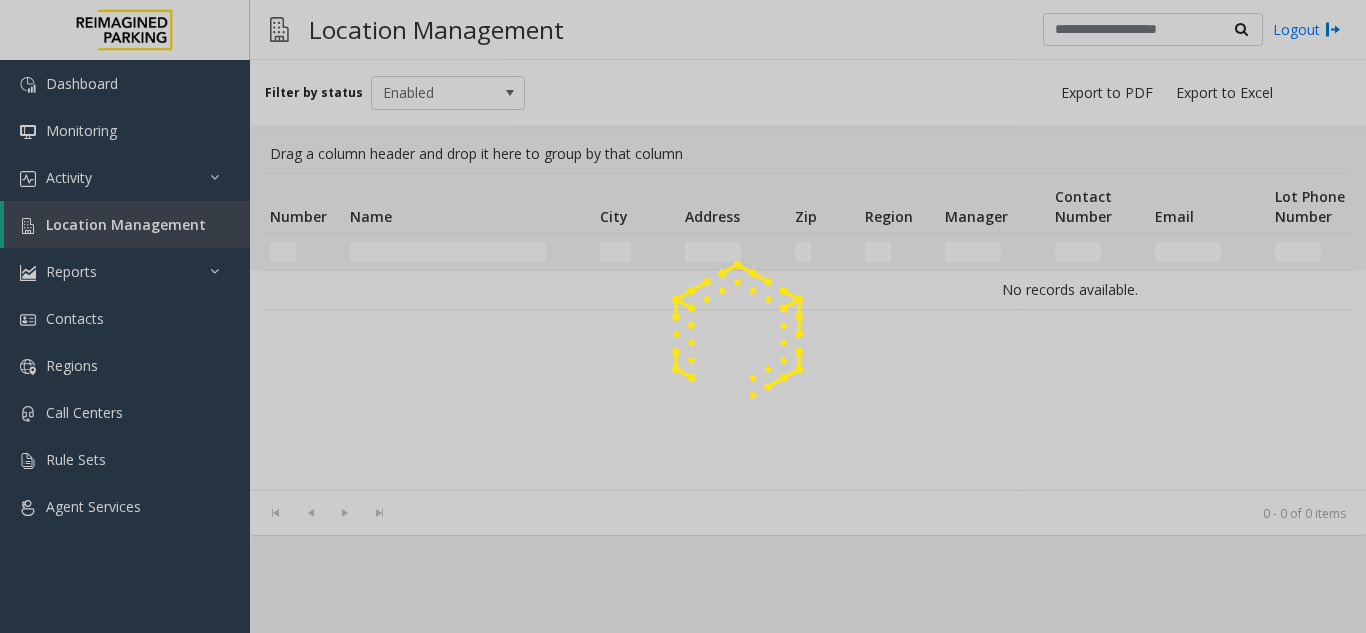 click 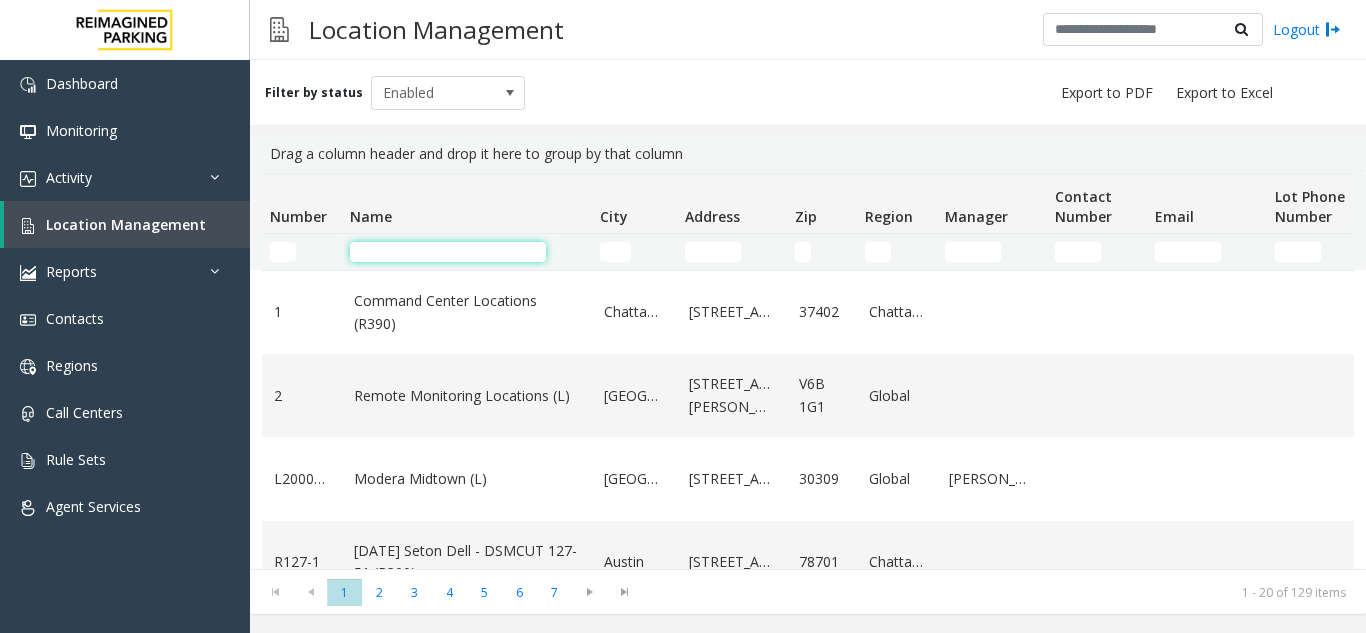 click 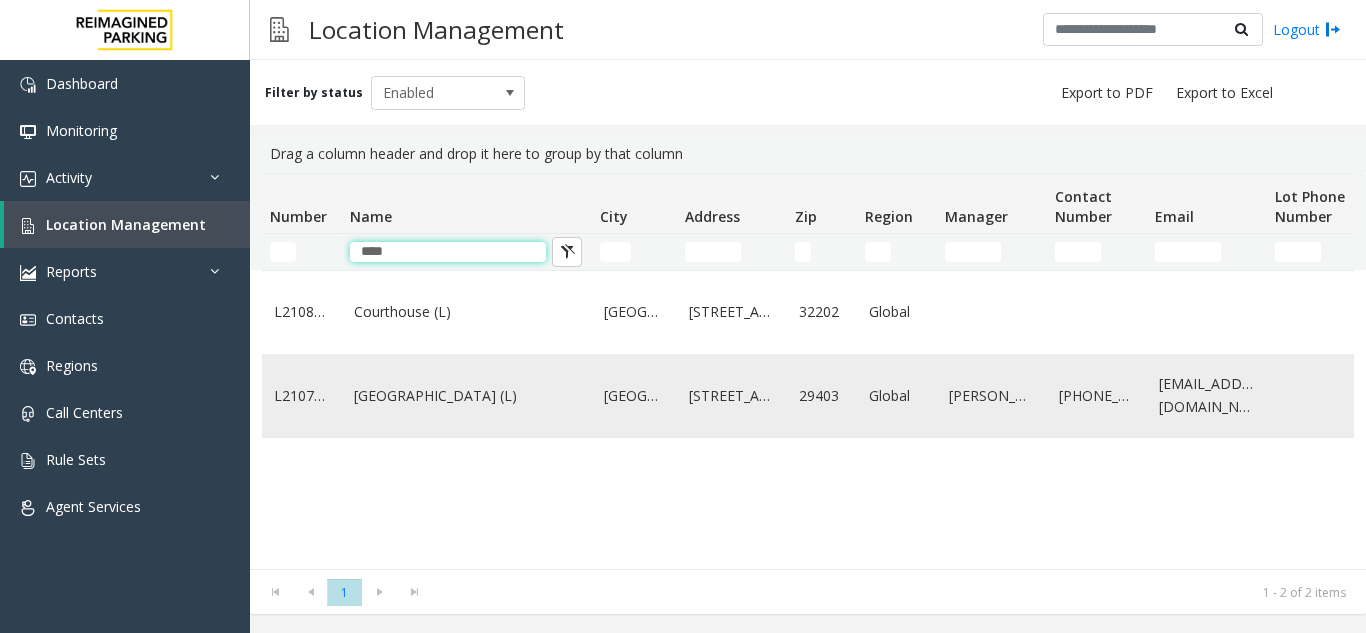 type on "****" 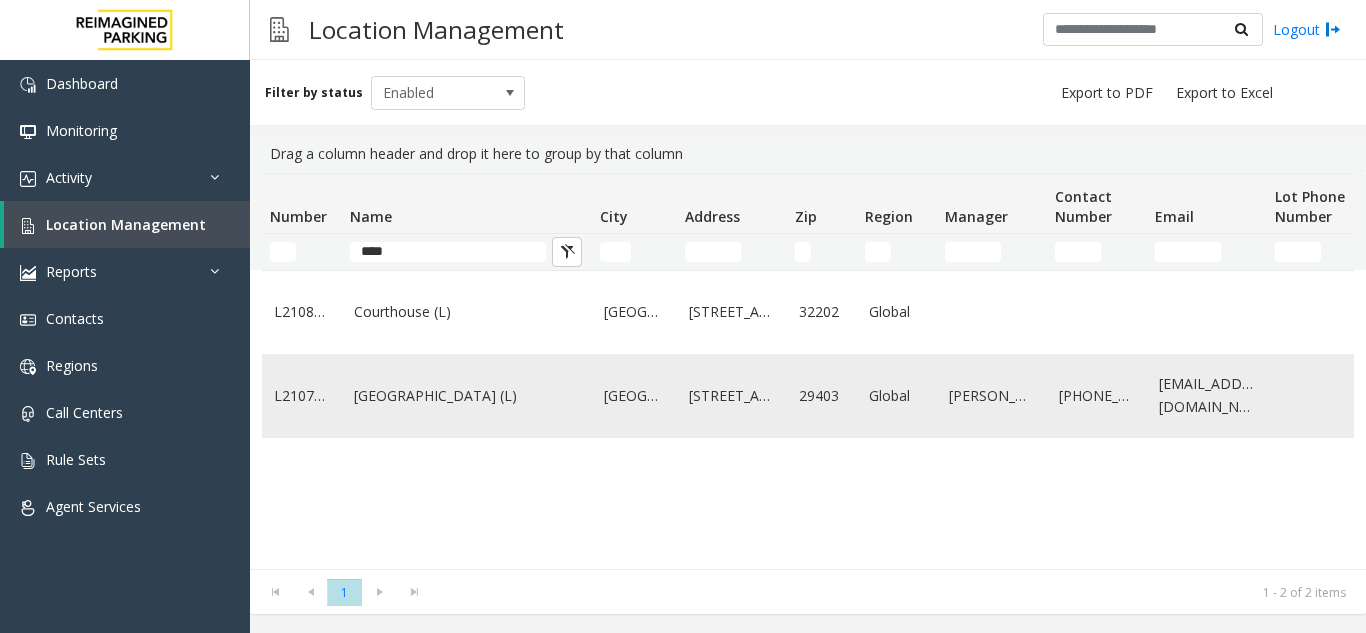 click on "[GEOGRAPHIC_DATA] (L)" 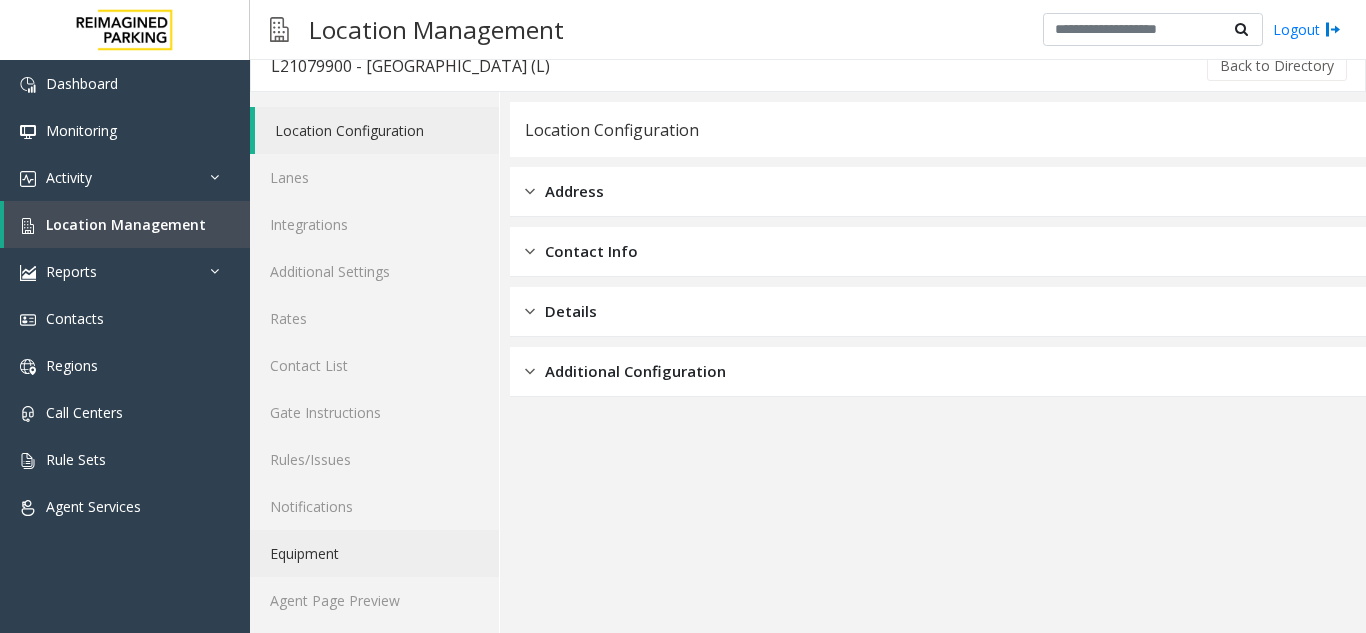 scroll, scrollTop: 26, scrollLeft: 0, axis: vertical 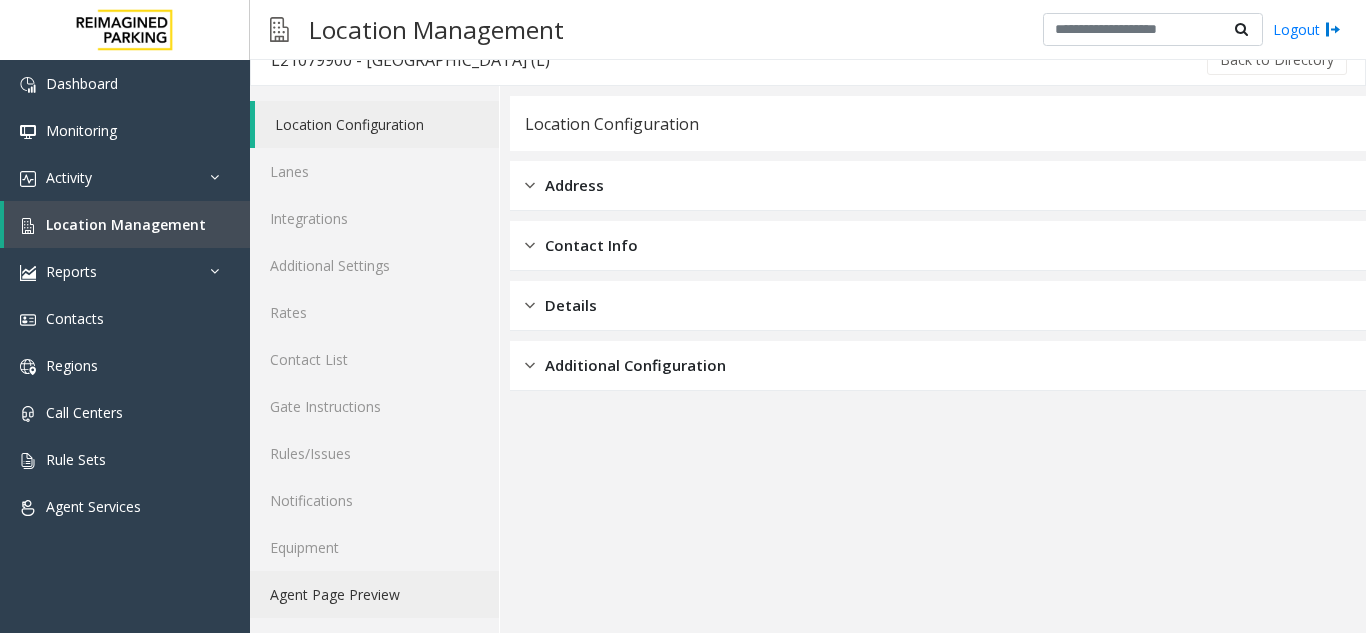 click on "Agent Page Preview" 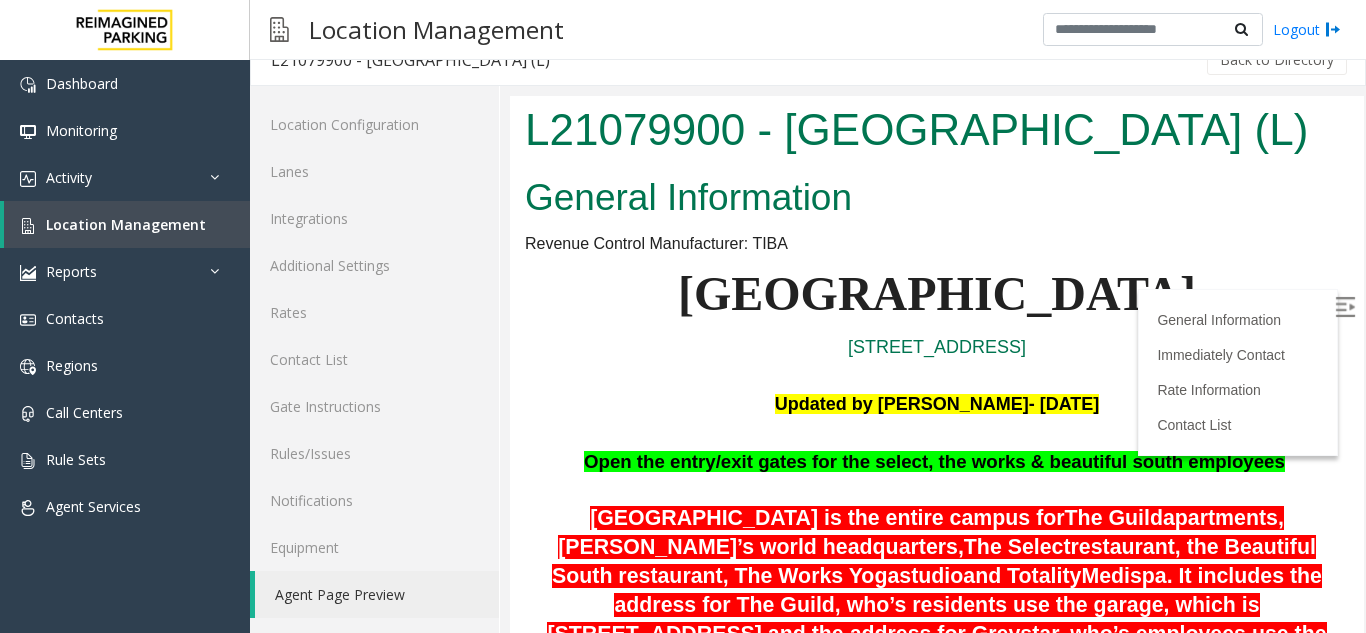 scroll, scrollTop: 300, scrollLeft: 0, axis: vertical 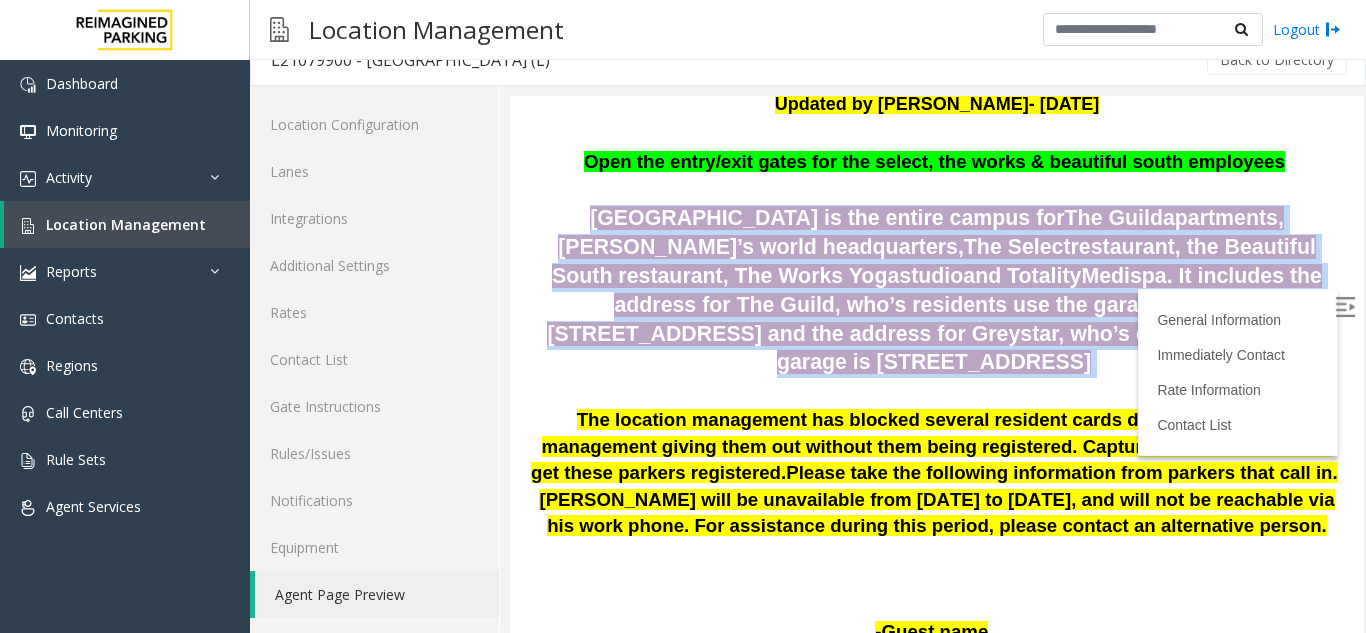 drag, startPoint x: 1294, startPoint y: 335, endPoint x: 550, endPoint y: 210, distance: 754.4276 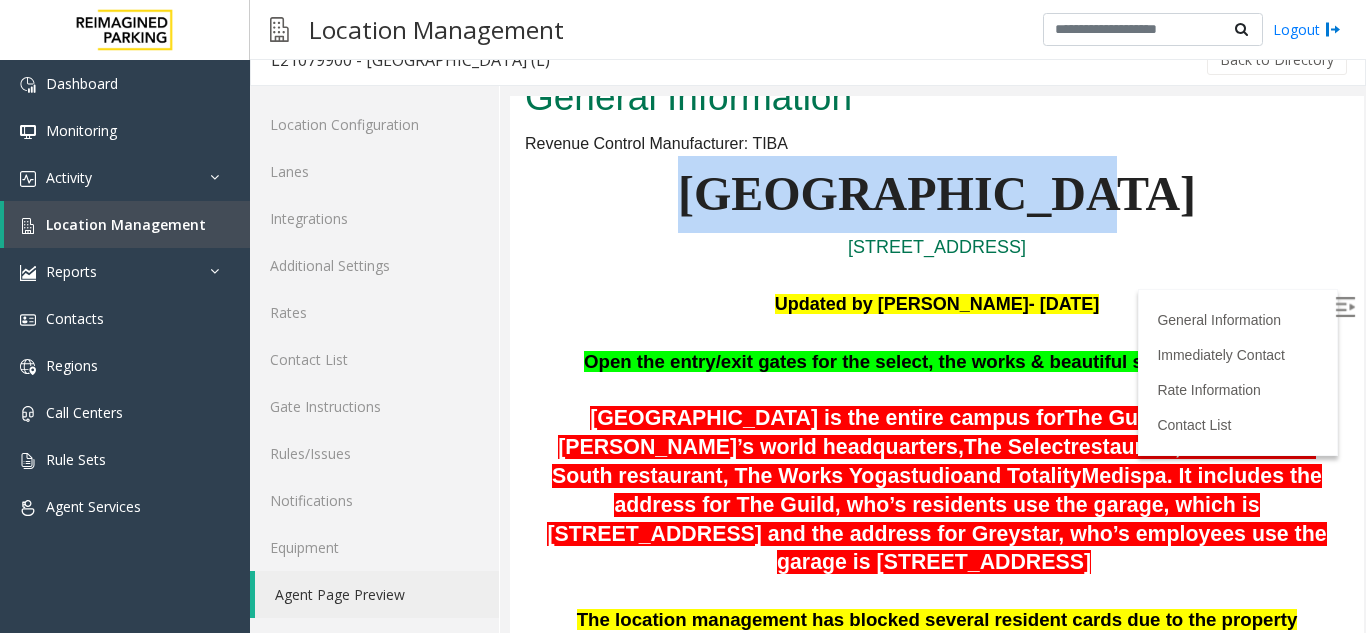 drag, startPoint x: 765, startPoint y: 197, endPoint x: 1090, endPoint y: 223, distance: 326.03833 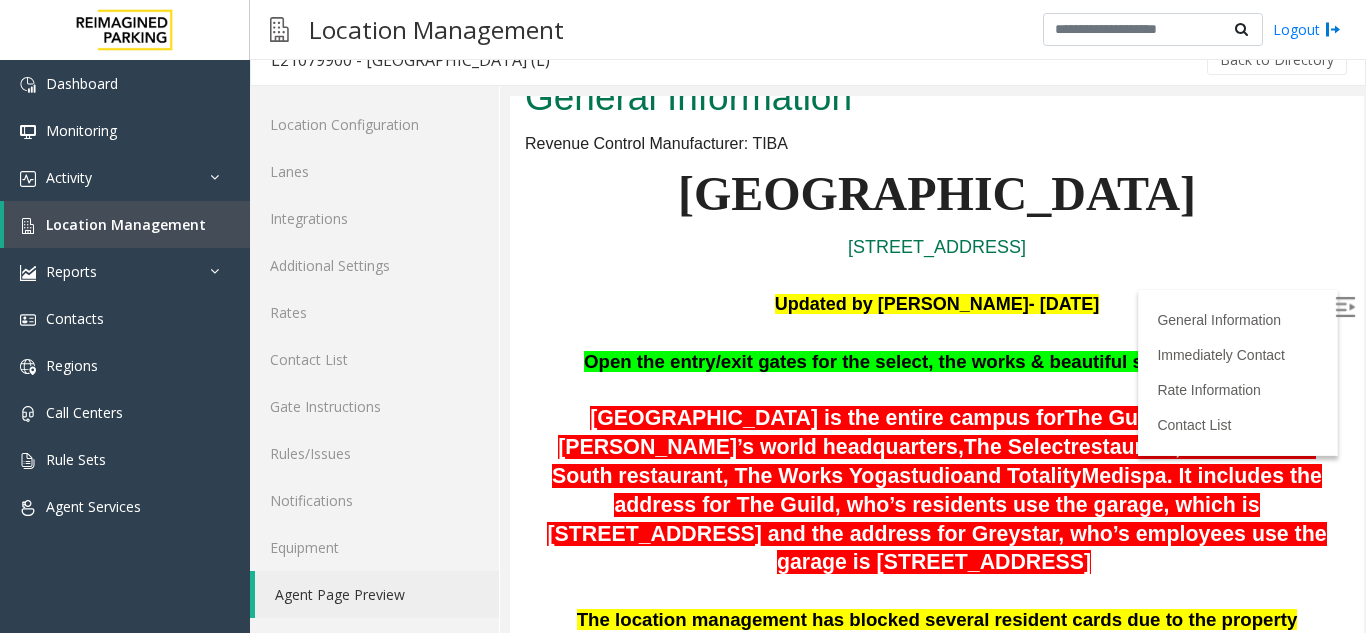 click on "128 Columbia St. Charelston, SC" at bounding box center [937, 247] 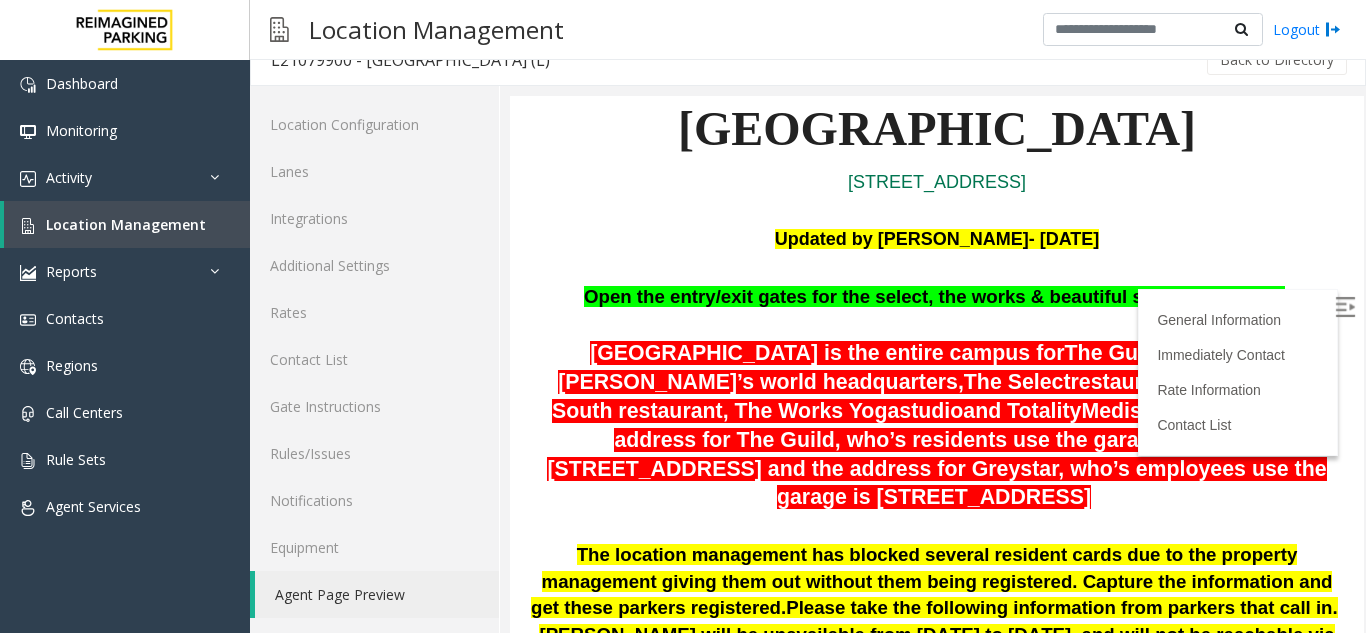 scroll, scrollTop: 200, scrollLeft: 0, axis: vertical 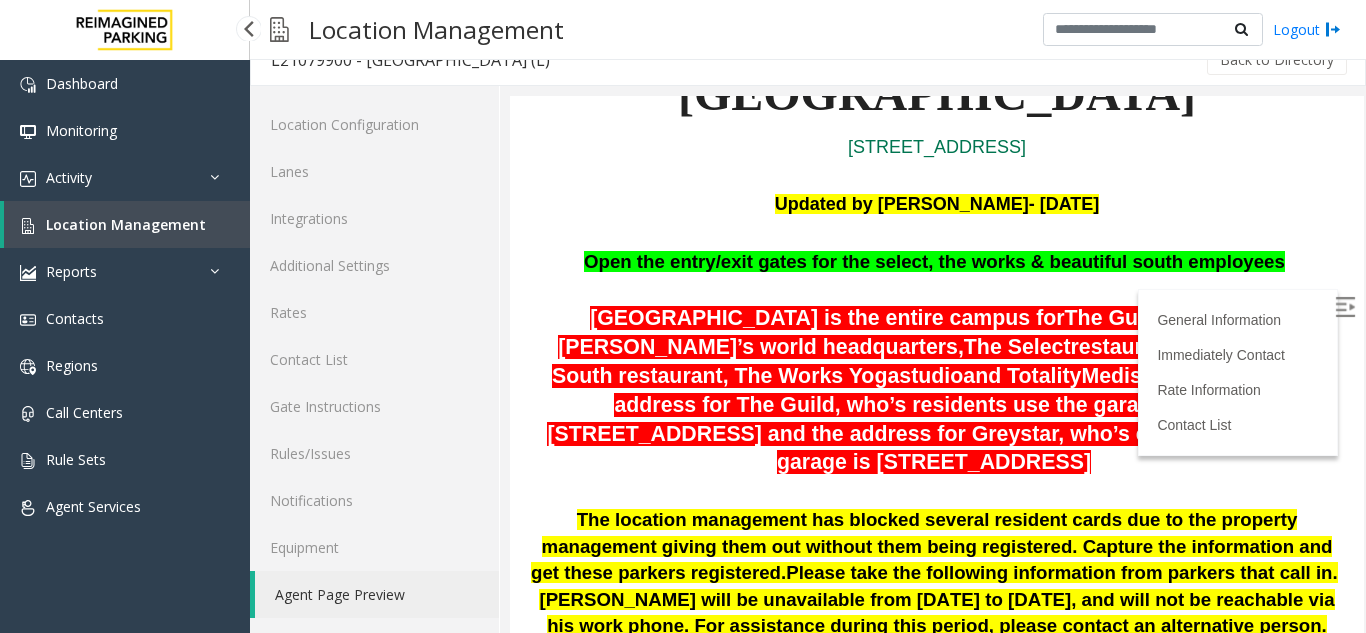 click on "Location Management" at bounding box center [127, 224] 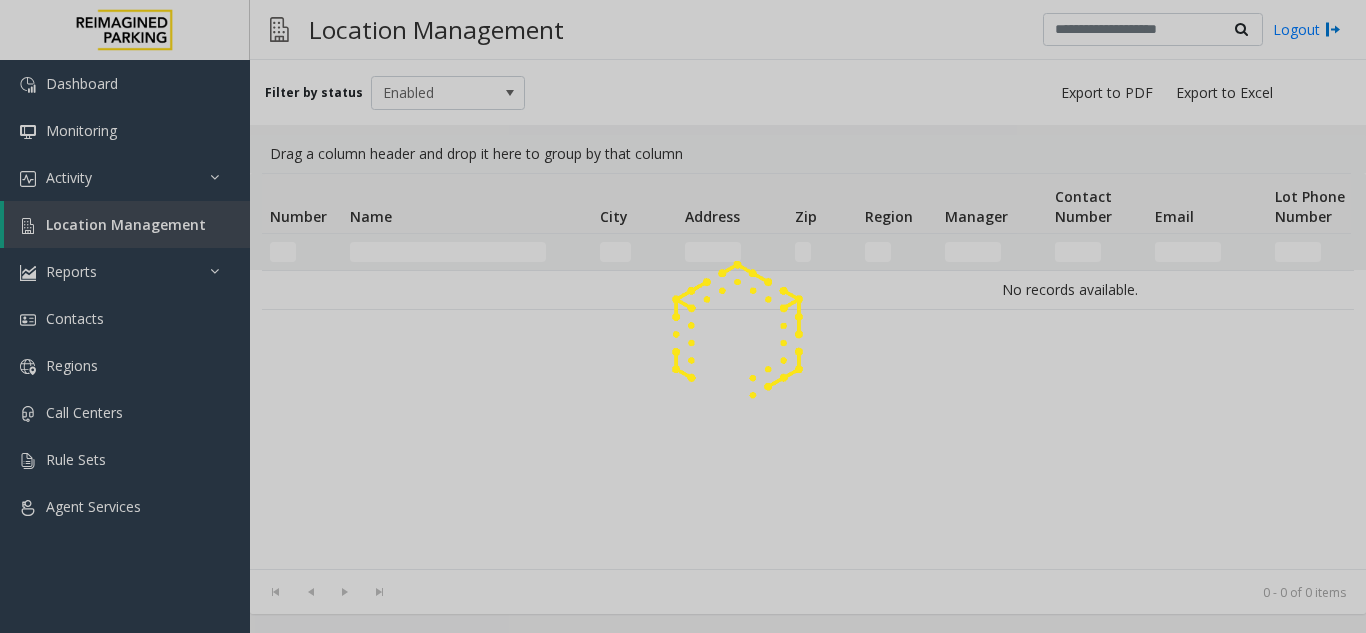 click 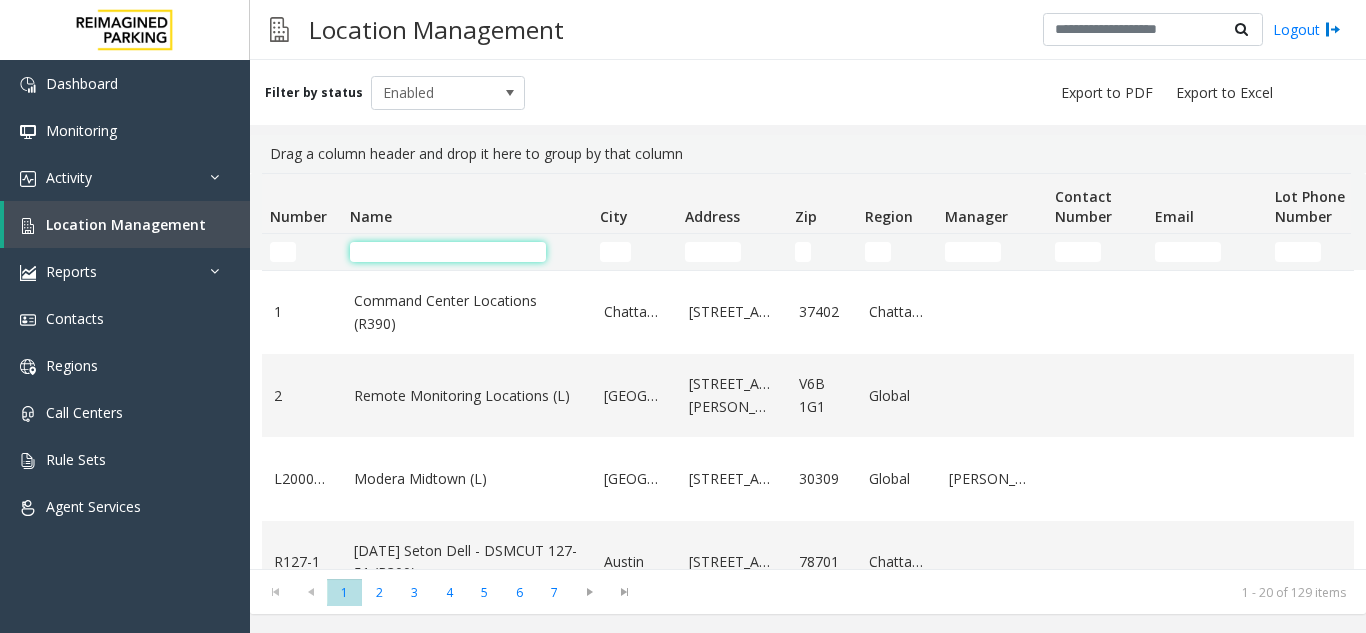 click 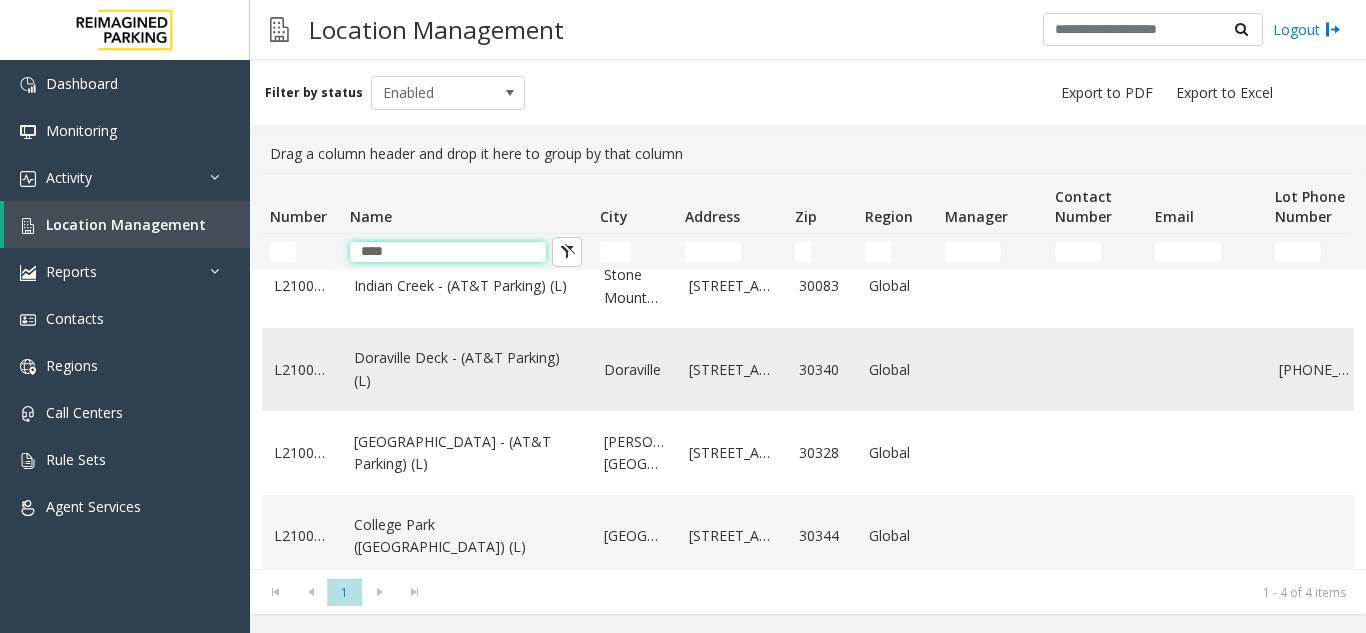 scroll, scrollTop: 0, scrollLeft: 0, axis: both 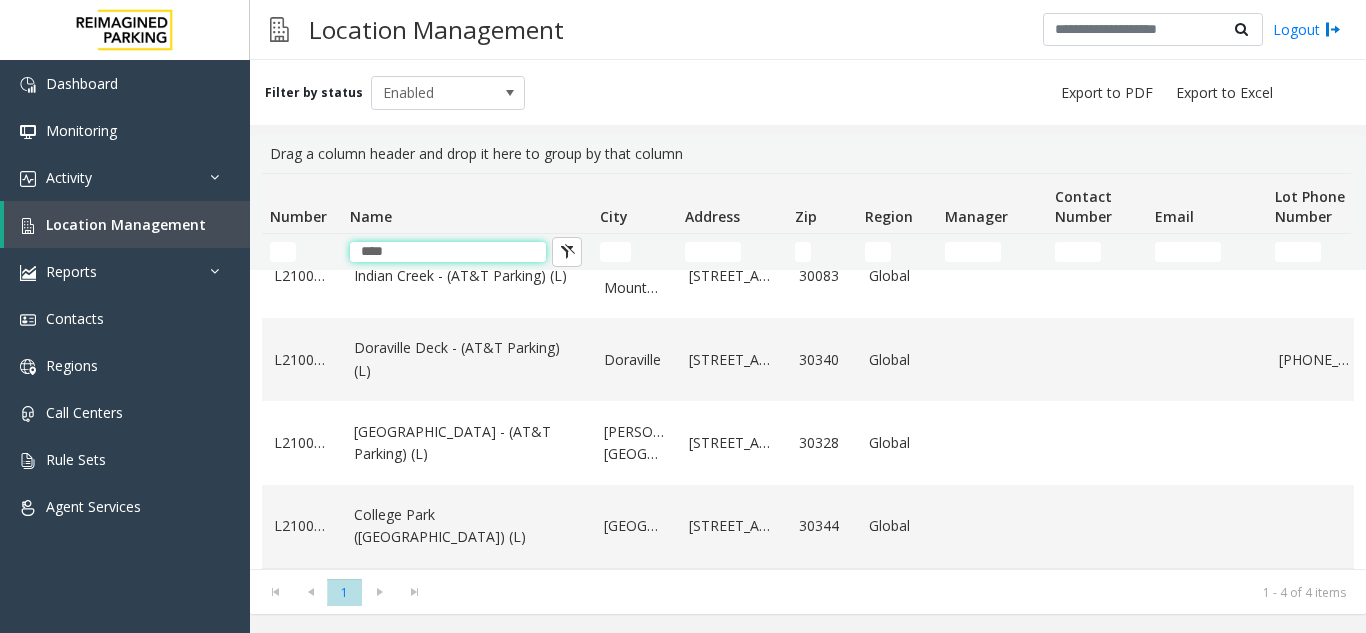 drag, startPoint x: 424, startPoint y: 251, endPoint x: 259, endPoint y: 258, distance: 165.14842 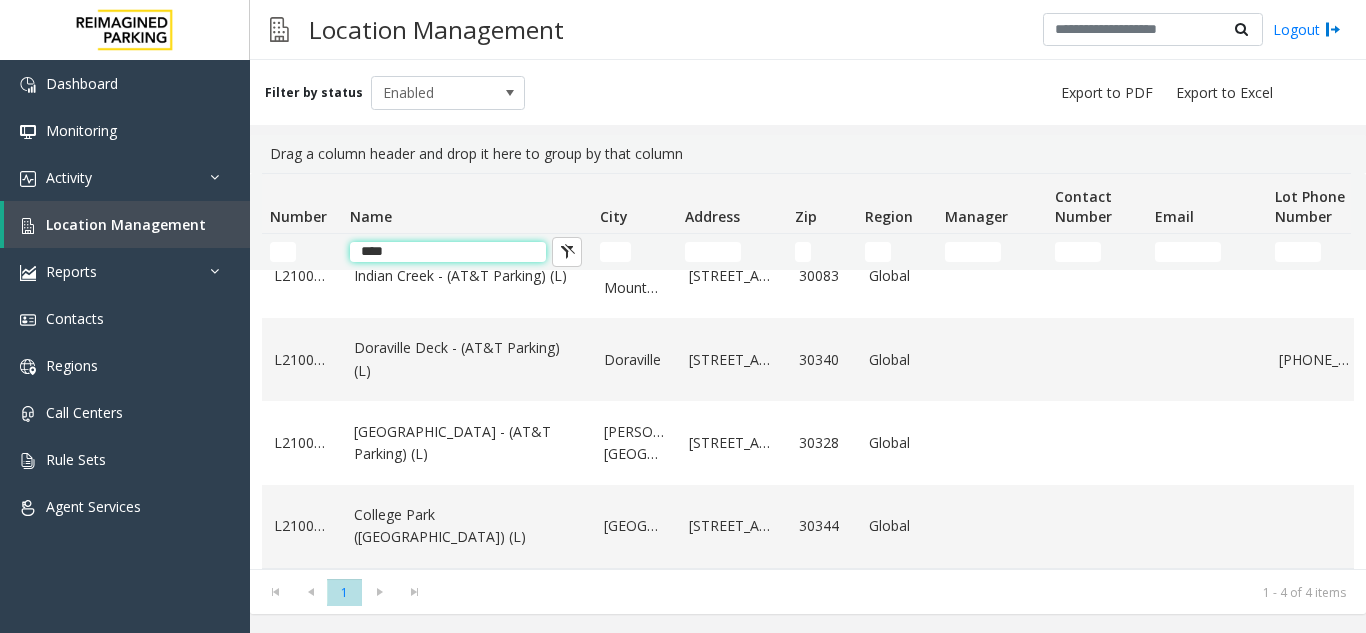 click on "****" 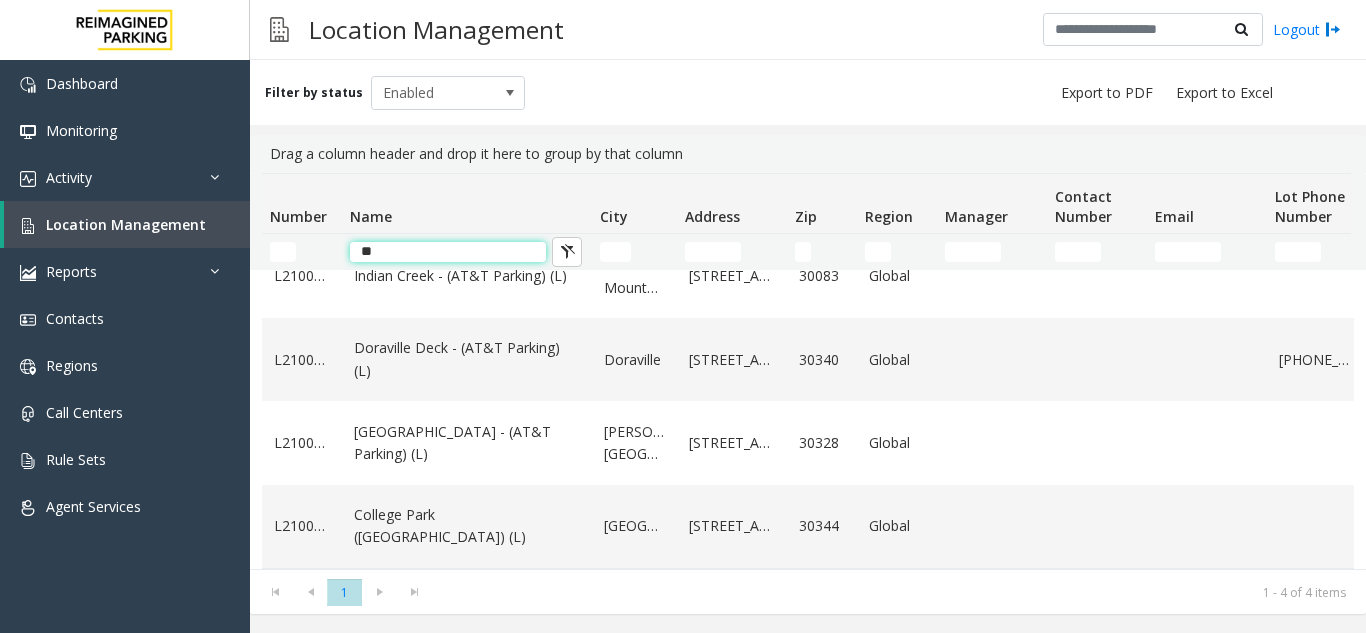 type on "*" 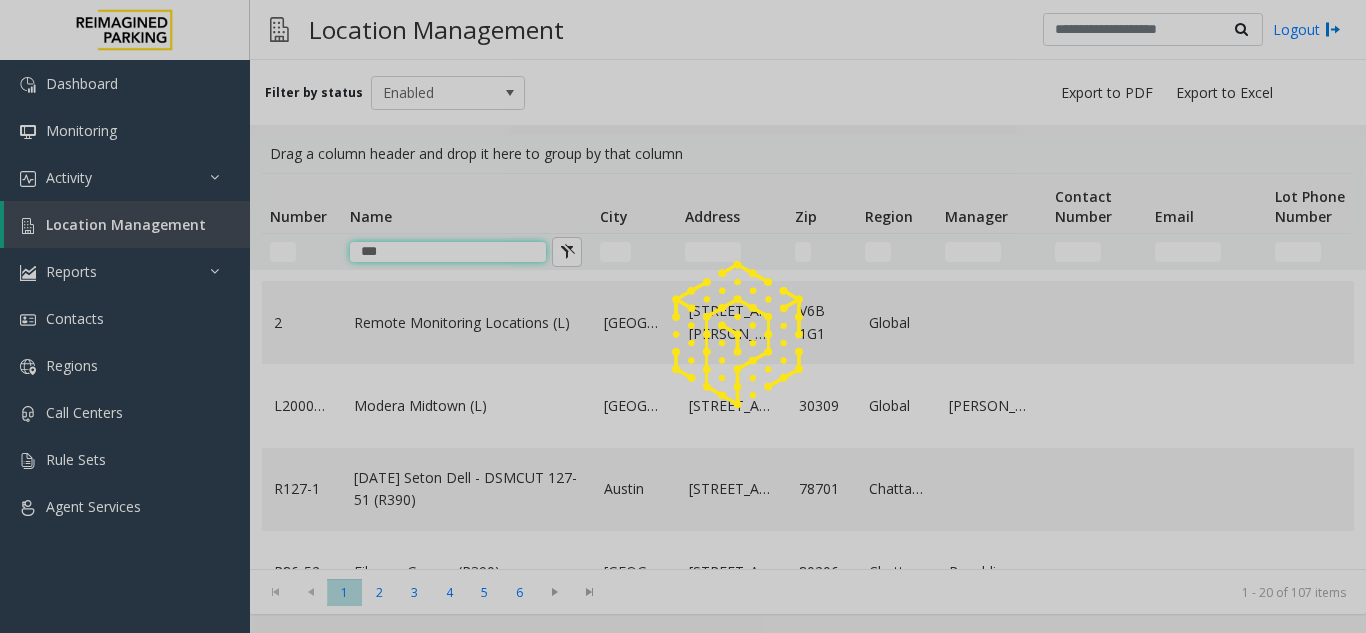 scroll, scrollTop: 0, scrollLeft: 0, axis: both 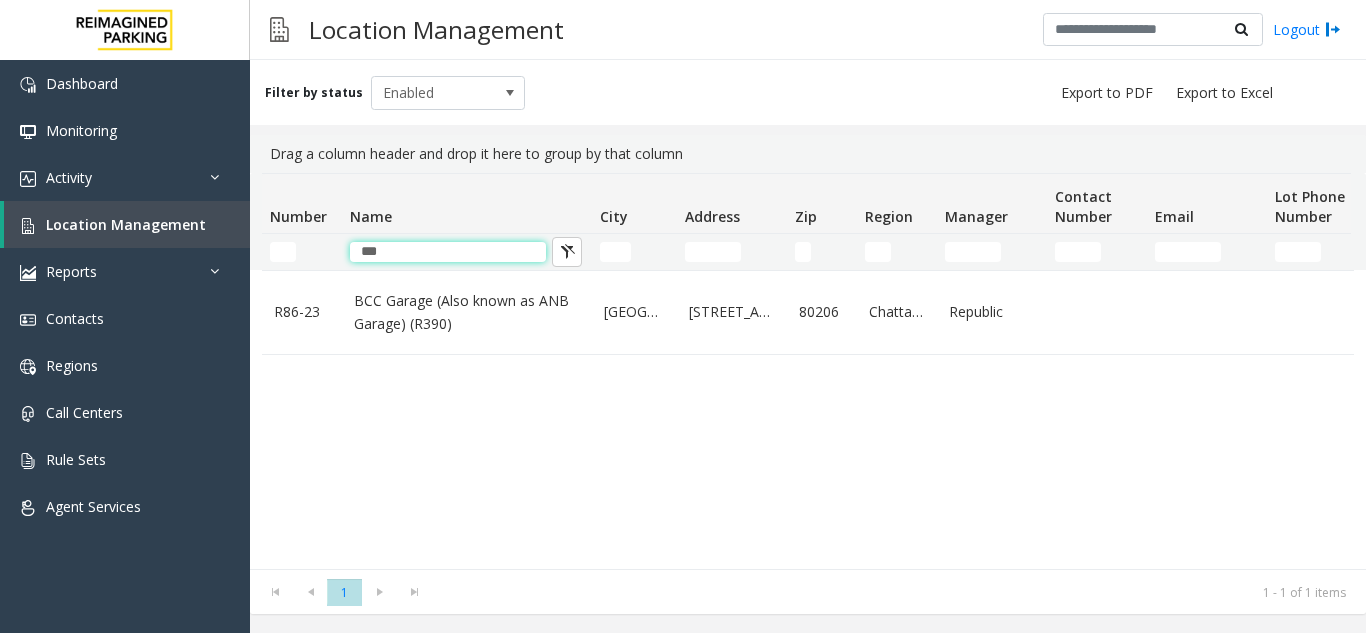 drag, startPoint x: 466, startPoint y: 259, endPoint x: 271, endPoint y: 238, distance: 196.1275 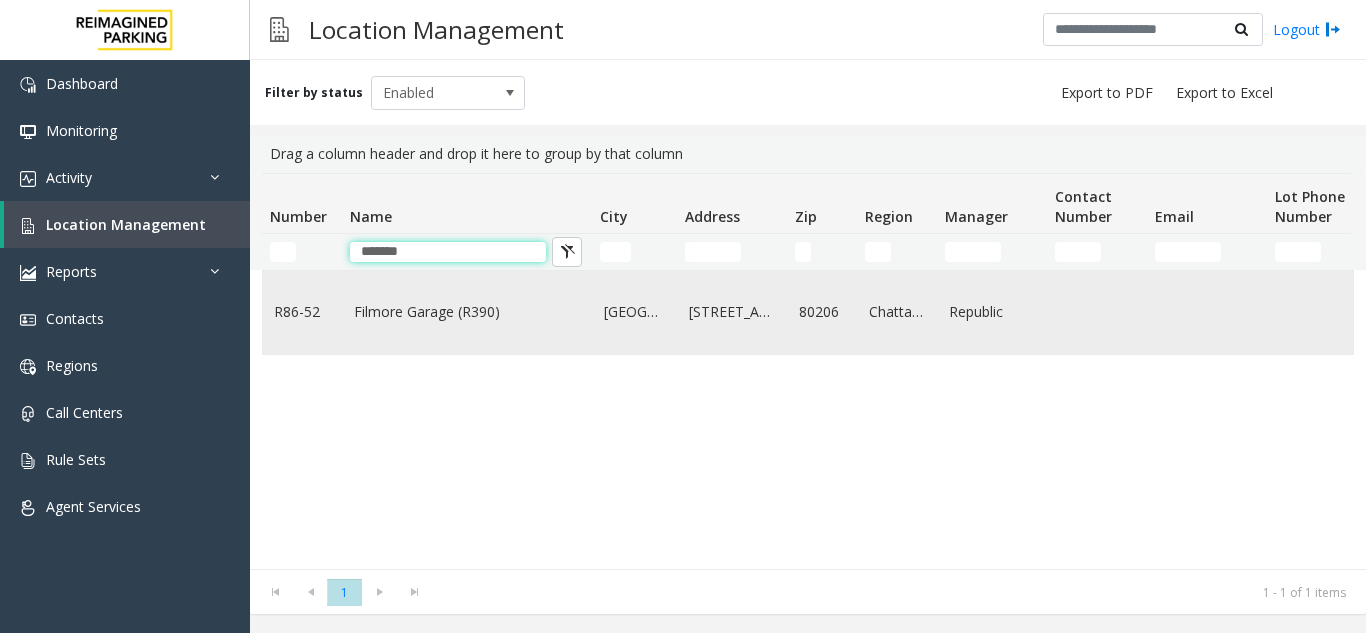 type on "*******" 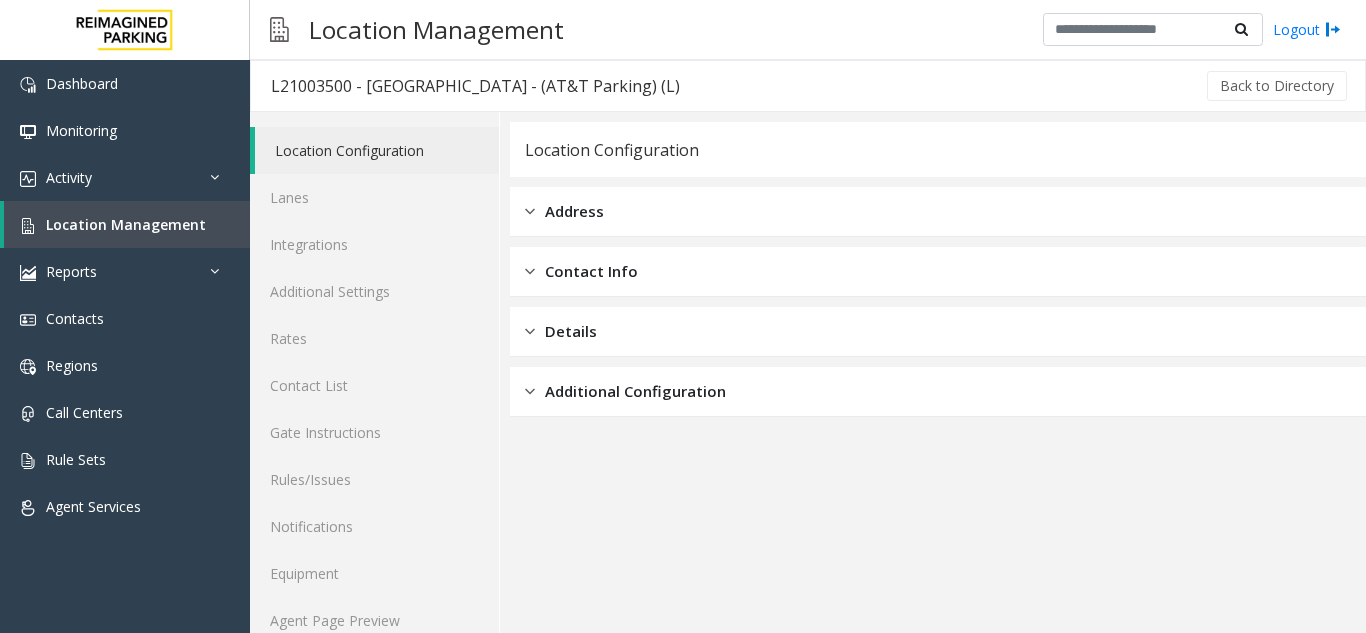 scroll, scrollTop: 0, scrollLeft: 0, axis: both 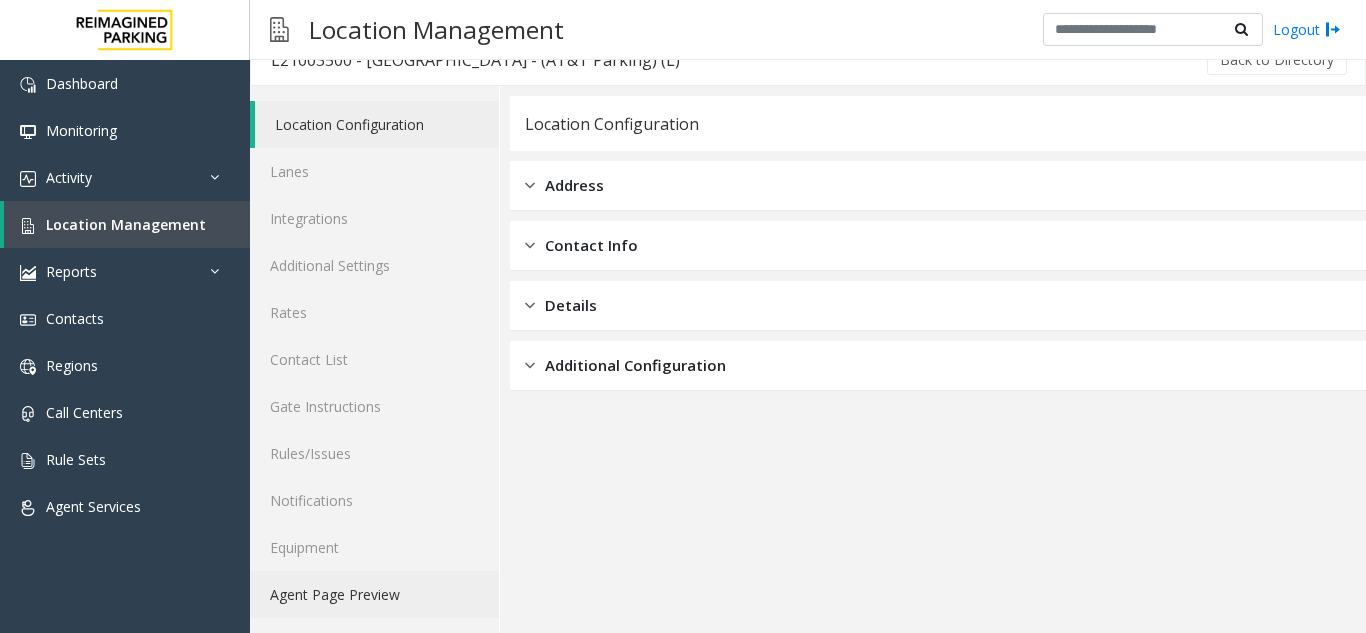 click on "Agent Page Preview" 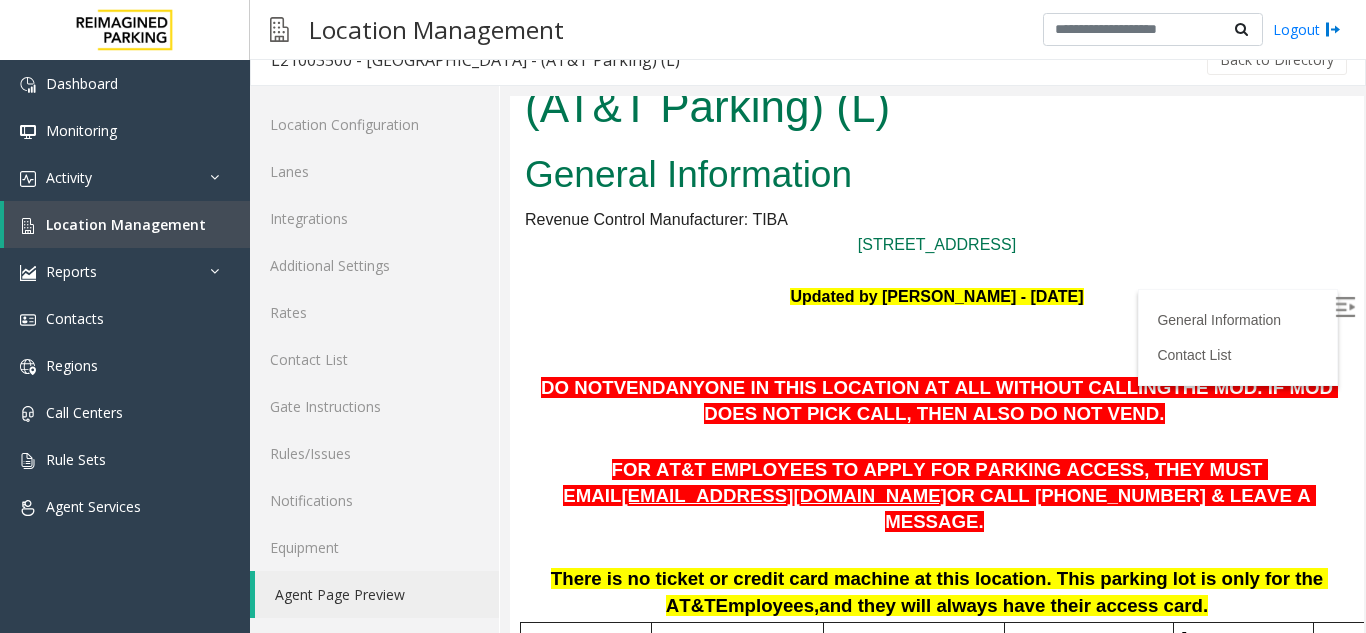 scroll, scrollTop: 200, scrollLeft: 0, axis: vertical 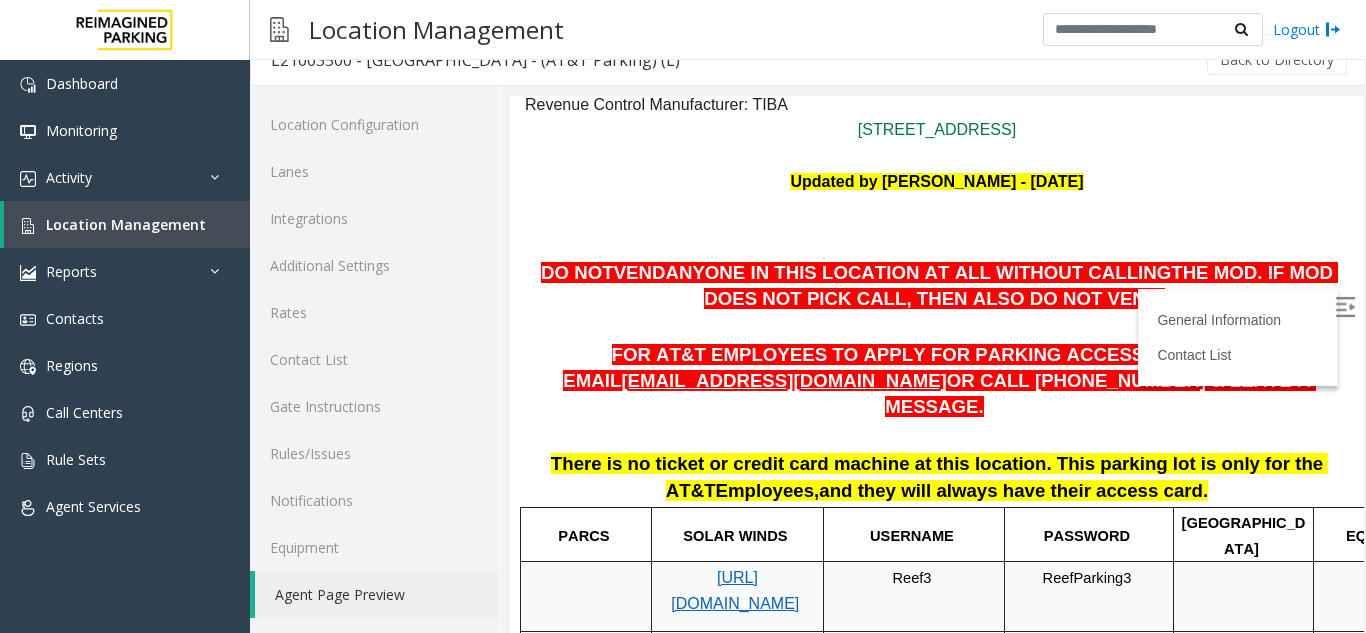 click at bounding box center (1345, 307) 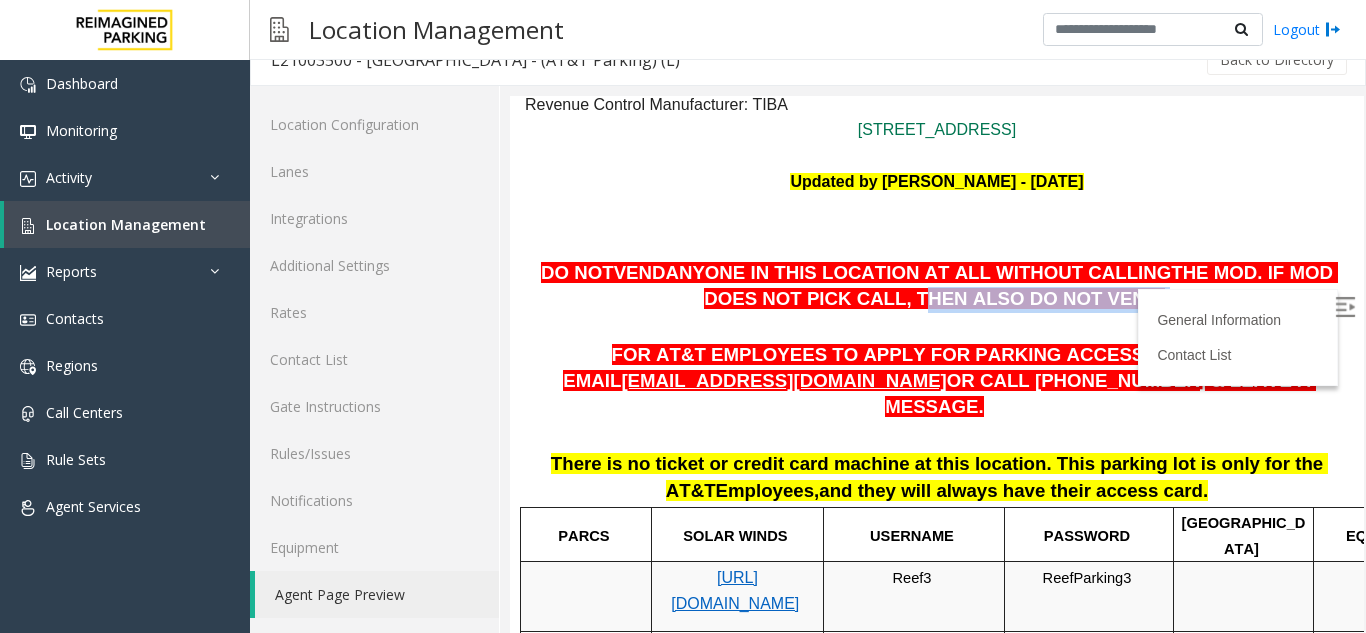 drag, startPoint x: 866, startPoint y: 301, endPoint x: 1070, endPoint y: 301, distance: 204 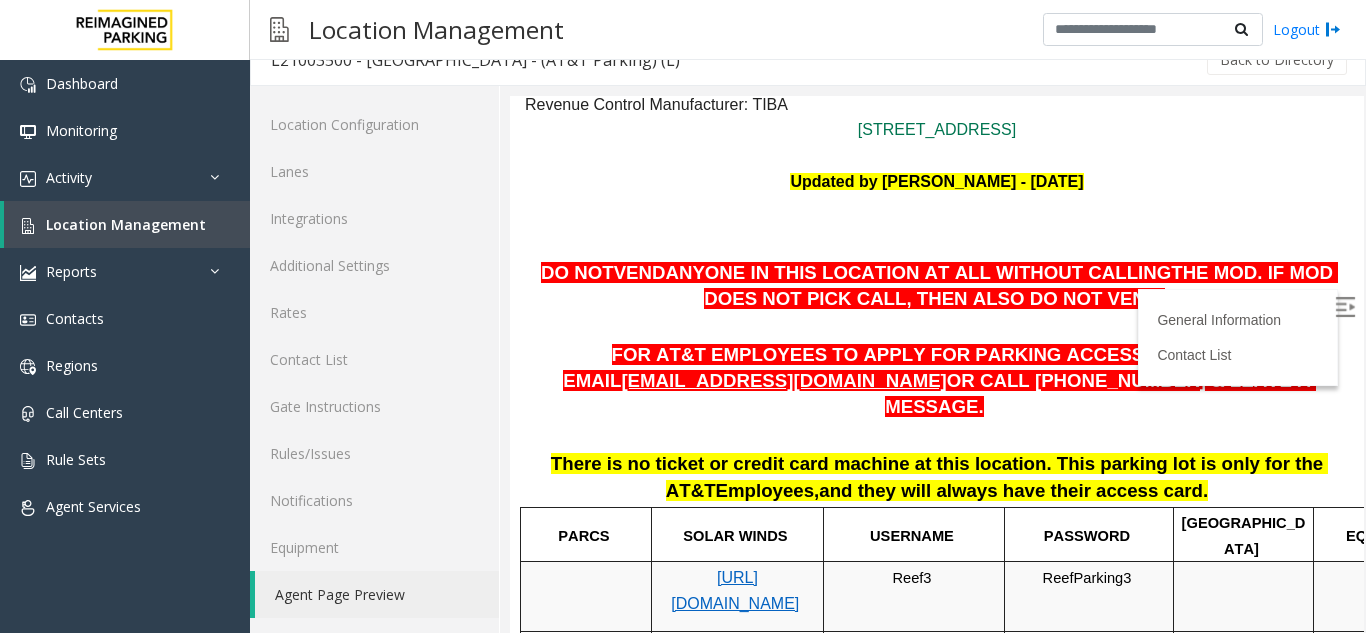 click on "FOR AT&T EMPLOYEES TO APPLY FOR PARKING ACCESS, THEY MUST EMAIL  ATT@REEFPARKING.COM  OR CALL (404)240-8043 & LEAVE A MESSAGE." at bounding box center (937, 381) 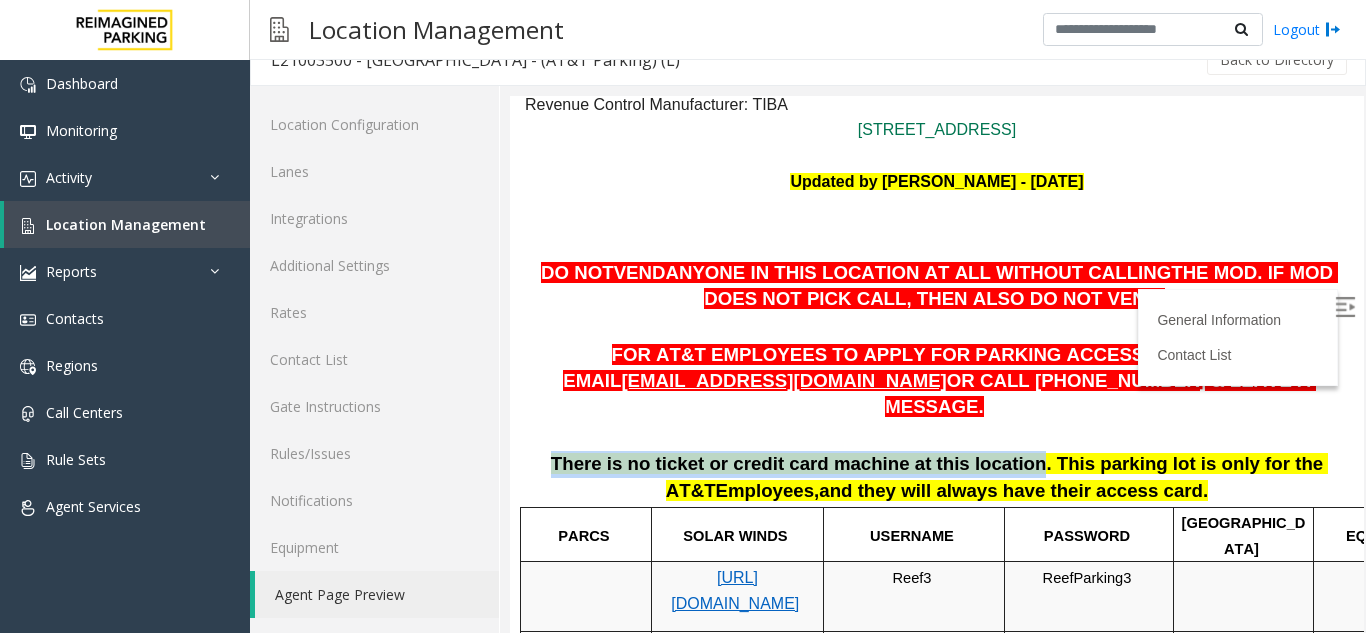 drag, startPoint x: 563, startPoint y: 445, endPoint x: 994, endPoint y: 440, distance: 431.029 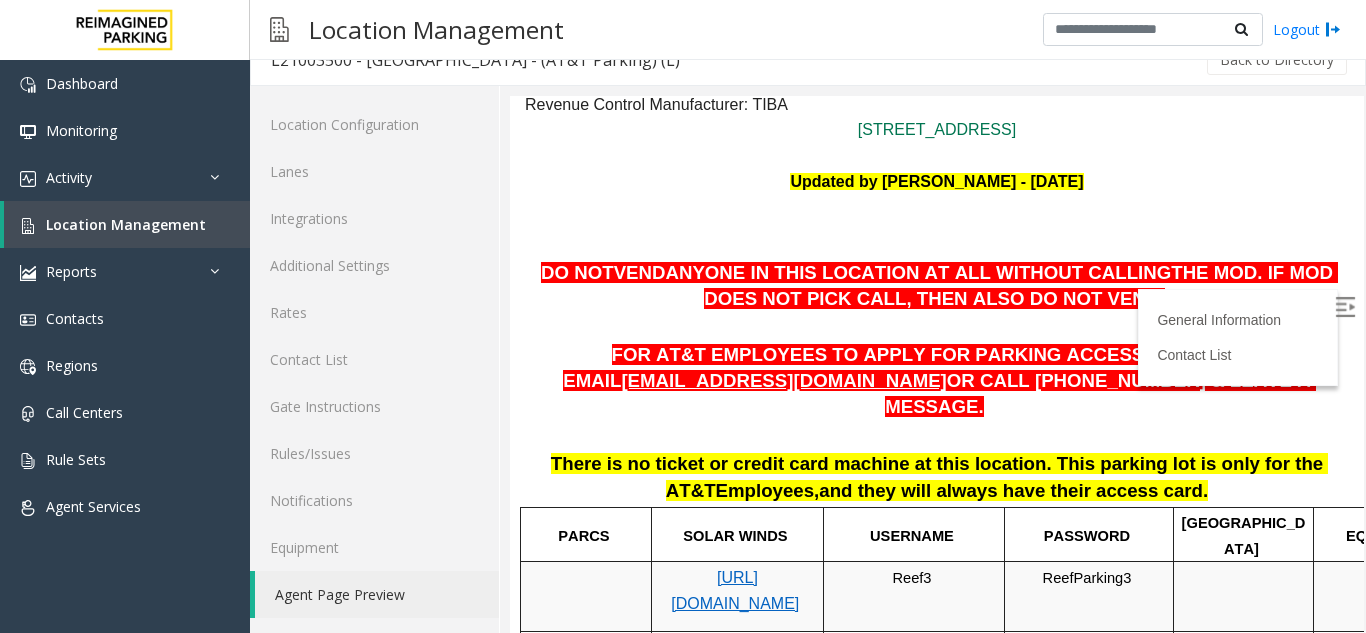 click on "There is no ticket or credit card machine at this location. This parking lot is only for the AT&T" at bounding box center (940, 477) 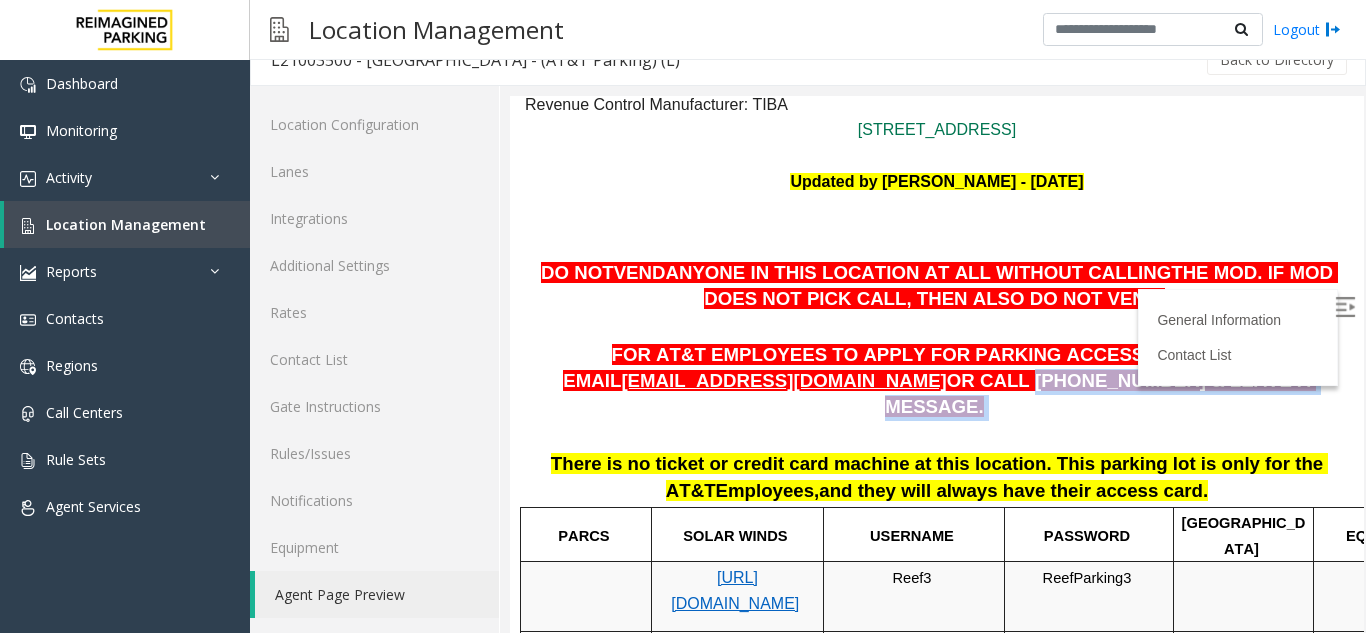 drag, startPoint x: 811, startPoint y: 383, endPoint x: 1114, endPoint y: 392, distance: 303.13364 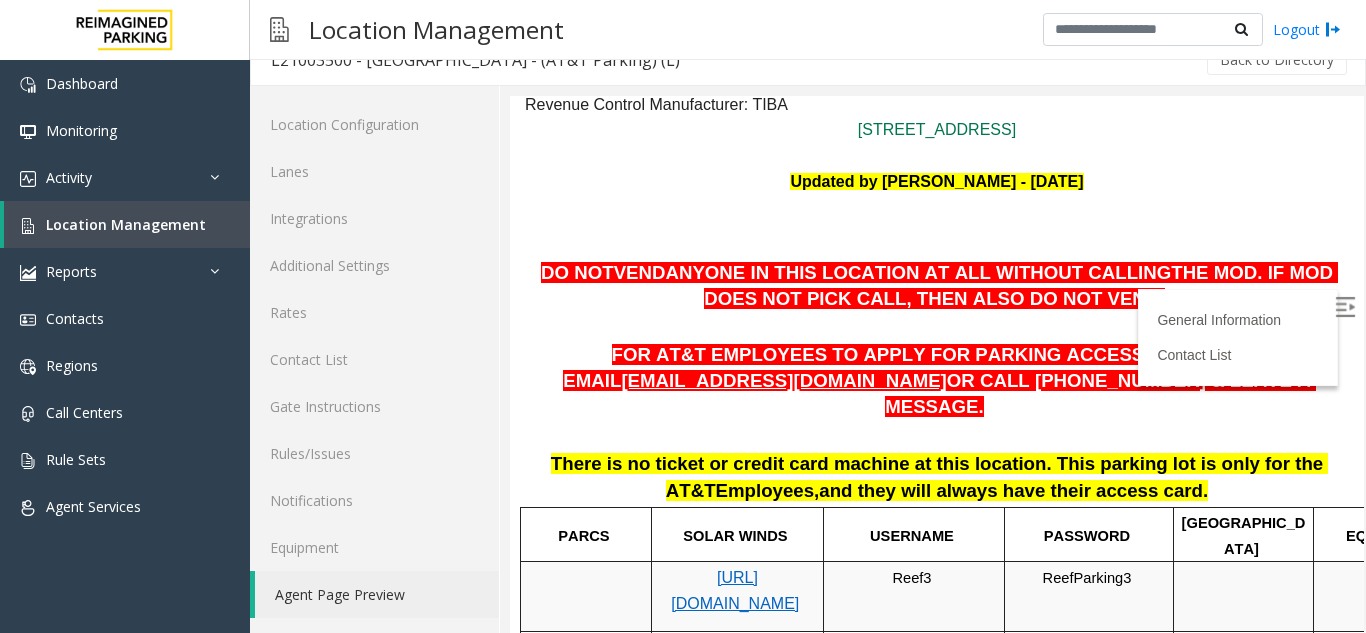 scroll, scrollTop: 300, scrollLeft: 0, axis: vertical 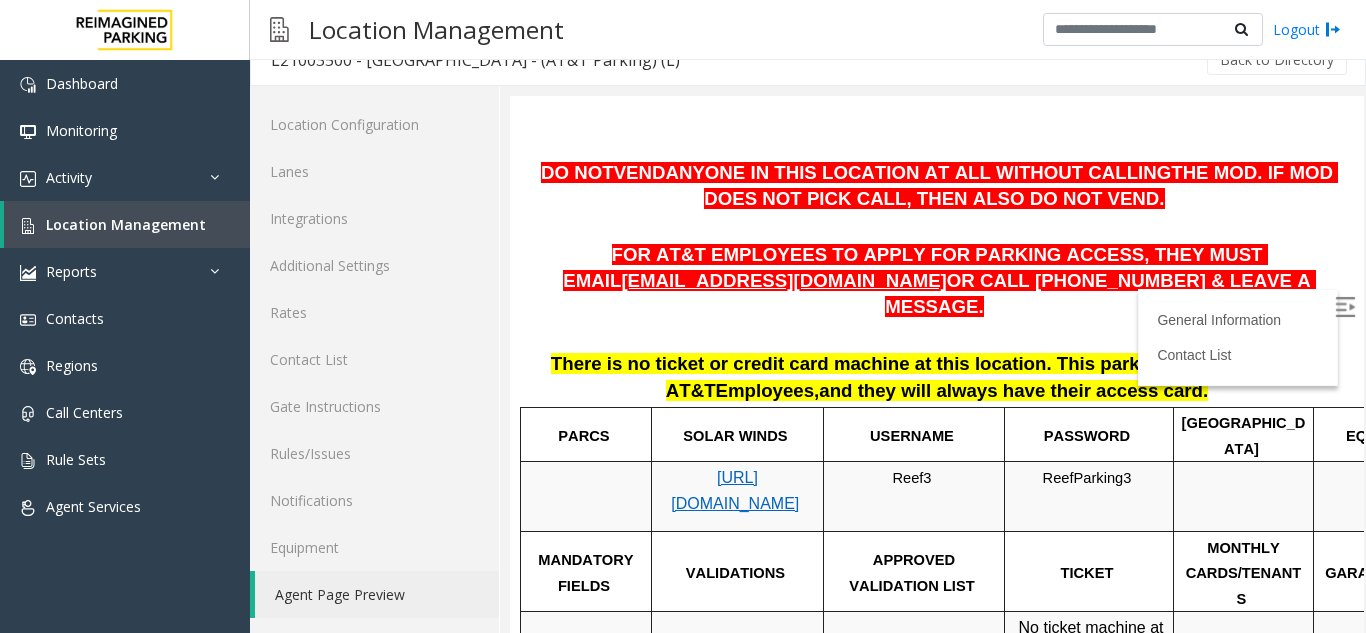 click on "OR CALL [PHONE_NUMBER] & LEAVE A MESSAGE." at bounding box center (1100, 293) 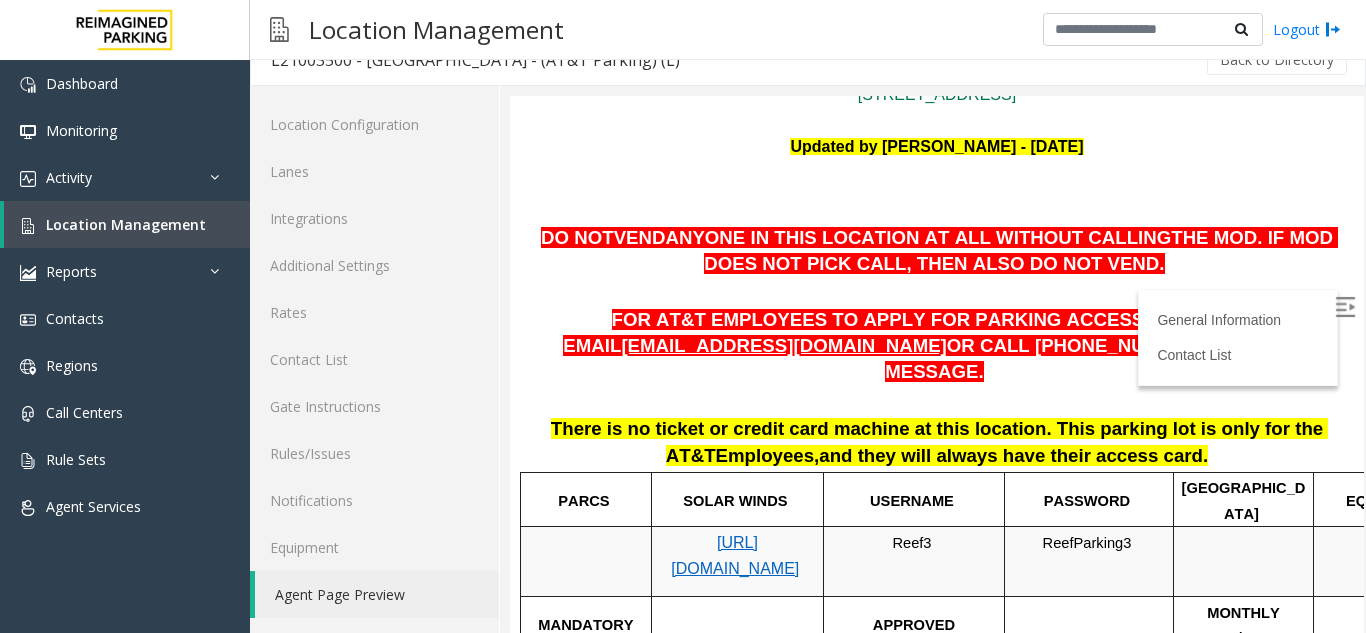 scroll, scrollTop: 200, scrollLeft: 0, axis: vertical 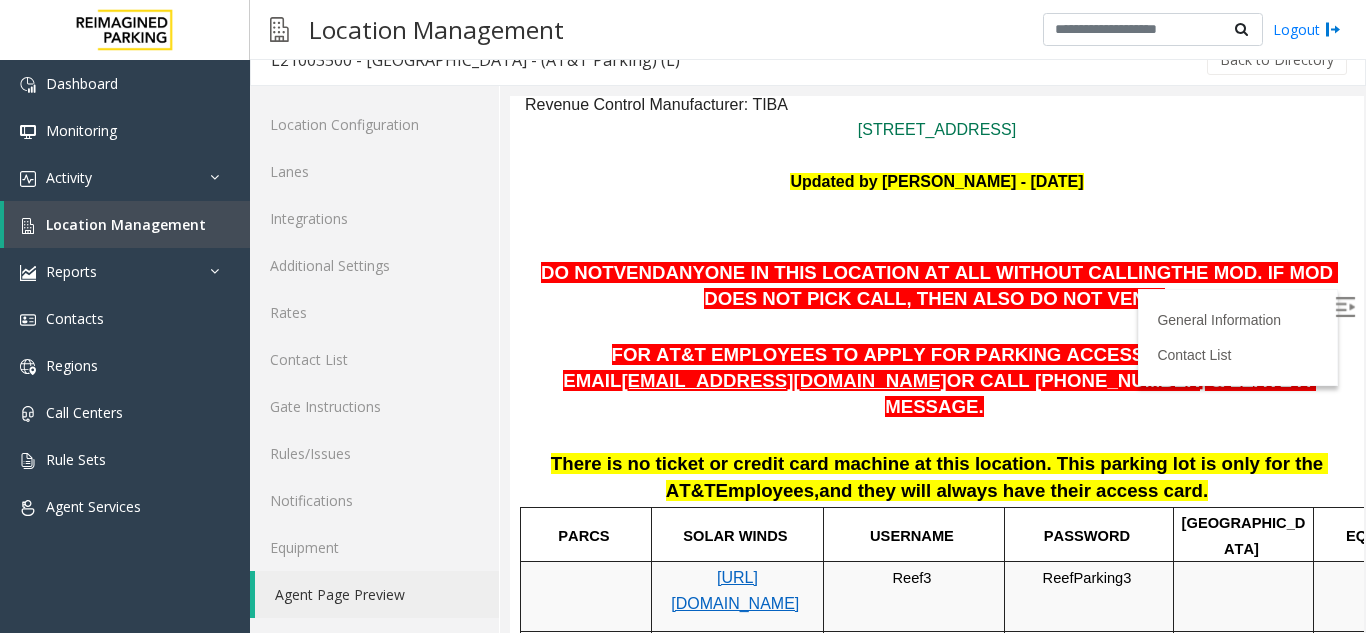 click on "DO NOT  VEND  ANYONE IN THIS LOCATION AT ALL WITHOUT CALLING  THE MOD . IF MOD DOES NOT PICK CALL, THEN ALSO DO NOT VEND." at bounding box center (937, 286) 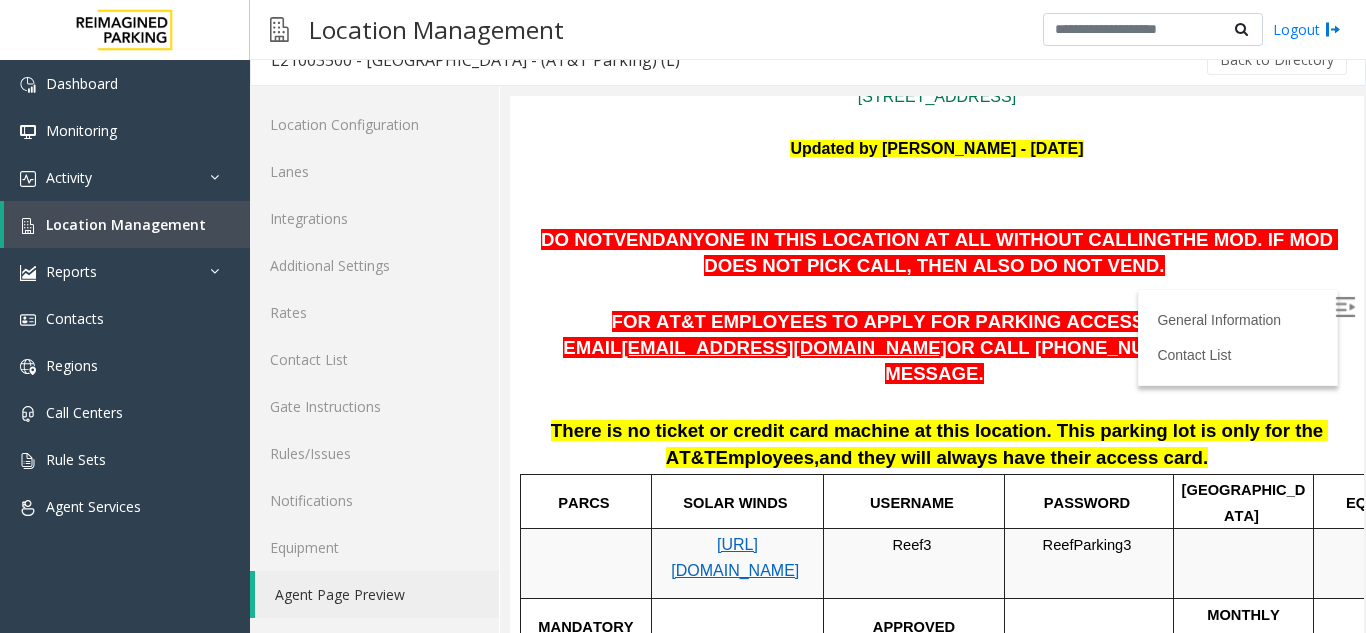 scroll, scrollTop: 400, scrollLeft: 0, axis: vertical 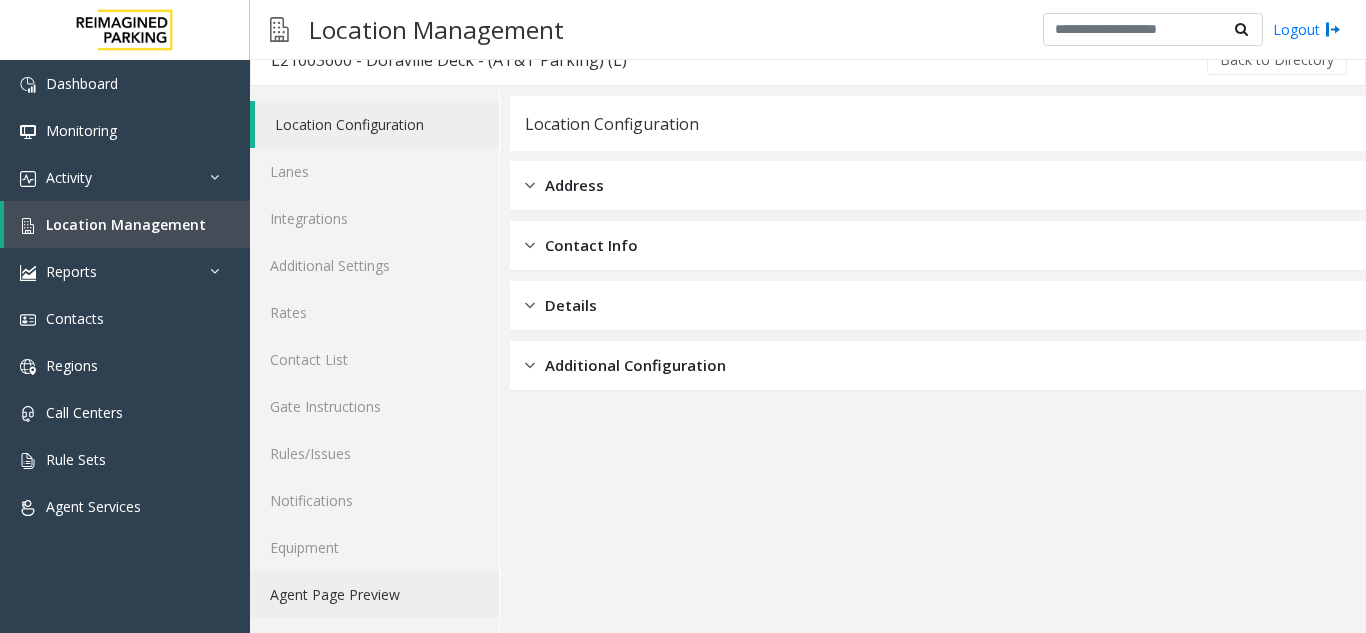 click on "Agent Page Preview" 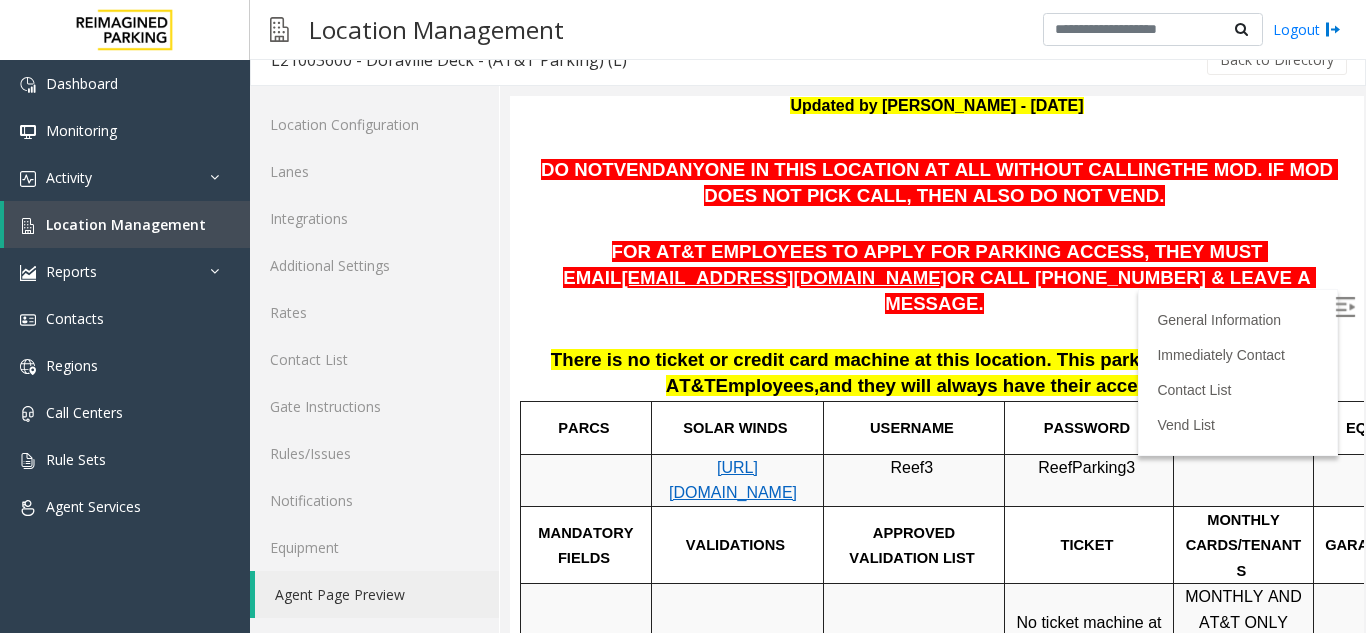 scroll, scrollTop: 300, scrollLeft: 0, axis: vertical 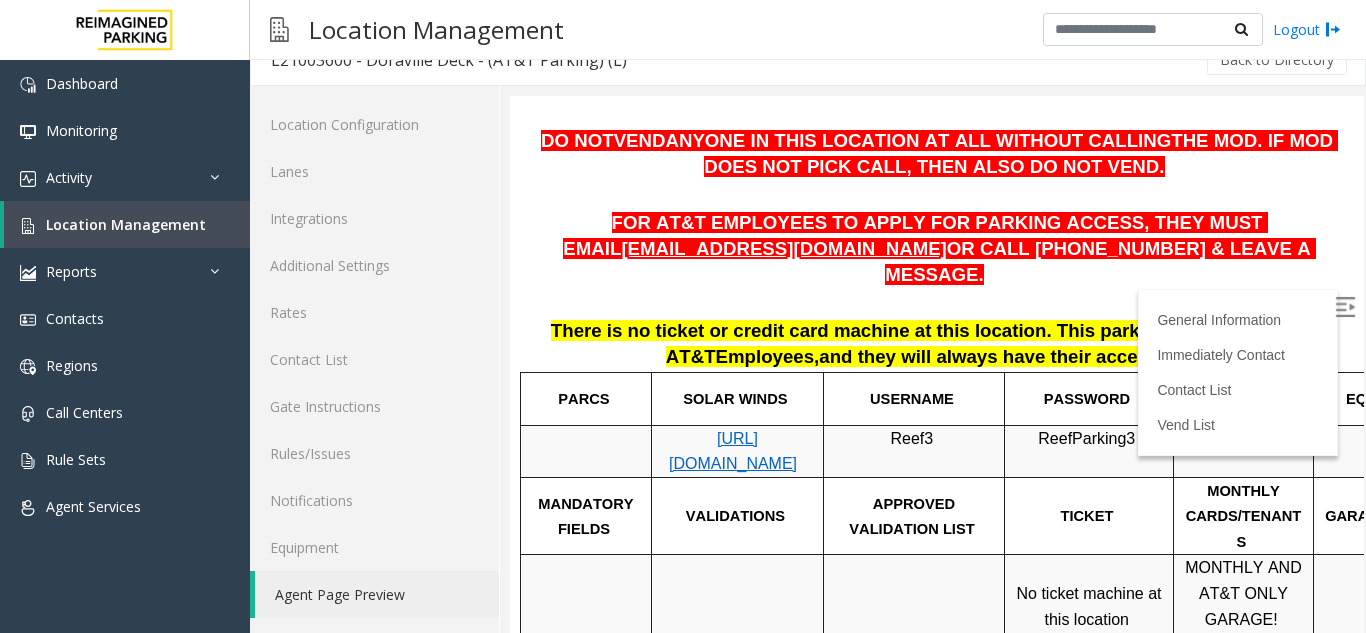 click at bounding box center [1345, 307] 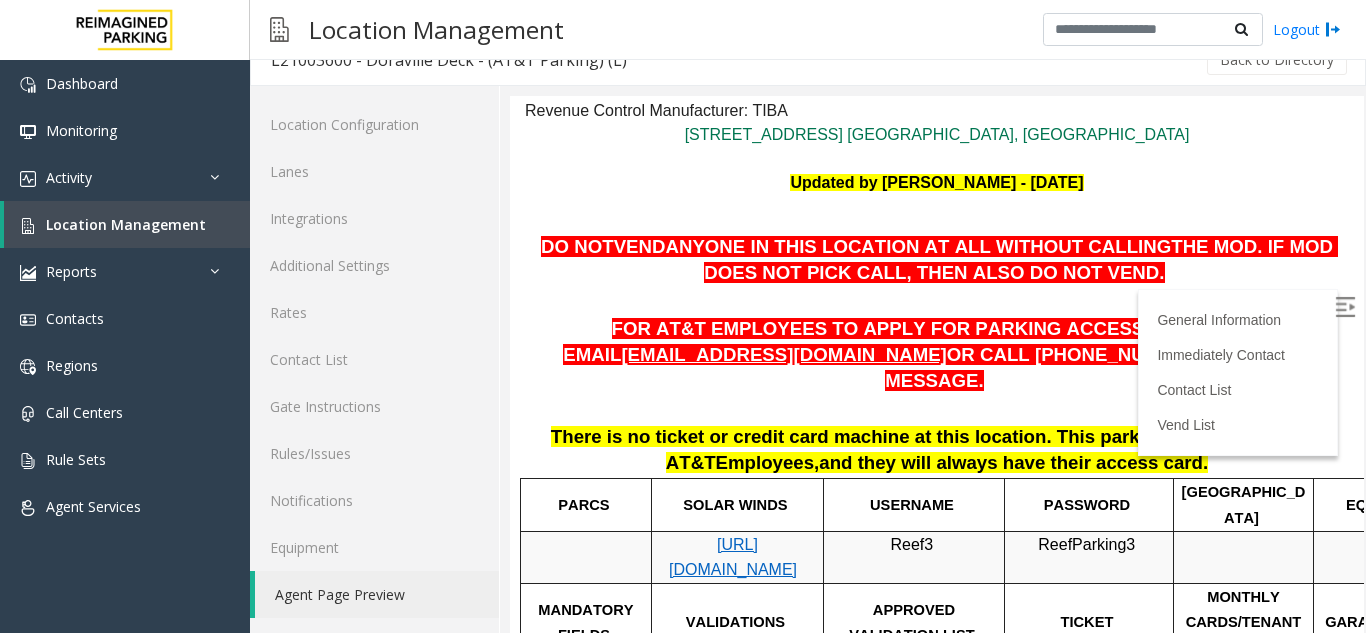 scroll, scrollTop: 100, scrollLeft: 0, axis: vertical 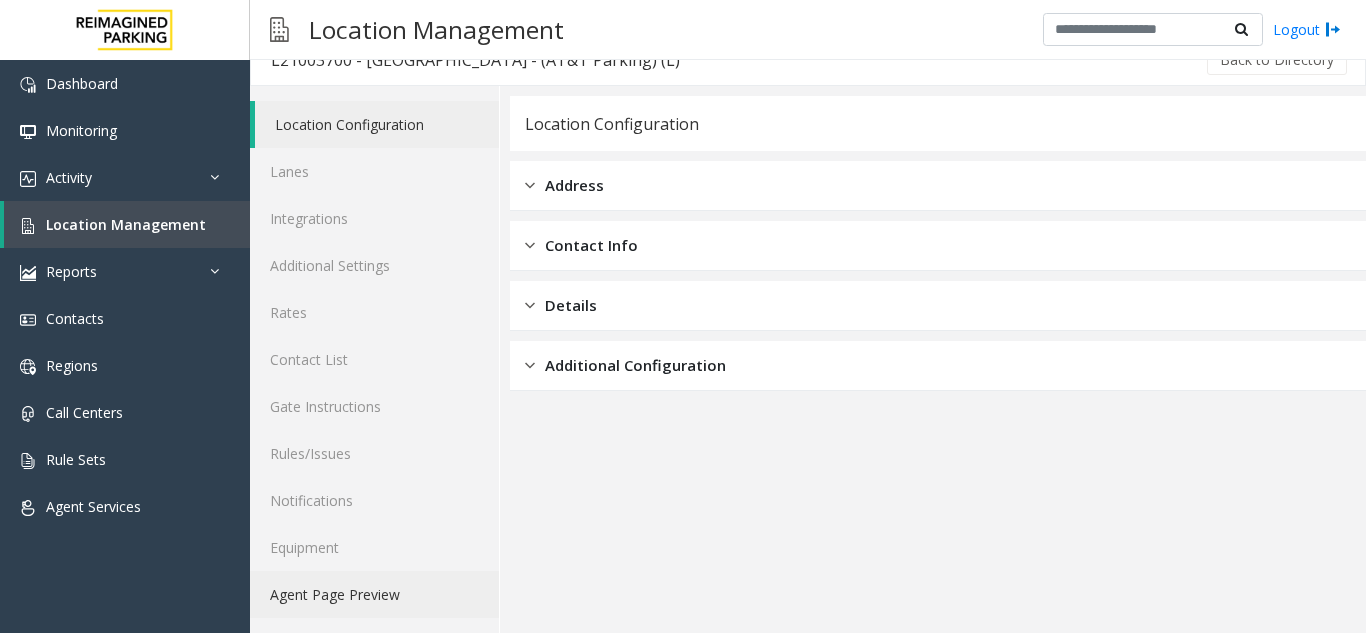 click on "Agent Page Preview" 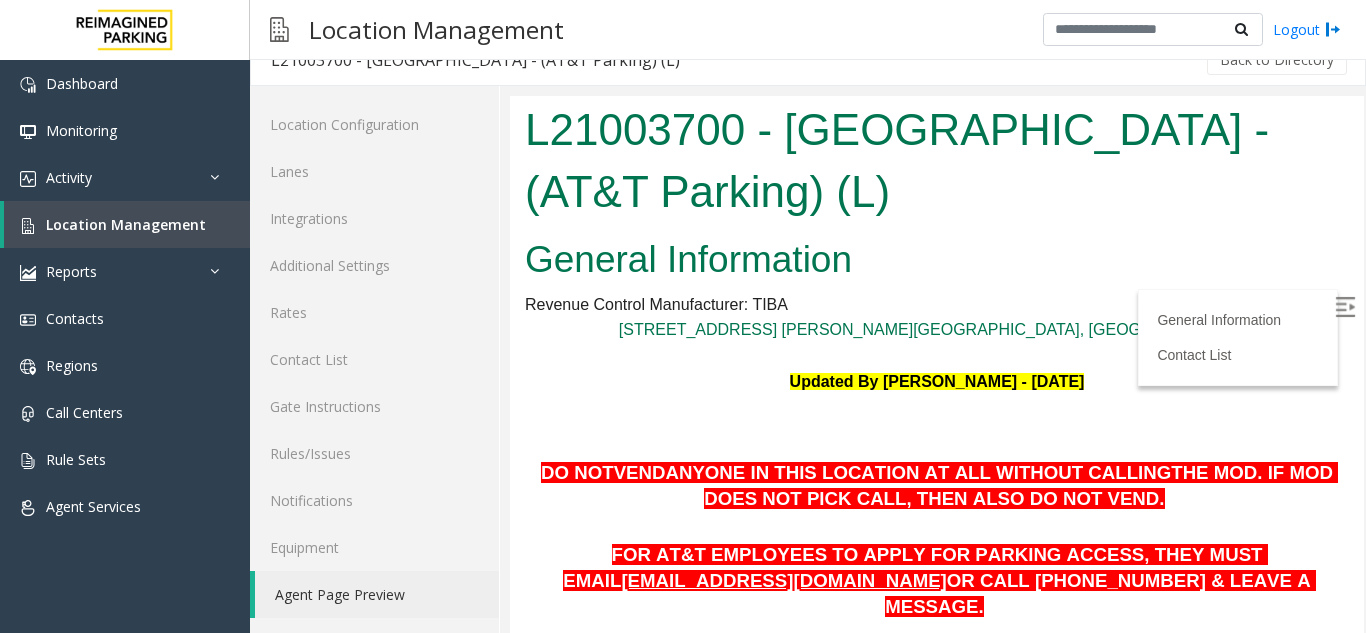 scroll, scrollTop: 0, scrollLeft: 0, axis: both 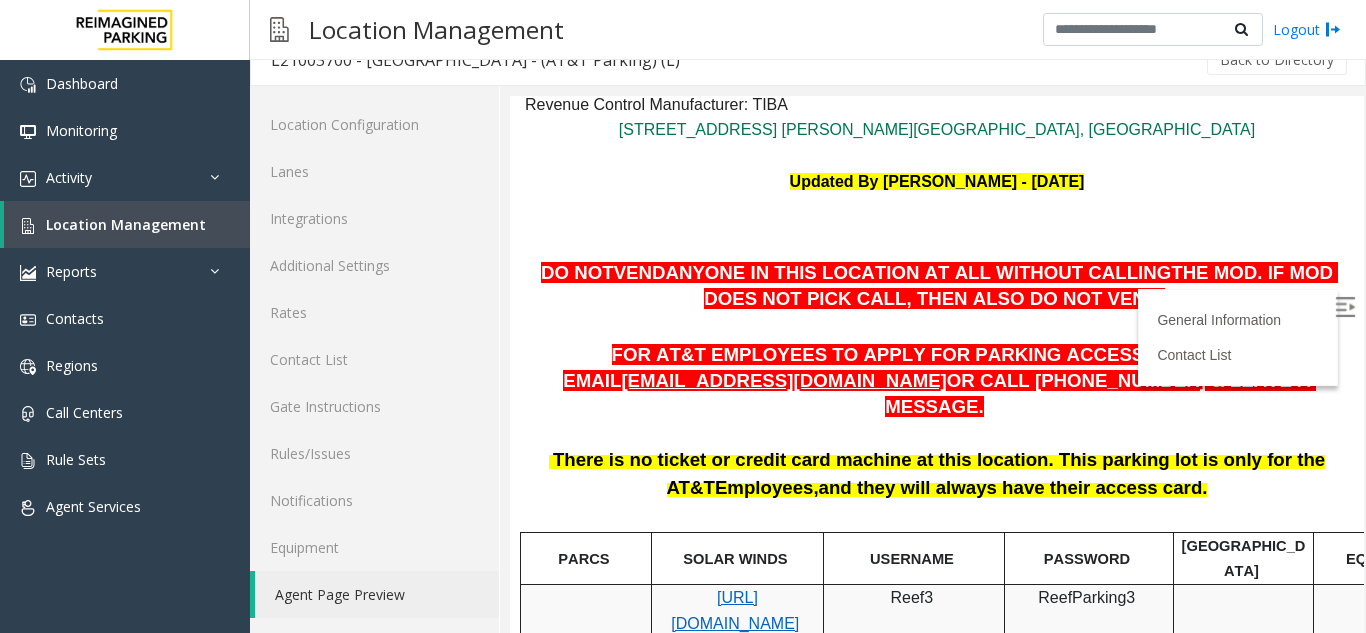 click at bounding box center (1347, 310) 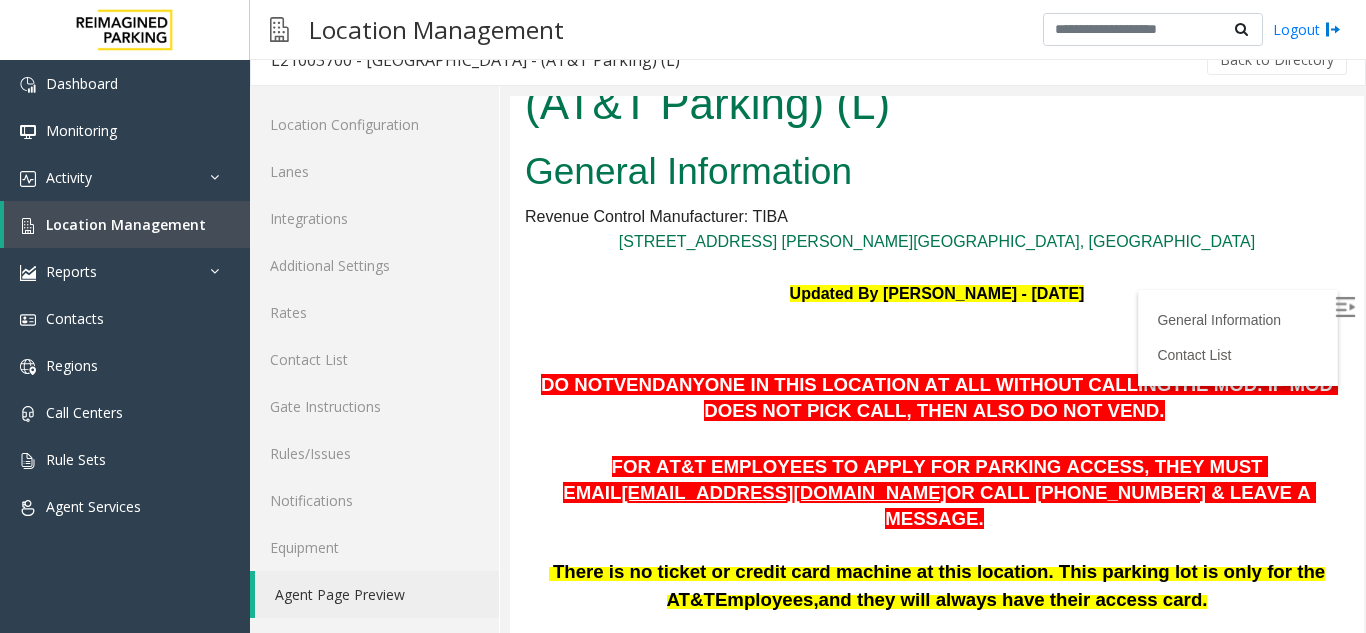 scroll, scrollTop: 200, scrollLeft: 0, axis: vertical 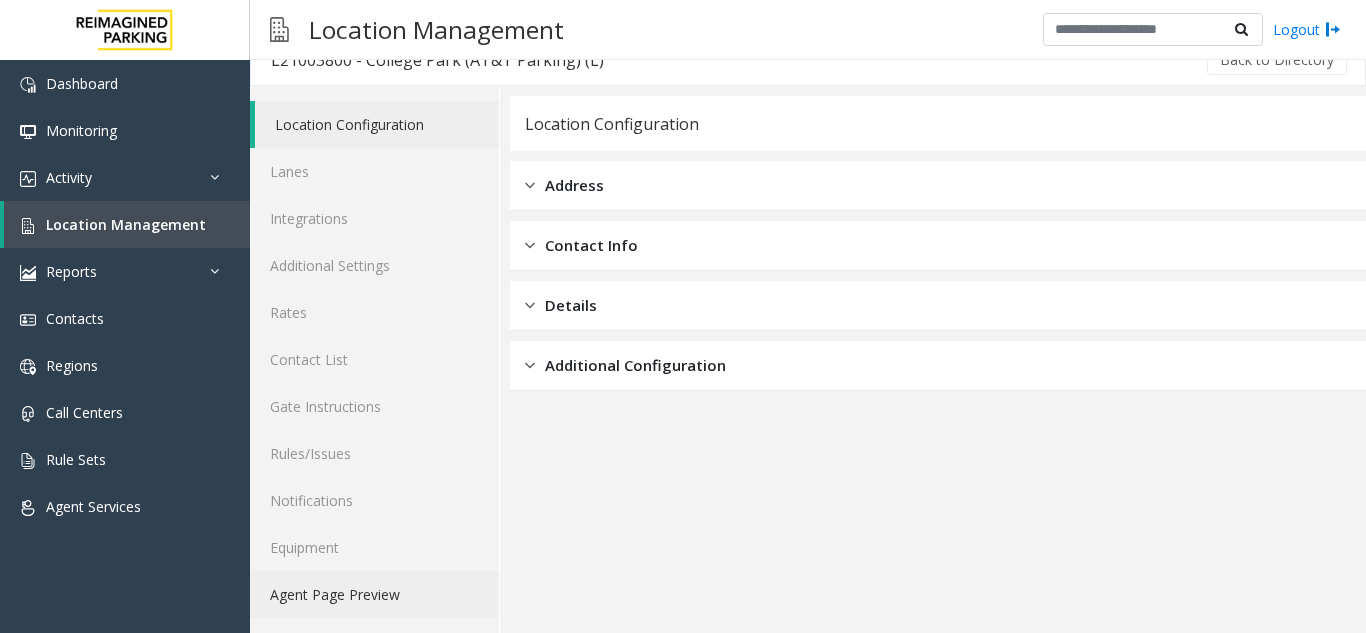 click on "Agent Page Preview" 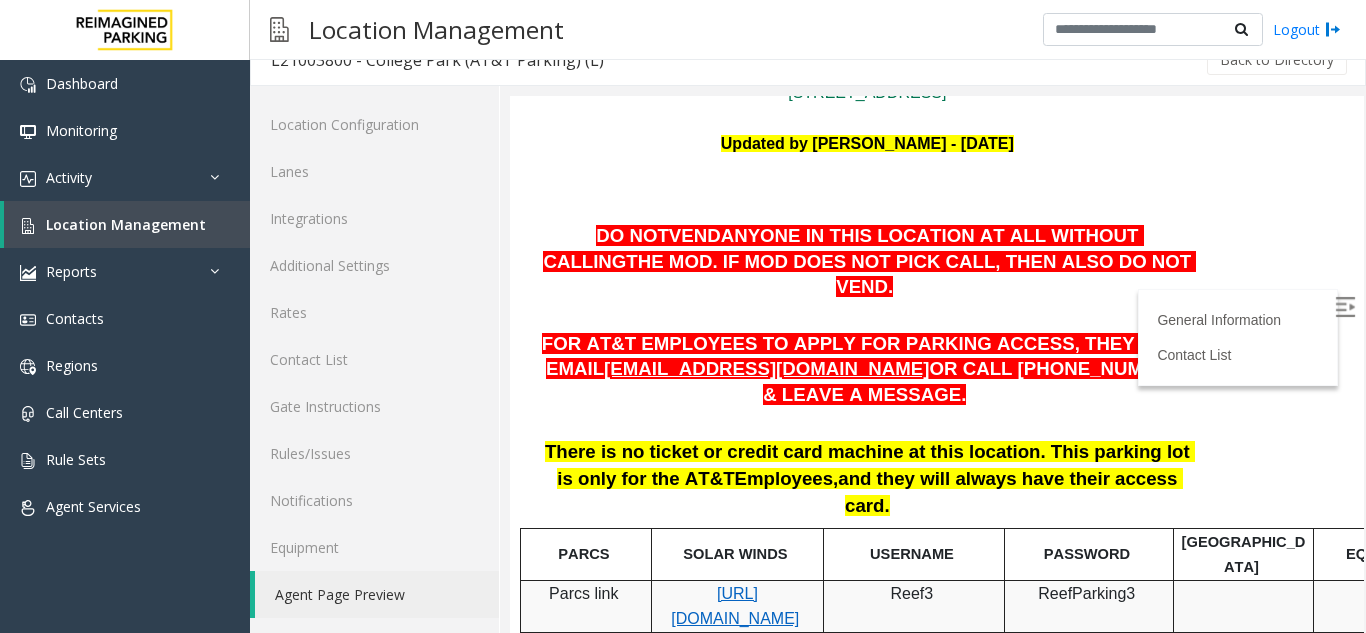 scroll, scrollTop: 500, scrollLeft: 0, axis: vertical 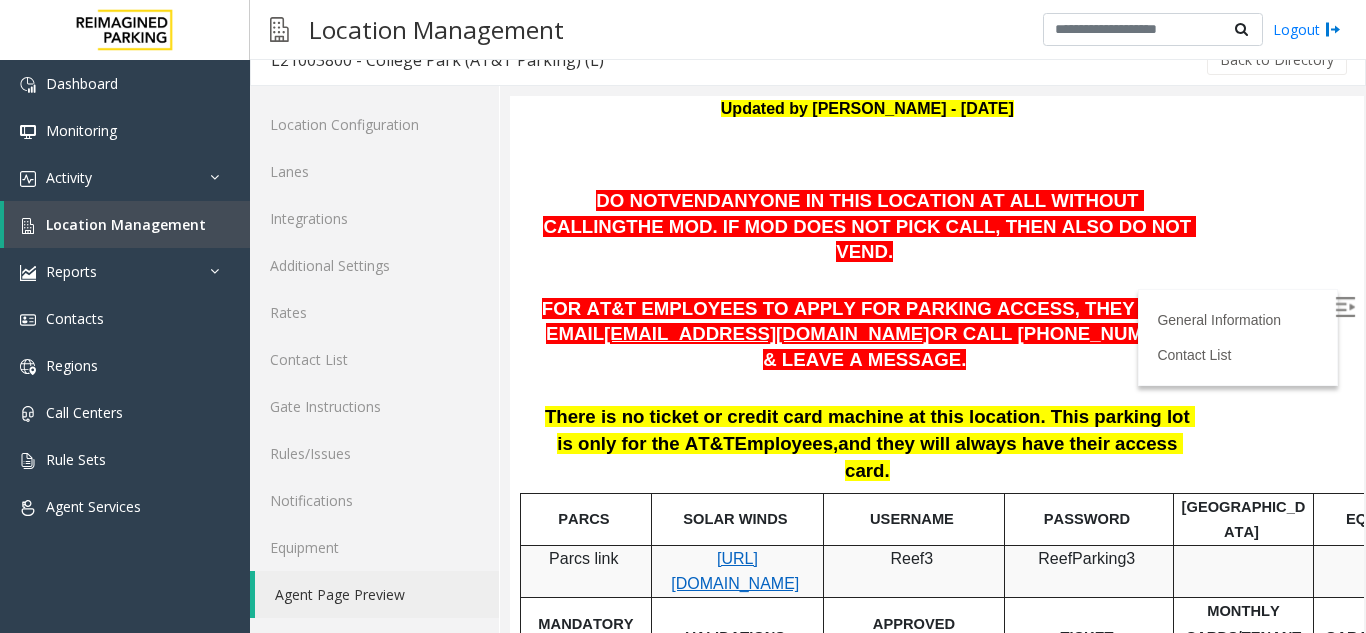 click at bounding box center (1345, 307) 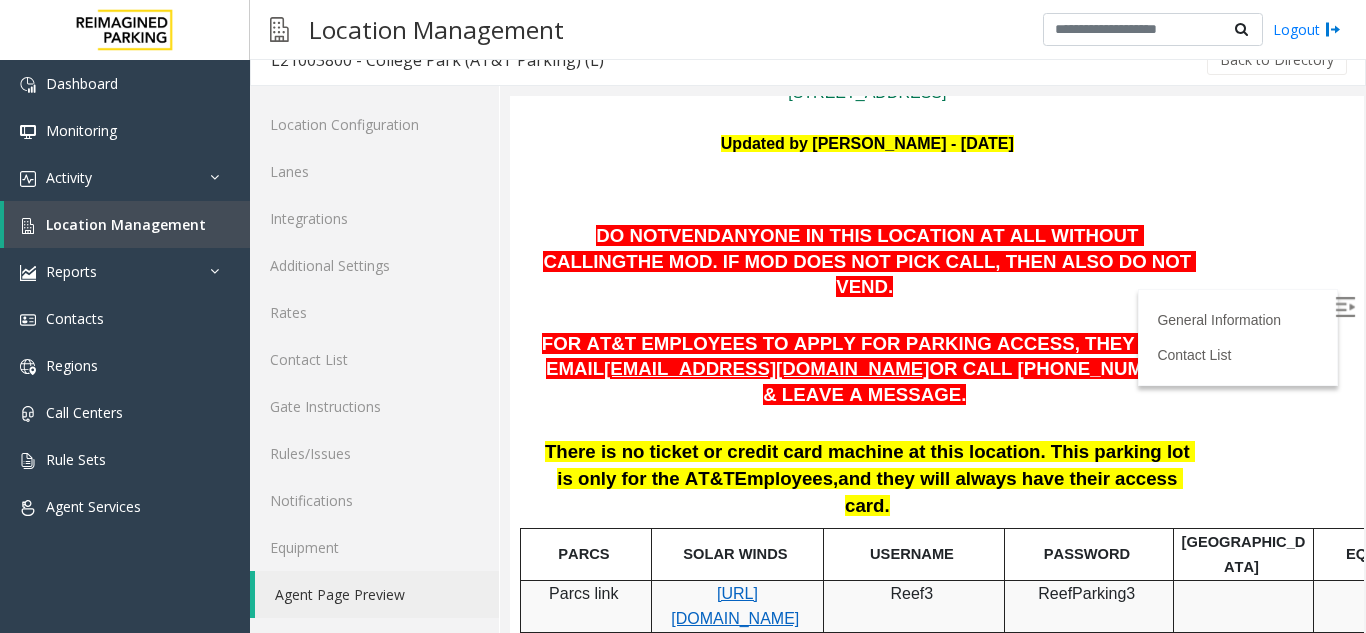 scroll, scrollTop: 500, scrollLeft: 0, axis: vertical 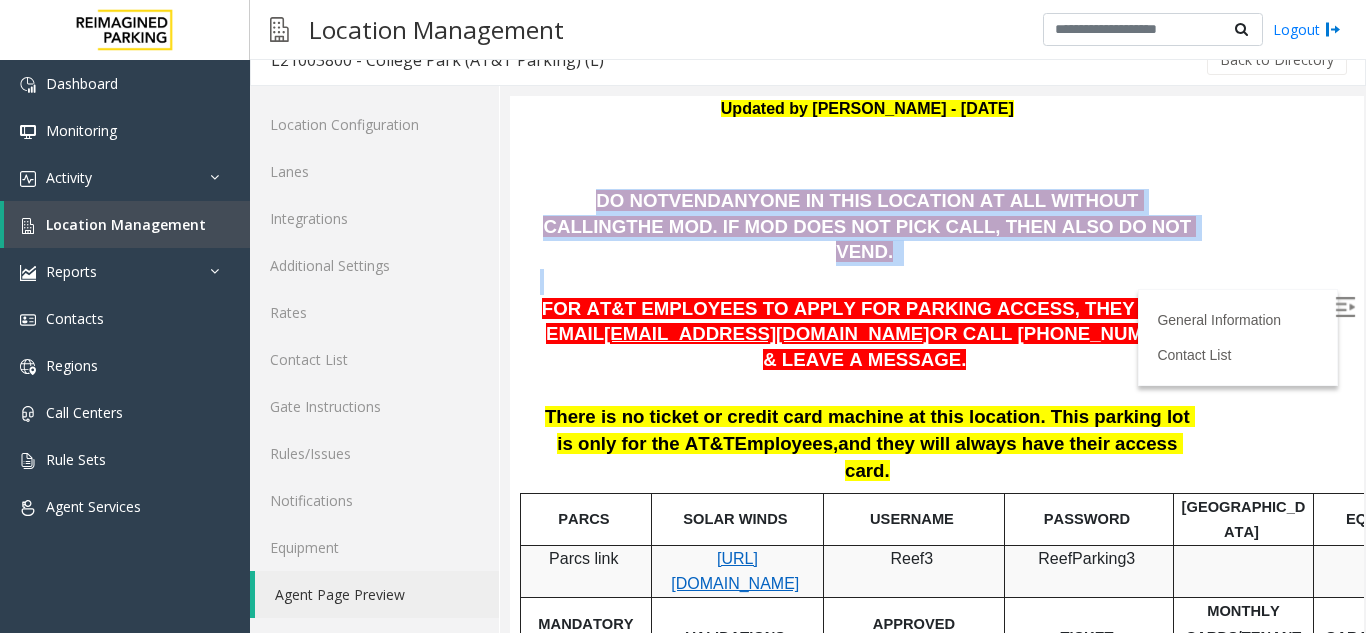 drag, startPoint x: 550, startPoint y: 201, endPoint x: 1177, endPoint y: 249, distance: 628.83466 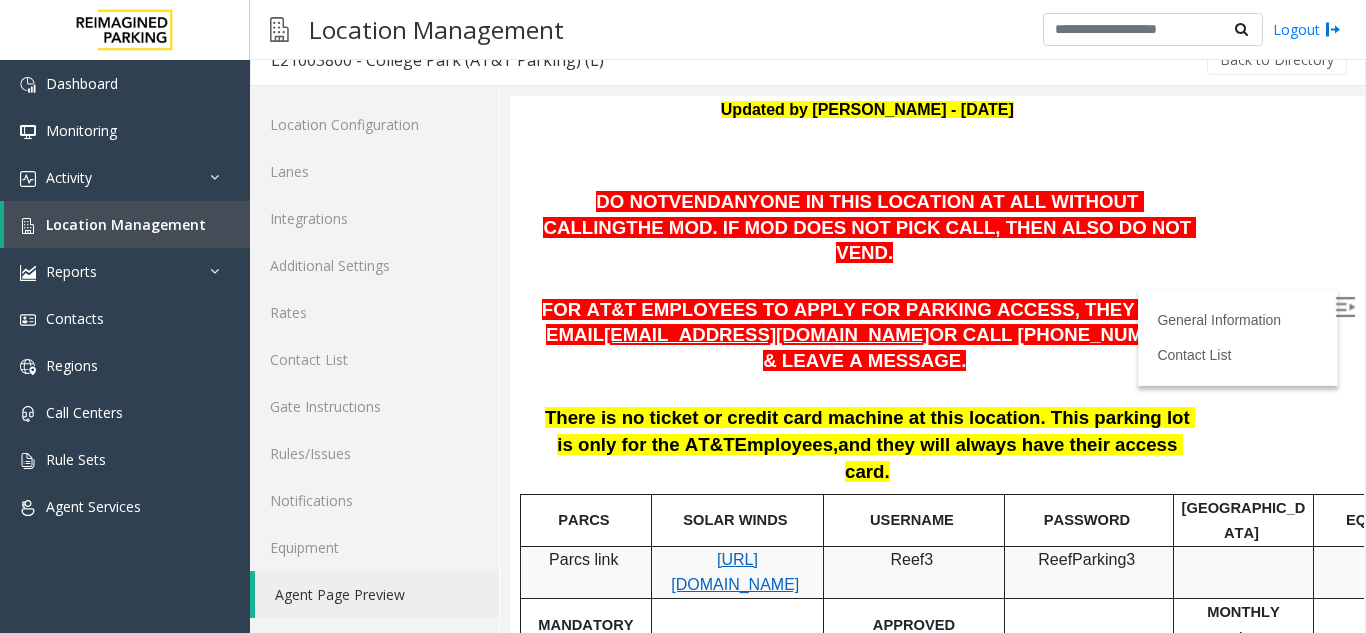 scroll, scrollTop: 500, scrollLeft: 0, axis: vertical 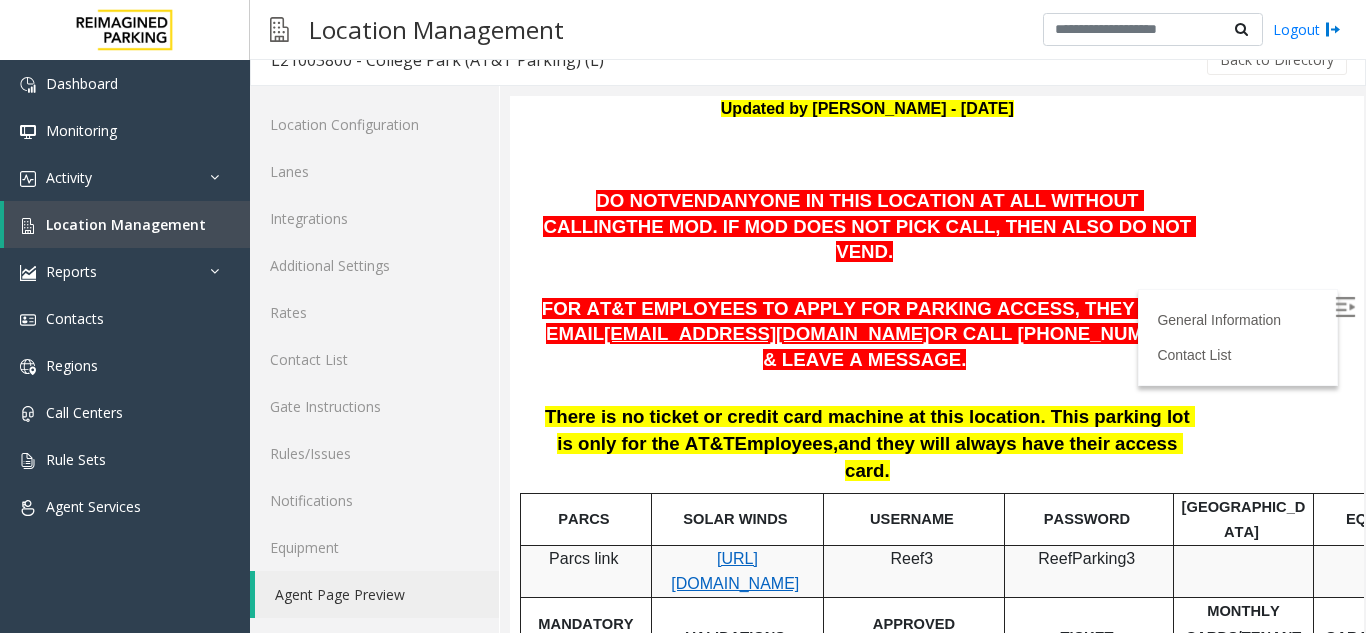 click on "There is no ticket or credit card machine at this location. This parking lot is only for the AT&T" at bounding box center [870, 430] 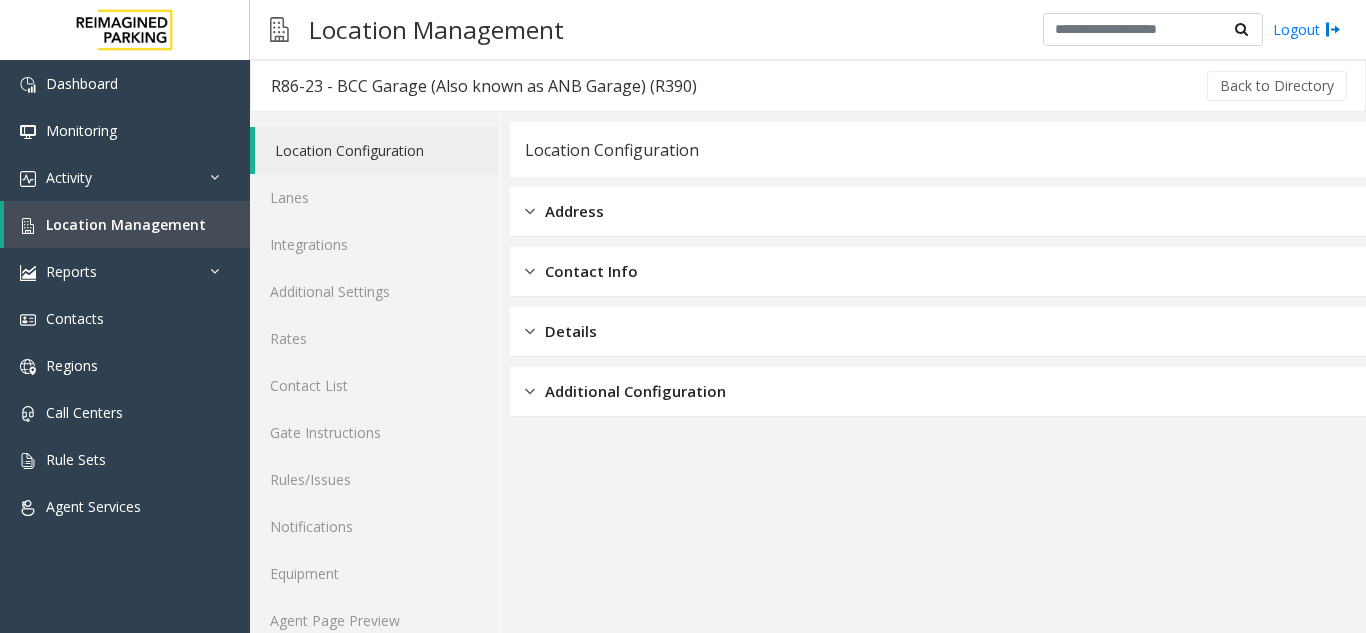 scroll, scrollTop: 0, scrollLeft: 0, axis: both 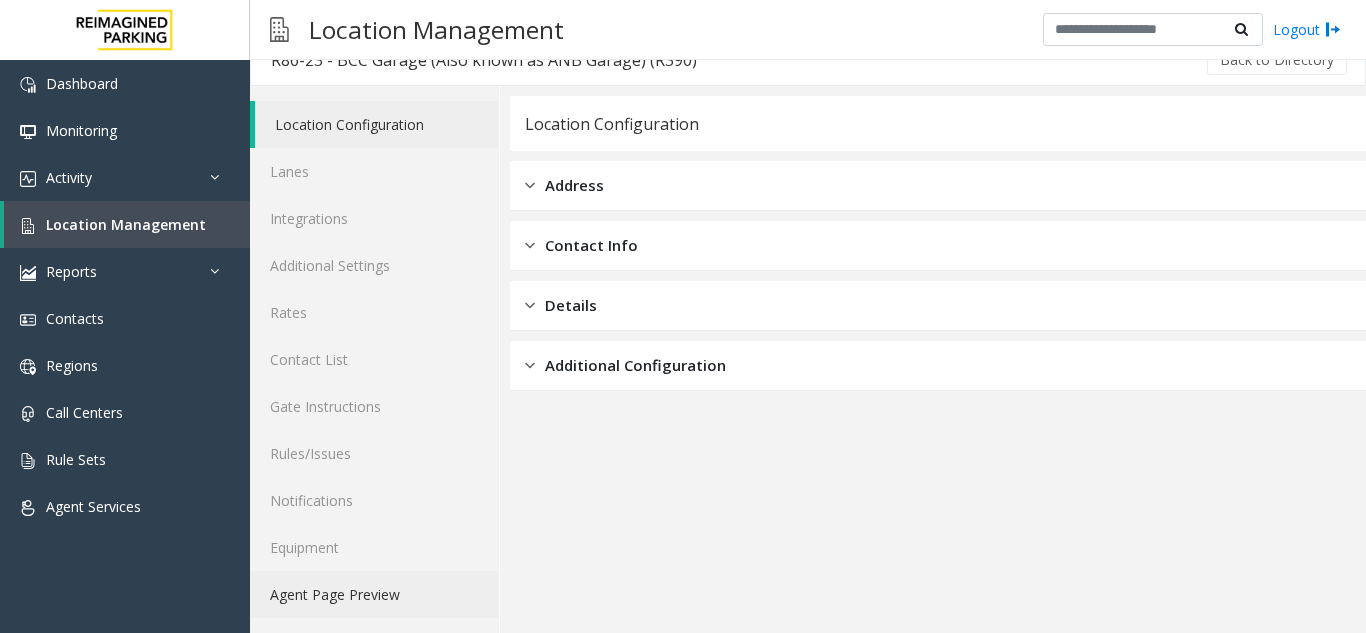 click on "Agent Page Preview" 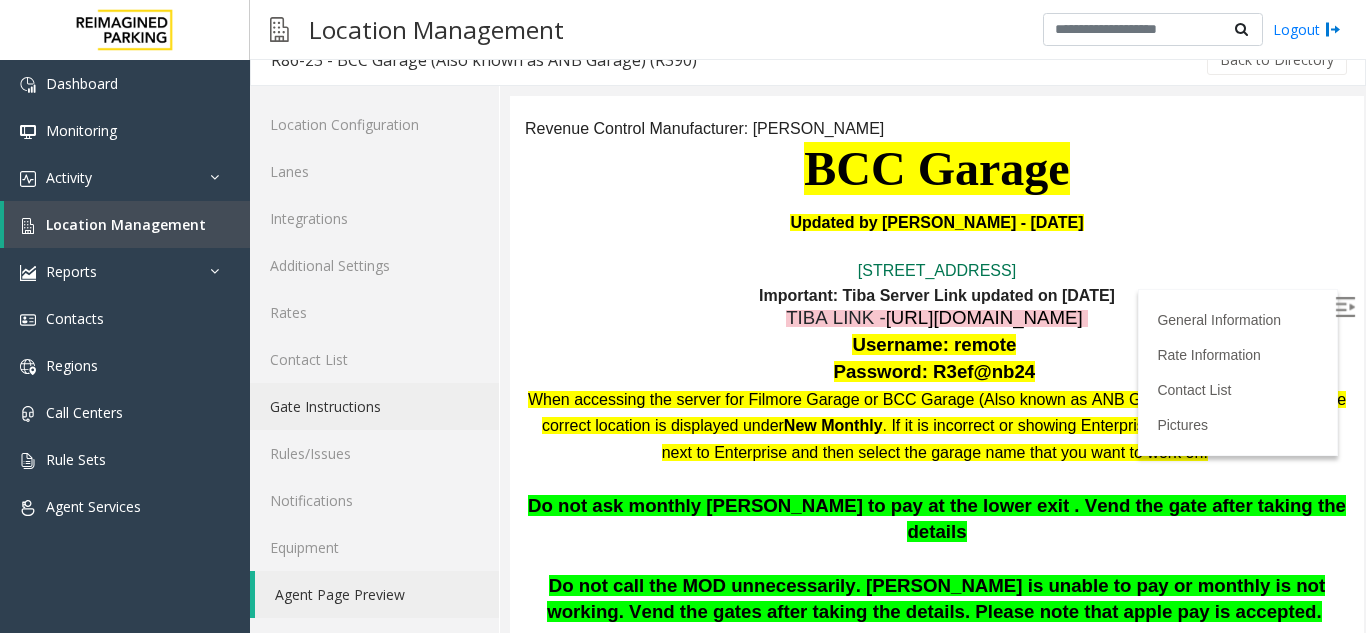 scroll, scrollTop: 300, scrollLeft: 0, axis: vertical 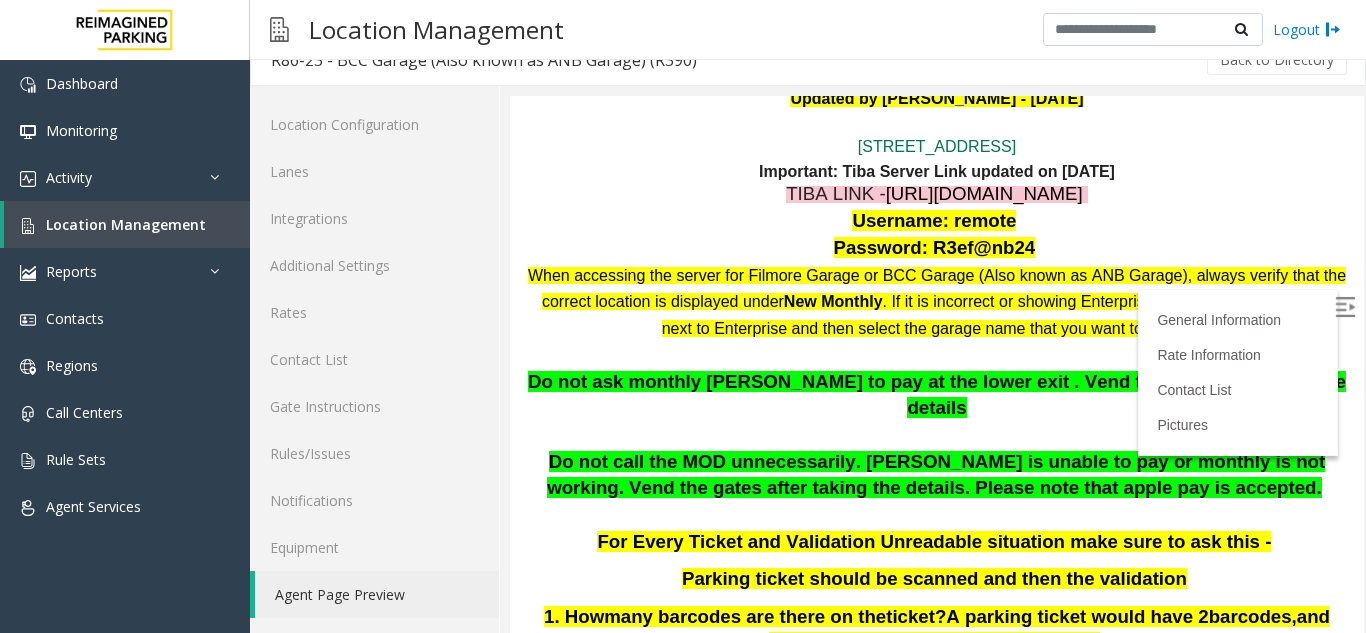 click at bounding box center [1347, 310] 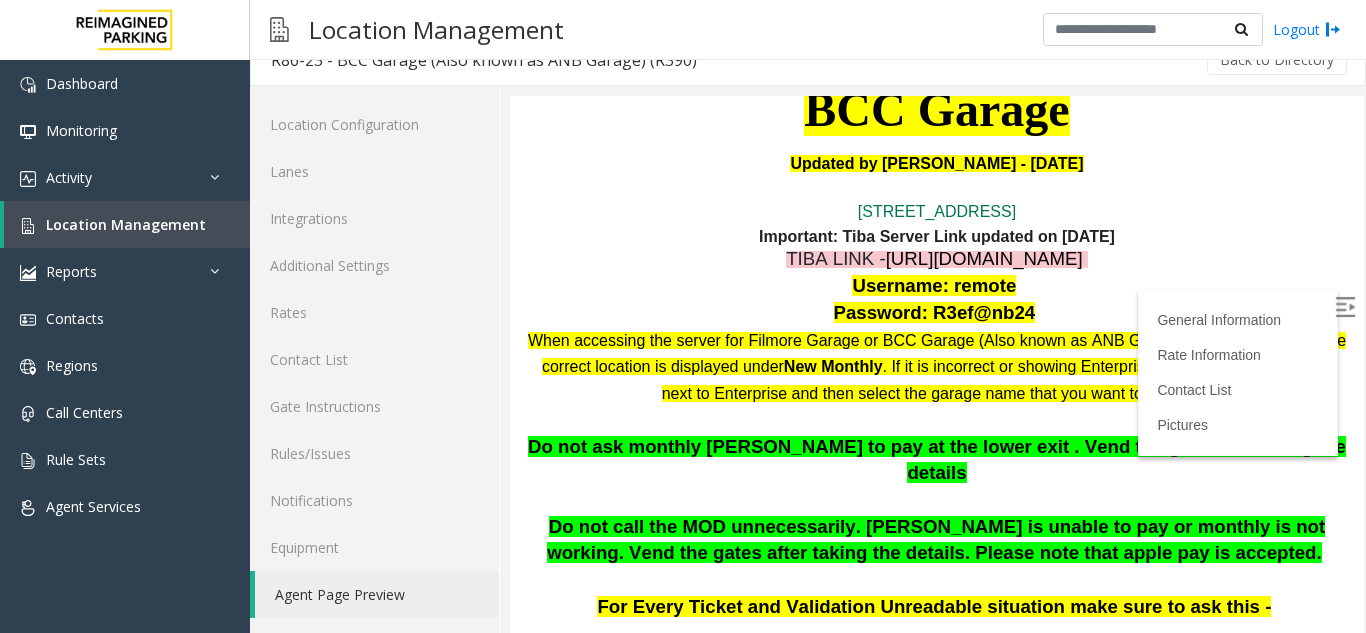 scroll, scrollTop: 200, scrollLeft: 0, axis: vertical 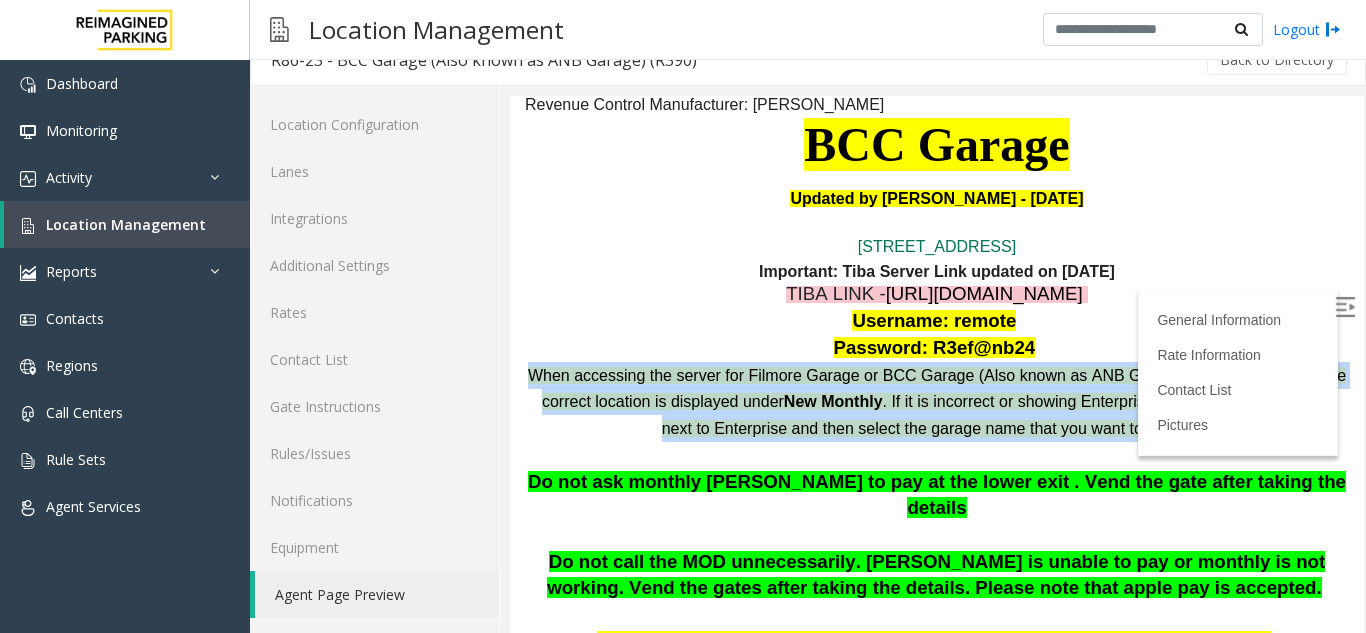 drag, startPoint x: 1222, startPoint y: 434, endPoint x: 521, endPoint y: 371, distance: 703.82526 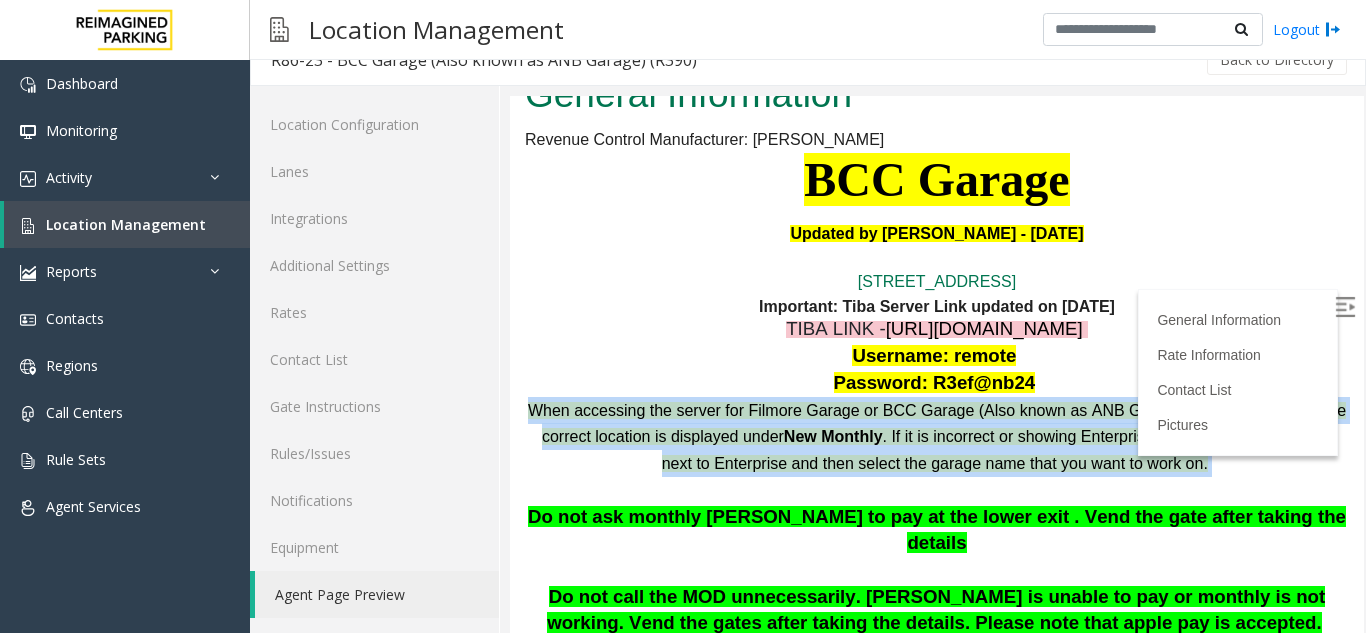 scroll, scrollTop: 200, scrollLeft: 0, axis: vertical 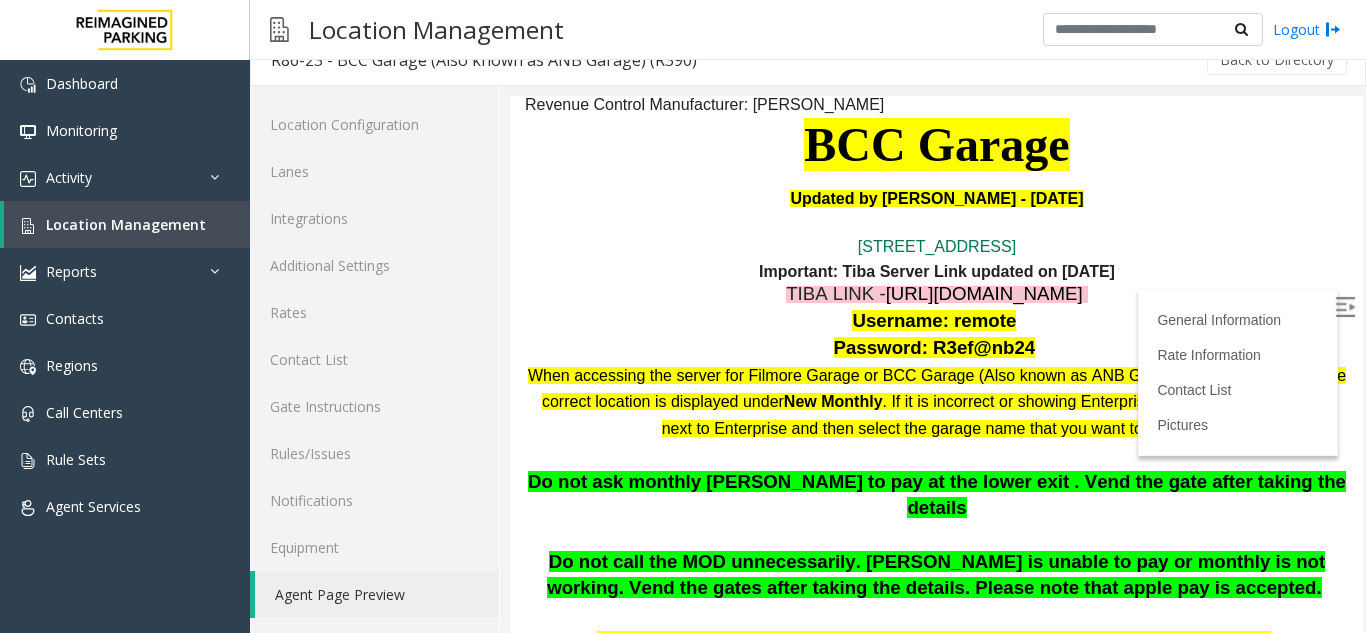click on "https://fillmore-web.sp.tibaparking.net/" at bounding box center [984, 293] 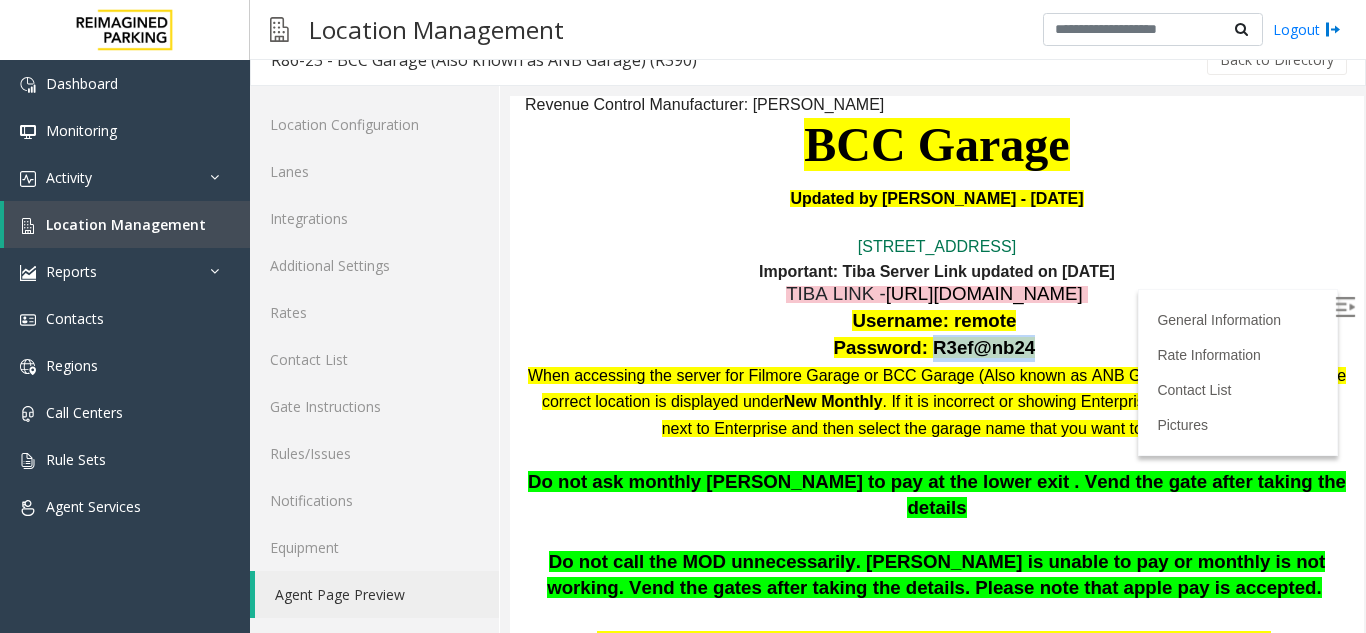 drag, startPoint x: 920, startPoint y: 346, endPoint x: 1004, endPoint y: 346, distance: 84 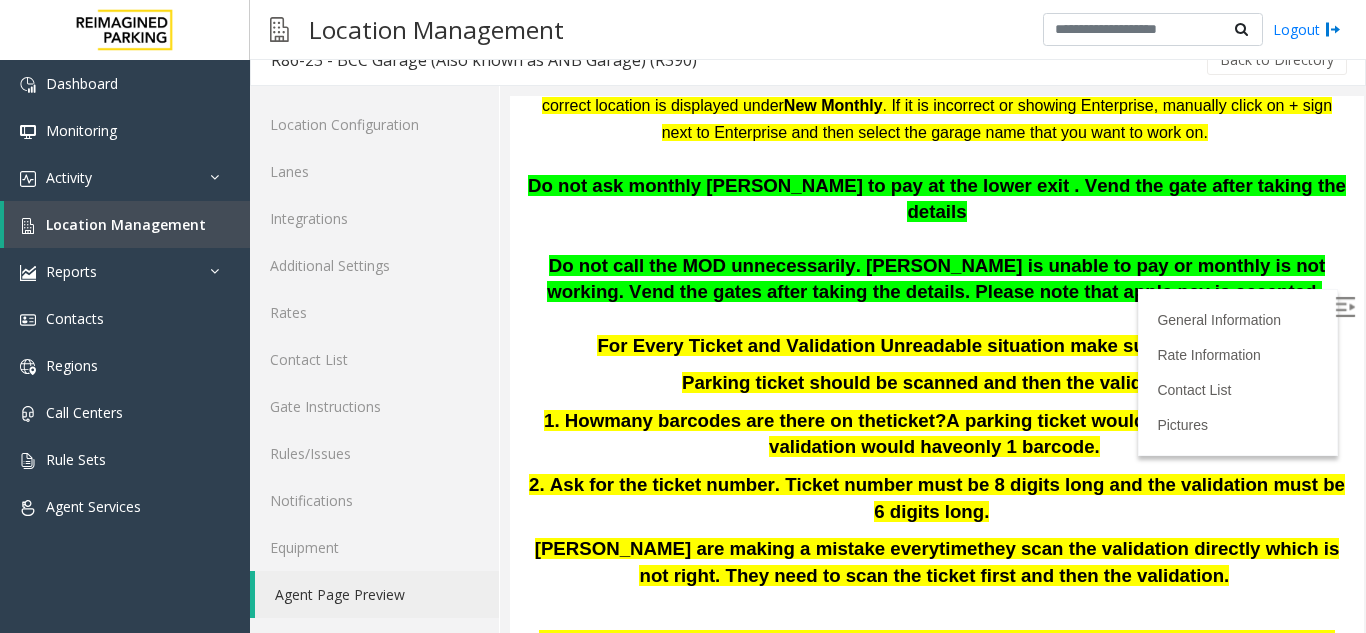 scroll, scrollTop: 500, scrollLeft: 0, axis: vertical 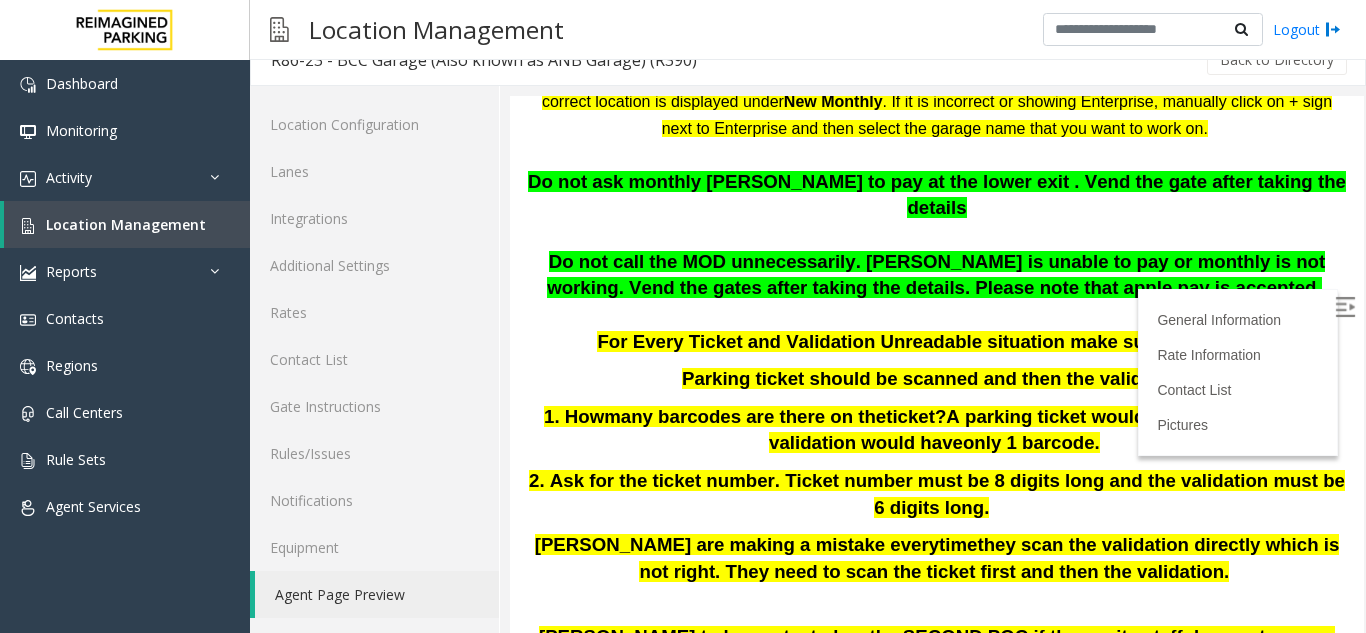 click on "2. Ask for the ticket number. Ticket number must be 8 digits long and the validation must be 6 digits long." at bounding box center [937, 494] 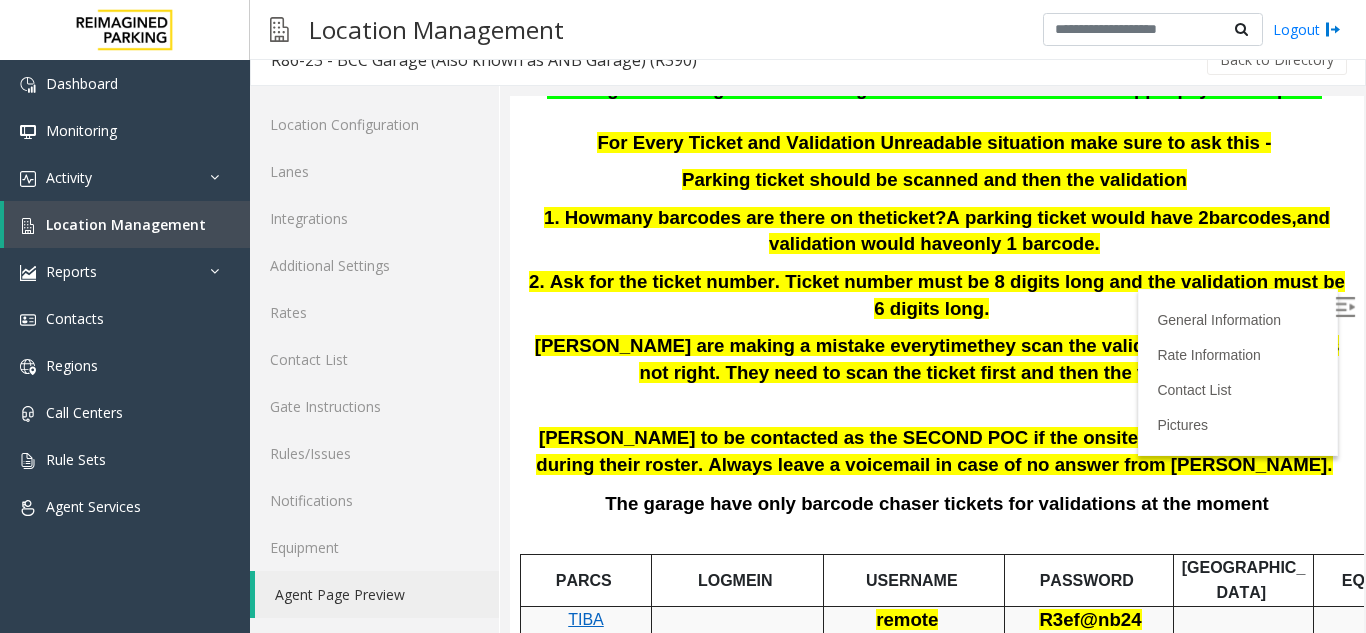 scroll, scrollTop: 700, scrollLeft: 0, axis: vertical 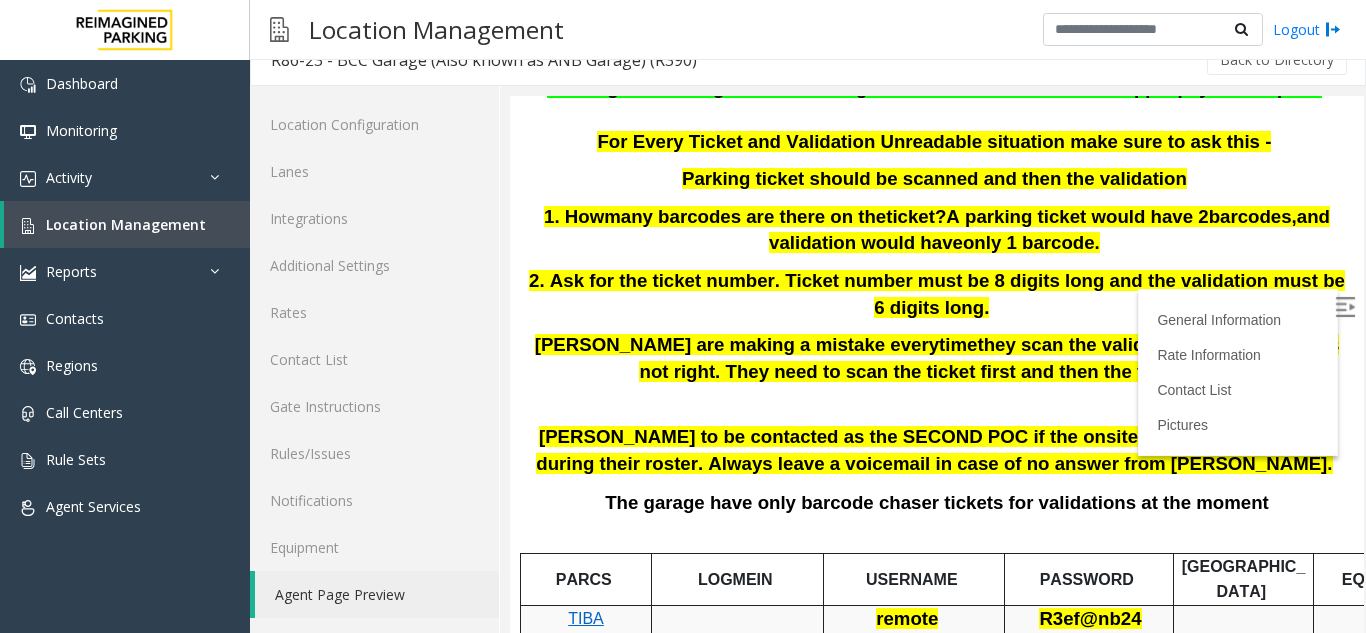 click on "many barcodes are there on the" at bounding box center (745, 216) 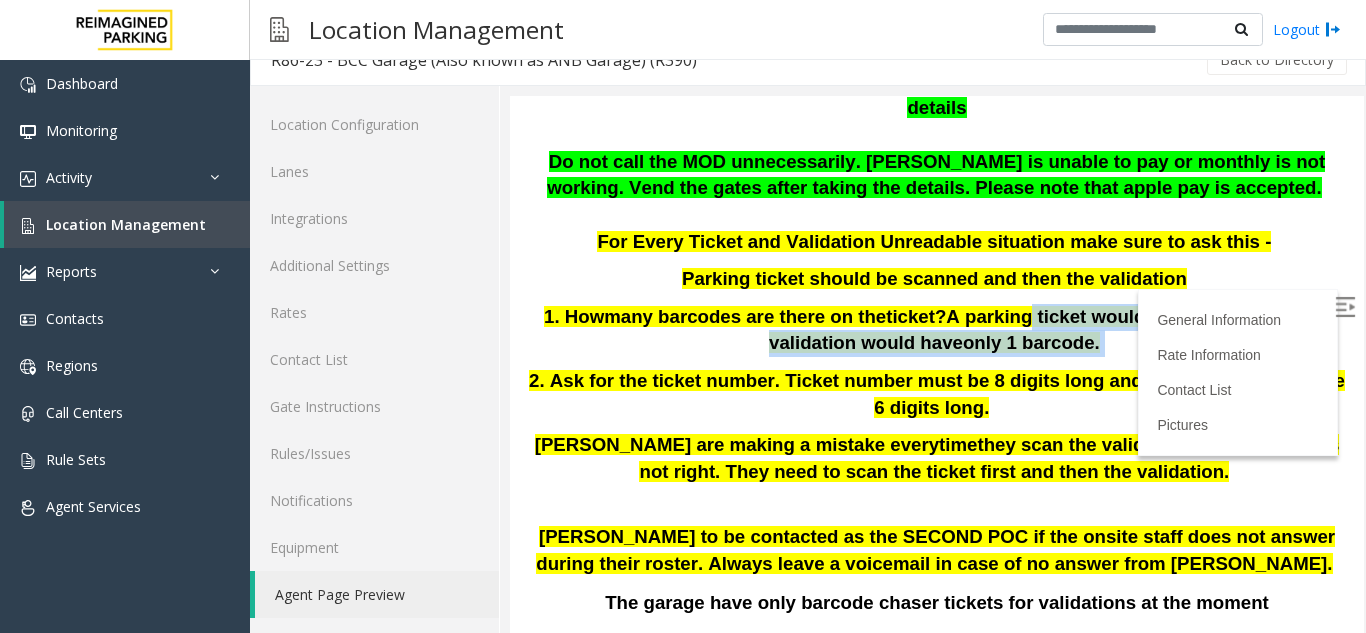 drag, startPoint x: 955, startPoint y: 284, endPoint x: 1121, endPoint y: 309, distance: 167.87198 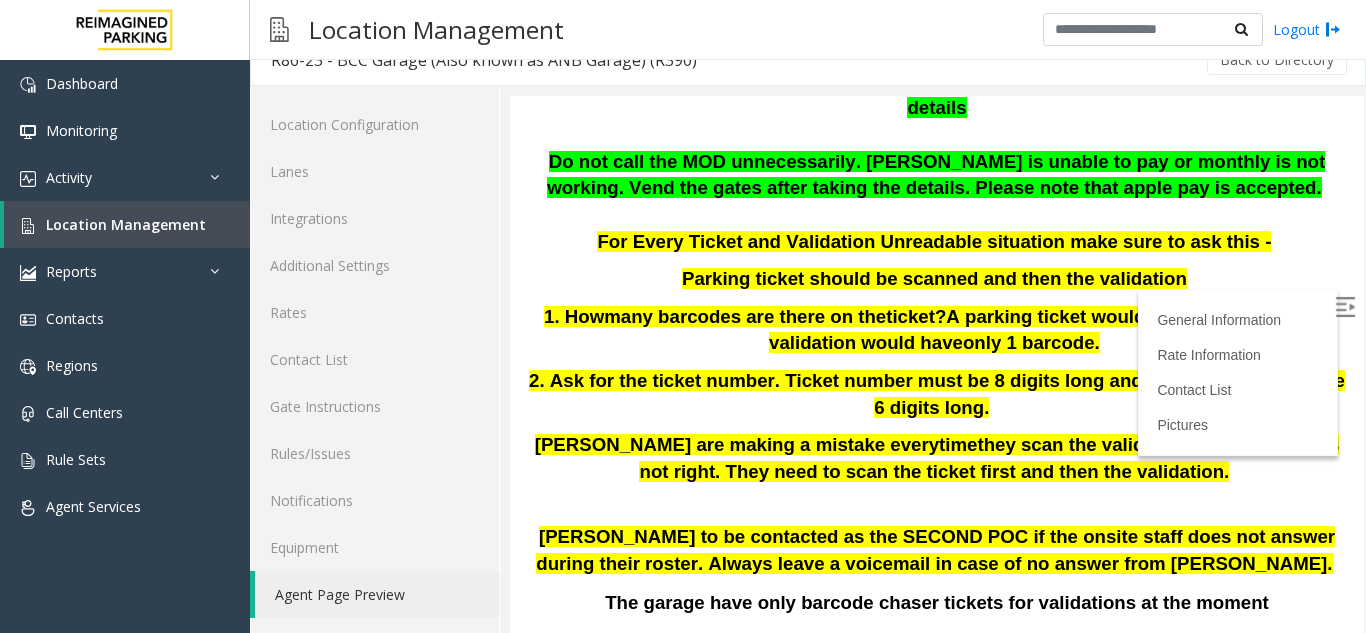 click on "For Every Ticket and Validation Unreadable situation make sure to ask this -   Parking ticket should be scanned and then the validation   1 . How  many barcodes are there on the  ticket?  A parking ticket would have 2  barcodes ,  and validation would have  only 1 barcode.   2. Ask for the ticket number. Ticket number must be 8 digits long and the validation must be 6 digits long.     Parkers are making a mistake every  time  they scan the validation directly which is not right. They need to scan the ticket first and then the validation." at bounding box center (937, 357) 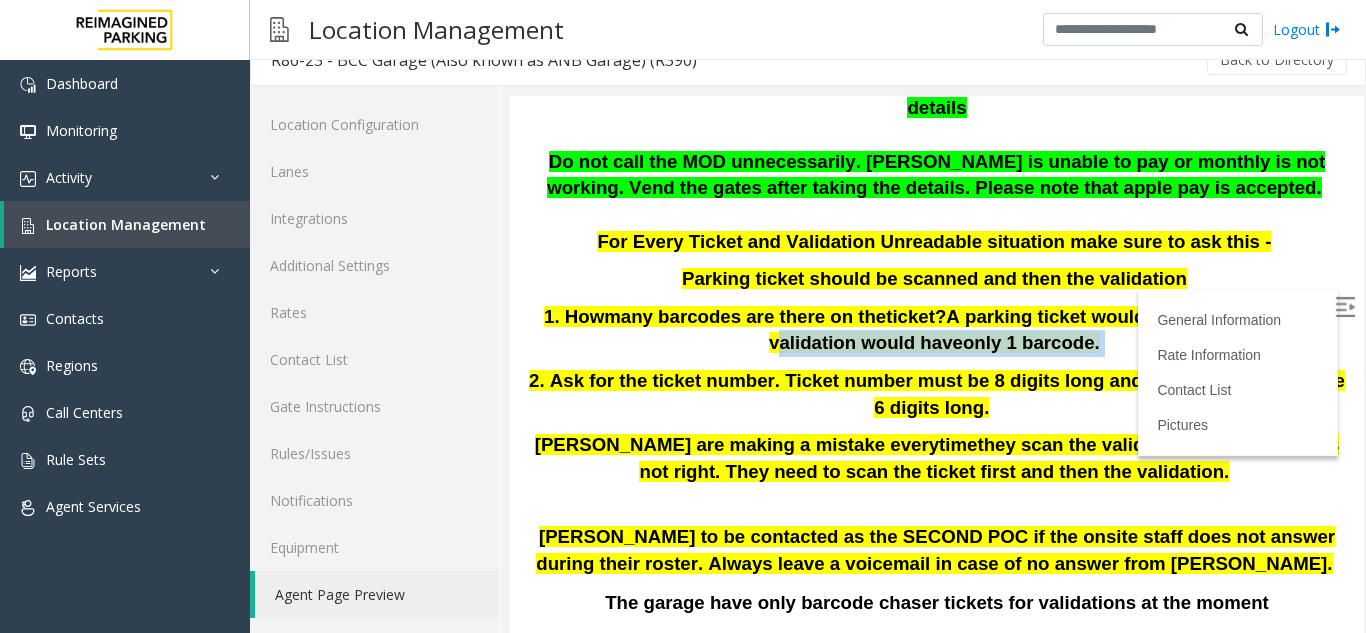 drag, startPoint x: 1242, startPoint y: 281, endPoint x: 1247, endPoint y: 312, distance: 31.400637 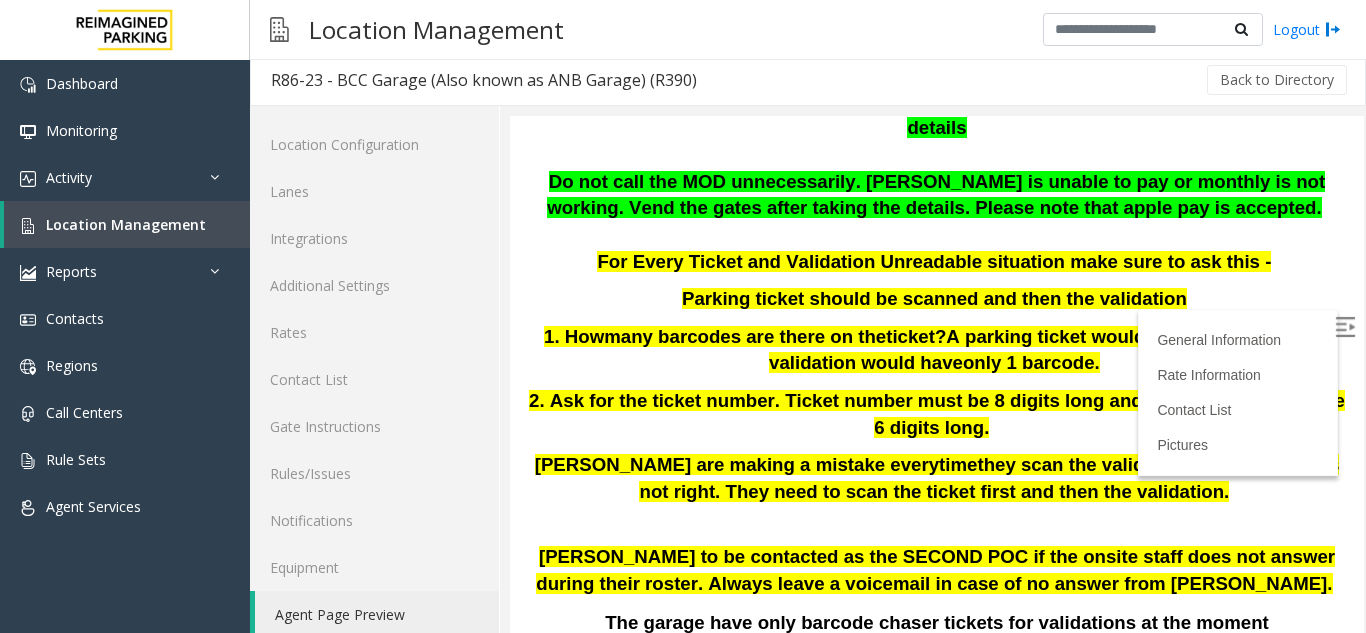 scroll, scrollTop: 0, scrollLeft: 0, axis: both 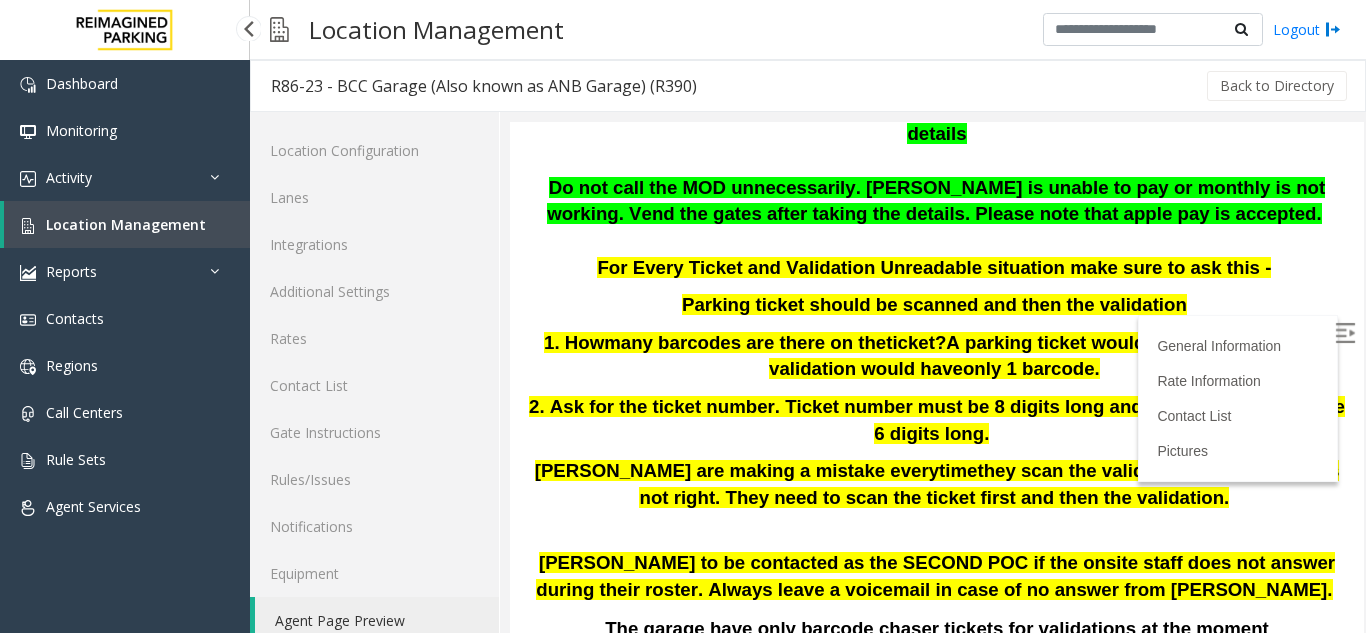 click on "Location Management" at bounding box center (126, 224) 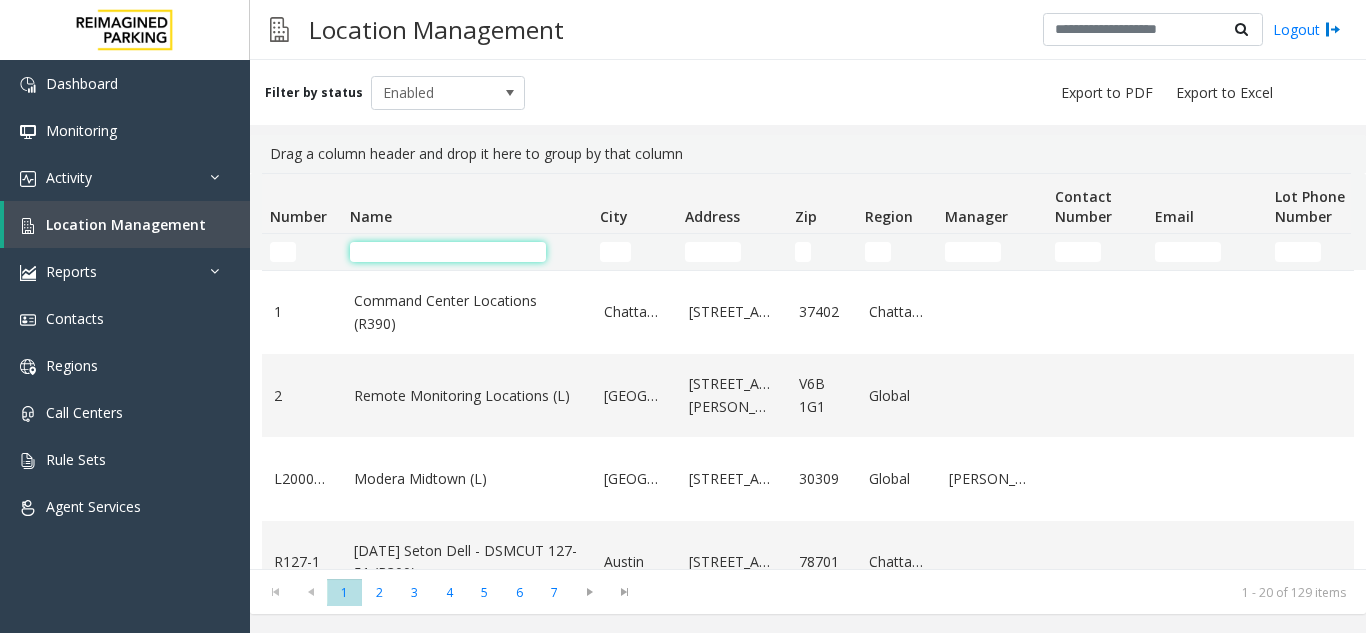 click 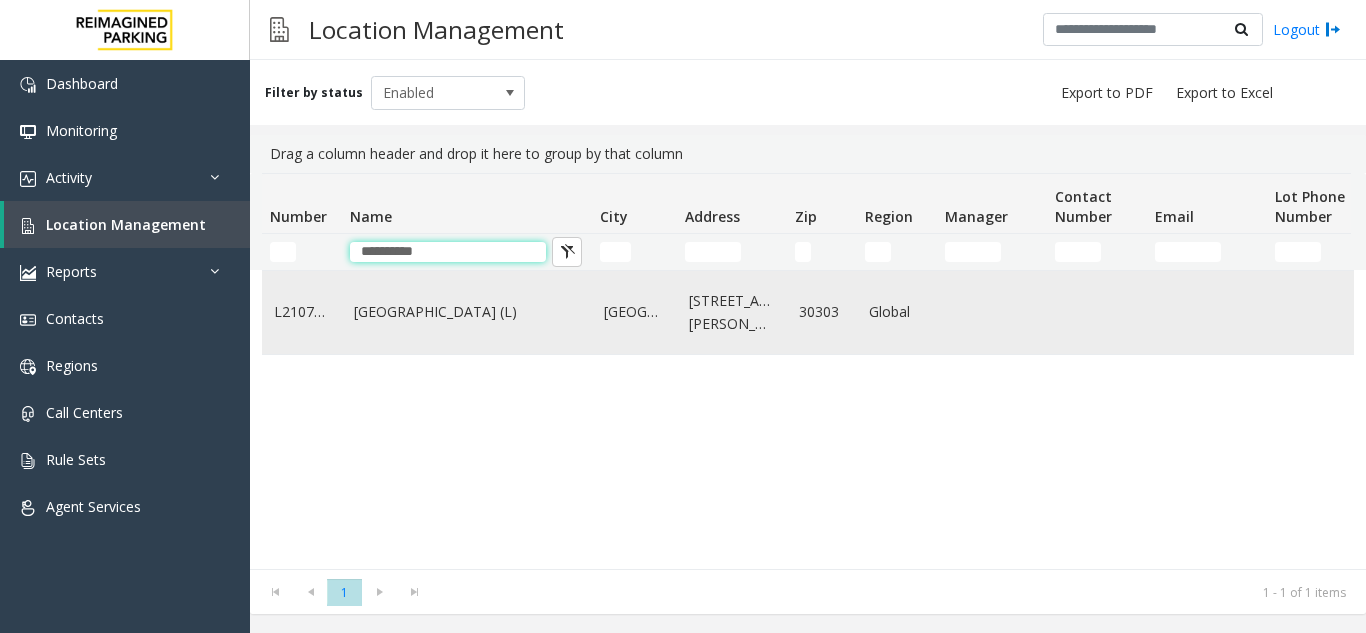 type on "**********" 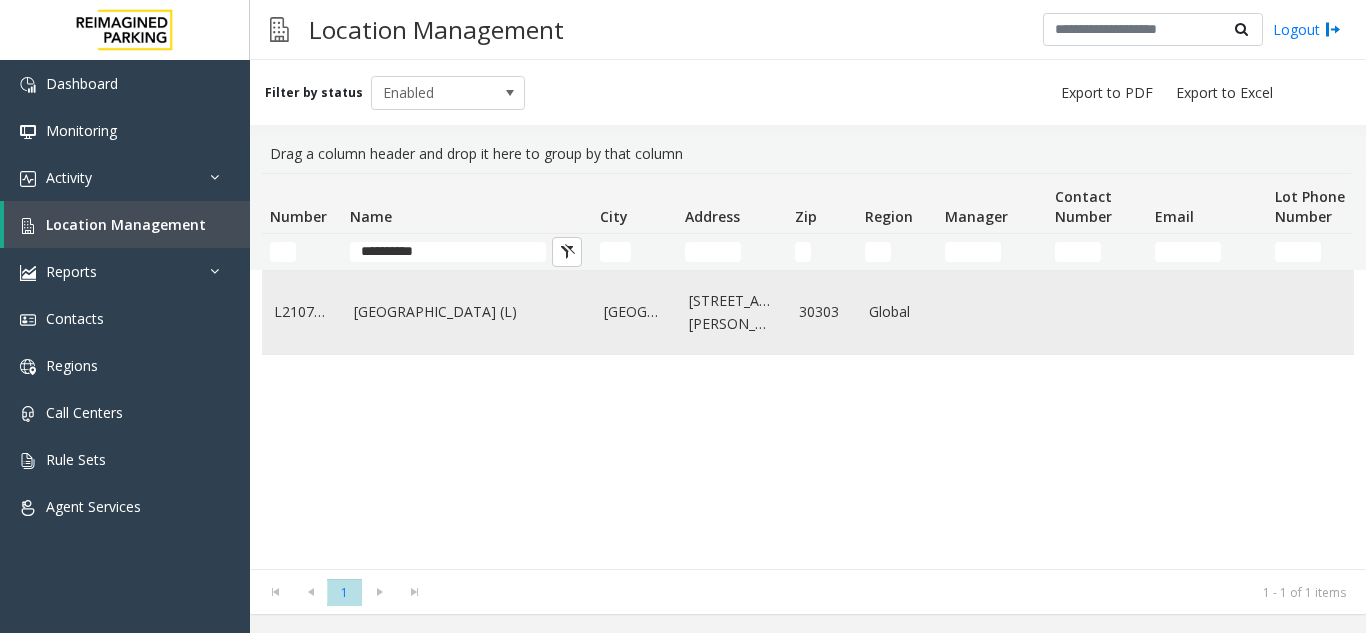 click on "City Plaza (L)" 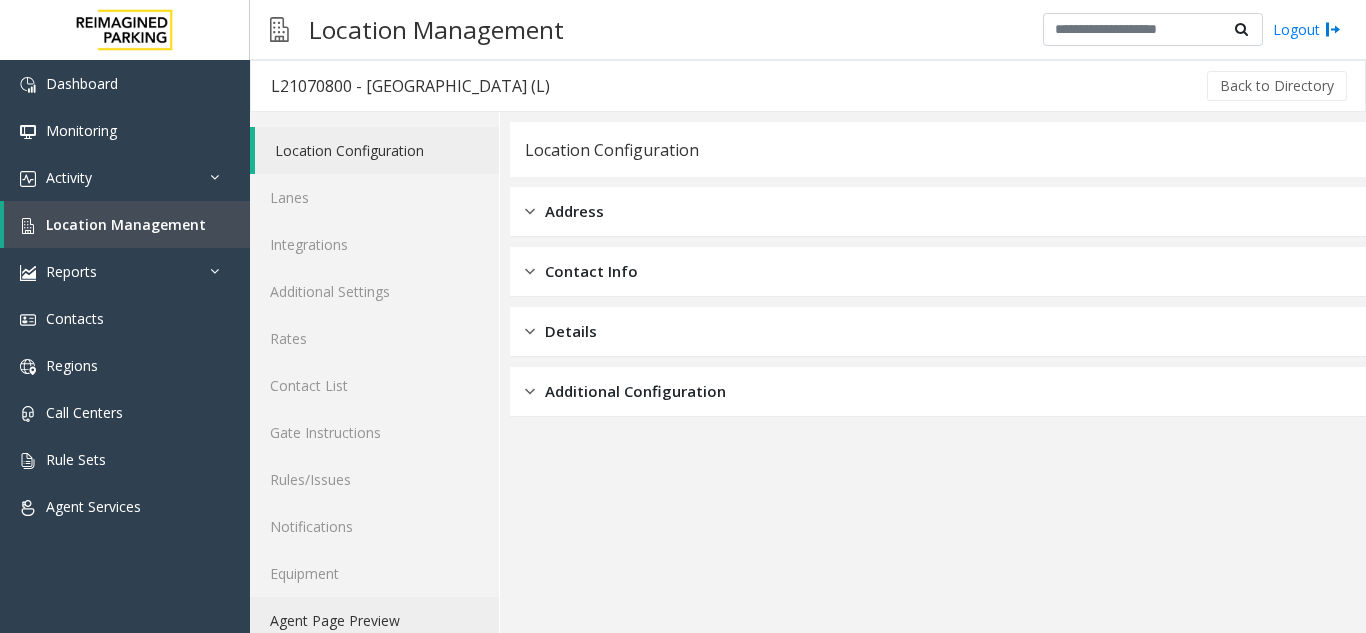 scroll, scrollTop: 26, scrollLeft: 0, axis: vertical 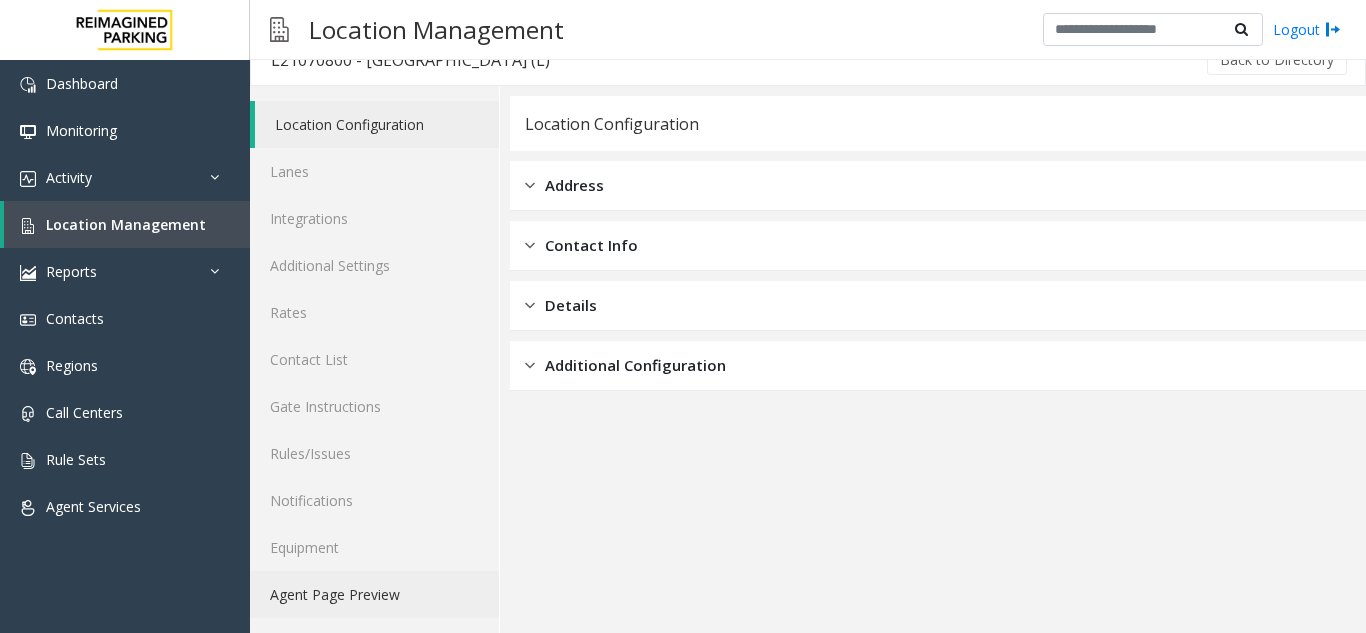 click on "Agent Page Preview" 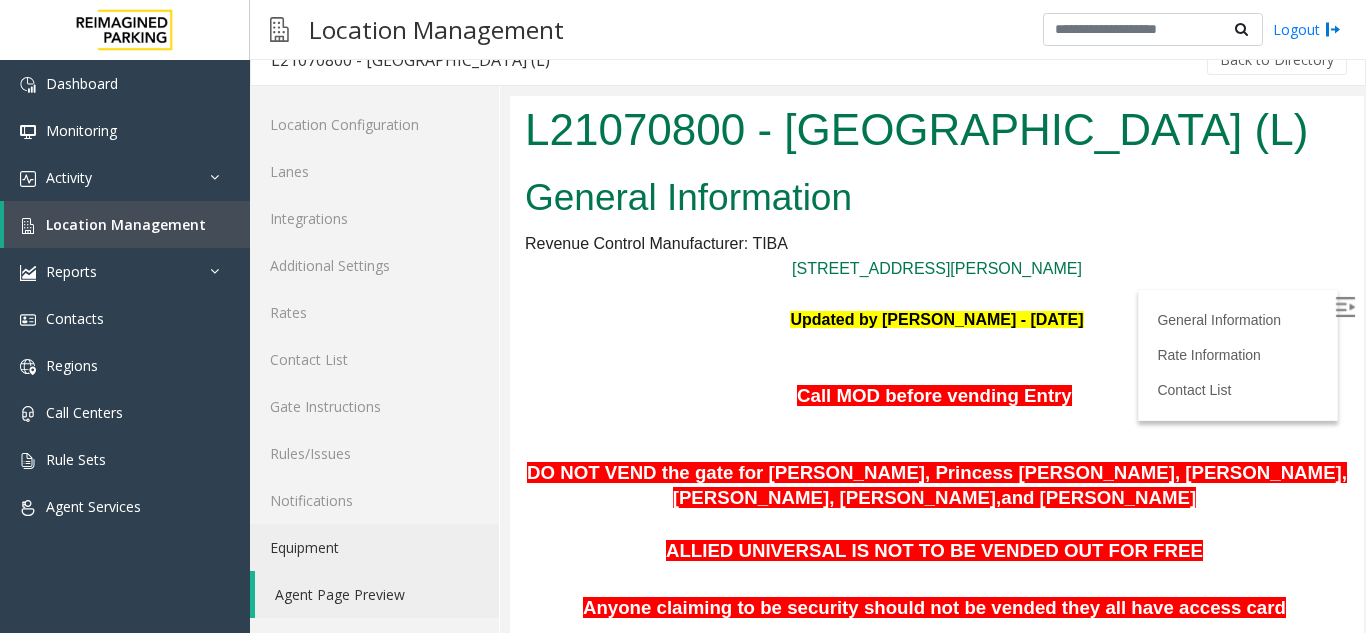scroll, scrollTop: 300, scrollLeft: 0, axis: vertical 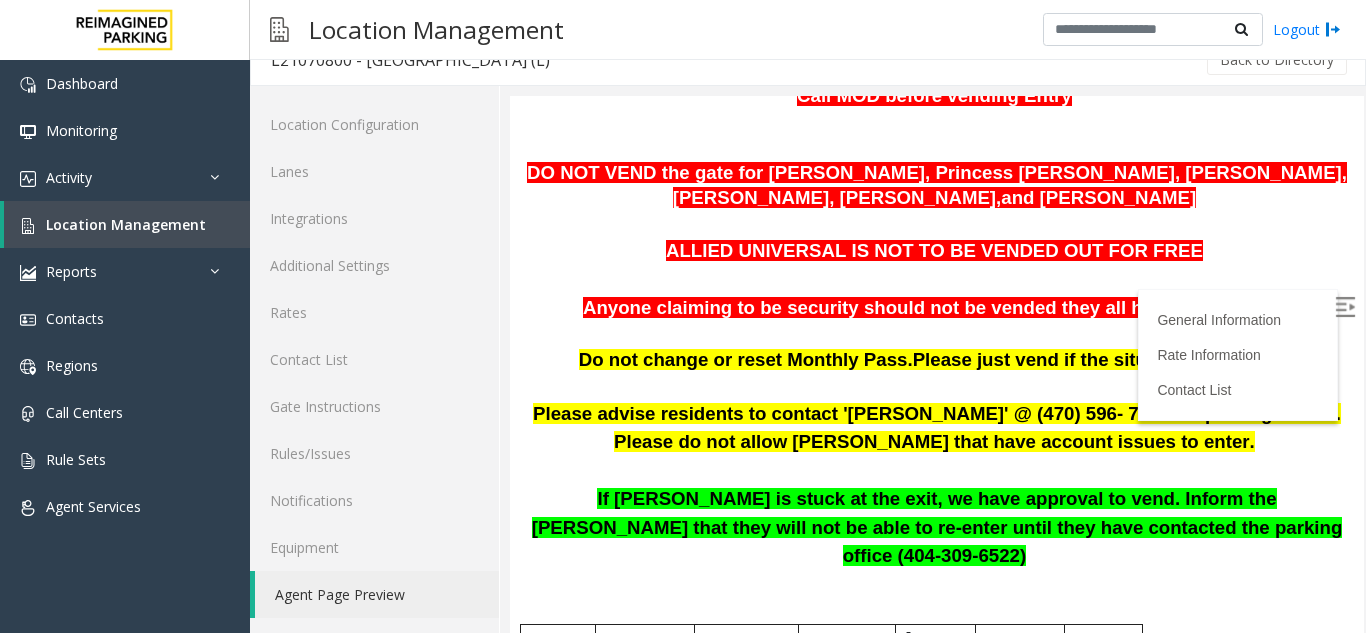 click on "General Information
Revenue Control Manufacturer: TIBA
180 Pryor St. Atlanta, GA Updated by Saikhom Singh - 25th June 2025 Call MOD before vending Entry       DO NOT VEND the gate for Kenya Scott, Princess Wright, Danielle Rogers, Kesara Samaraweera, Riani Nelson,  and Kara Nelson     ALLIED UNIVERSAL IS NOT TO BE VENDED OUT FOR FREE     Anyone claiming to be security should not be vended they all have access card     Do not change or reset Monthly Pass.  Please just vend if the situation calls for it.     Please advise residents to contact 'Aldo Gaither' @ (470) 596- 7752 for parking issues. Please do not allow parkers that have account issues to enter.     If Parker is stuck at the exit, we have approval to vend. Inform the parker that they will not be able to re-enter until they have contacted the parking office (404-309-6522)       PARCS   SOLAR WINDS   USERNAME   PASSWORD   PARIS   EQUIPMENT   CARD INSERTION   TIBA" at bounding box center (937, 1088) 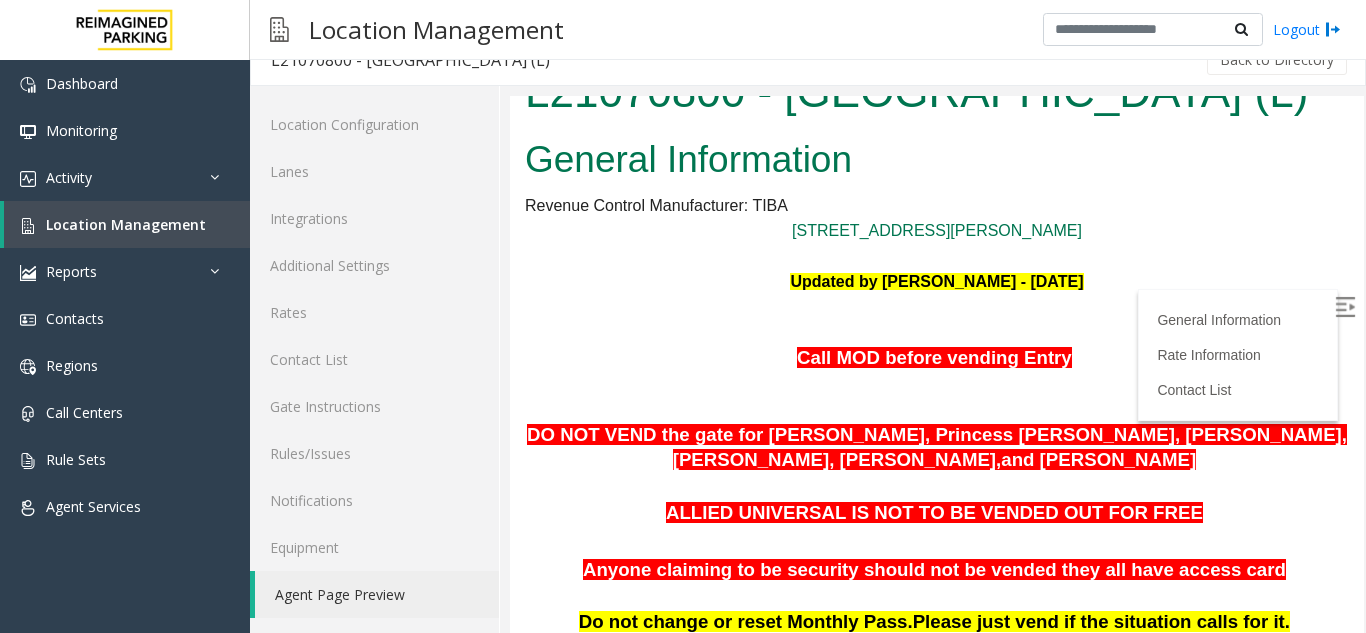 scroll, scrollTop: 0, scrollLeft: 0, axis: both 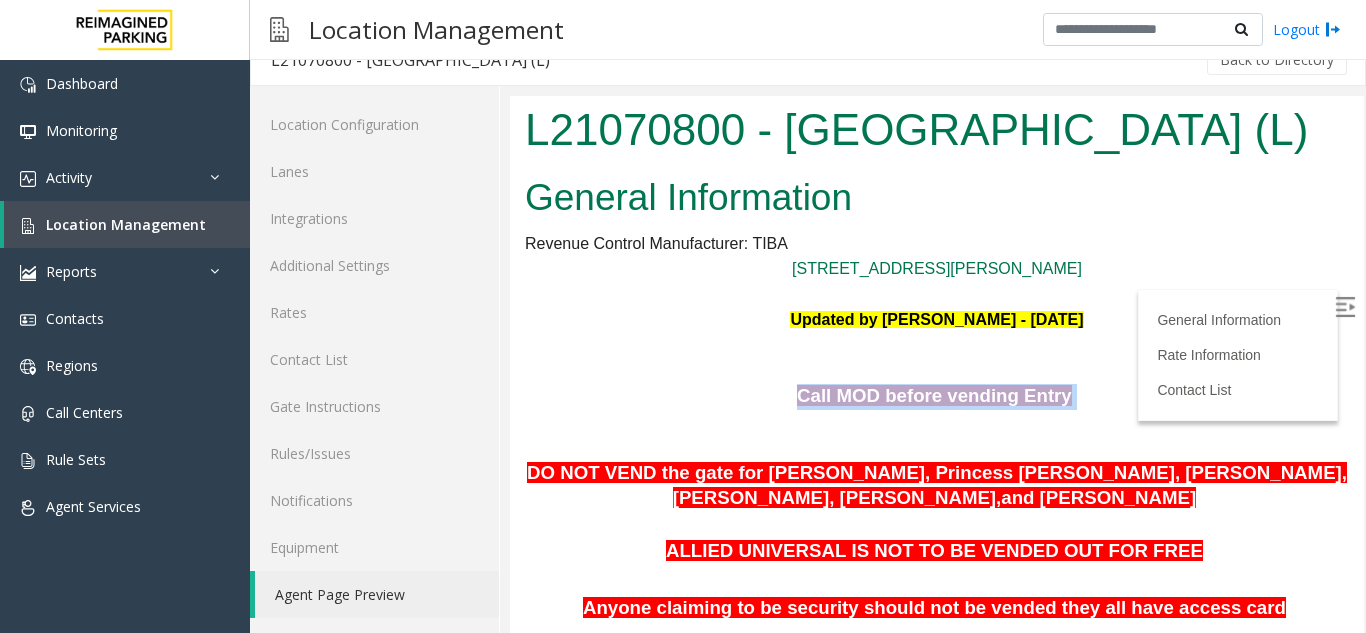 drag, startPoint x: 793, startPoint y: 398, endPoint x: 1063, endPoint y: 393, distance: 270.0463 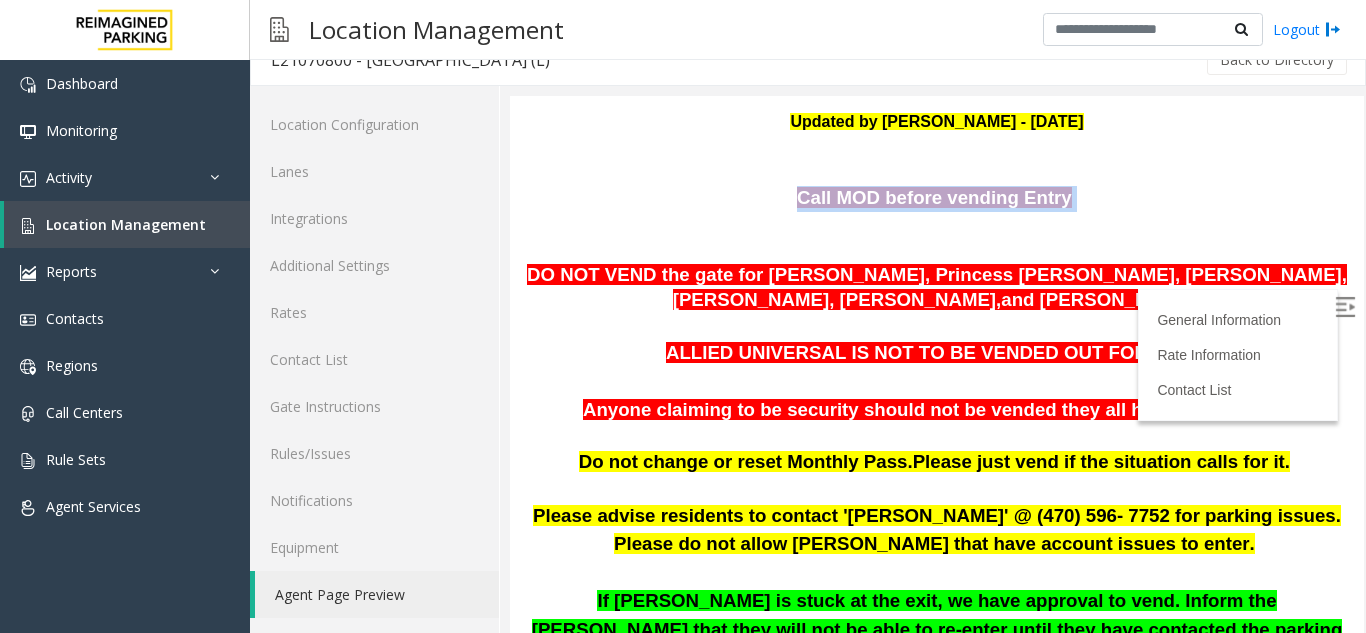 scroll, scrollTop: 200, scrollLeft: 0, axis: vertical 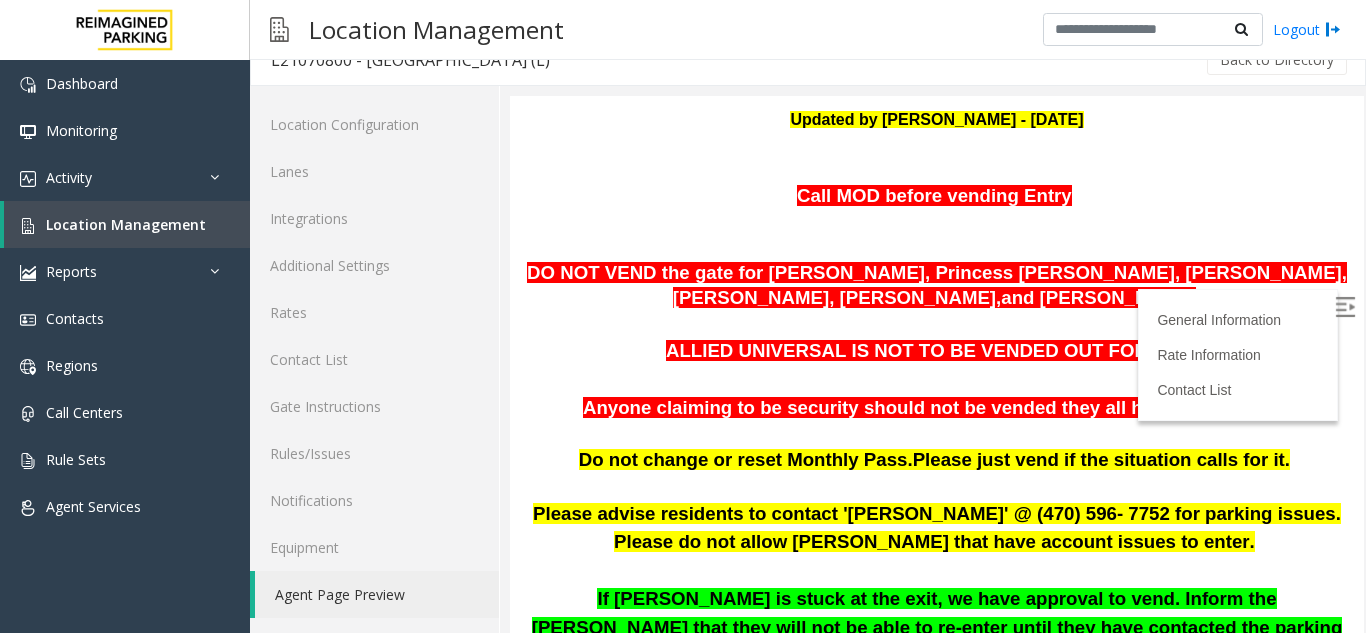 drag, startPoint x: 810, startPoint y: 362, endPoint x: 803, endPoint y: 372, distance: 12.206555 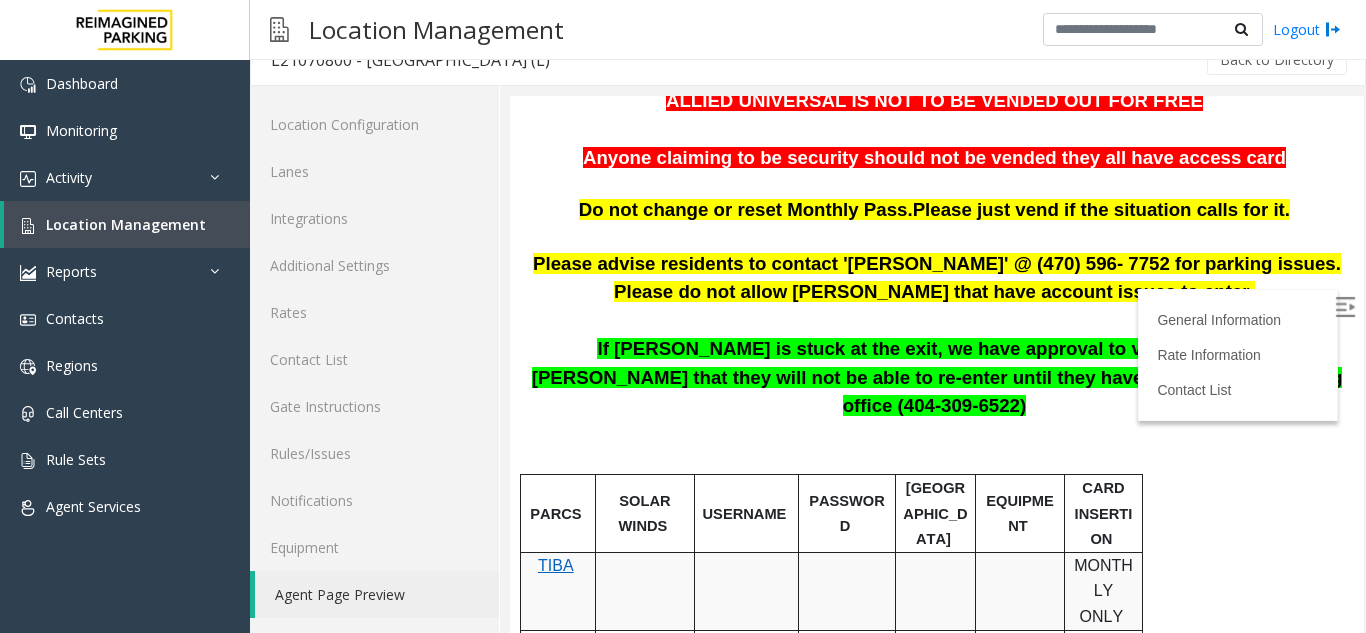 scroll, scrollTop: 500, scrollLeft: 0, axis: vertical 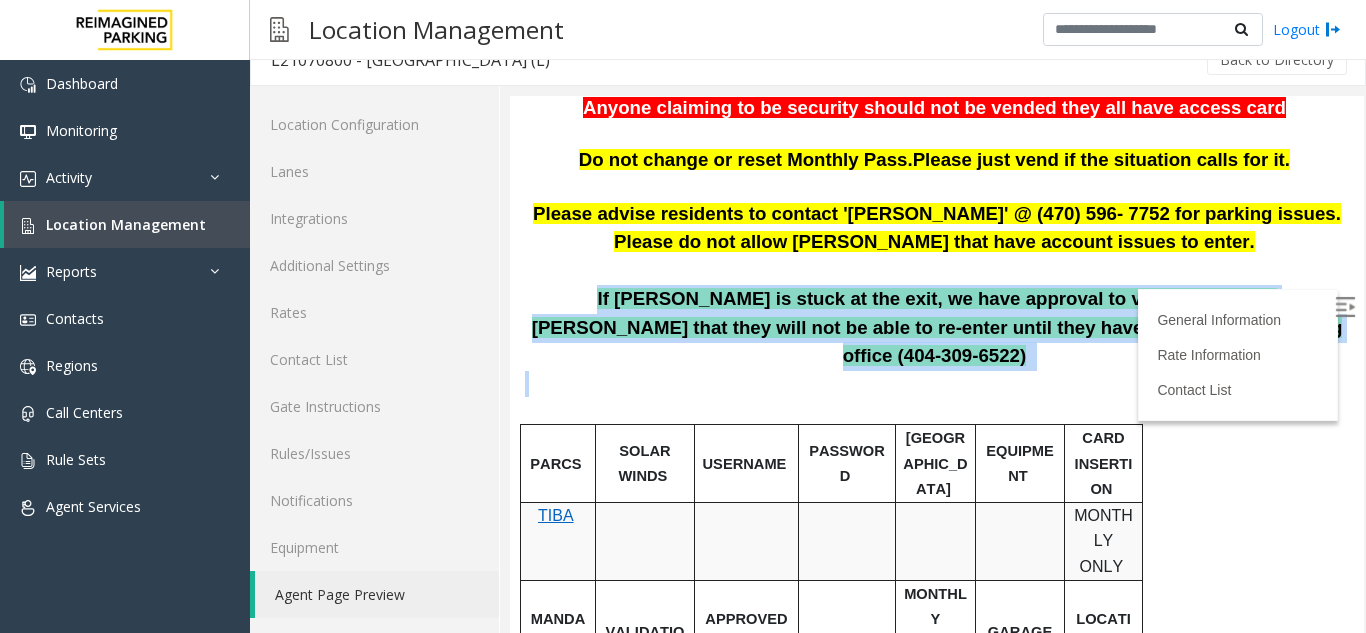 drag, startPoint x: 527, startPoint y: 301, endPoint x: 1204, endPoint y: 347, distance: 678.561 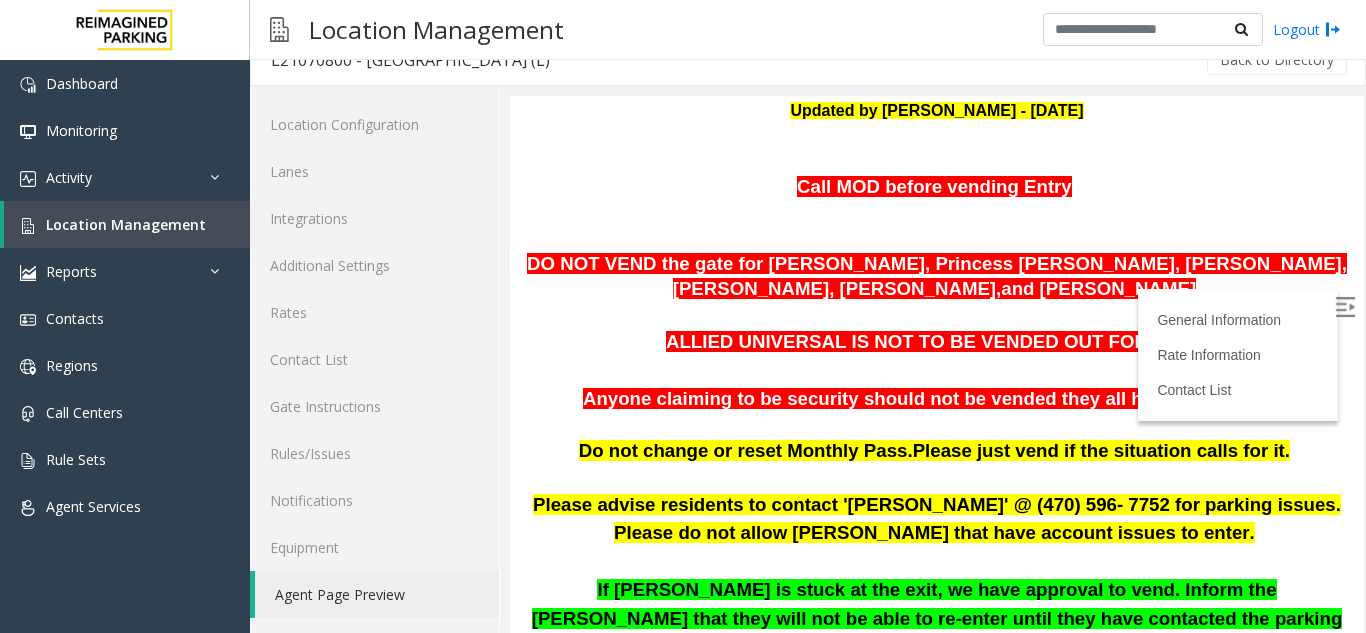 scroll, scrollTop: 200, scrollLeft: 0, axis: vertical 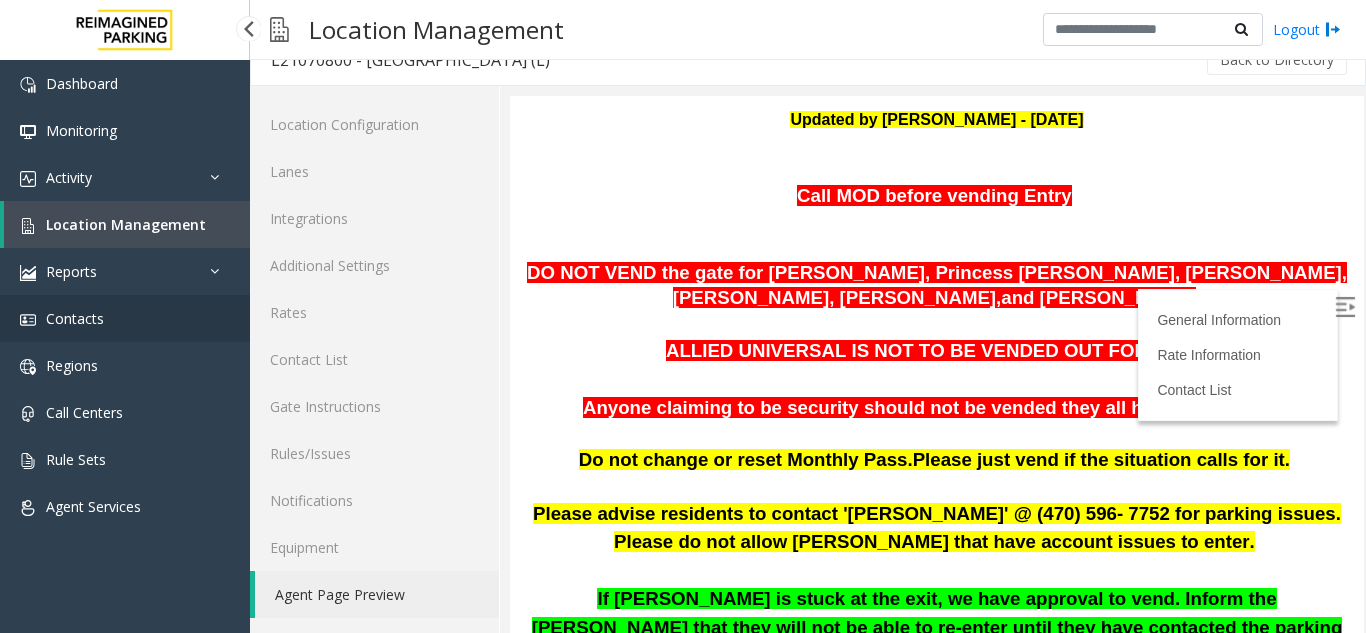click on "Contacts" at bounding box center [75, 318] 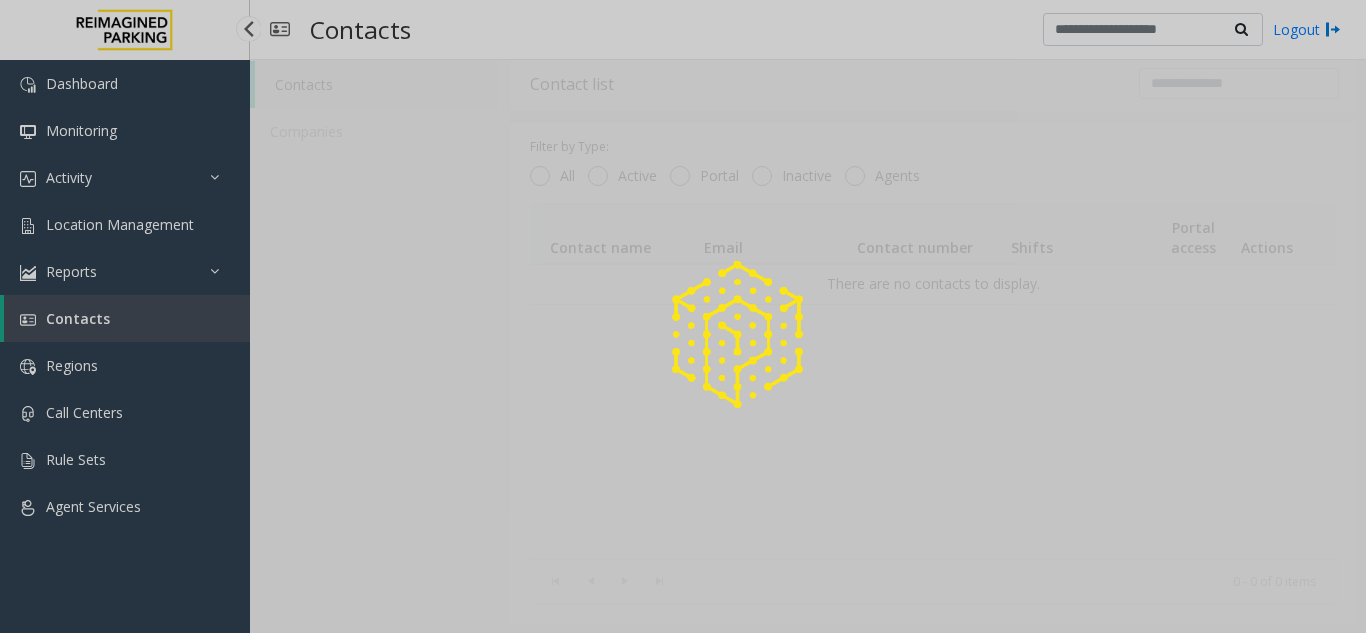 scroll, scrollTop: 14, scrollLeft: 0, axis: vertical 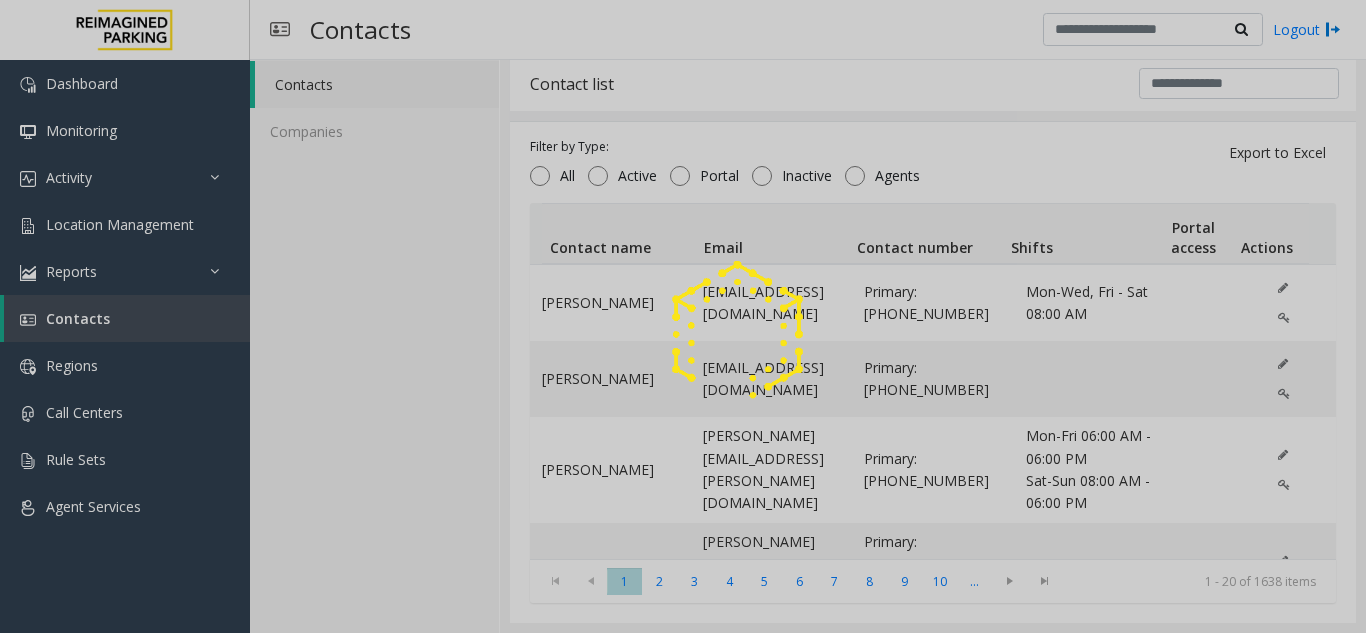 click 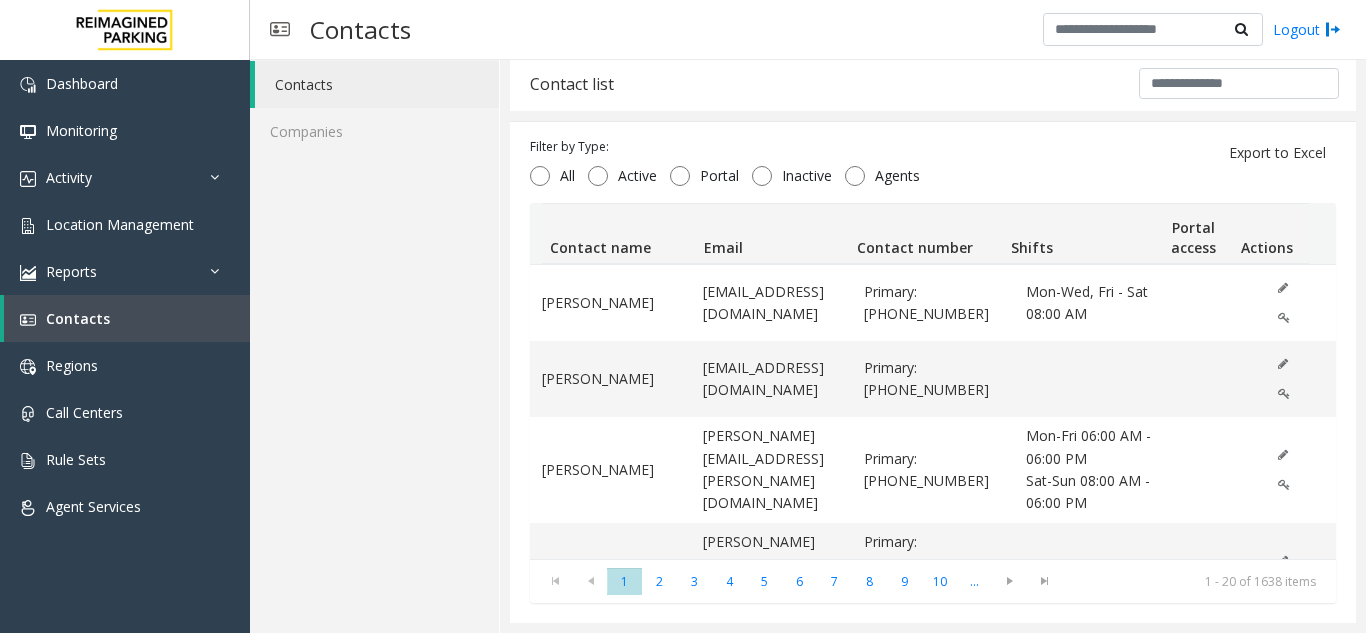 scroll, scrollTop: 0, scrollLeft: 0, axis: both 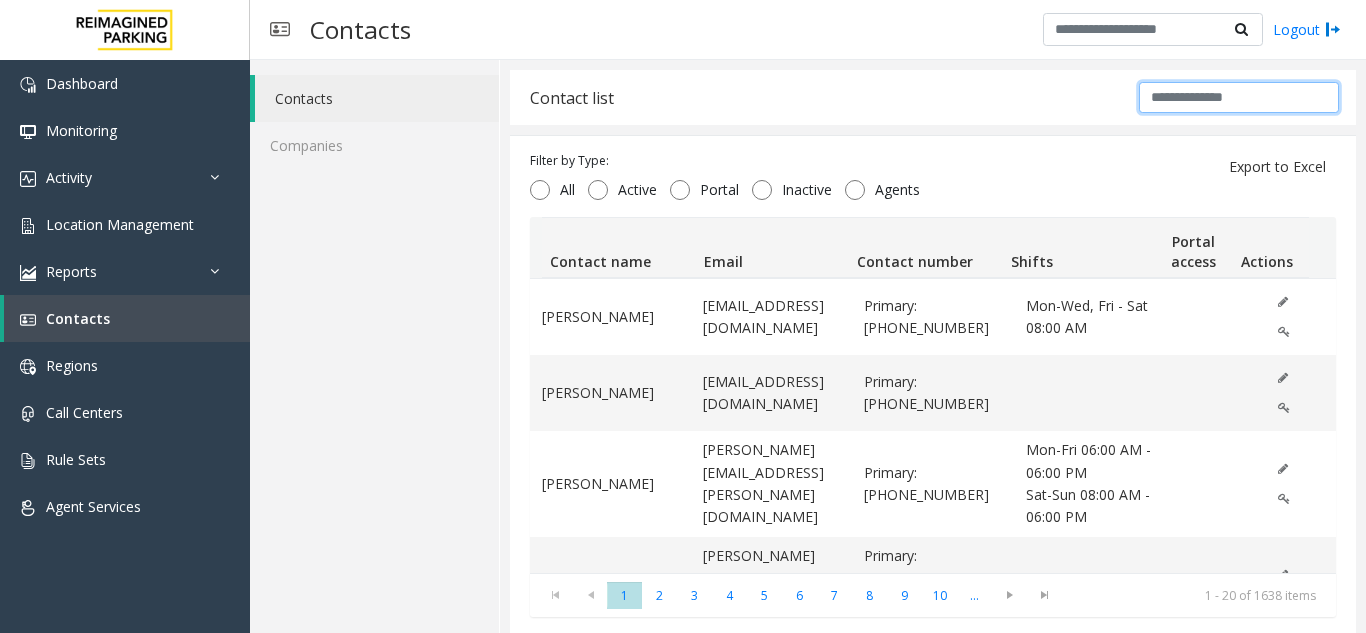 click 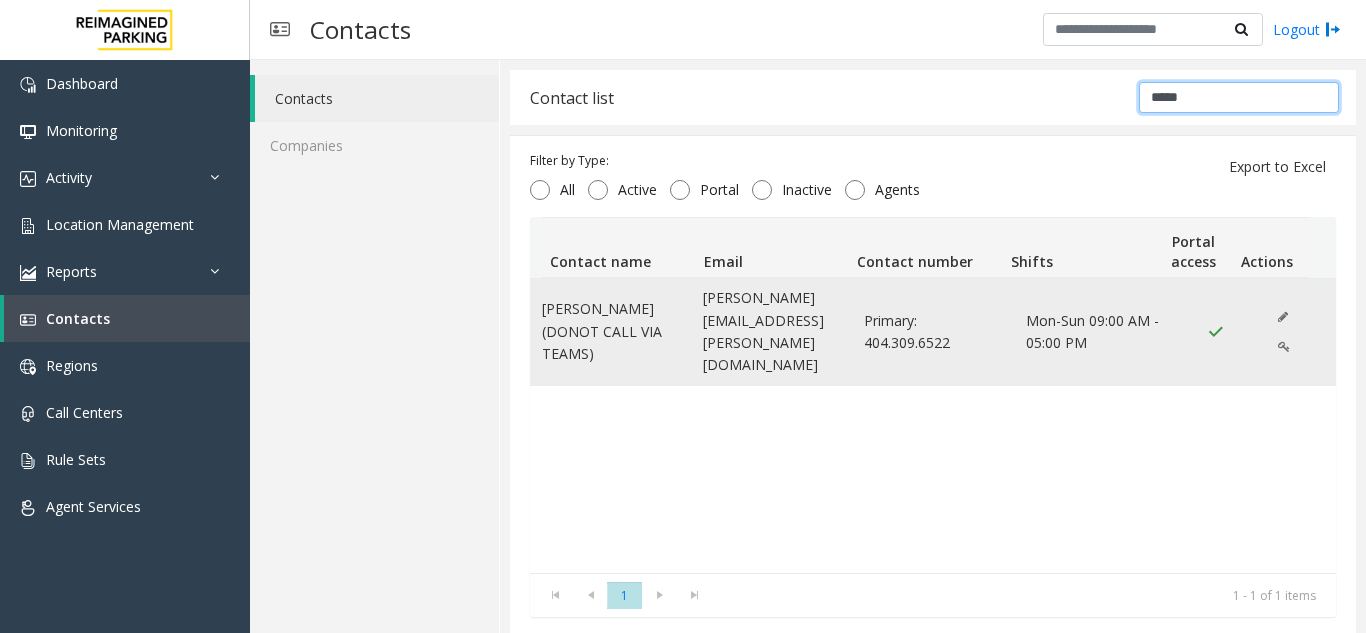 type on "*****" 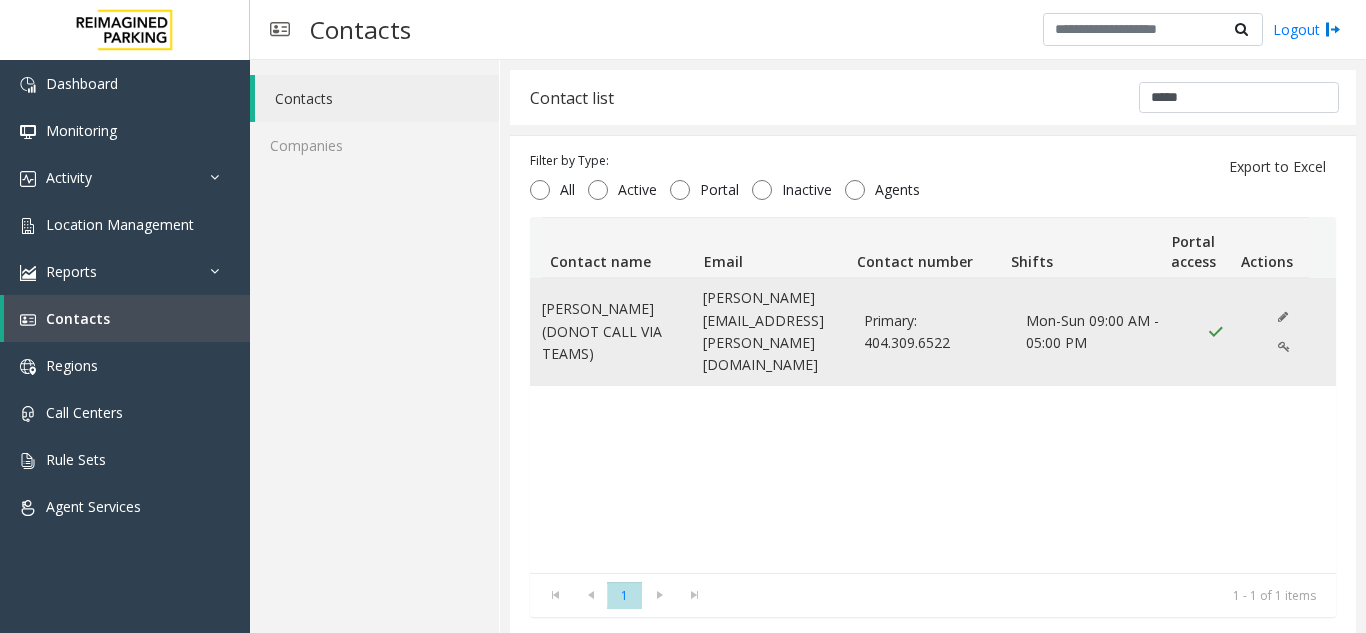 click 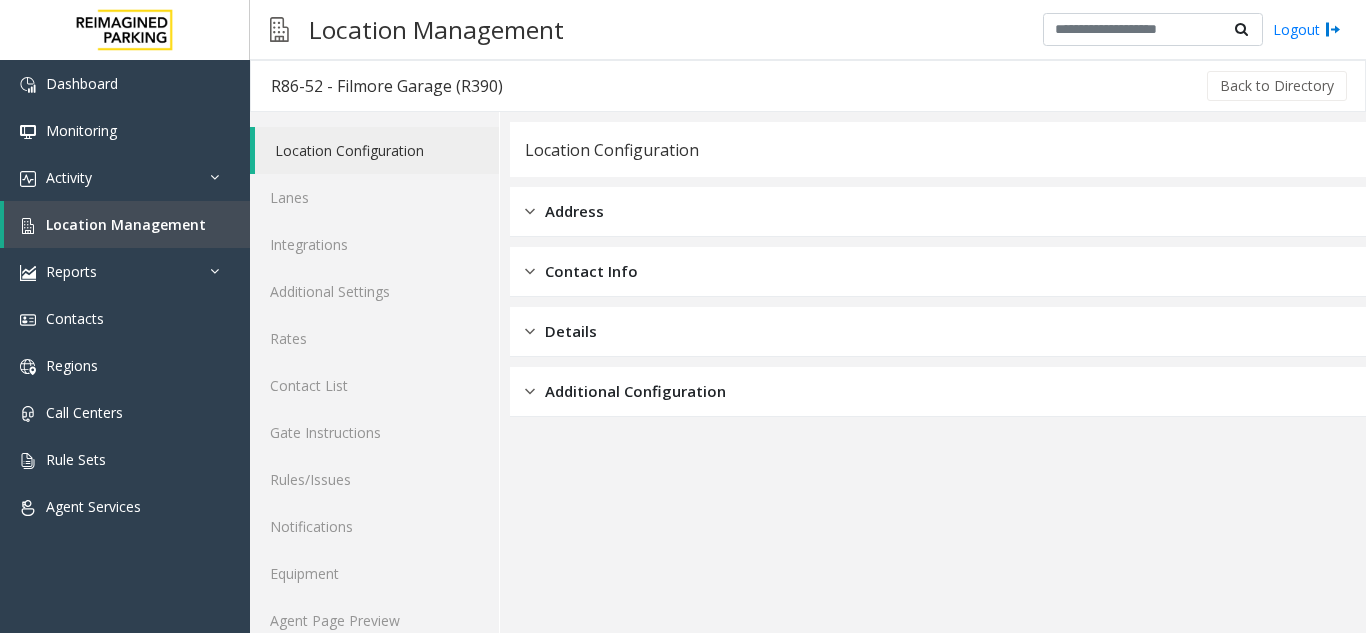 scroll, scrollTop: 0, scrollLeft: 0, axis: both 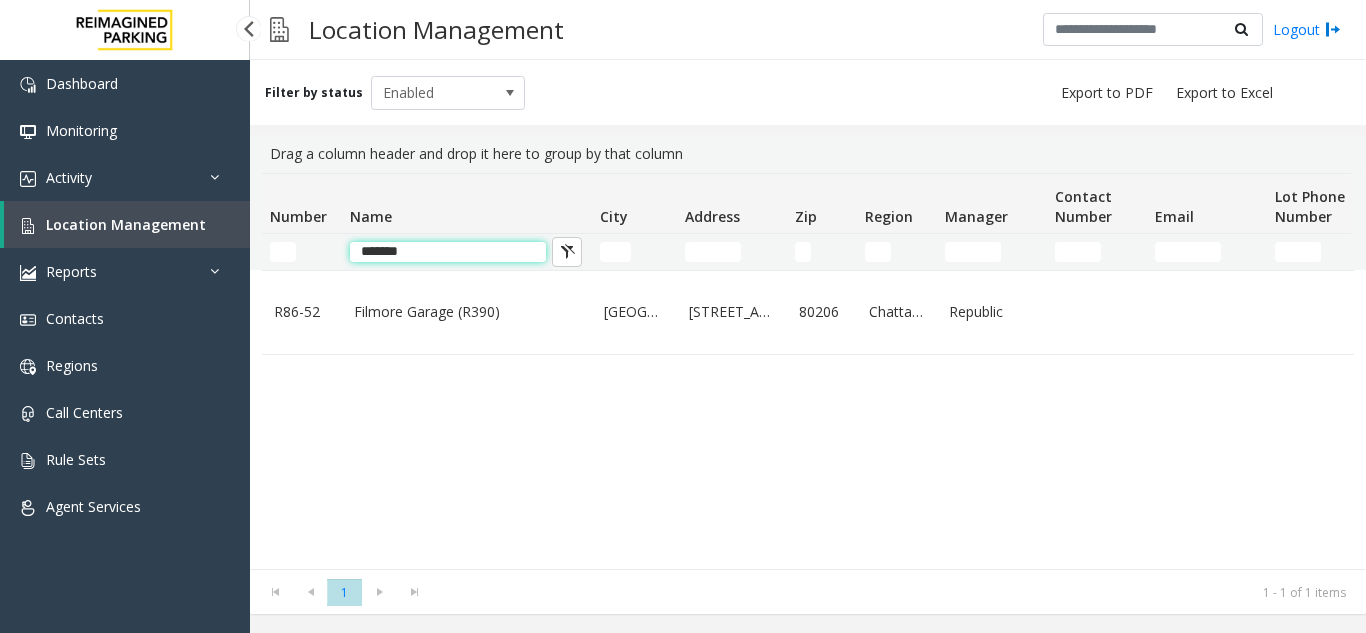 click on "*******" 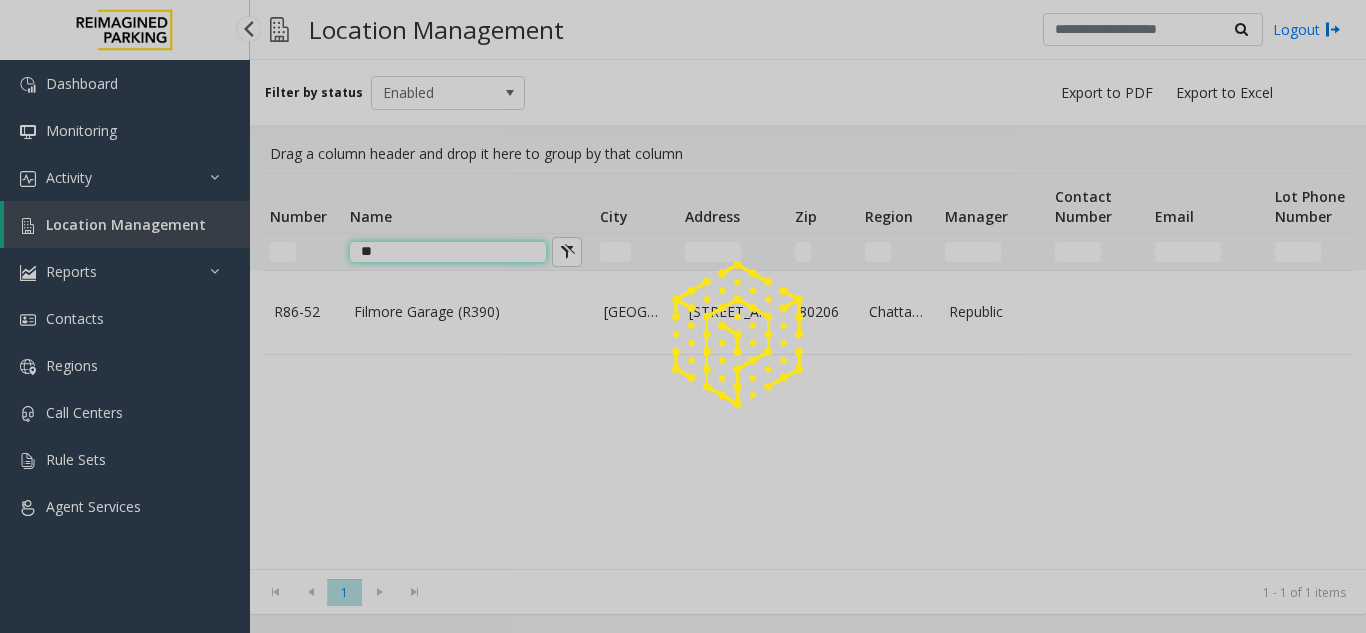 type on "*" 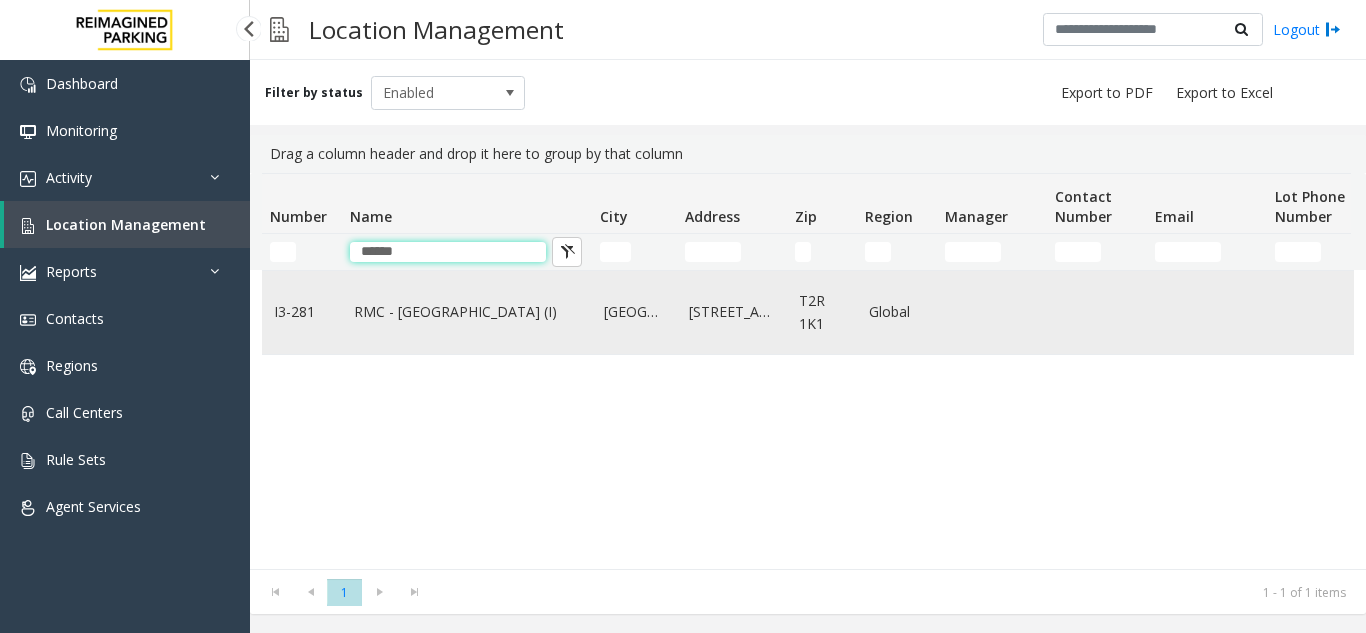 type on "*****" 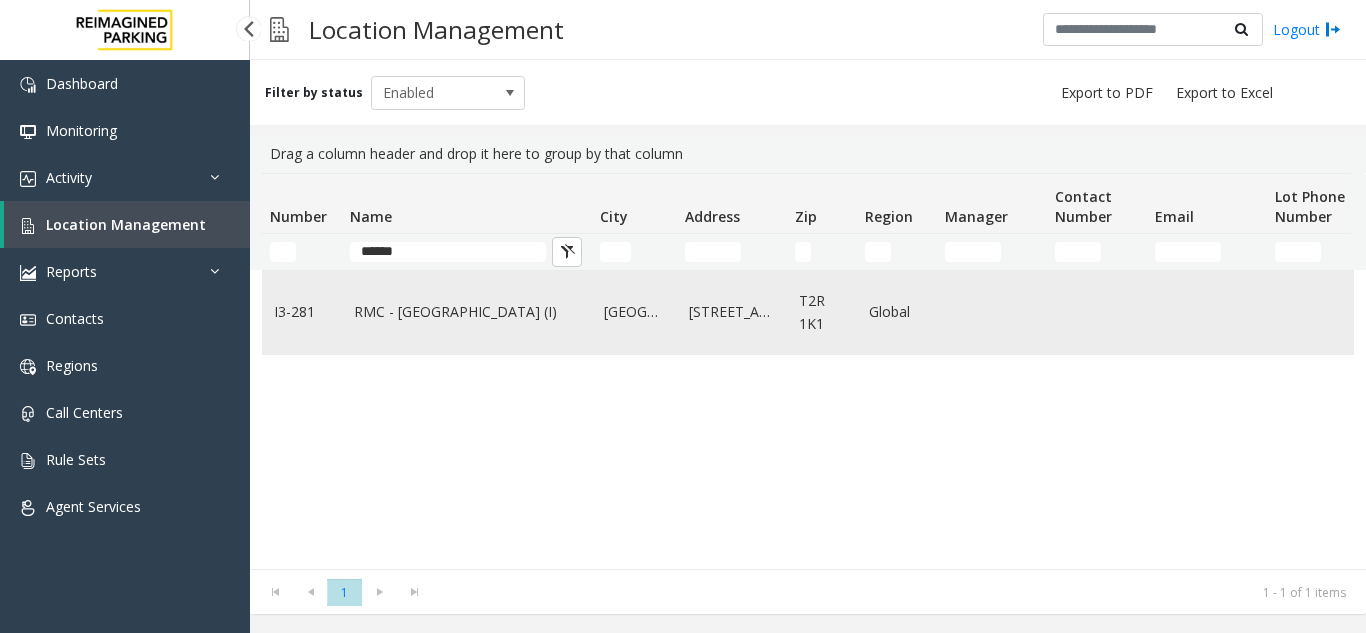 click on "RMC - [GEOGRAPHIC_DATA] (I)" 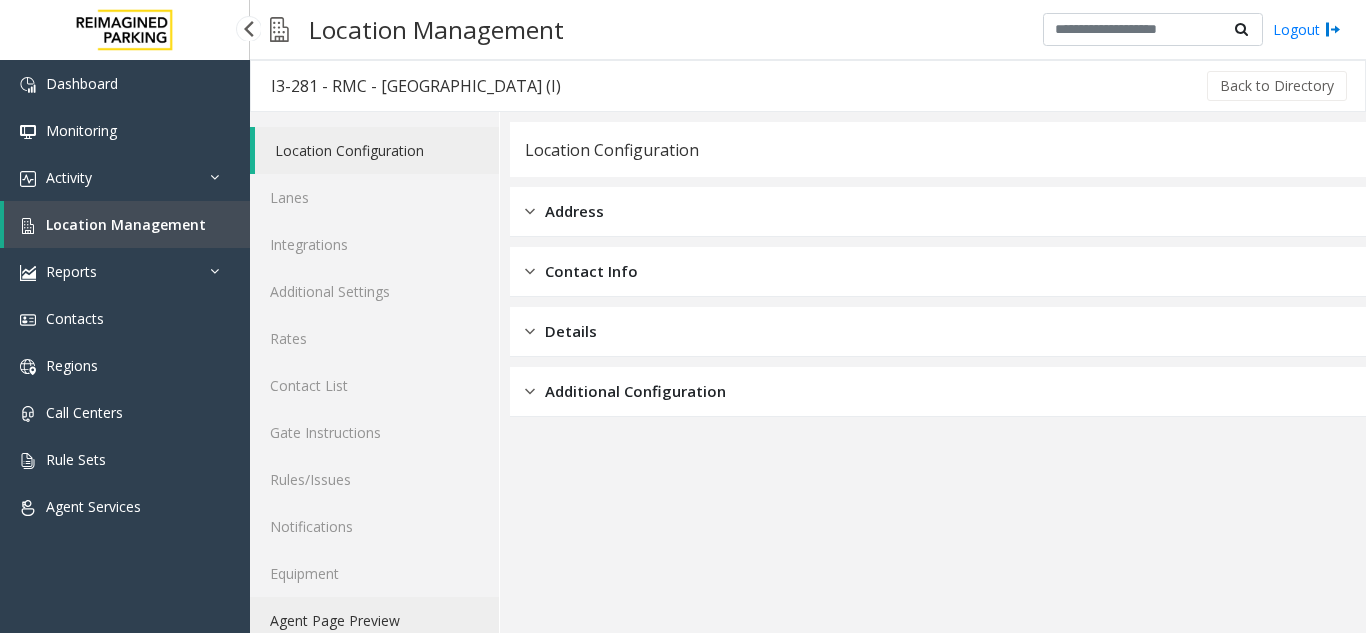 click on "Agent Page Preview" 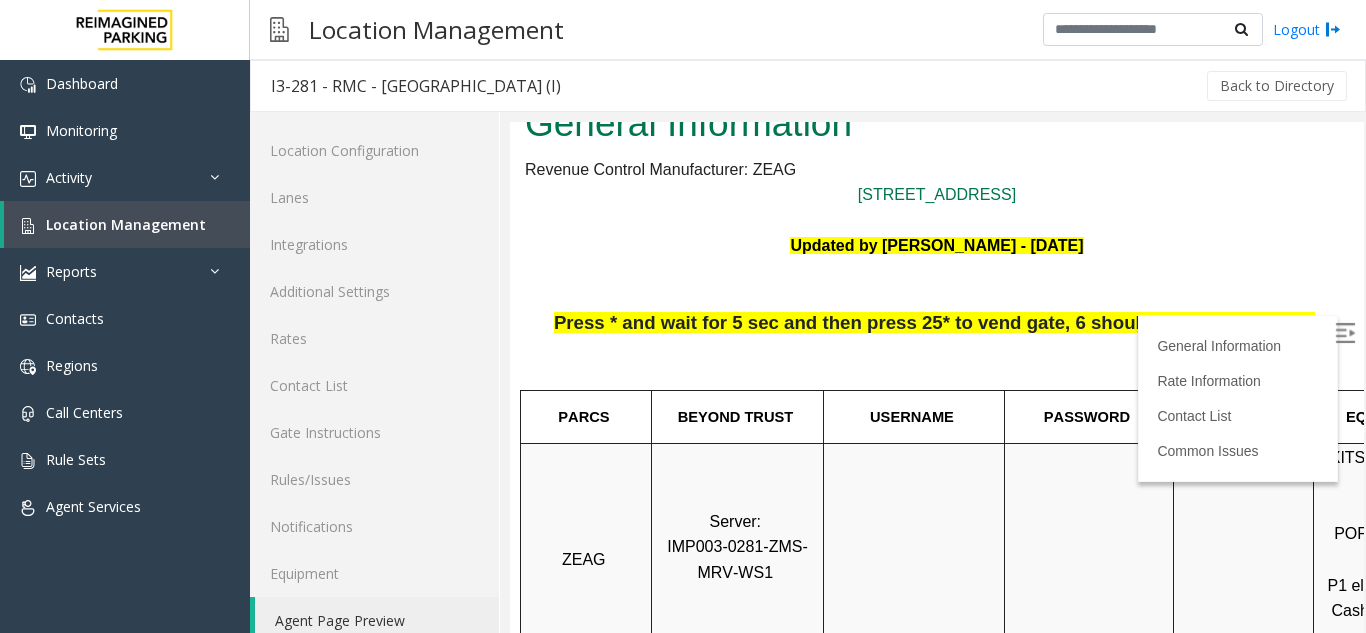scroll, scrollTop: 200, scrollLeft: 0, axis: vertical 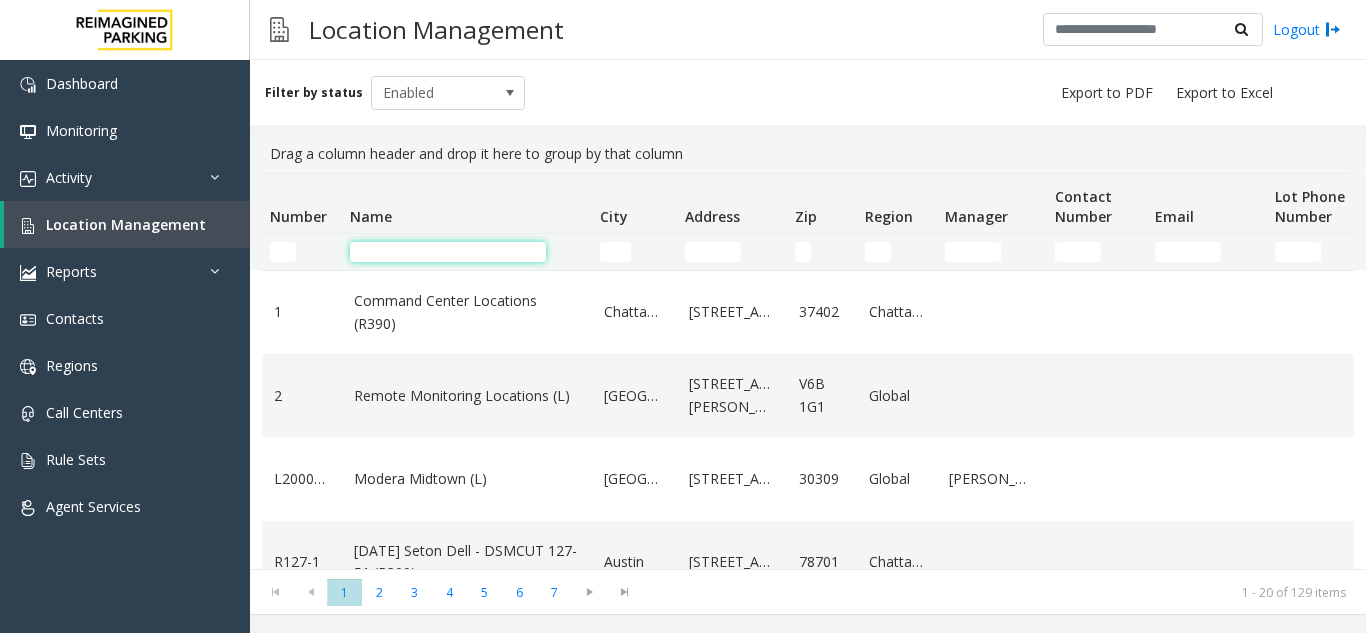click 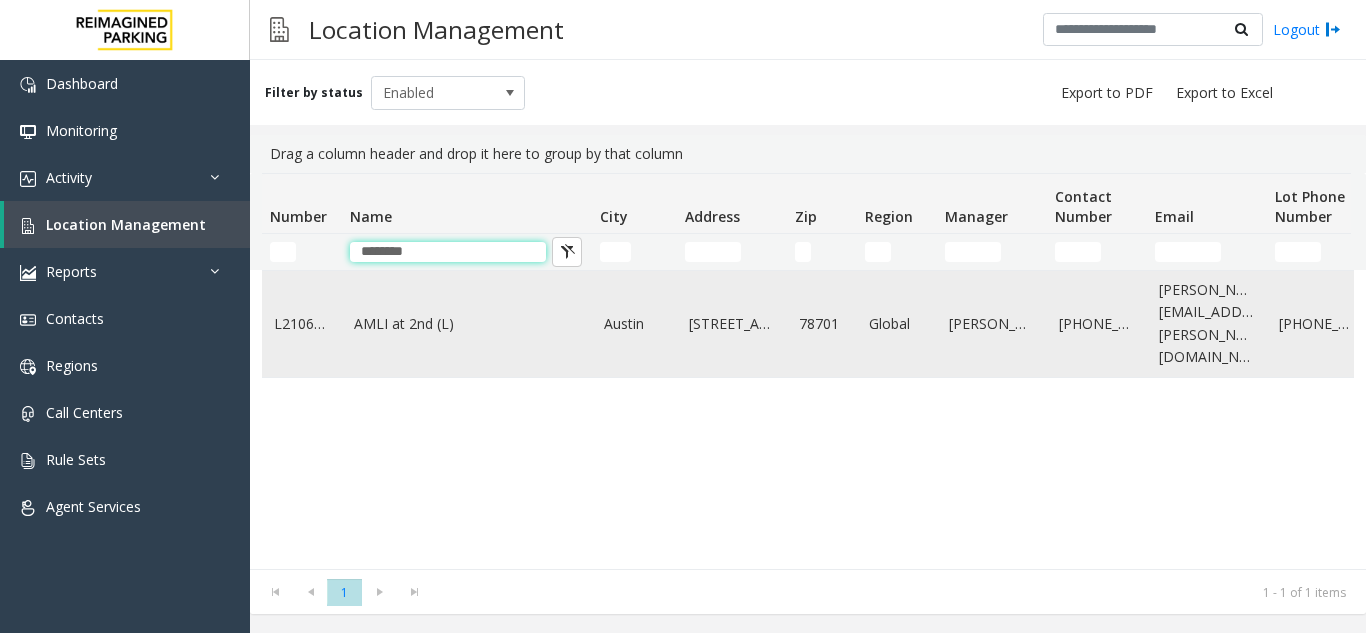 type on "*******" 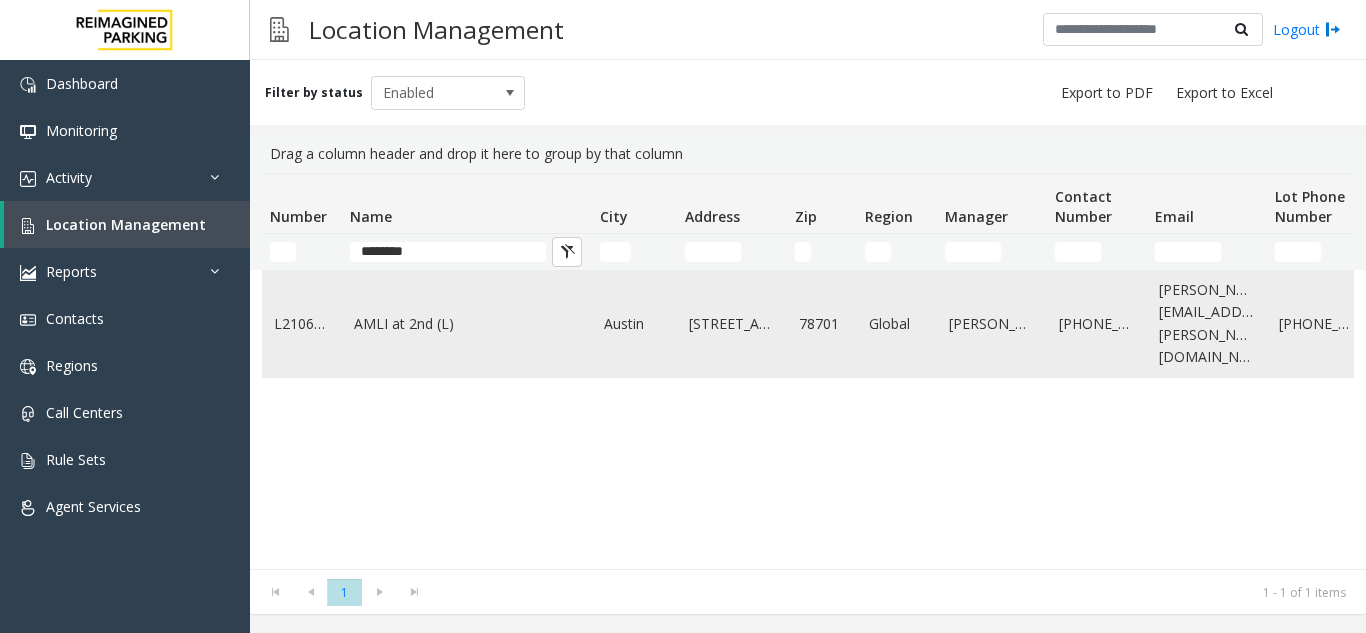 click on "AMLI at 2nd (L)" 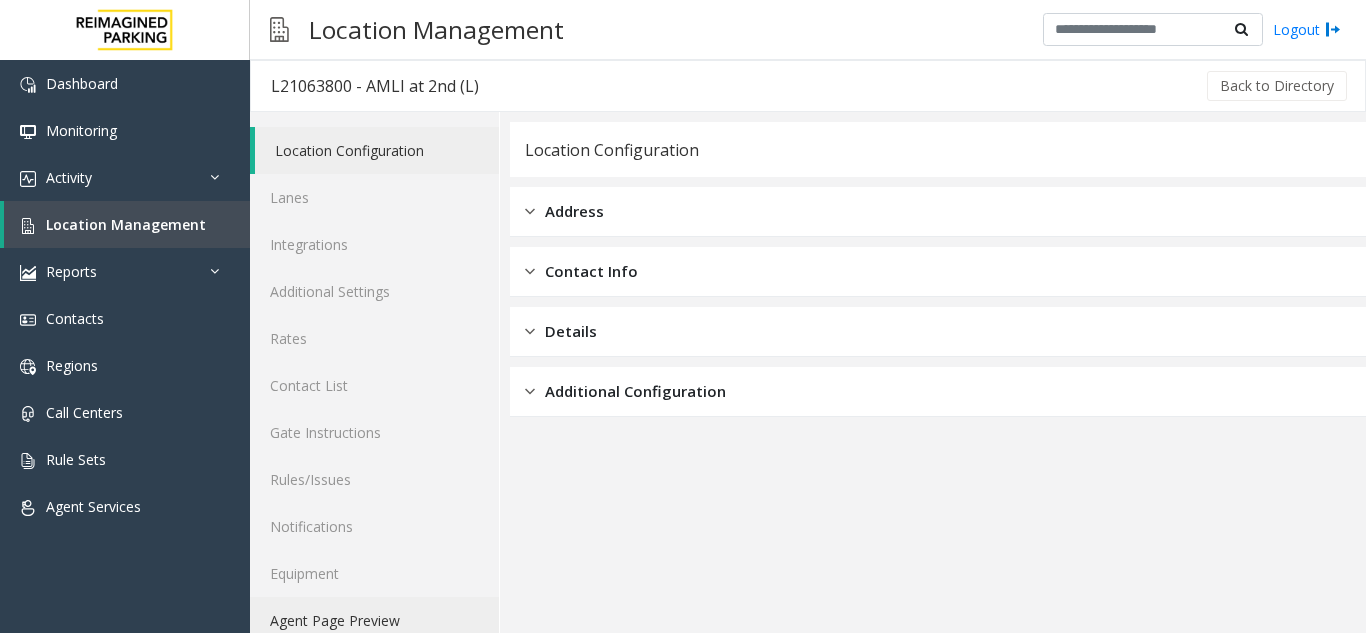 click on "Agent Page Preview" 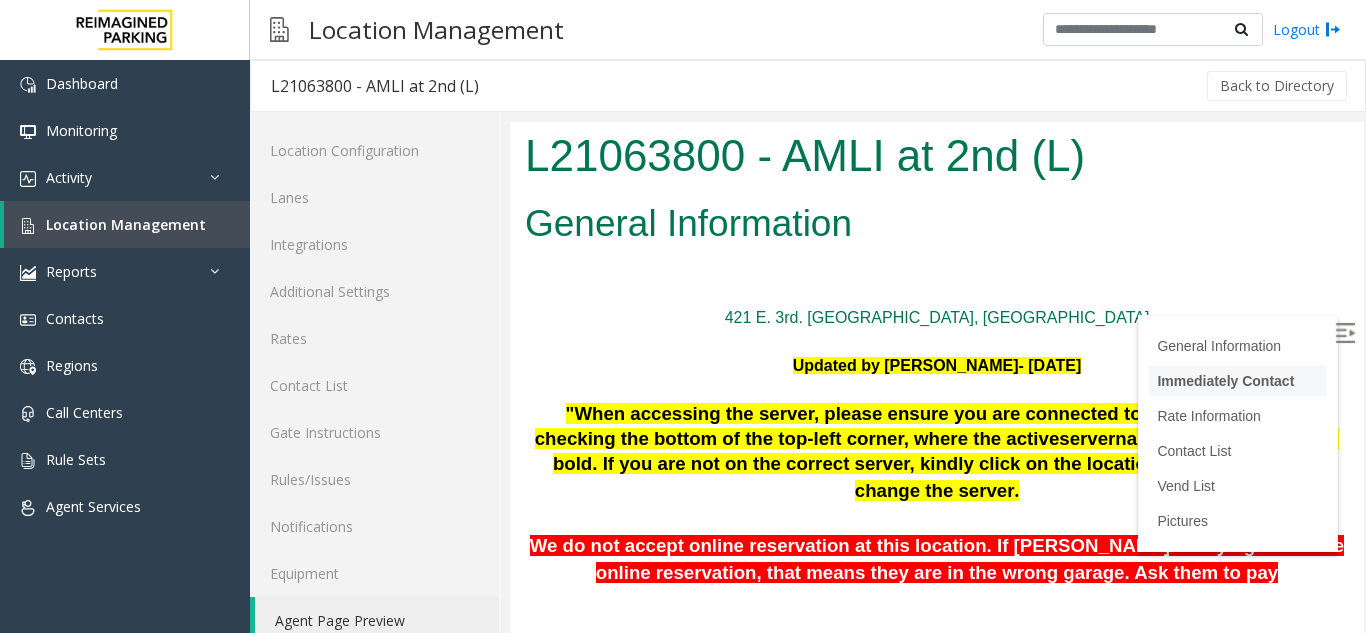 scroll, scrollTop: 200, scrollLeft: 0, axis: vertical 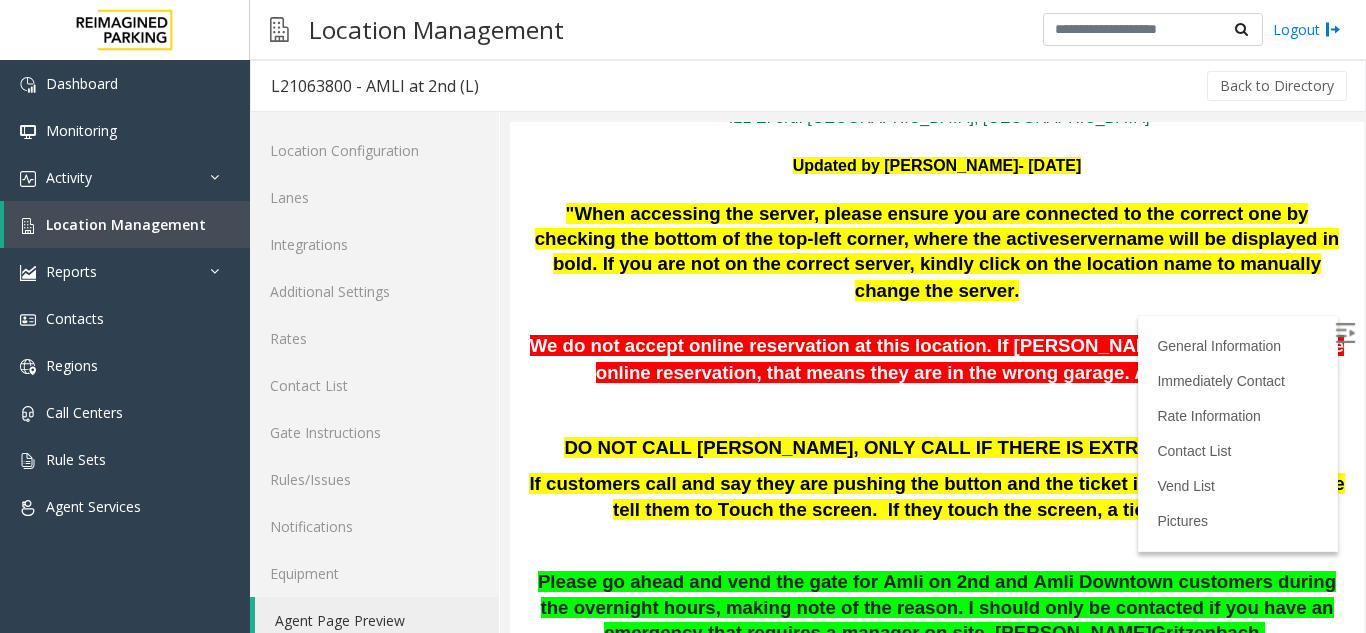 click at bounding box center [1345, 333] 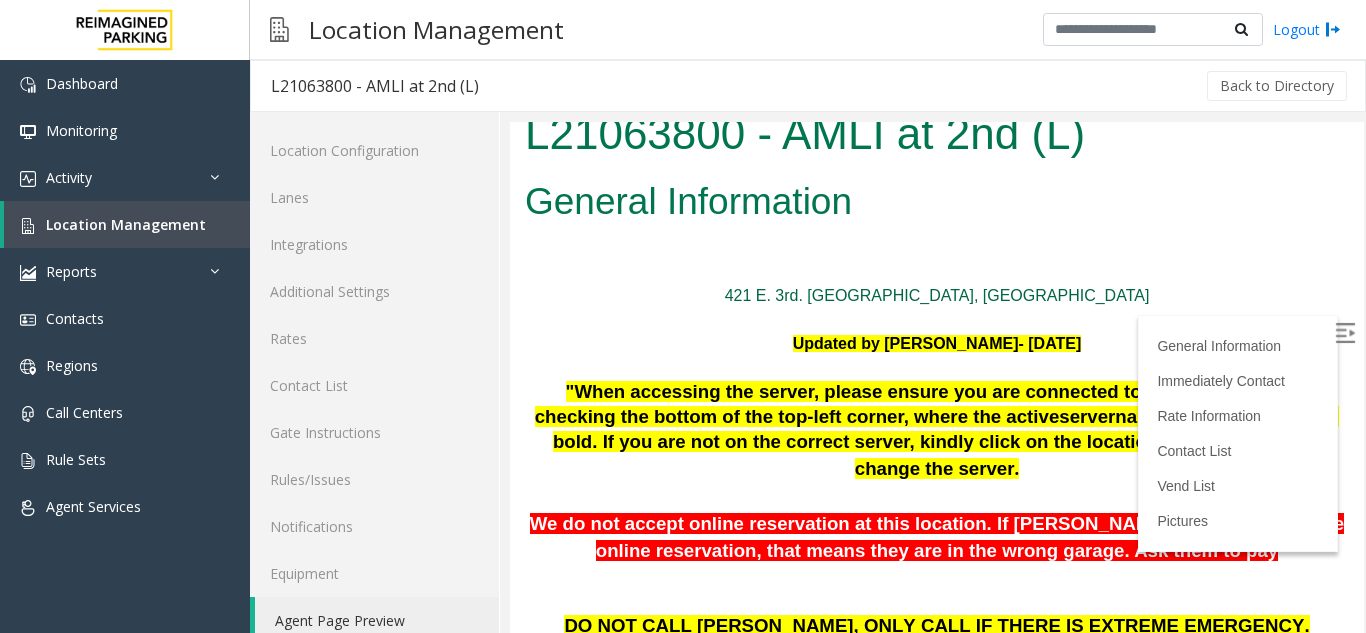 scroll, scrollTop: 0, scrollLeft: 0, axis: both 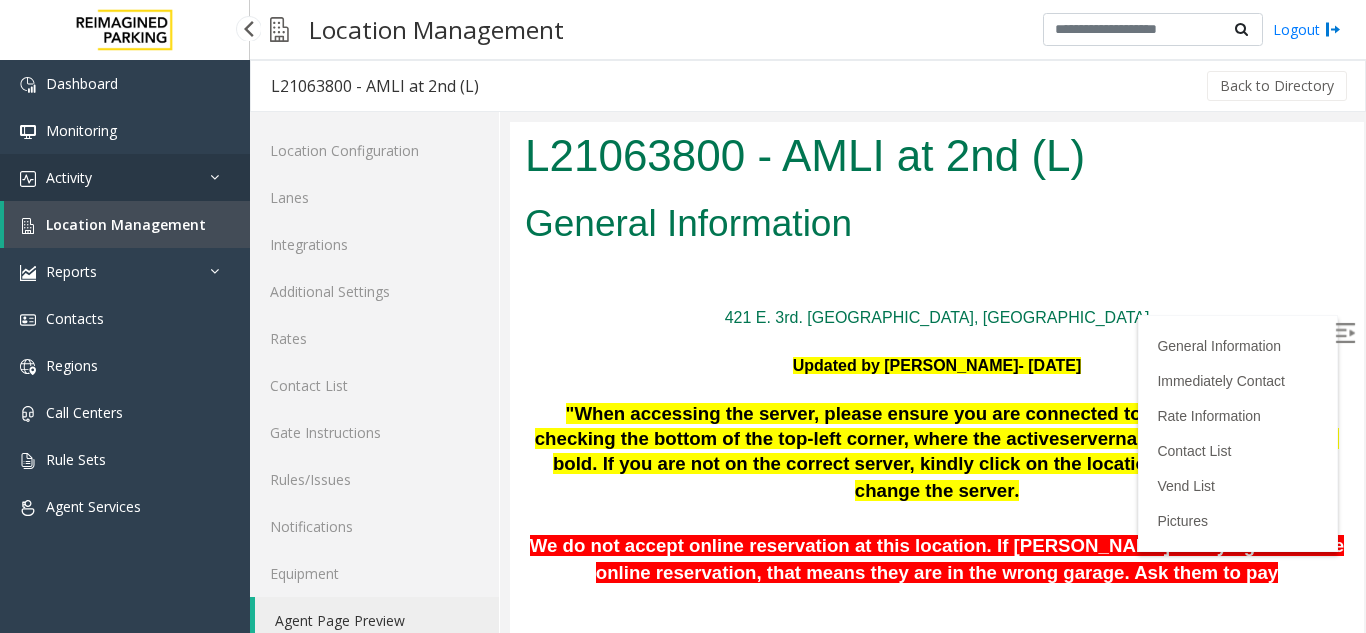 click on "Activity" at bounding box center (125, 177) 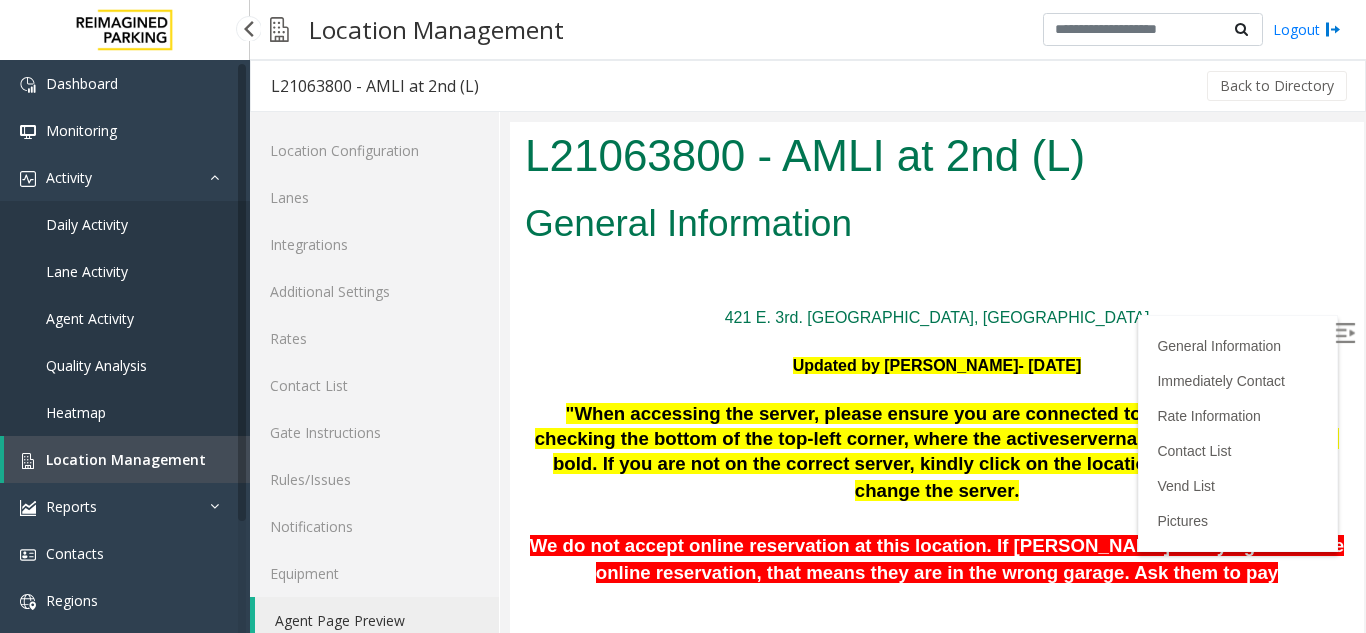 click on "Agent Activity" at bounding box center [90, 318] 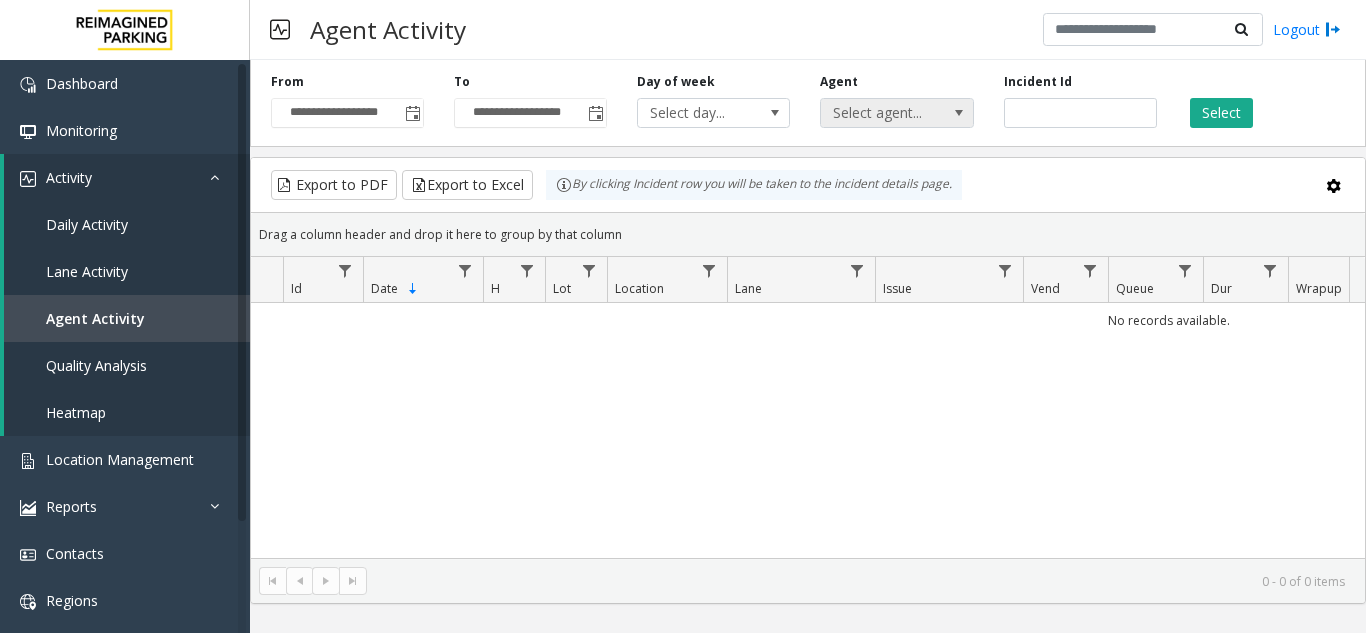 click on "Select agent..." at bounding box center (881, 113) 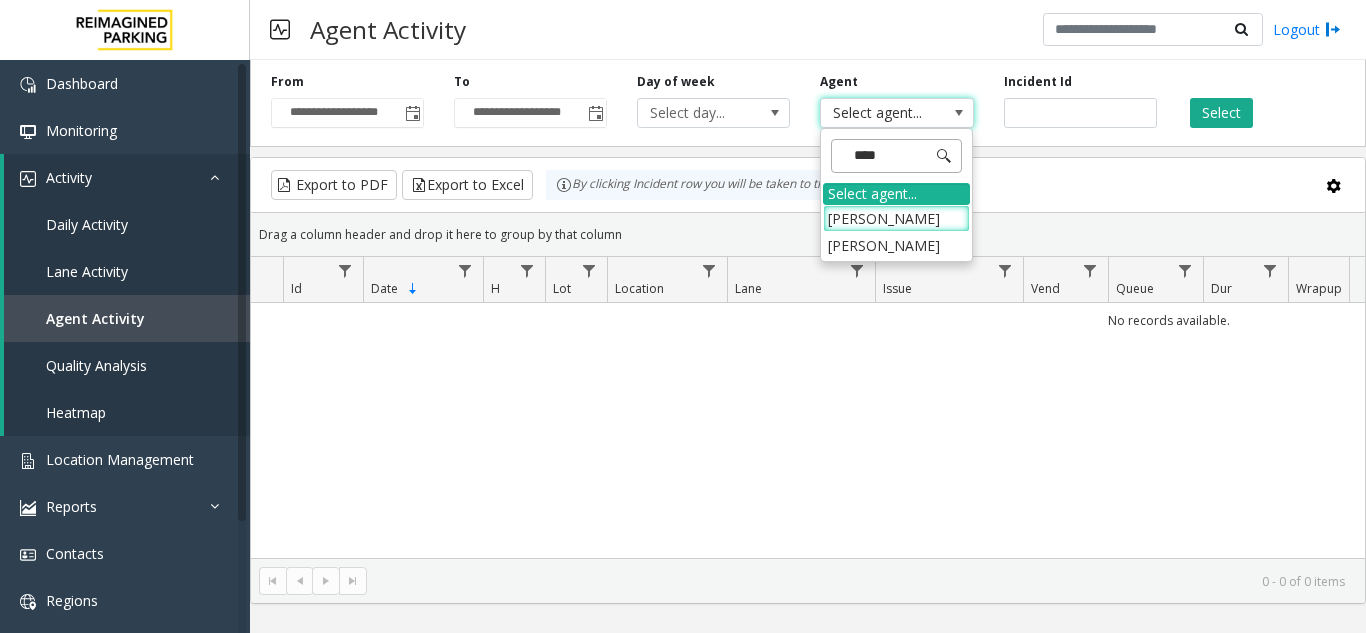 type on "*****" 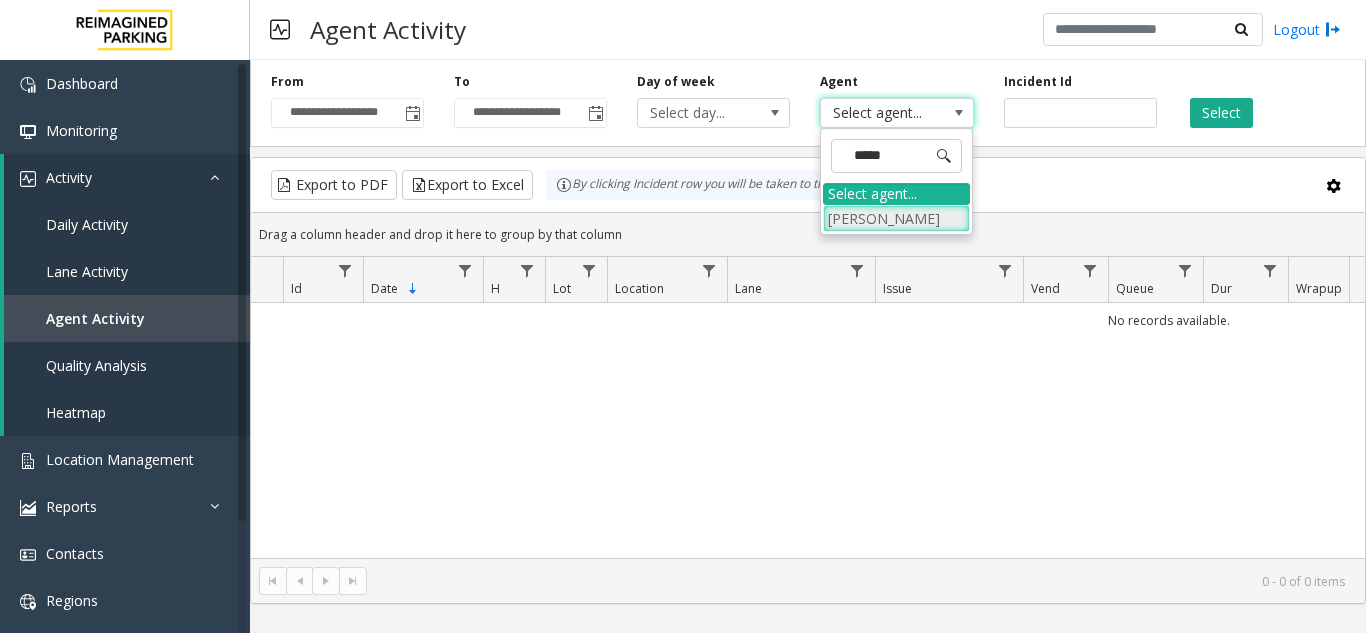 click on "[PERSON_NAME]" at bounding box center [896, 218] 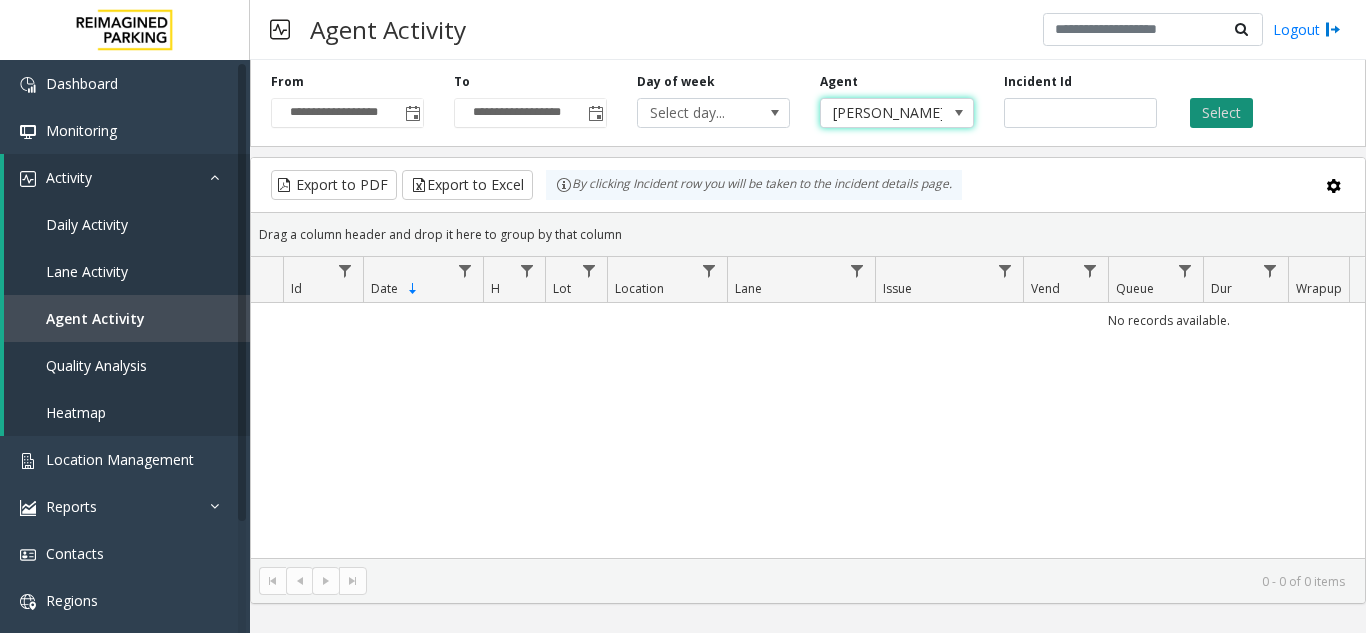 click on "Select" 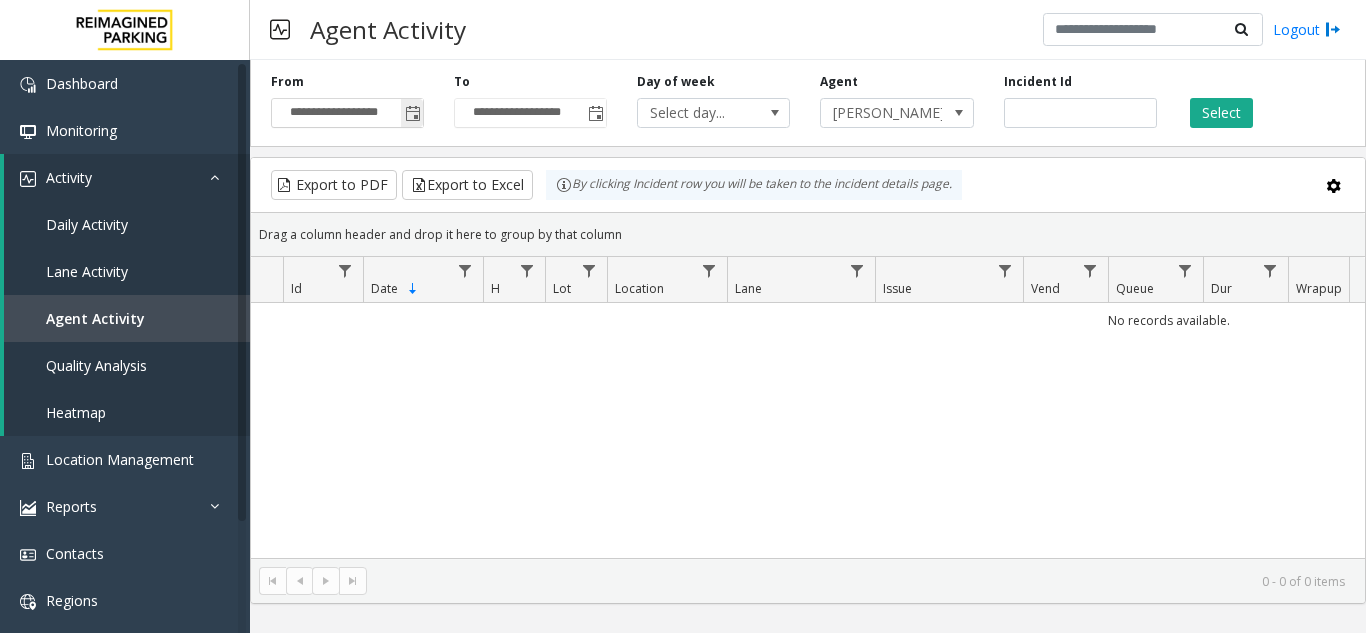 click 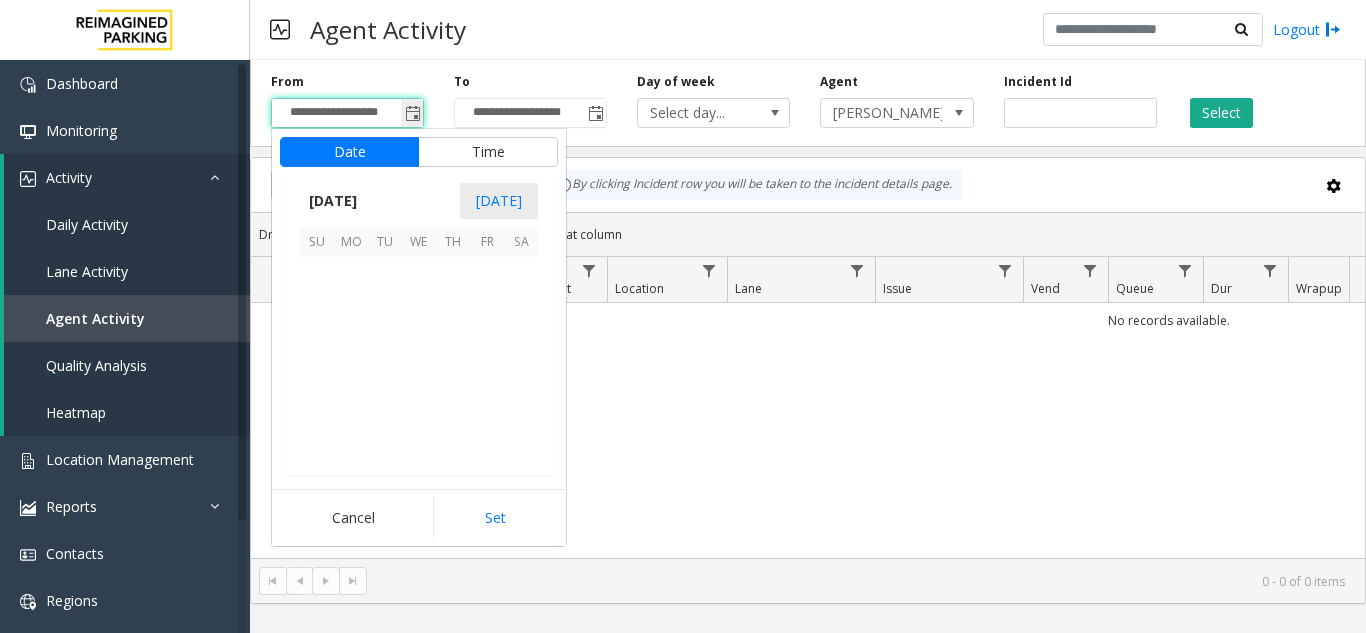 scroll, scrollTop: 358428, scrollLeft: 0, axis: vertical 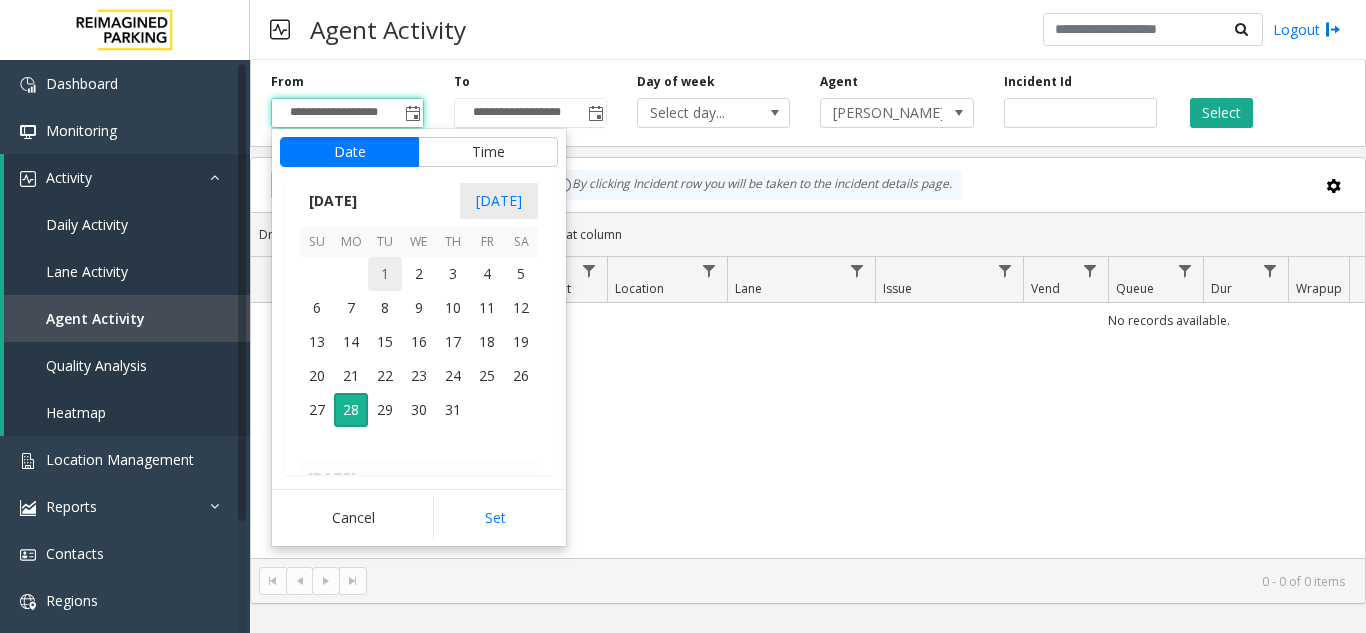 click on "1" at bounding box center (385, 274) 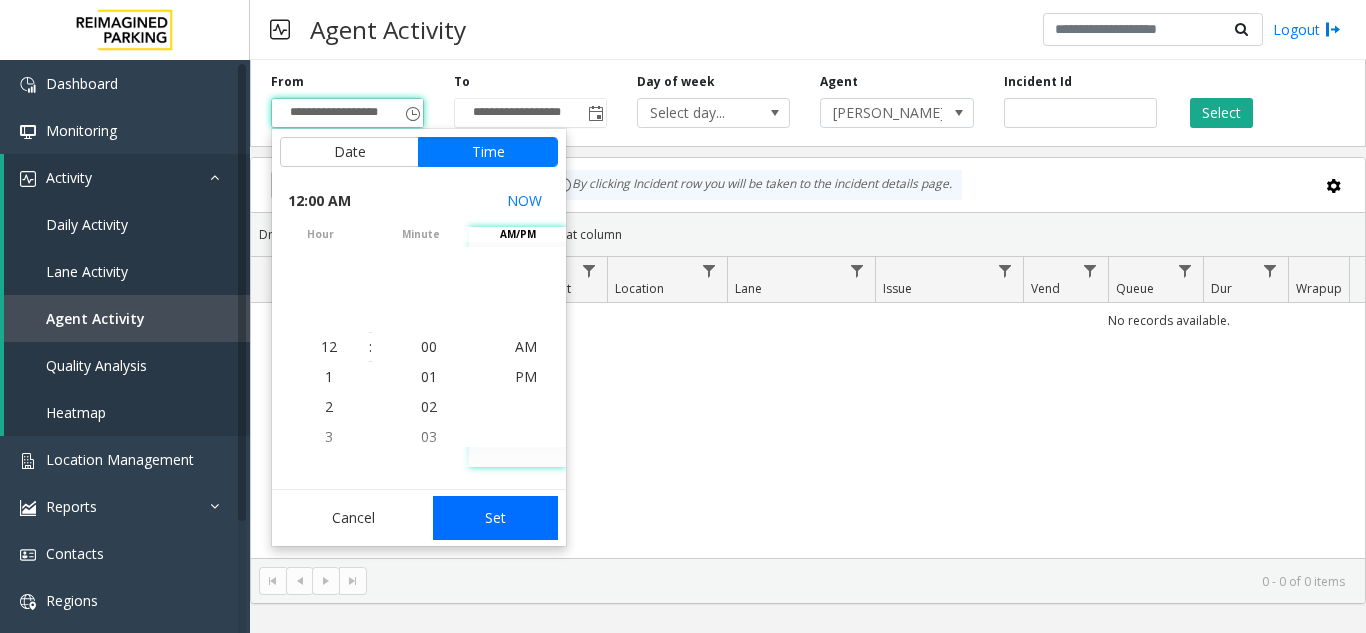 click on "Set" 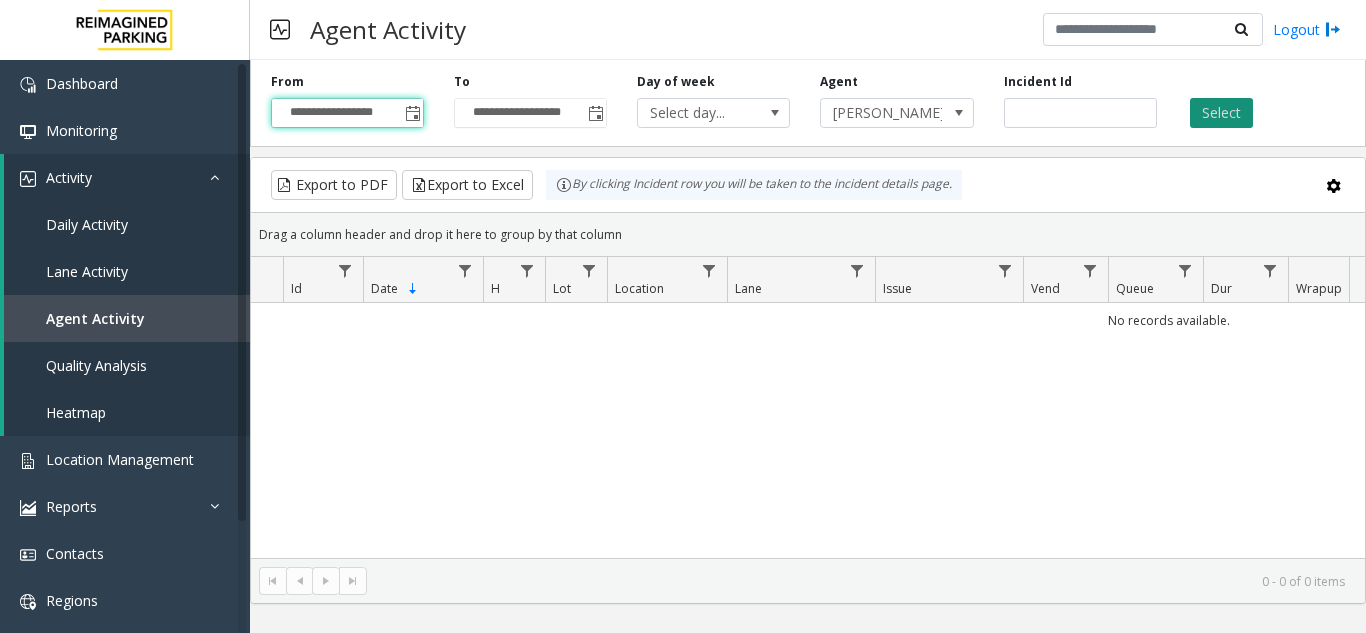 click on "Select" 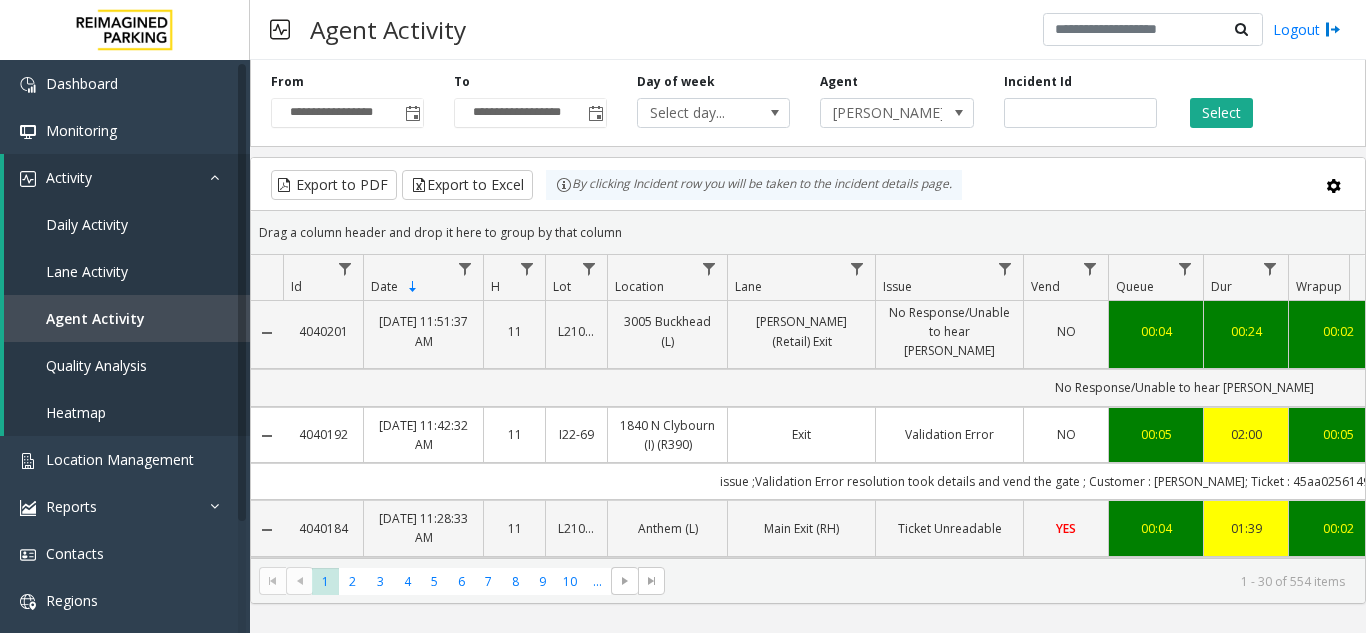 scroll, scrollTop: 0, scrollLeft: 0, axis: both 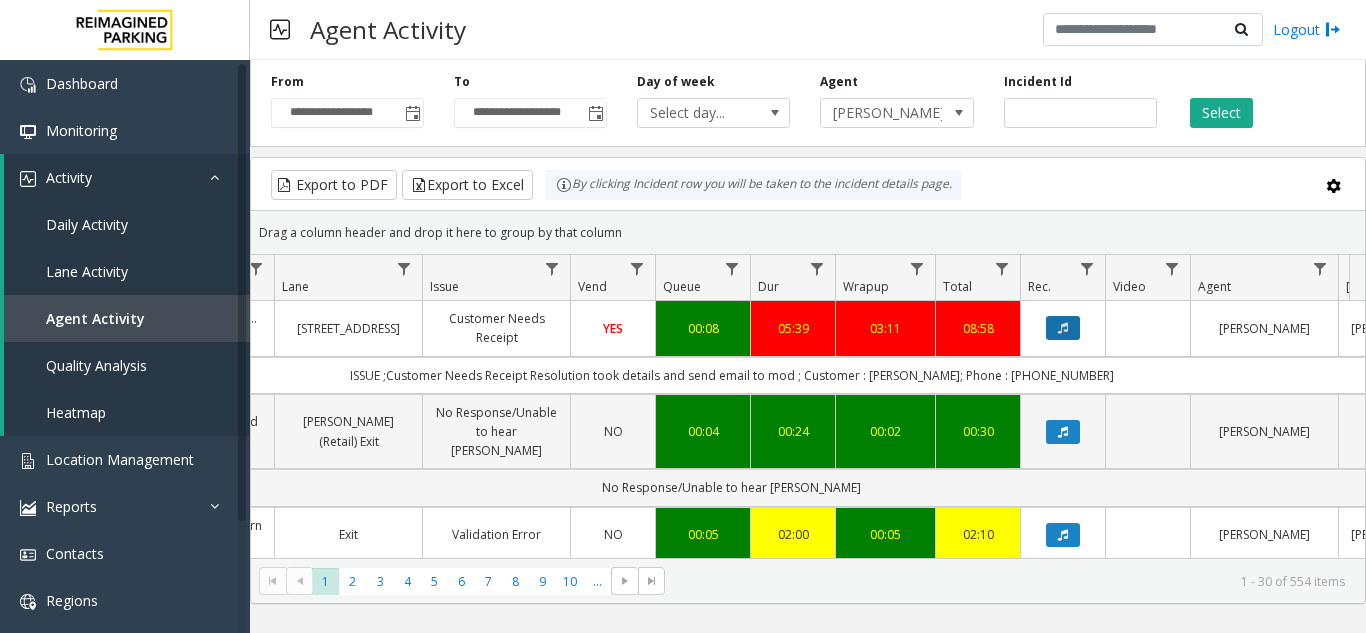 click 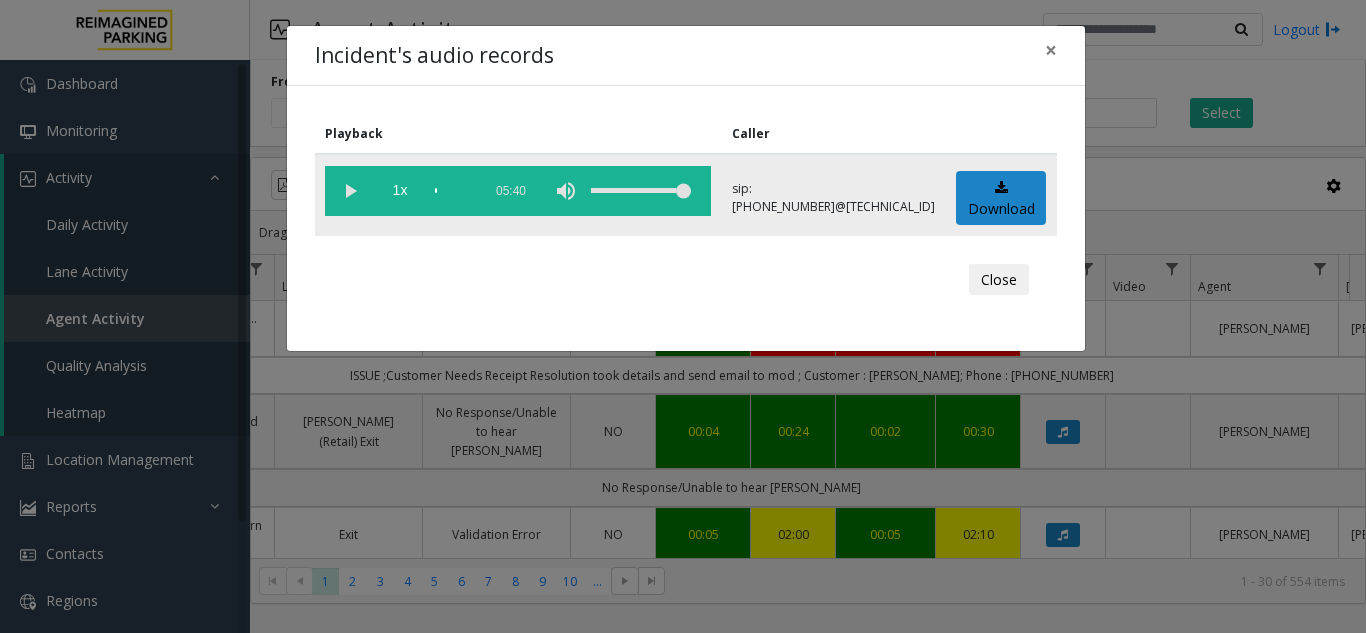 click 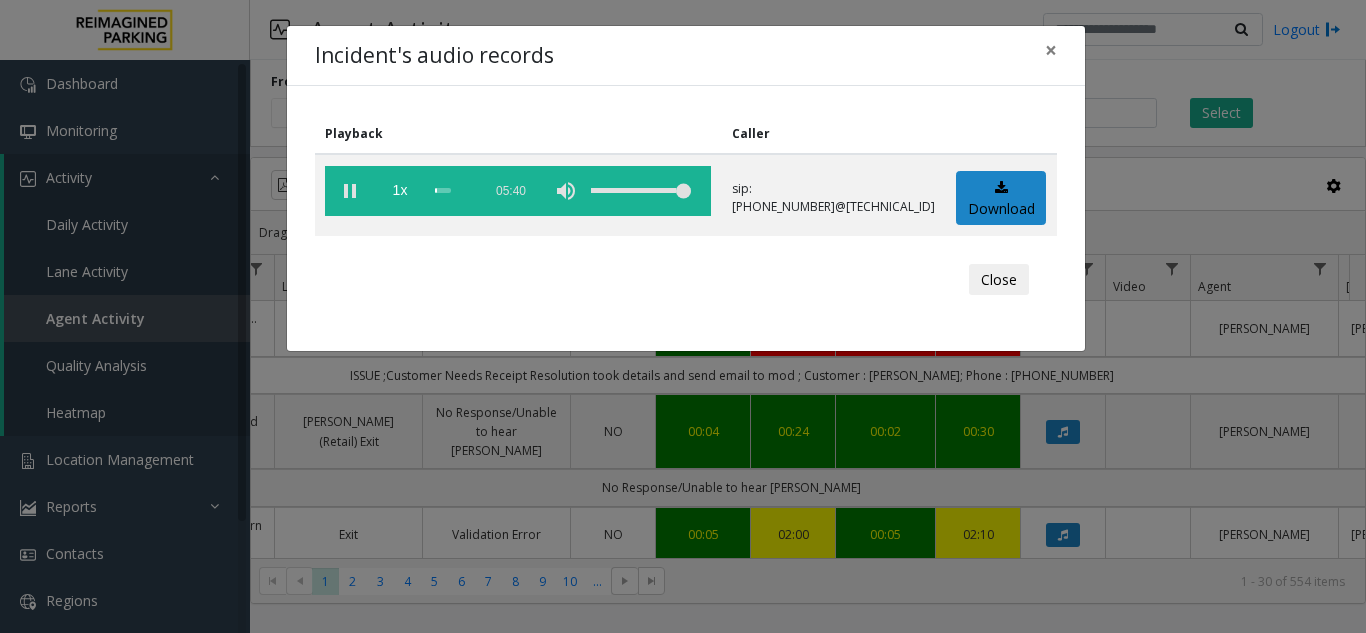drag, startPoint x: 574, startPoint y: 49, endPoint x: 637, endPoint y: 64, distance: 64.7611 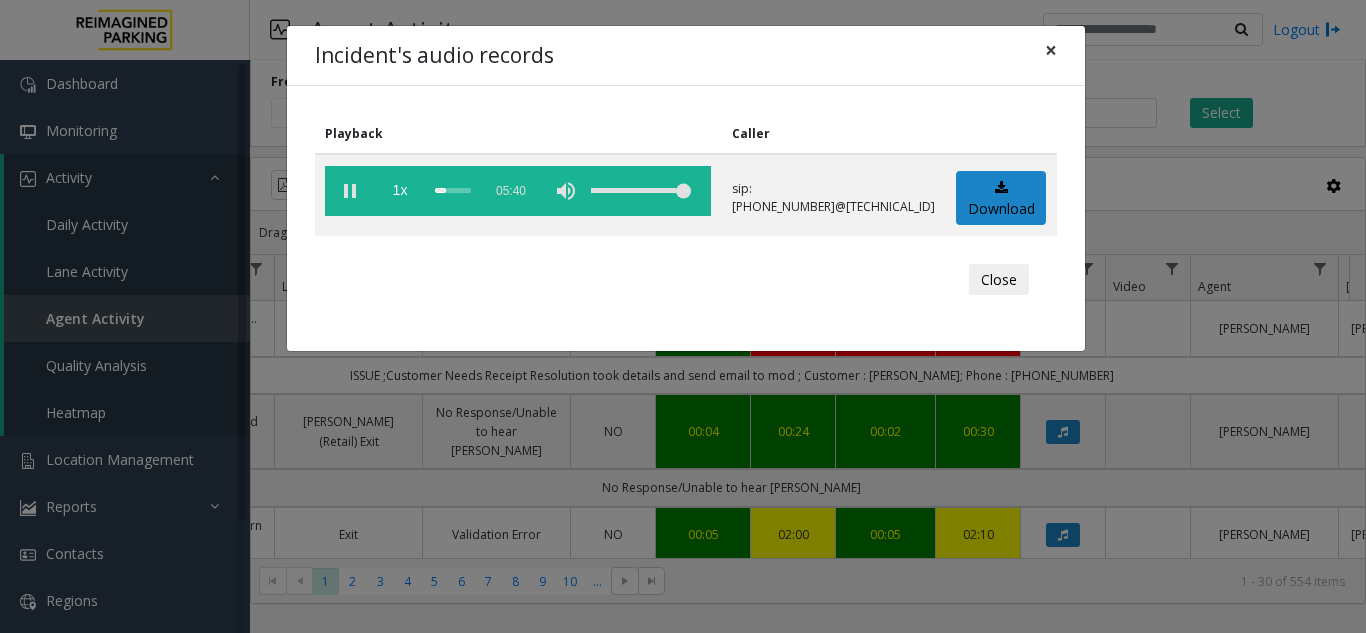 click on "×" 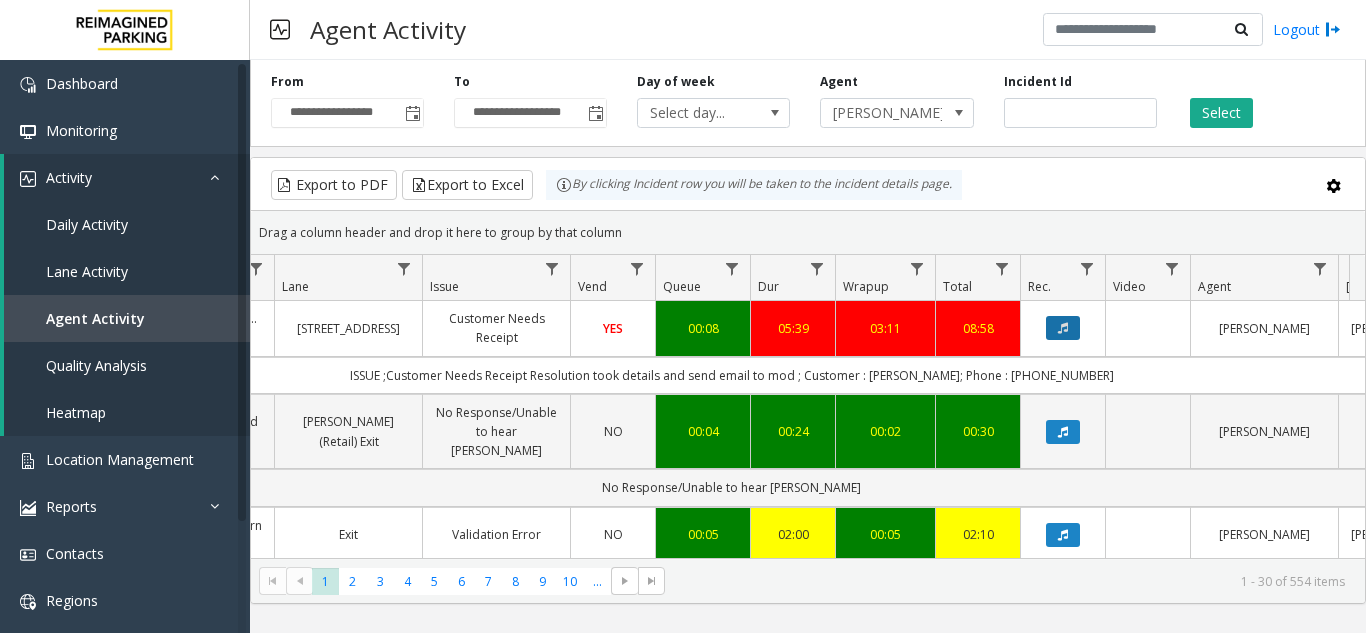 click 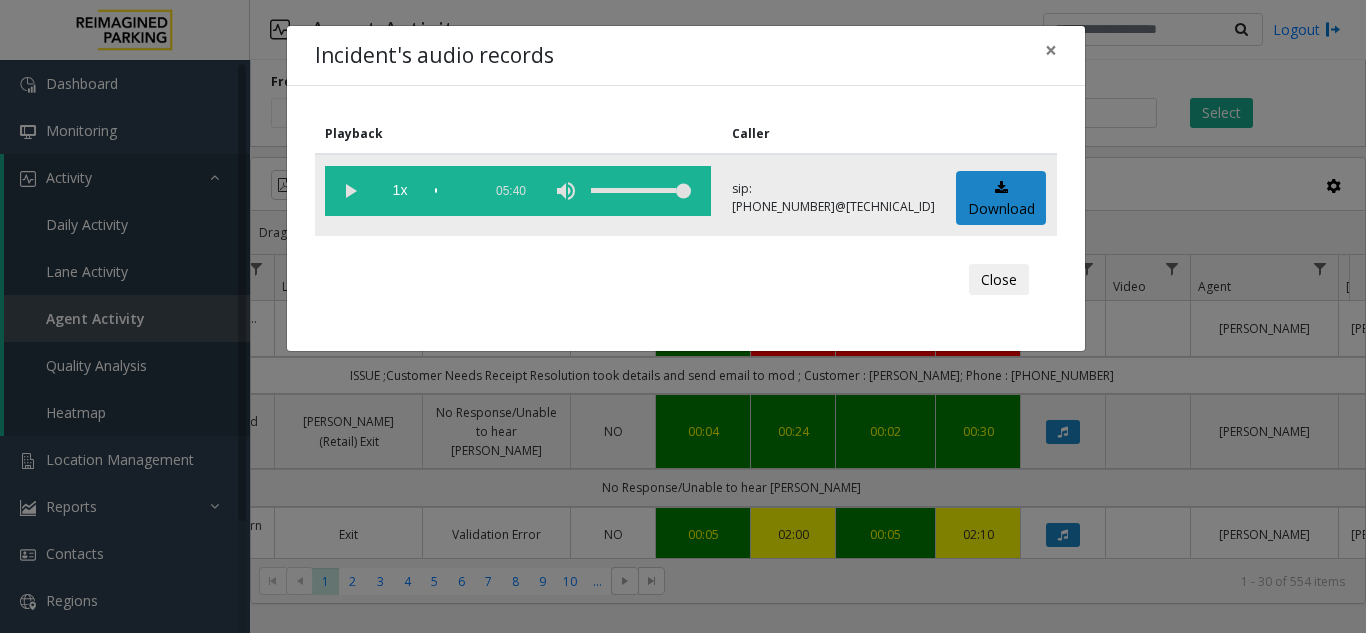 click 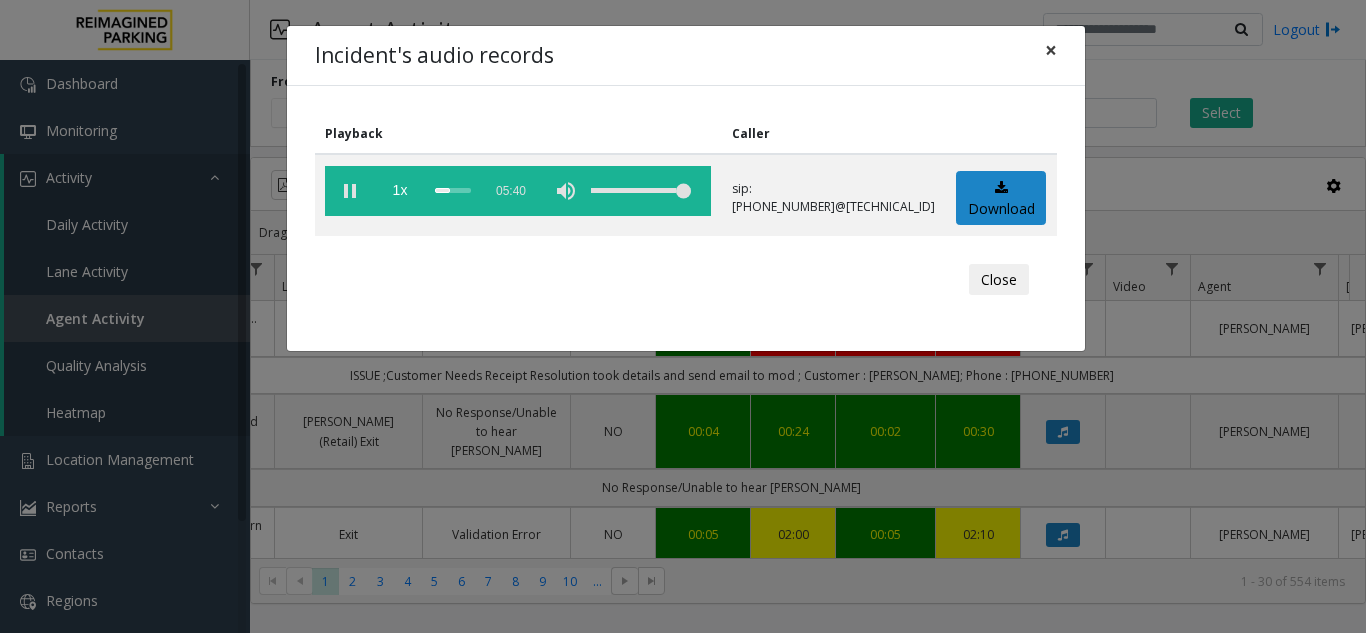 click on "×" 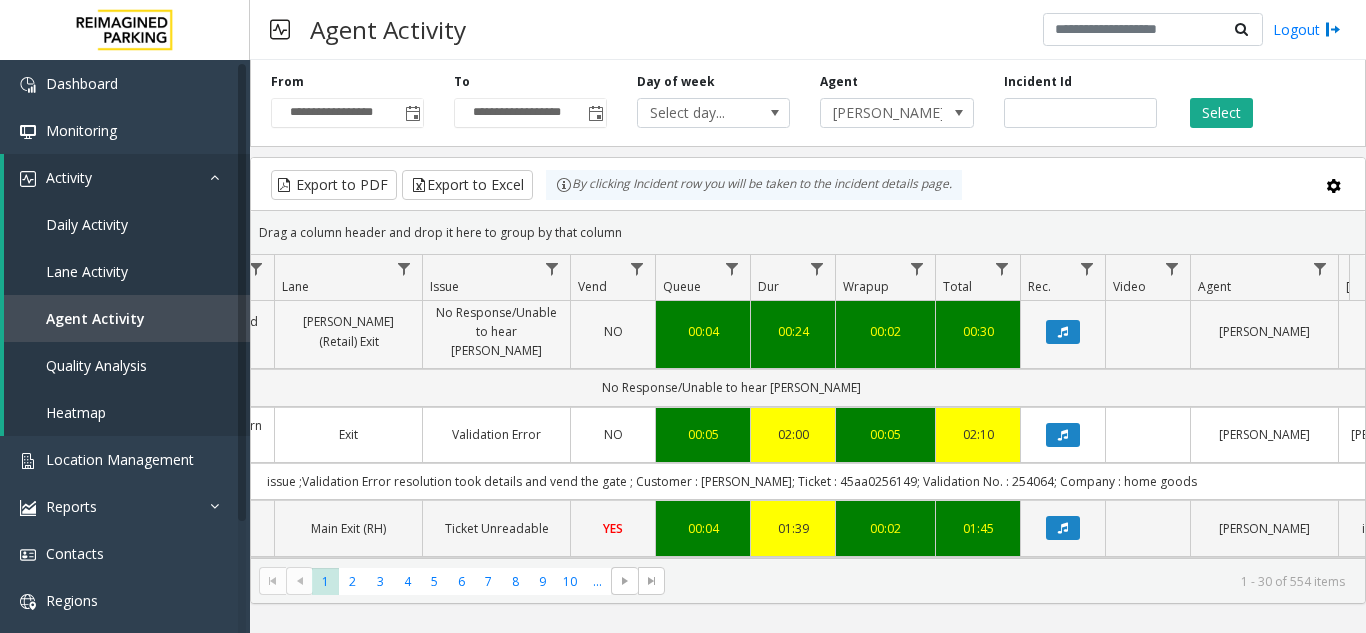 scroll, scrollTop: 0, scrollLeft: 453, axis: horizontal 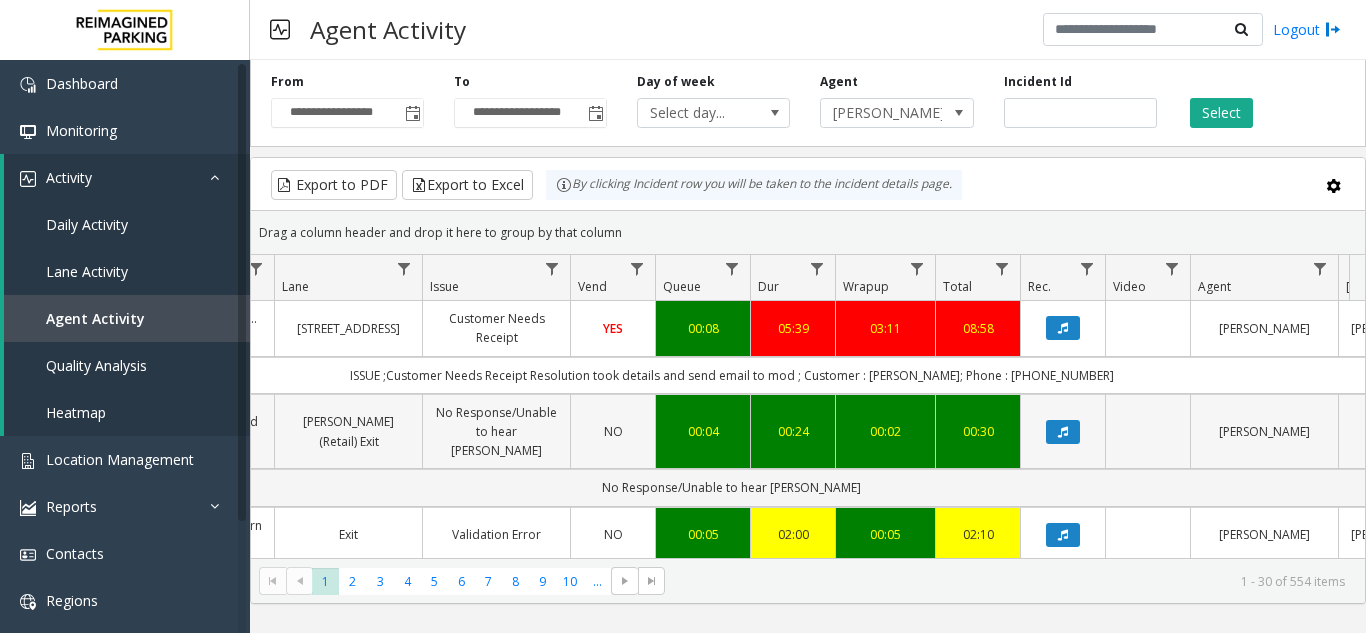 click 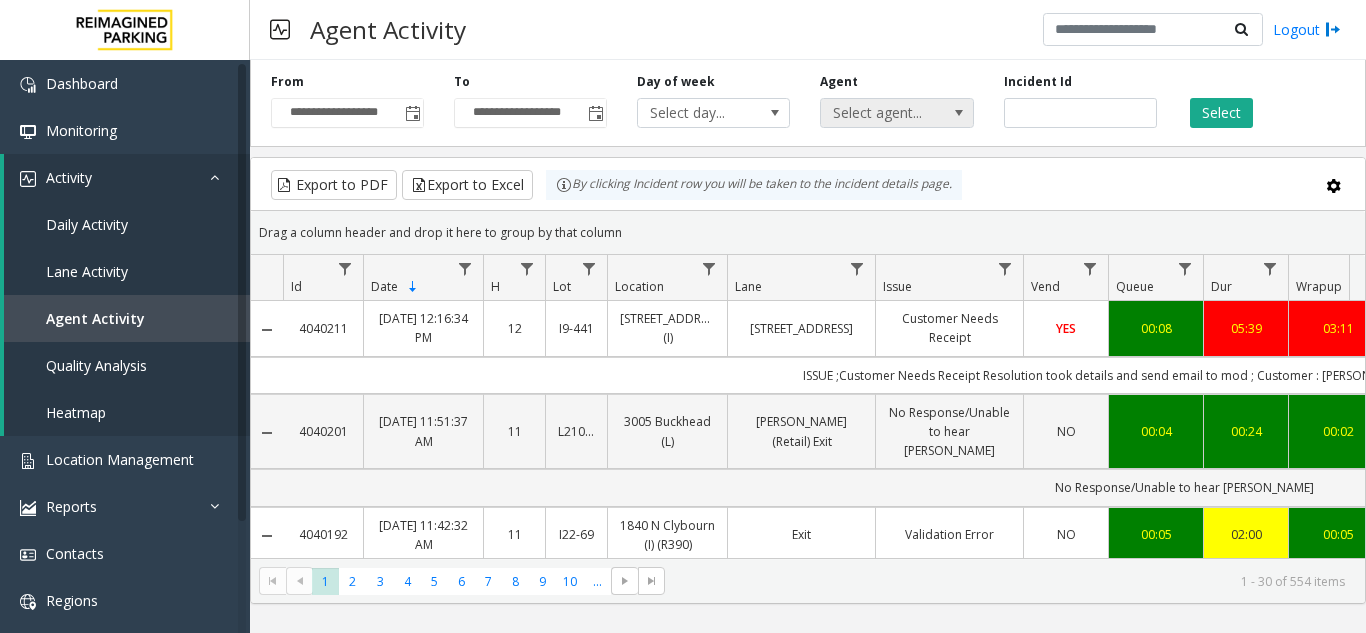 click on "Select agent..." at bounding box center (881, 113) 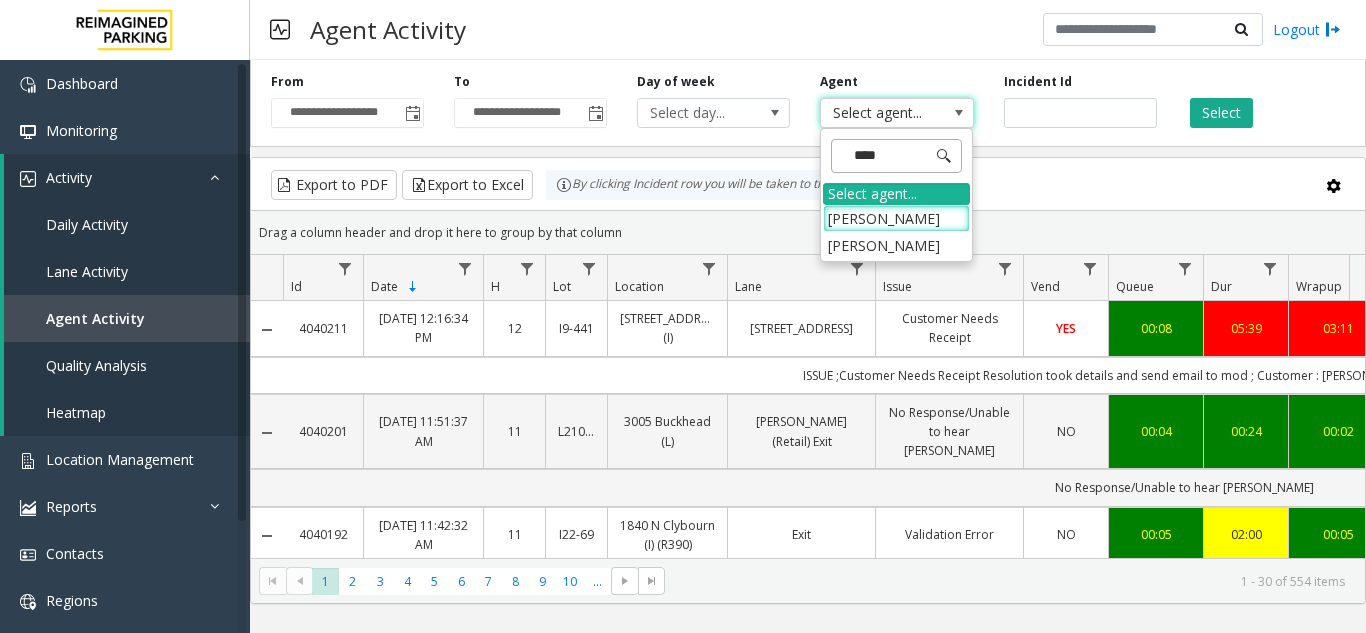 type on "*****" 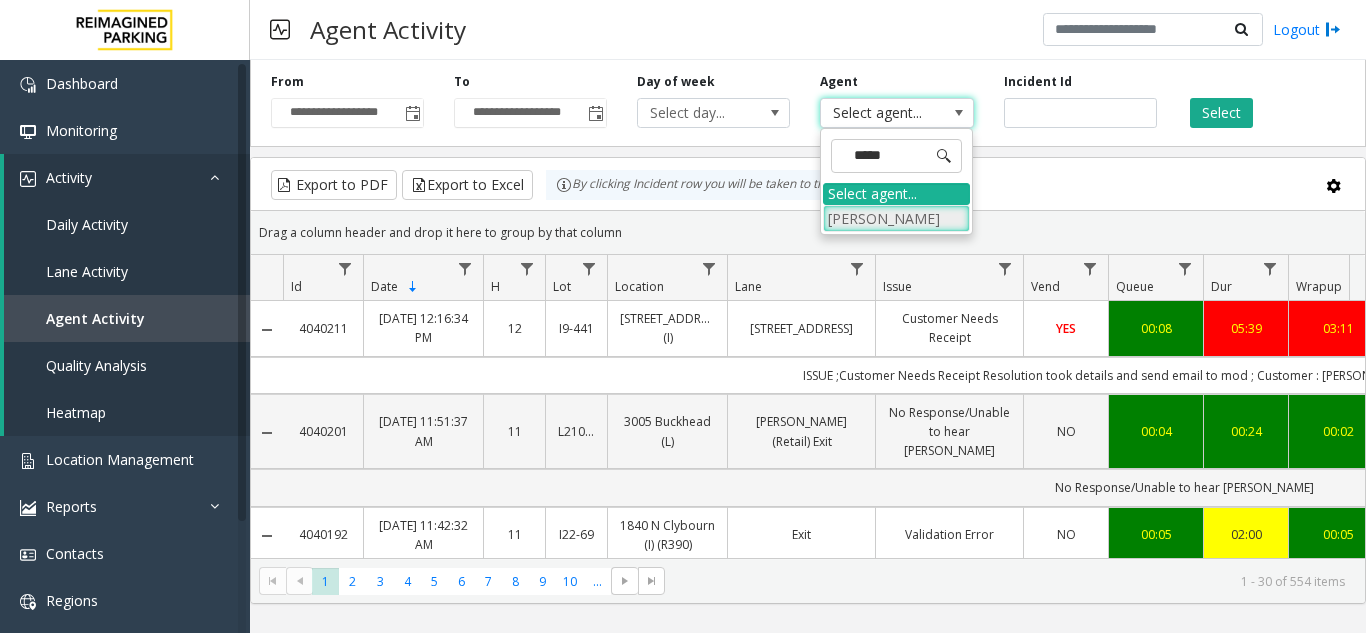 click on "[PERSON_NAME]" at bounding box center [896, 218] 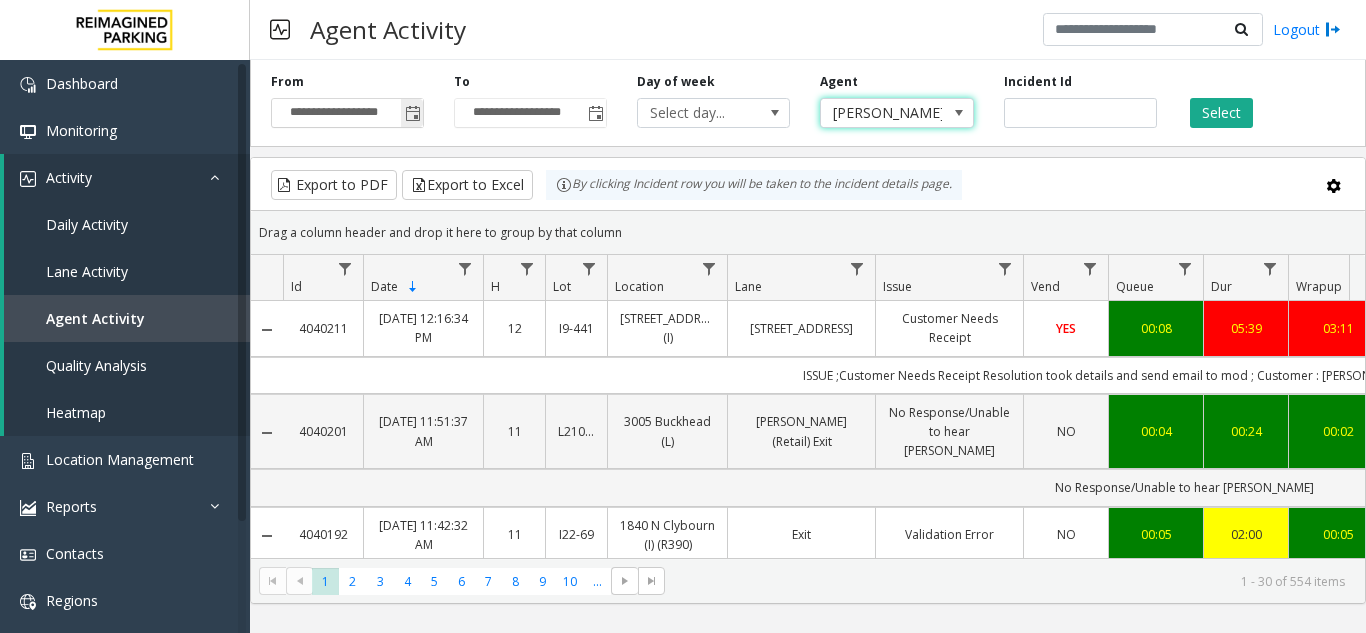 click 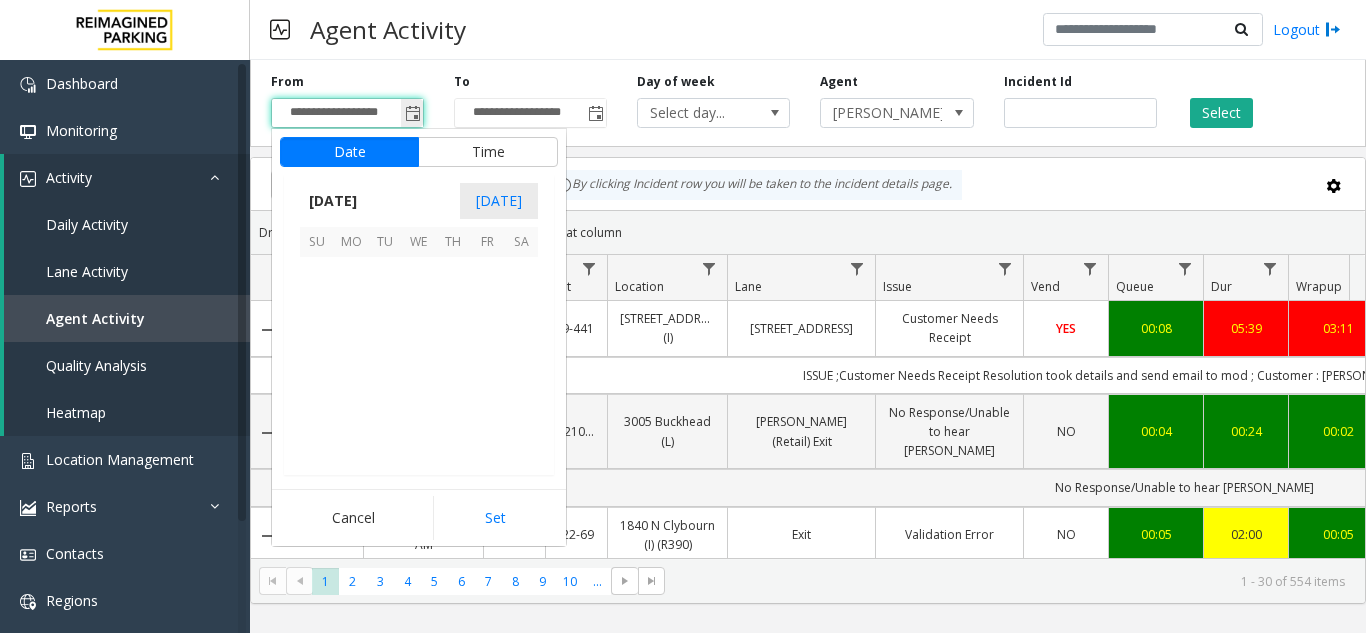 scroll, scrollTop: 358428, scrollLeft: 0, axis: vertical 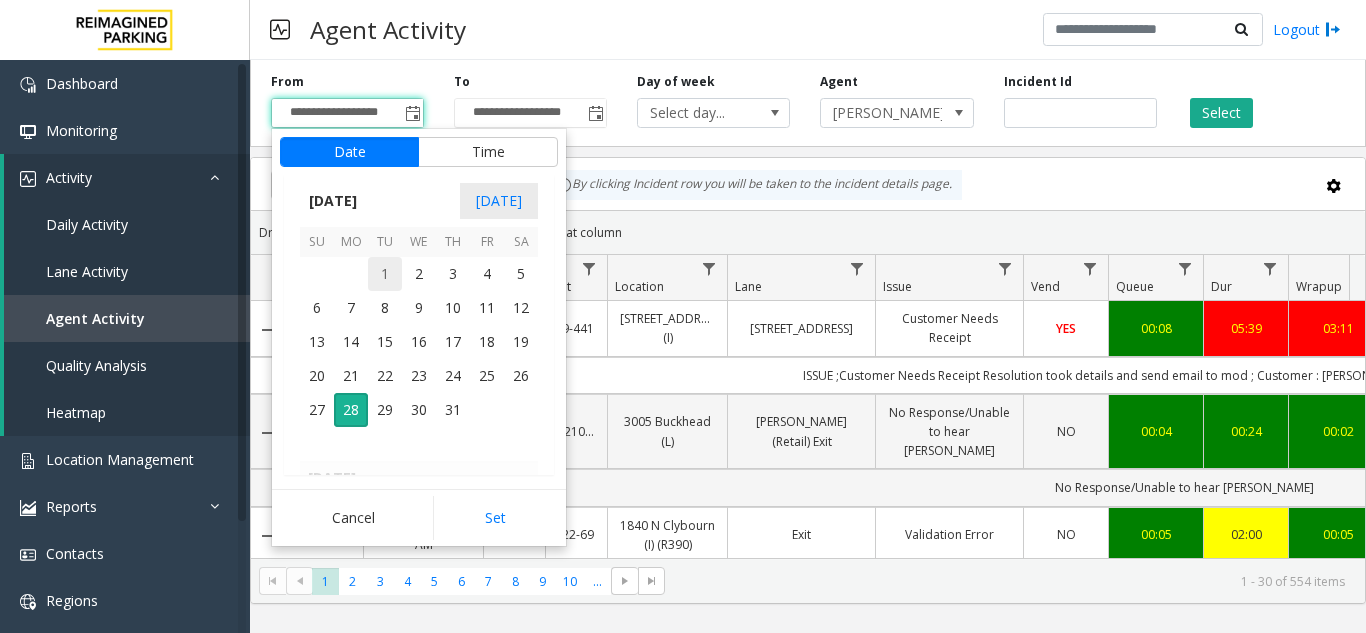 click on "1" at bounding box center [385, 274] 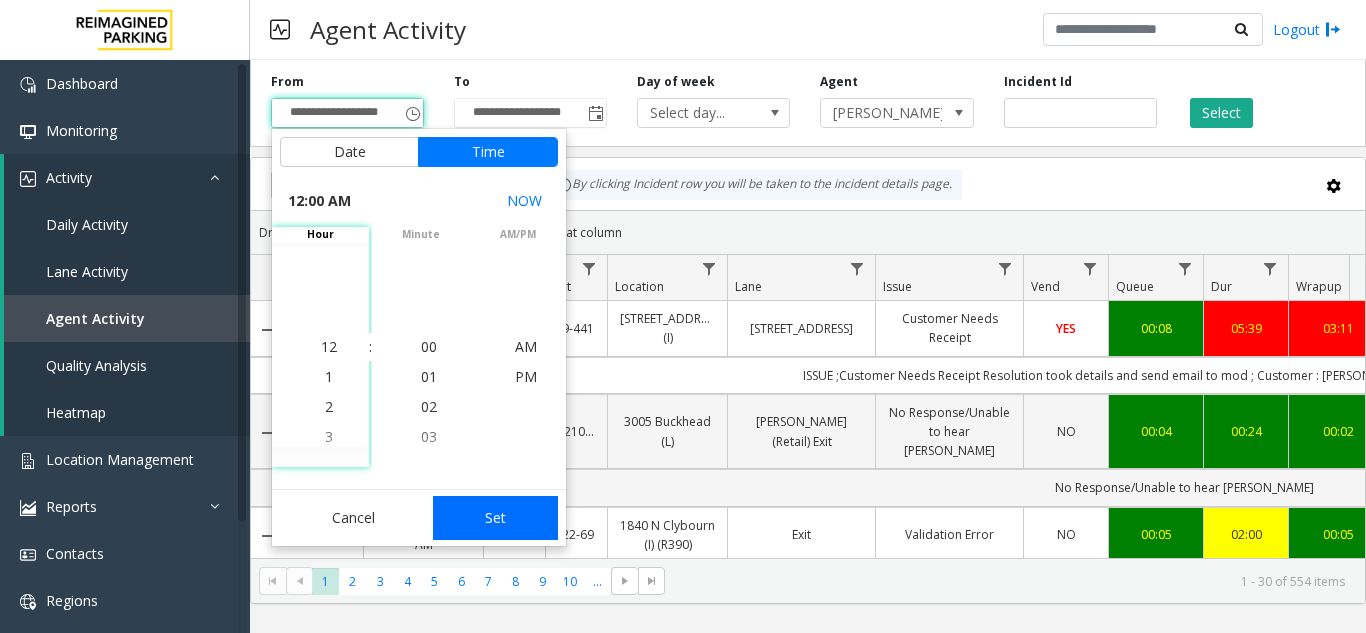 click on "Set" 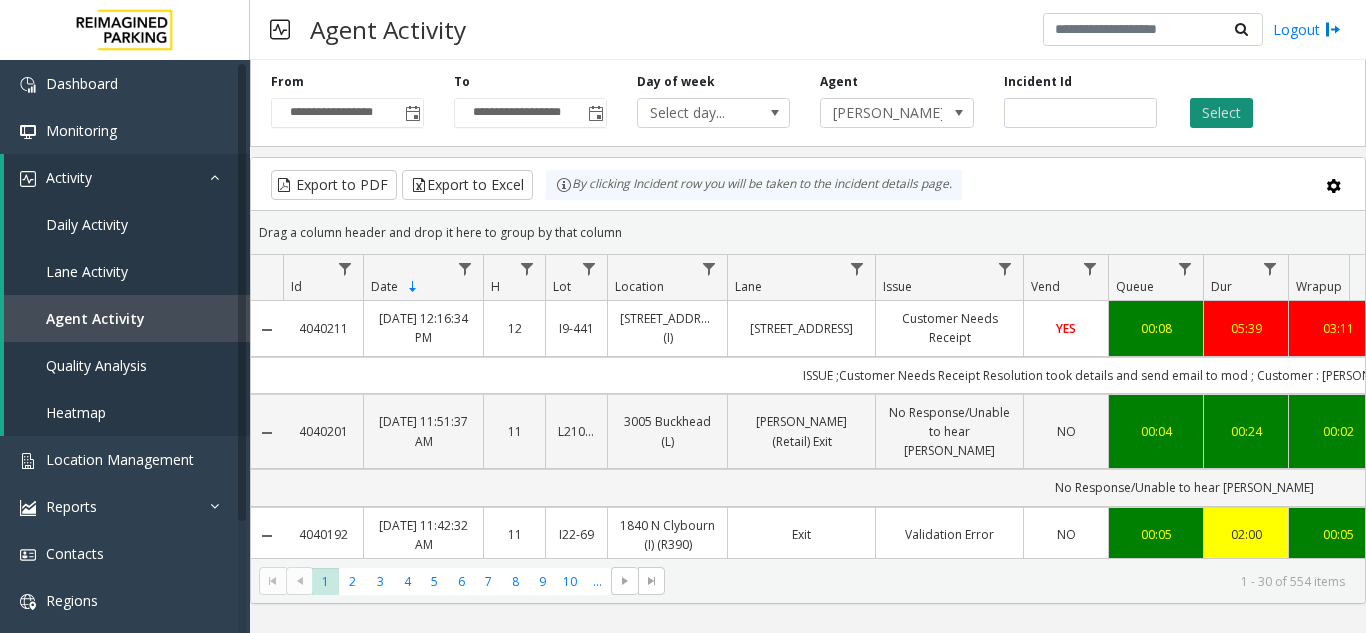 click on "Select" 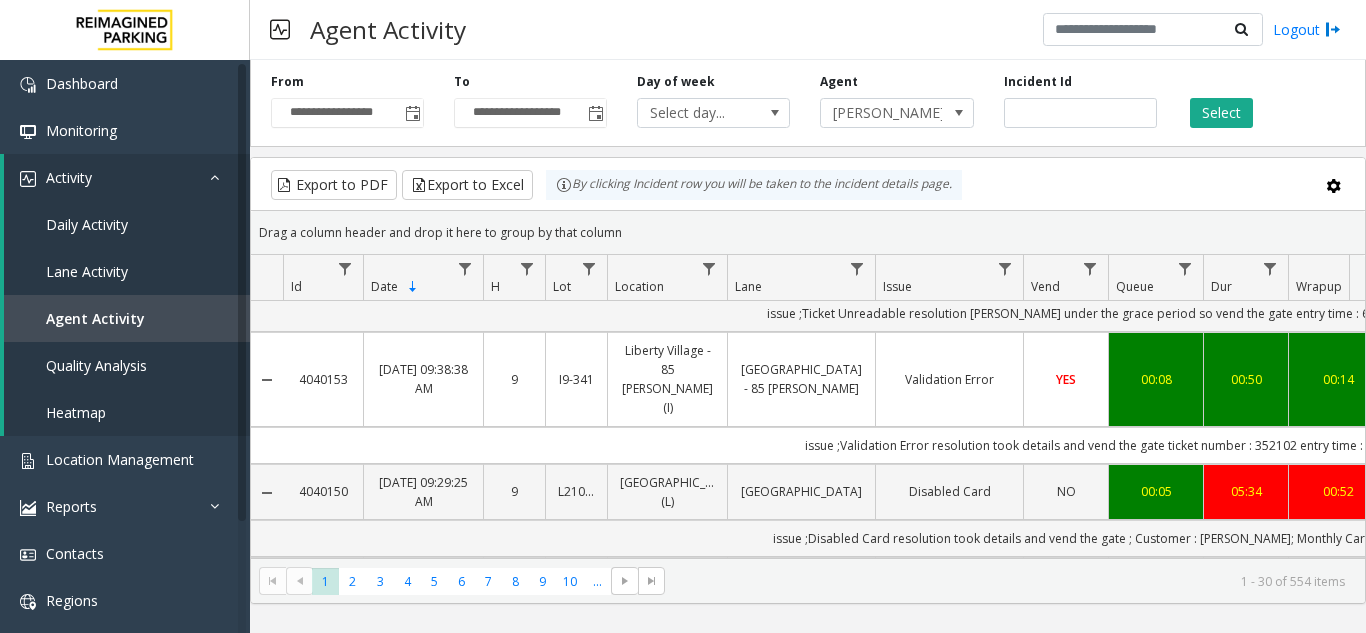 drag, startPoint x: 865, startPoint y: 542, endPoint x: 887, endPoint y: 547, distance: 22.561028 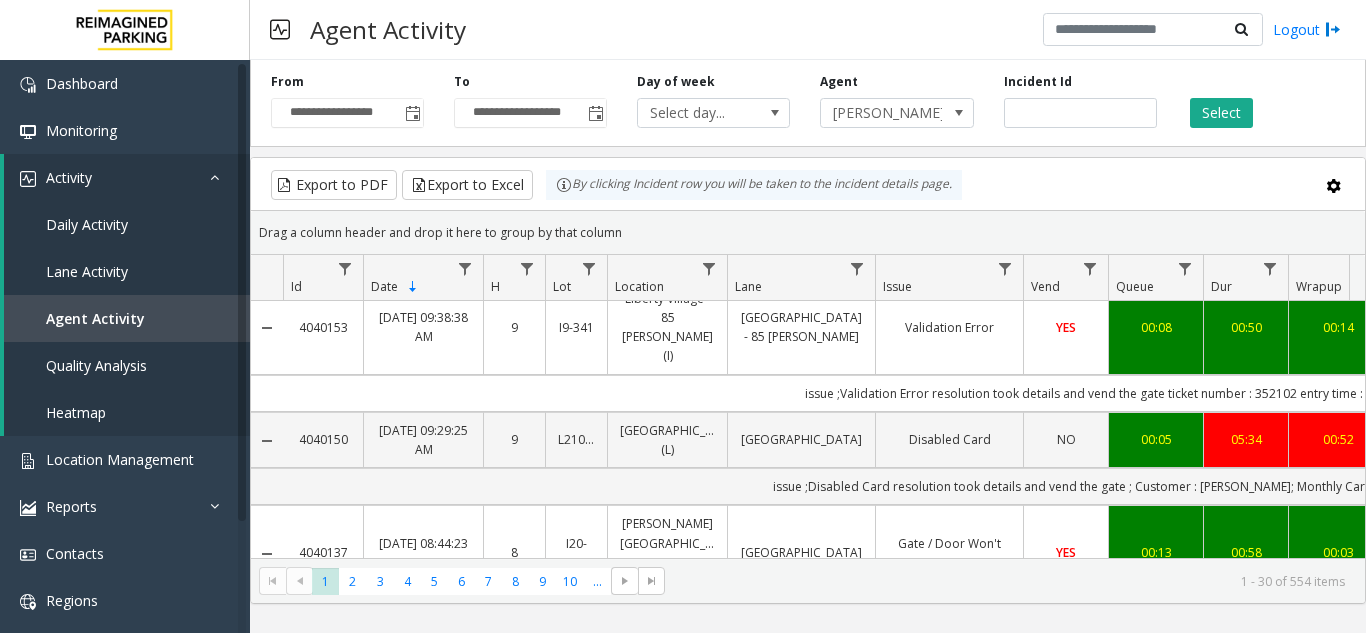 scroll, scrollTop: 0, scrollLeft: 0, axis: both 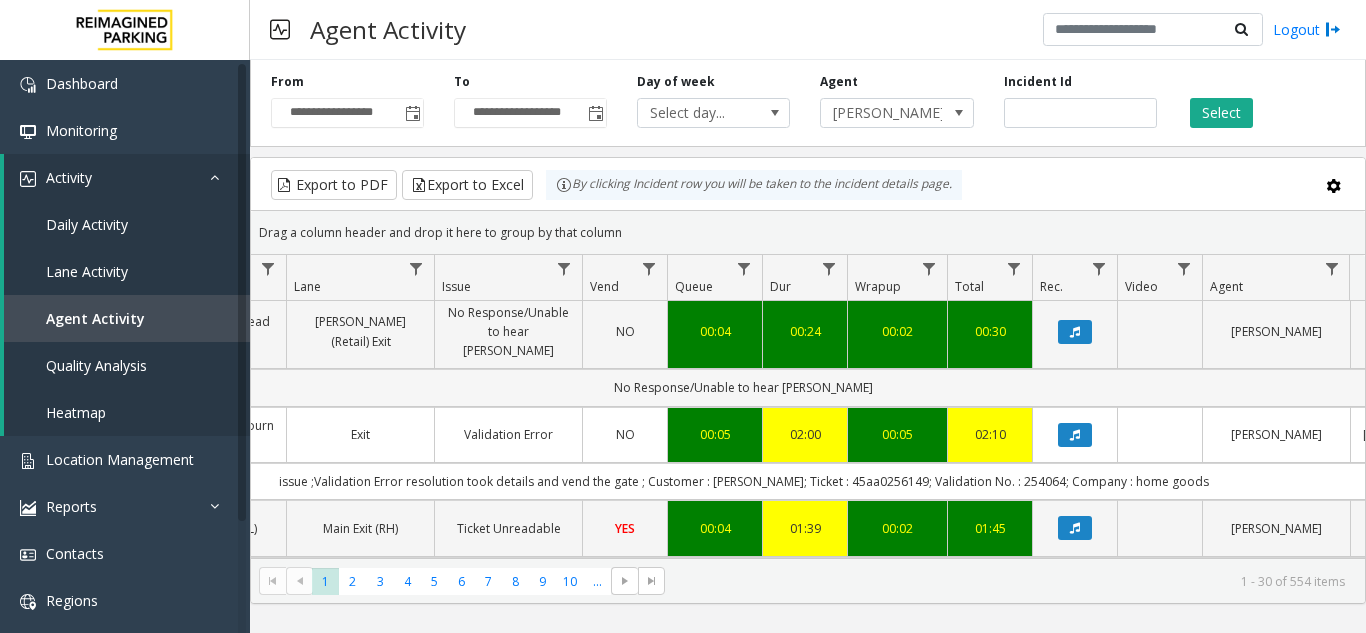 click on "No Response/Unable to hear [PERSON_NAME]" 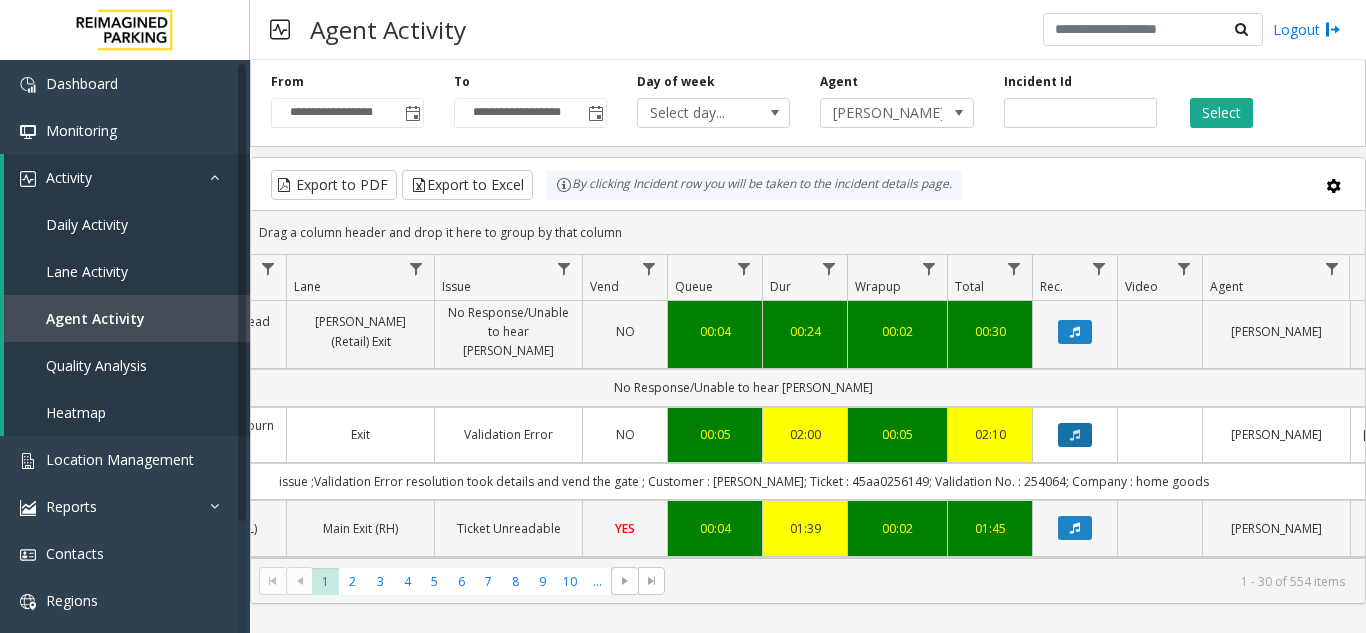 click 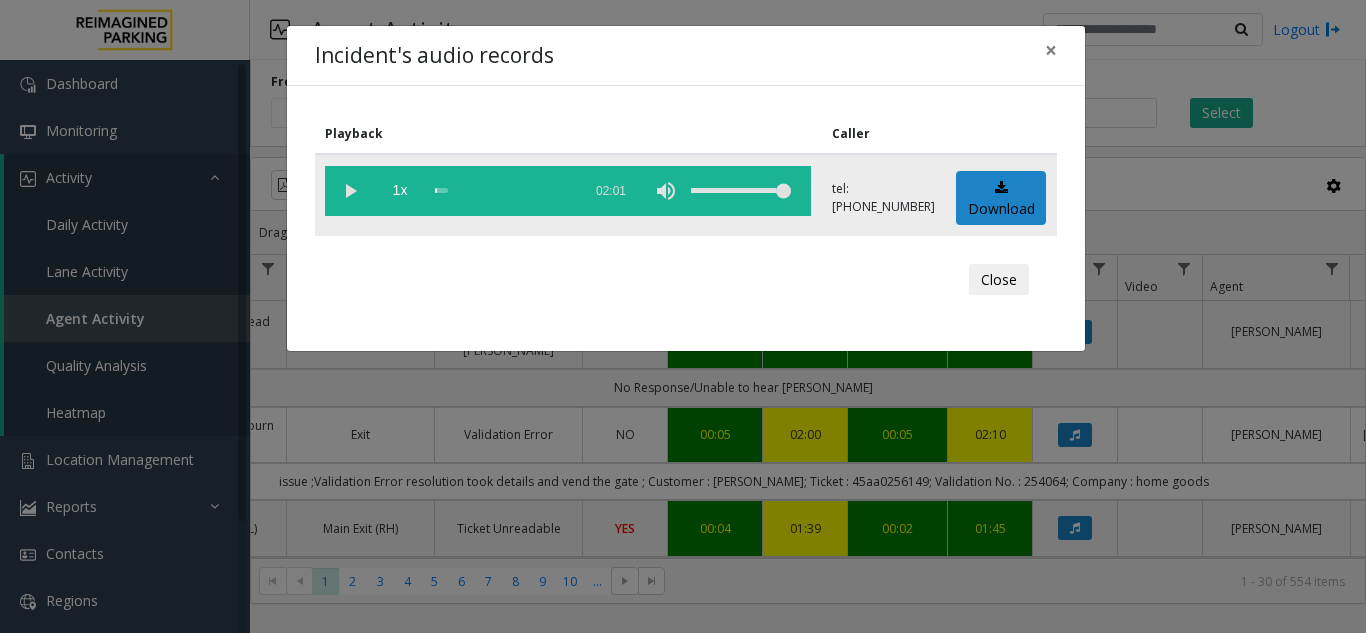 click 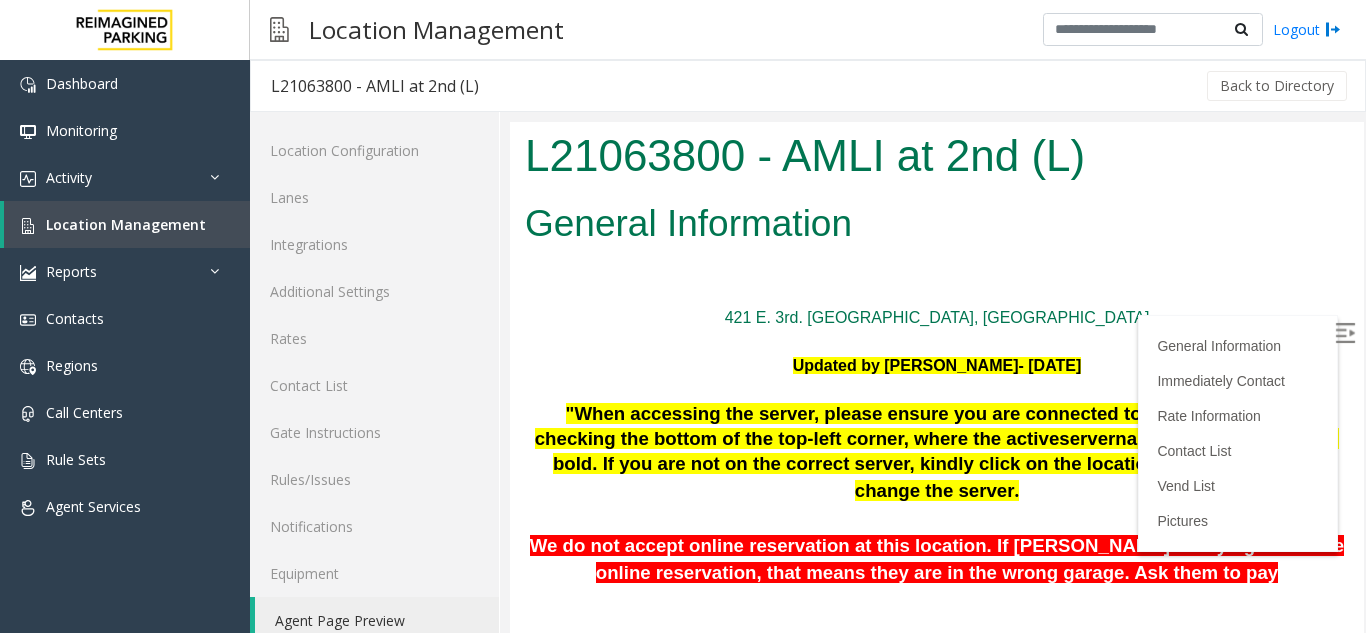 scroll, scrollTop: 0, scrollLeft: 0, axis: both 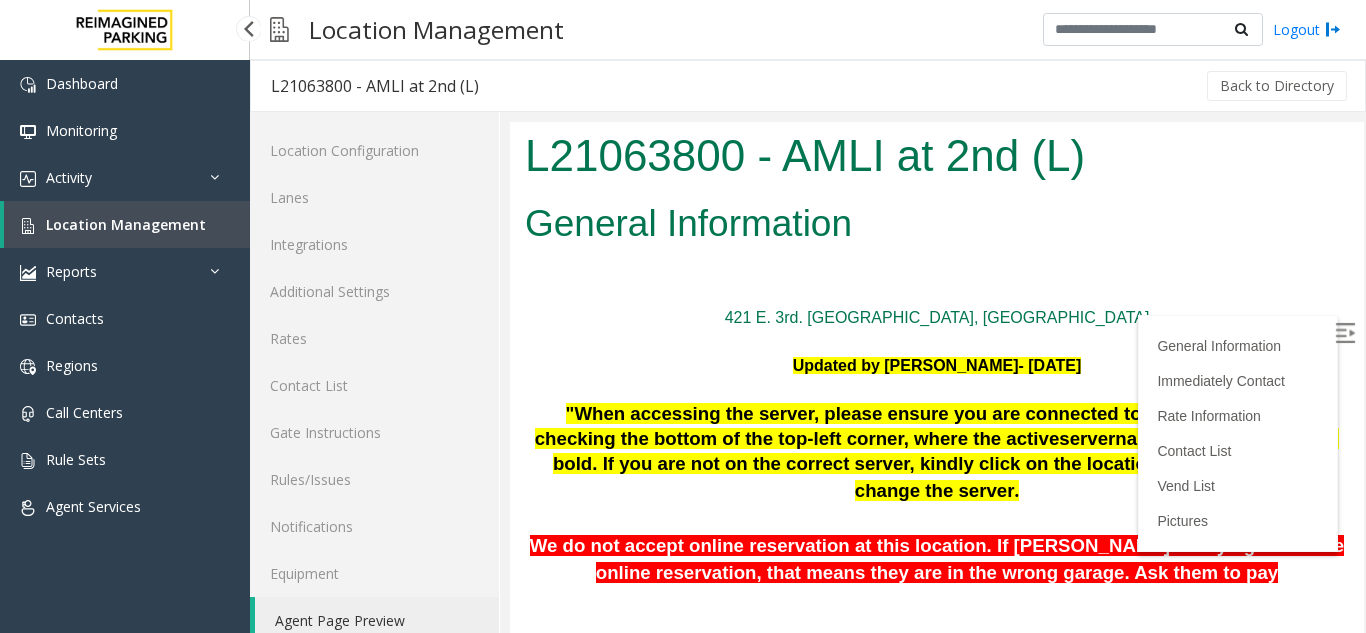 click on "Location Management" at bounding box center [126, 224] 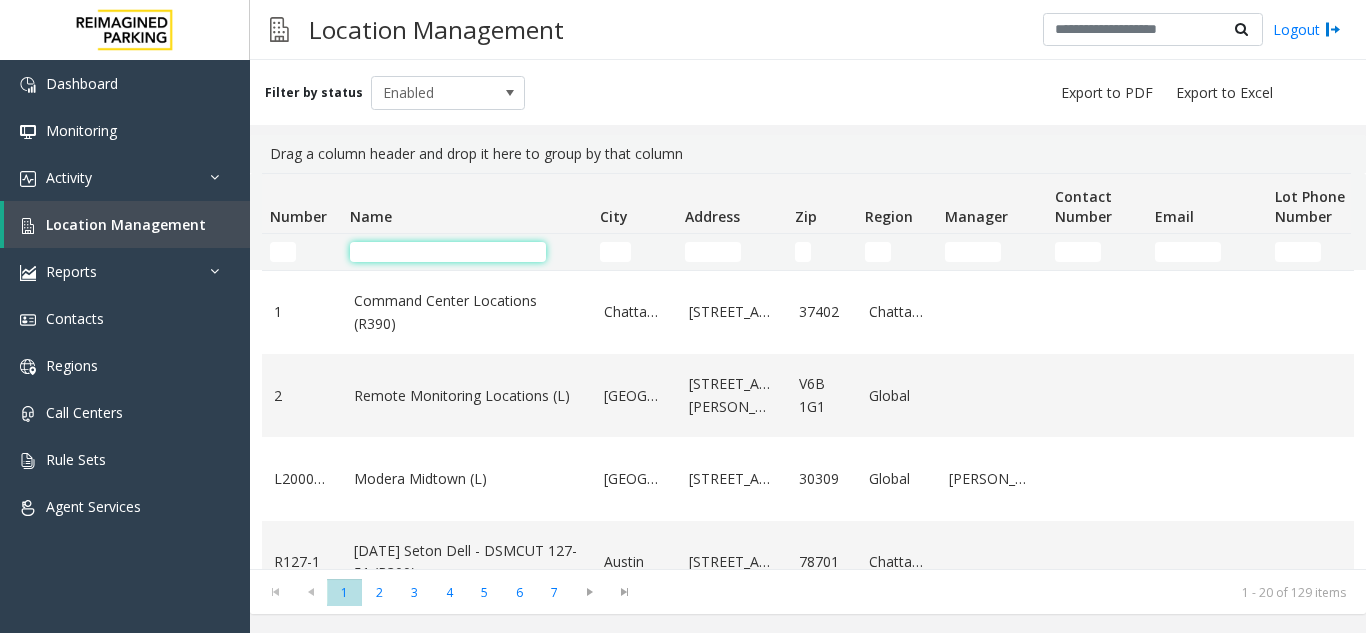 click 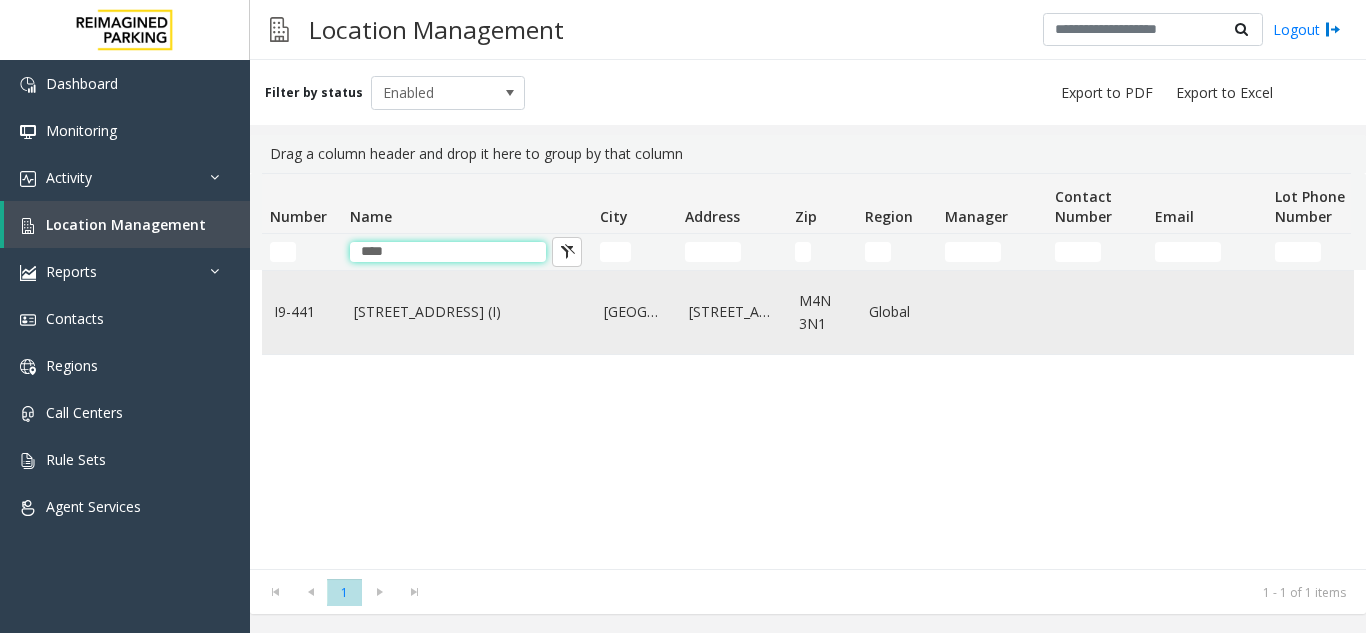 type on "****" 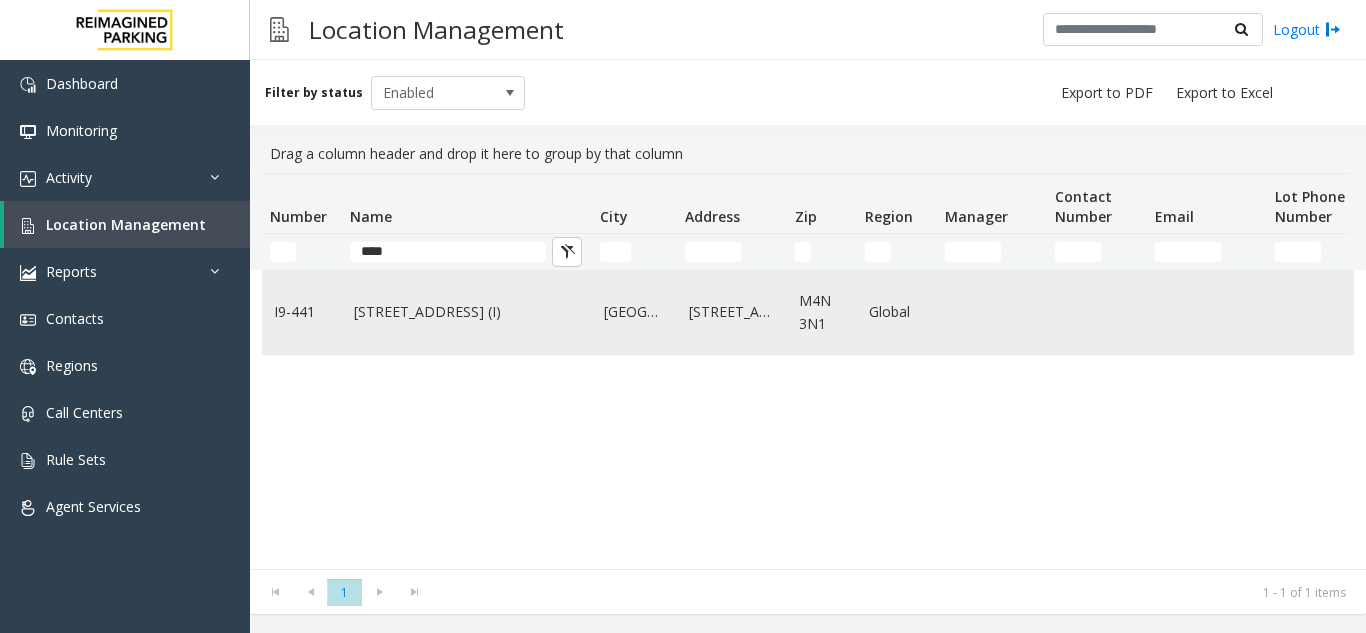 click on "3080 Yonge Street (I)" 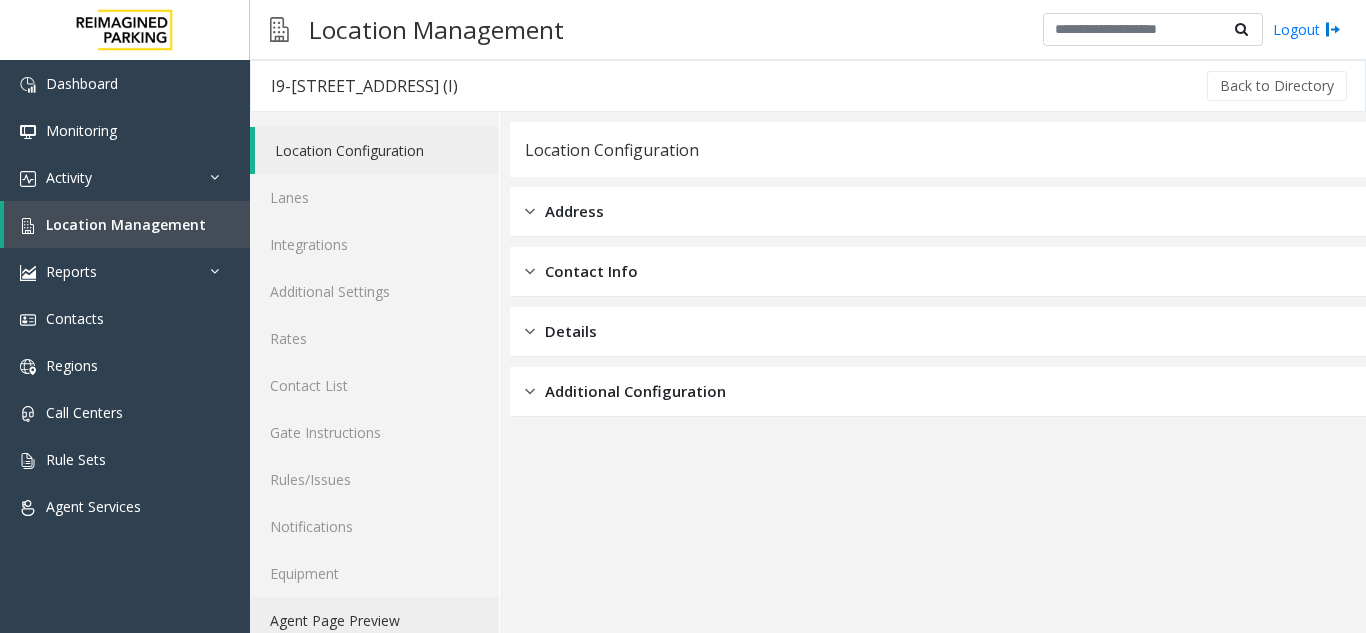 click on "Agent Page Preview" 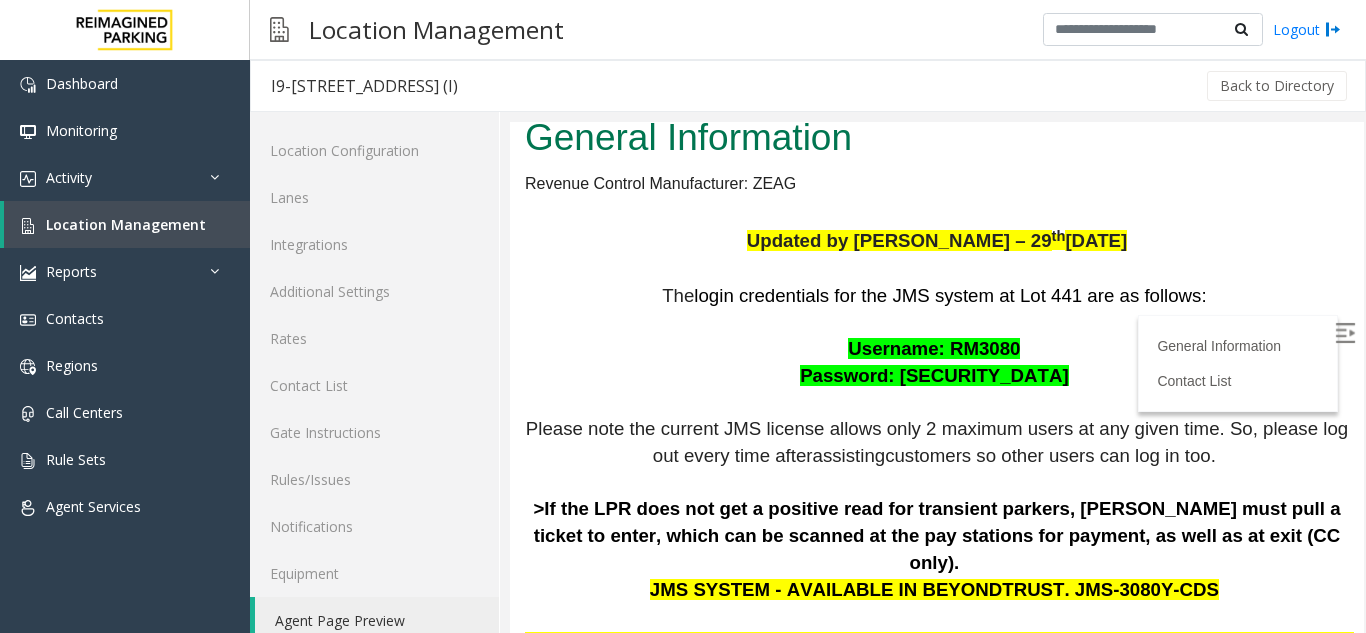 scroll, scrollTop: 200, scrollLeft: 0, axis: vertical 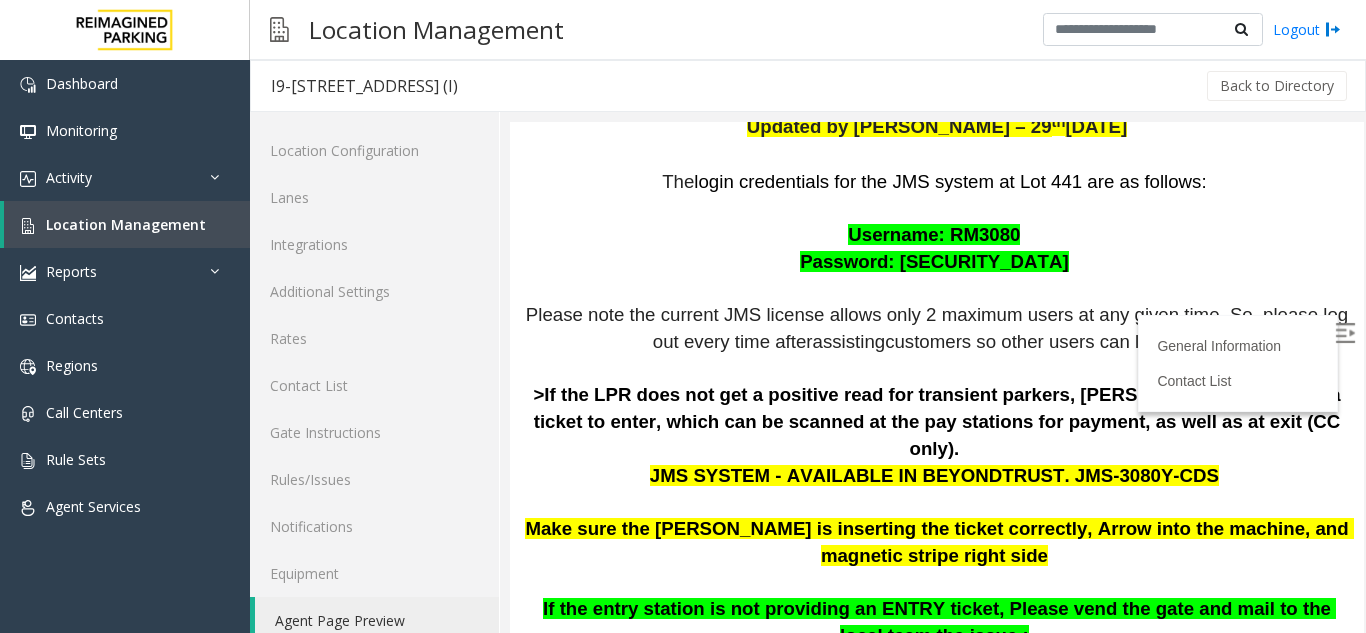 click at bounding box center [1345, 333] 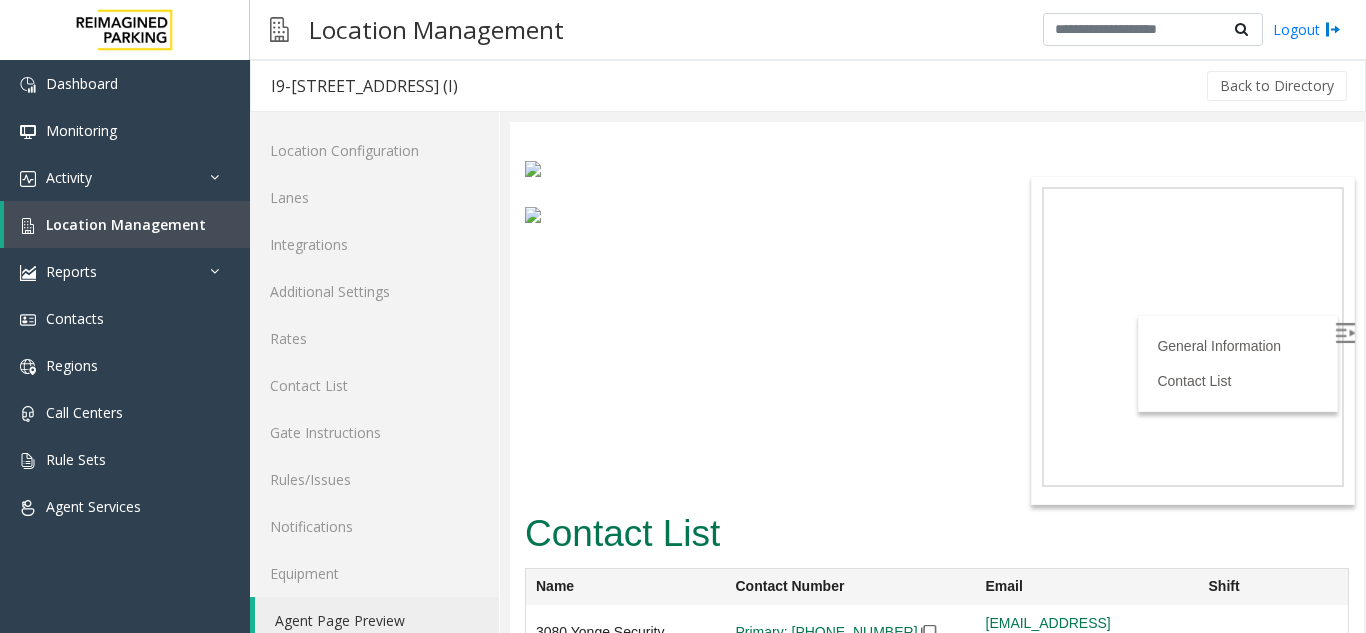 scroll, scrollTop: 1465, scrollLeft: 0, axis: vertical 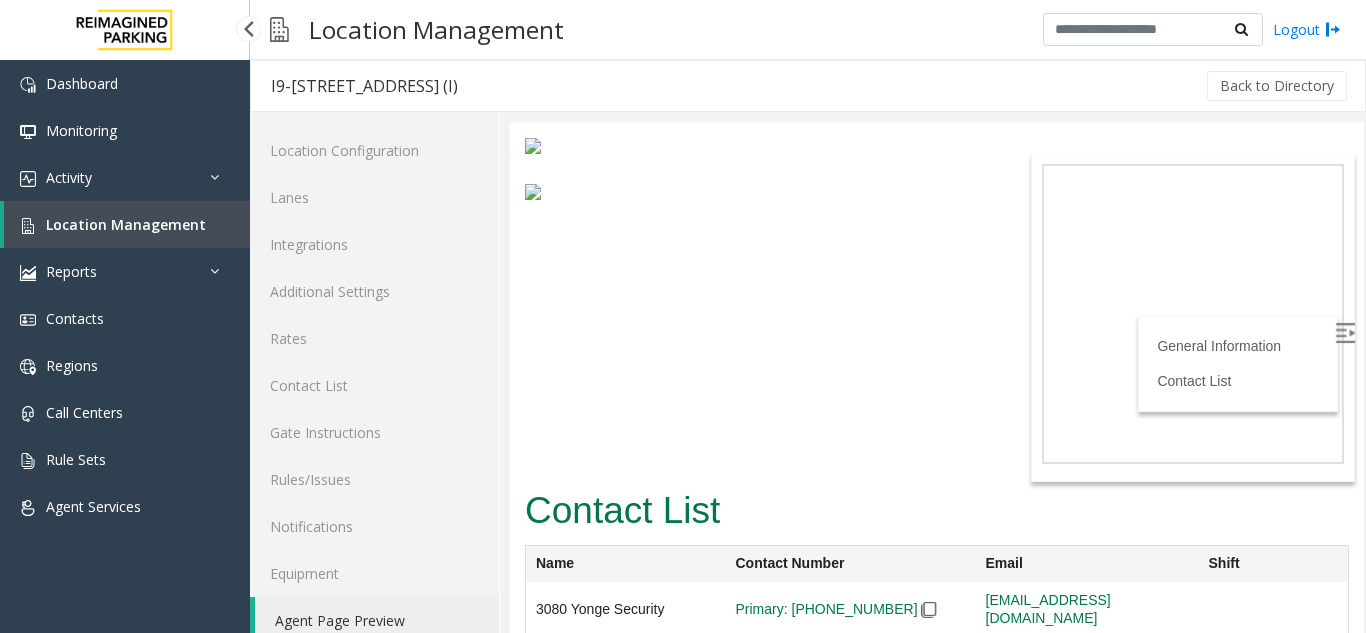 click on "Location Management" at bounding box center [126, 224] 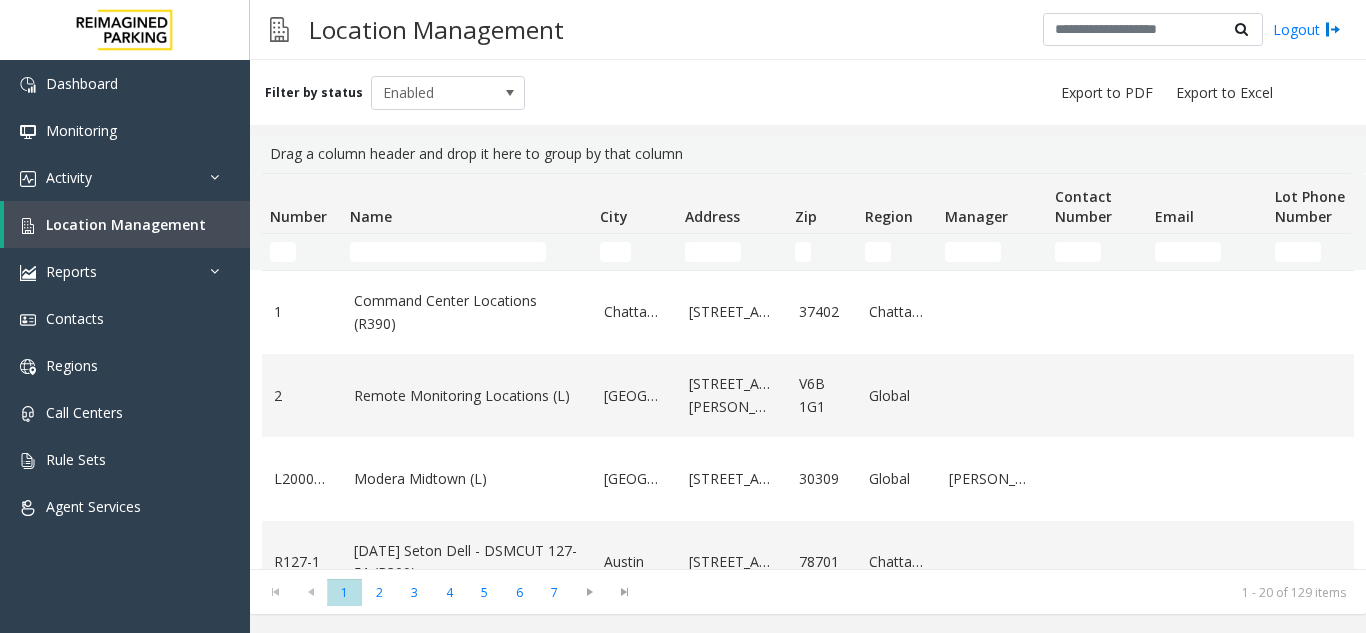 click 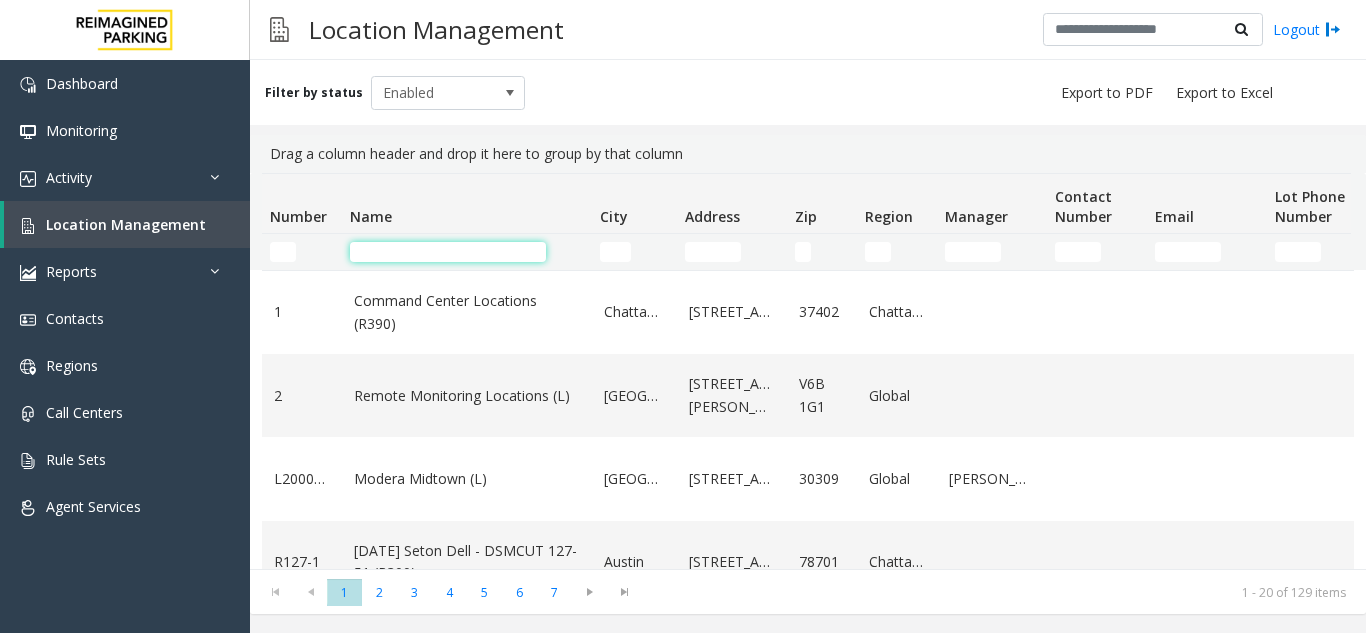 click 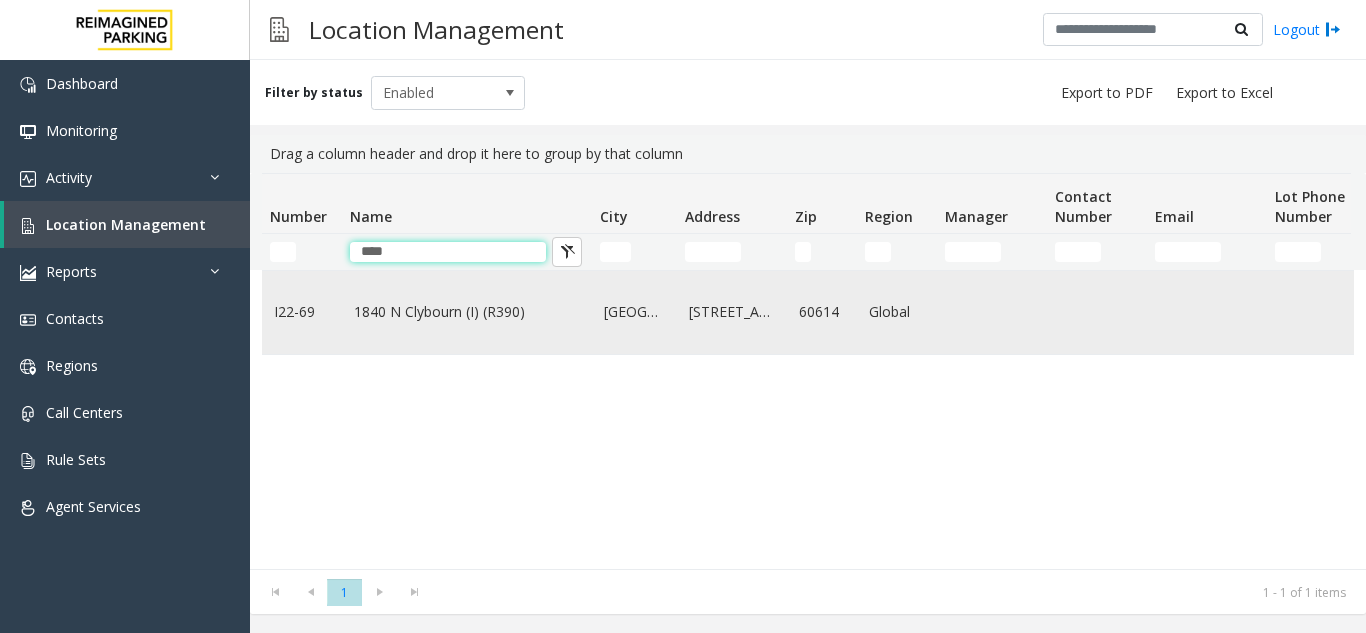 type on "****" 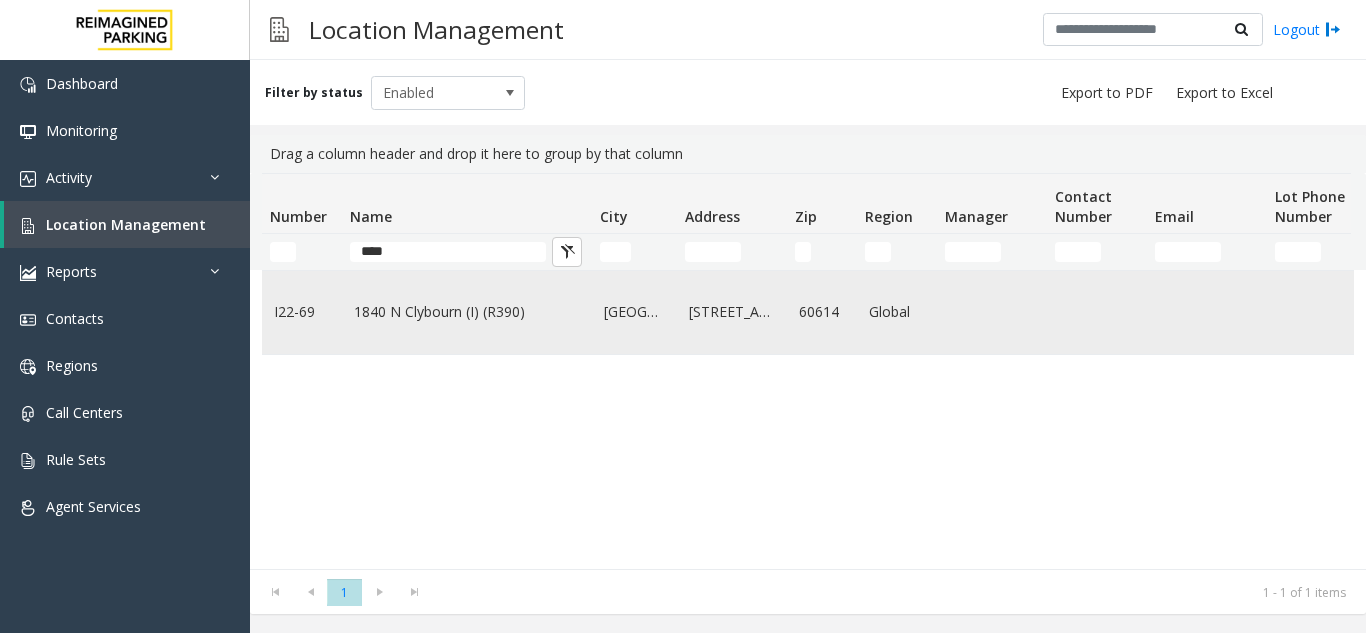 click on "1840 N Clybourn (I) (R390)" 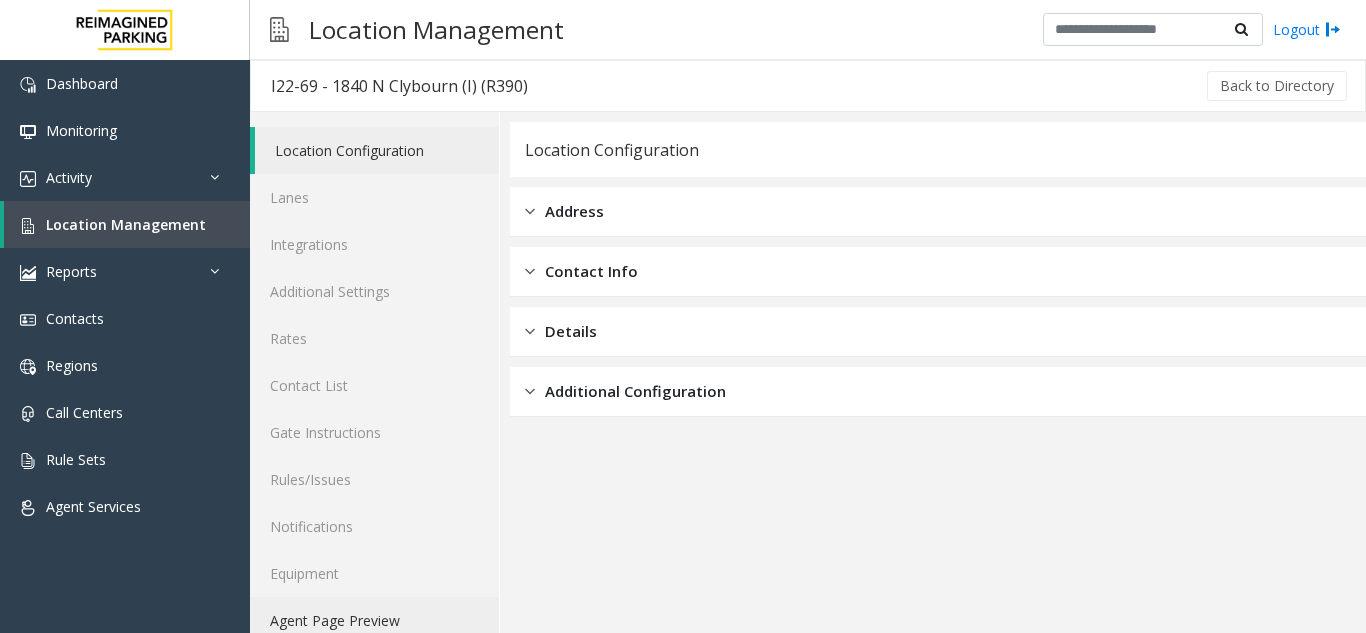 click on "Agent Page Preview" 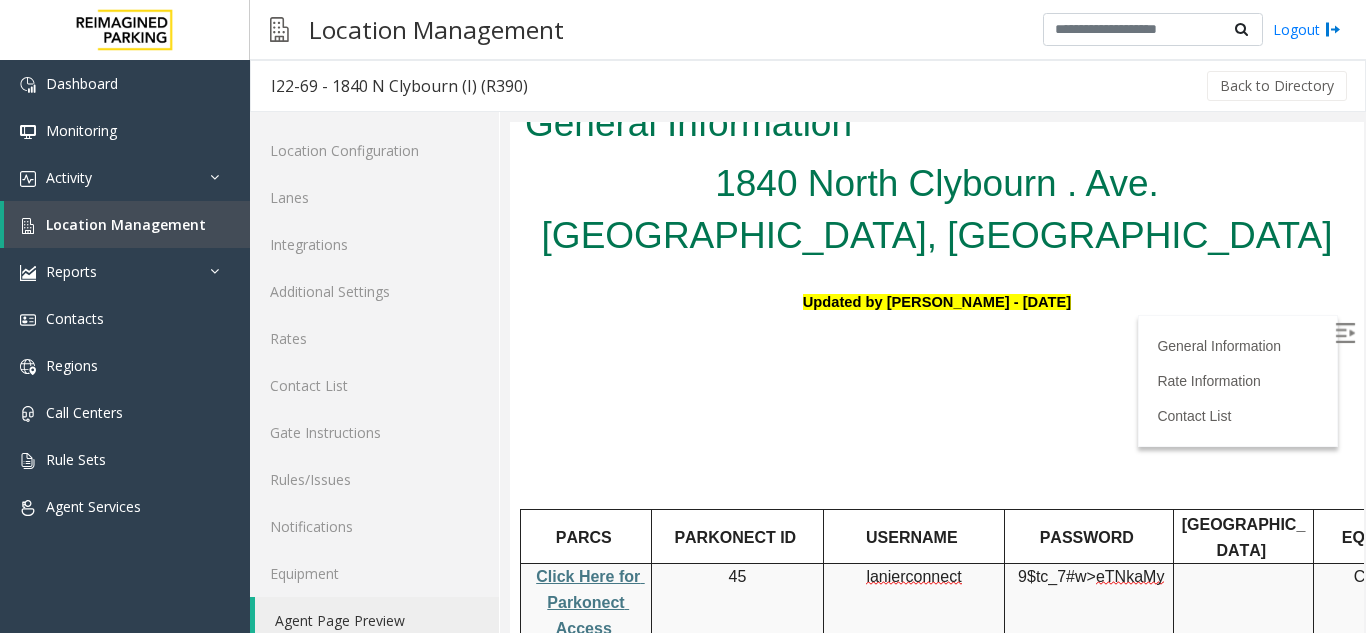 click at bounding box center [1345, 333] 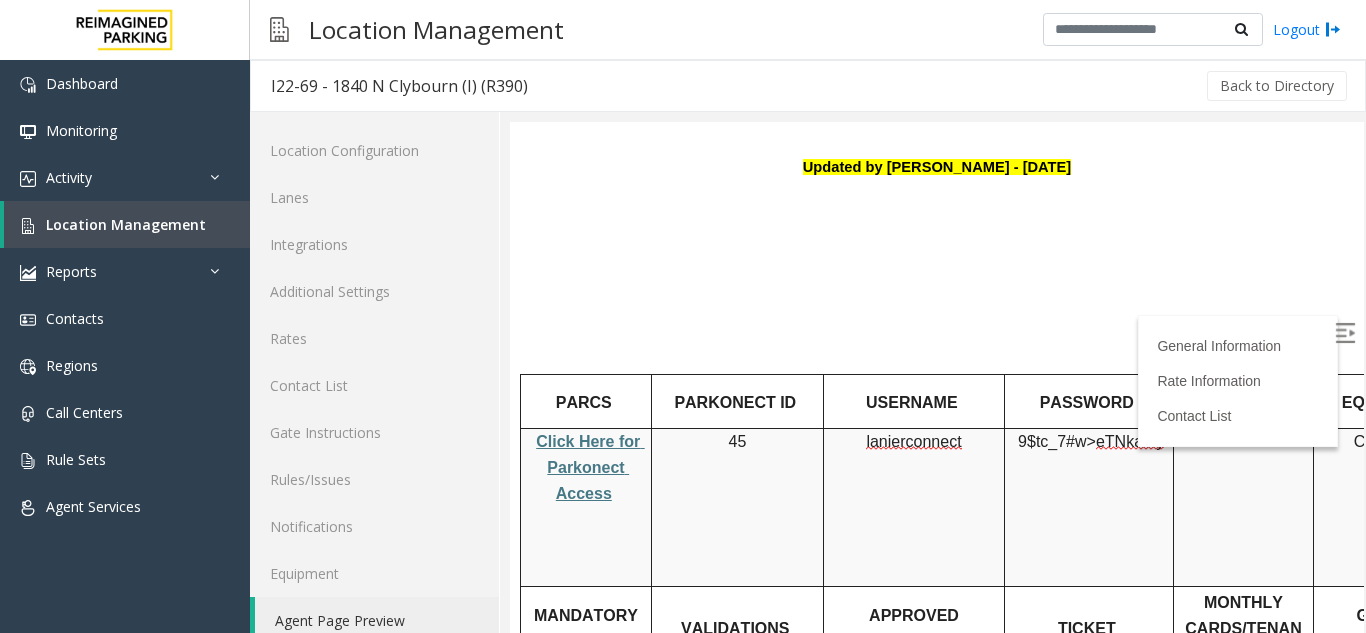 scroll, scrollTop: 200, scrollLeft: 0, axis: vertical 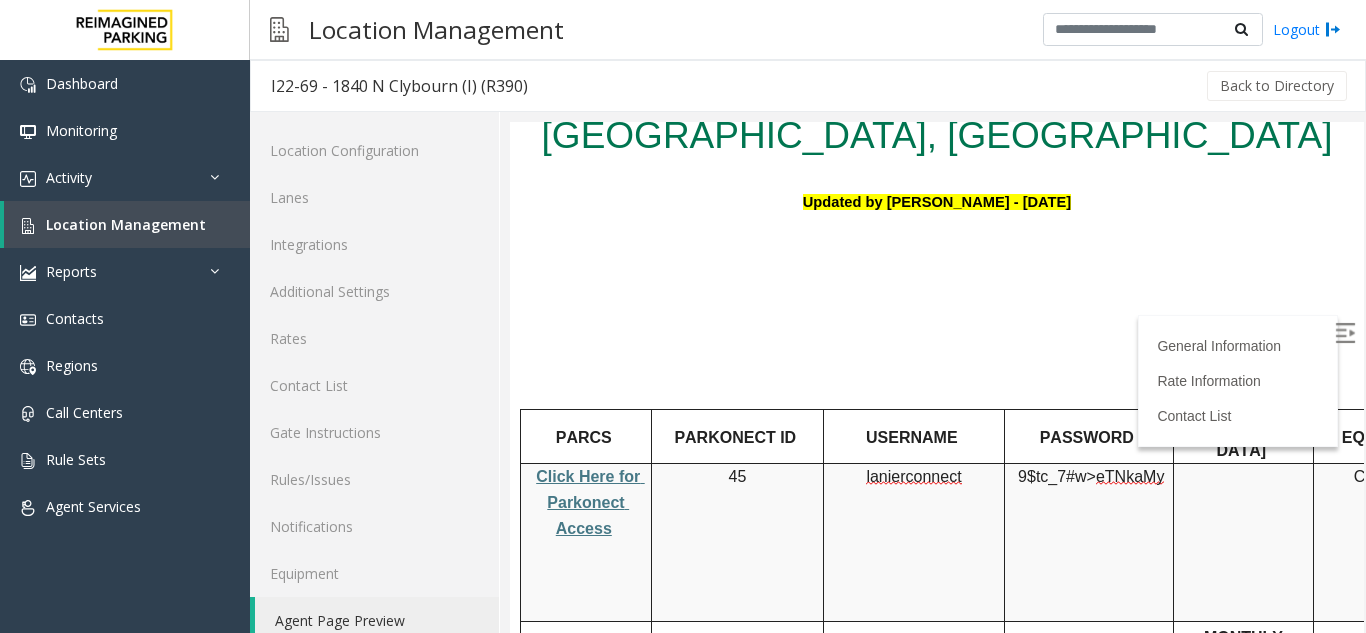 click on "Click Here for Parkonect Access" at bounding box center [590, 502] 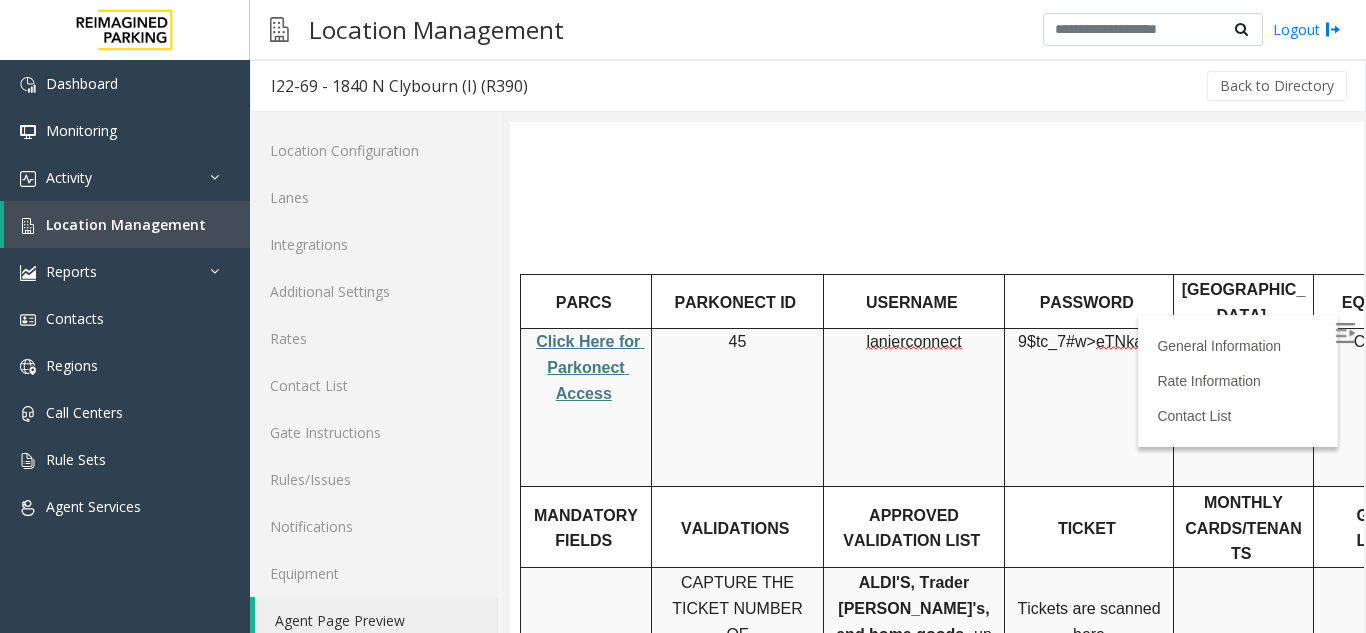 scroll, scrollTop: 300, scrollLeft: 0, axis: vertical 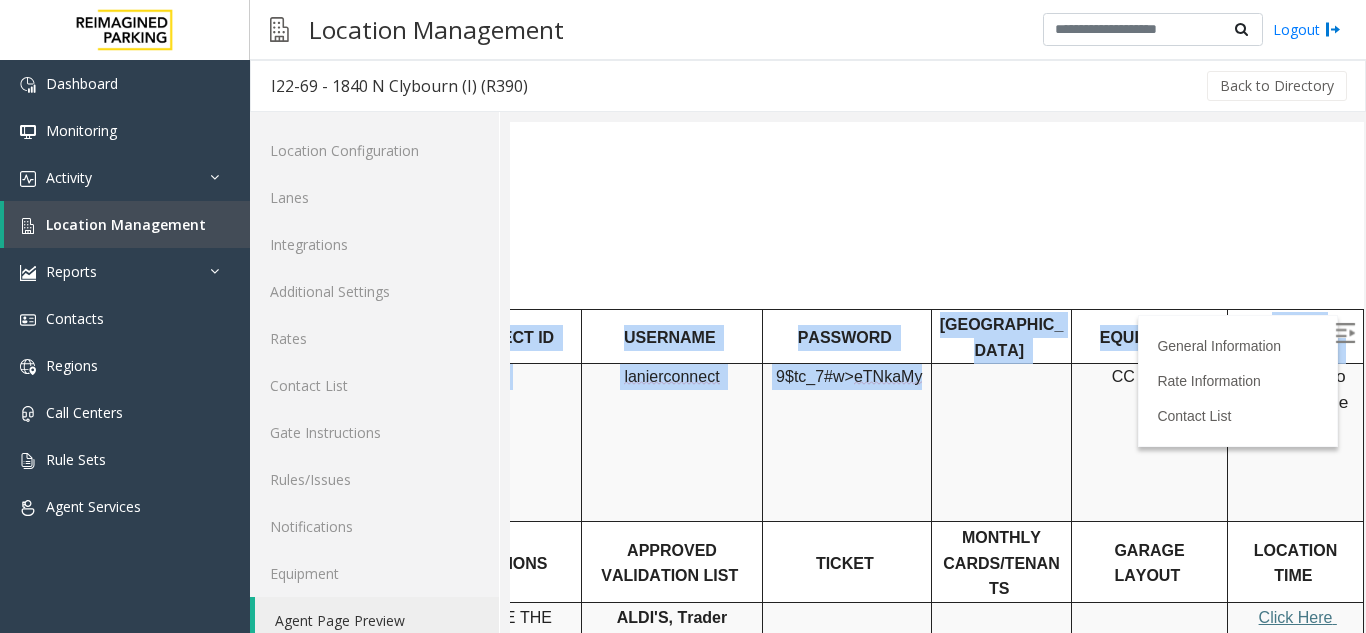 drag, startPoint x: 1153, startPoint y: 446, endPoint x: 1365, endPoint y: 384, distance: 220.88005 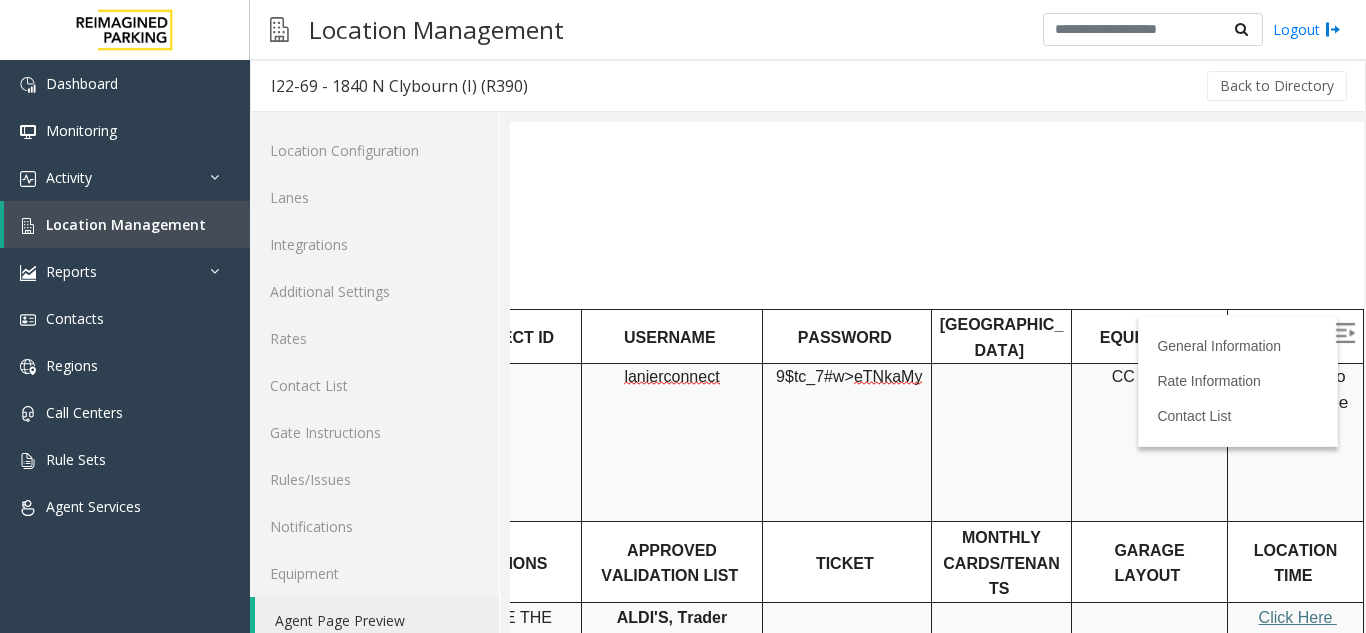 click on "Magstripe to the top on the left" at bounding box center (1296, 443) 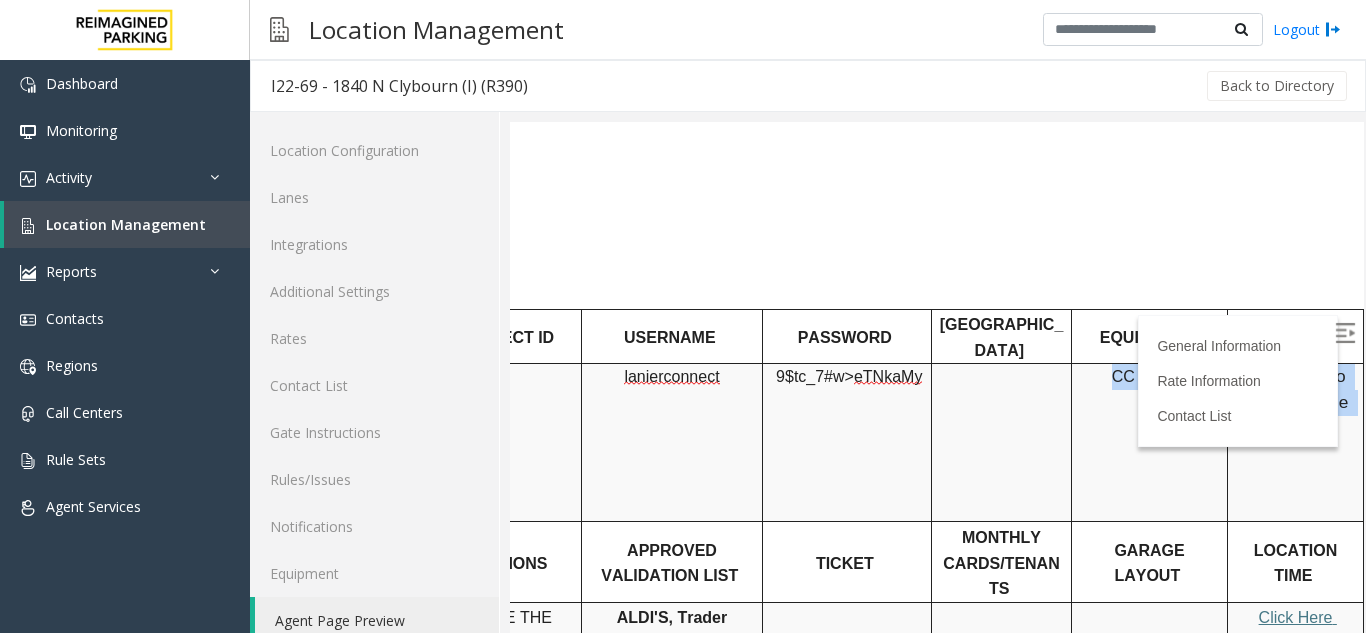 drag, startPoint x: 980, startPoint y: 419, endPoint x: 1323, endPoint y: 406, distance: 343.24628 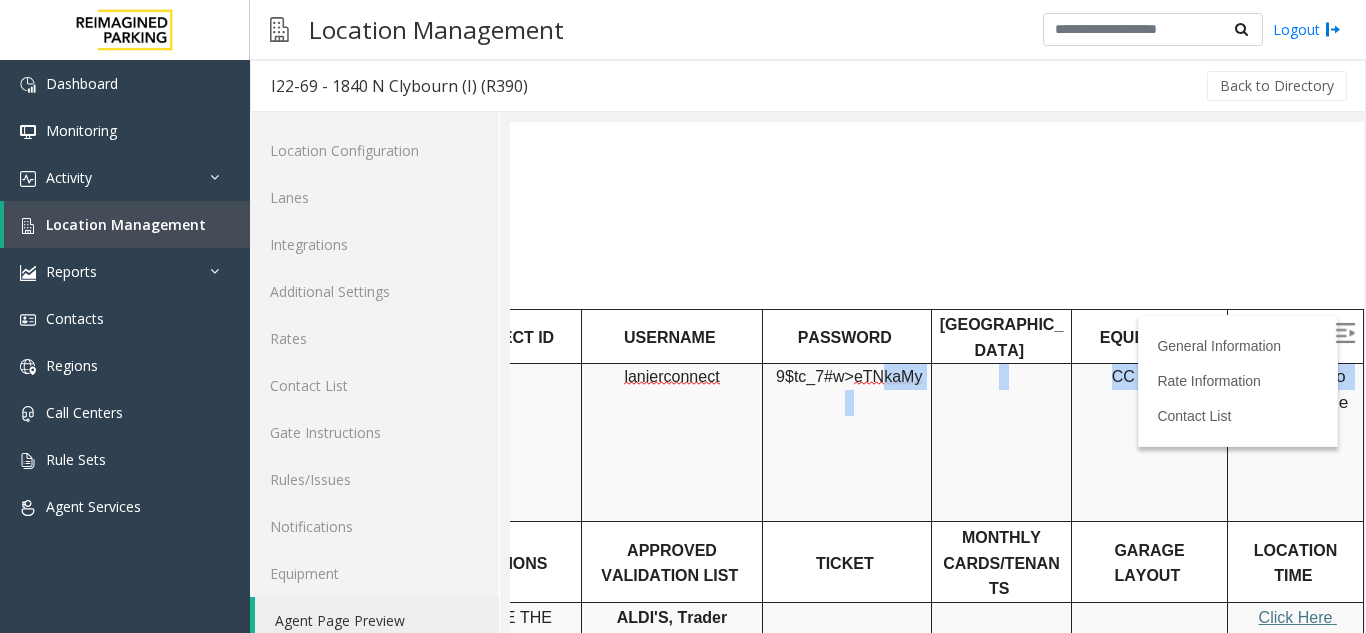 drag, startPoint x: 843, startPoint y: 393, endPoint x: 1213, endPoint y: 375, distance: 370.4376 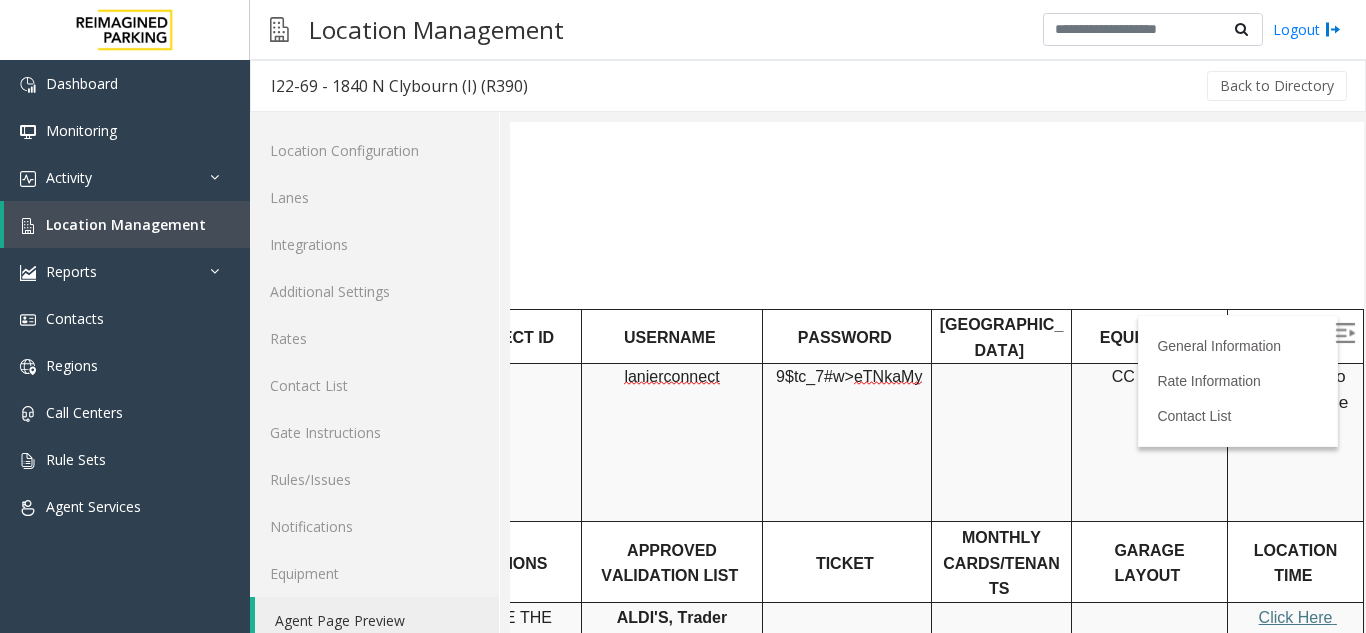 click on "lanierconnect" at bounding box center [672, 443] 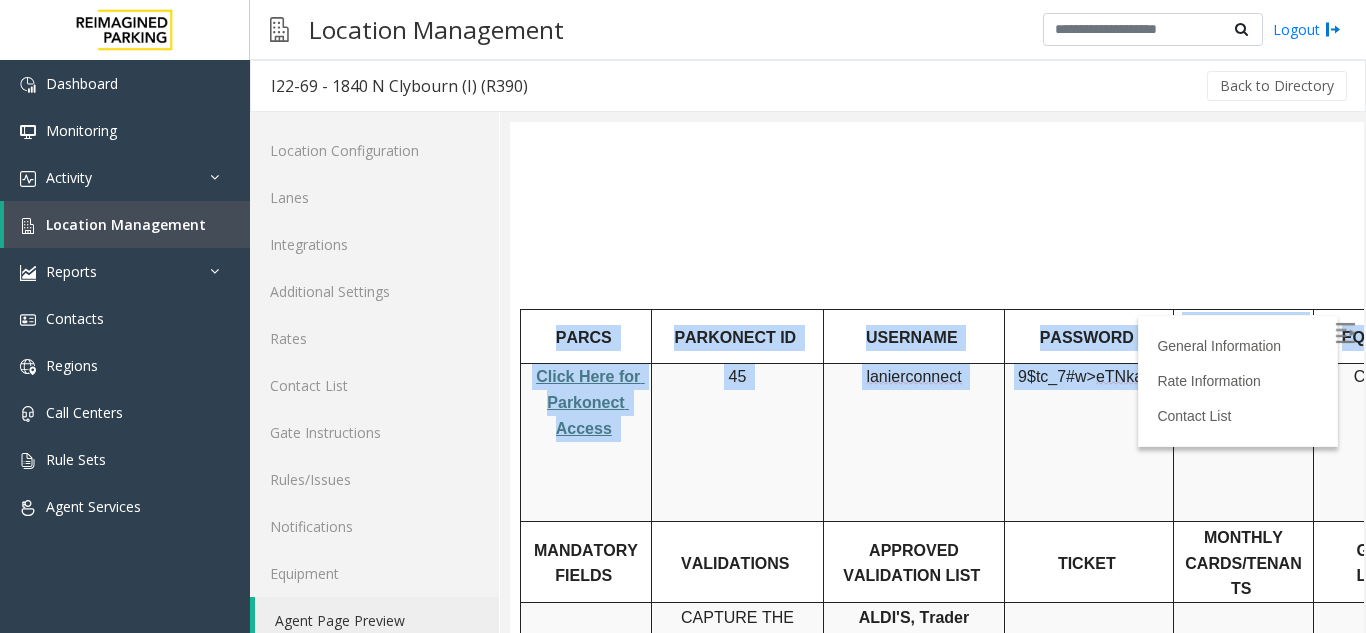 scroll, scrollTop: 300, scrollLeft: 272, axis: both 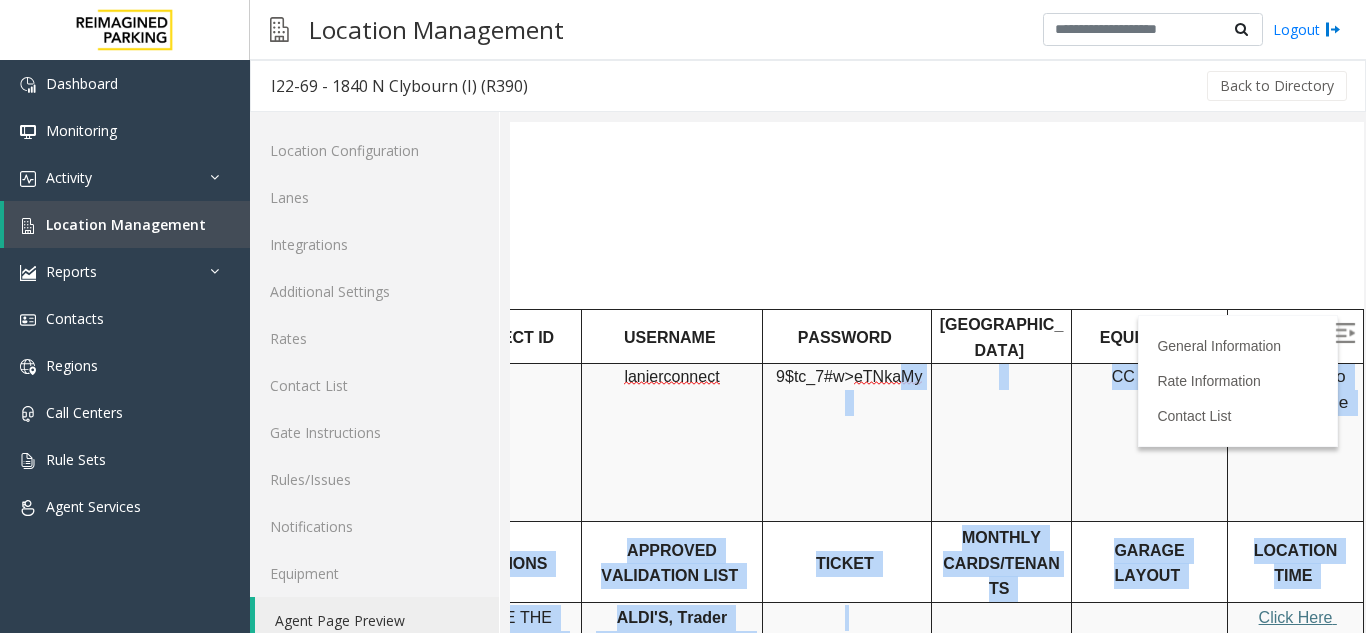 drag, startPoint x: 727, startPoint y: 371, endPoint x: 898, endPoint y: 525, distance: 230.12389 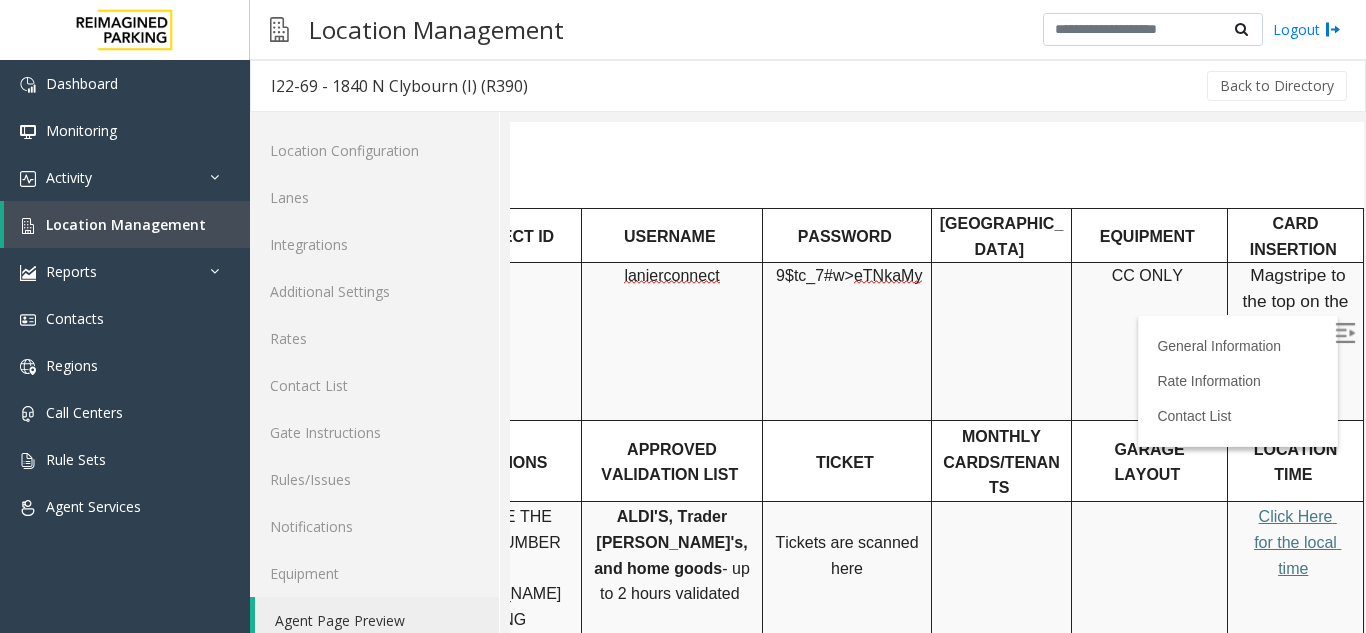 scroll, scrollTop: 600, scrollLeft: 272, axis: both 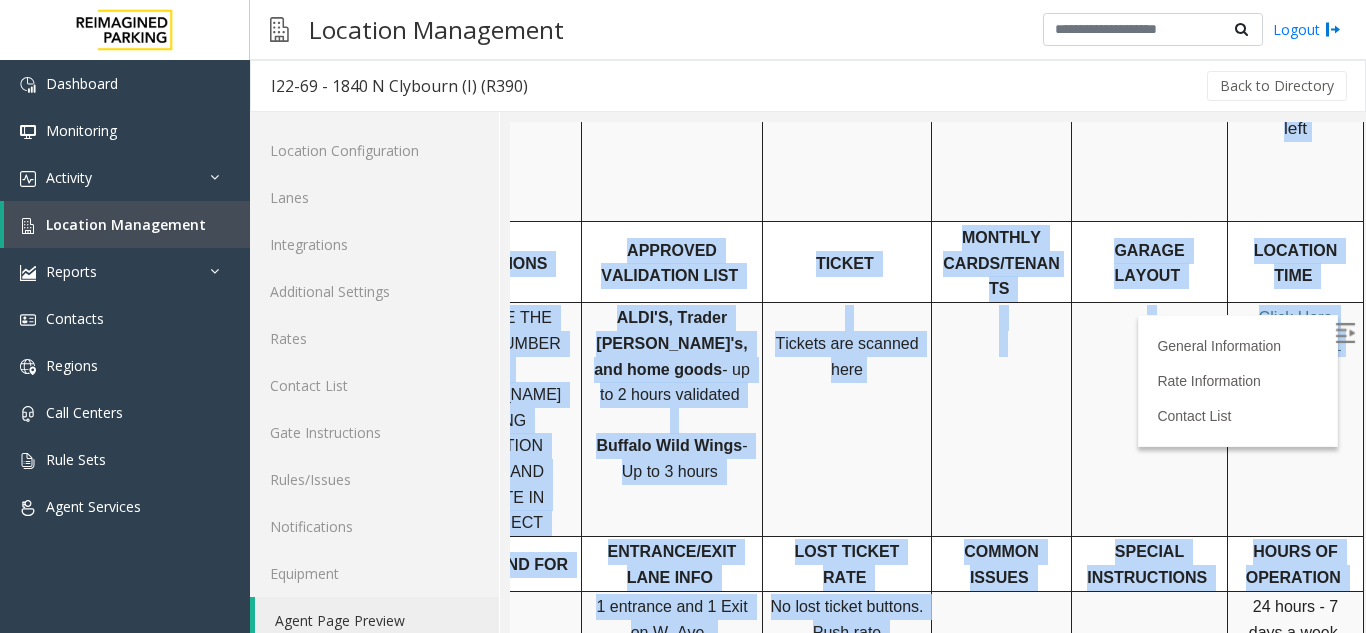 drag, startPoint x: 939, startPoint y: 465, endPoint x: 1875, endPoint y: 523, distance: 937.7953 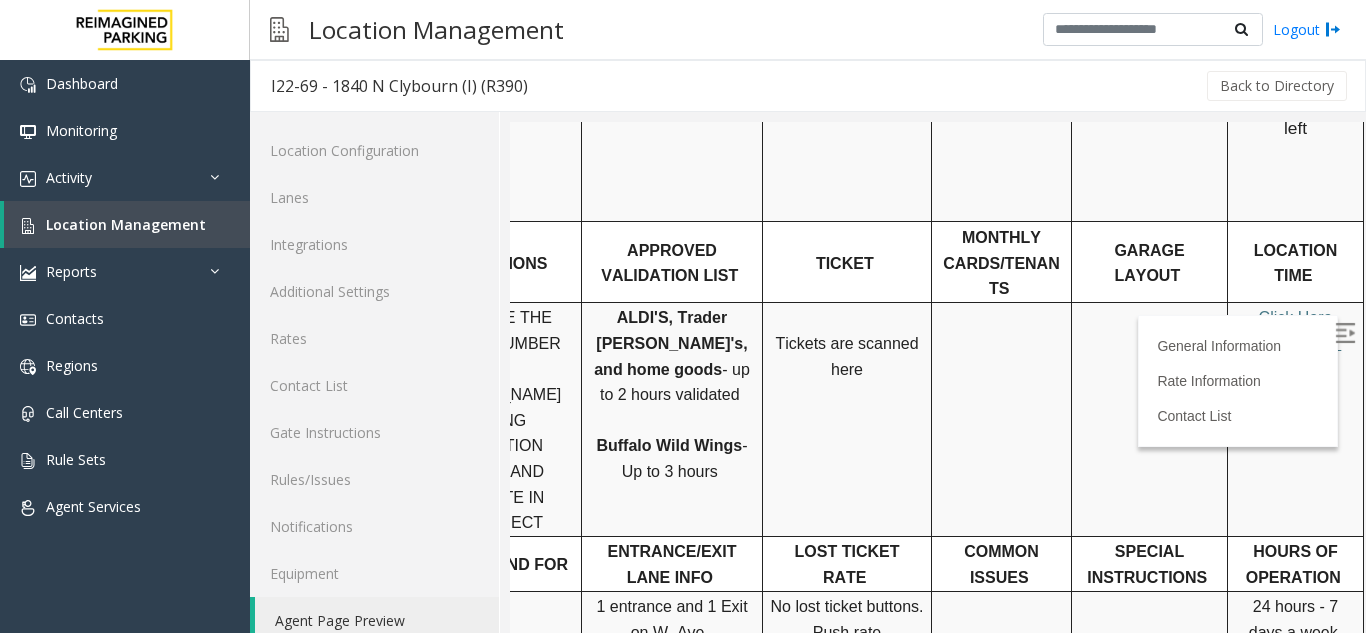 drag, startPoint x: 1131, startPoint y: 361, endPoint x: 950, endPoint y: 375, distance: 181.54063 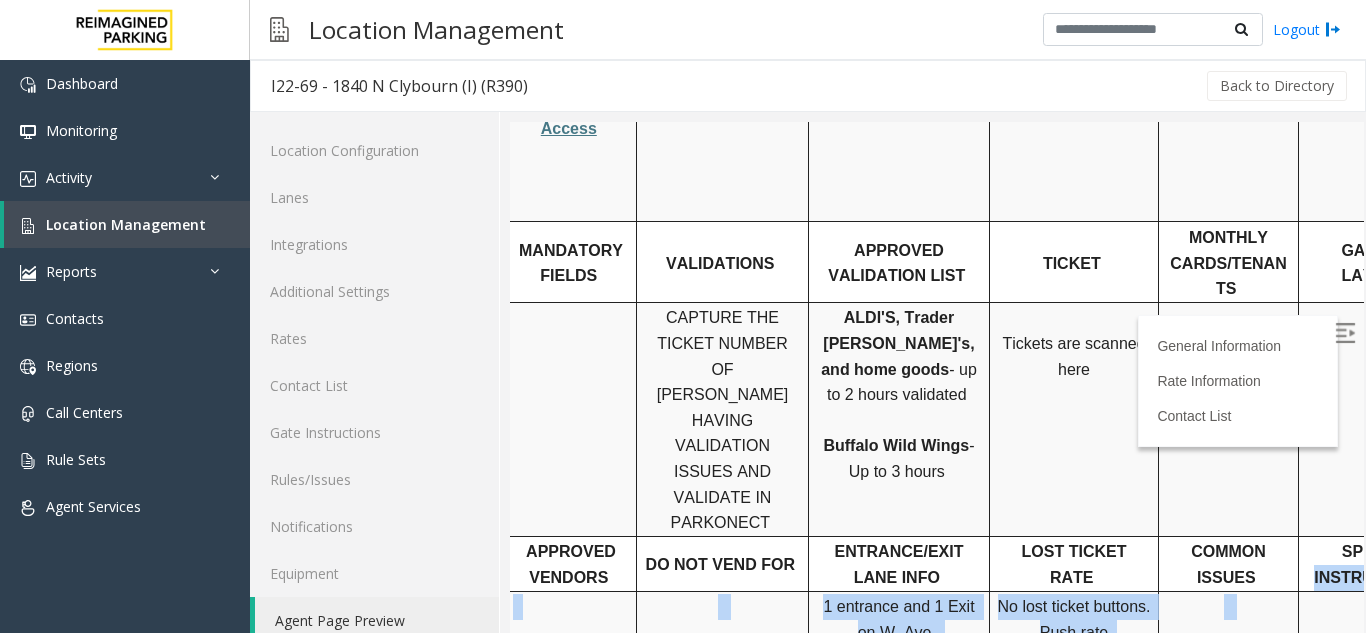 scroll, scrollTop: 600, scrollLeft: 272, axis: both 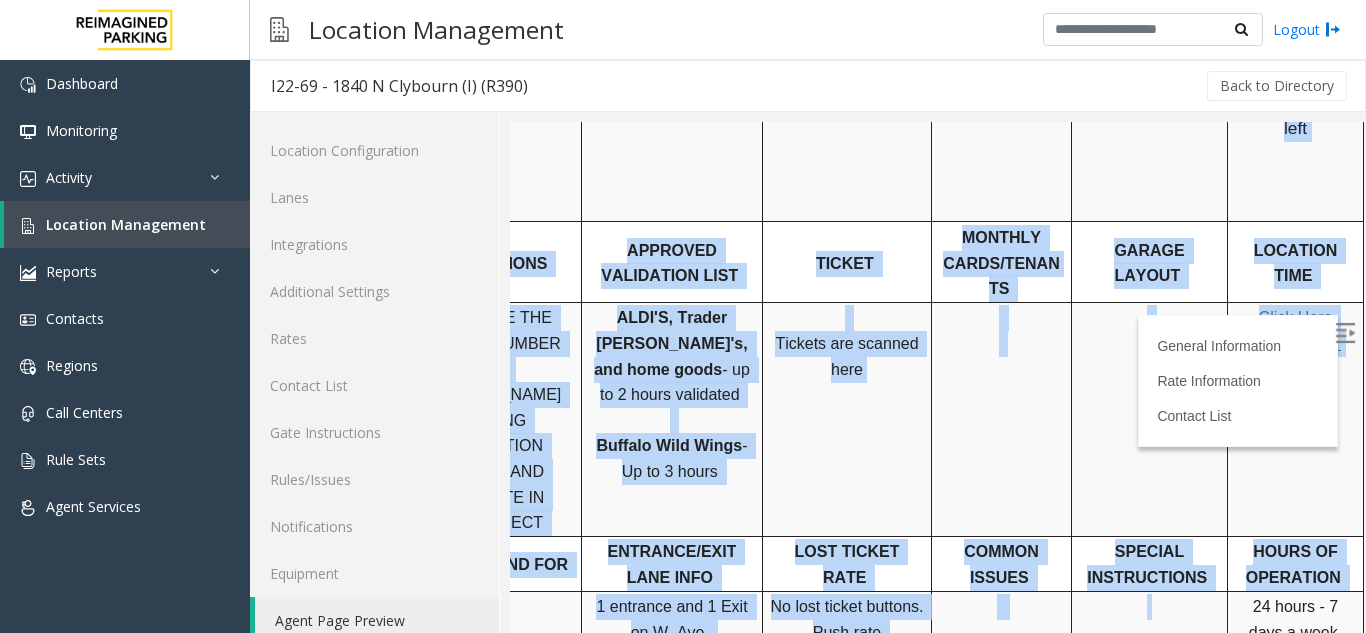 drag, startPoint x: 1187, startPoint y: 445, endPoint x: 996, endPoint y: 349, distance: 213.76857 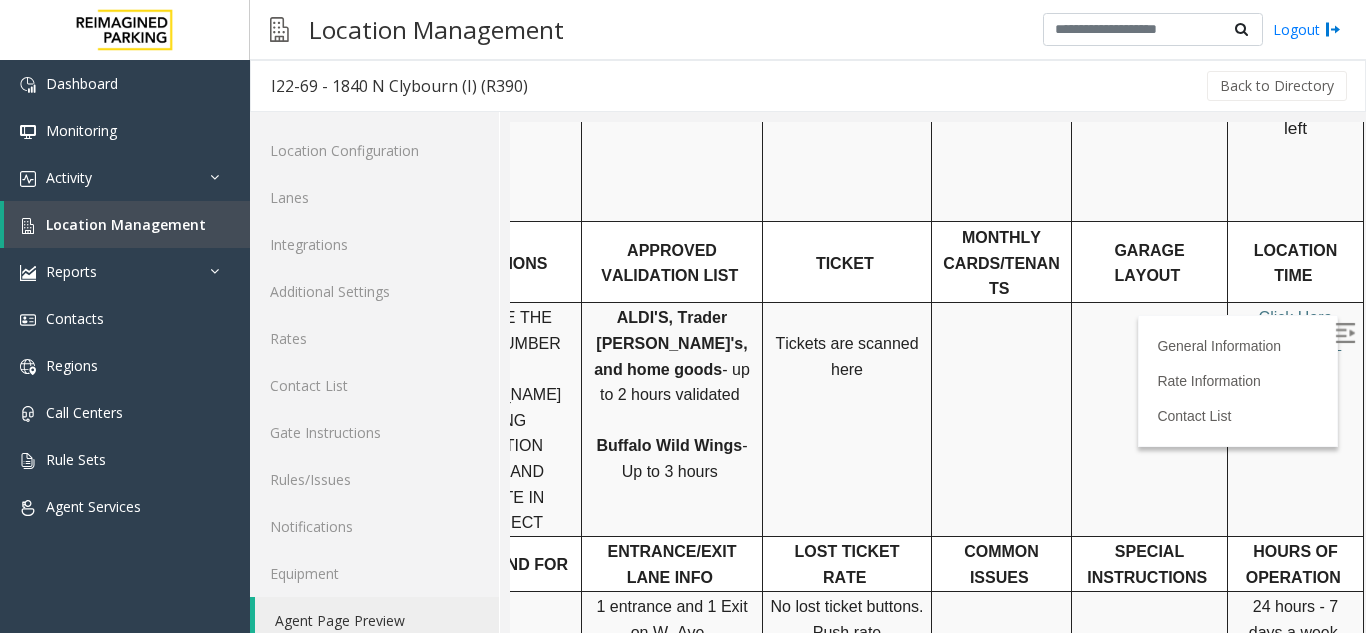 click at bounding box center [1002, 419] 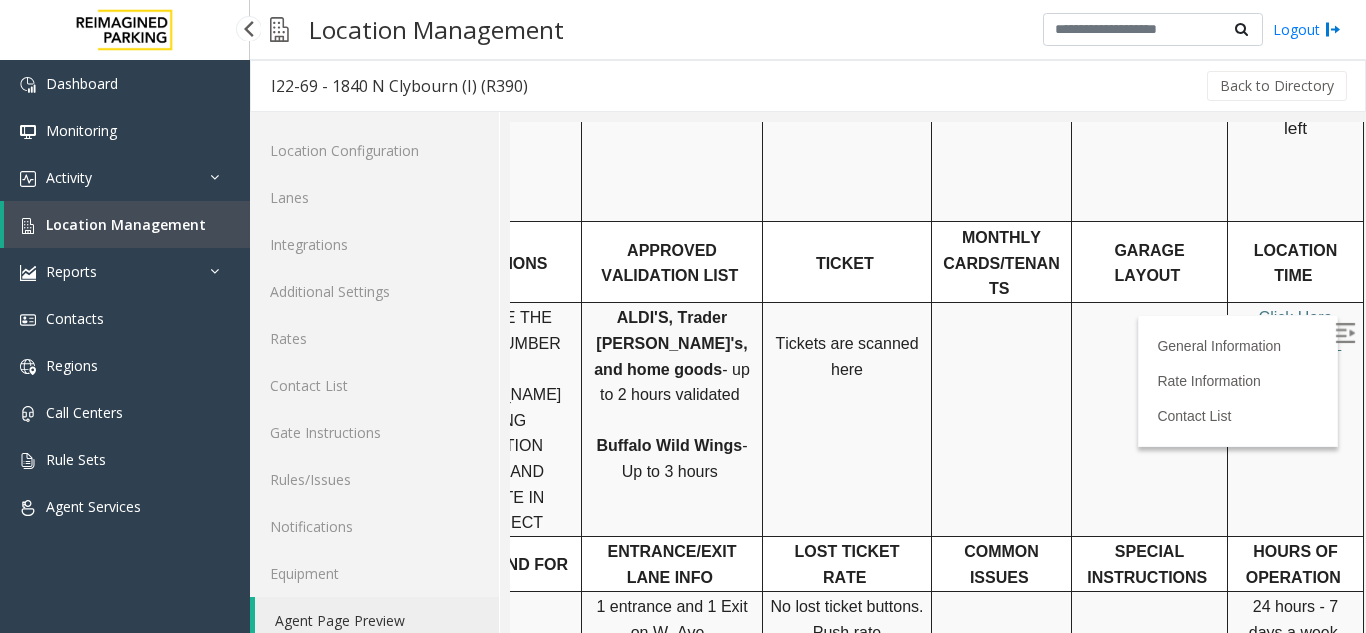 click on "Location Management" at bounding box center [127, 224] 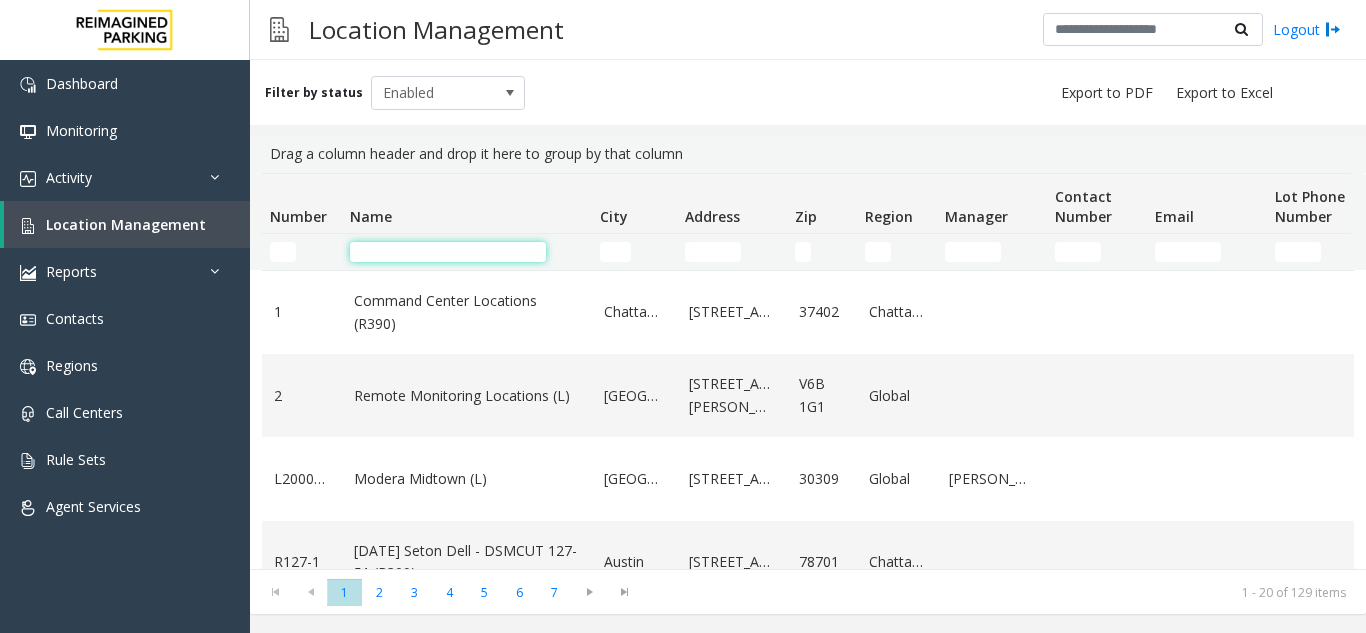 click 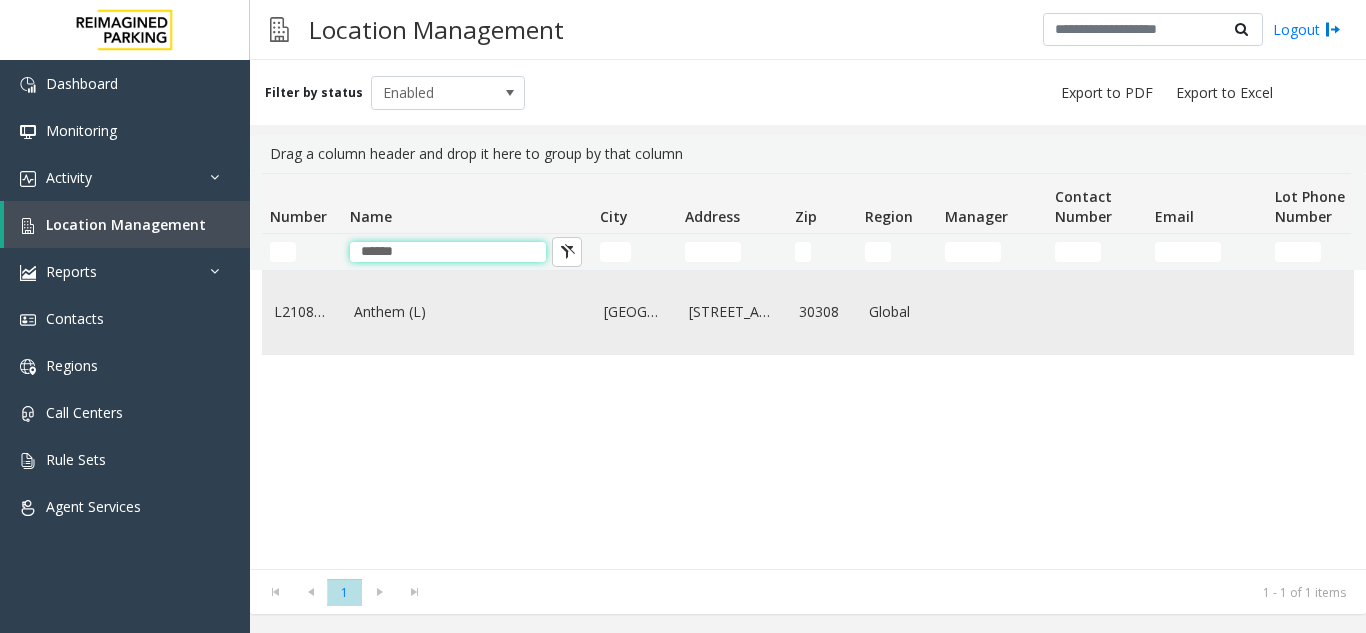 type on "******" 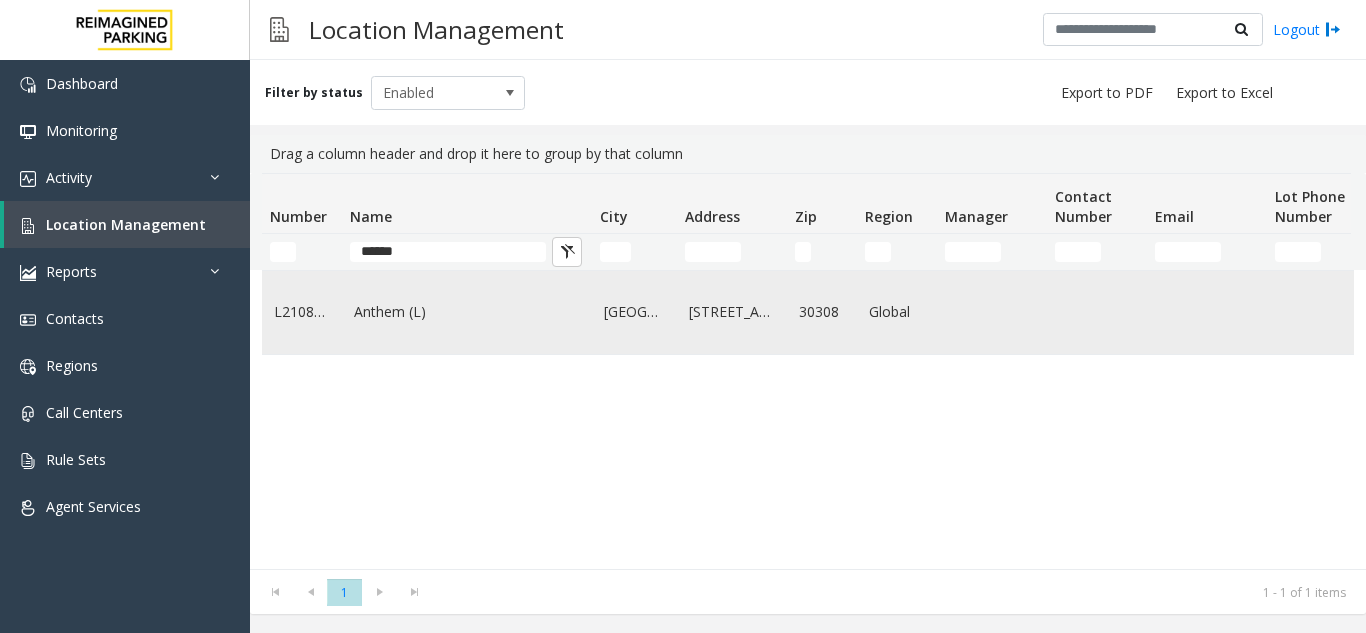 click on "Anthem (L)" 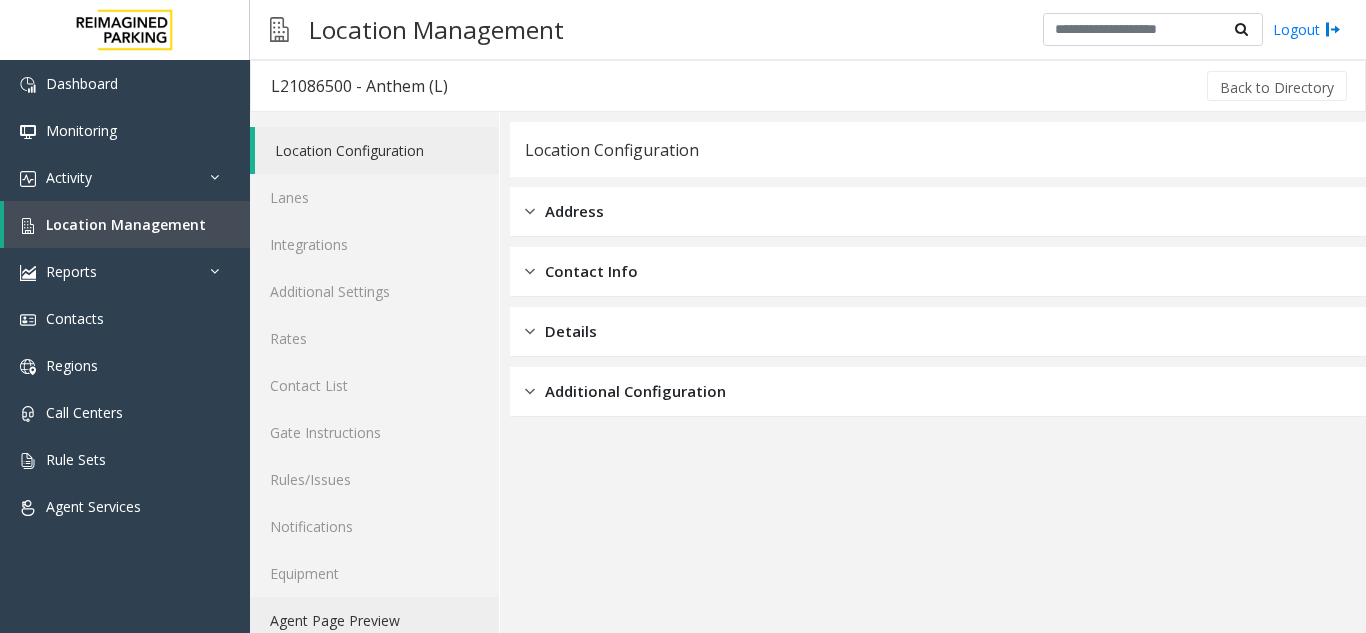 click on "Agent Page Preview" 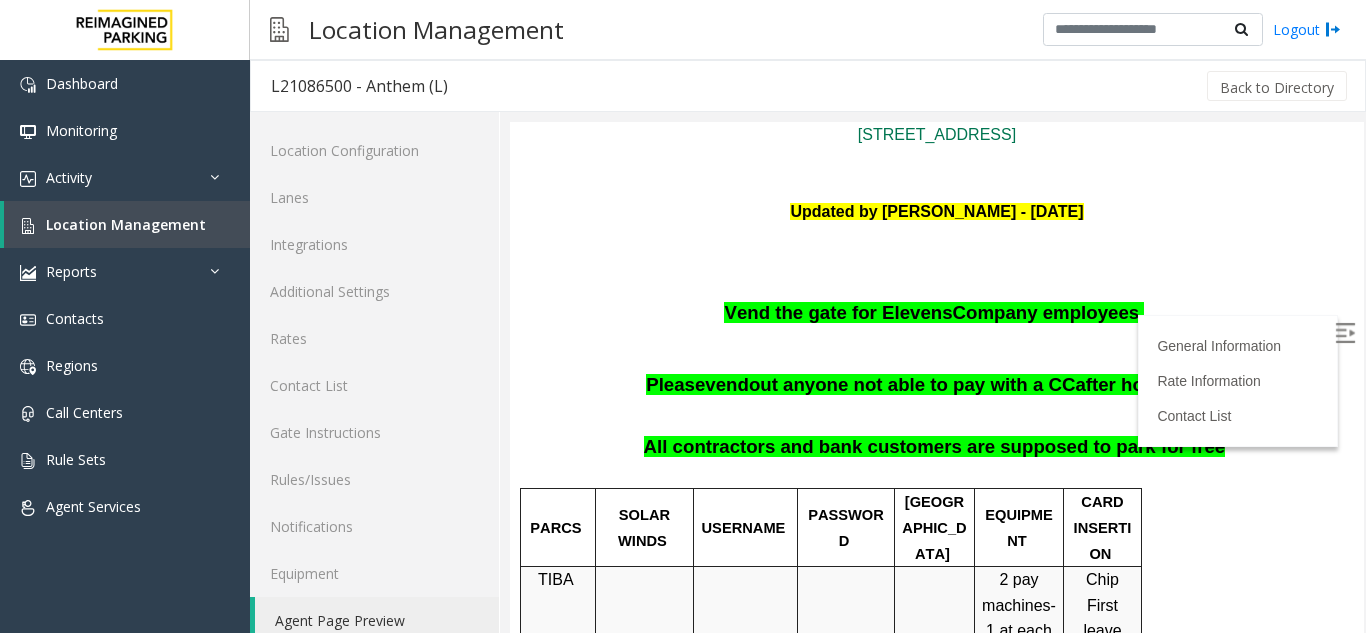 scroll, scrollTop: 200, scrollLeft: 0, axis: vertical 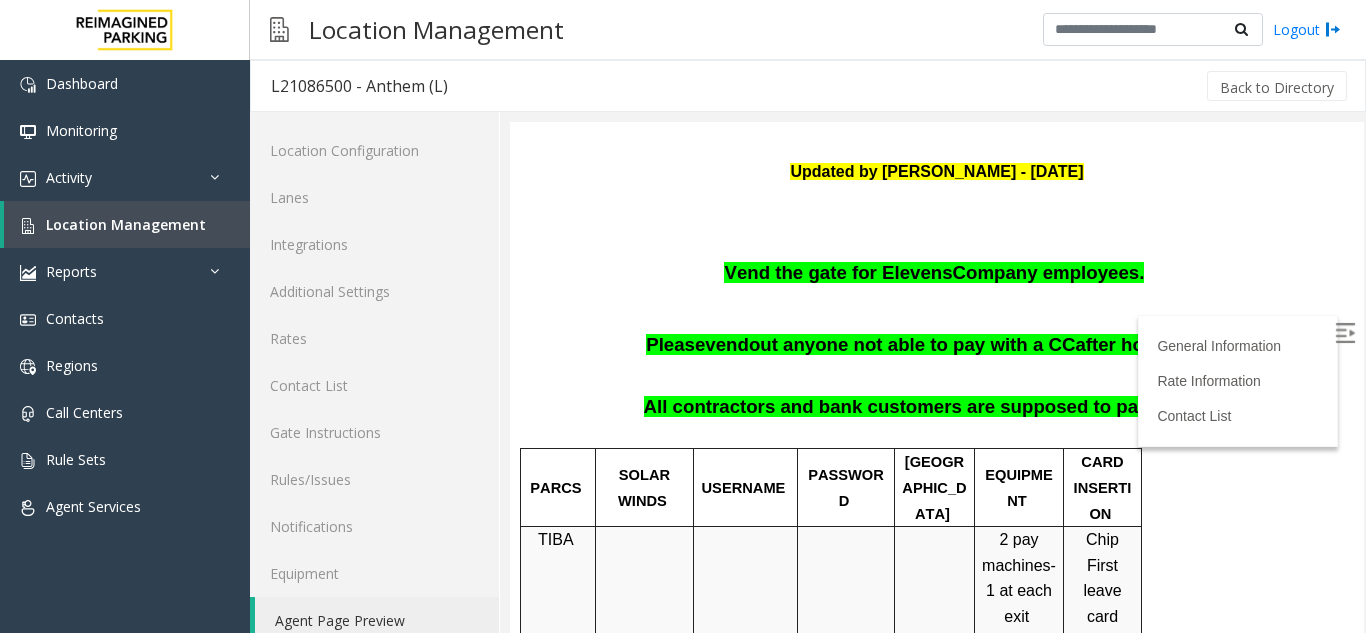 click at bounding box center (1345, 333) 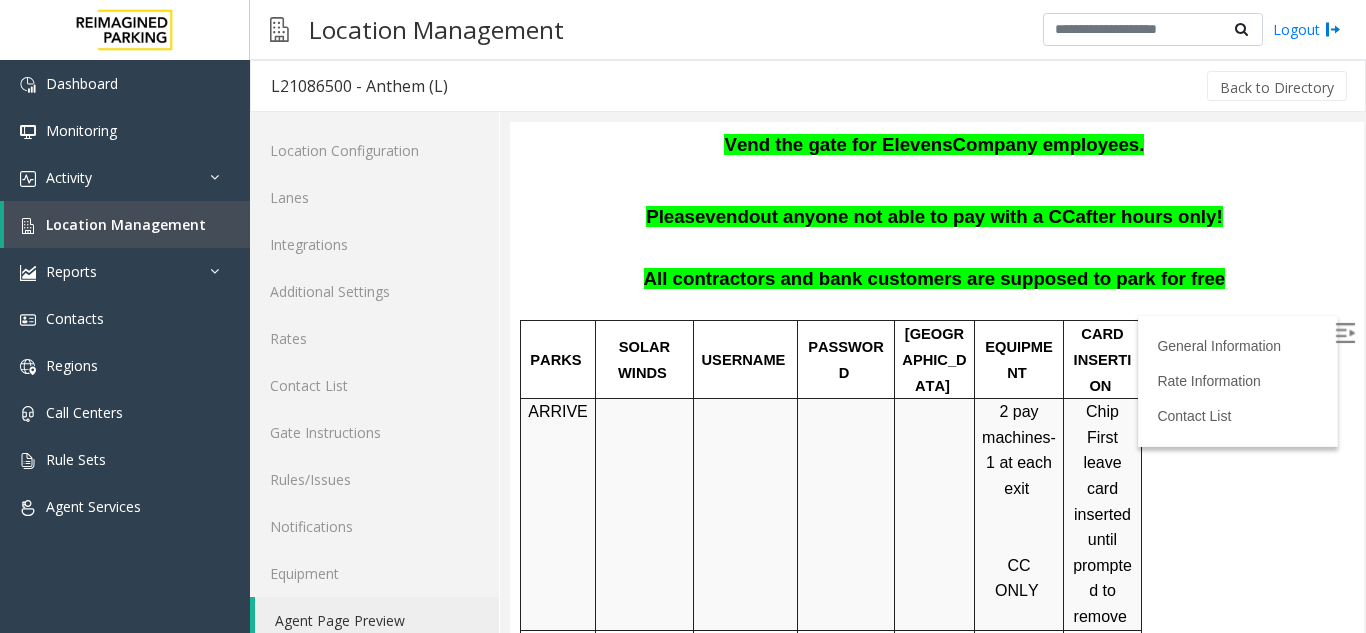 scroll, scrollTop: 200, scrollLeft: 0, axis: vertical 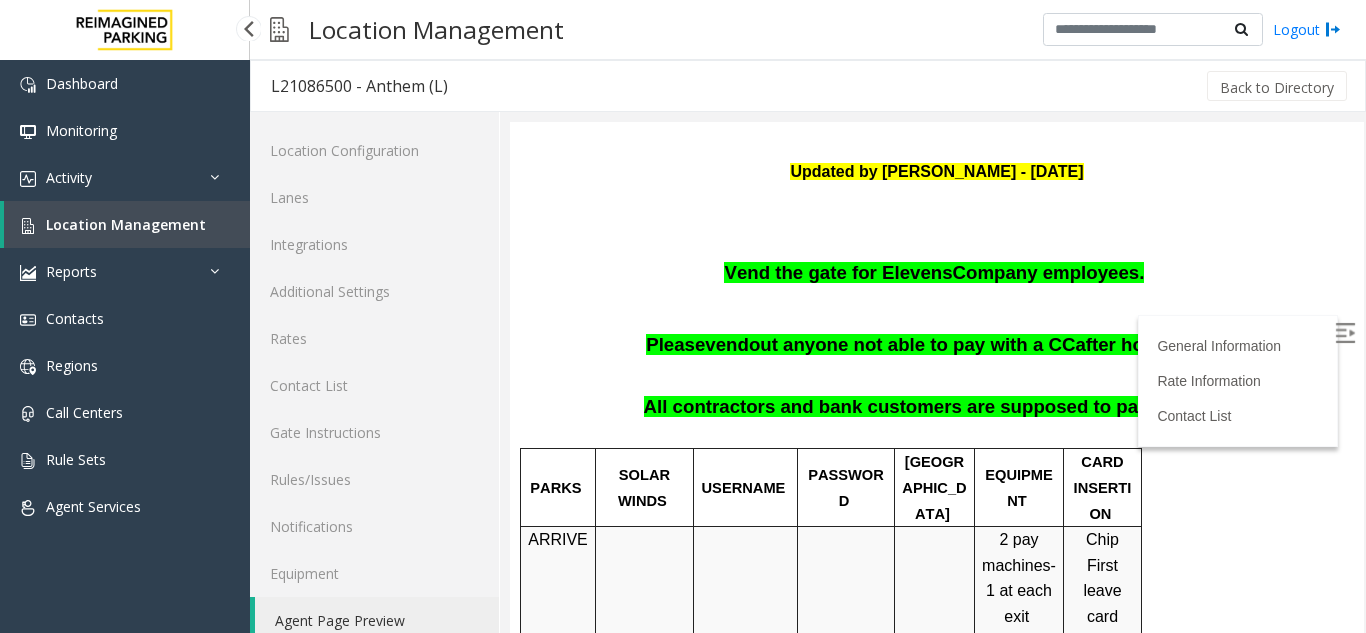 click on "Location Management" at bounding box center [127, 224] 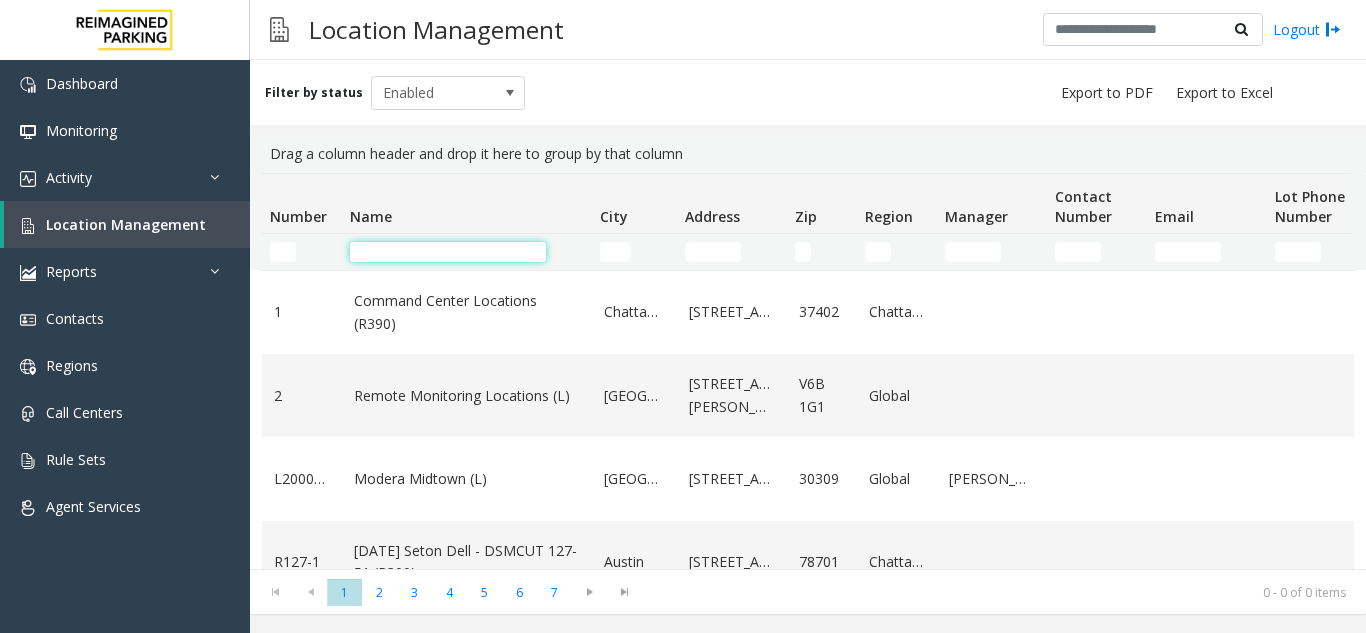 click 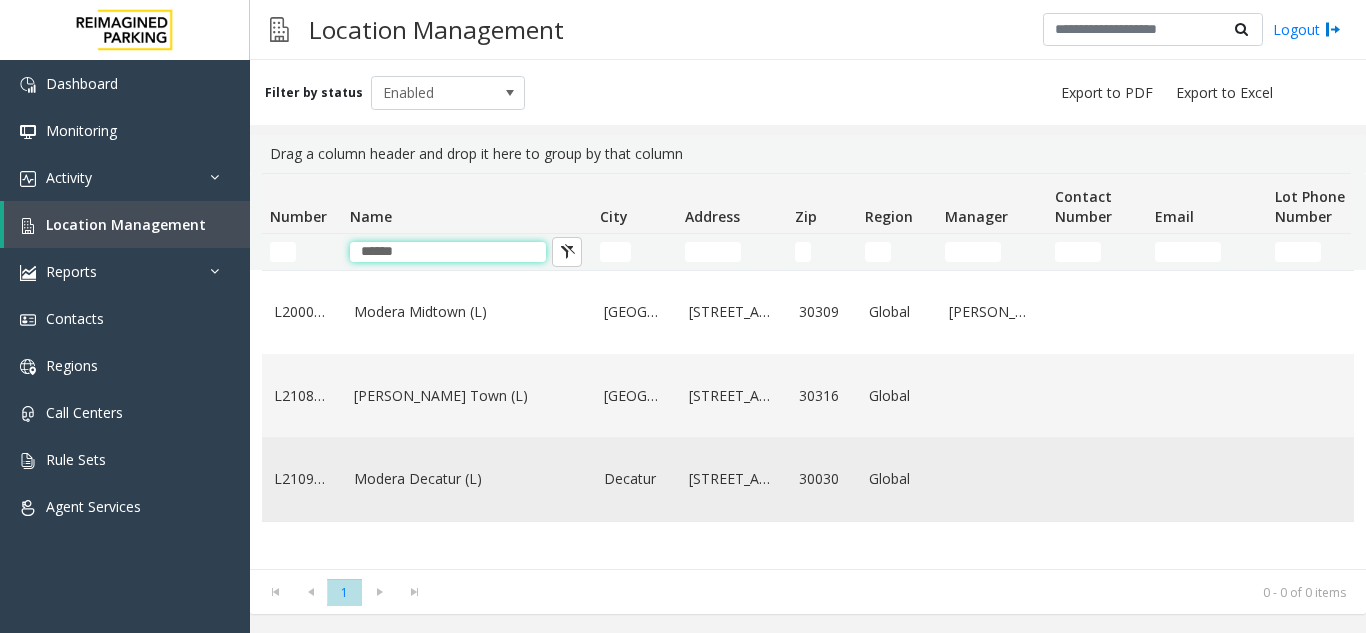 type on "******" 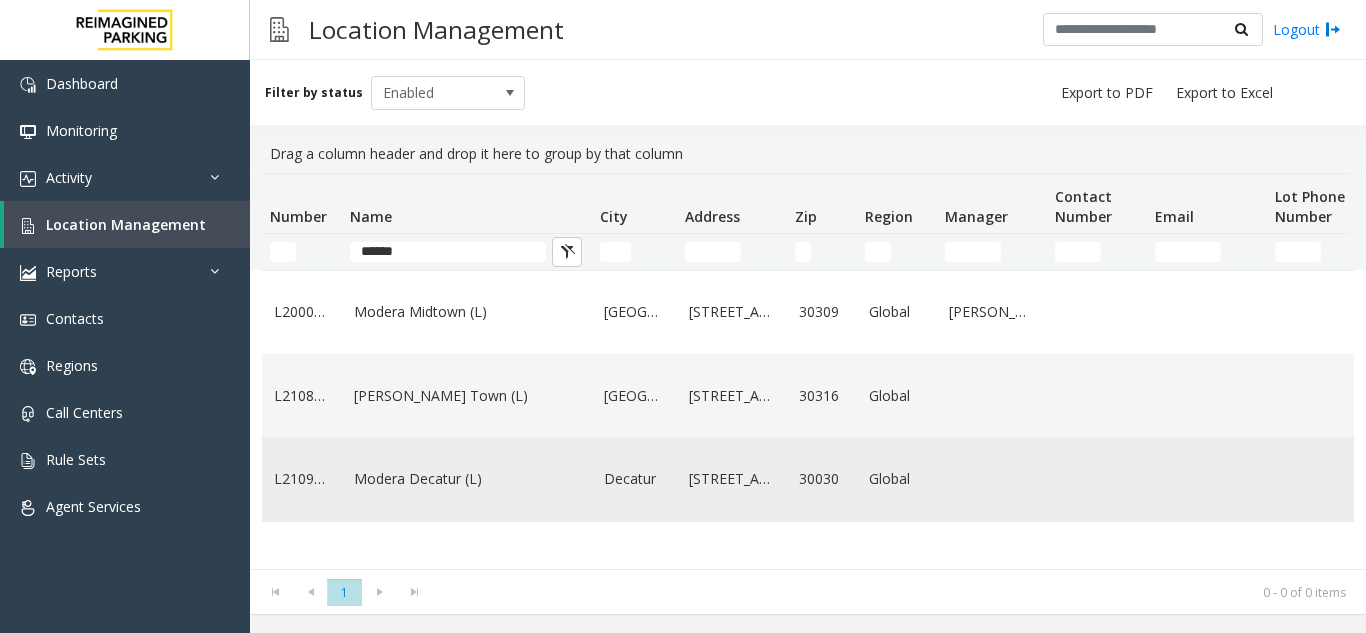 click on "Modera Decatur (L)" 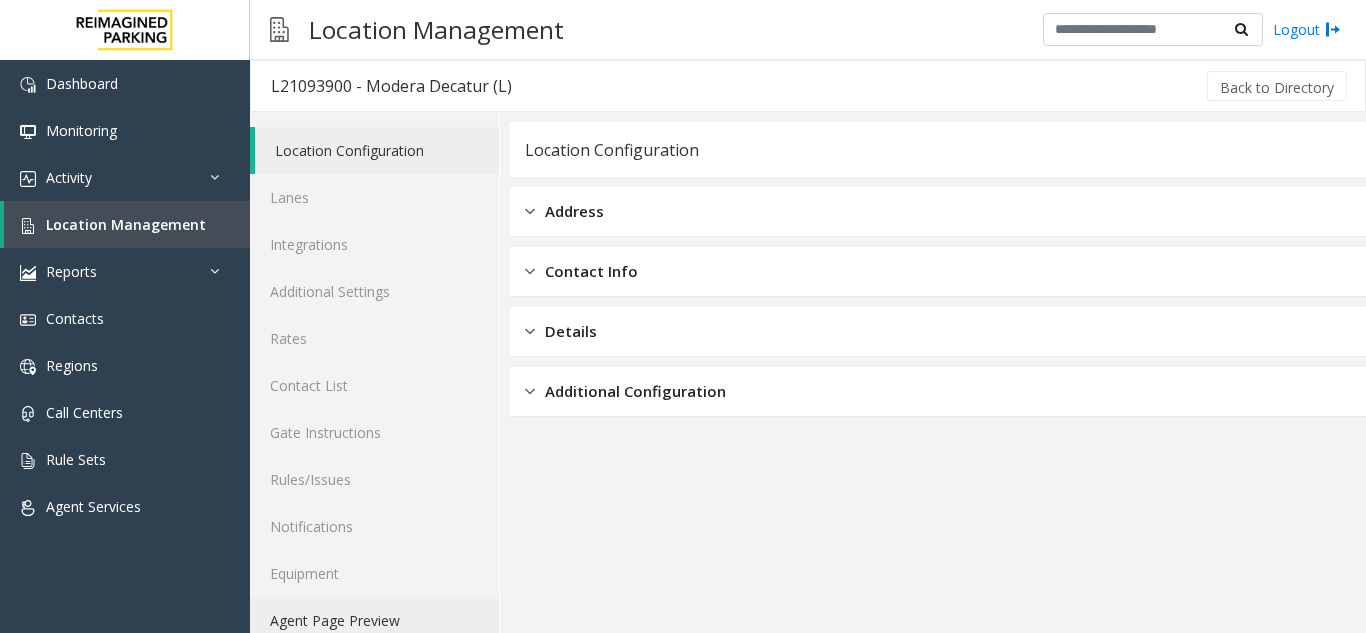 click on "Agent Page Preview" 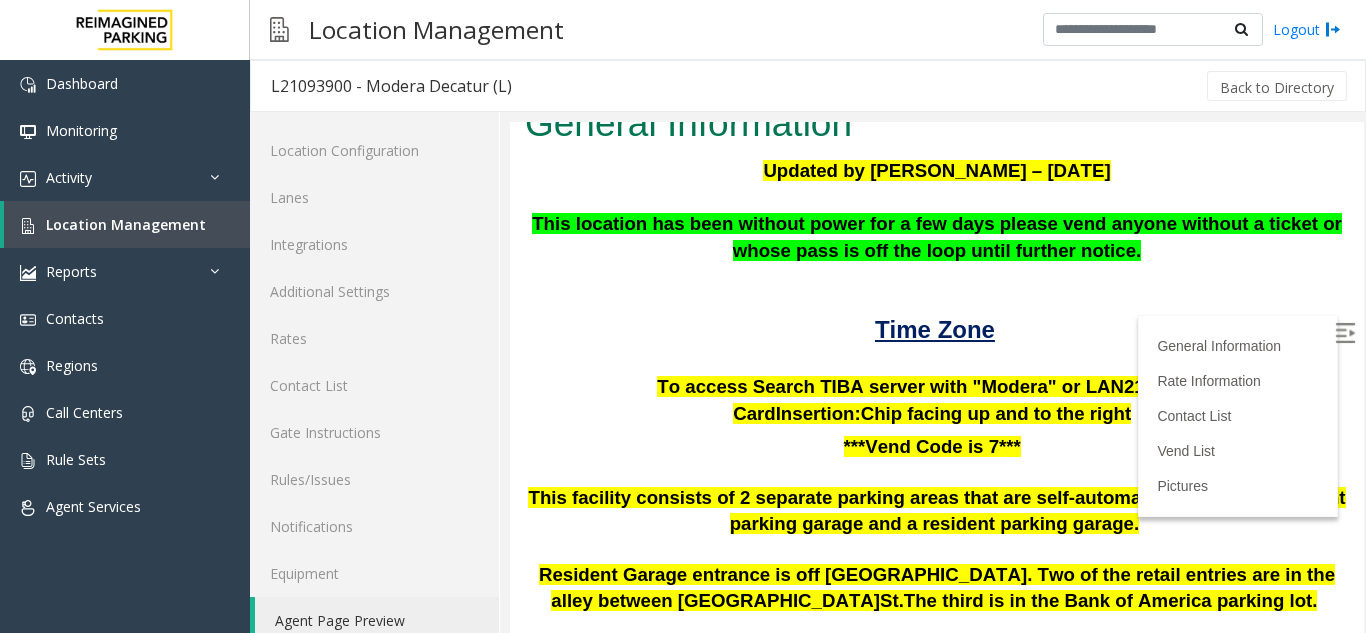 scroll, scrollTop: 0, scrollLeft: 0, axis: both 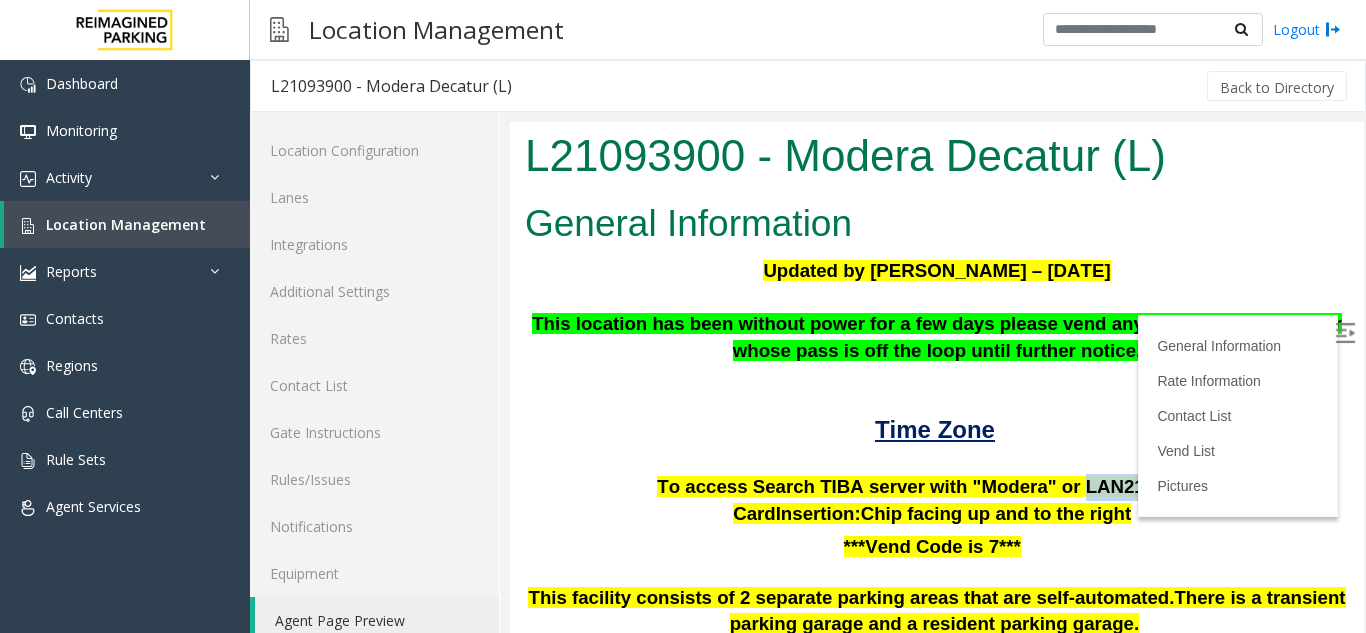 drag, startPoint x: 1047, startPoint y: 484, endPoint x: 1159, endPoint y: 486, distance: 112.01785 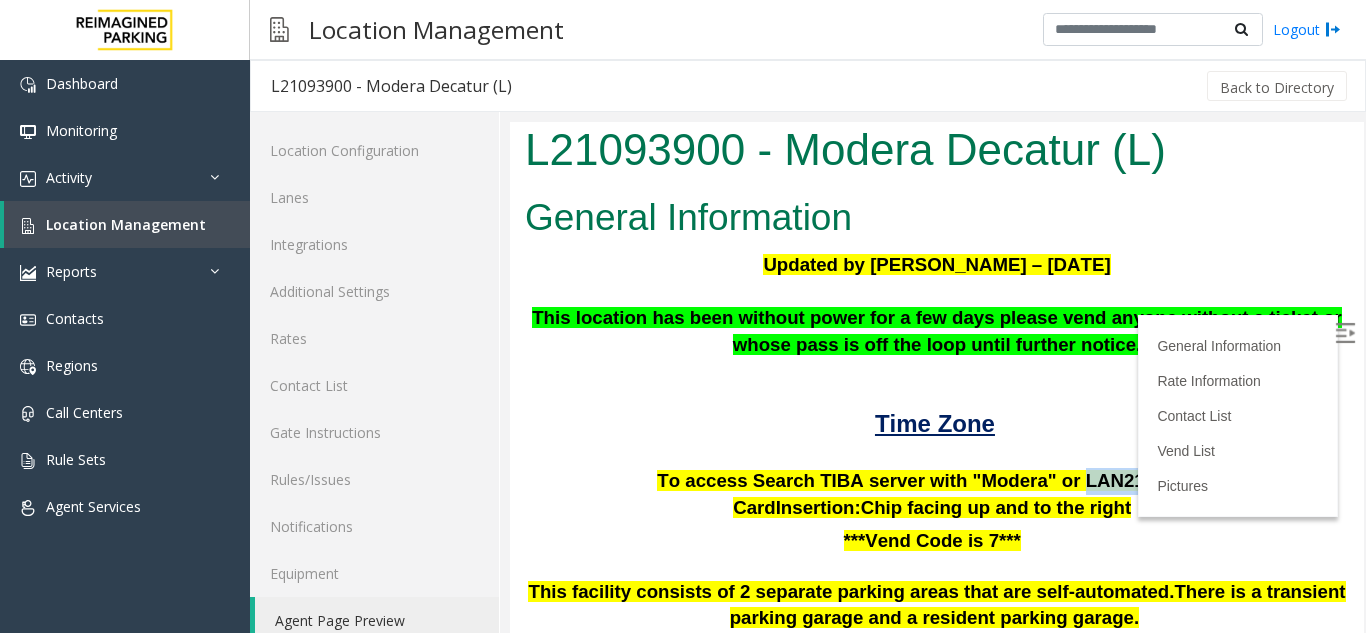 scroll, scrollTop: 100, scrollLeft: 0, axis: vertical 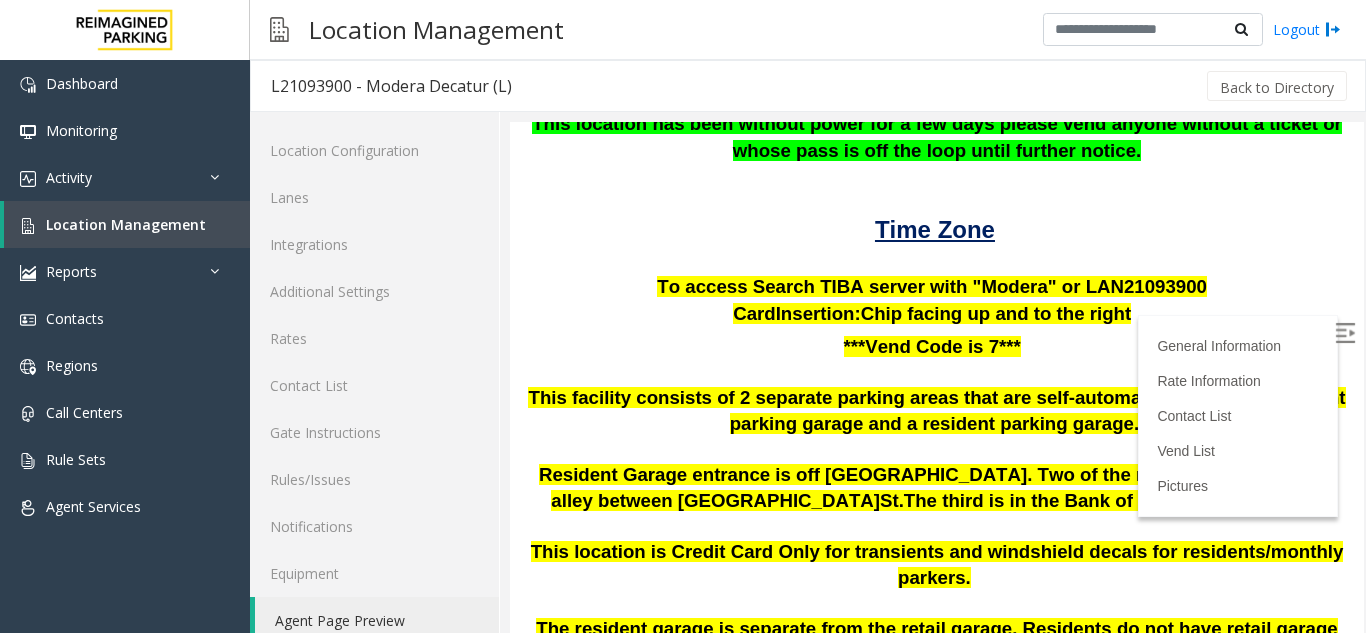 click at bounding box center [937, 261] 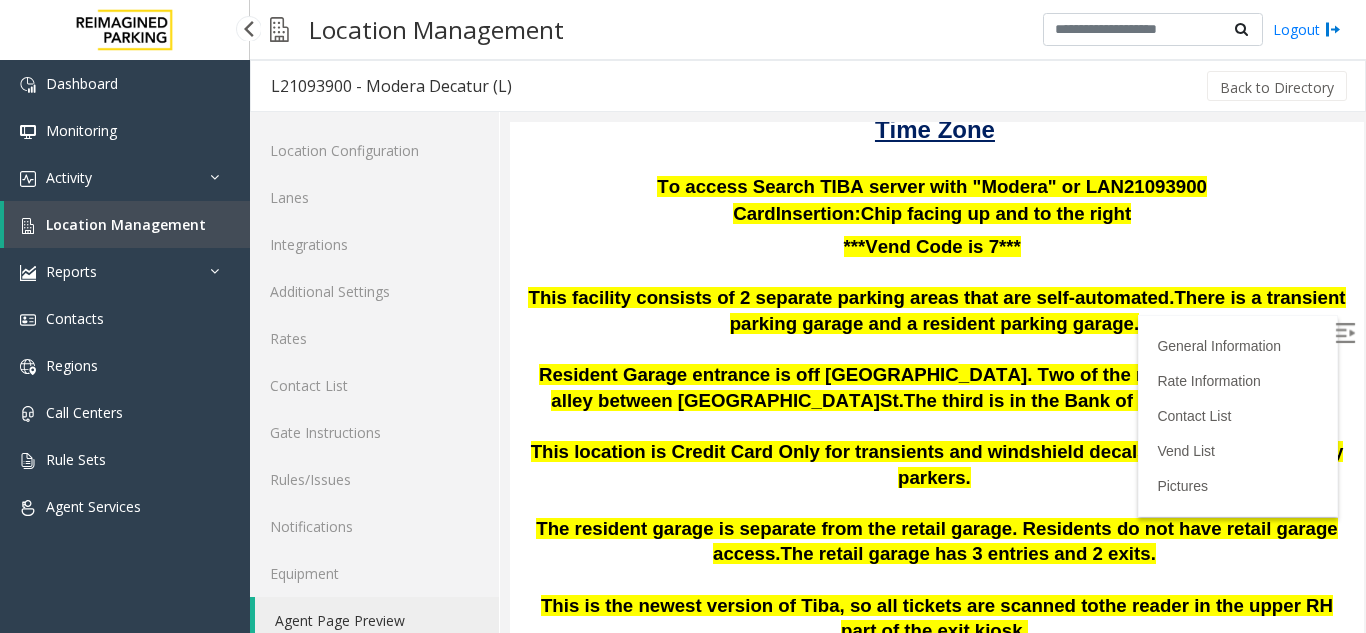 click on "Location Management" at bounding box center (126, 224) 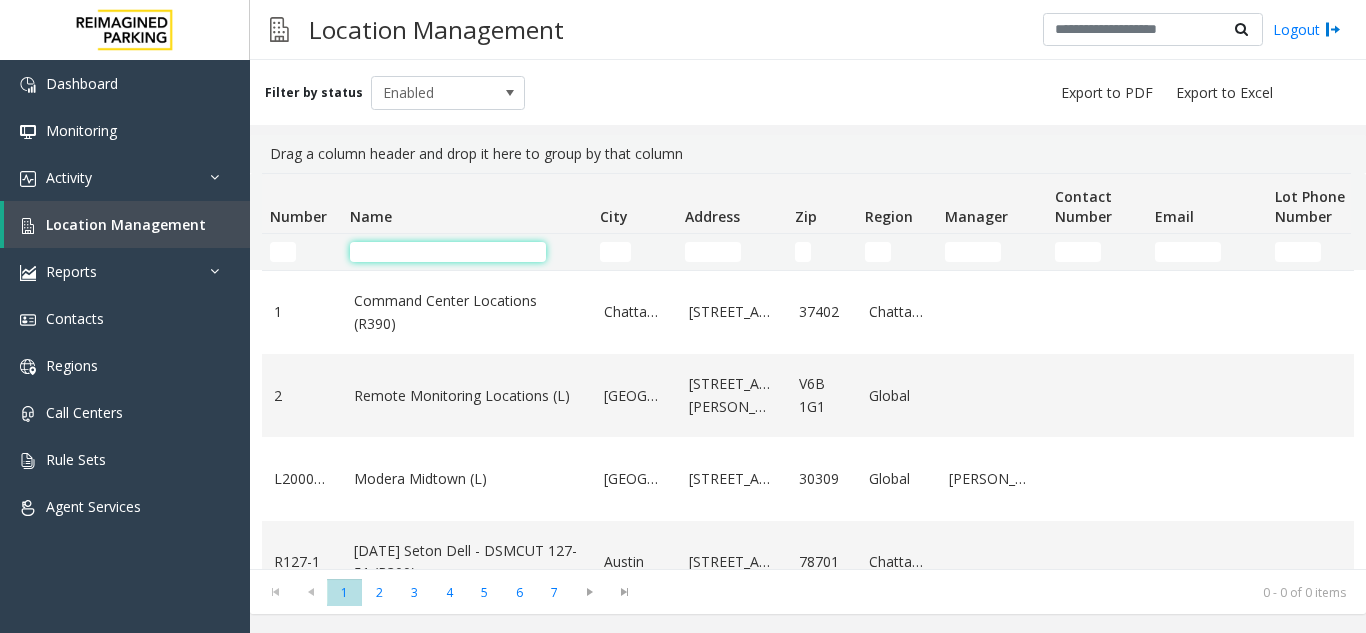 click 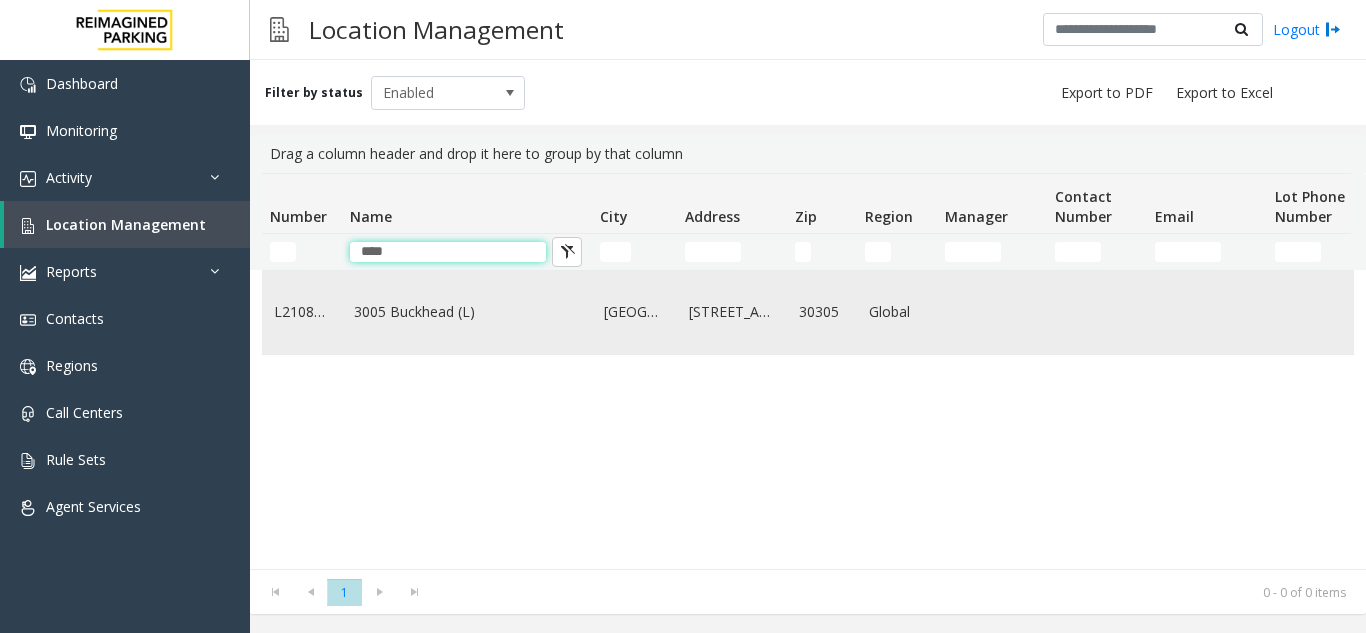 type on "****" 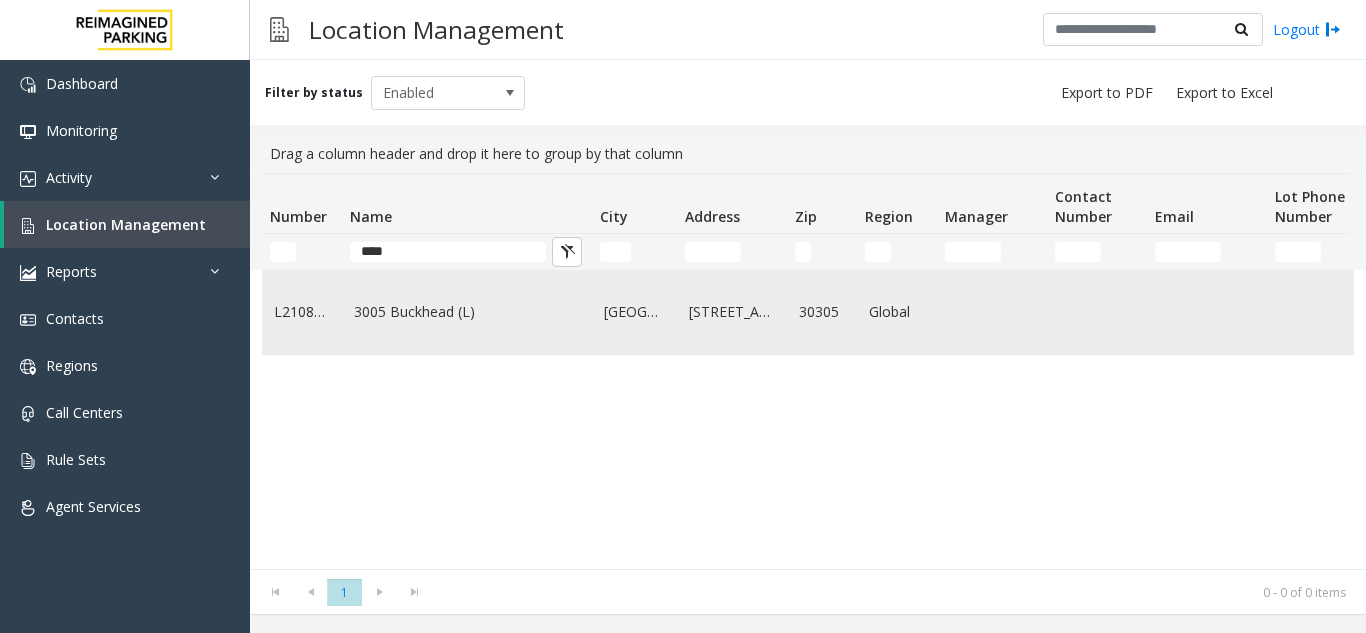 click on "3005 Buckhead (L)" 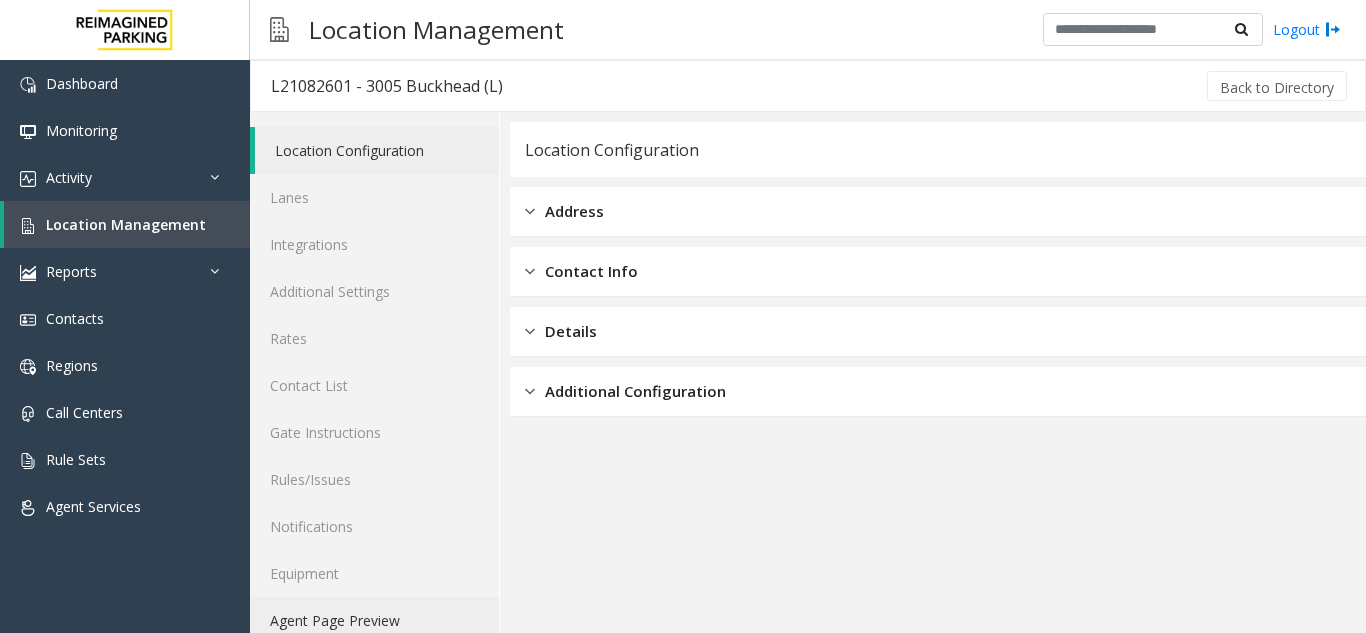 click on "Agent Page Preview" 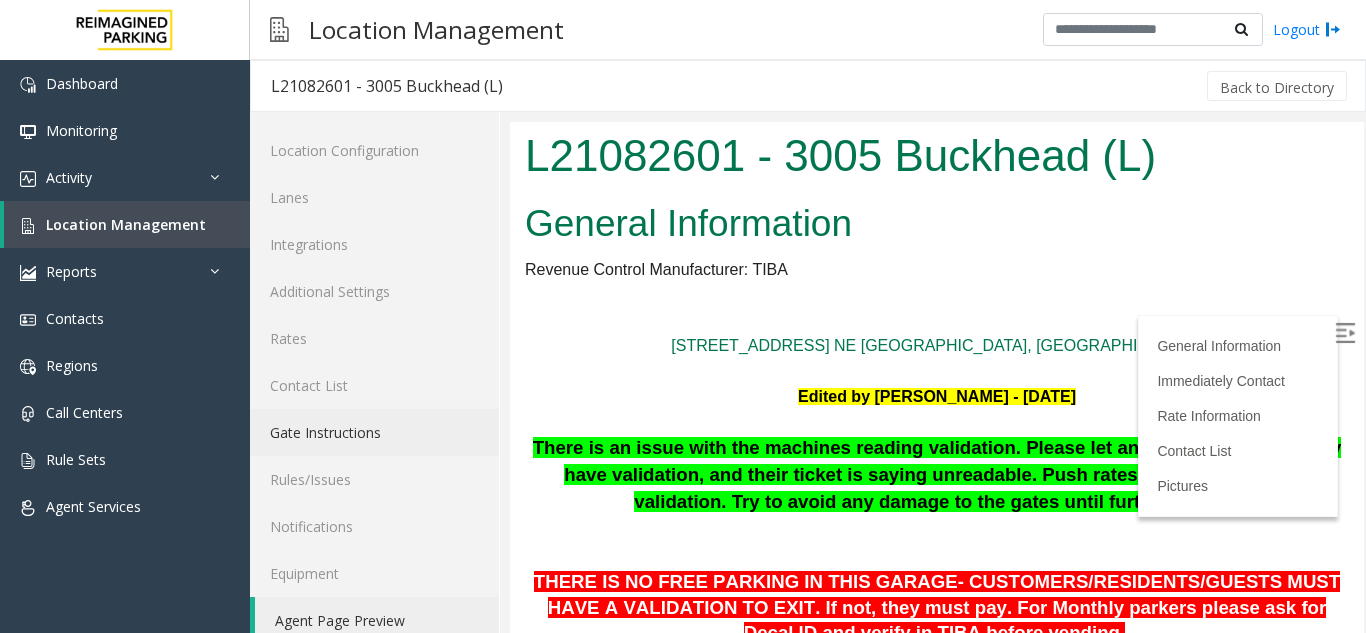 scroll, scrollTop: 100, scrollLeft: 0, axis: vertical 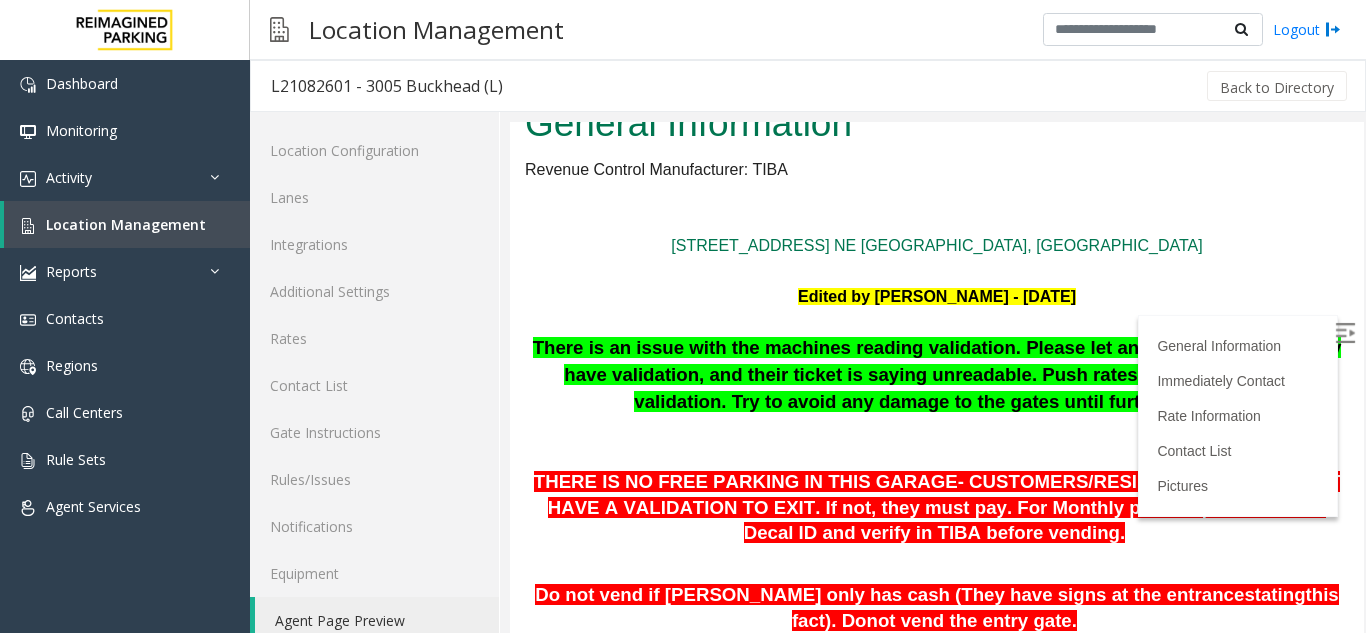 click at bounding box center (1345, 333) 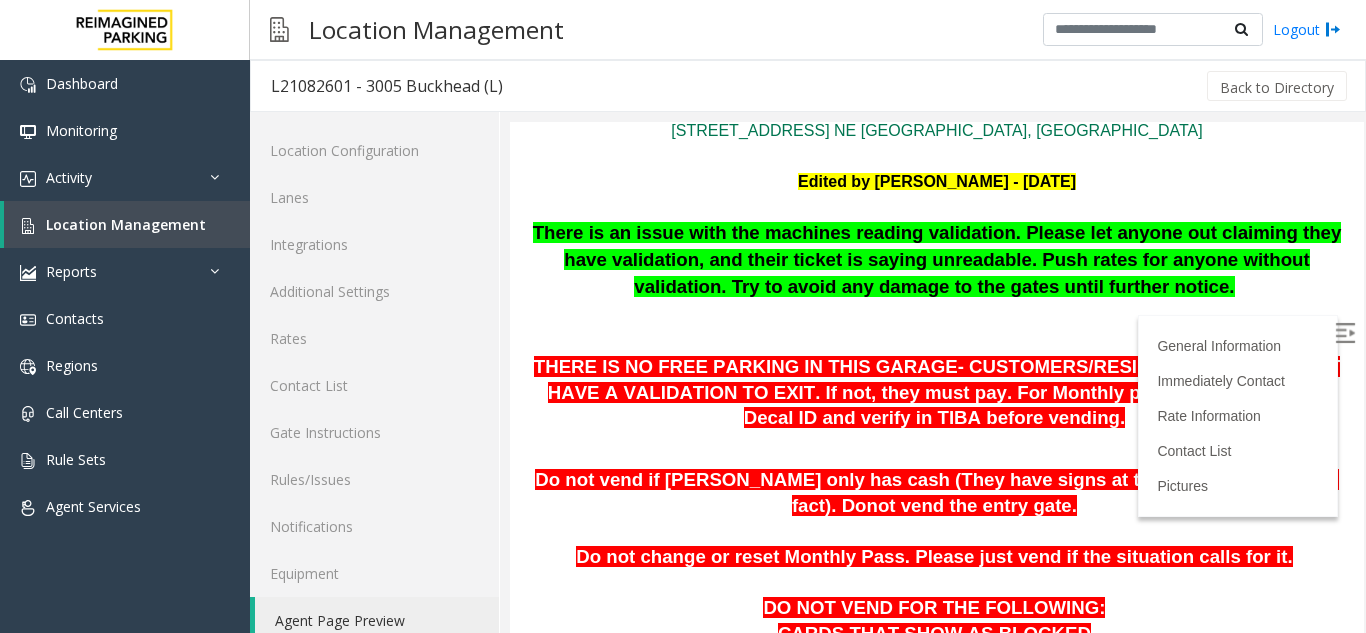 scroll, scrollTop: 200, scrollLeft: 0, axis: vertical 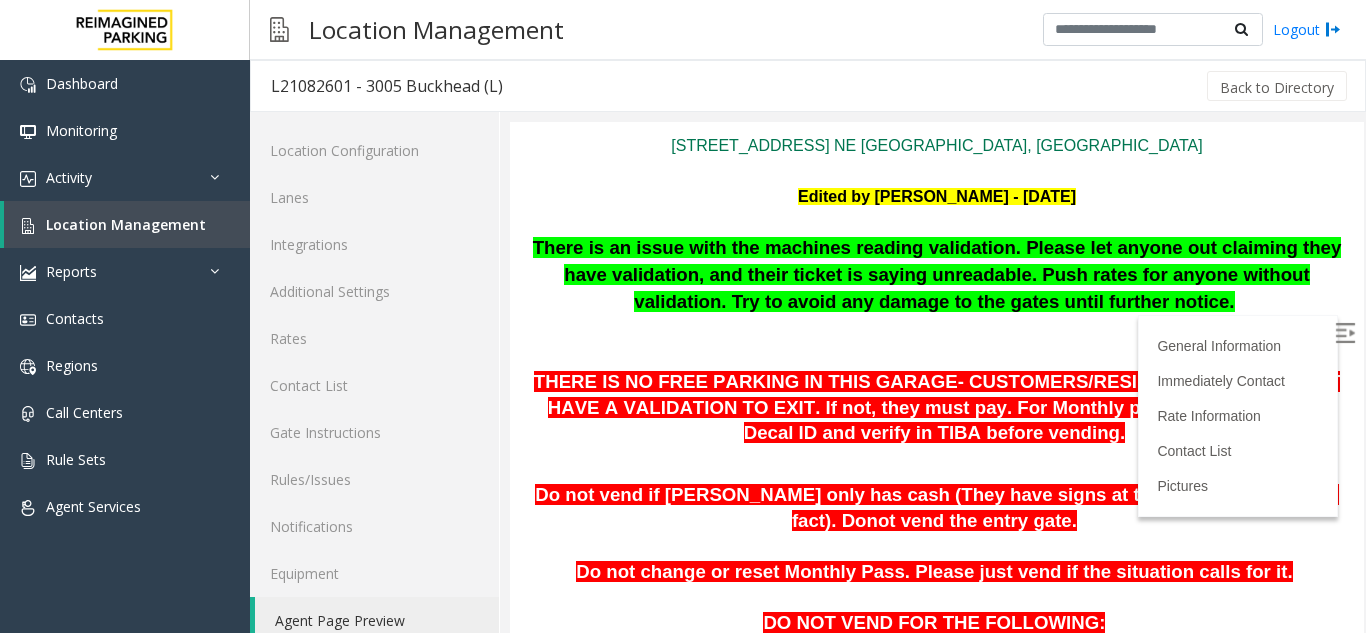 click at bounding box center (937, 223) 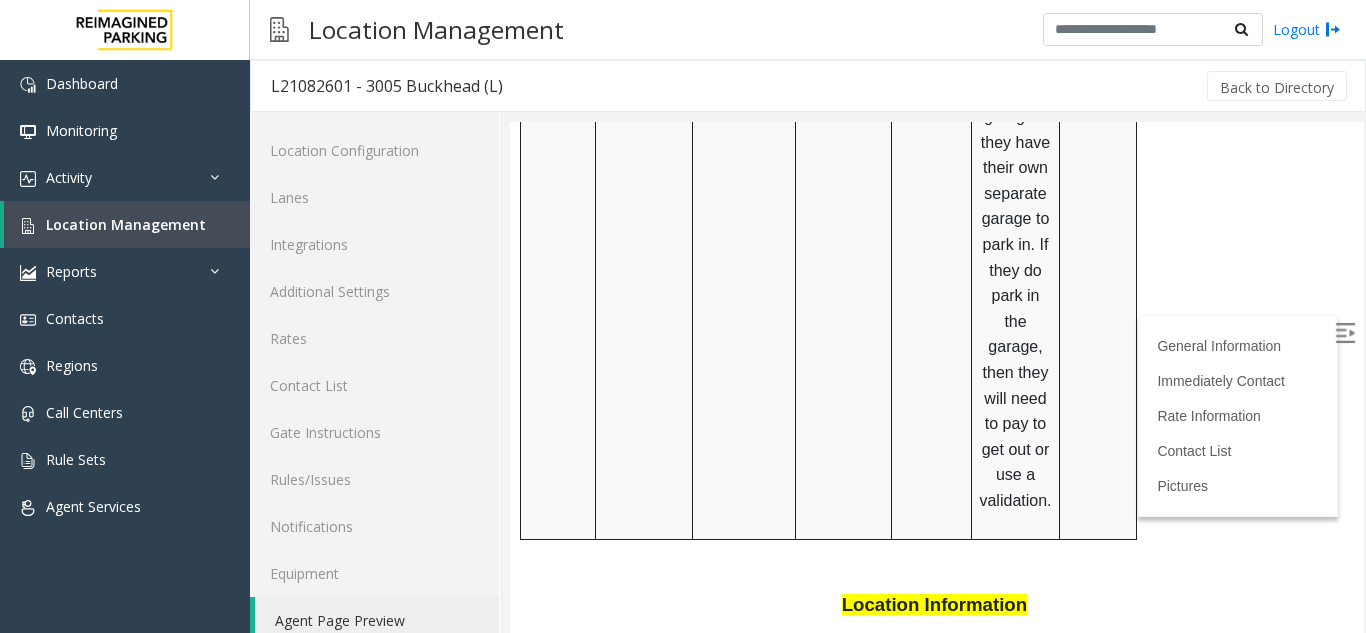 scroll, scrollTop: 2601, scrollLeft: 0, axis: vertical 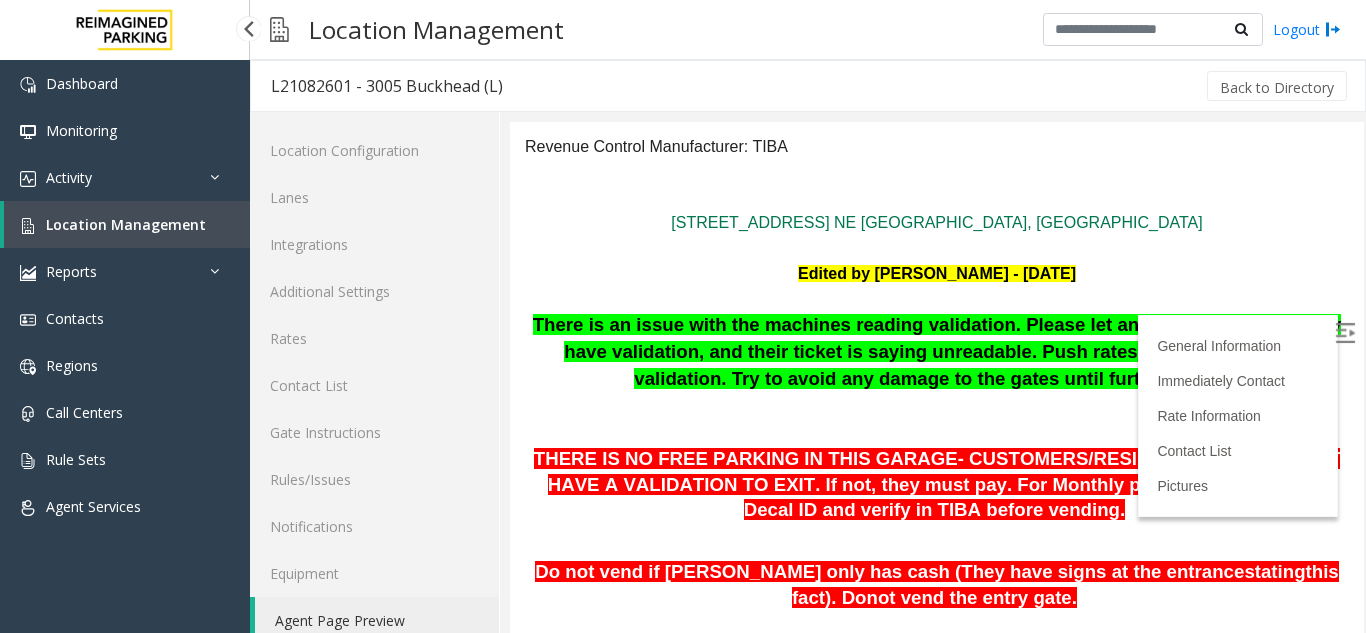 click on "Location Management" at bounding box center (127, 224) 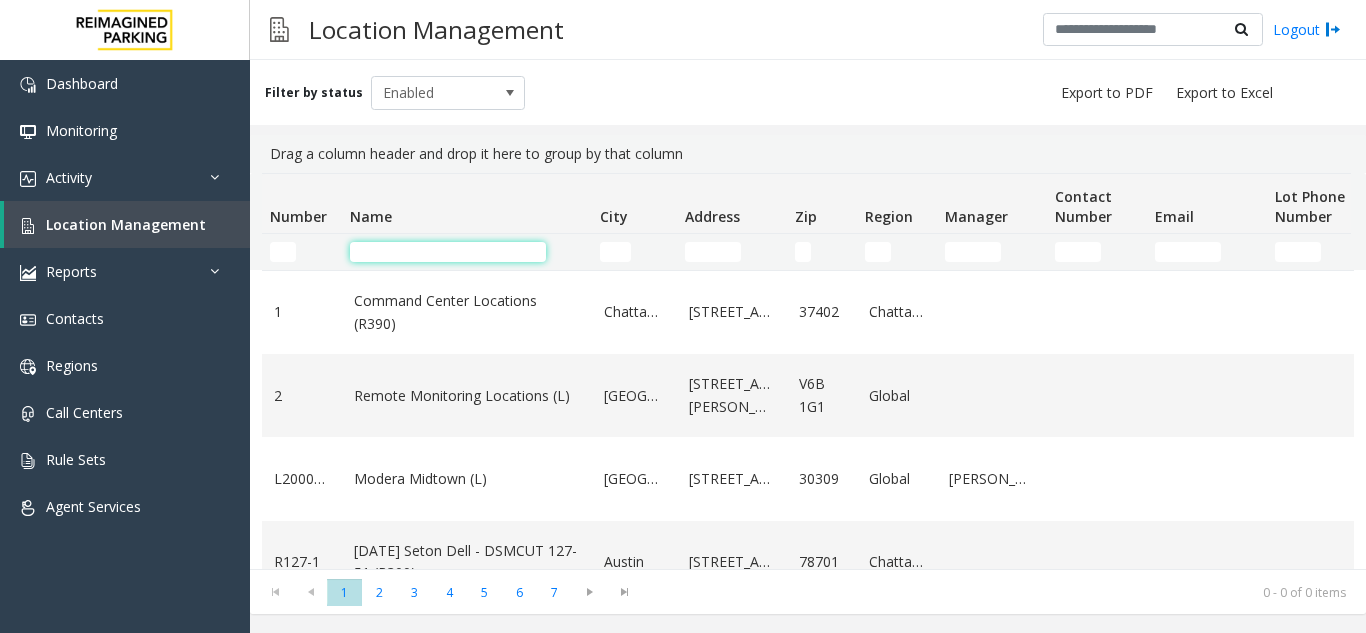 click 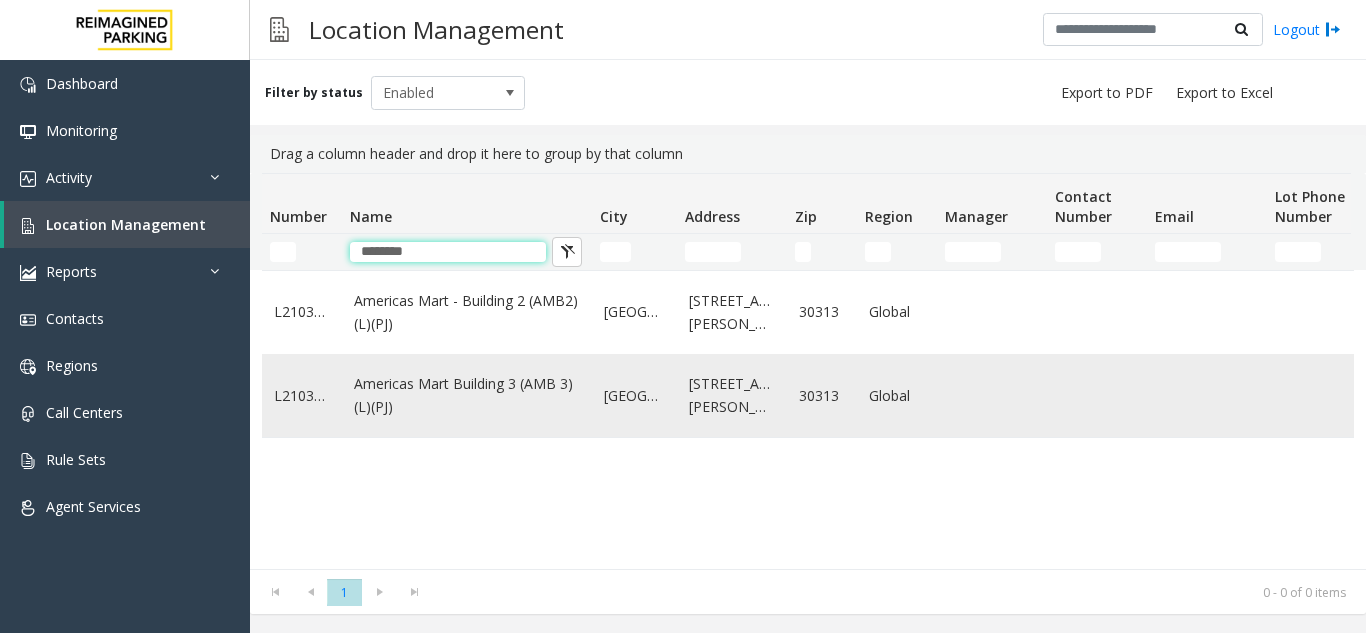 type on "********" 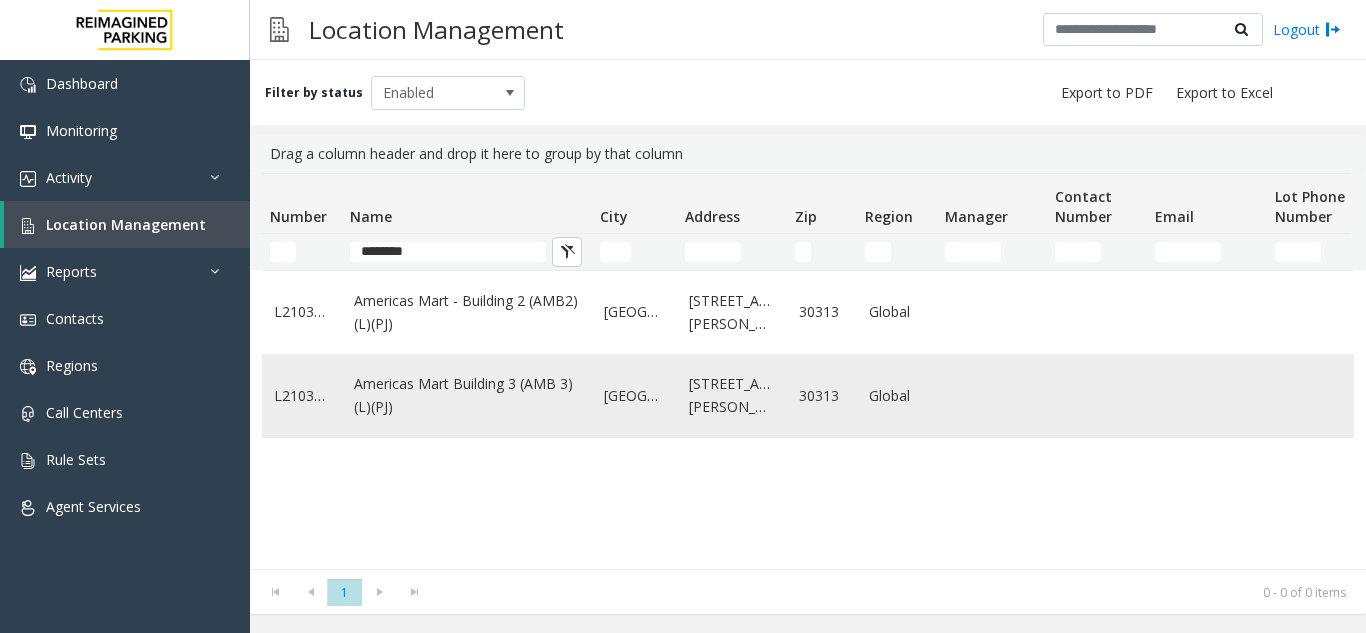 click on "Americas Mart Building  3 (AMB 3) (L)(PJ)" 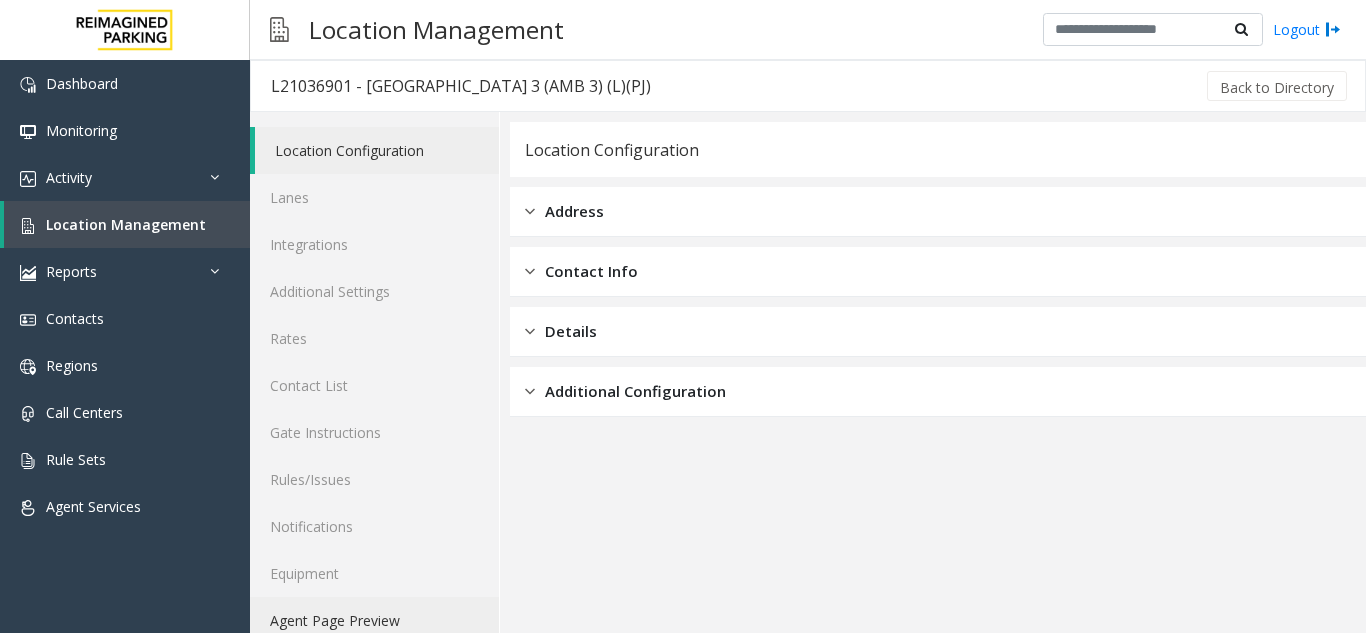 click on "Agent Page Preview" 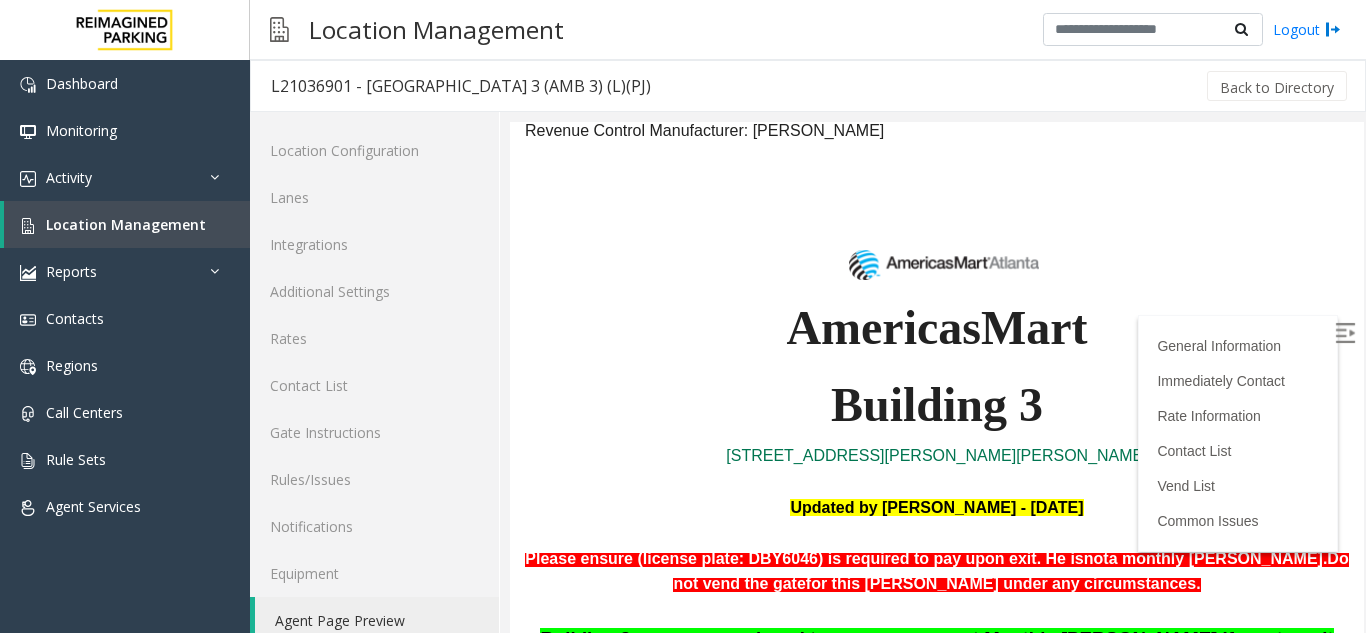 click at bounding box center (1345, 333) 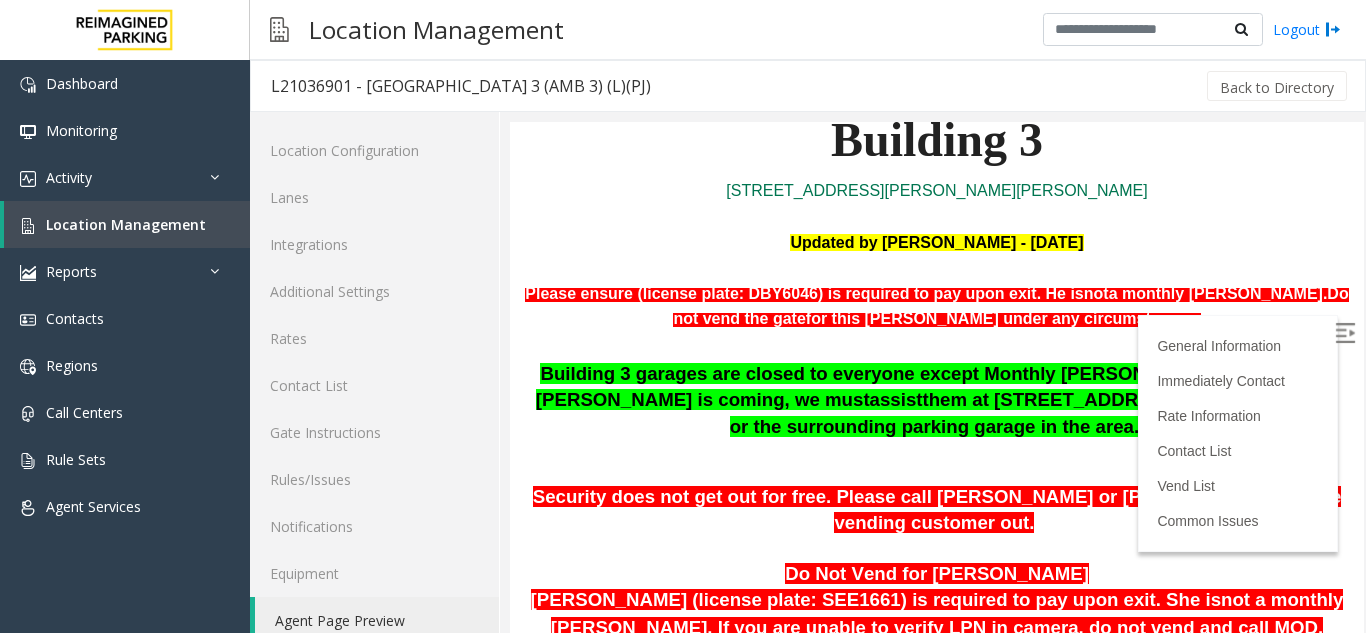scroll, scrollTop: 500, scrollLeft: 0, axis: vertical 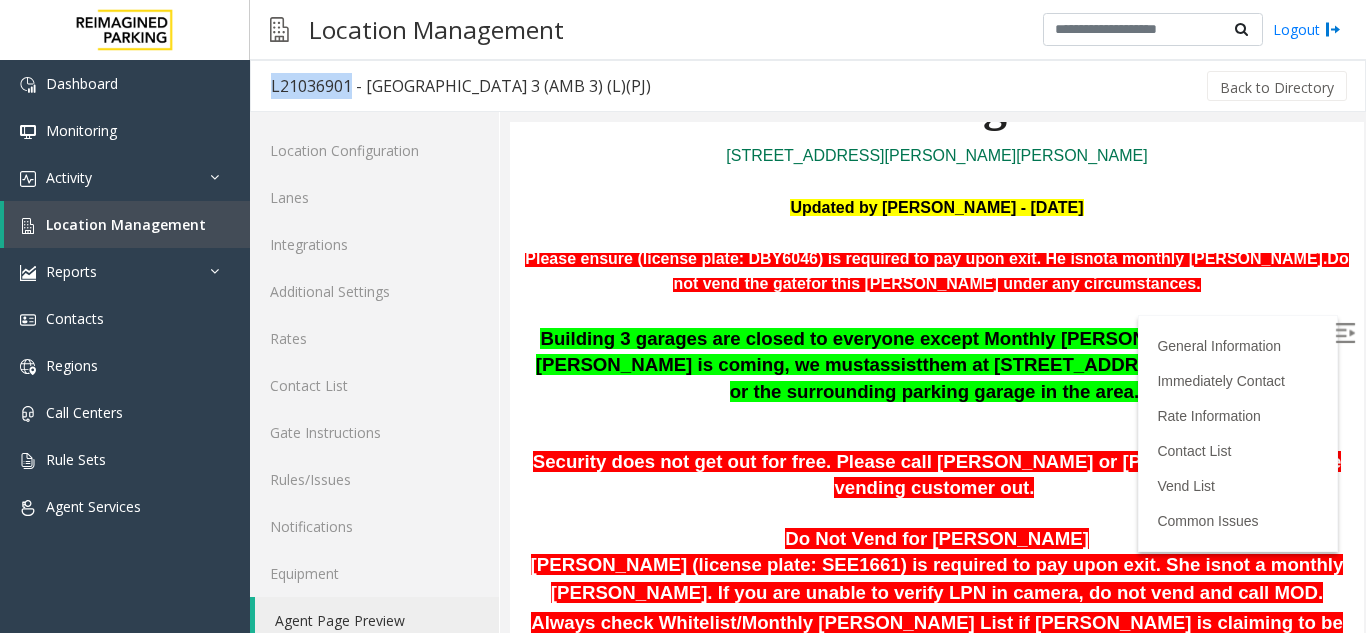 drag, startPoint x: 349, startPoint y: 86, endPoint x: 271, endPoint y: 88, distance: 78.025635 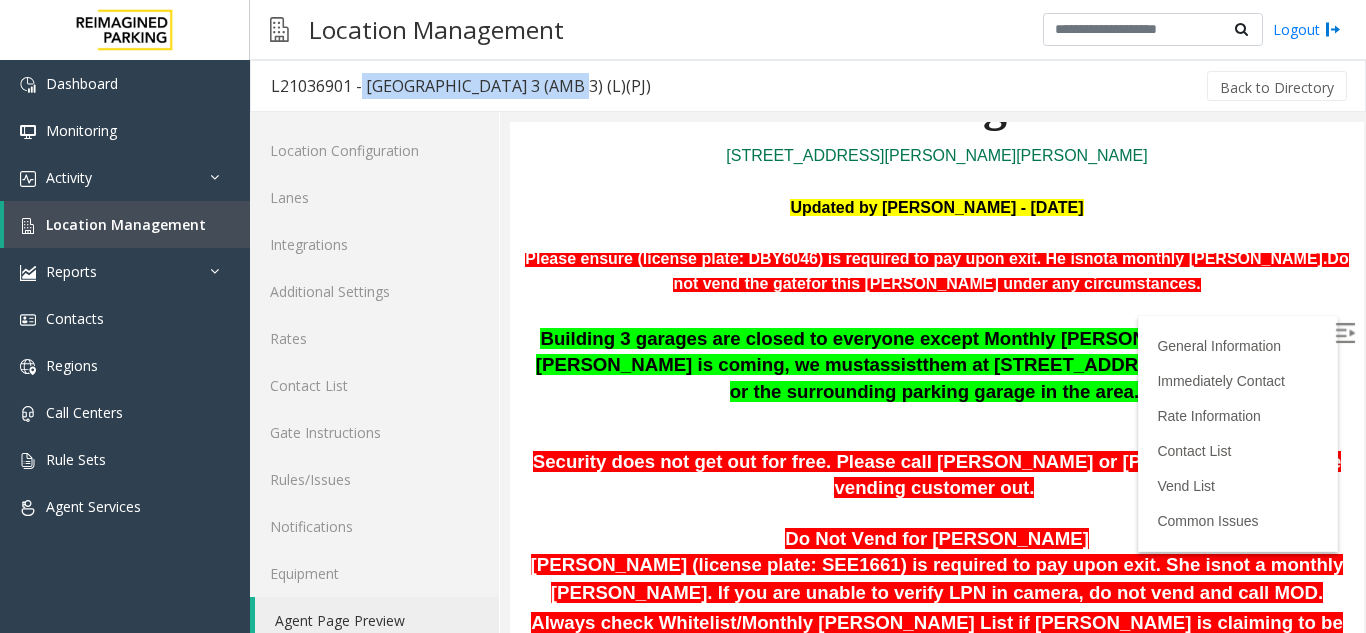 drag, startPoint x: 363, startPoint y: 86, endPoint x: 557, endPoint y: 111, distance: 195.60419 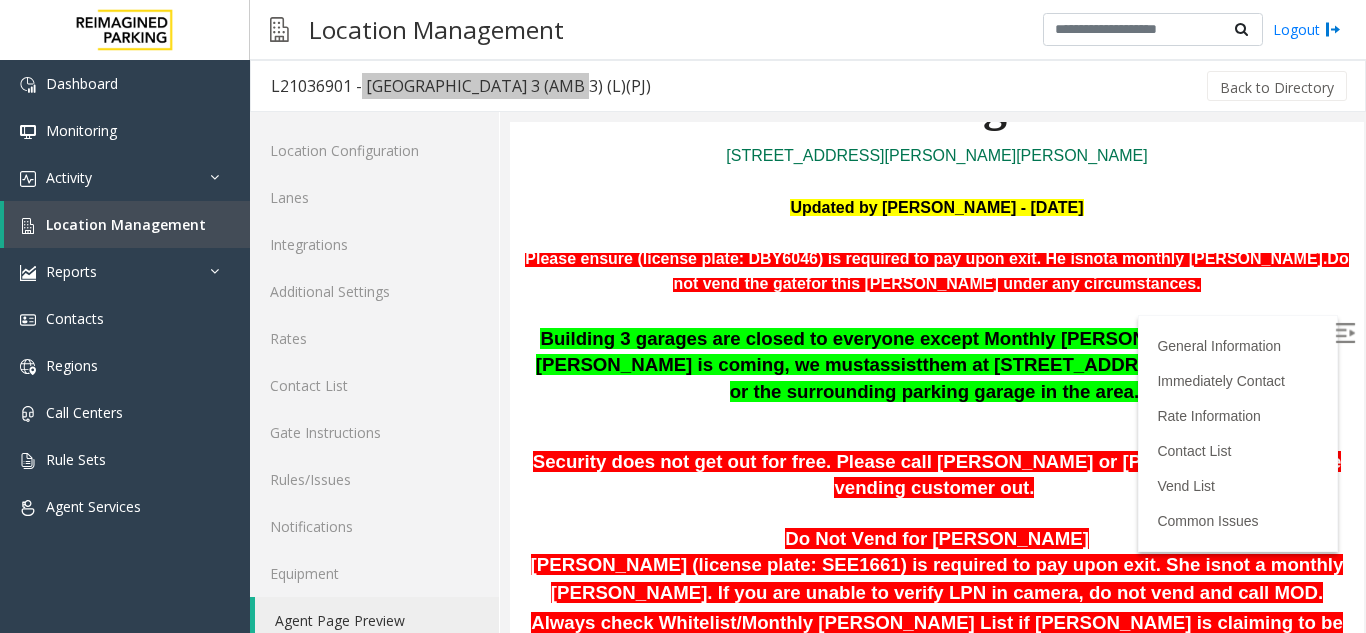 click at bounding box center [937, 182] 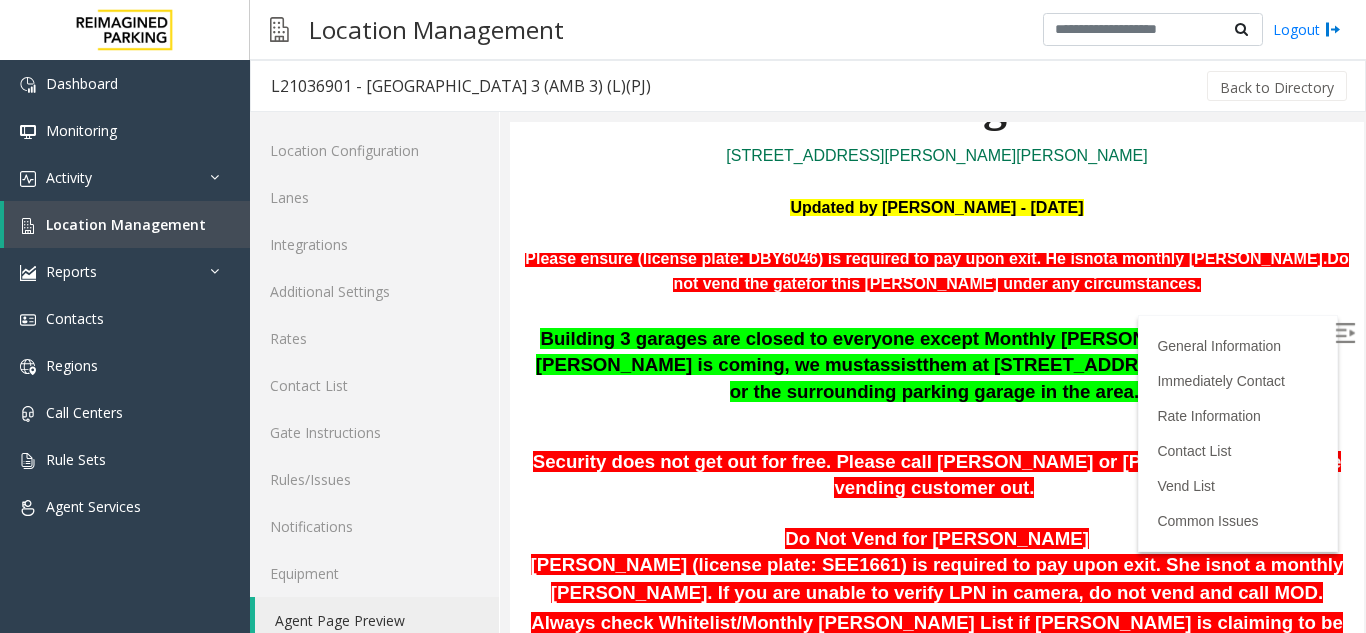 click on "L21036901 - Americas Mart Building 3 (AMB 3) (L)(PJ)" 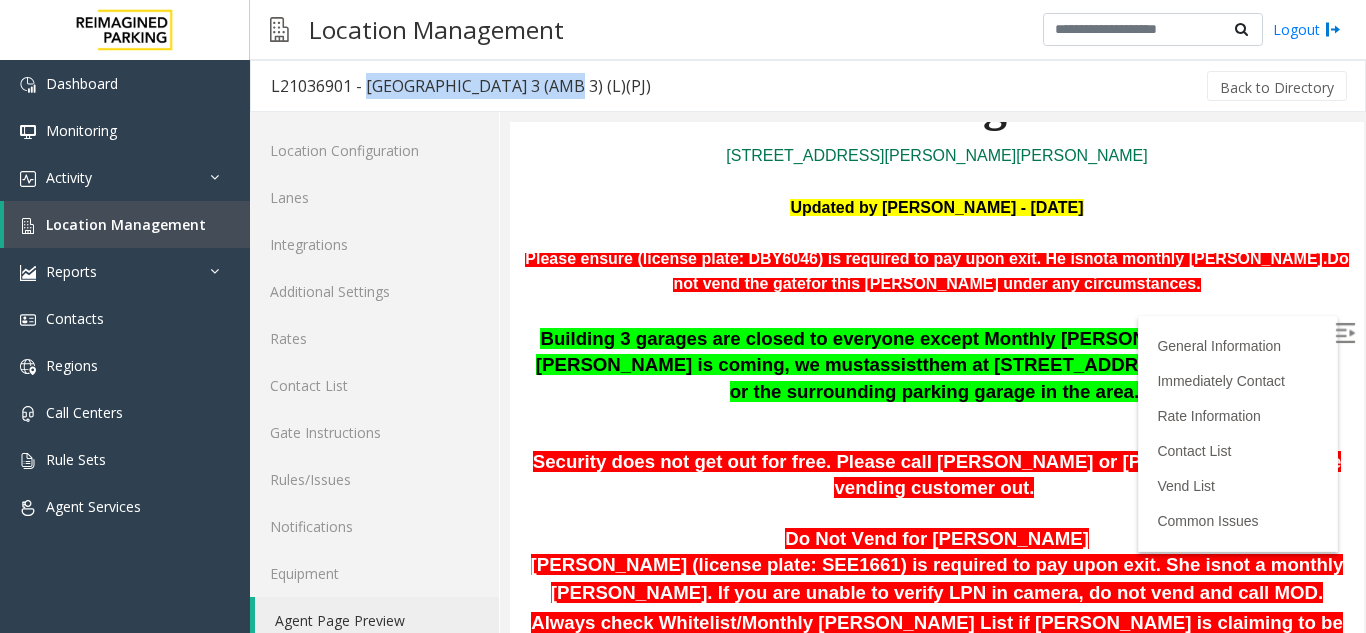 drag, startPoint x: 369, startPoint y: 84, endPoint x: 550, endPoint y: 100, distance: 181.70581 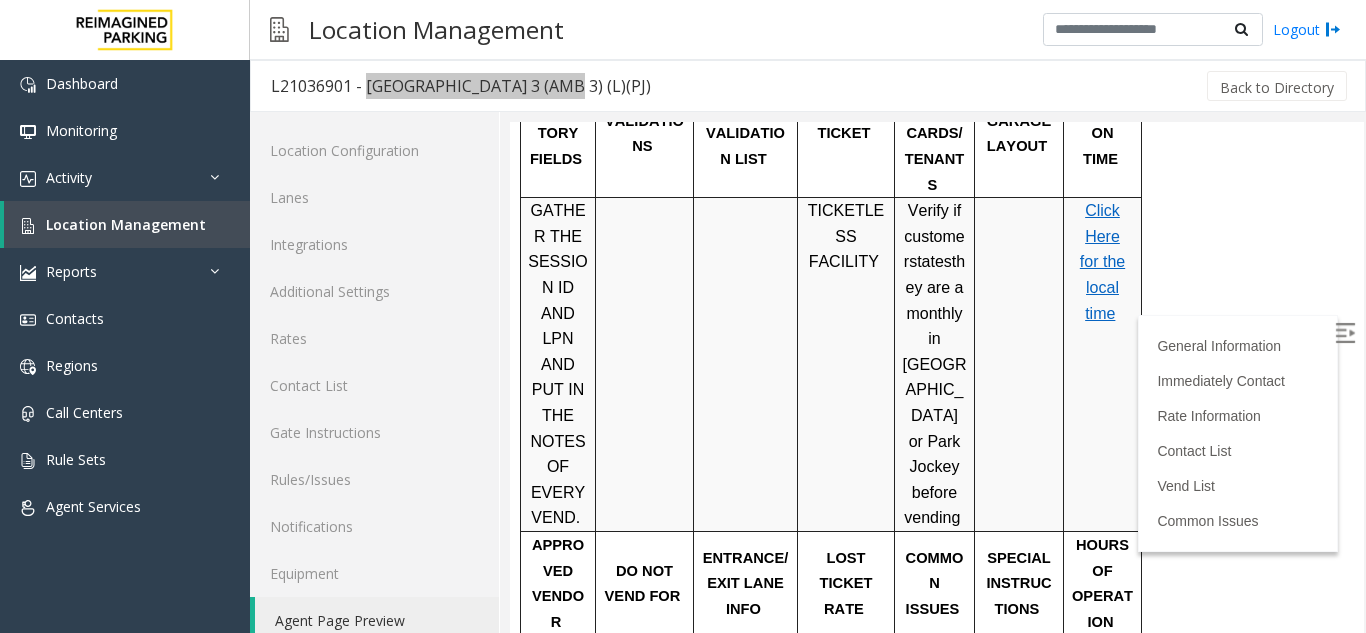 scroll, scrollTop: 2500, scrollLeft: 0, axis: vertical 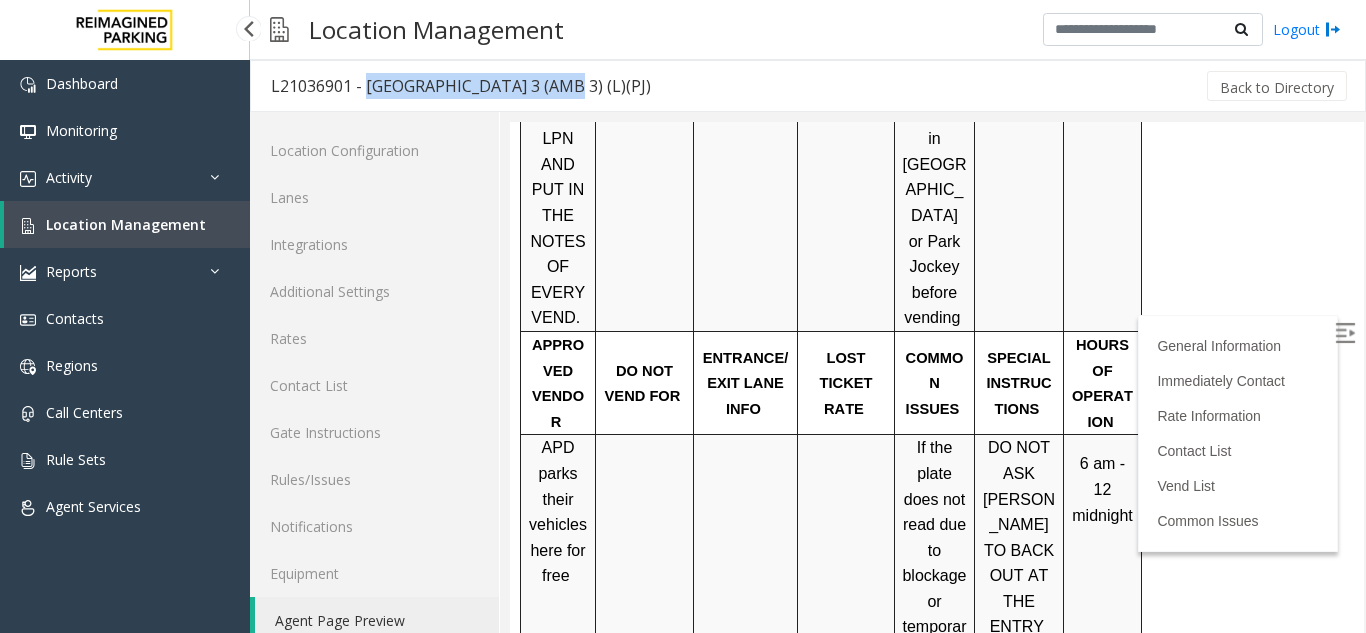 click on "Location Management" at bounding box center [127, 224] 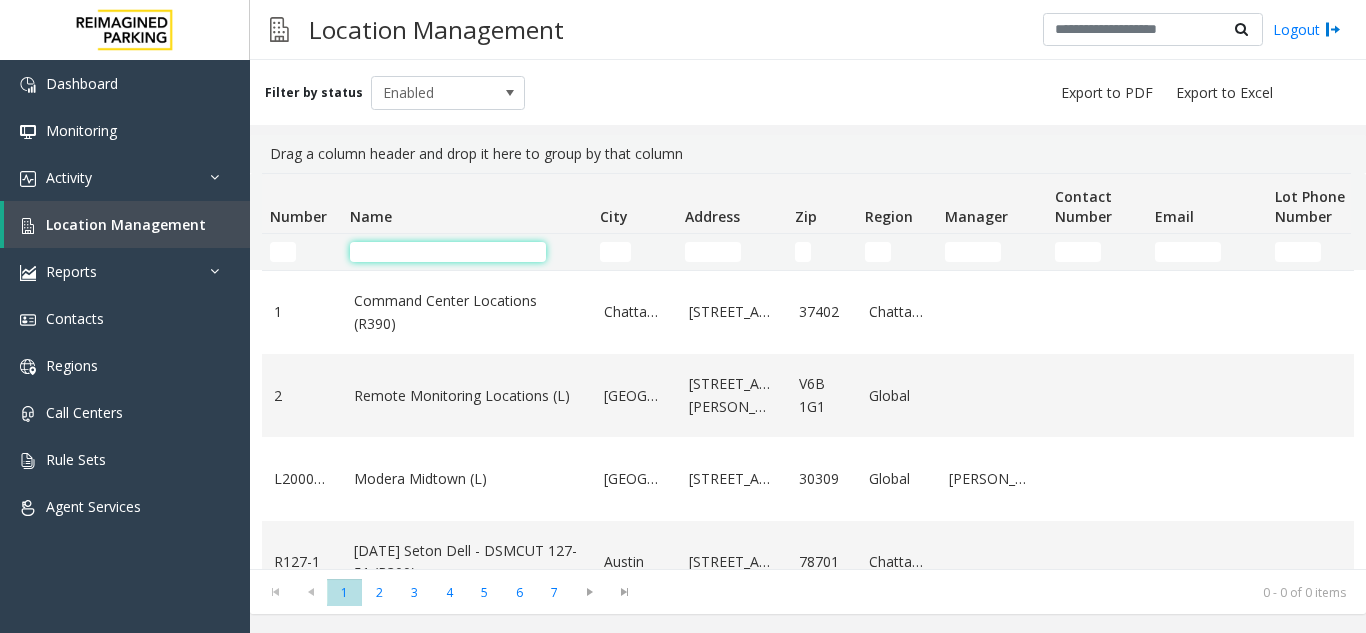 click 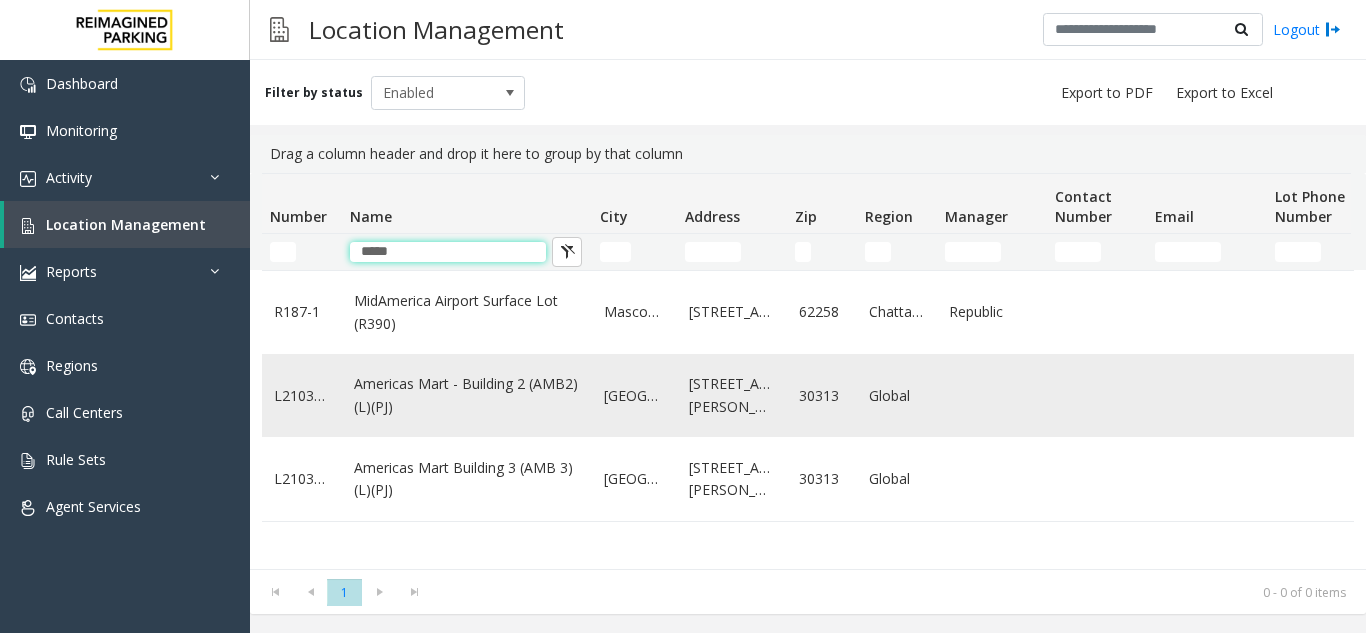 type on "*****" 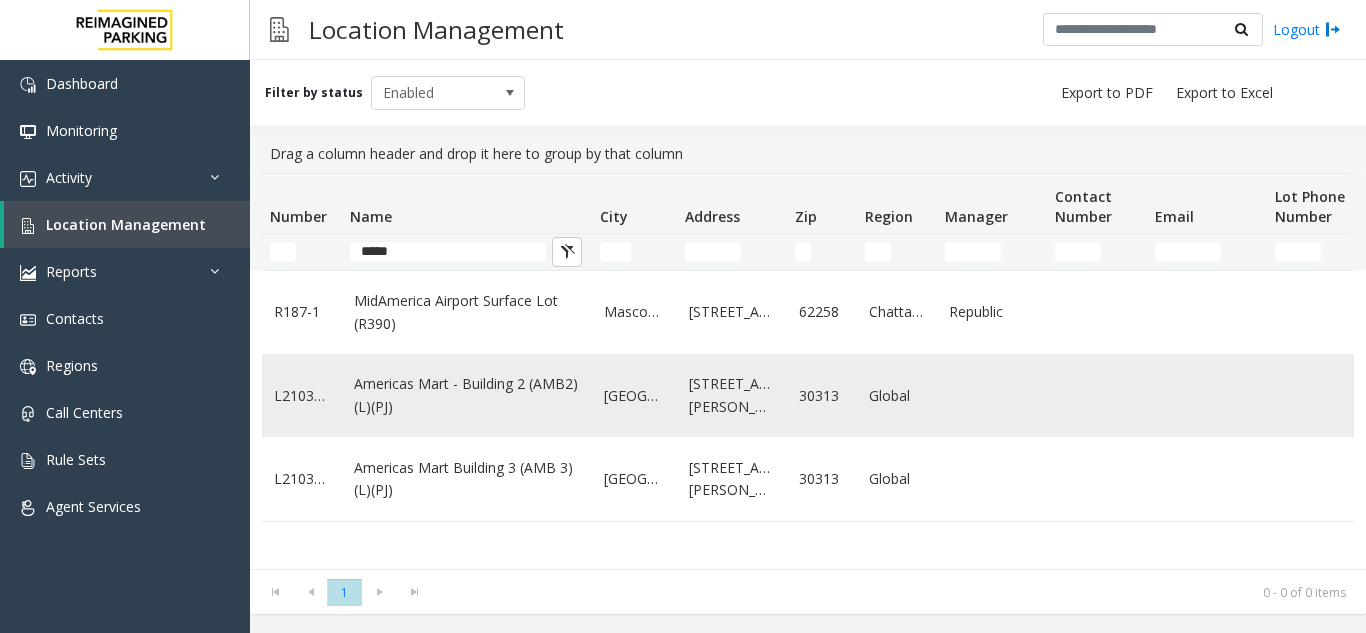 click on "Americas Mart - Building 2 (AMB2) (L)(PJ)" 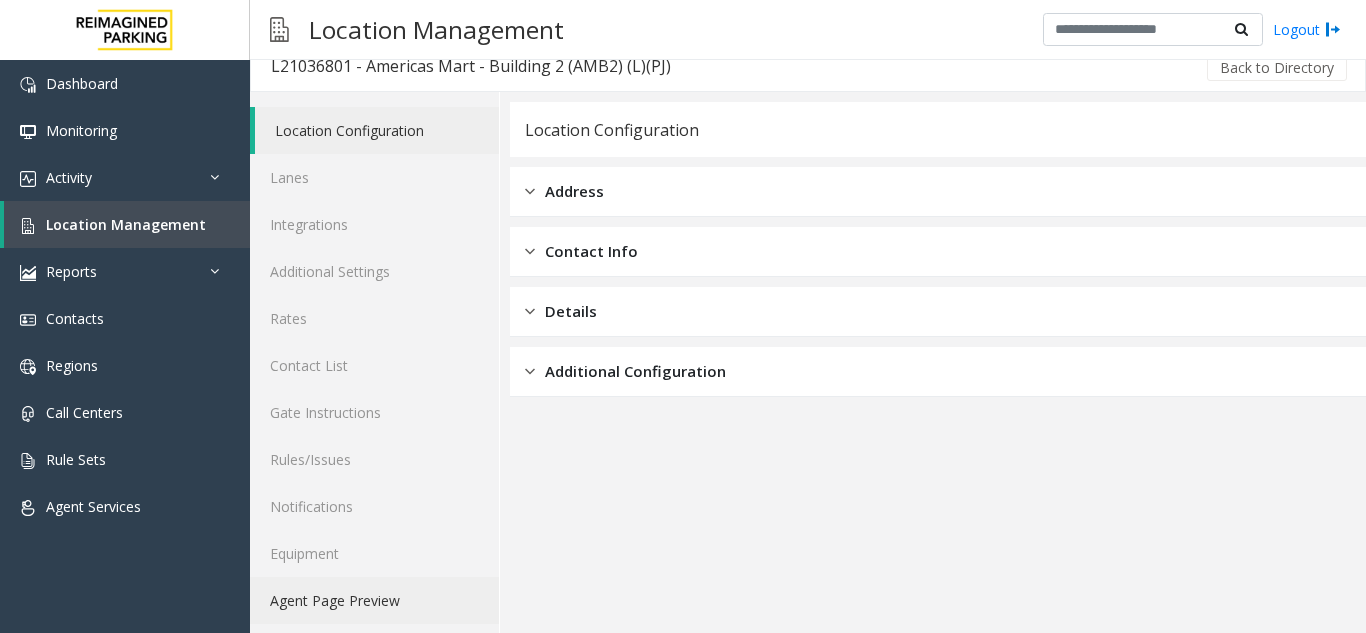 scroll, scrollTop: 26, scrollLeft: 0, axis: vertical 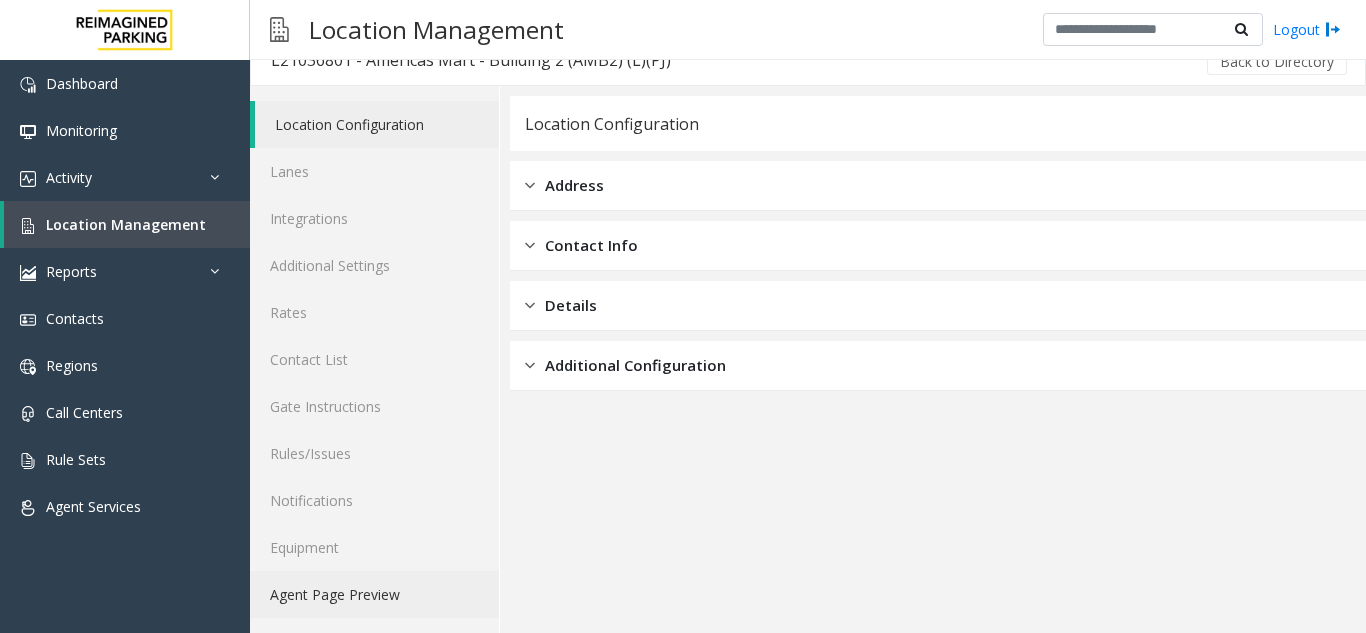 click on "Agent Page Preview" 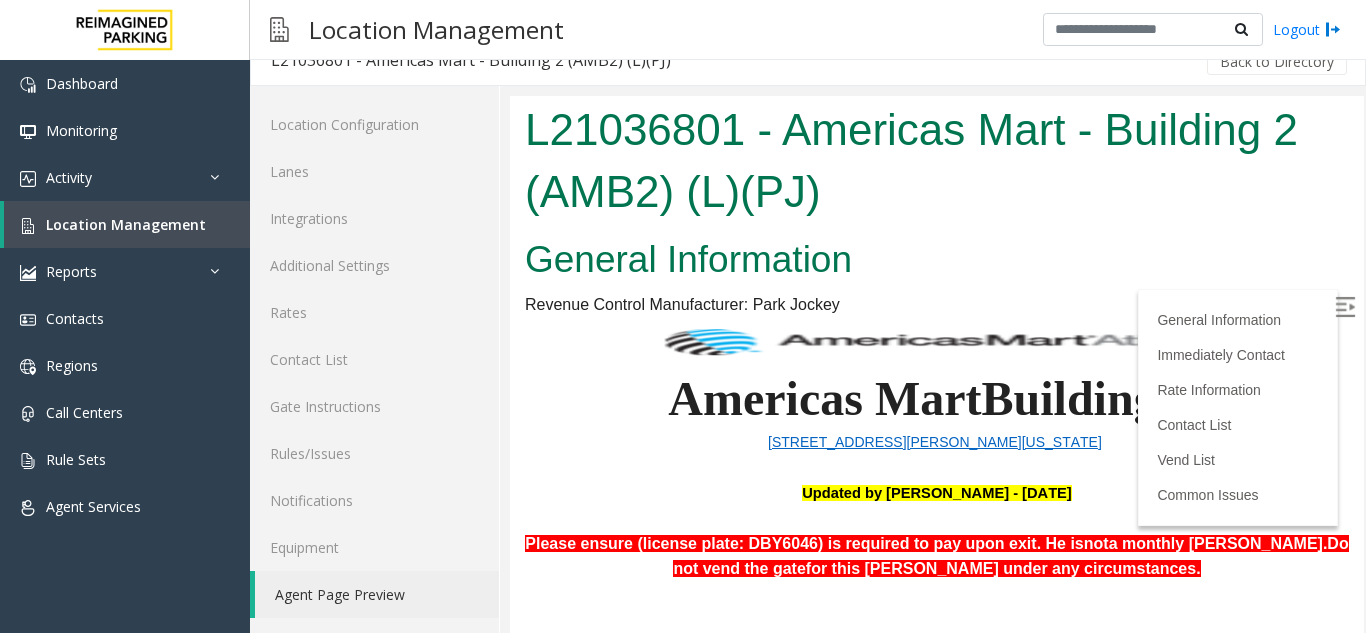 scroll, scrollTop: 200, scrollLeft: 0, axis: vertical 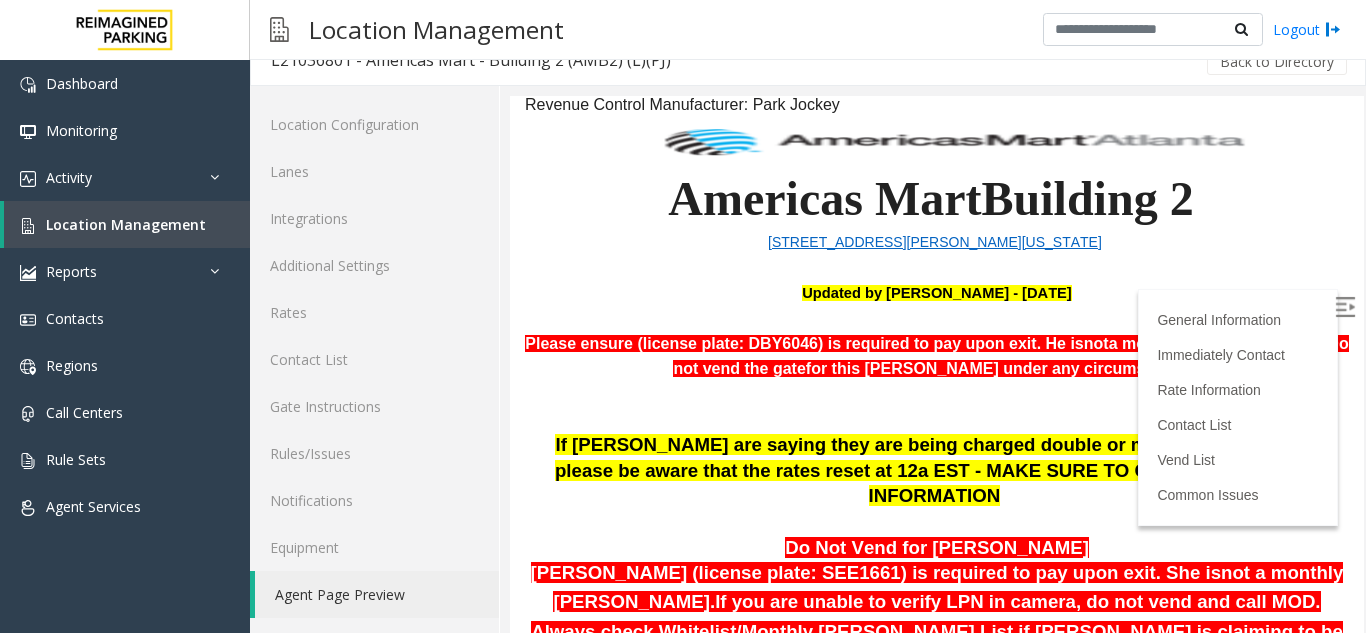 click at bounding box center [1345, 307] 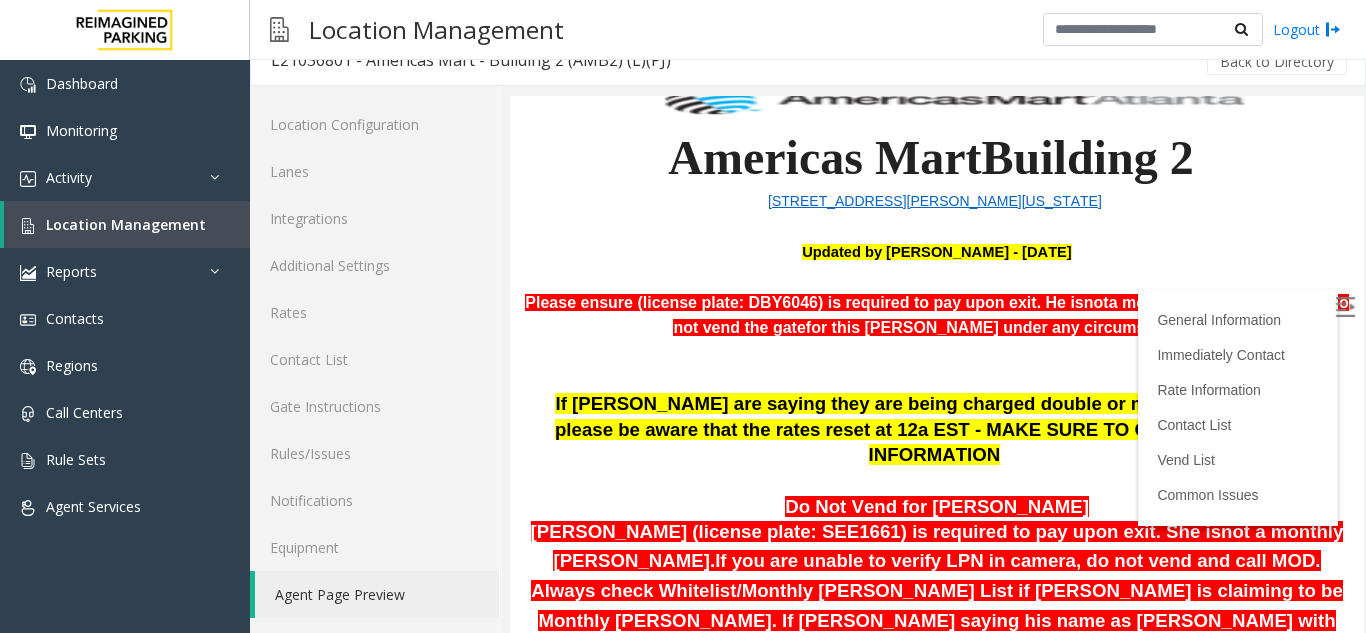 scroll, scrollTop: 100, scrollLeft: 0, axis: vertical 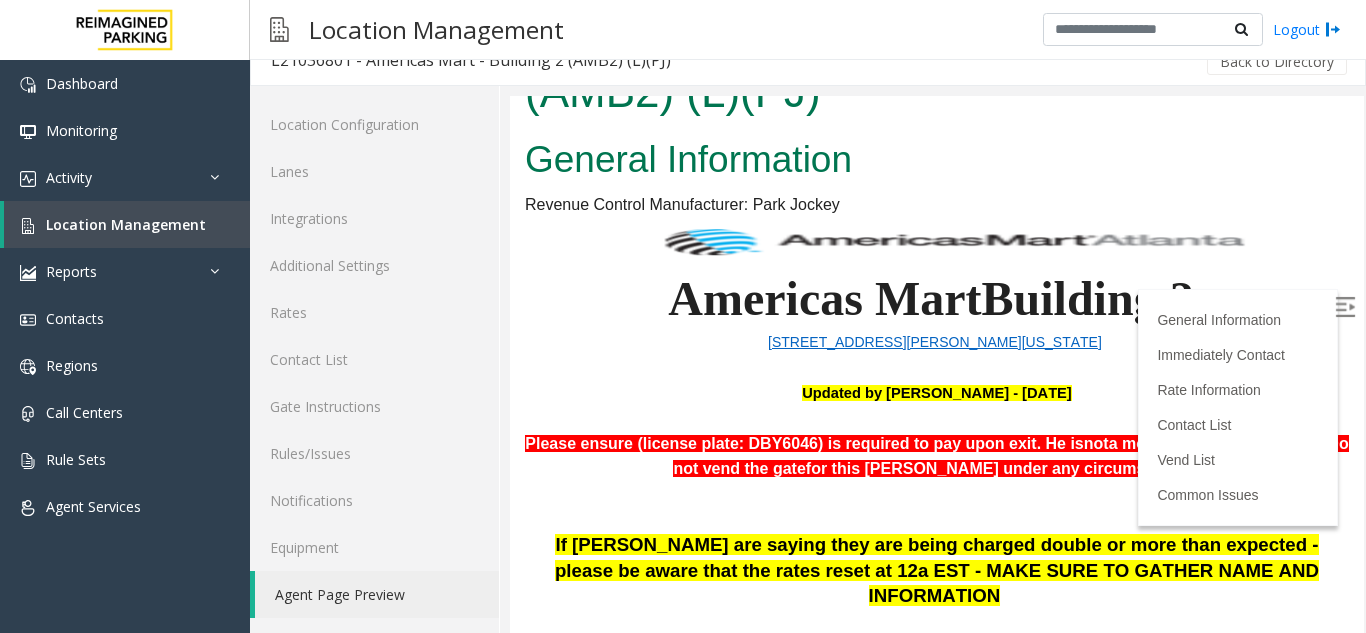 click on "General Information
Revenue Control Manufacturer: Park Jockey
Americas Mart  Building 2   227 Ted Turner Dr Atlanta, Georgia   Updated by Jeetendra - 25th July 2025 Please ensure (license plate: DBY6046) is required to pay upon exit. He is  not  a monthly parker.  Do not vend the gate  for this parker under any circumstances.     If parkers are saying they are being charged double or more than expected - please be aware that the rates reset at 12a EST - MAKE SURE TO GATHER NAME AND INFORMATION   Do Not Vend for Namisha Gilani Namisha Gilani (license plate: SEE1661) is required to pay upon exit. She is  not a monthly parker.  If you are unable to verify LPN in camera, do not vend and call MOD. Always check Whitelist/Monthly Parker List if parker is claiming to be Monthly Parker. If parker saying his name as Karim Lakhani with LPN GPA 118 and facing issue regarding entry/exit, then do not vend gate and call MOD Lakeesha/Eric. No longer accepting promo codes" at bounding box center [937, 1299] 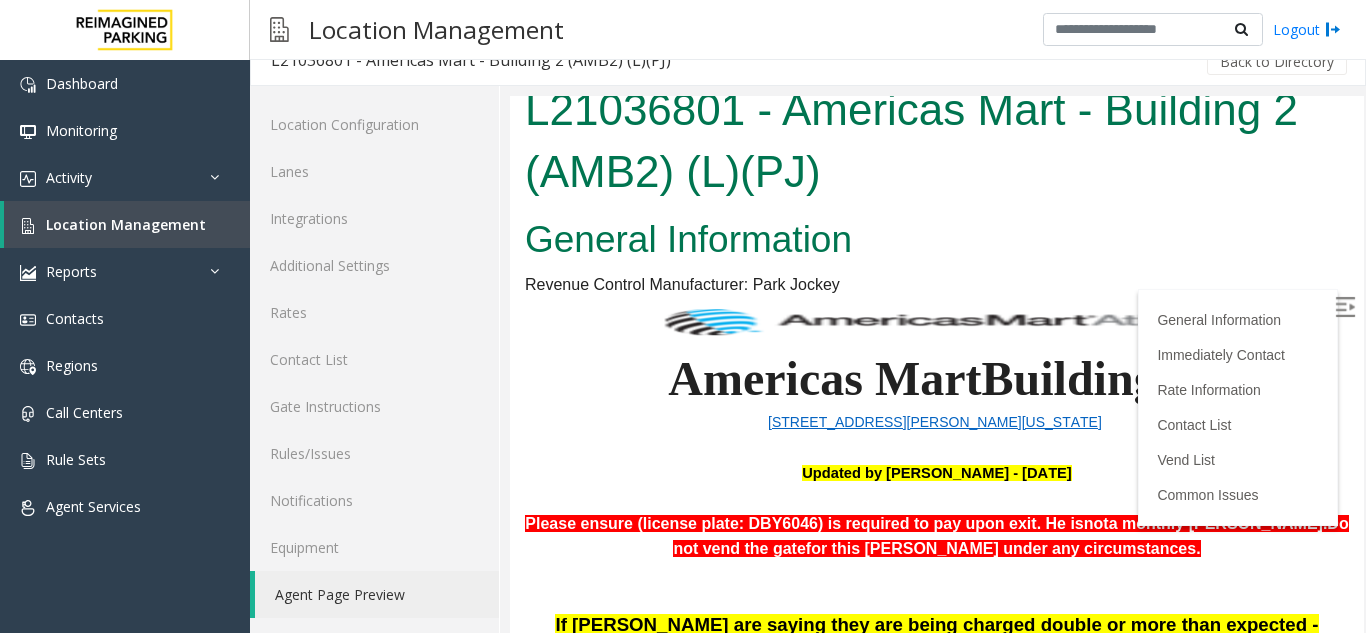 scroll, scrollTop: 0, scrollLeft: 0, axis: both 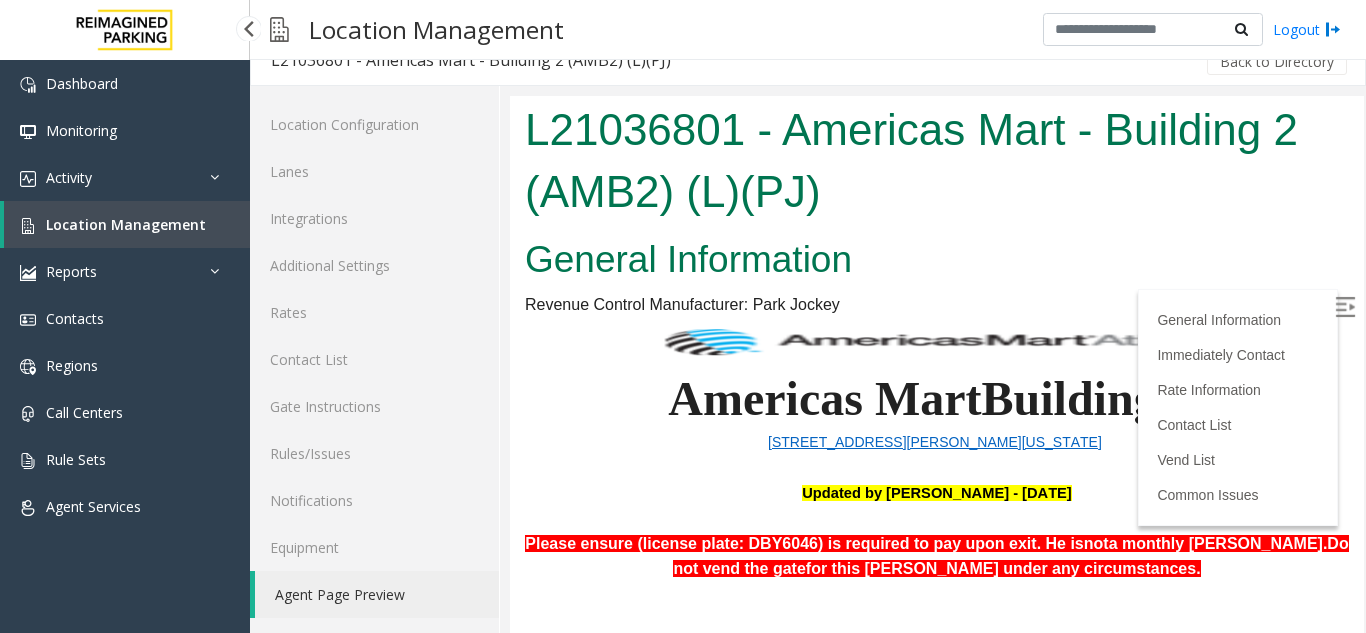 click on "Location Management" at bounding box center [126, 224] 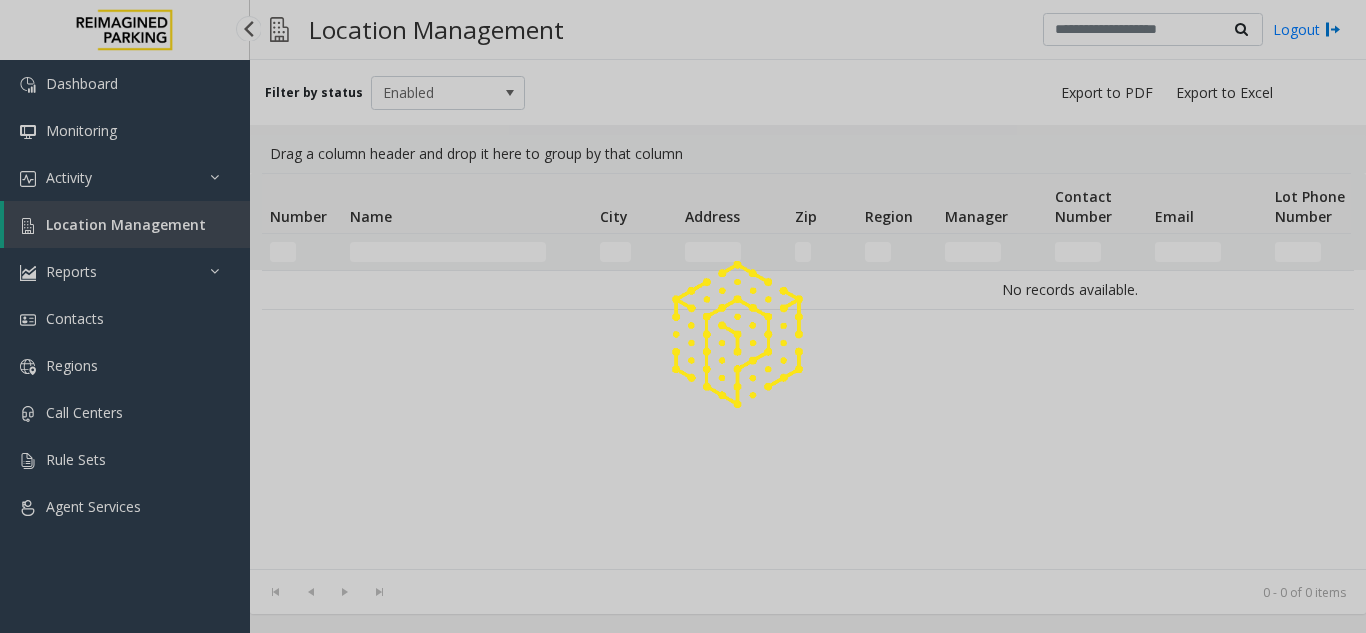 scroll, scrollTop: 0, scrollLeft: 0, axis: both 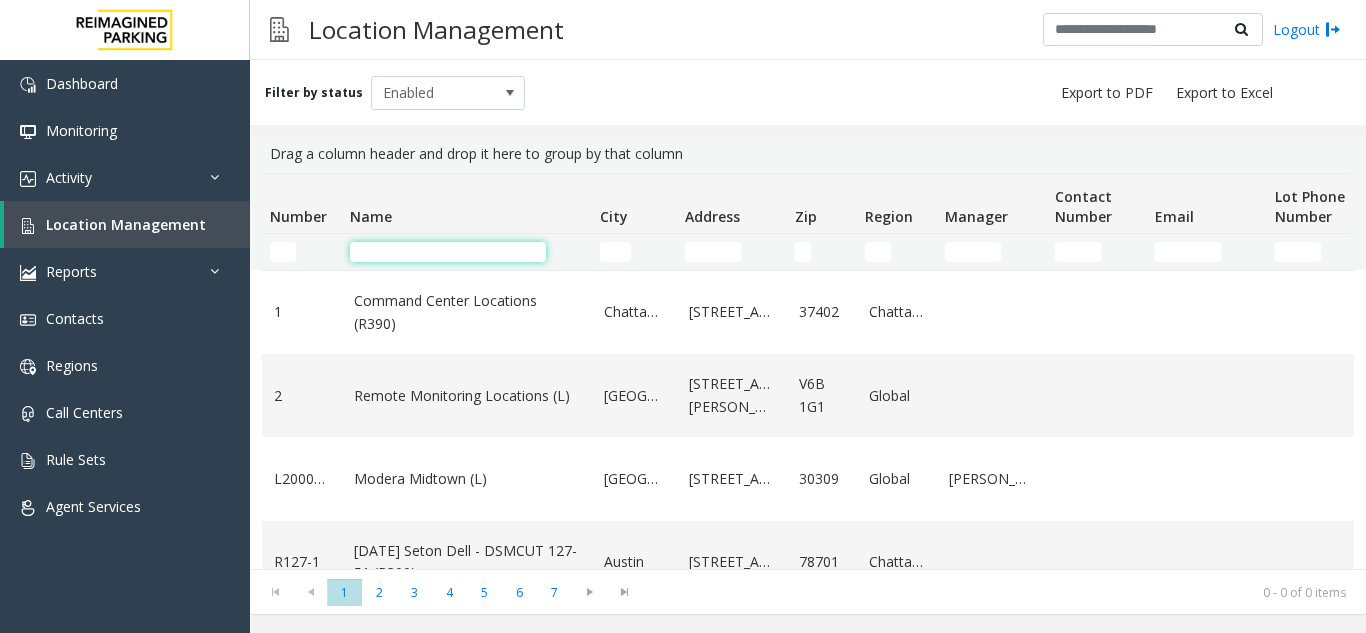 click 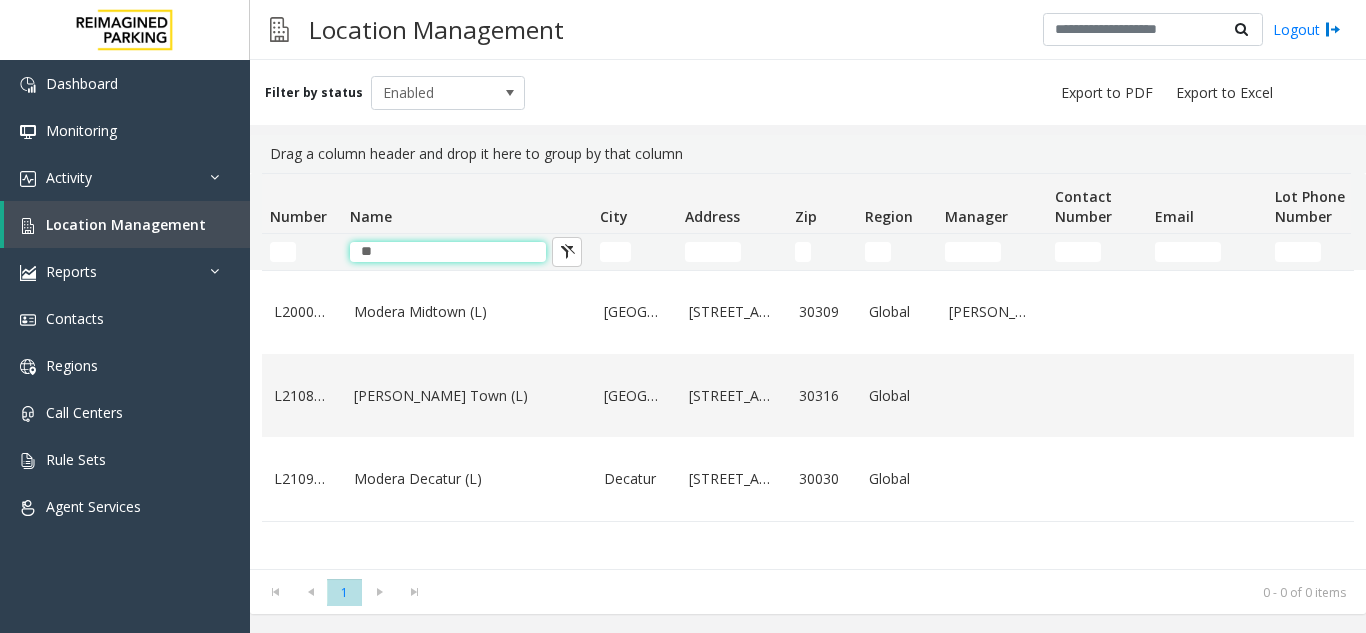 type on "*" 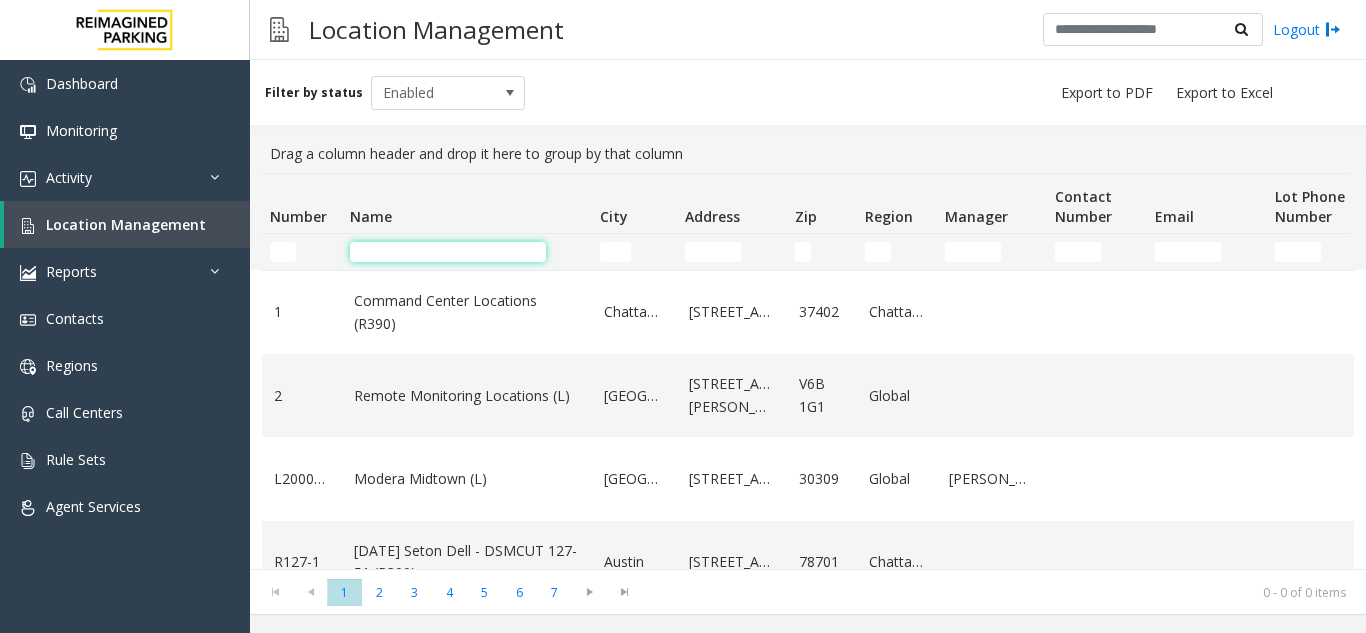 click 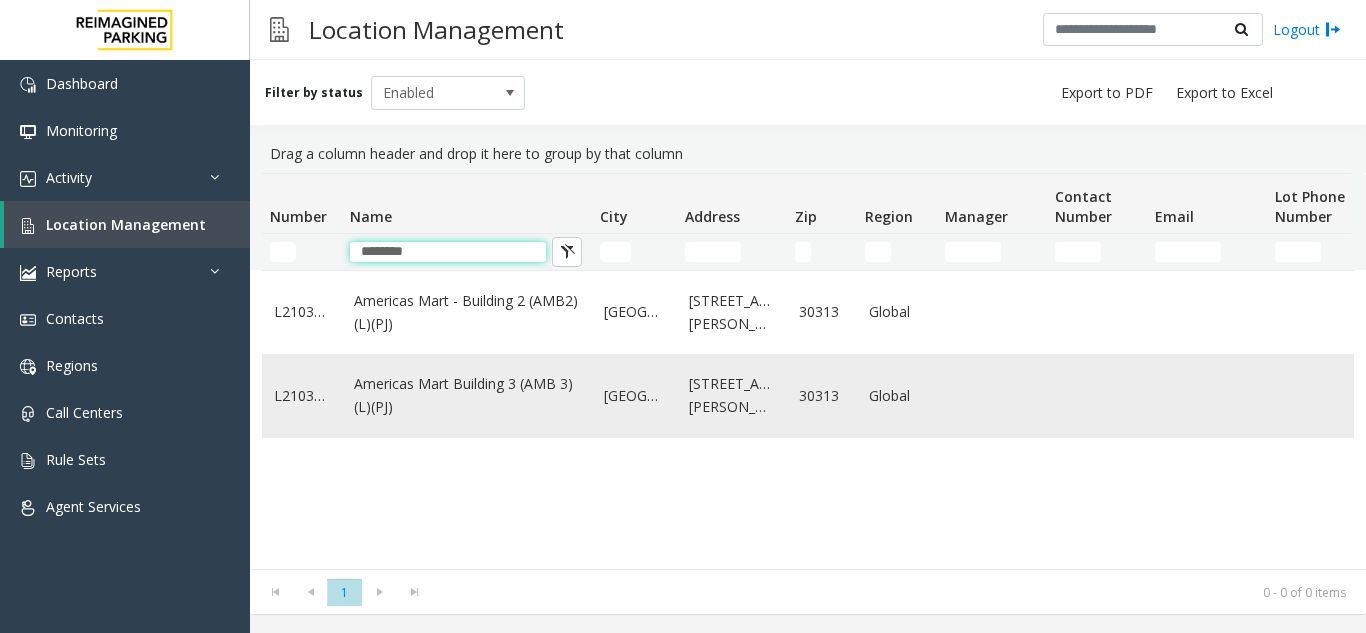 type on "********" 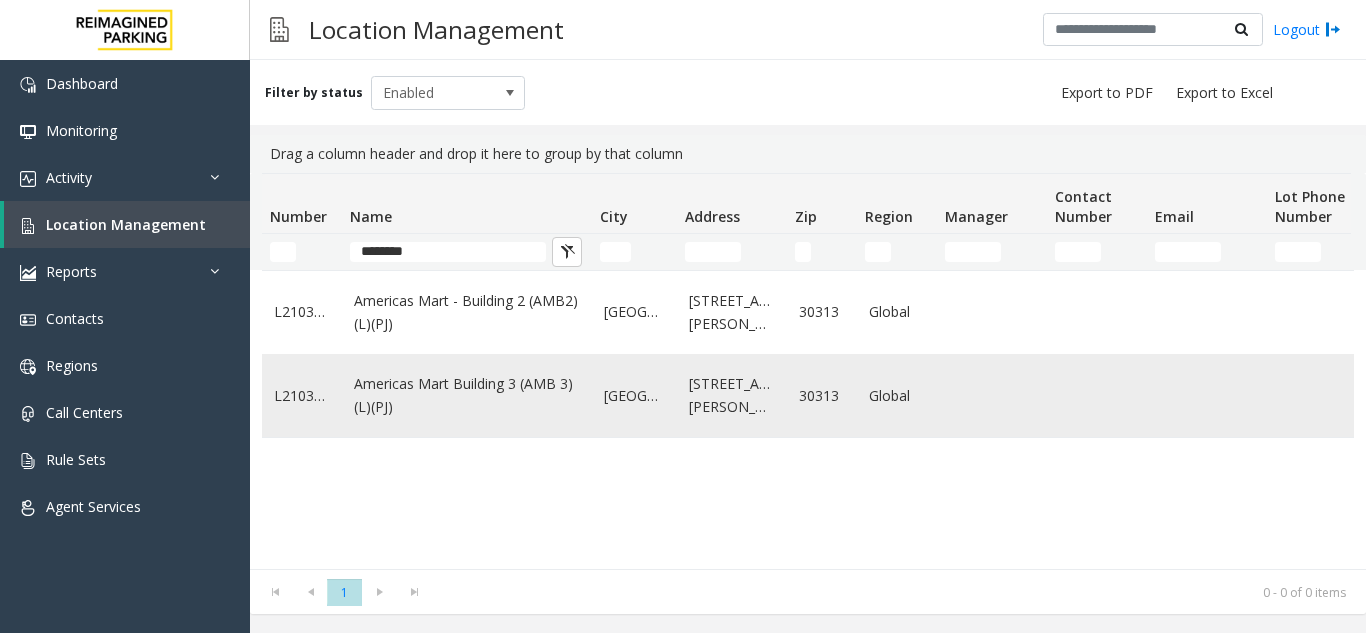 click on "Americas Mart Building  3 (AMB 3) (L)(PJ)" 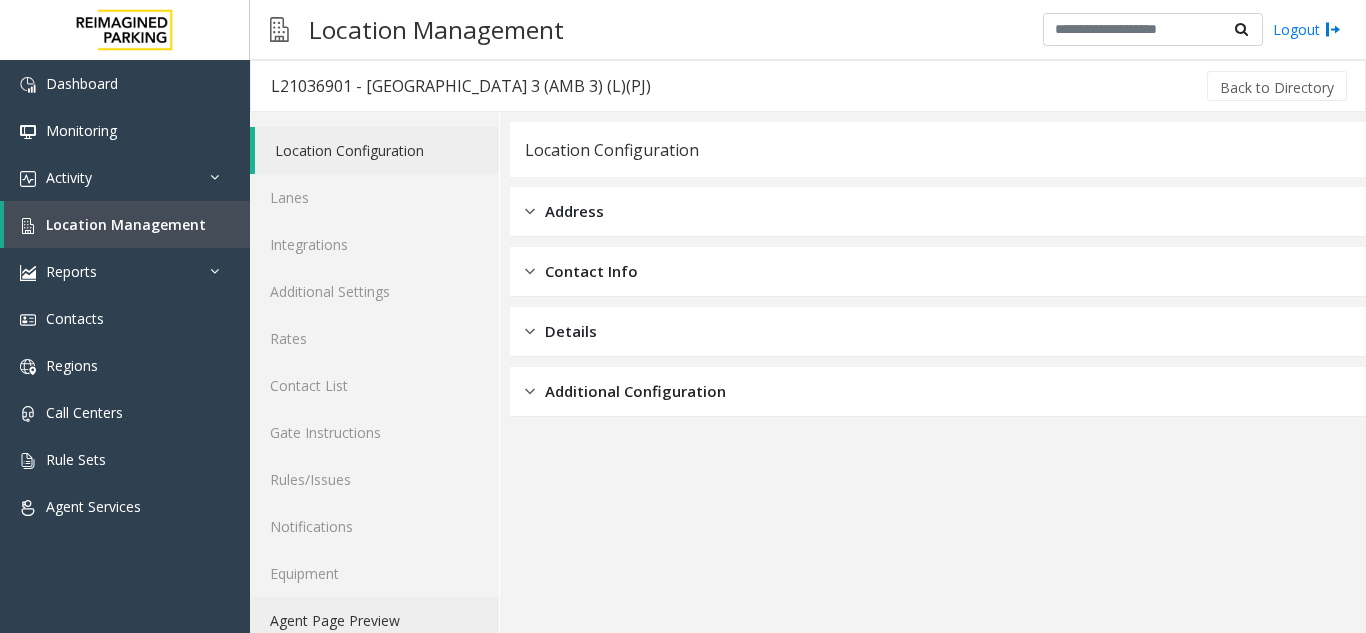 click on "Agent Page Preview" 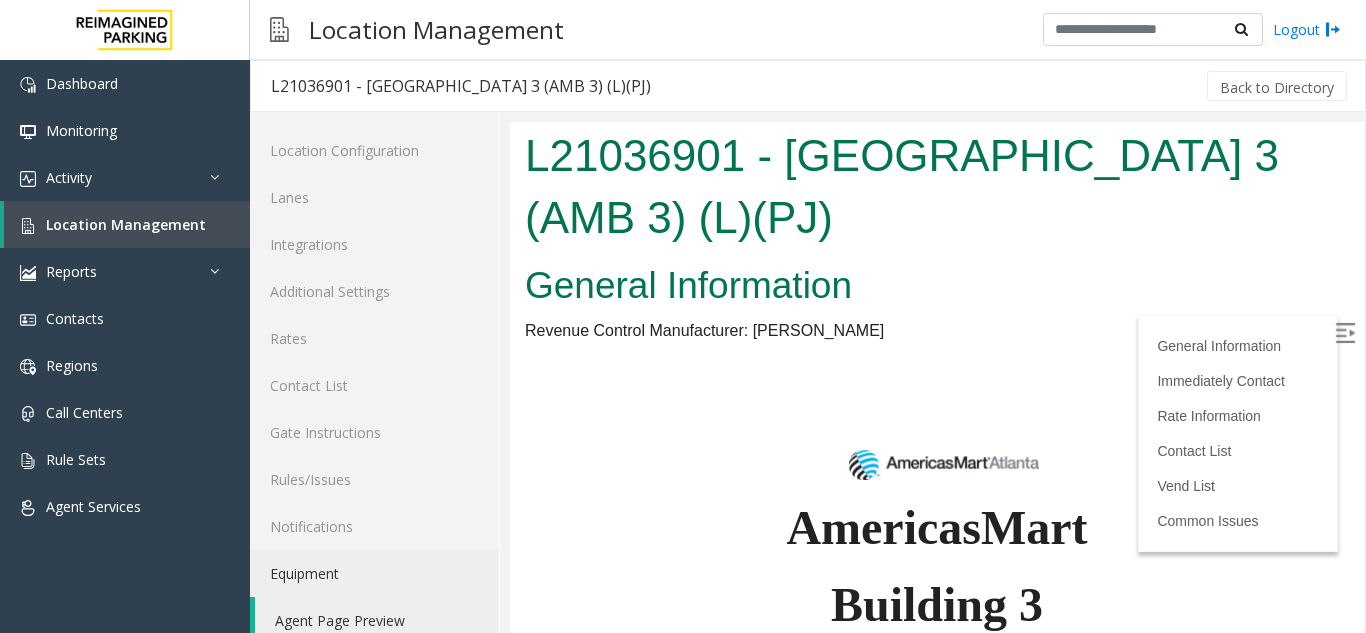scroll, scrollTop: 400, scrollLeft: 0, axis: vertical 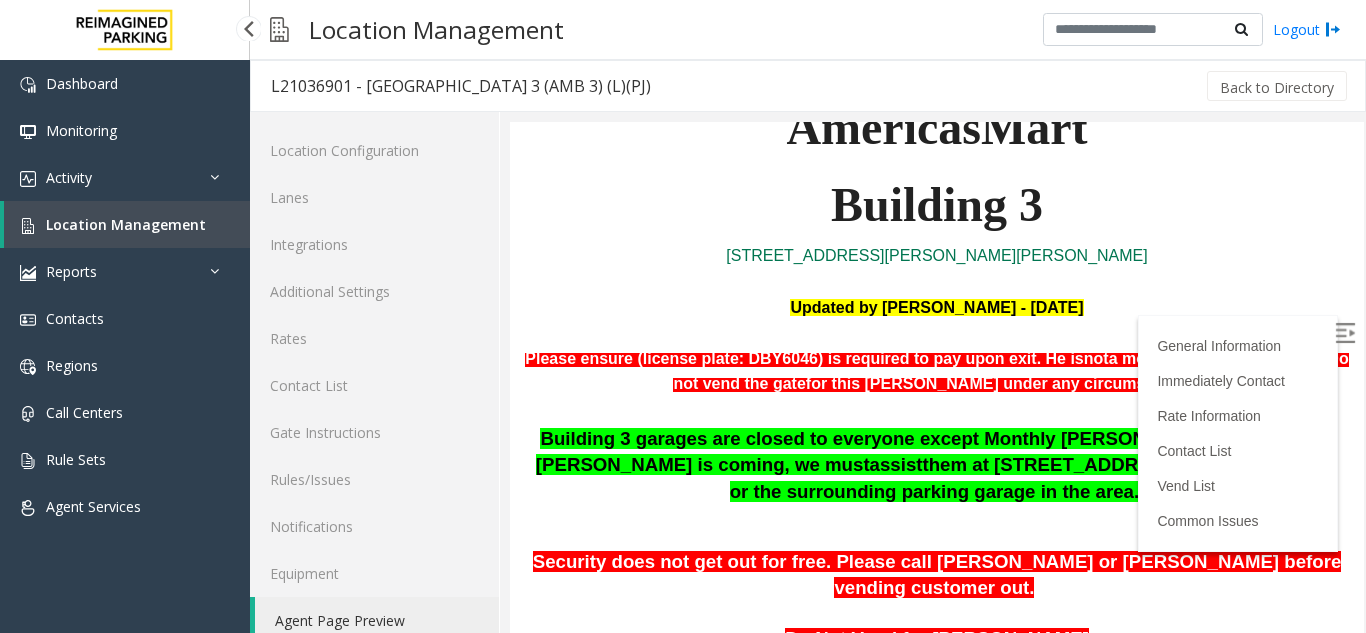 click on "Location Management" at bounding box center (127, 224) 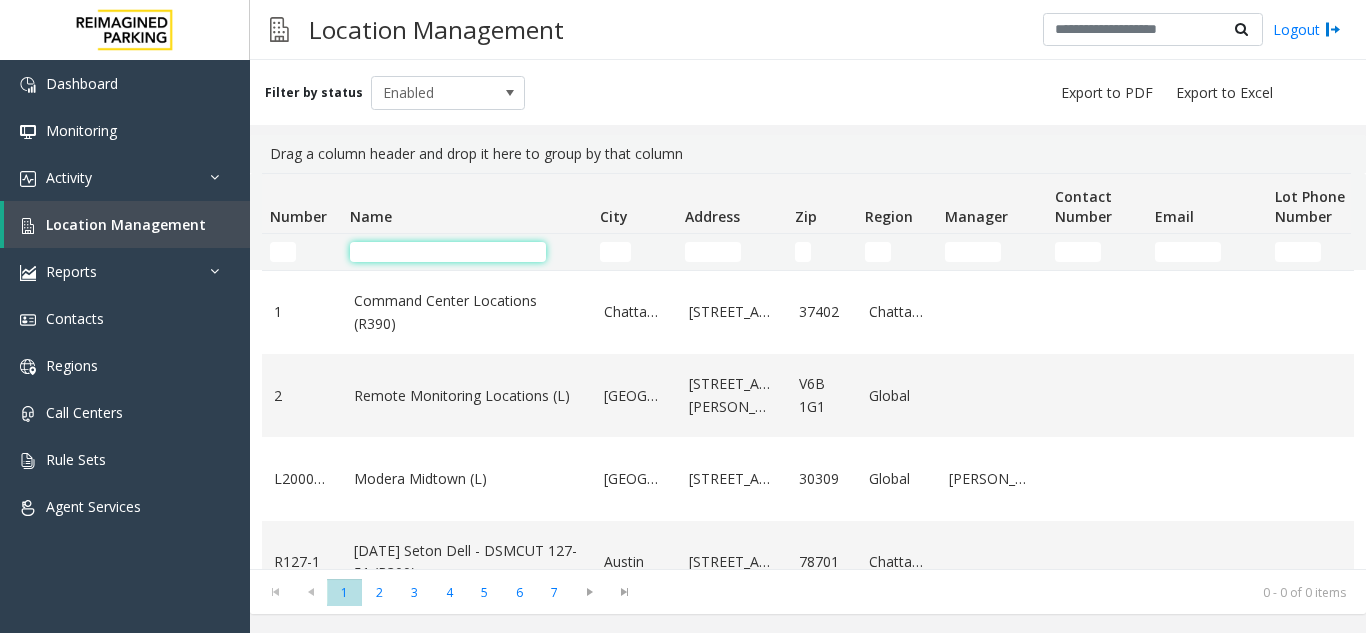 click 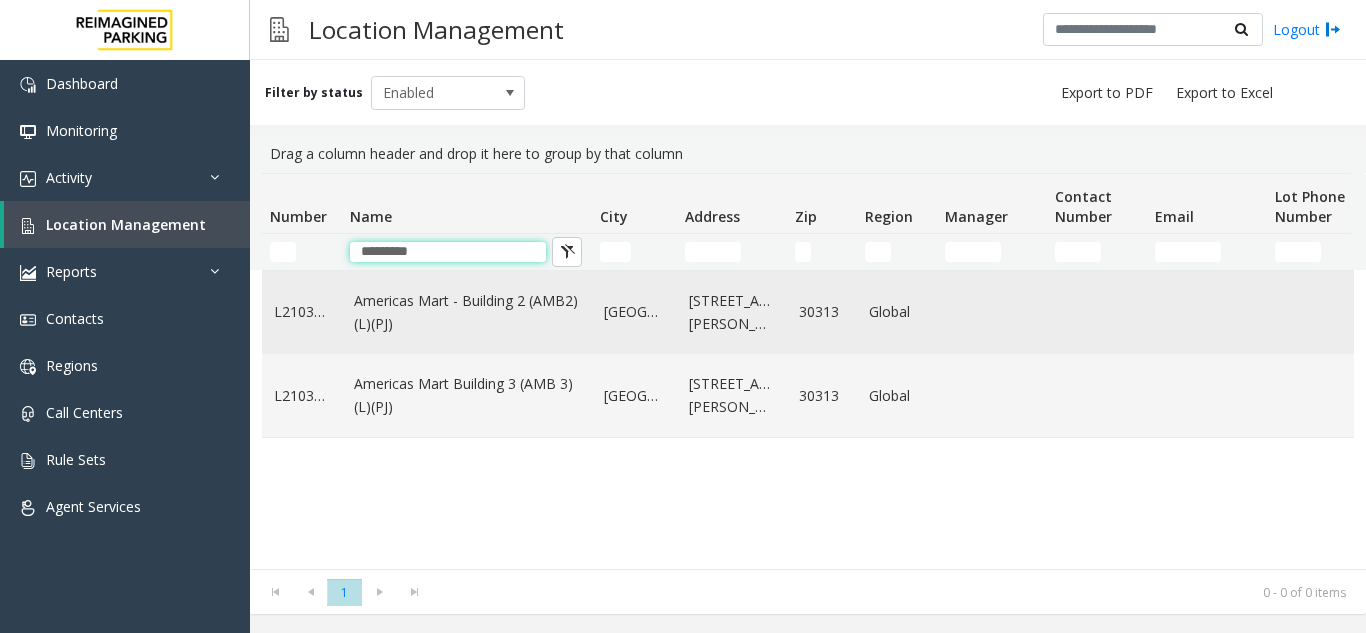 type on "********" 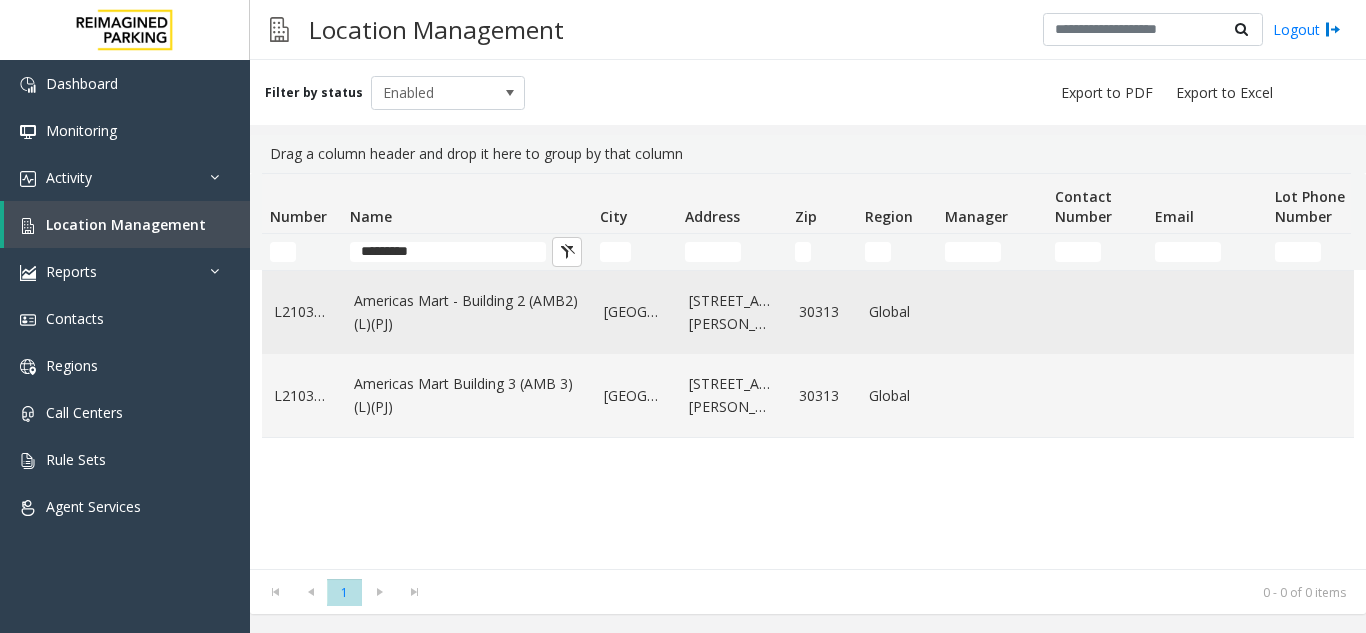 click on "Americas Mart - Building 2 (AMB2) (L)(PJ)" 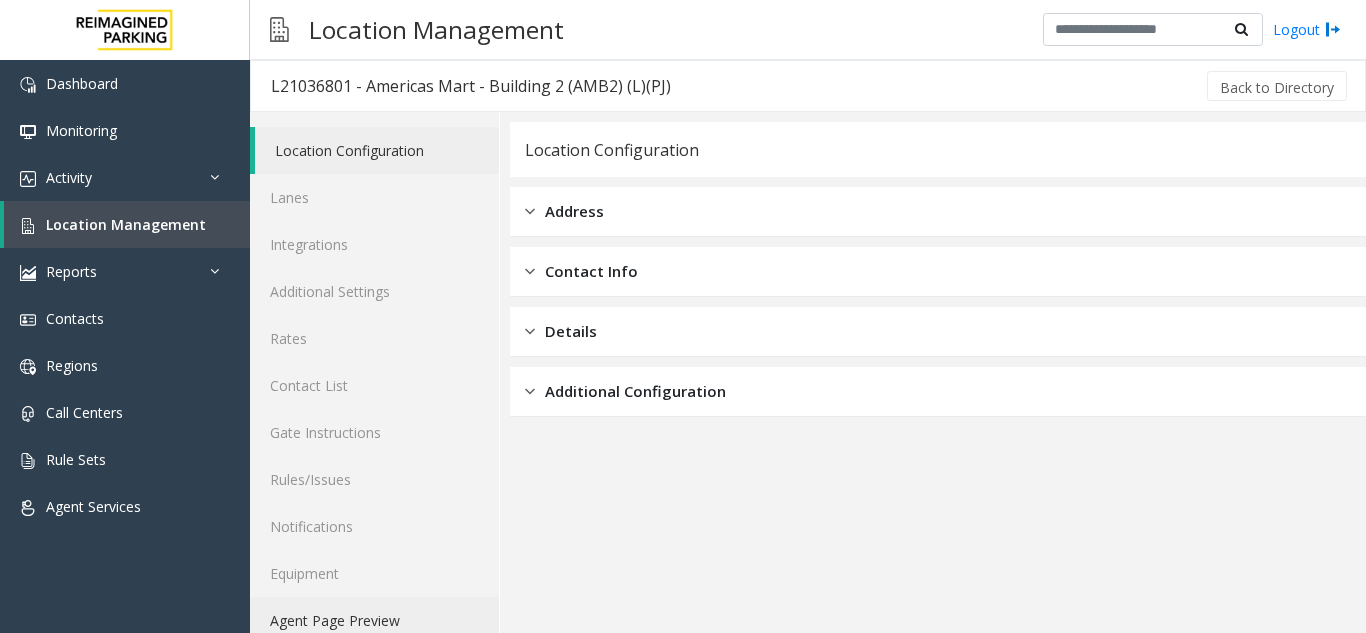 click on "Agent Page Preview" 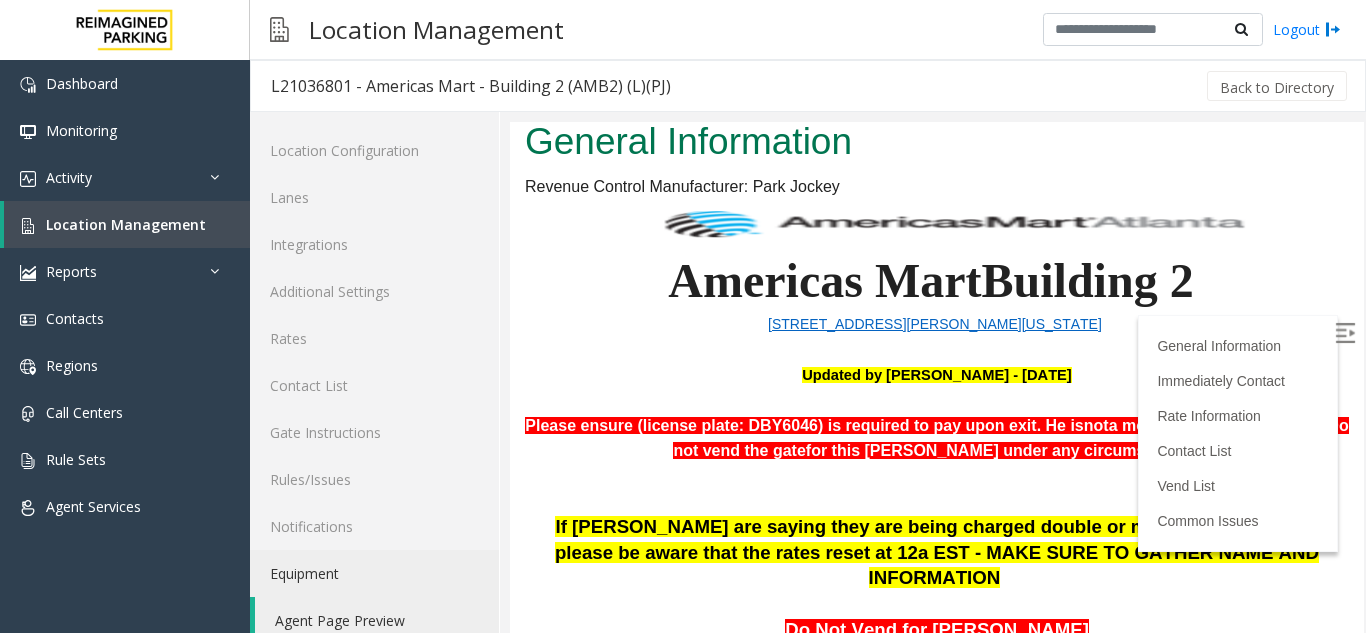 scroll, scrollTop: 500, scrollLeft: 0, axis: vertical 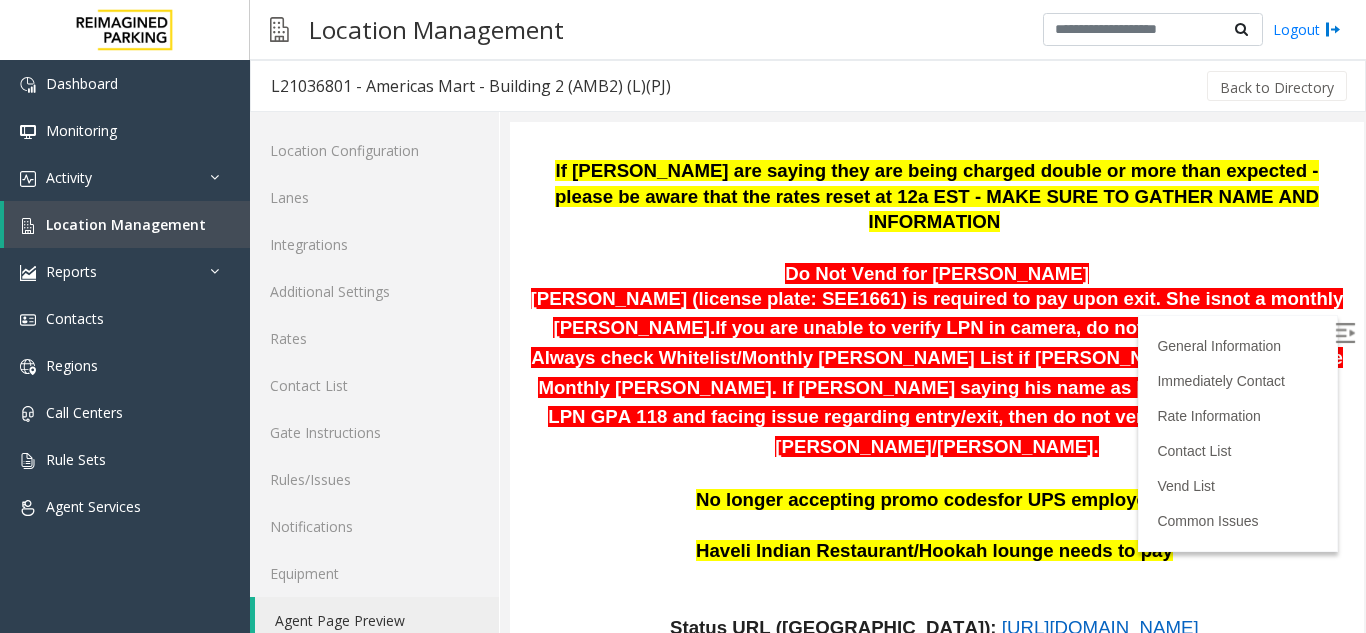 click at bounding box center (1345, 333) 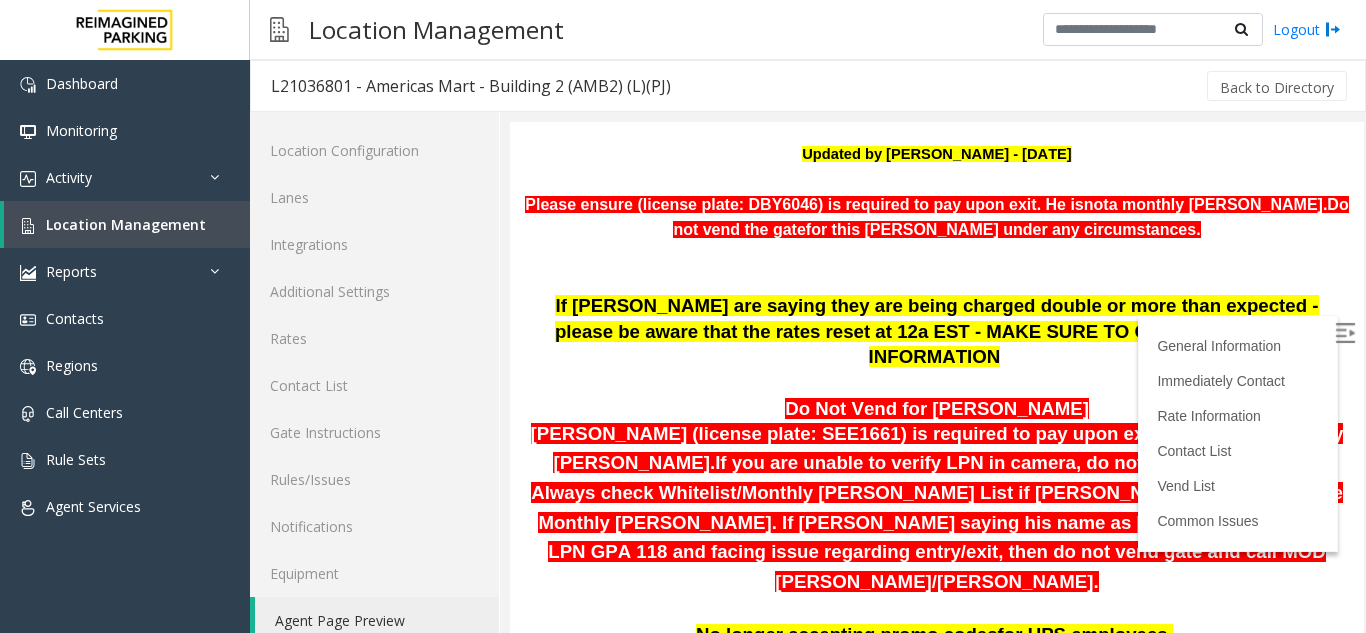scroll, scrollTop: 400, scrollLeft: 0, axis: vertical 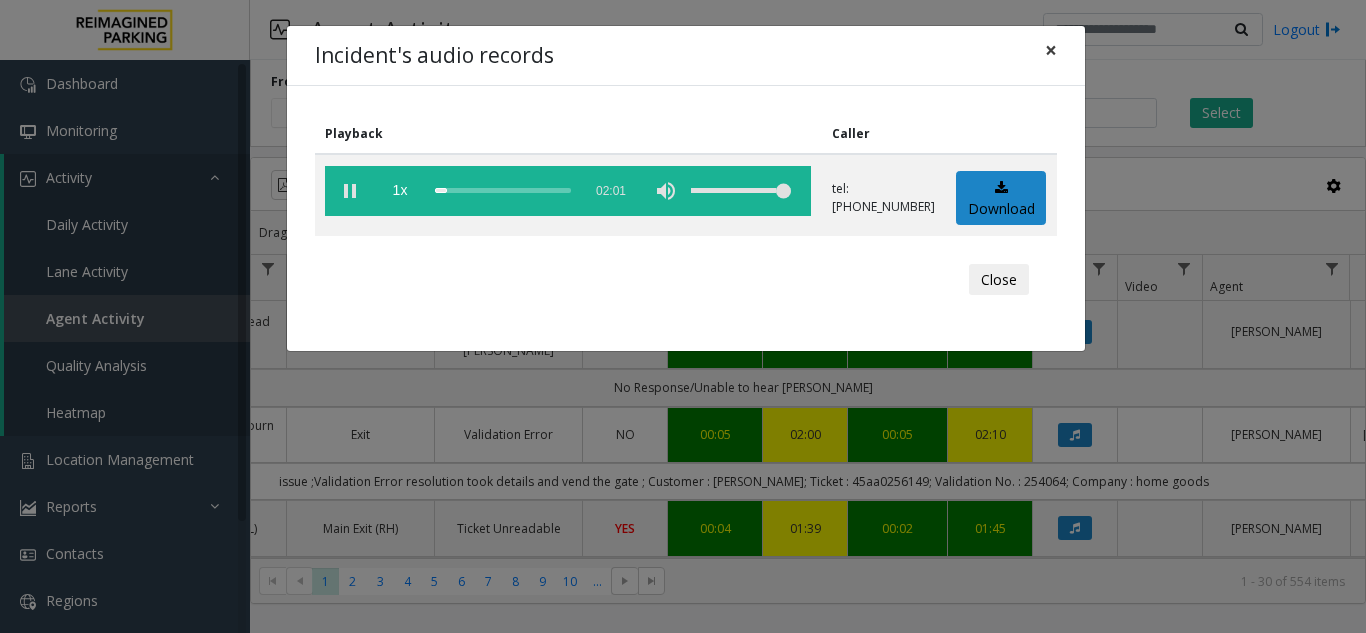 click on "×" 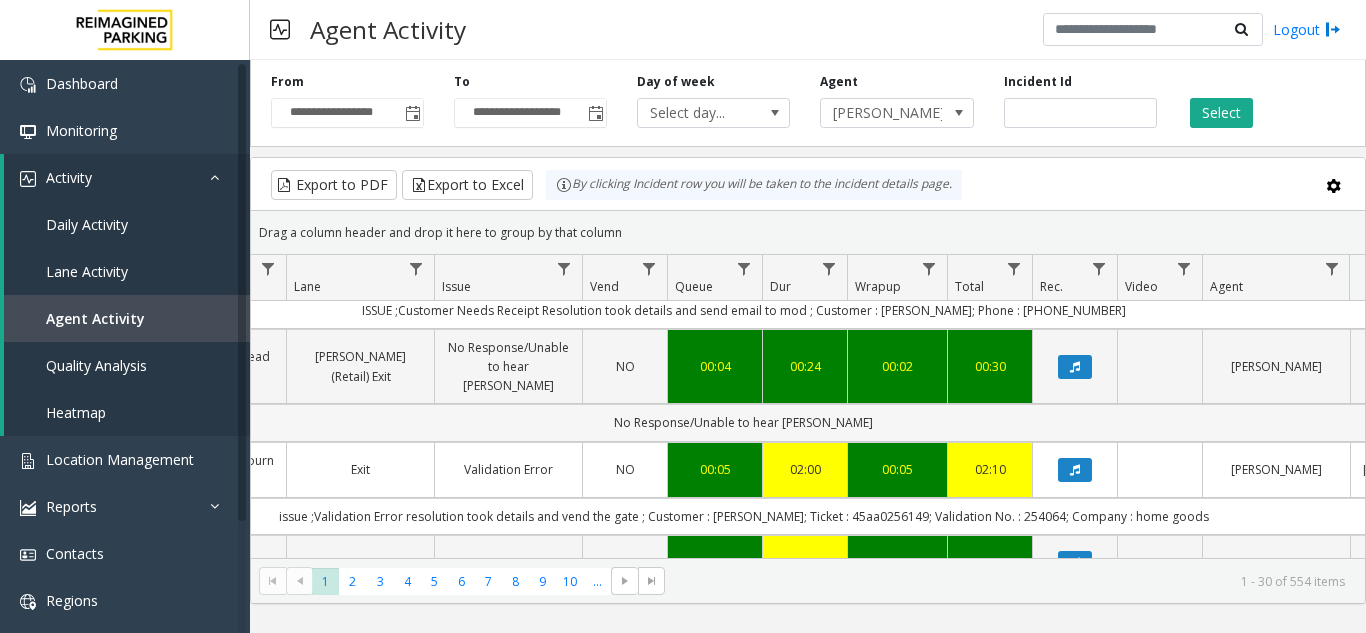 scroll, scrollTop: 100, scrollLeft: 441, axis: both 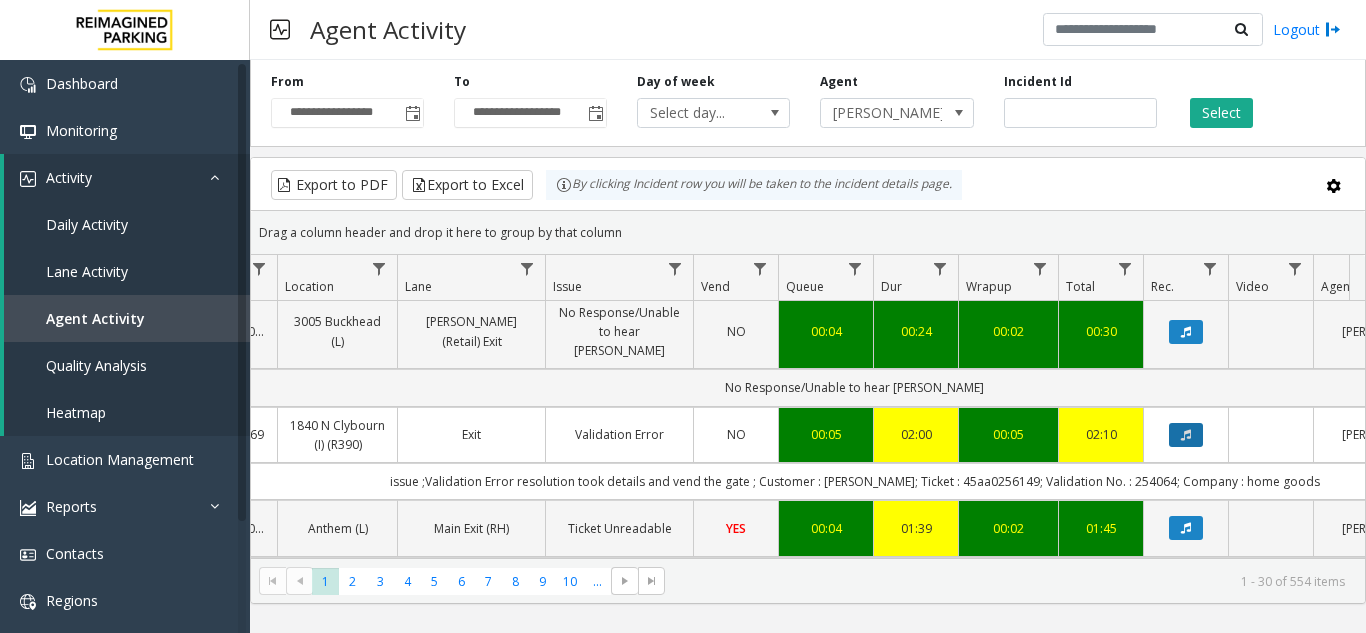 click 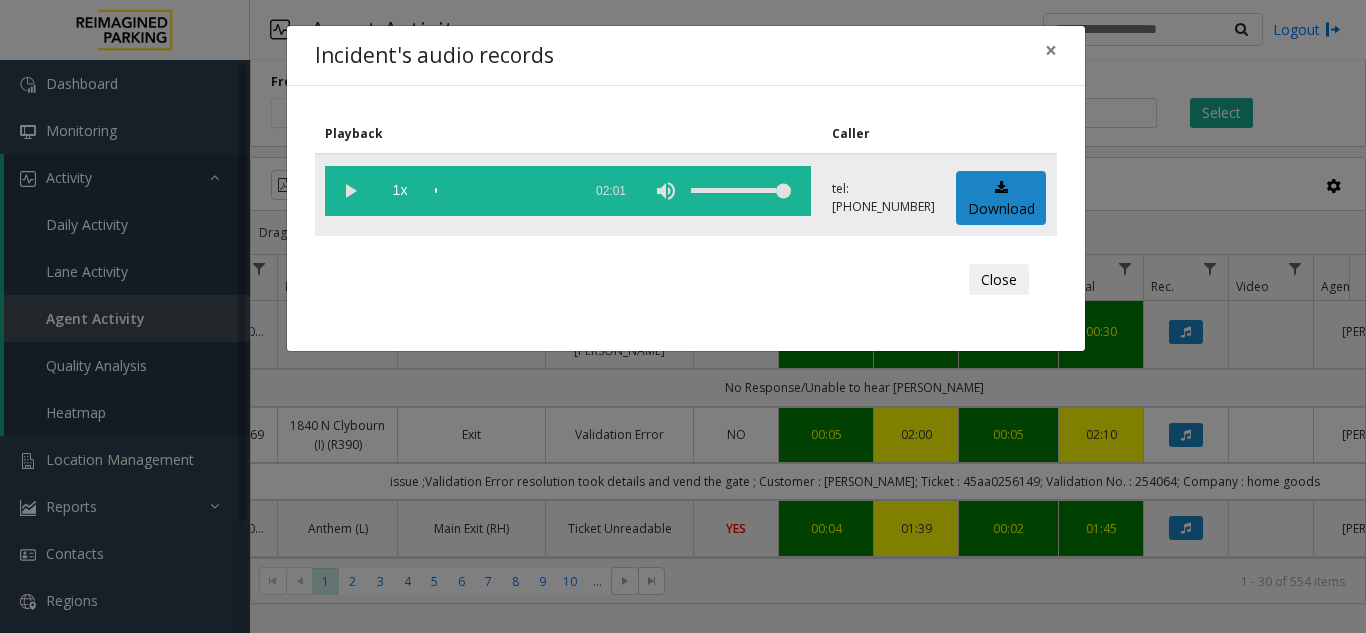 click 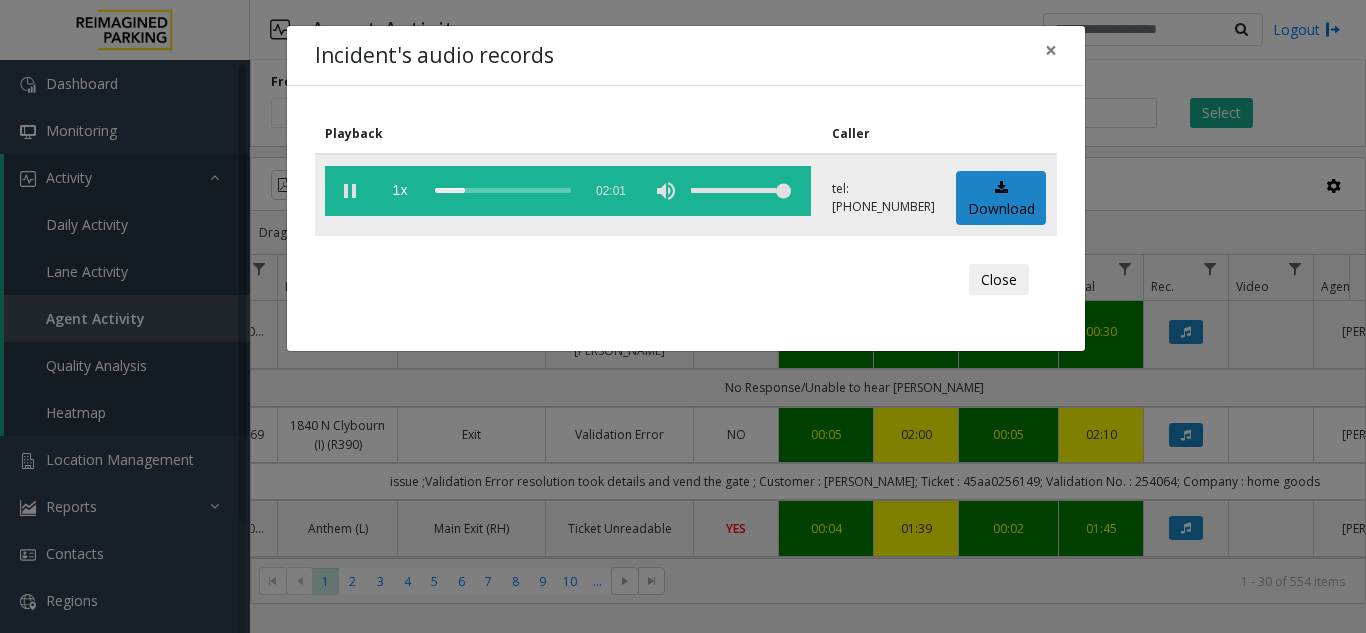 click 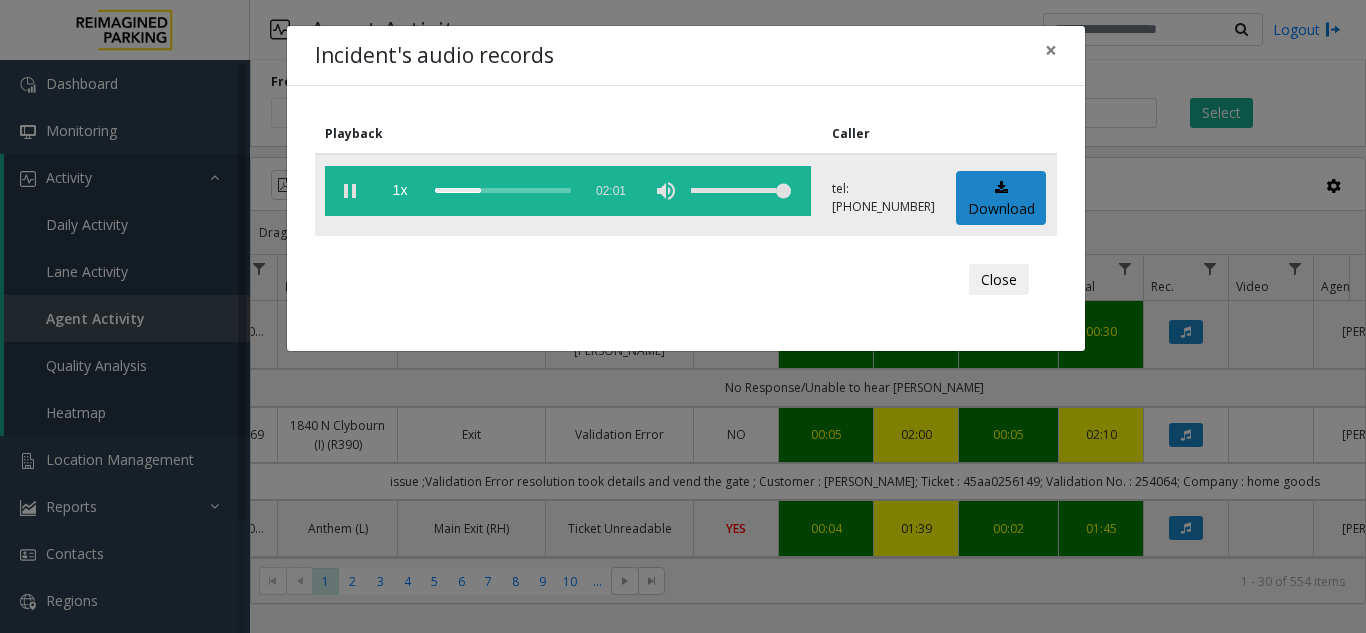 click 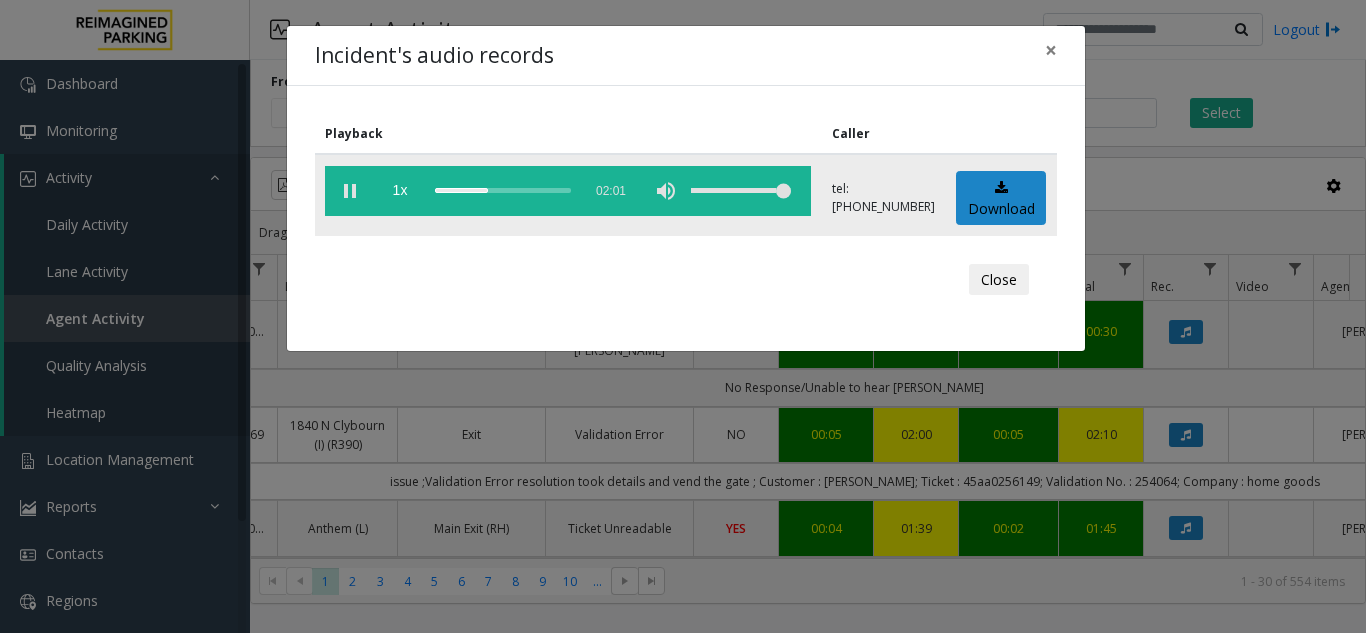 click 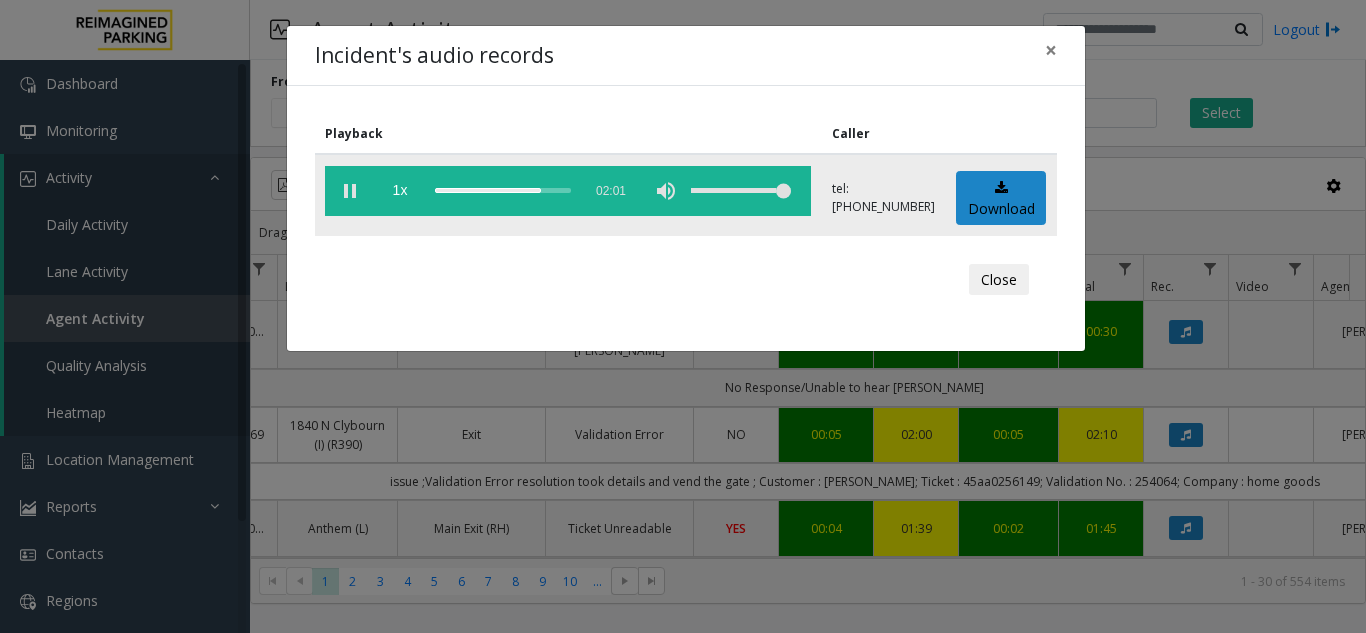 click 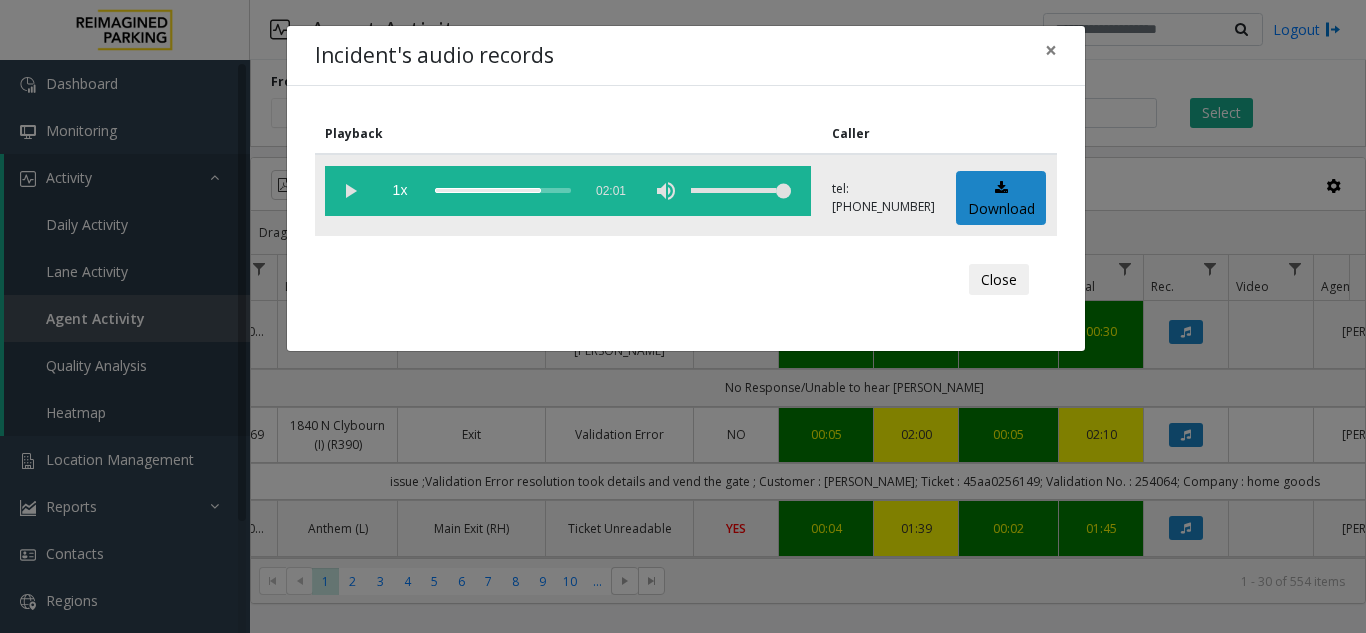click 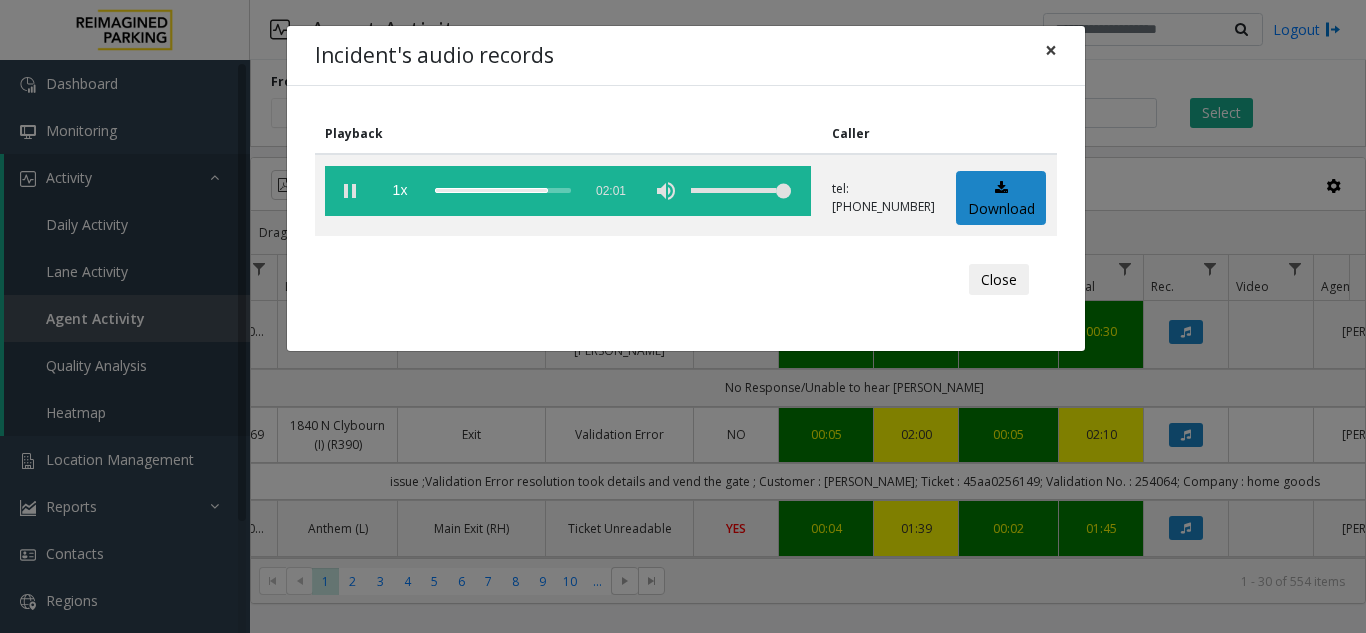 click on "×" 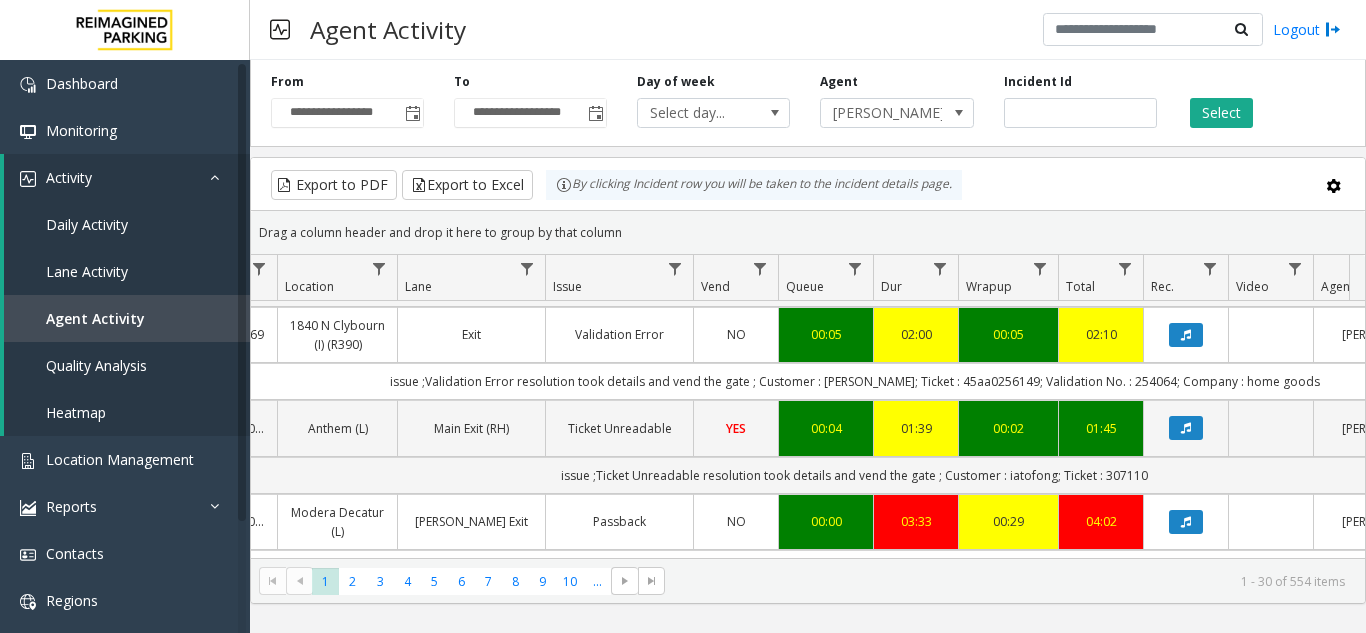 scroll, scrollTop: 100, scrollLeft: 330, axis: both 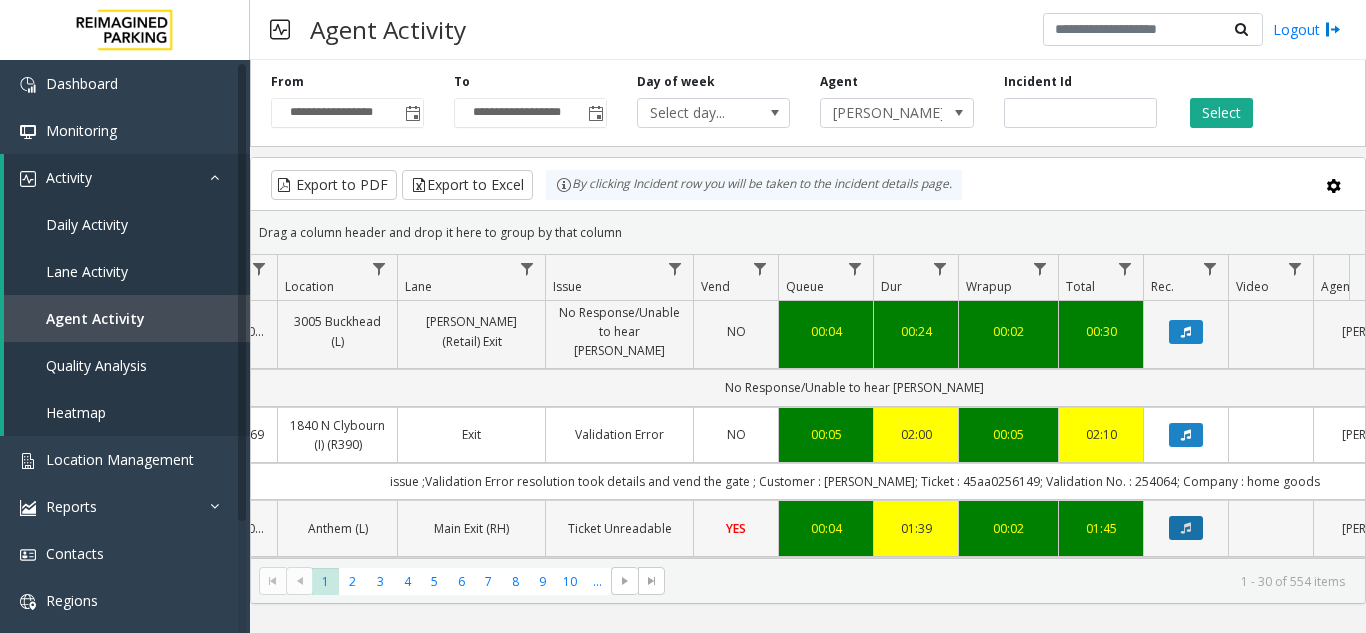 click 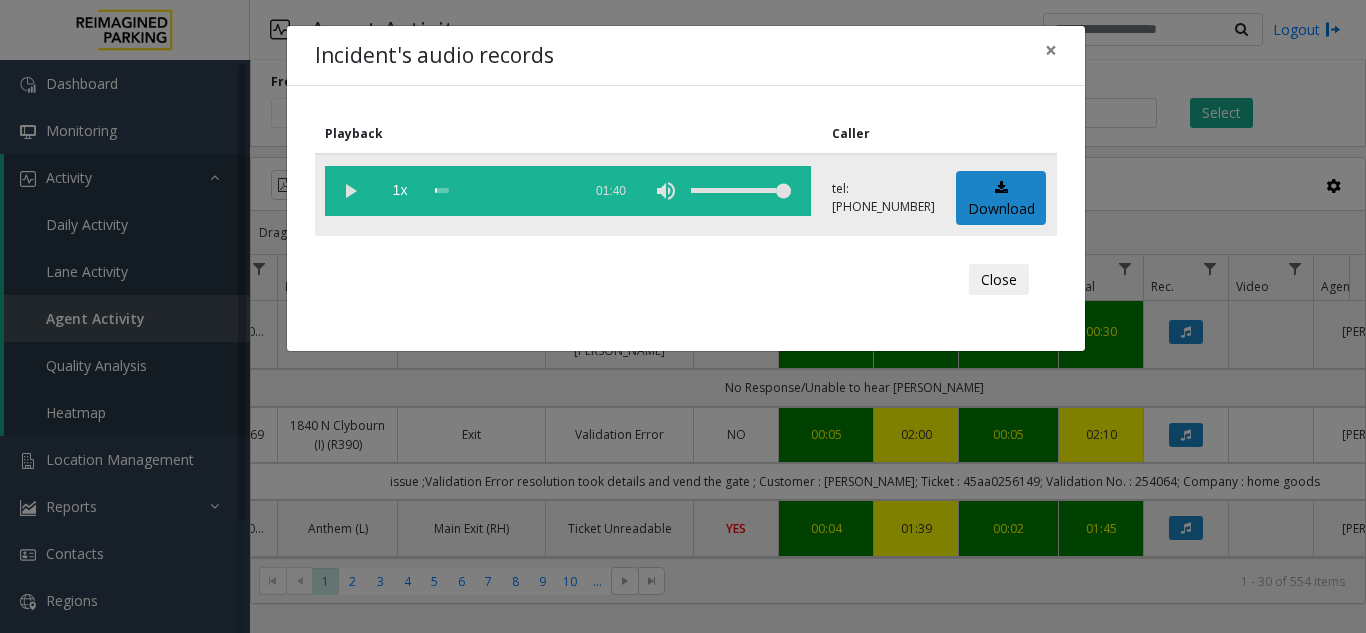 click 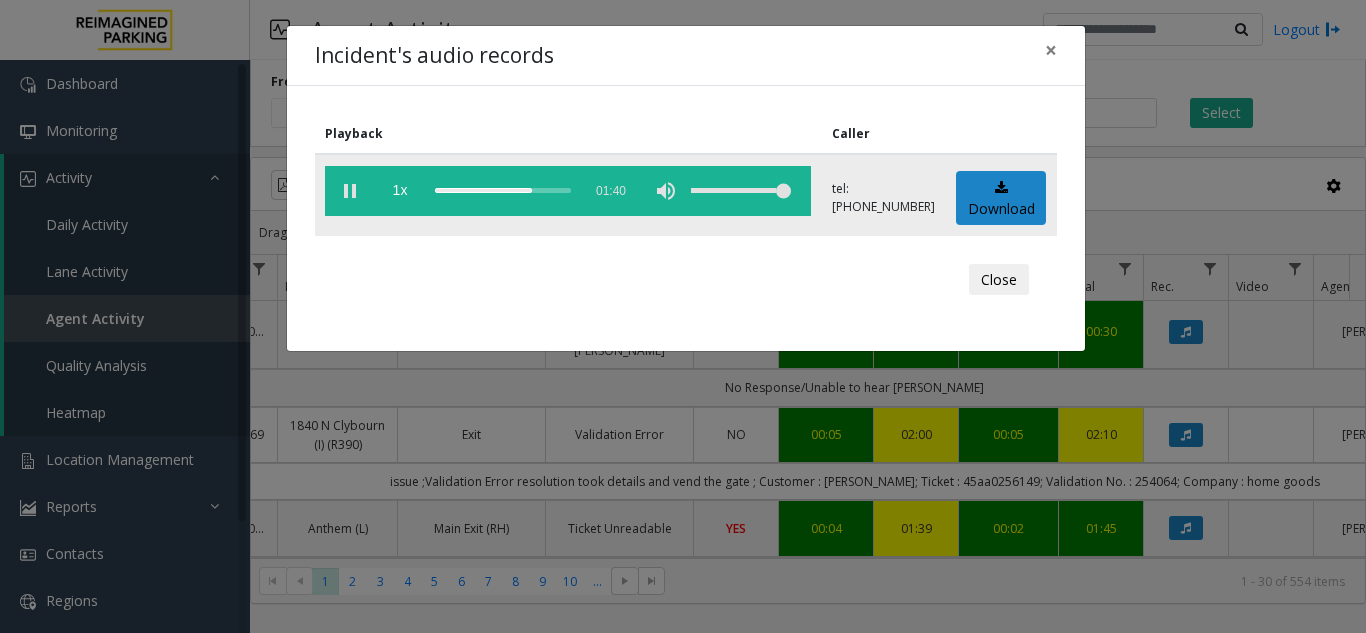click 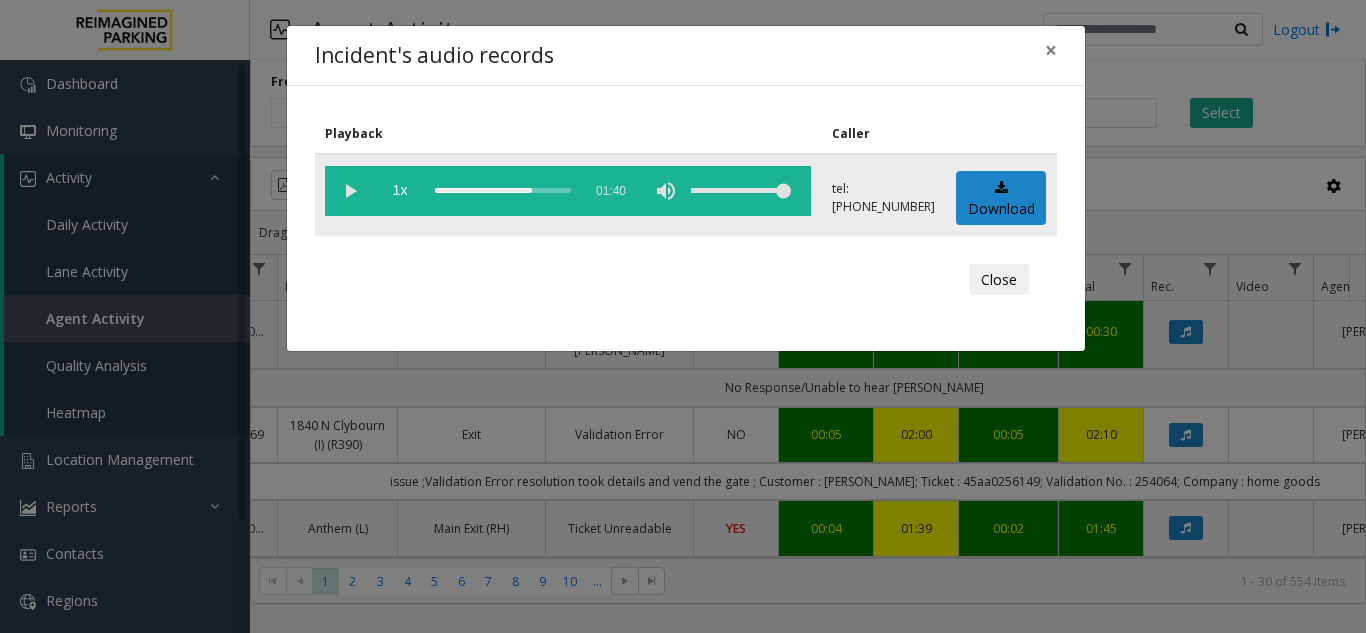 click 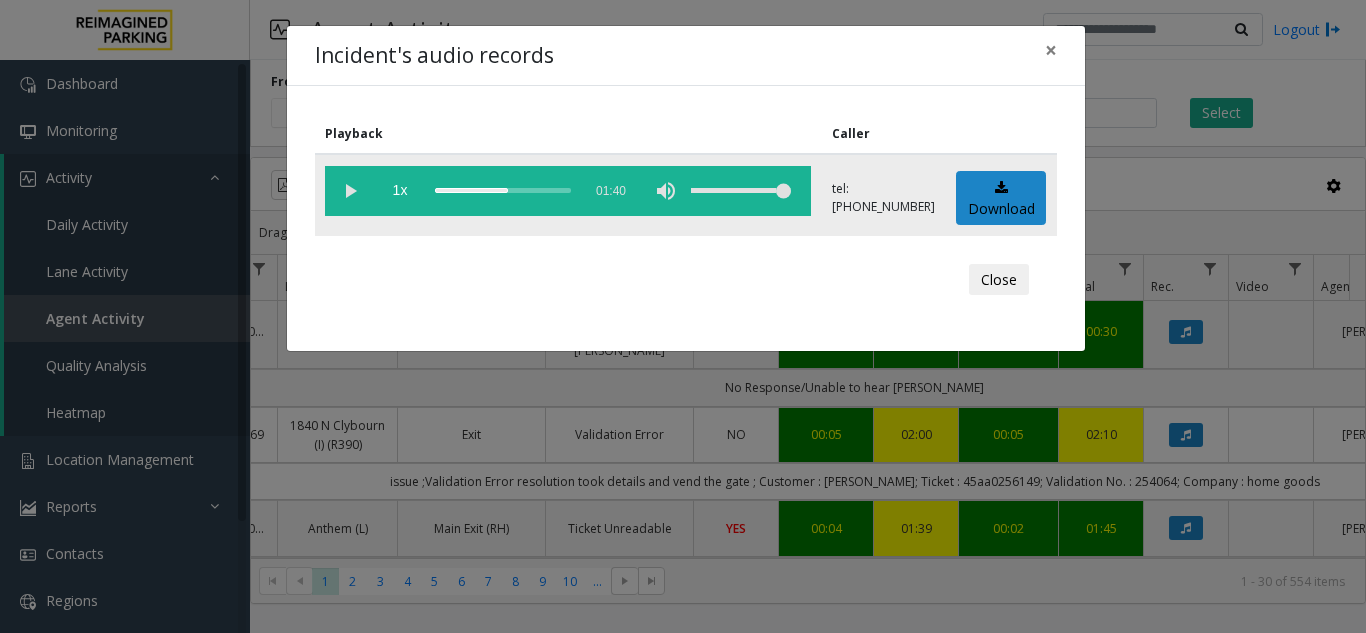 click 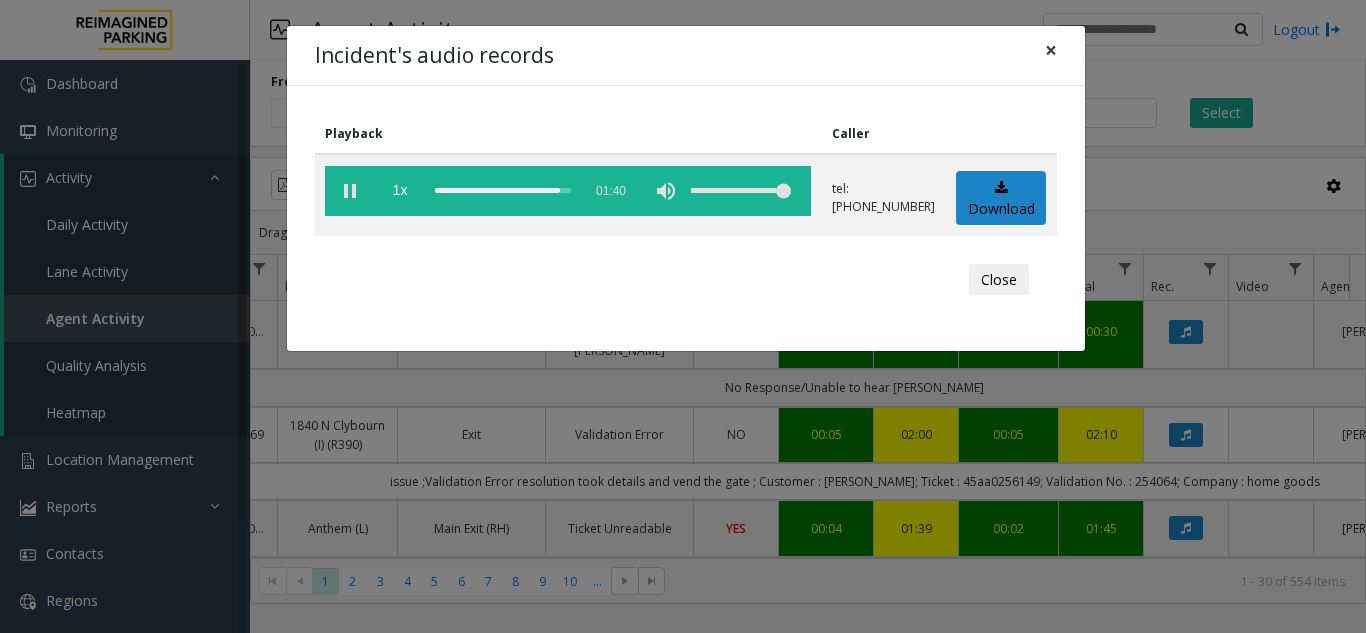click on "×" 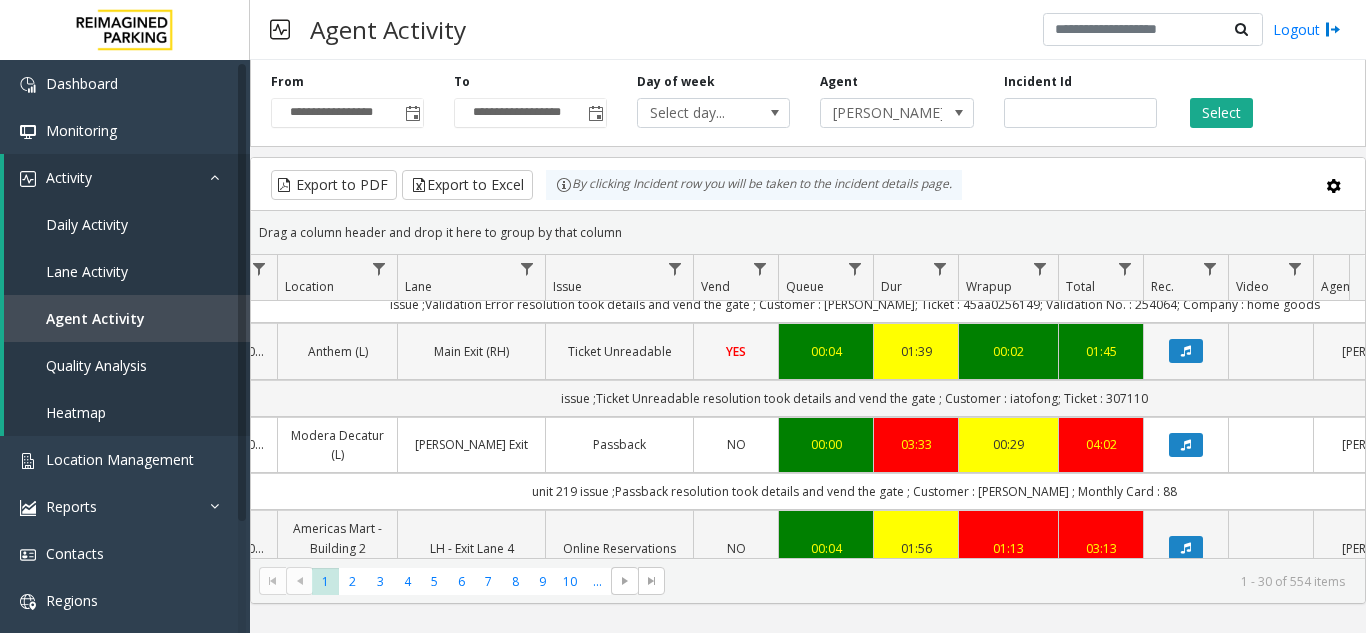 scroll, scrollTop: 300, scrollLeft: 330, axis: both 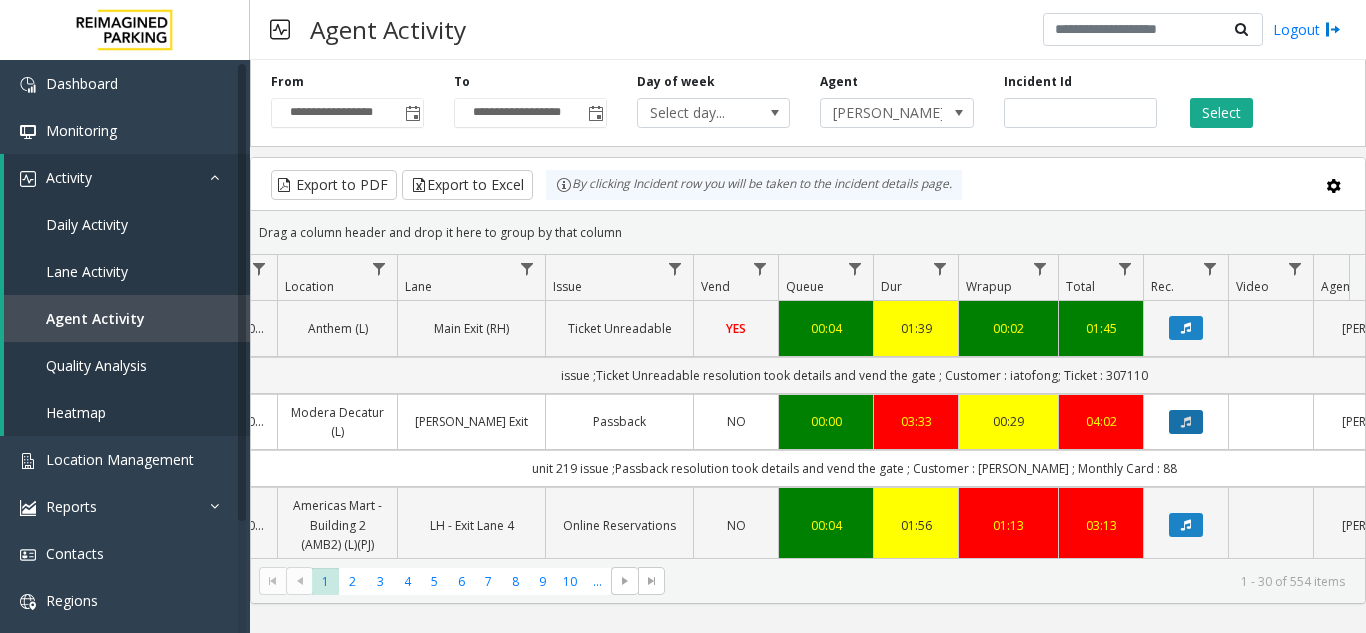 click 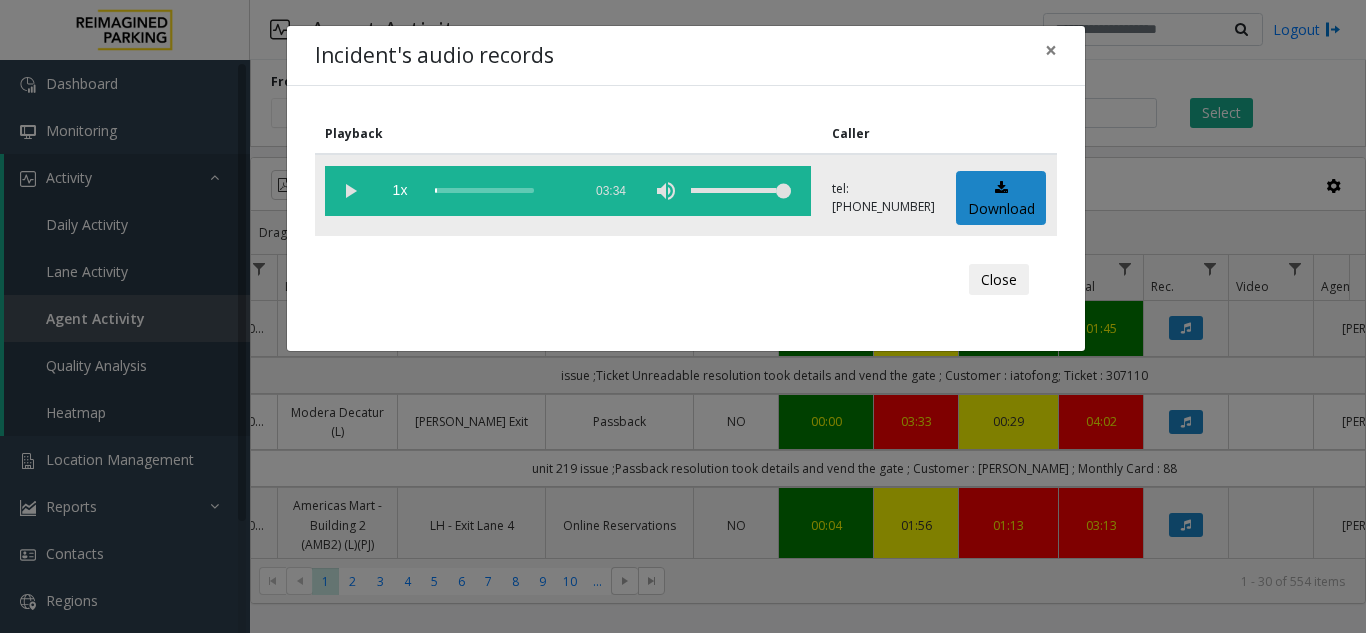 click 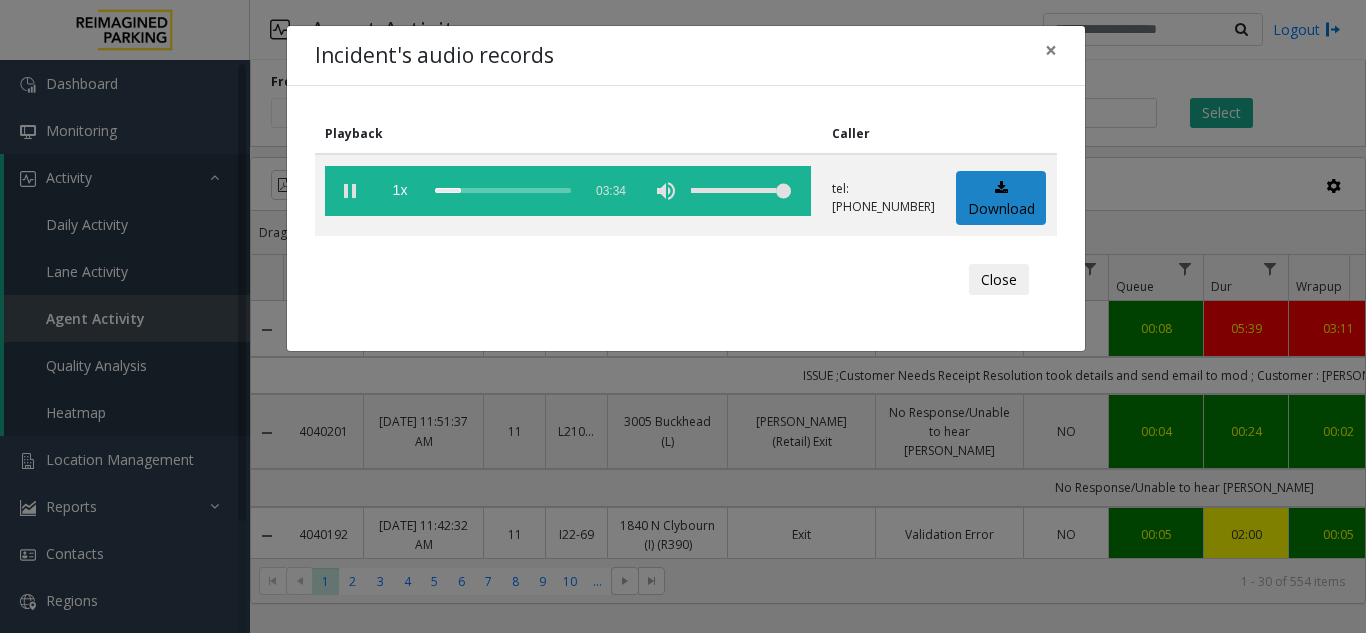 scroll, scrollTop: 0, scrollLeft: 0, axis: both 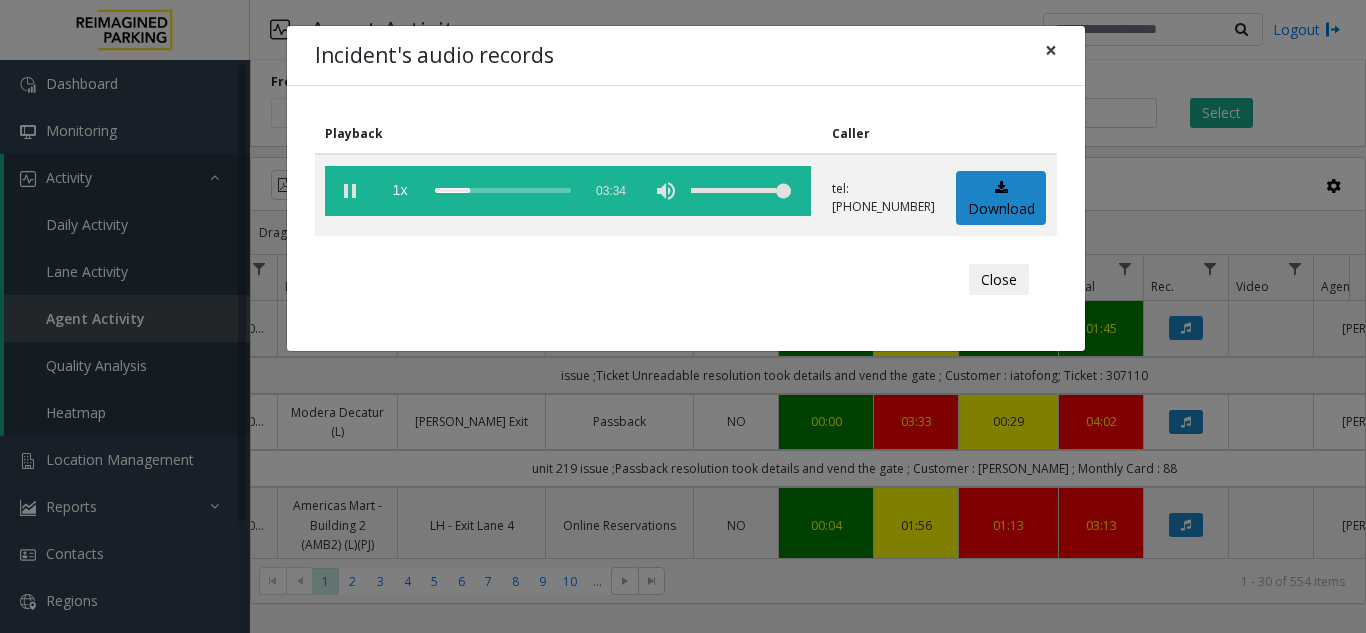 click on "×" 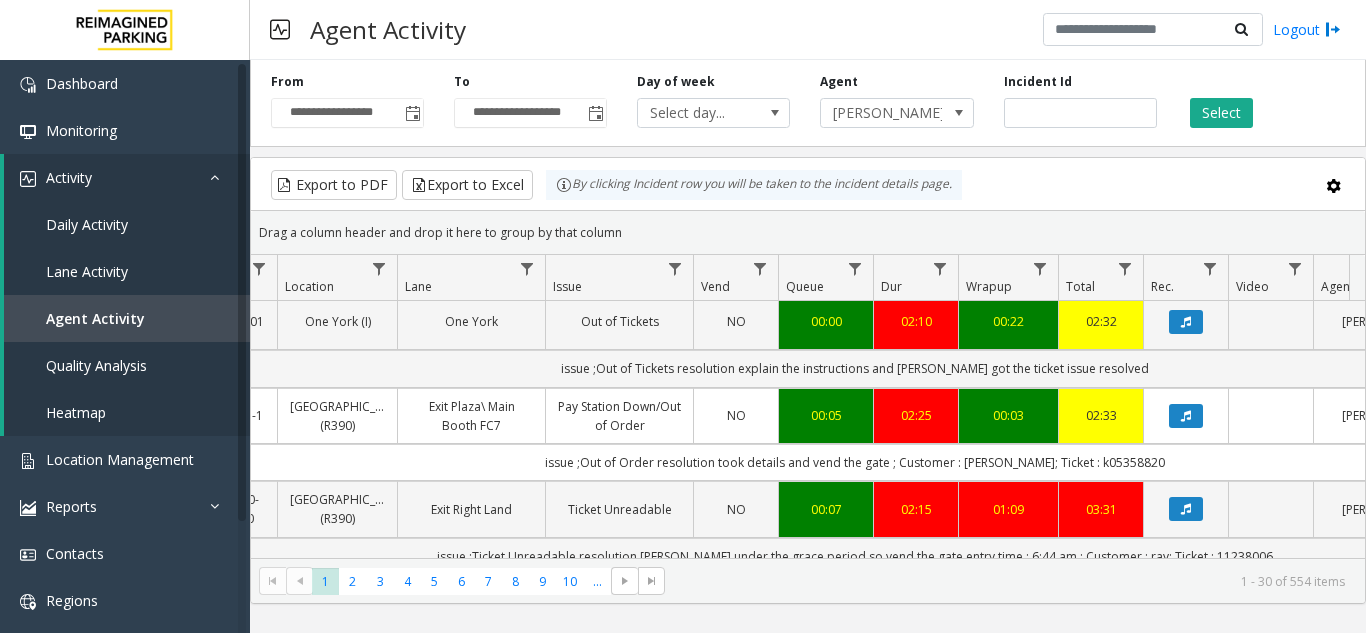 scroll, scrollTop: 800, scrollLeft: 330, axis: both 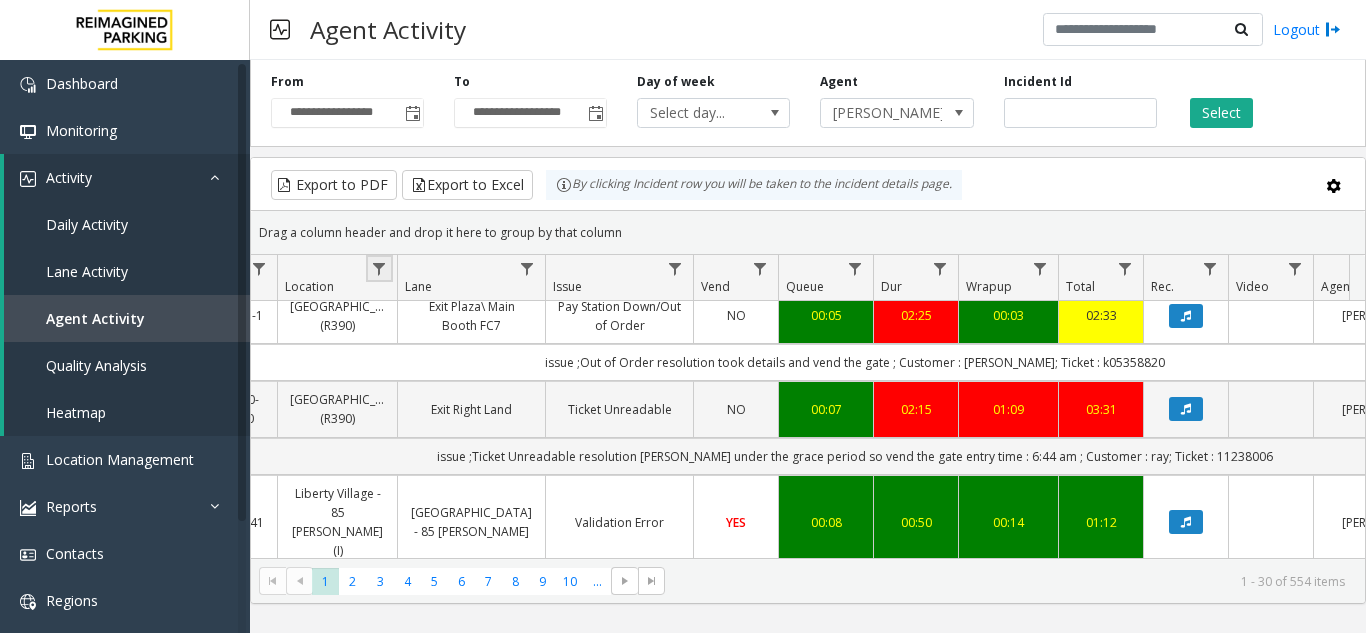 click 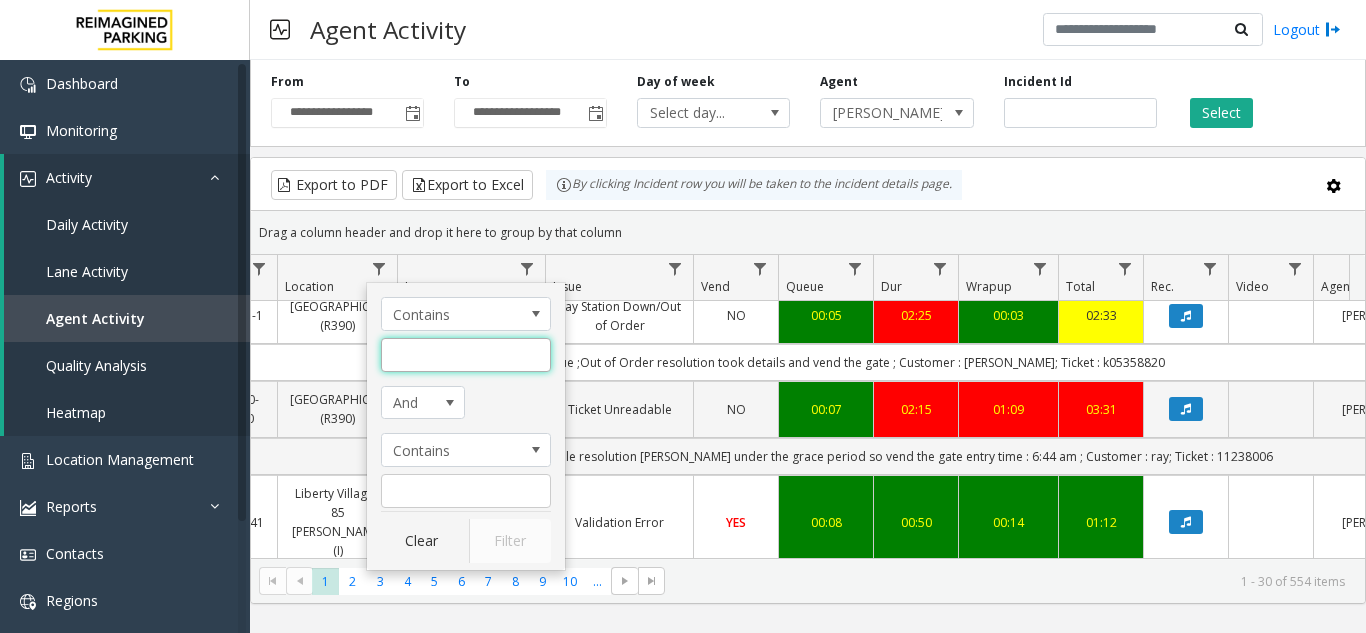 click 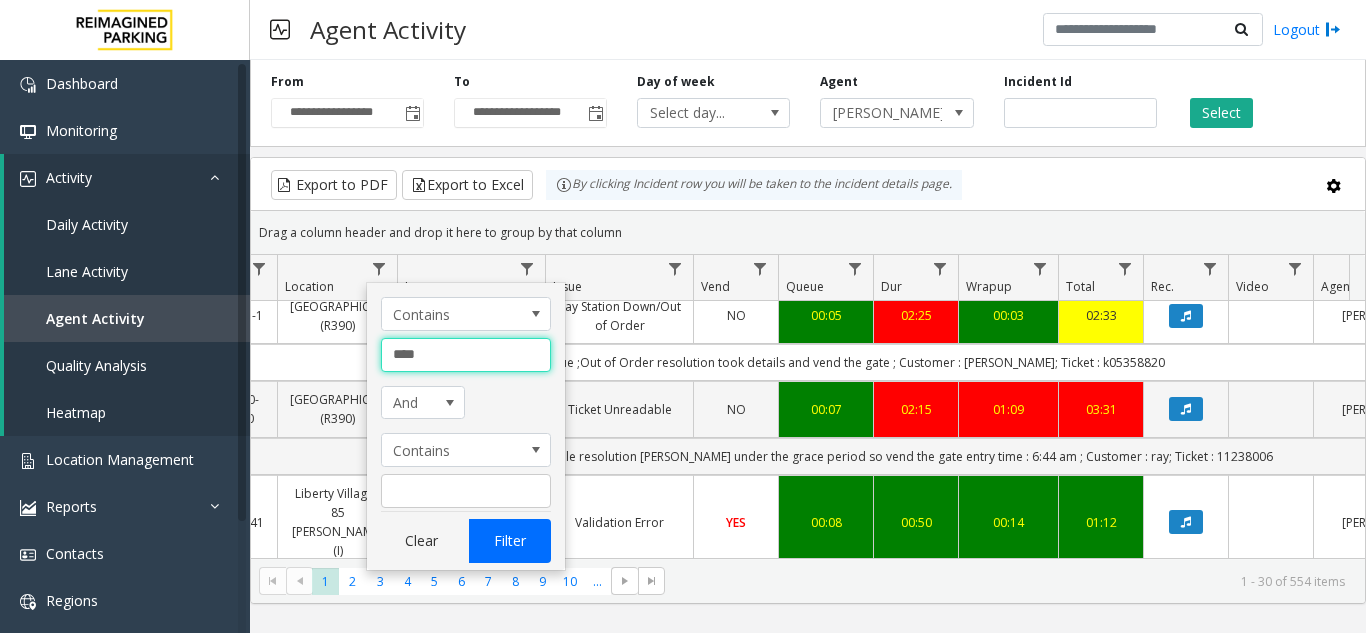 type on "****" 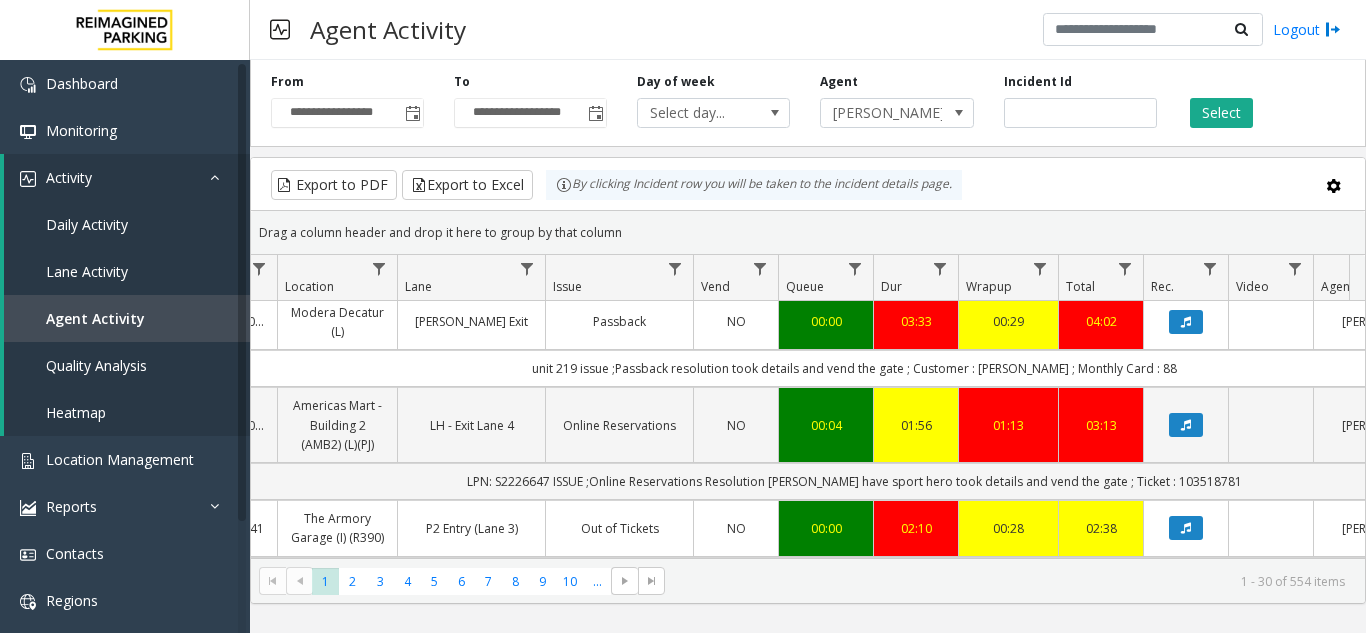scroll, scrollTop: 300, scrollLeft: 330, axis: both 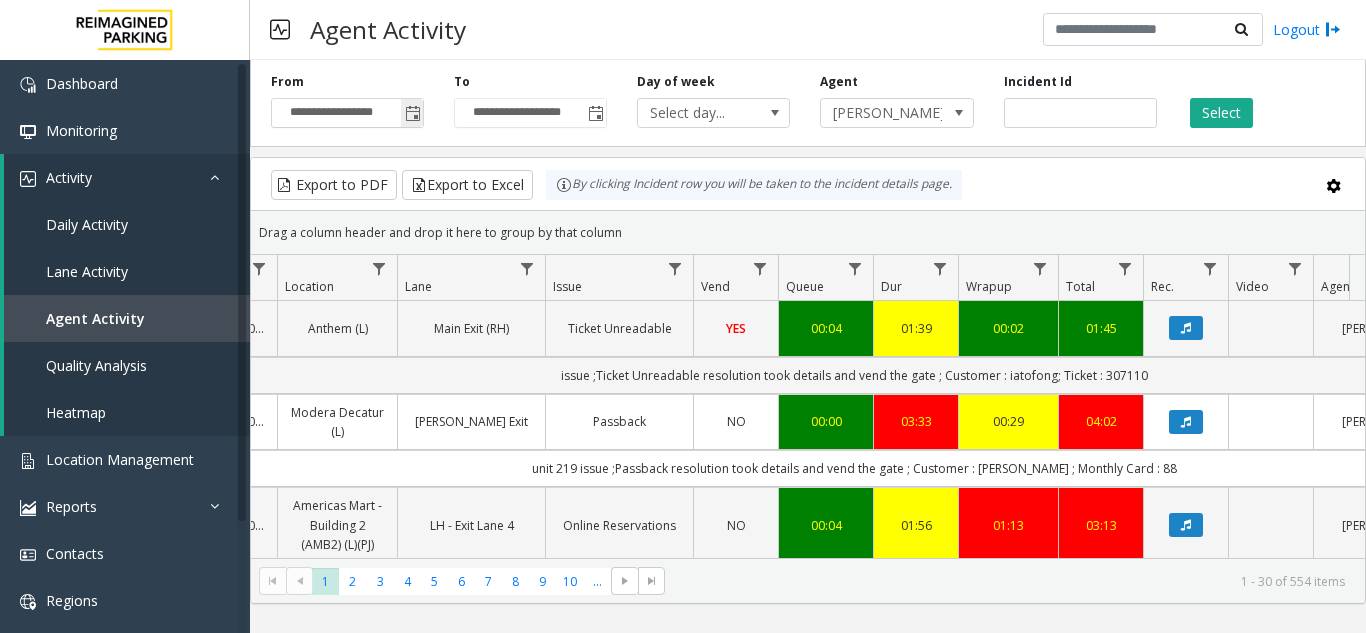 click 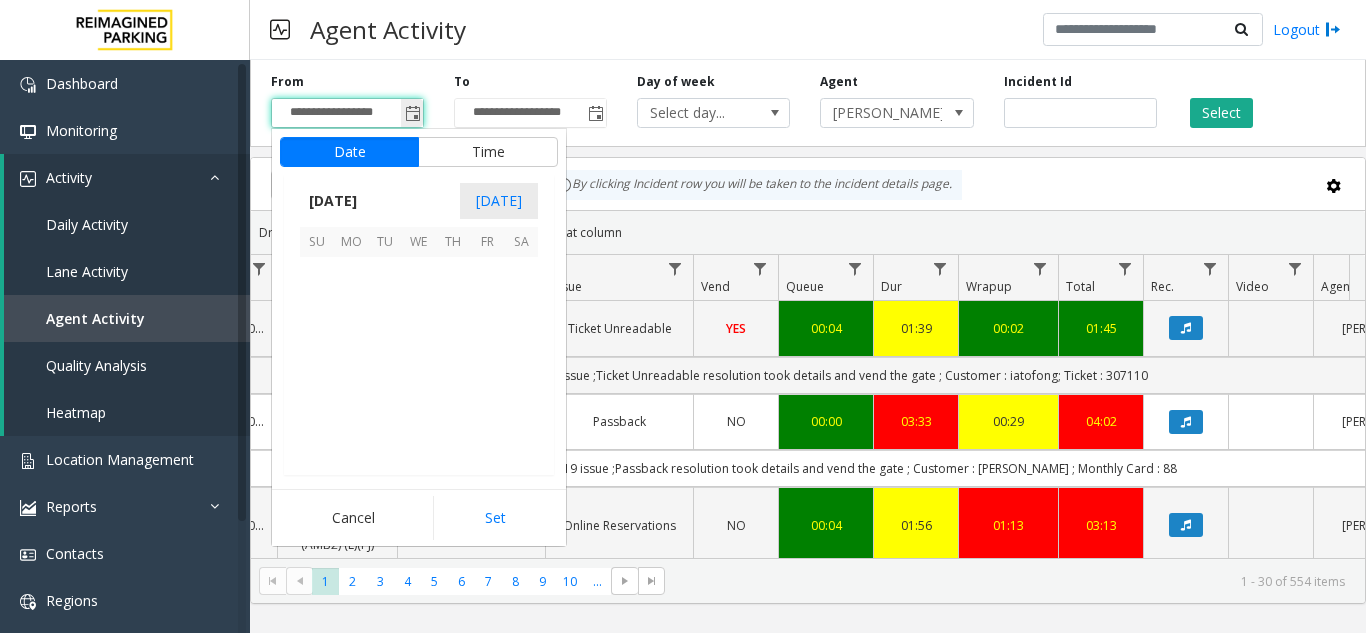 scroll, scrollTop: 358428, scrollLeft: 0, axis: vertical 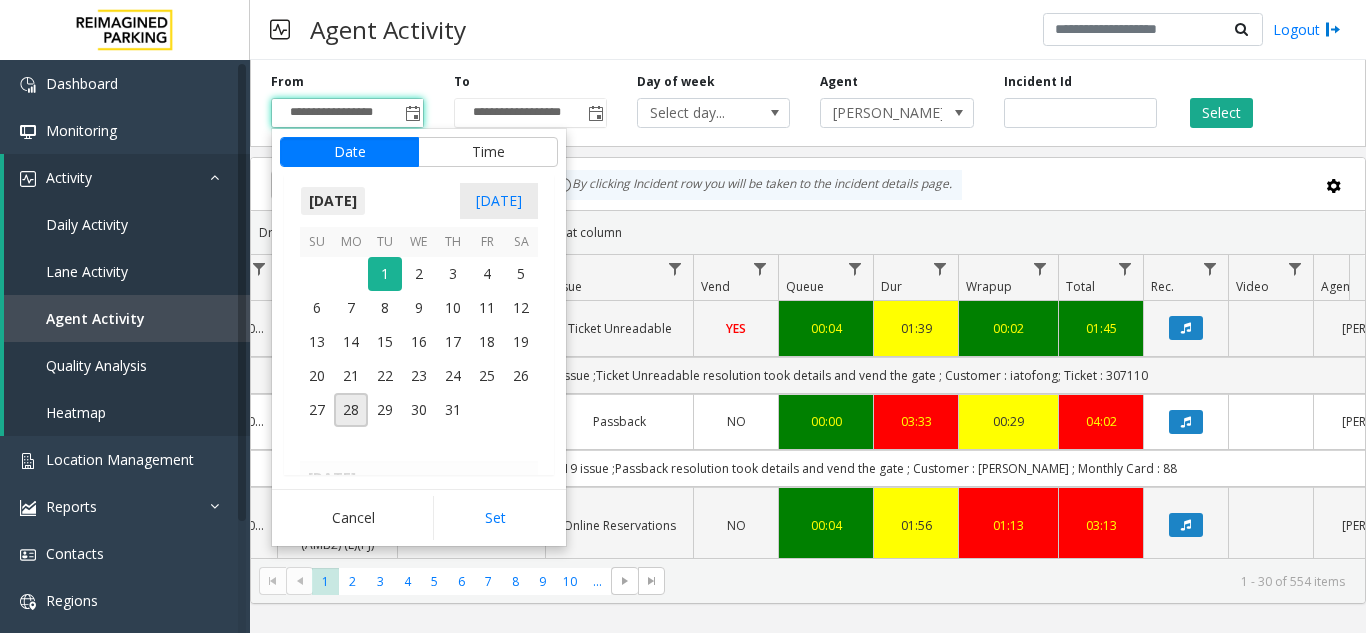 click on "[DATE]" at bounding box center (333, 201) 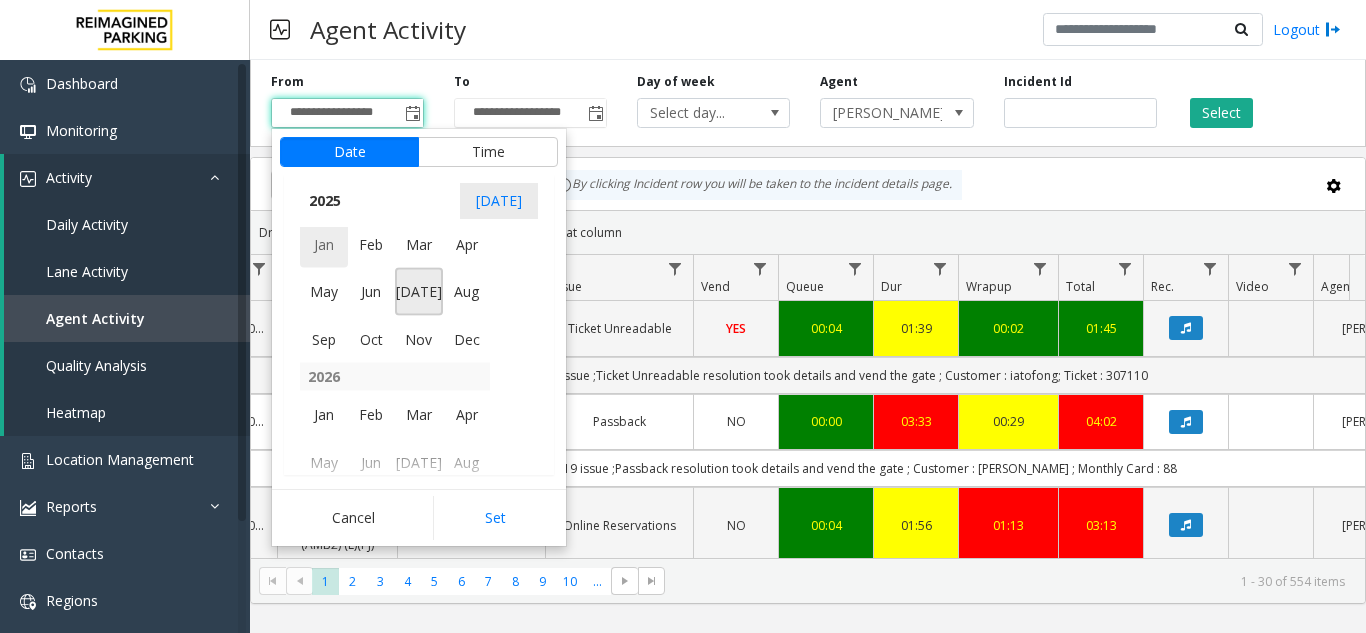 click on "Jan" at bounding box center (324, 244) 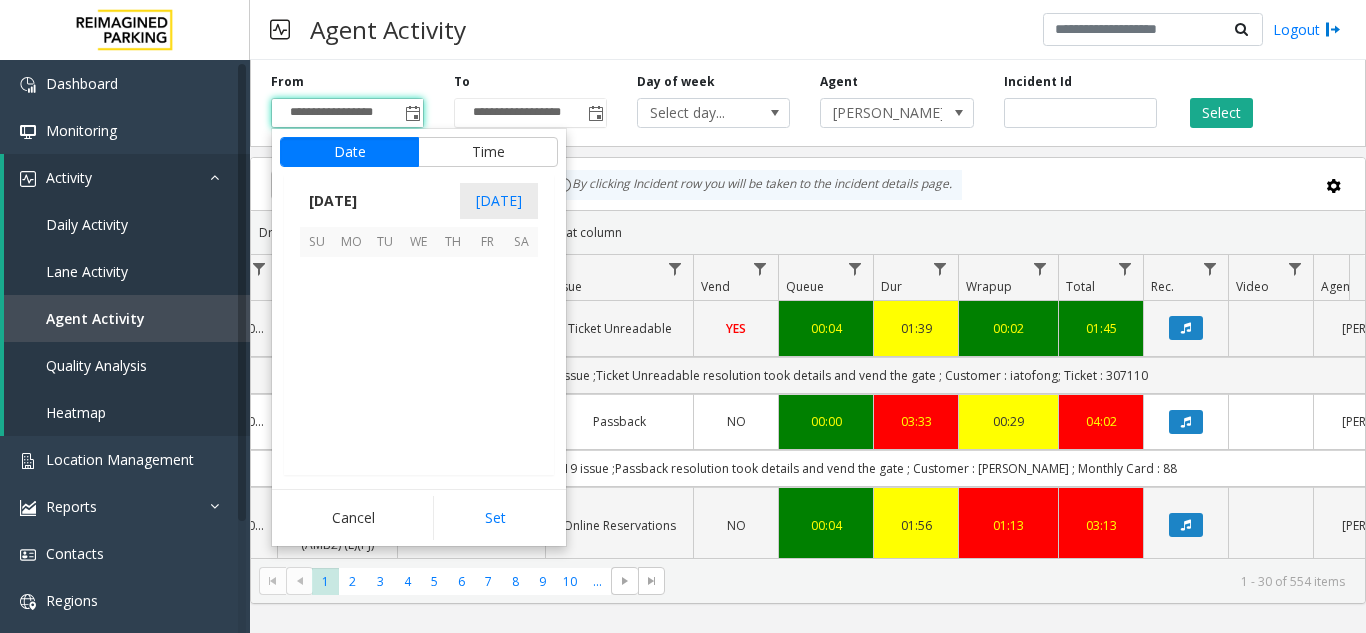 scroll, scrollTop: 357000, scrollLeft: 0, axis: vertical 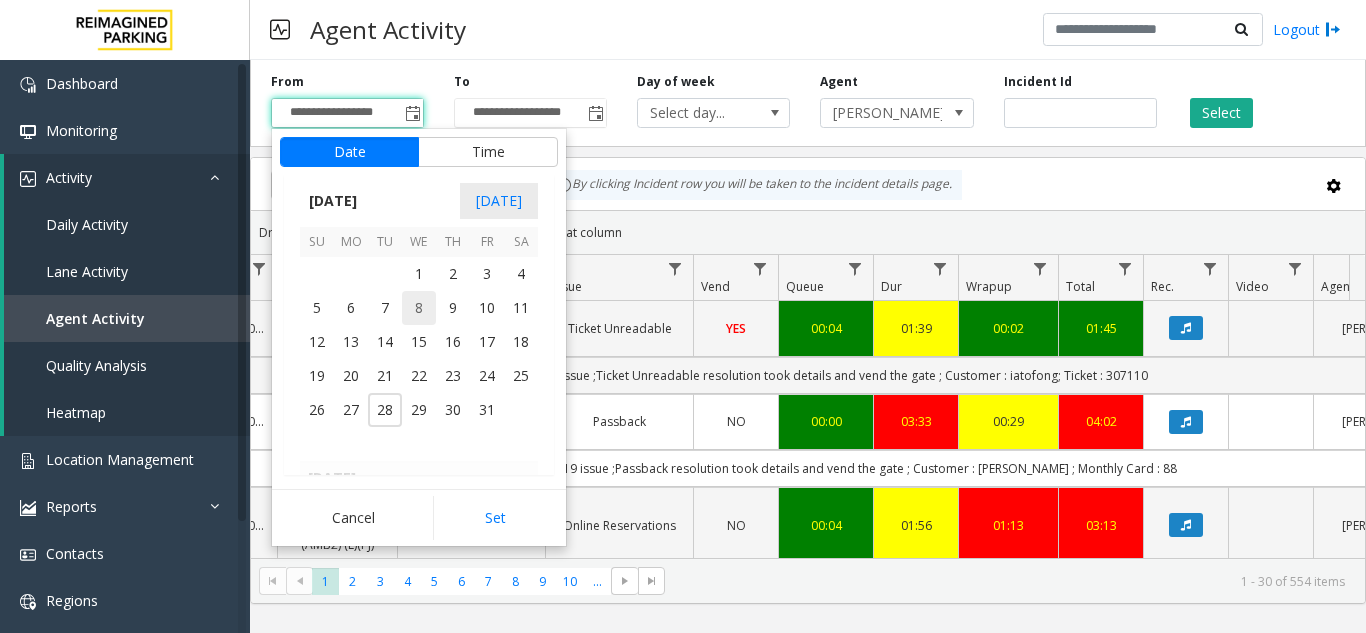 click on "8" at bounding box center [419, 308] 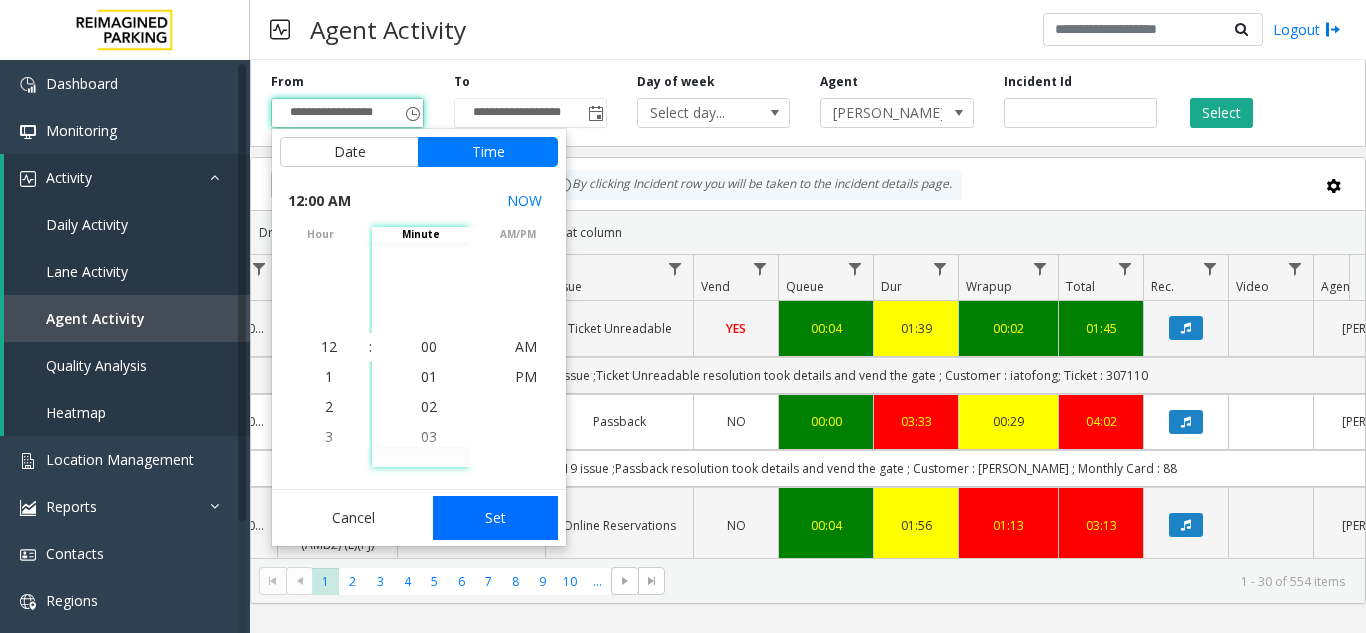 click on "Set" 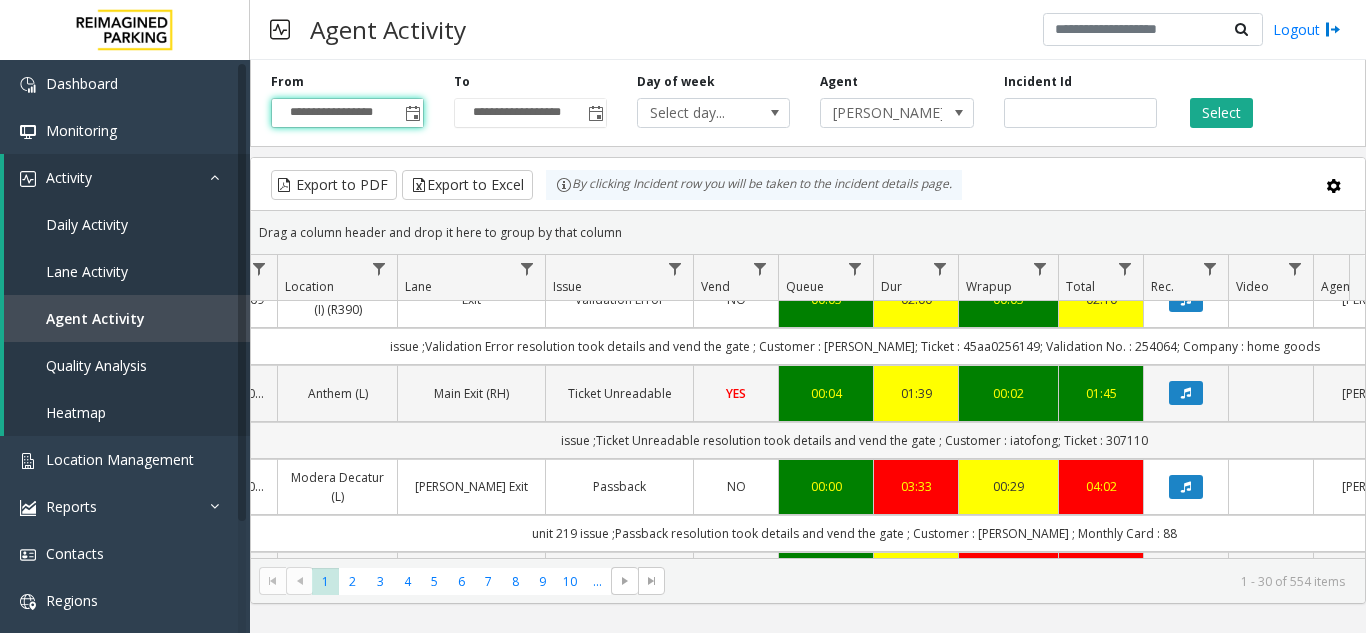 scroll, scrollTop: 200, scrollLeft: 330, axis: both 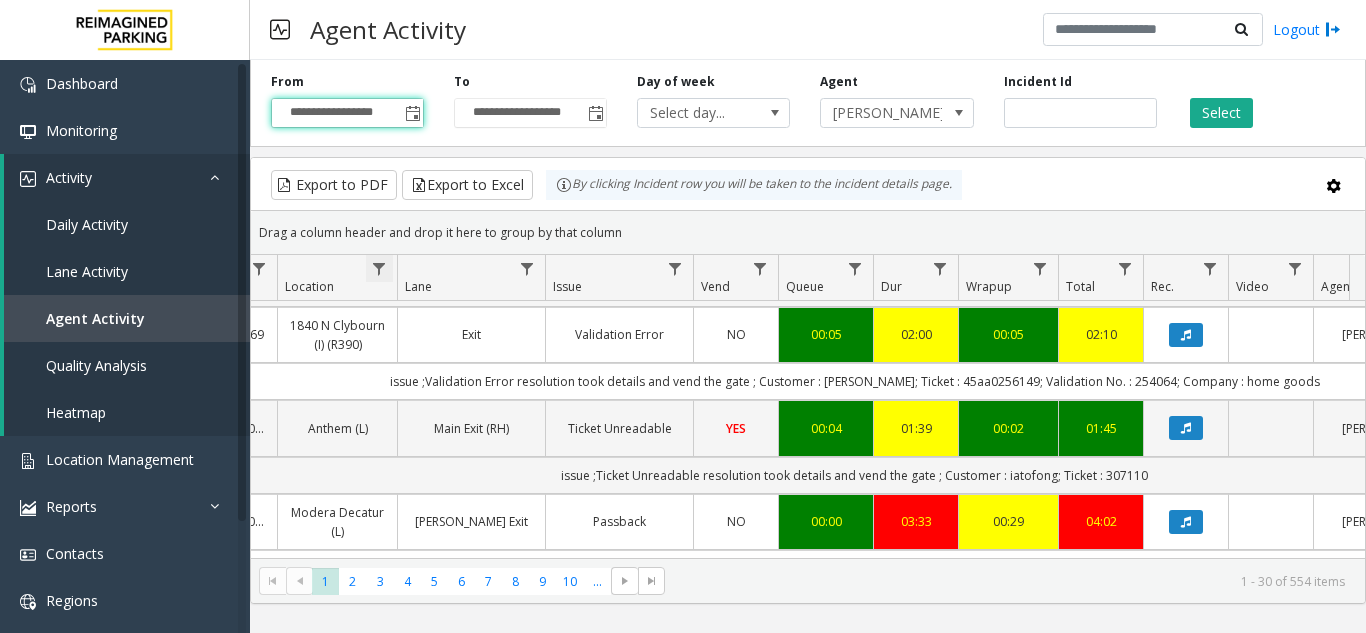 click 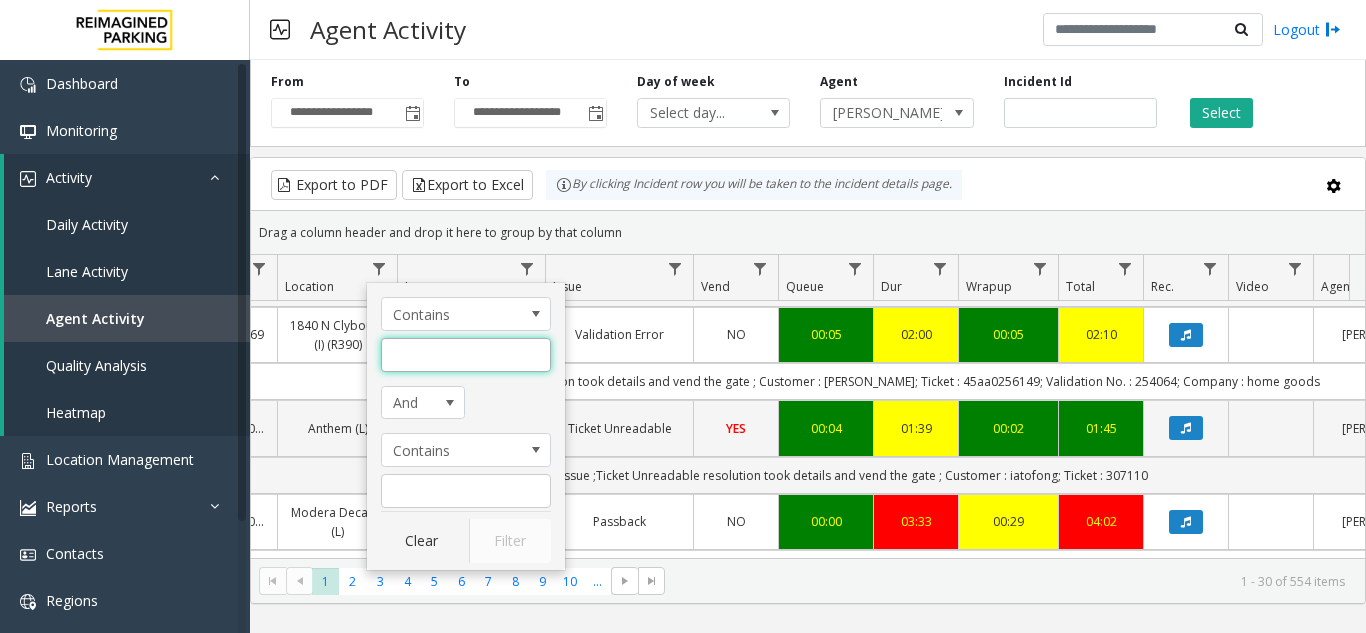 click 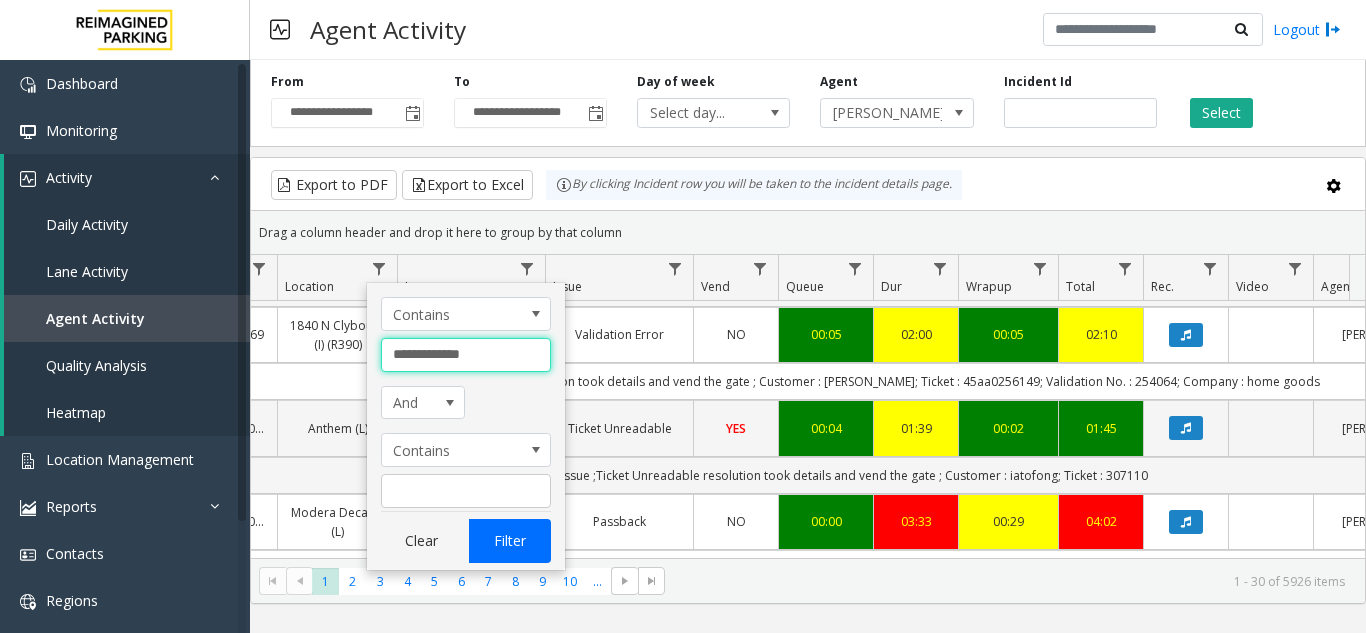 type on "**********" 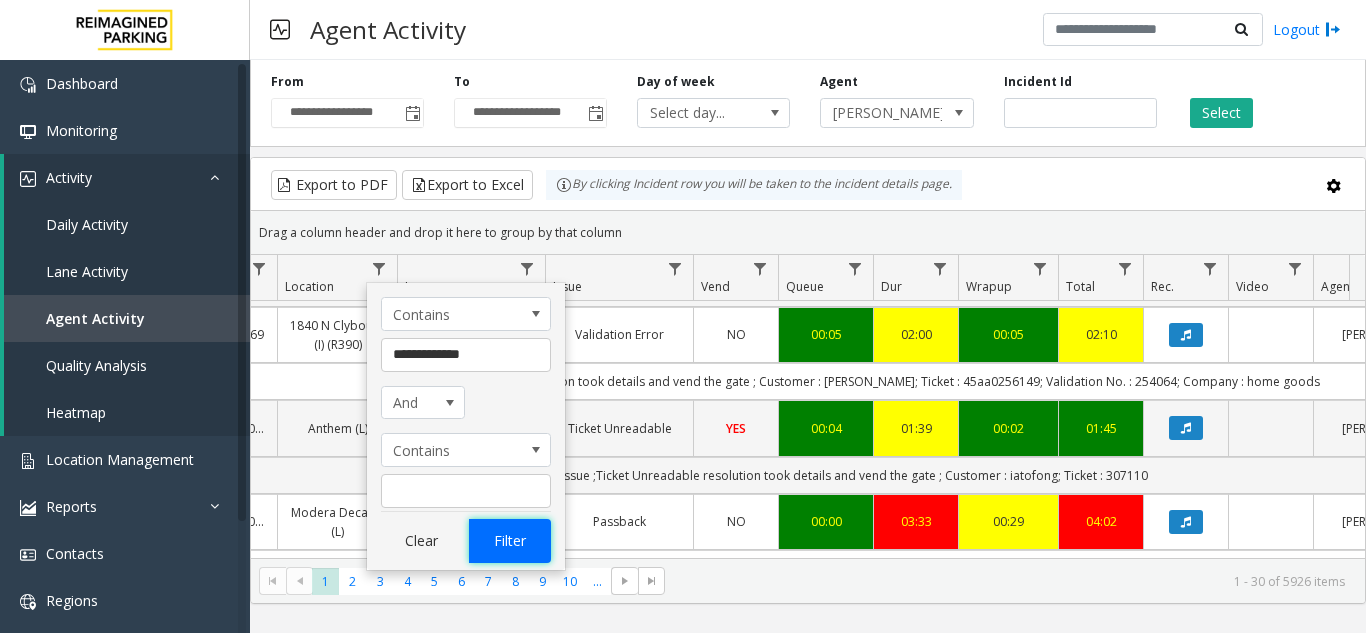 click on "Filter" 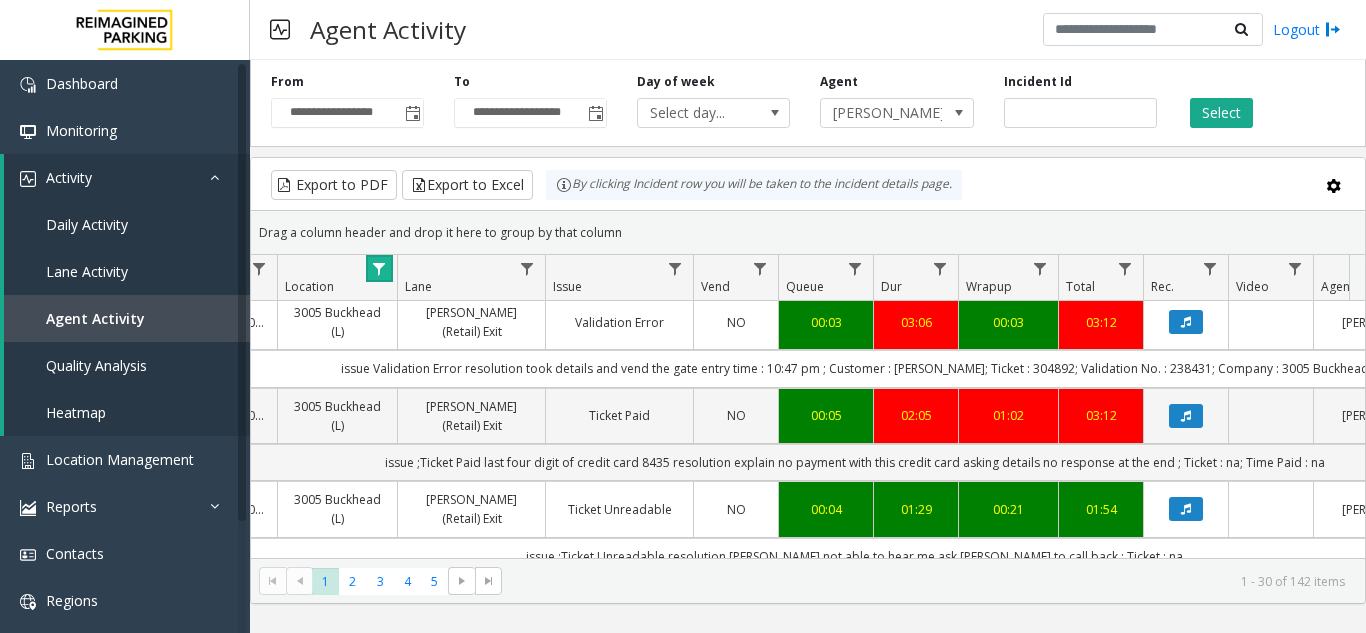 scroll, scrollTop: 1700, scrollLeft: 330, axis: both 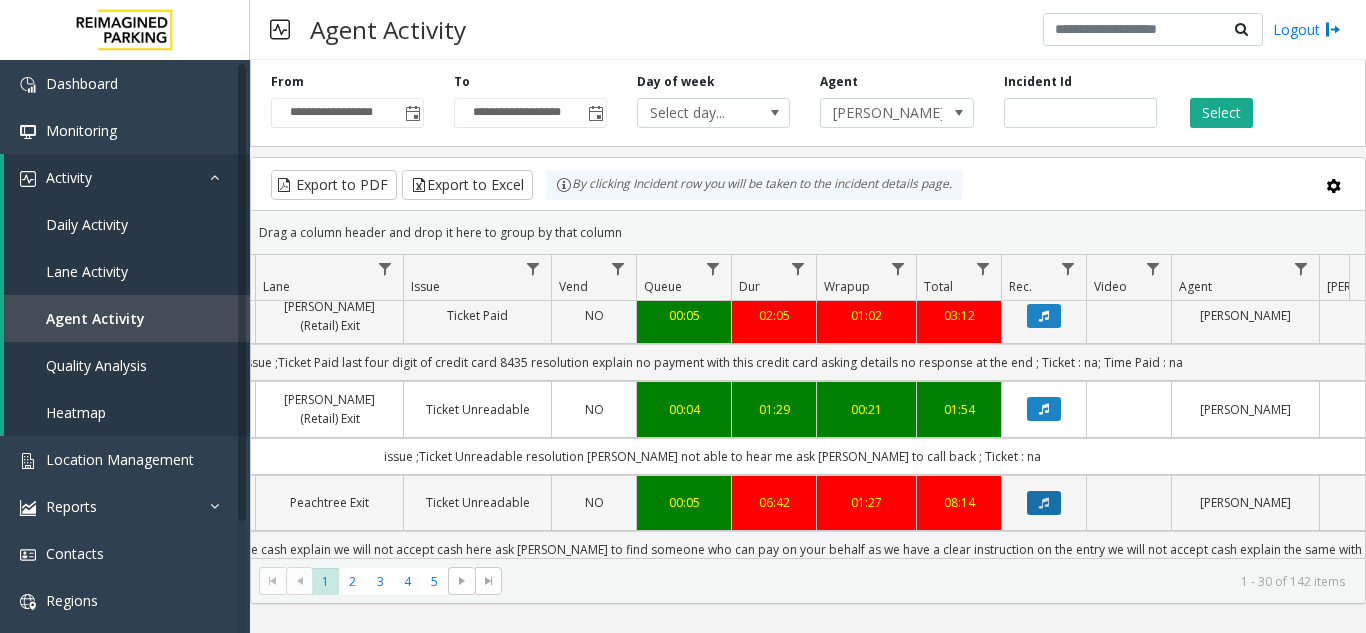 click 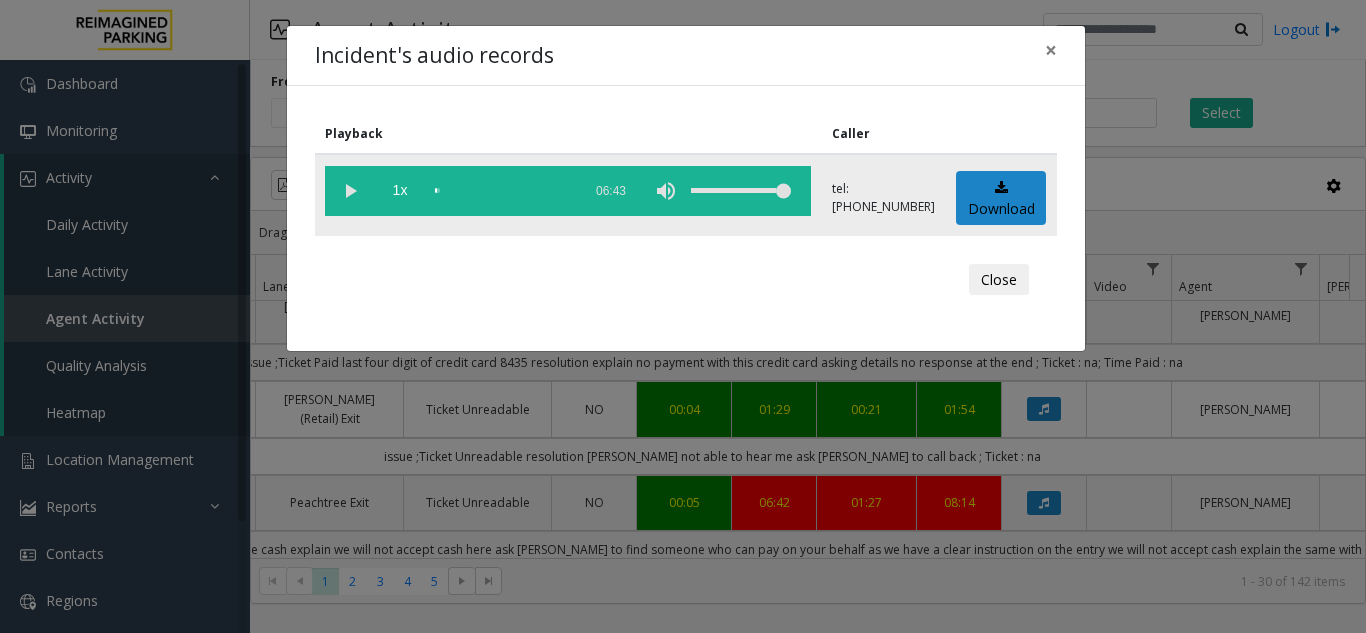 click 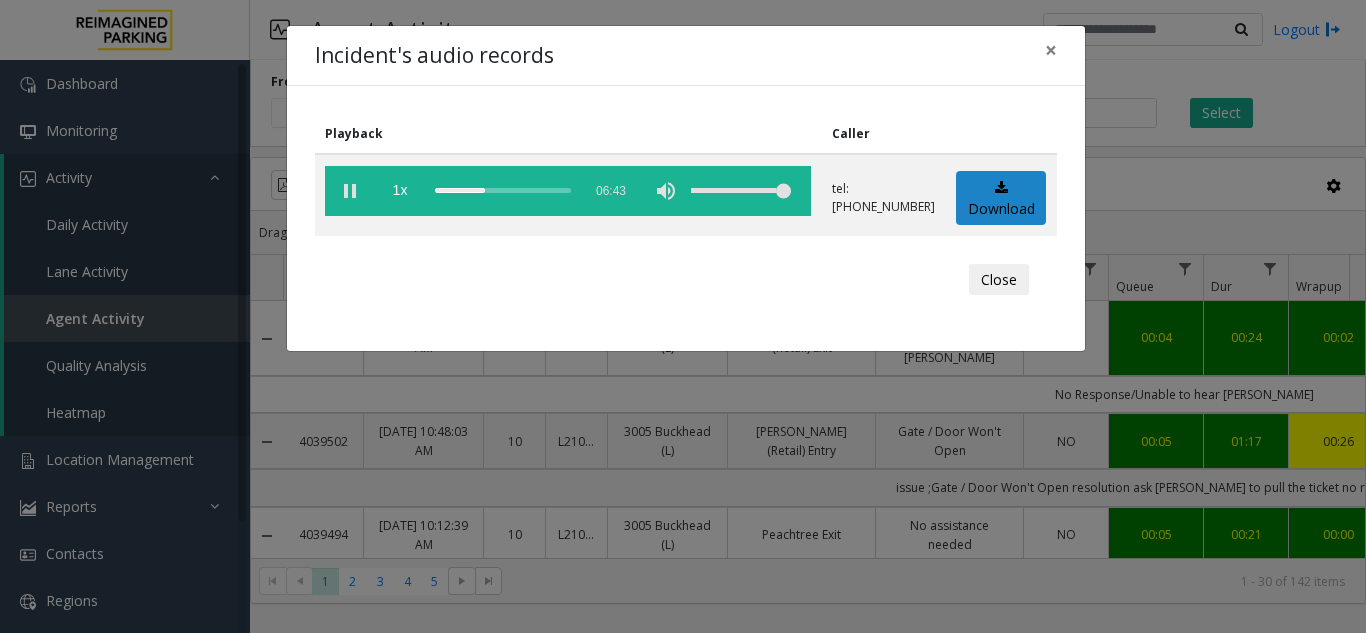 scroll, scrollTop: 0, scrollLeft: 0, axis: both 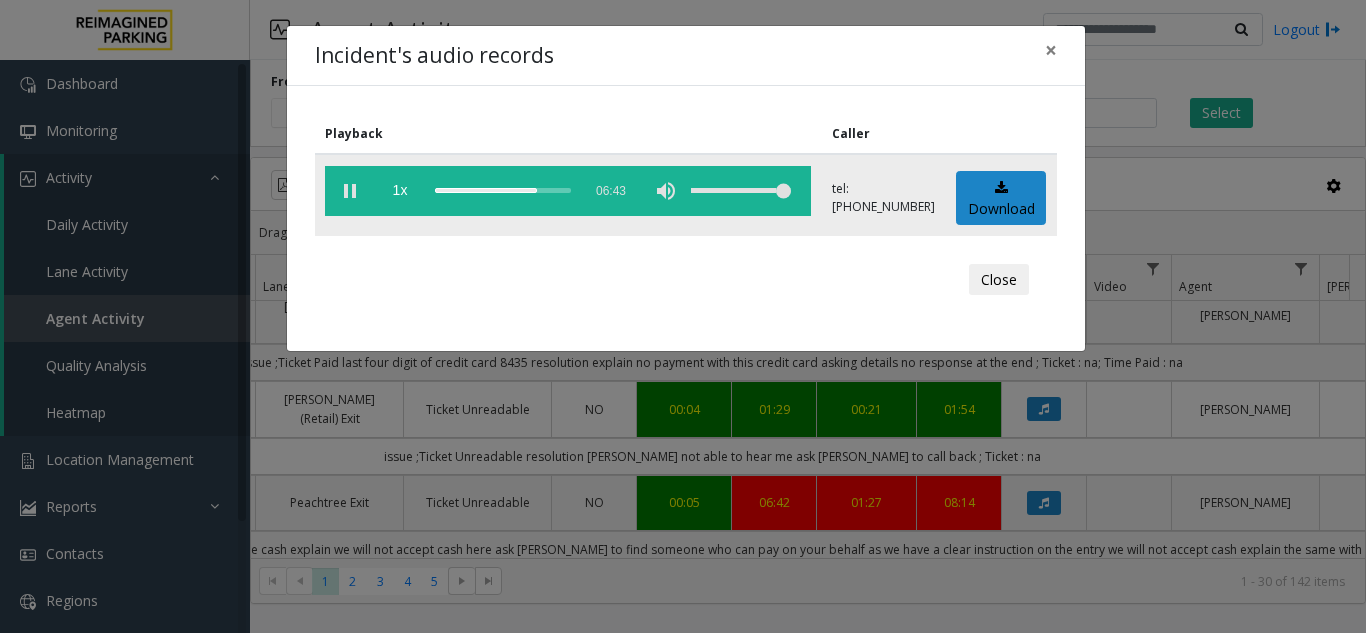 click 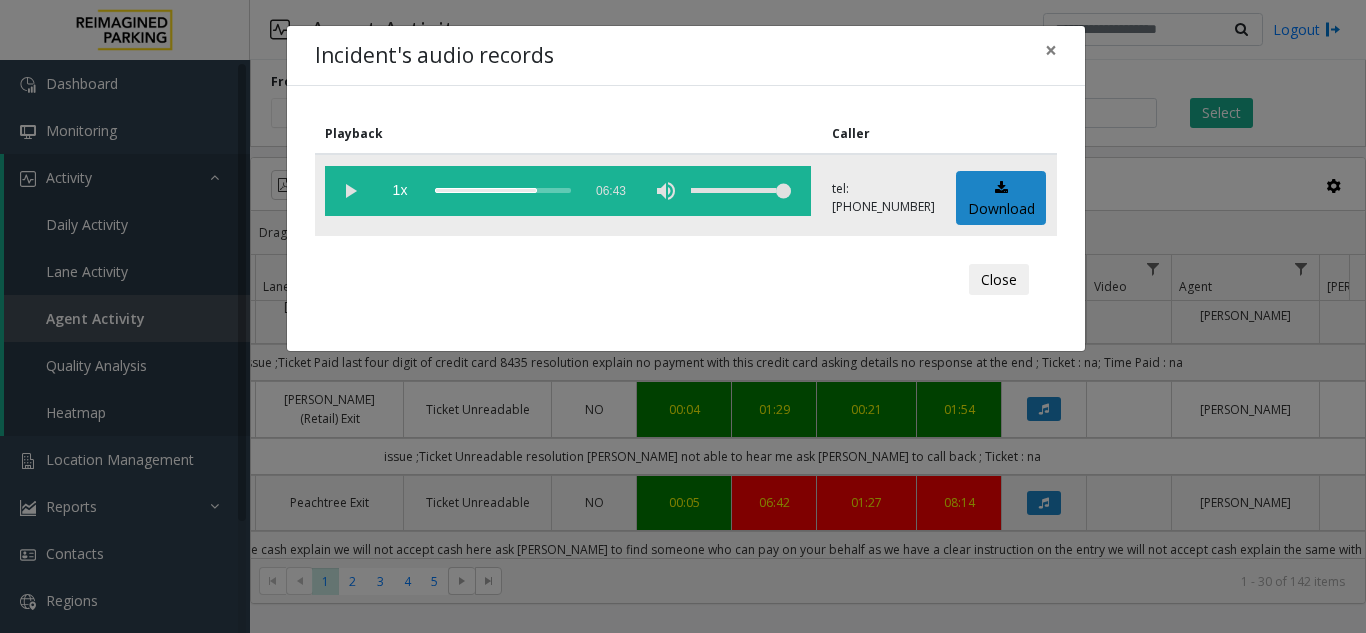 click 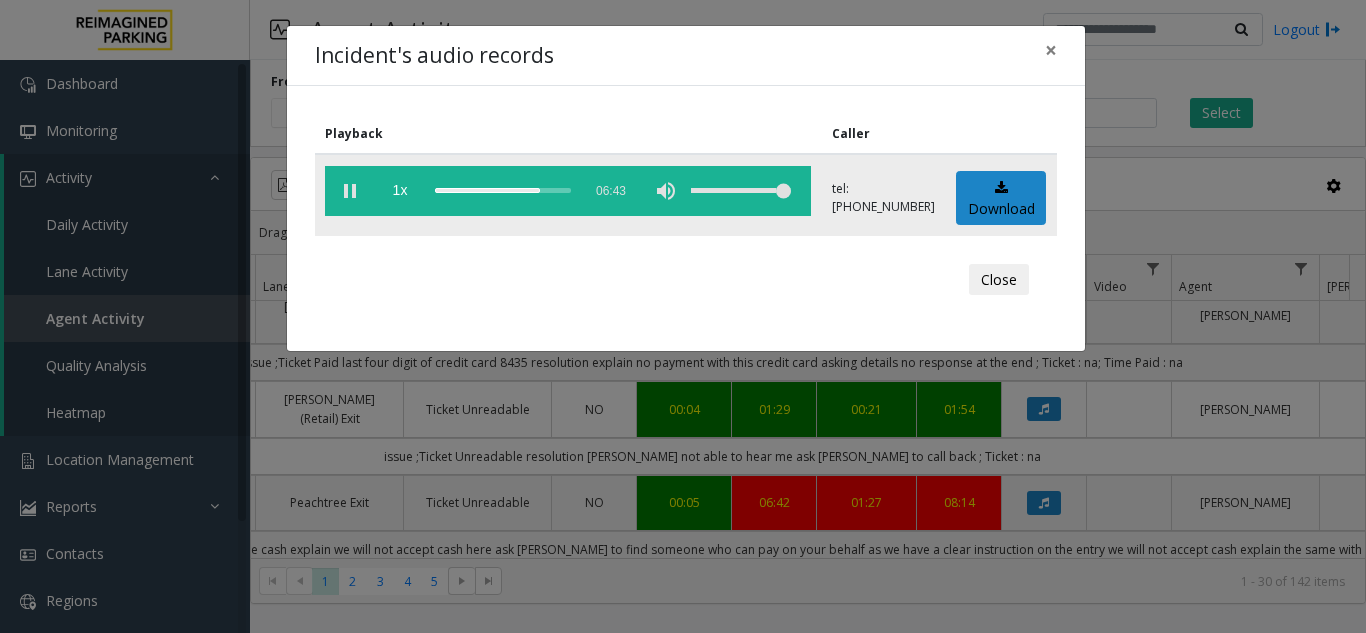 click 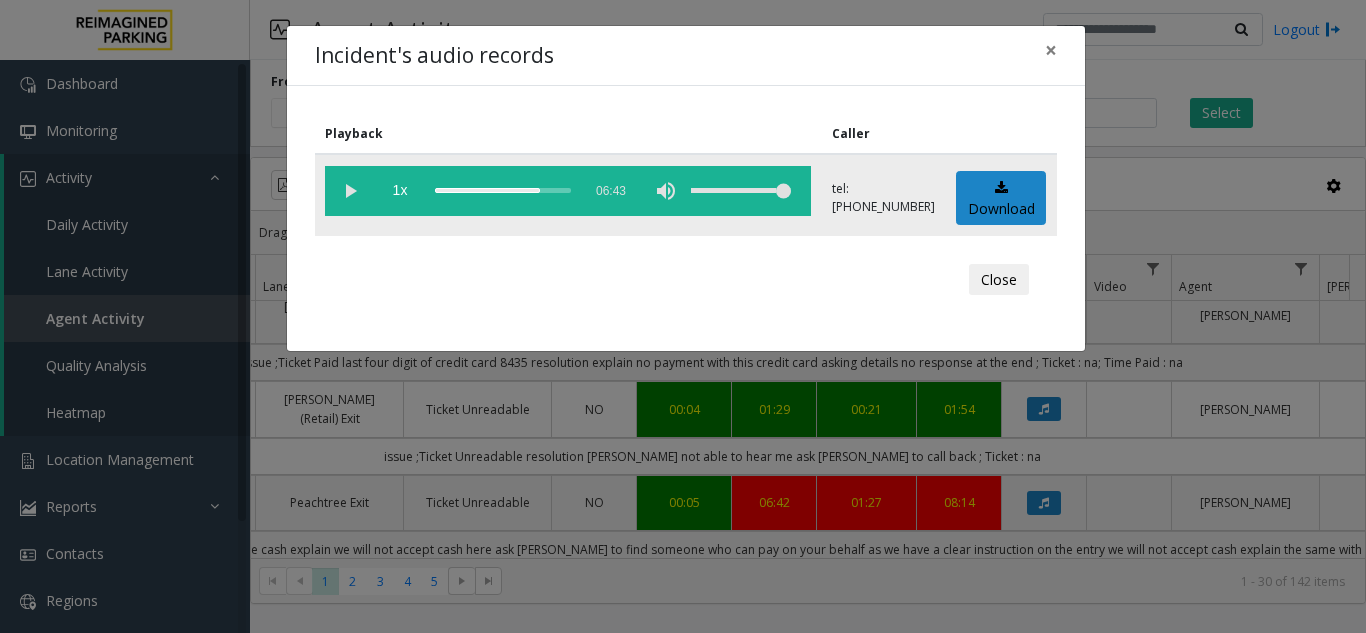 click 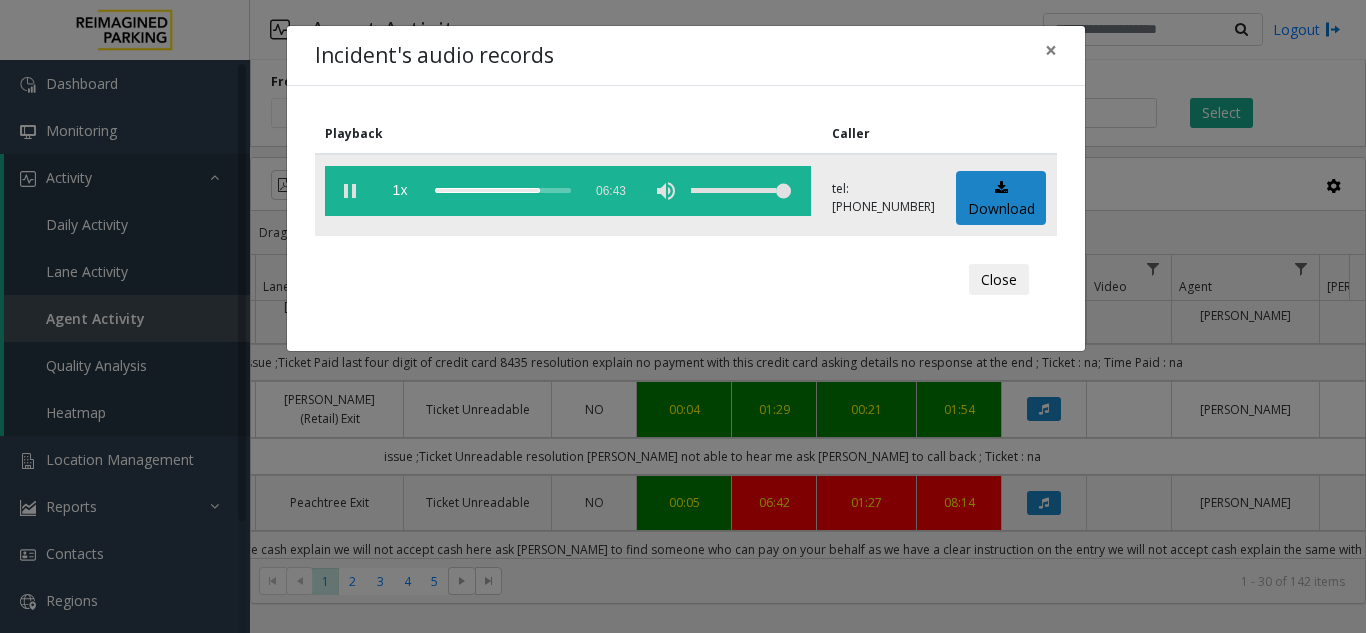 click 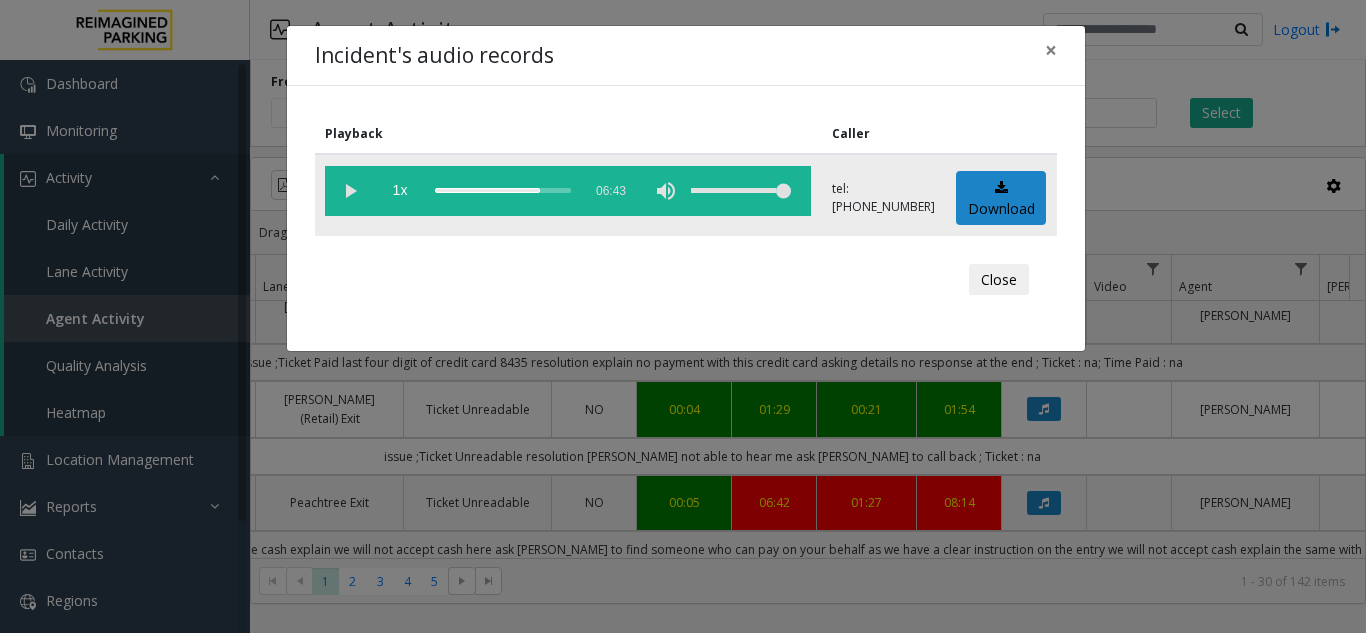 click 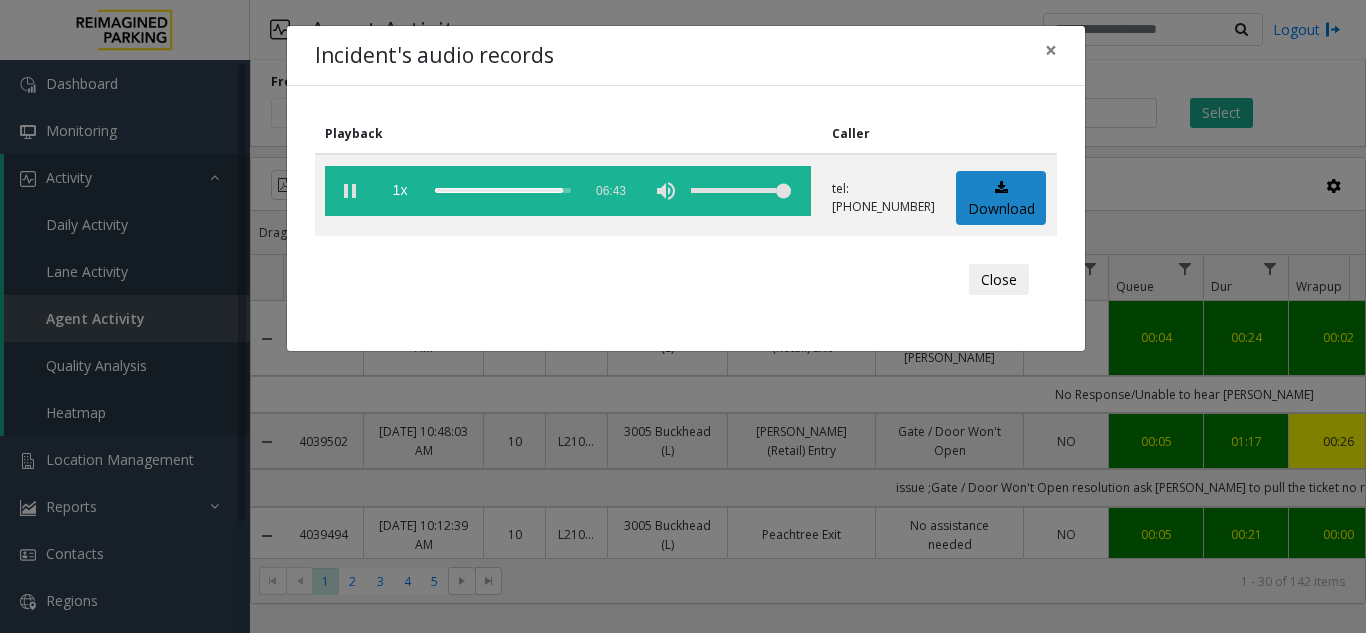 scroll, scrollTop: 0, scrollLeft: 0, axis: both 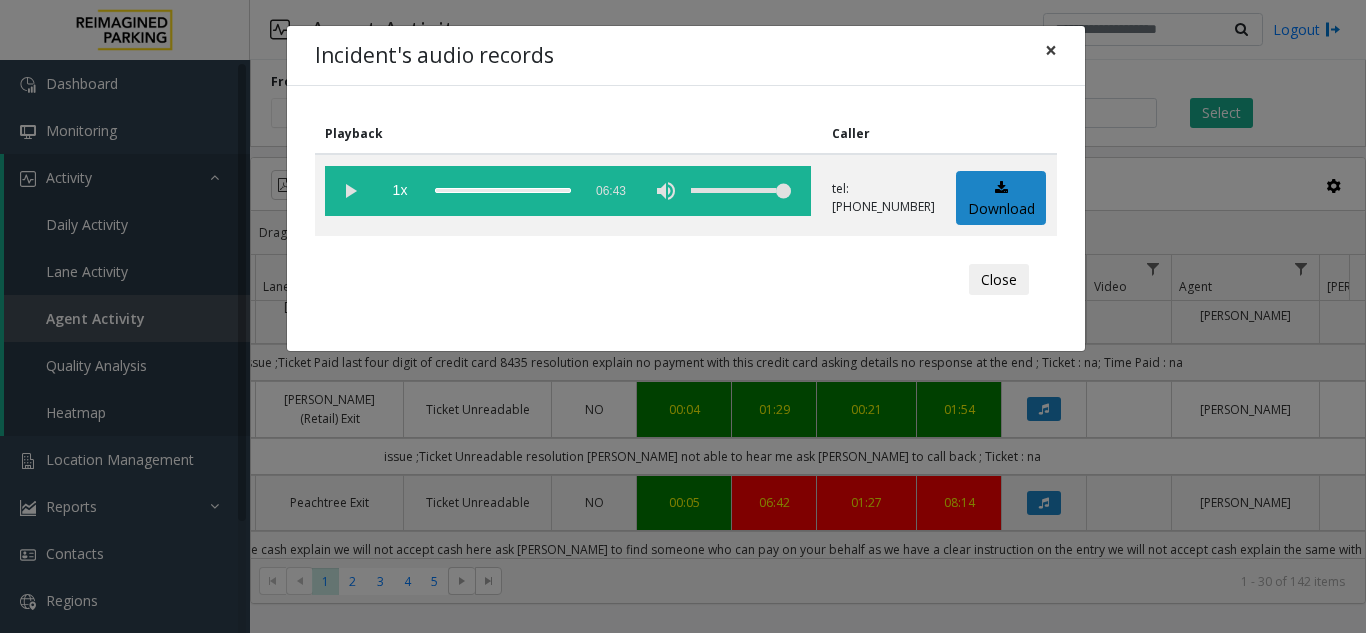 click on "×" 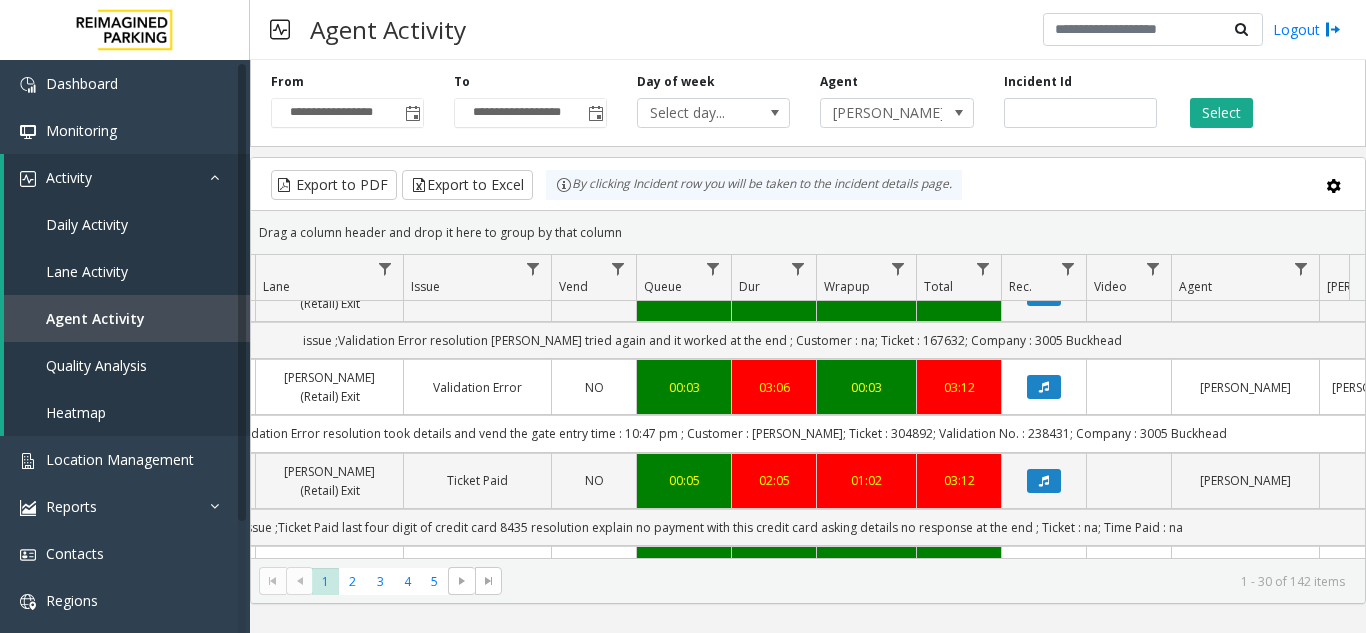scroll, scrollTop: 1500, scrollLeft: 472, axis: both 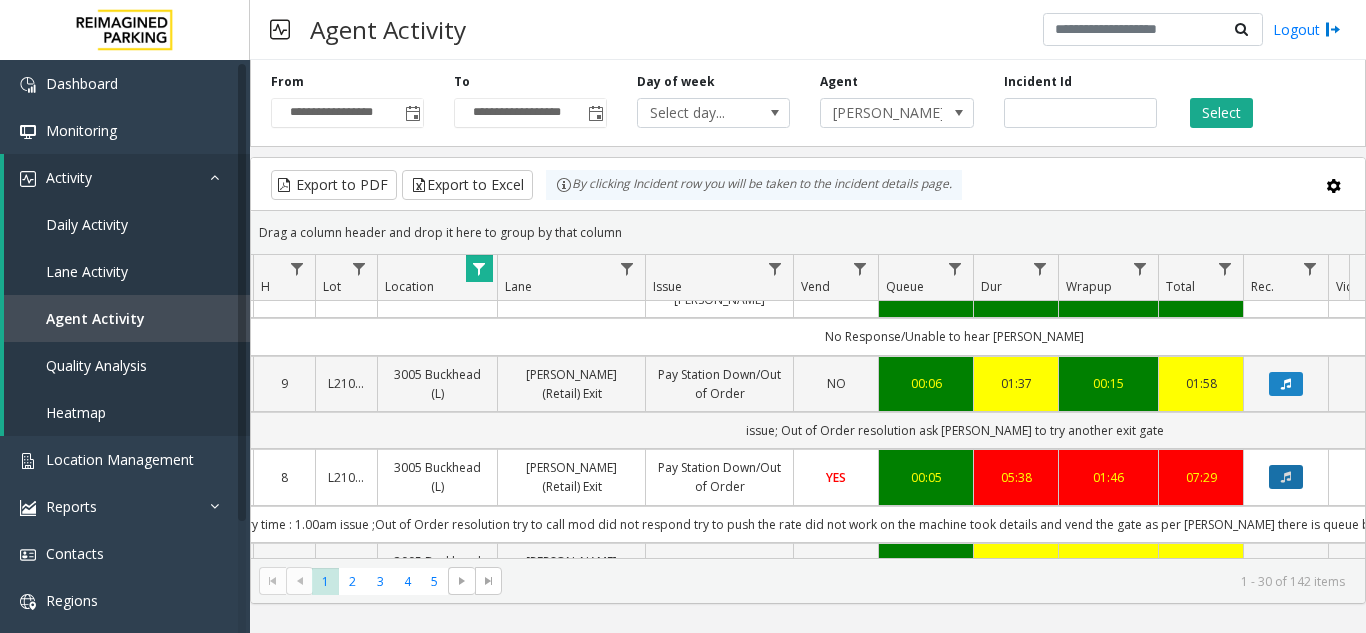 click 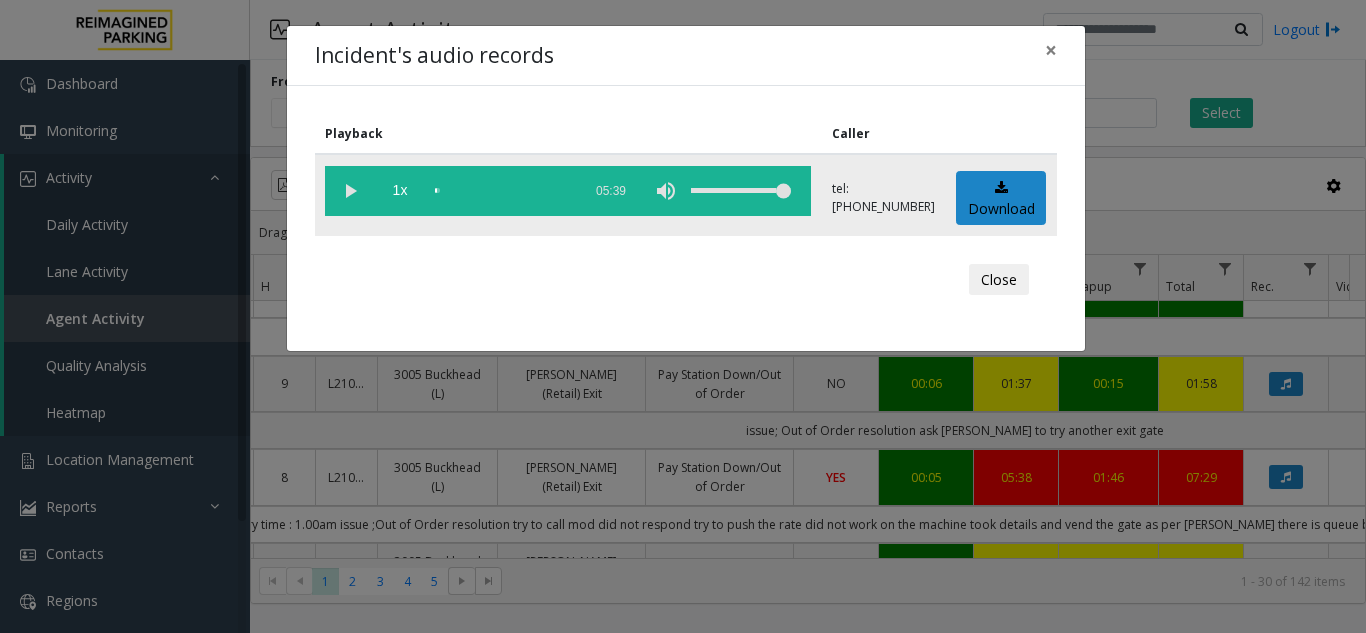 click 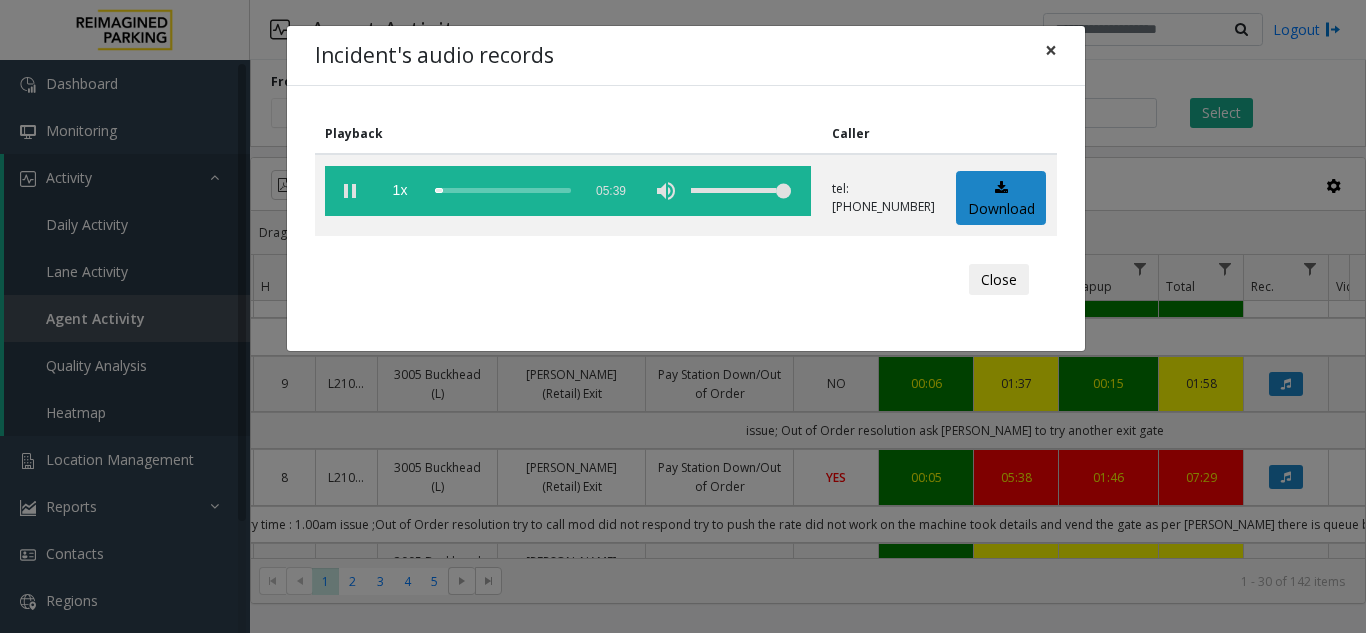 click on "×" 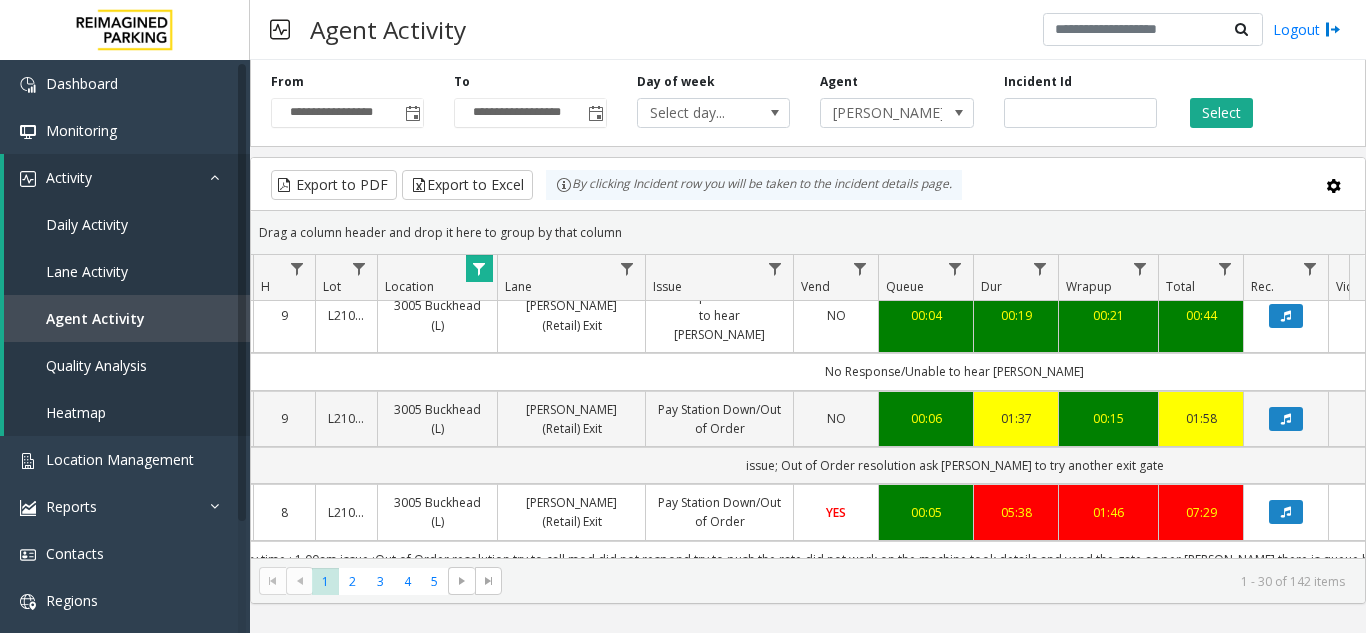 scroll, scrollTop: 2400, scrollLeft: 230, axis: both 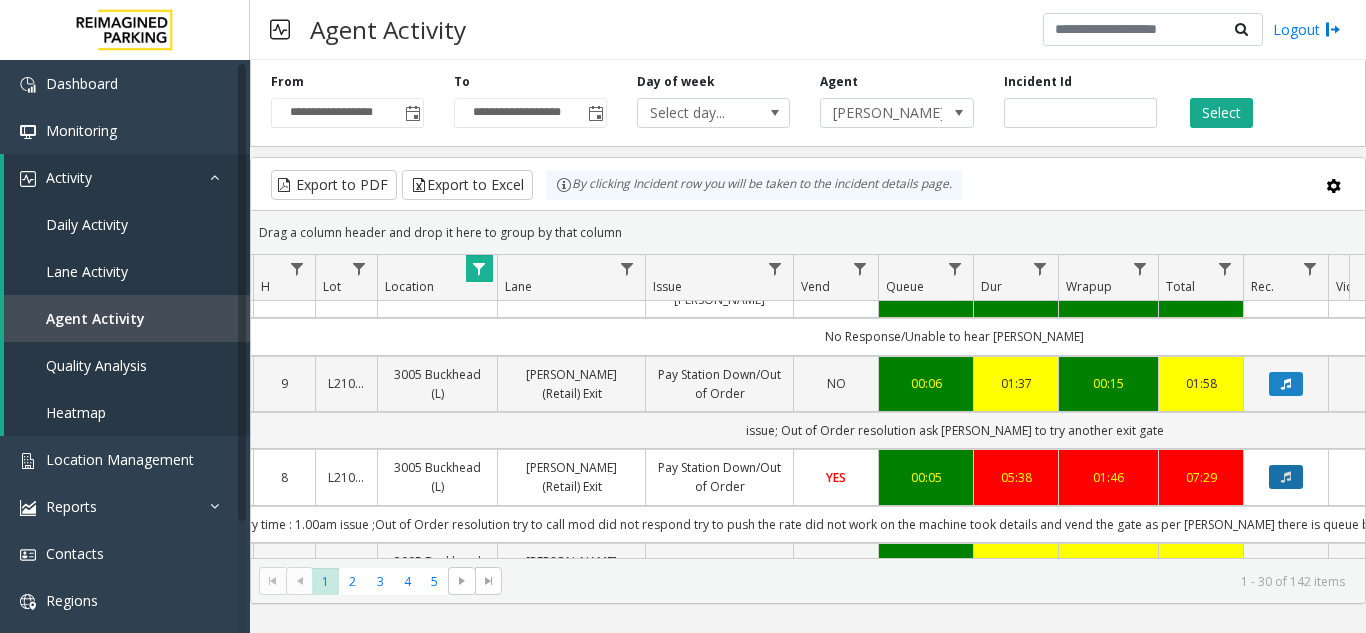 click 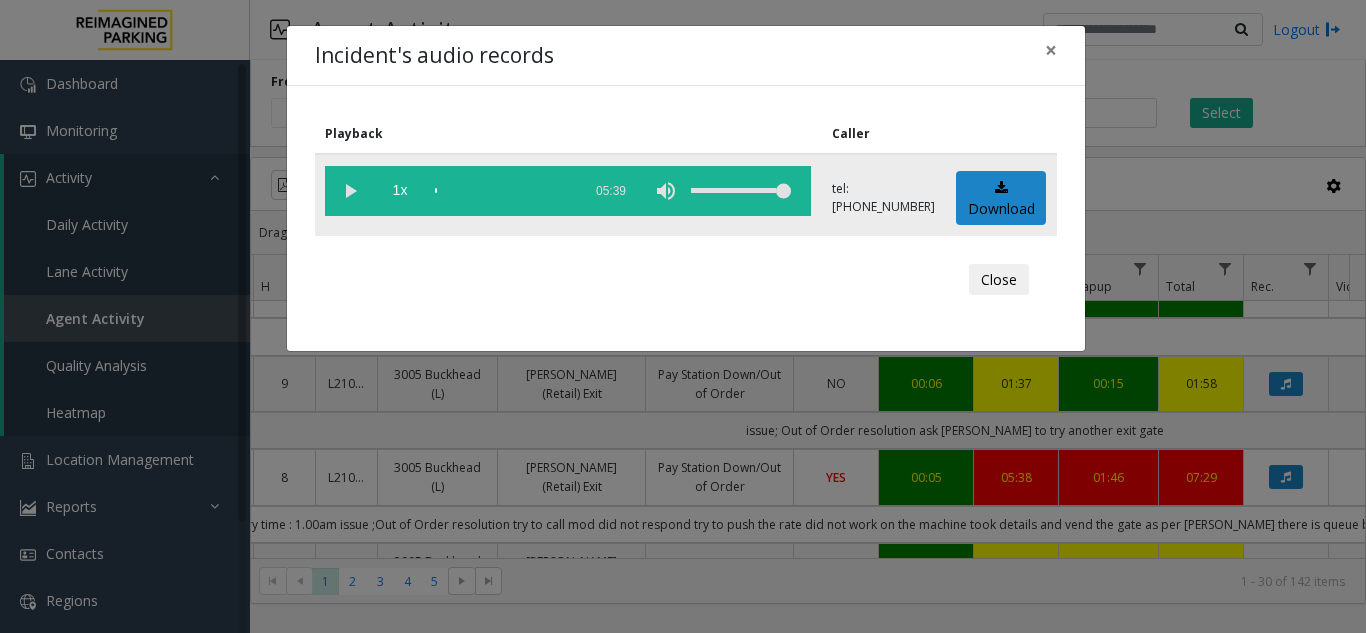 click 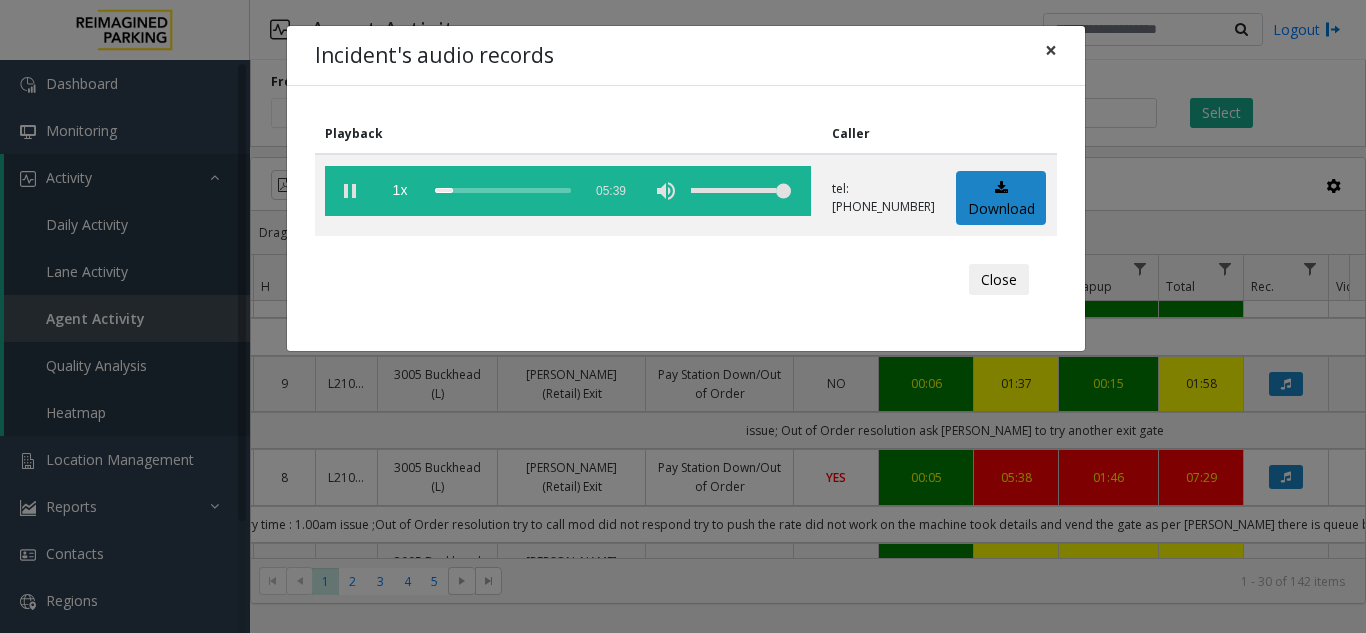 click on "×" 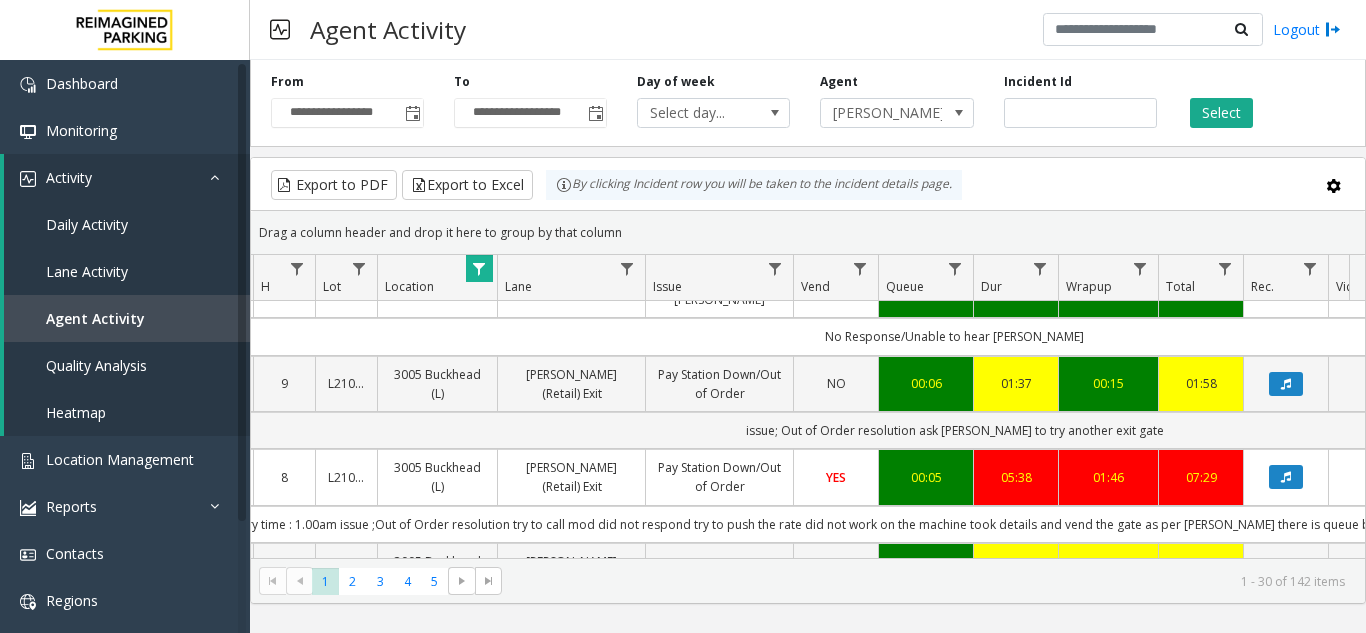 scroll, scrollTop: 2400, scrollLeft: 249, axis: both 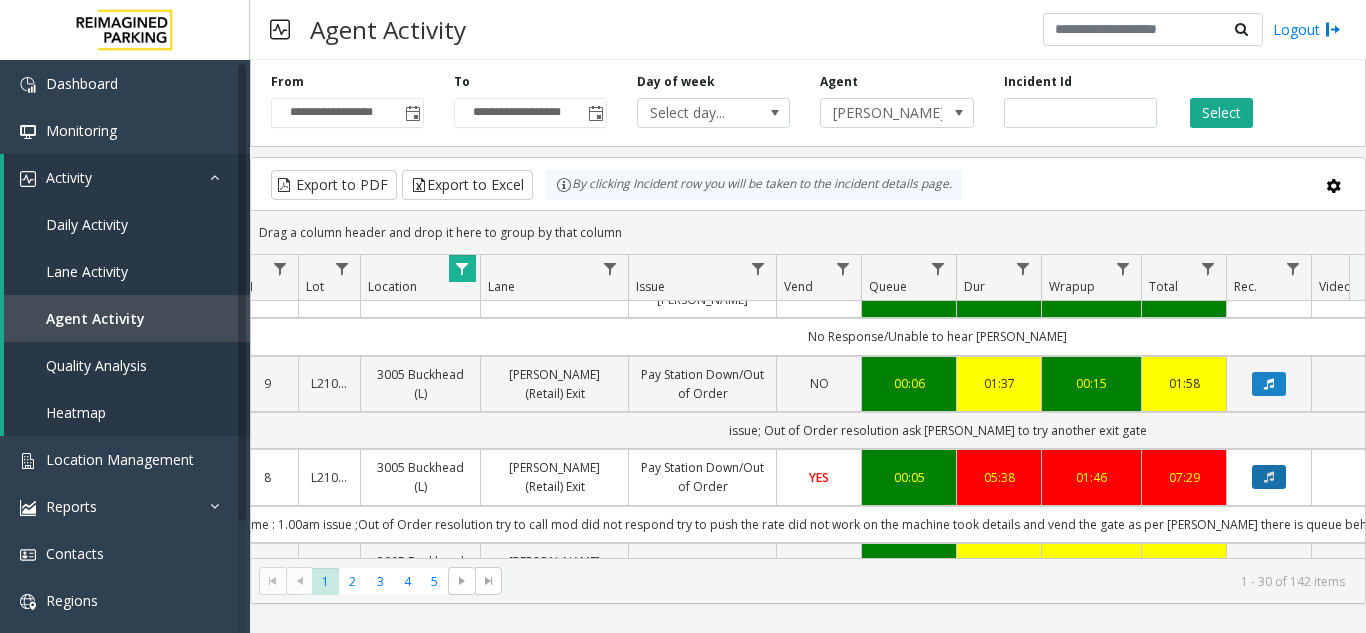 click 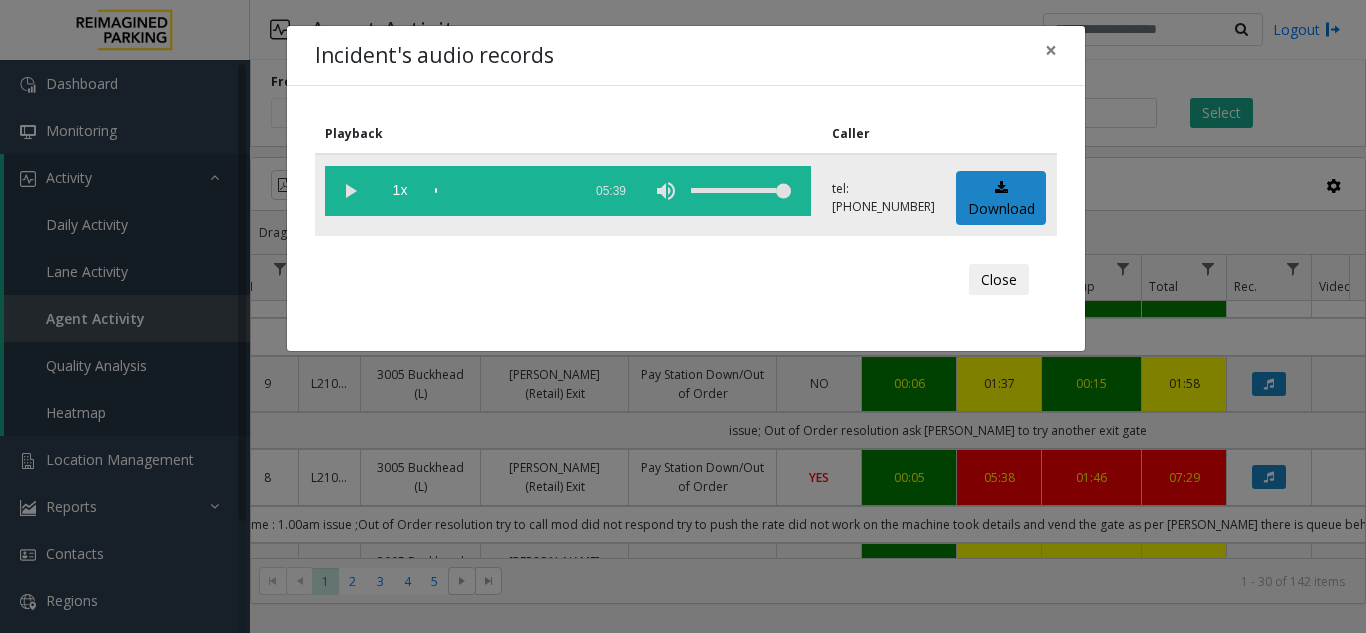click 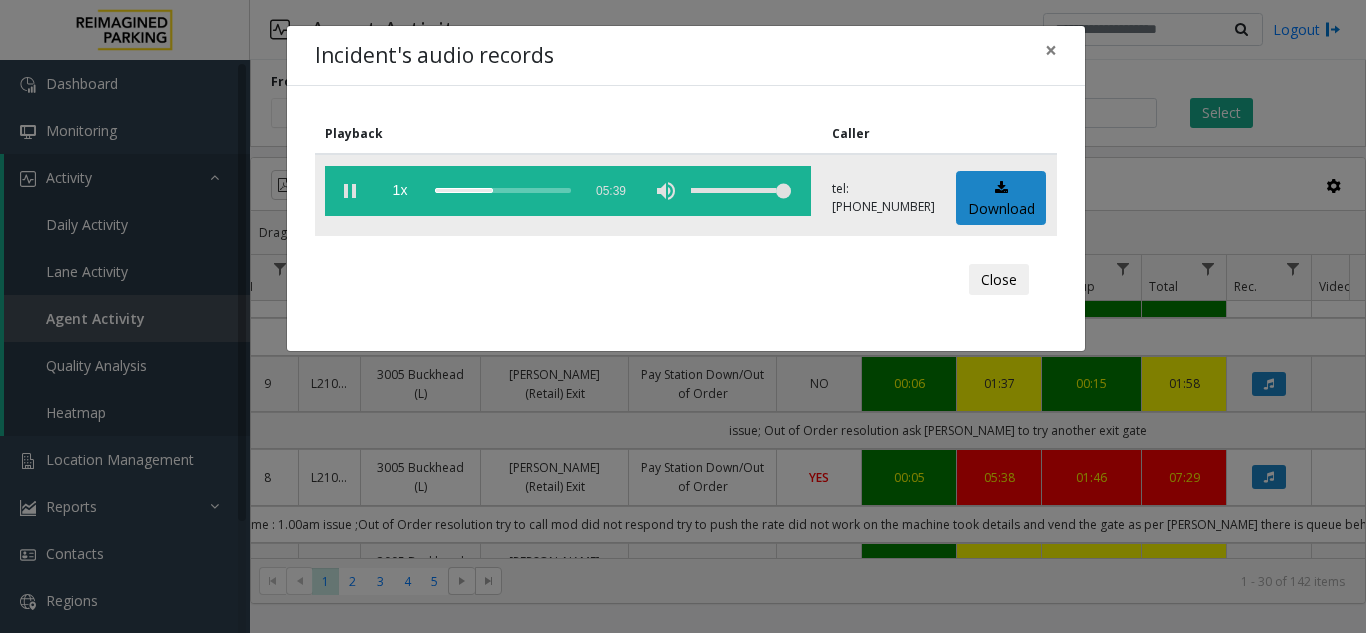 click 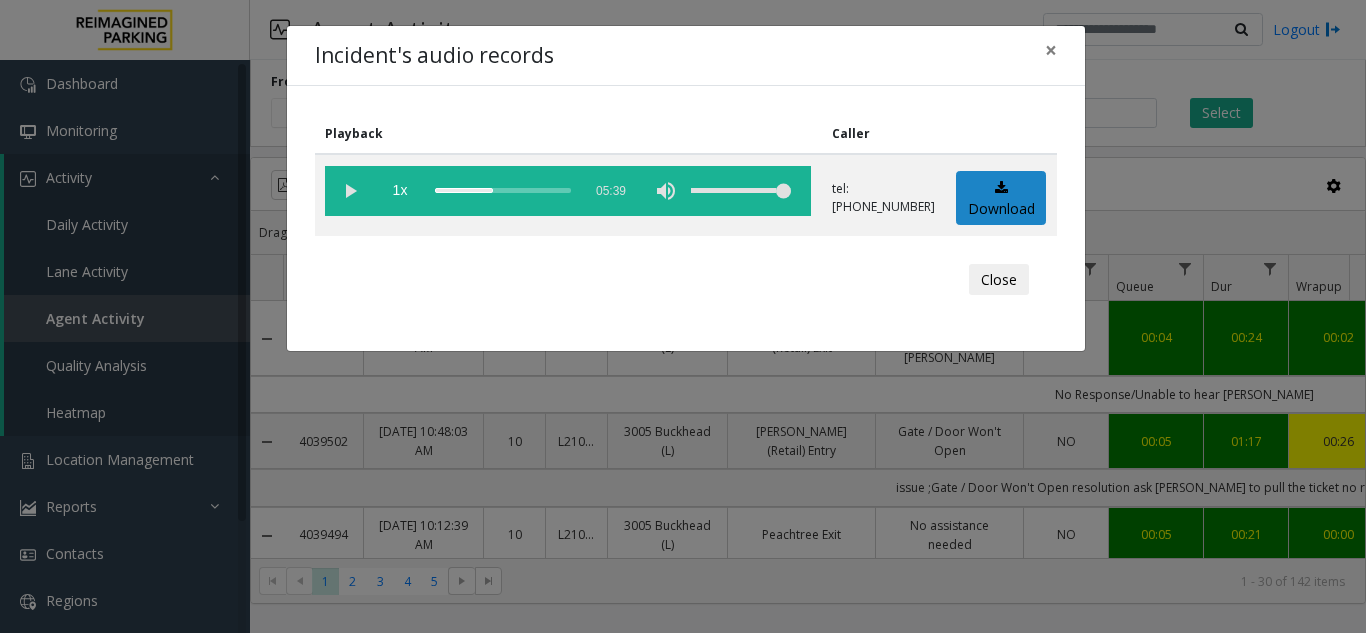 scroll, scrollTop: 0, scrollLeft: 0, axis: both 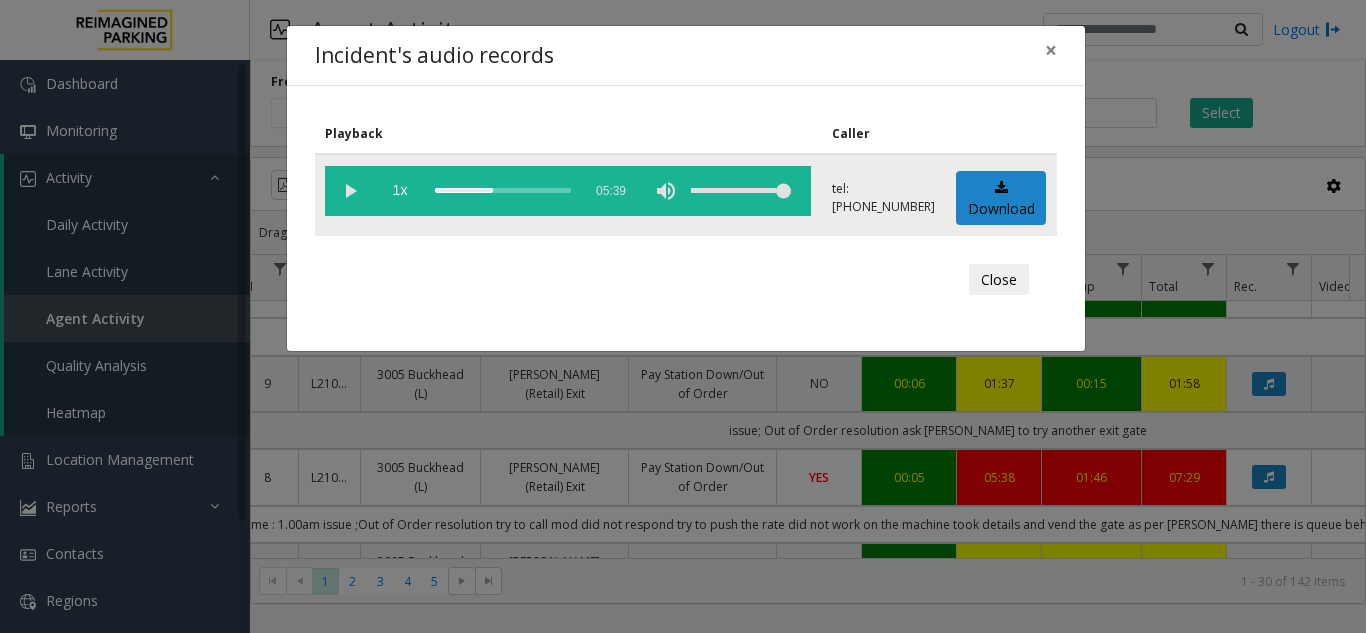 click 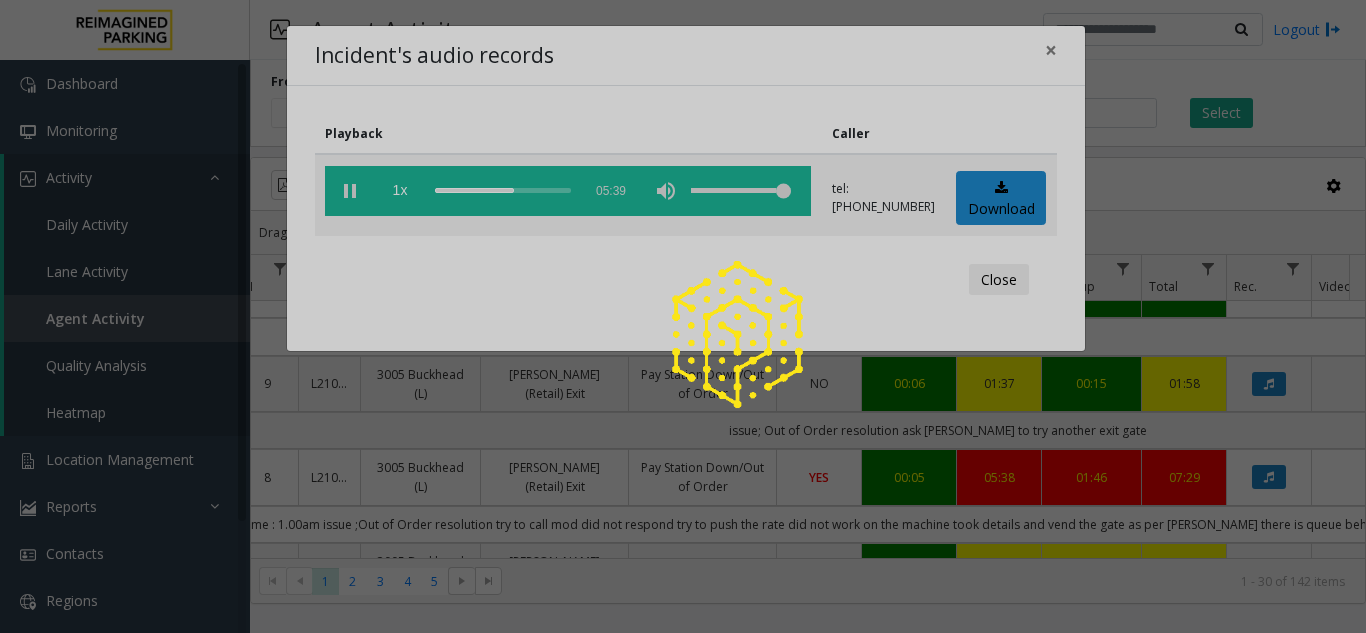 click 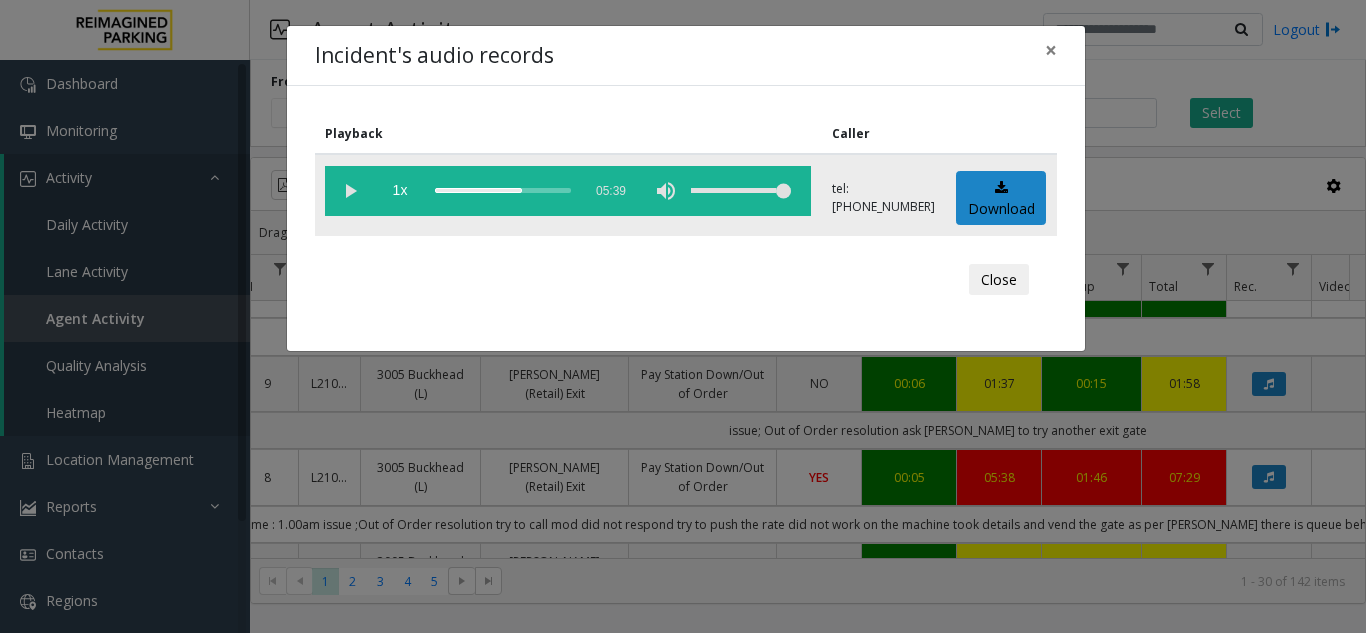click 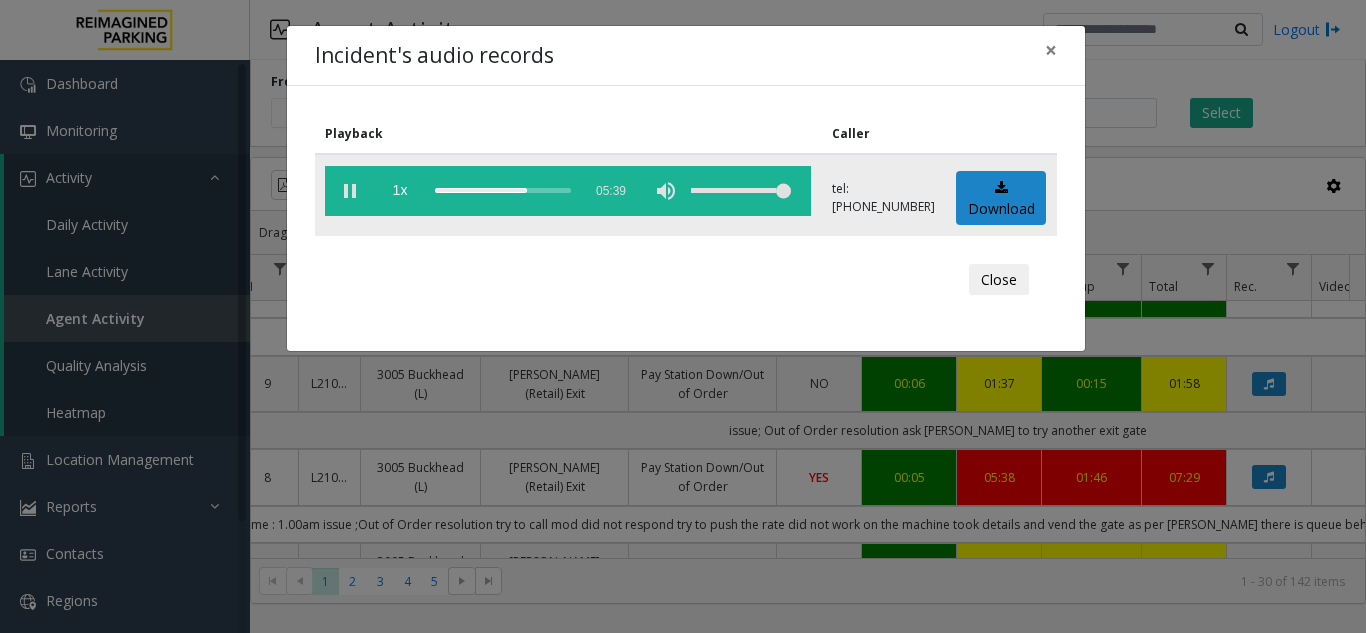 click 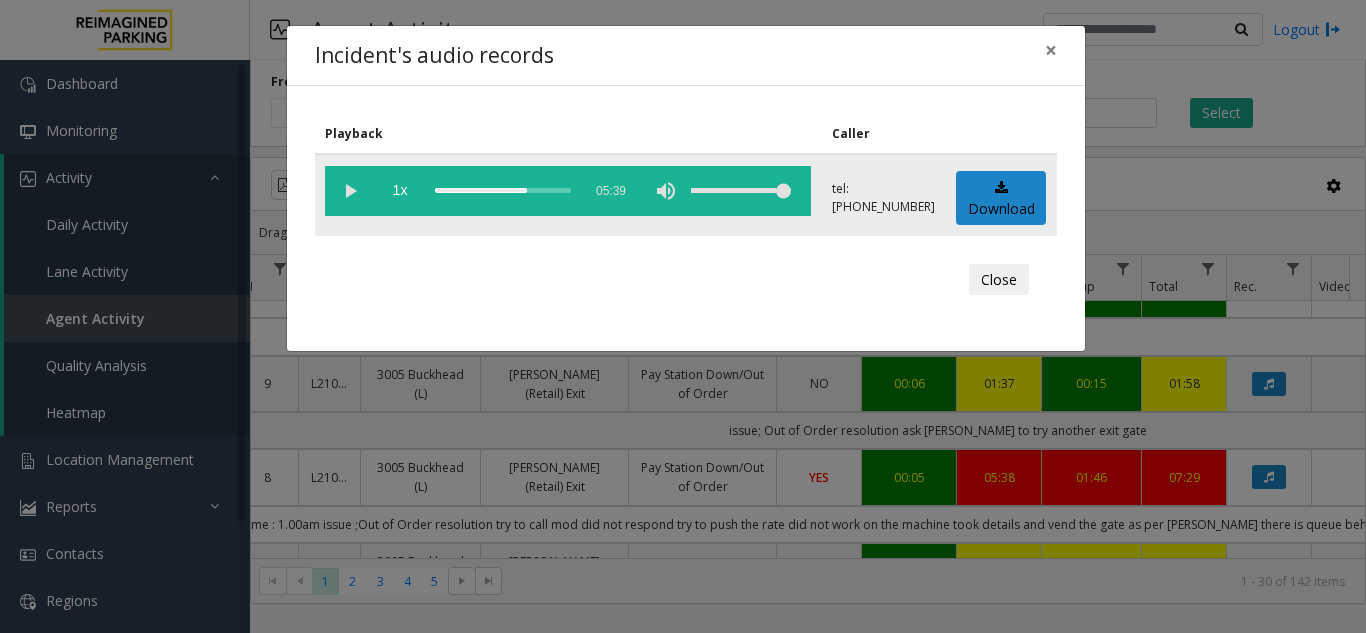 click 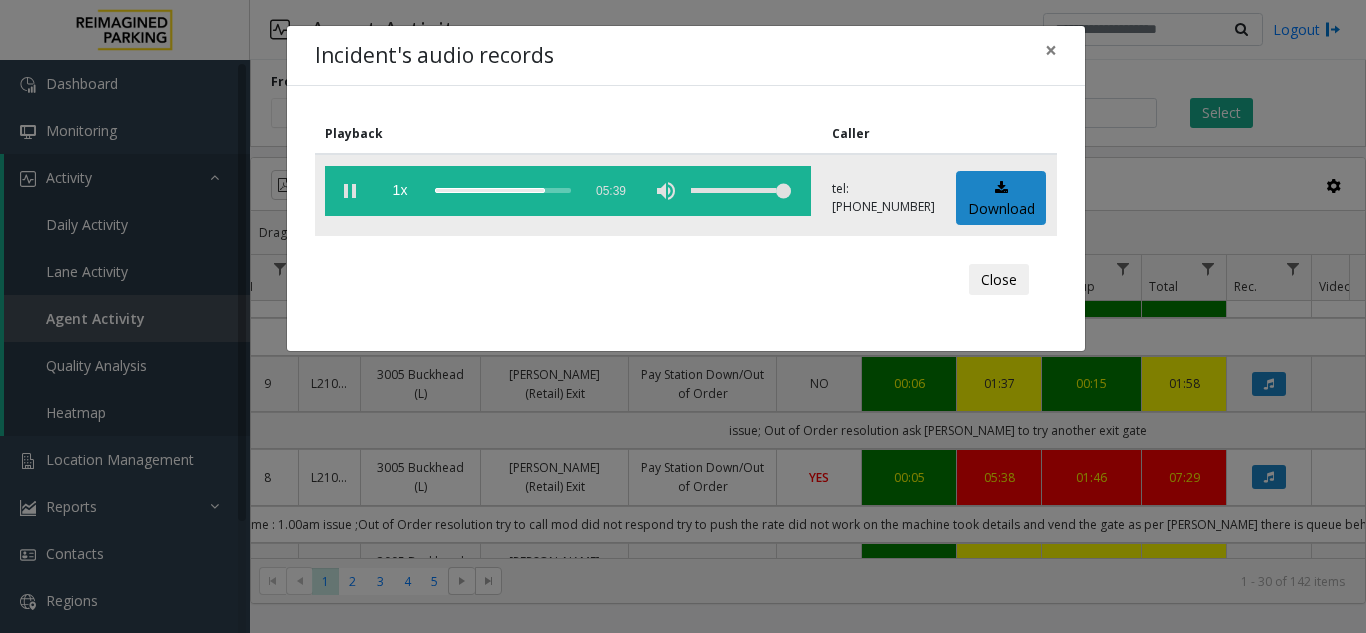 click 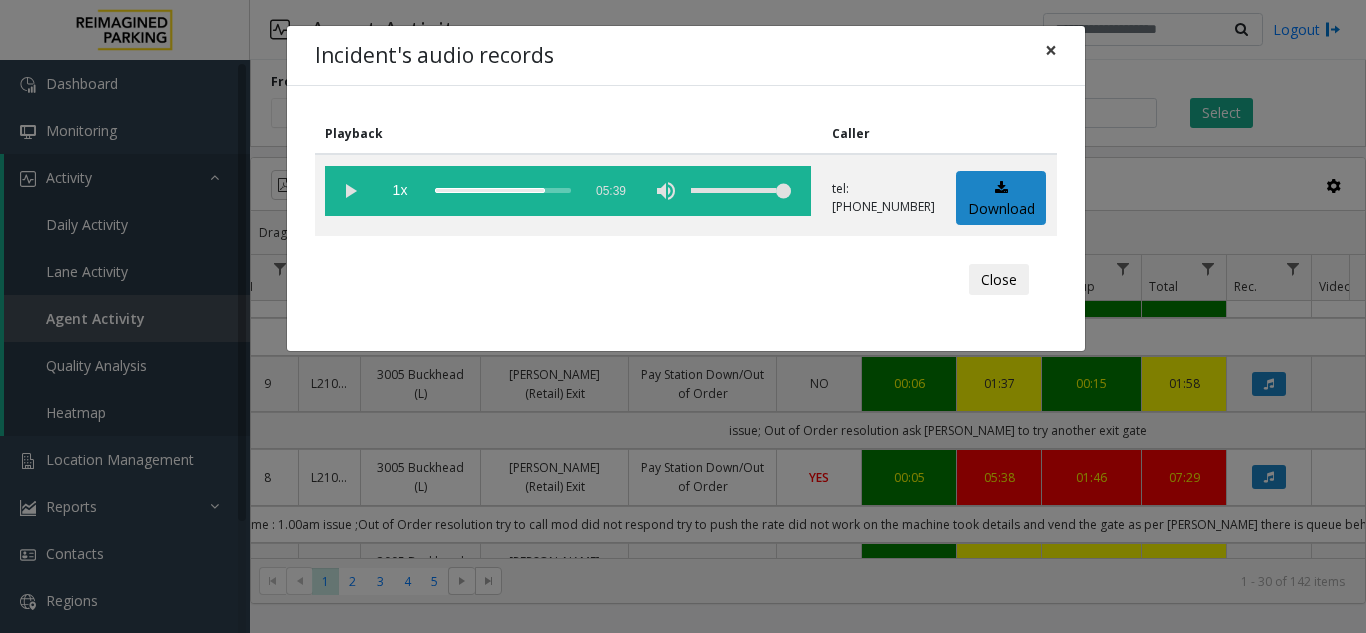 click on "×" 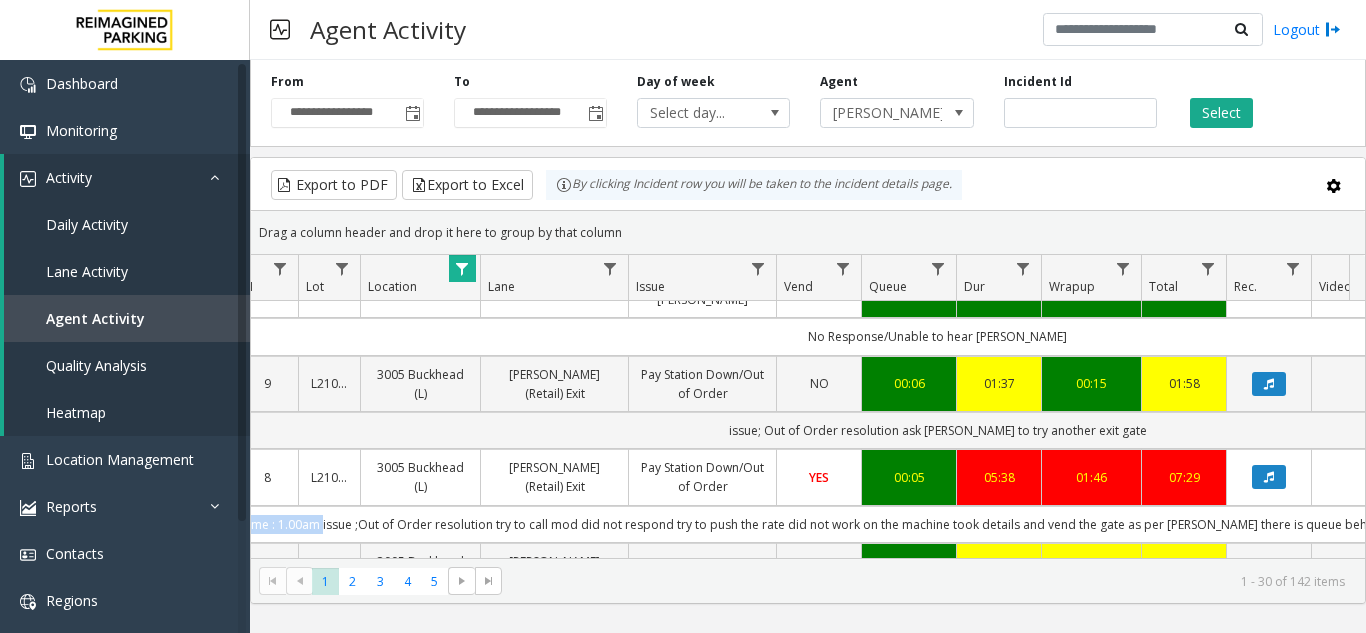 scroll, scrollTop: 2400, scrollLeft: 213, axis: both 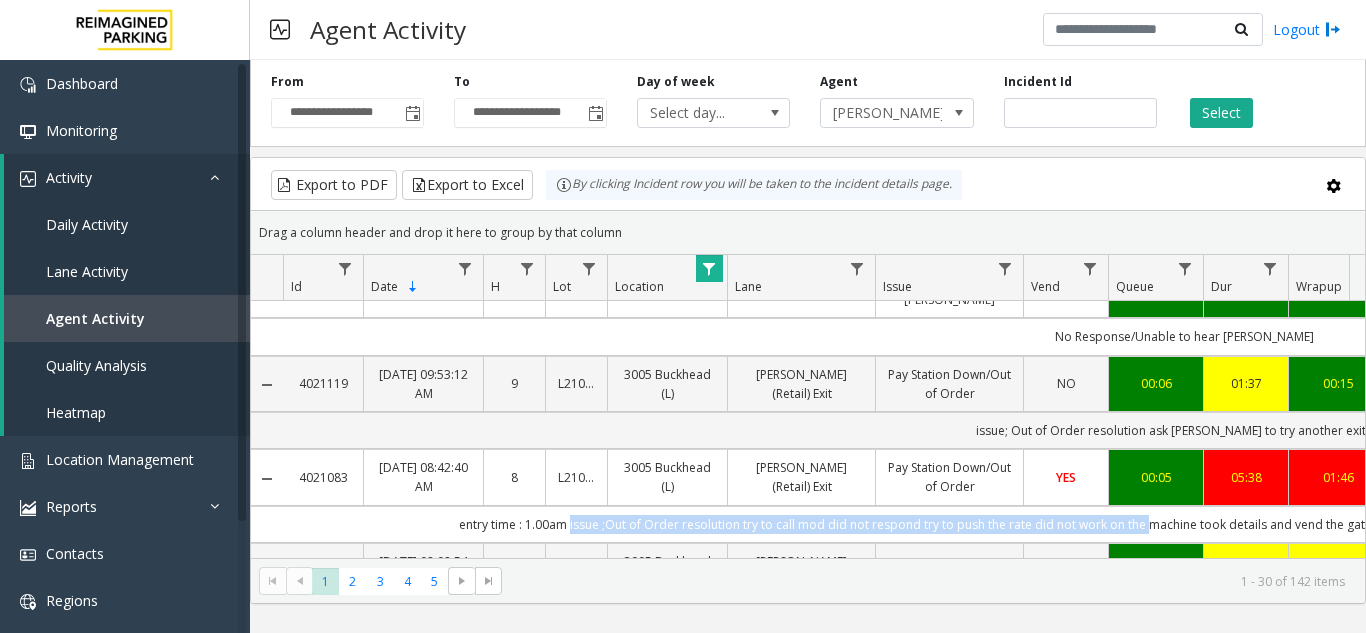 drag, startPoint x: 379, startPoint y: 410, endPoint x: 1196, endPoint y: 412, distance: 817.00244 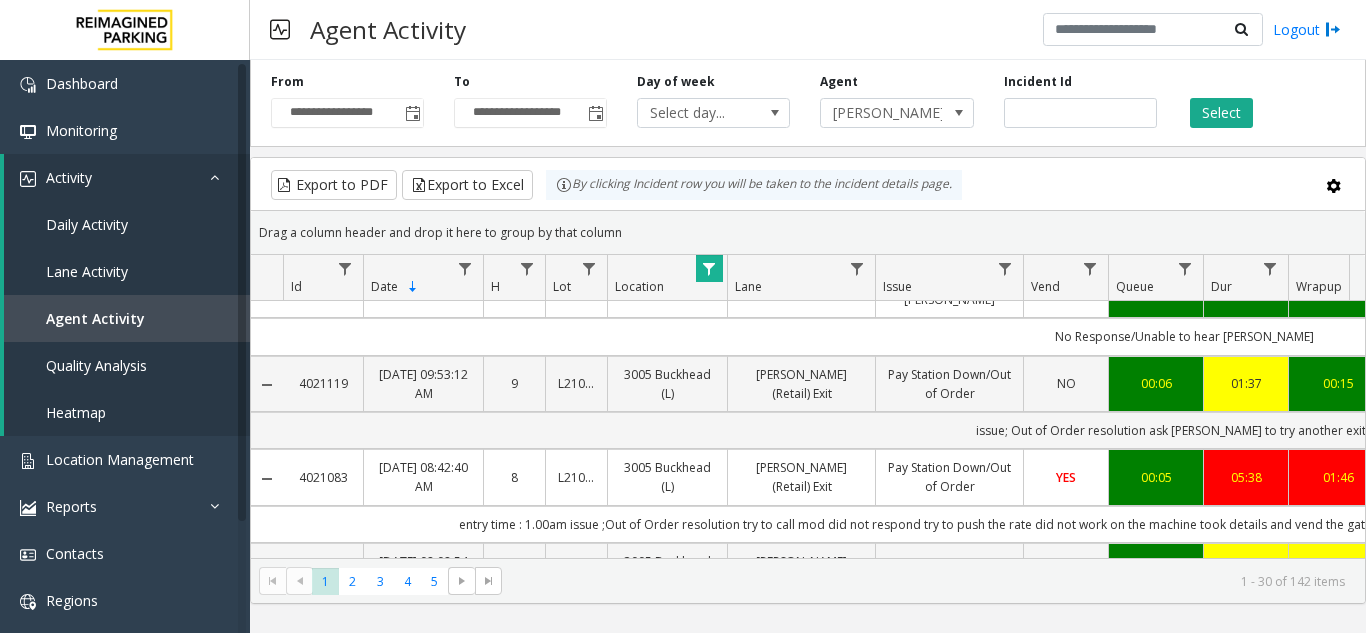 click on "entry time : 1.00am
issue ;Out of Order
resolution try to call mod did not respond try to push the rate did not work on the machine  took details and vend the gate as per [PERSON_NAME] there is queue  behind him ; Customer : [PERSON_NAME]; Ticket : 166636" 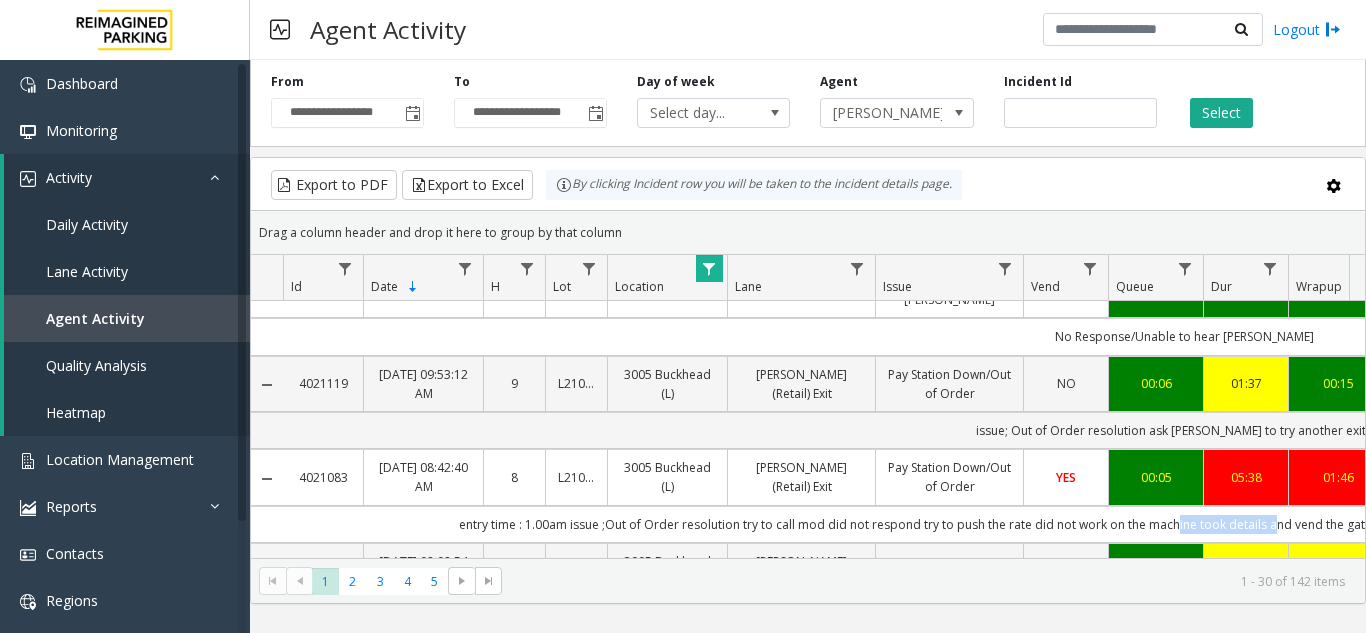 scroll, scrollTop: 2400, scrollLeft: 31, axis: both 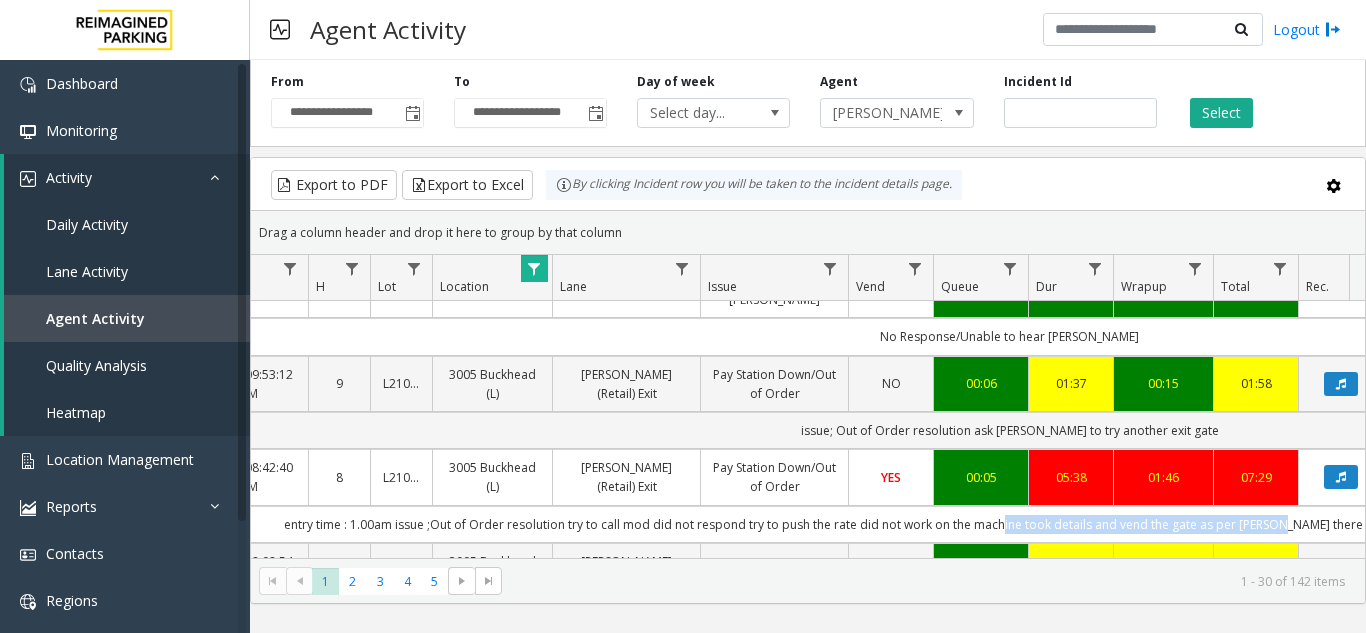 drag, startPoint x: 1221, startPoint y: 410, endPoint x: 1338, endPoint y: 418, distance: 117.273186 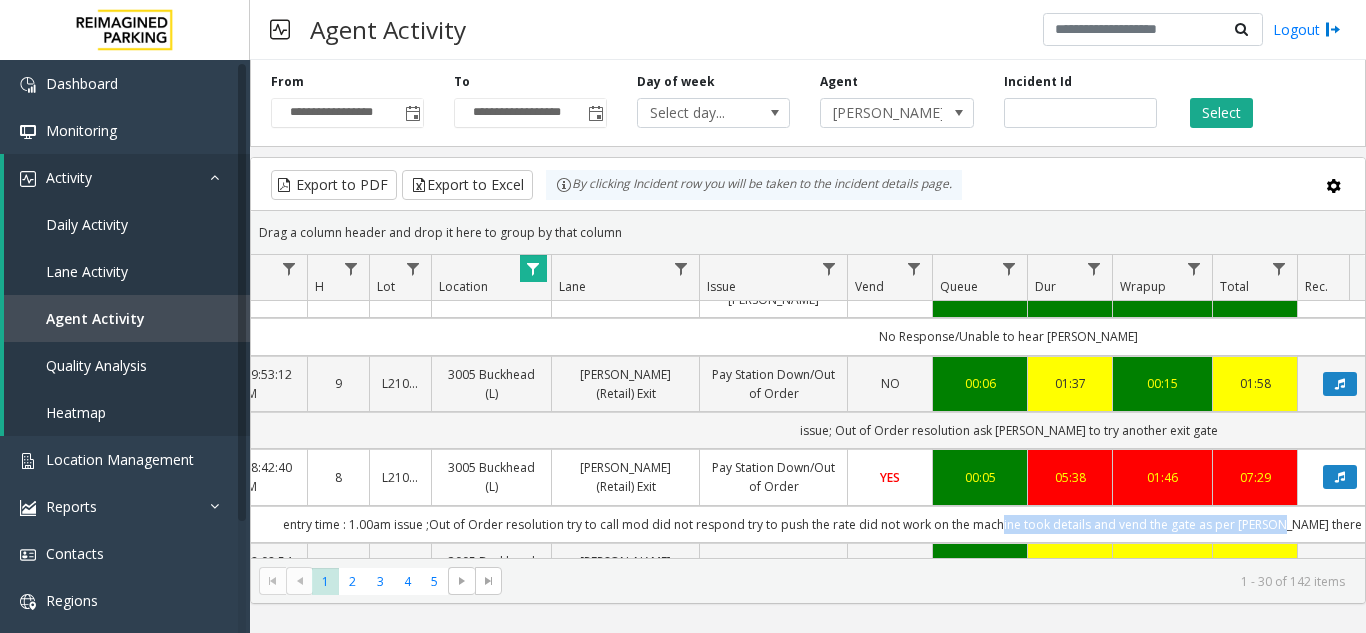 click on "entry time : 1.00am
issue ;Out of Order
resolution try to call mod did not respond try to push the rate did not work on the machine  took details and vend the gate as per [PERSON_NAME] there is queue  behind him ; Customer : [PERSON_NAME]; Ticket : 166636" 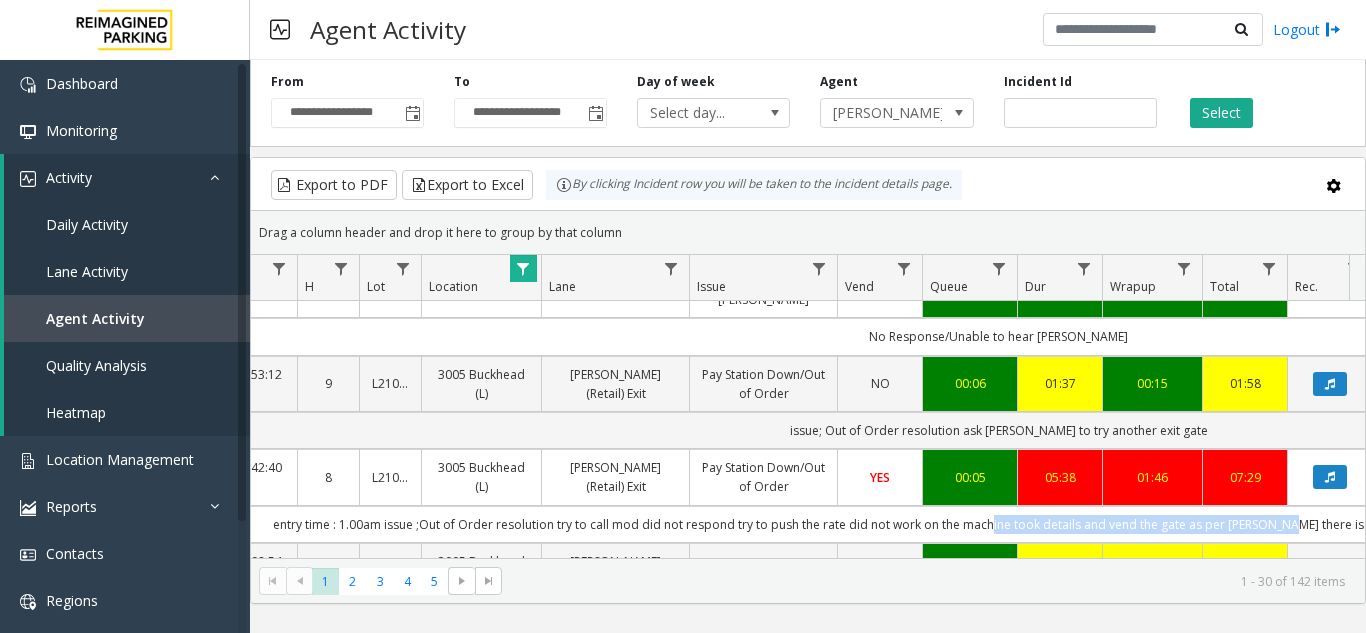 click on "entry time : 1.00am
issue ;Out of Order
resolution try to call mod did not respond try to push the rate did not work on the machine  took details and vend the gate as per [PERSON_NAME] there is queue  behind him ; Customer : [PERSON_NAME]; Ticket : 166636" 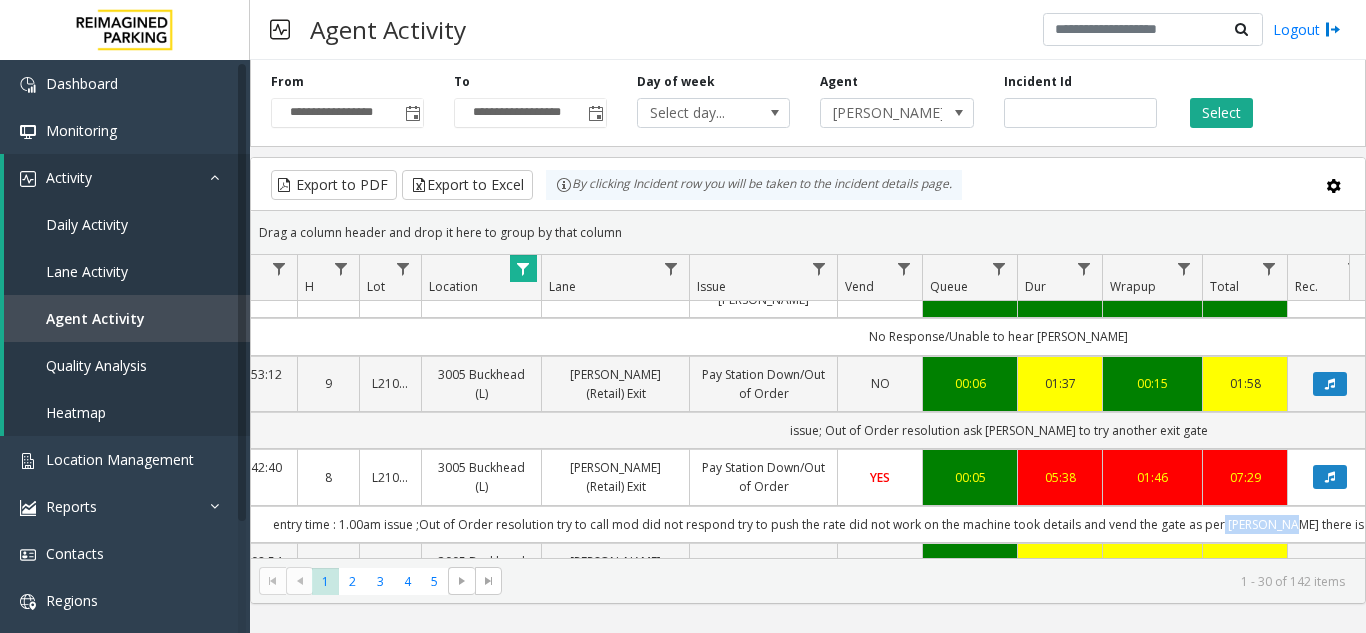 scroll, scrollTop: 2400, scrollLeft: 245, axis: both 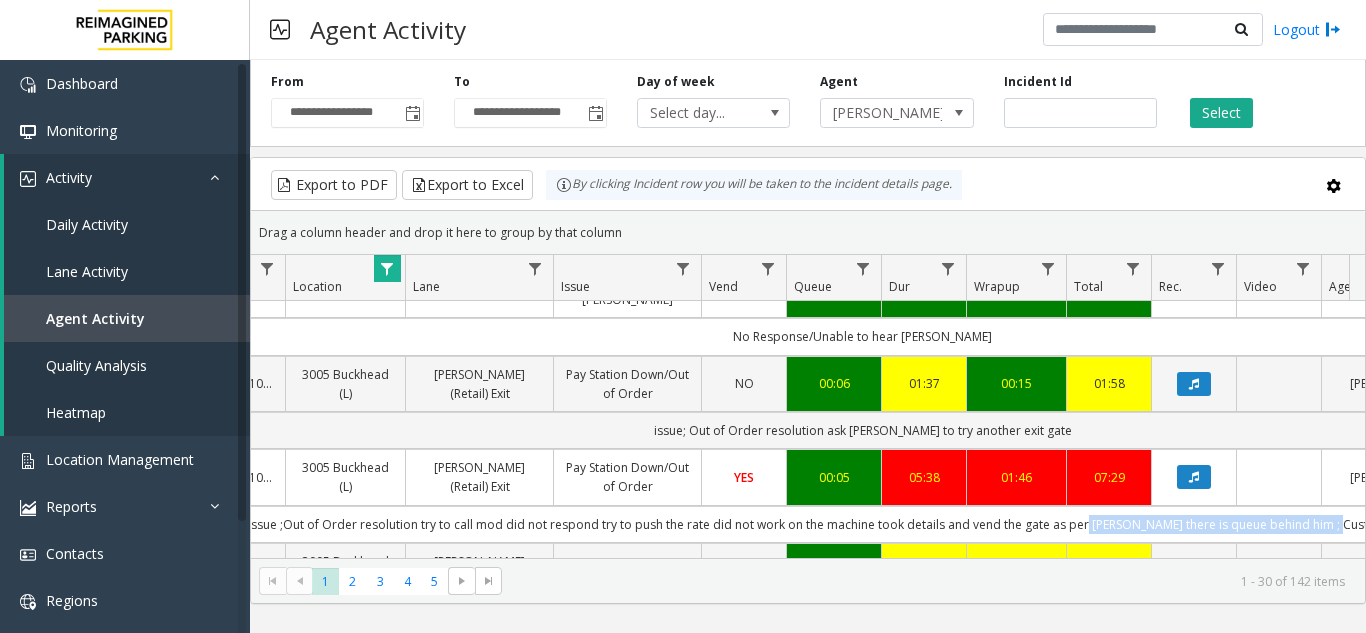 drag, startPoint x: 1267, startPoint y: 409, endPoint x: 1340, endPoint y: 416, distance: 73.33485 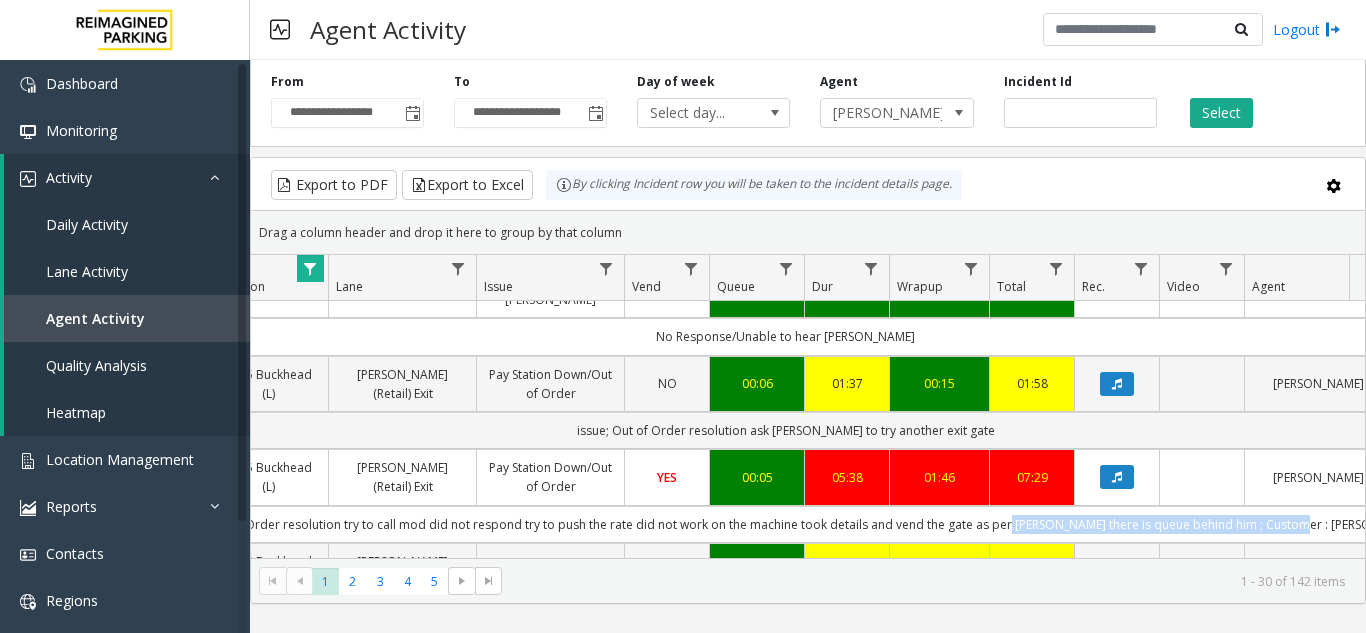 click on "entry time : 1.00am
issue ;Out of Order
resolution try to call mod did not respond try to push the rate did not work on the machine  took details and vend the gate as per [PERSON_NAME] there is queue  behind him ; Customer : [PERSON_NAME]; Ticket : 166636" 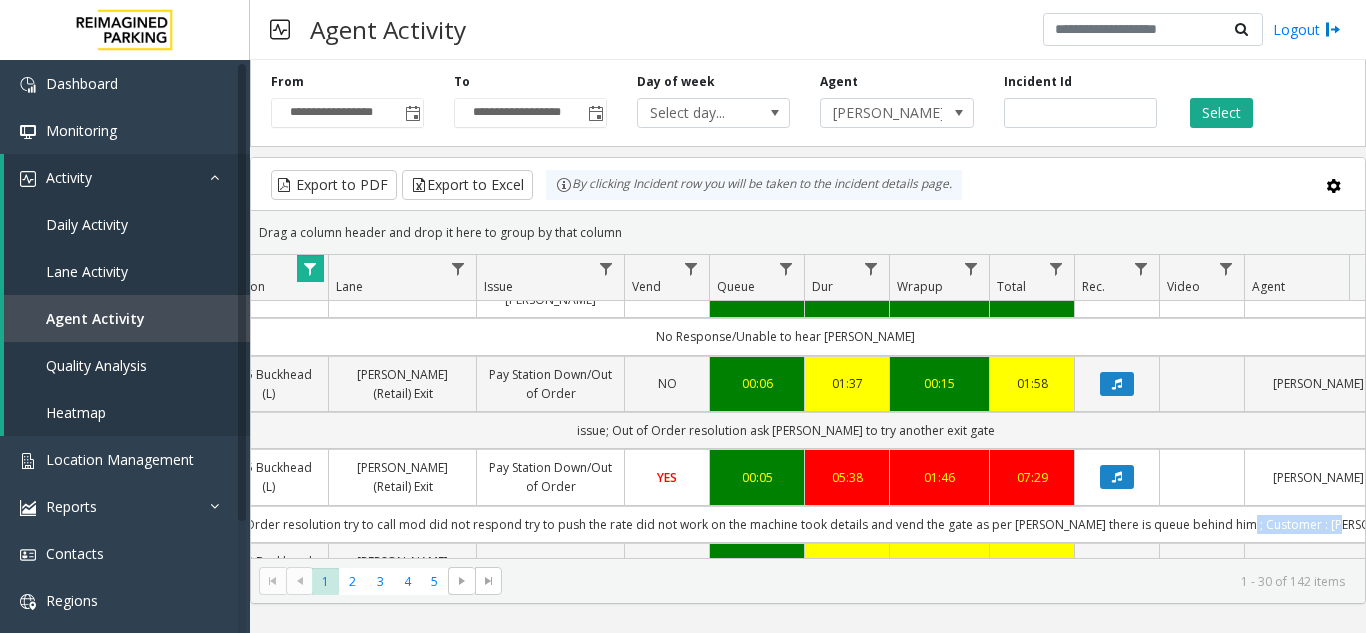 scroll, scrollTop: 2400, scrollLeft: 556, axis: both 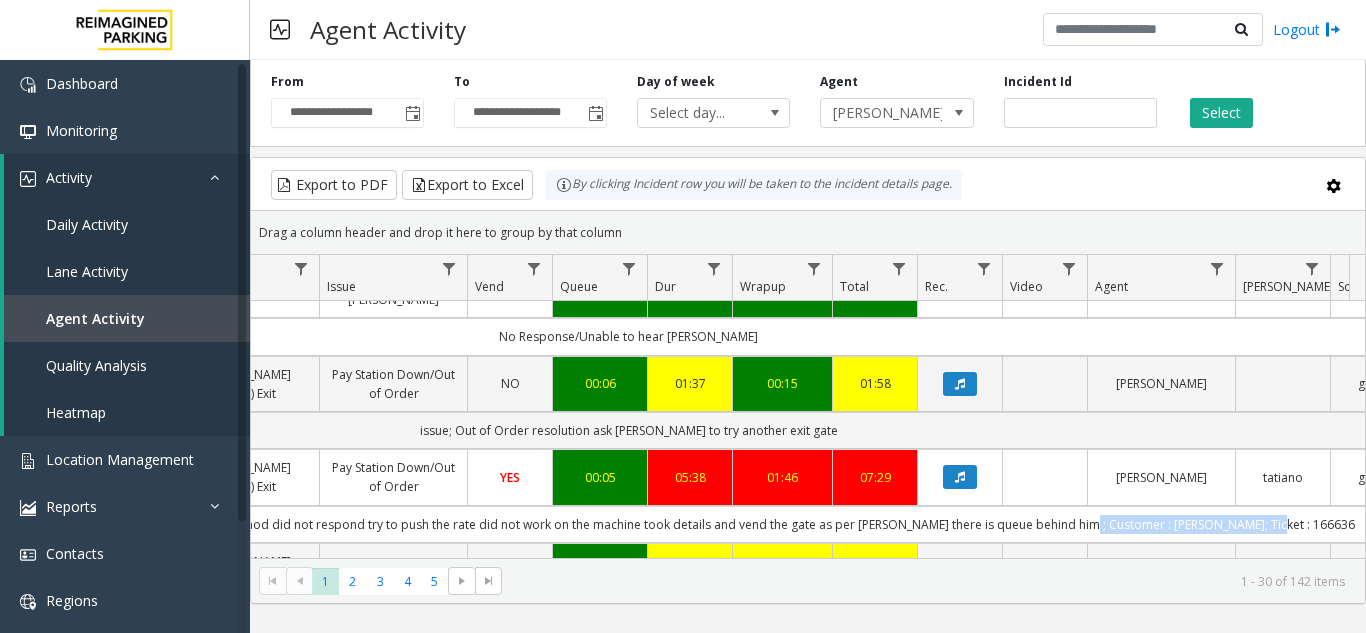 drag, startPoint x: 1276, startPoint y: 408, endPoint x: 1341, endPoint y: 413, distance: 65.192024 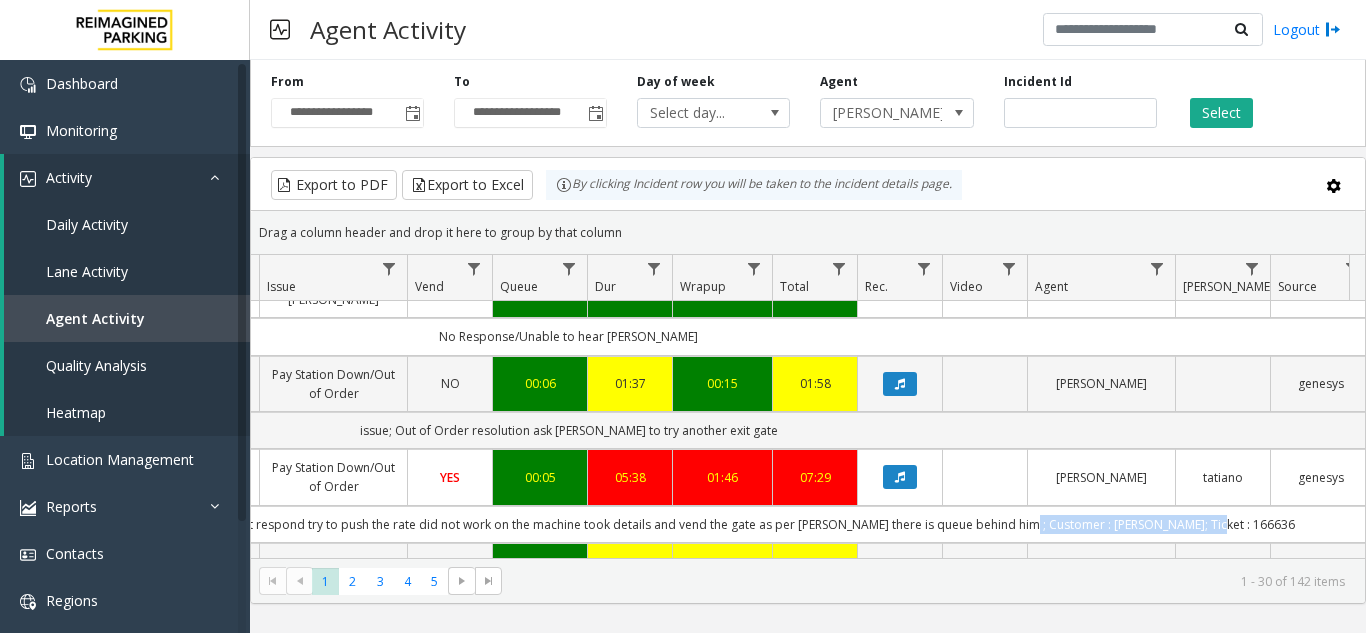 click on "entry time : 1.00am
issue ;Out of Order
resolution try to call mod did not respond try to push the rate did not work on the machine  took details and vend the gate as per [PERSON_NAME] there is queue  behind him ; Customer : [PERSON_NAME]; Ticket : 166636" 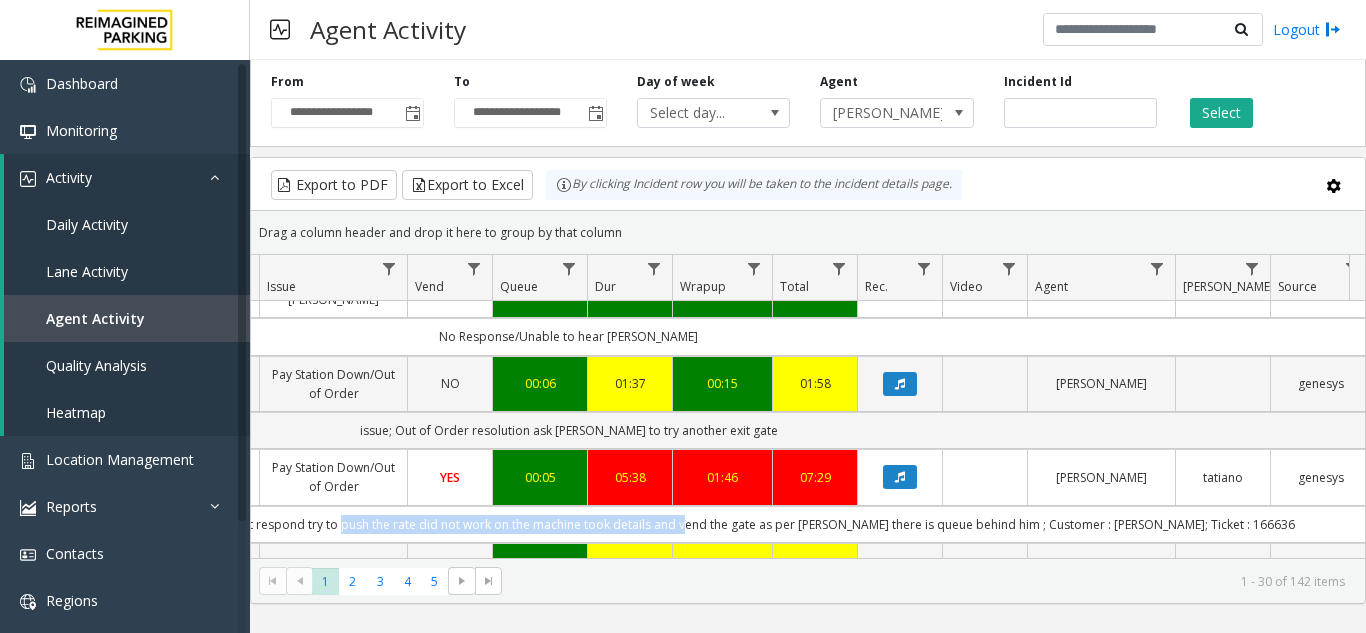 drag, startPoint x: 388, startPoint y: 409, endPoint x: 728, endPoint y: 412, distance: 340.01324 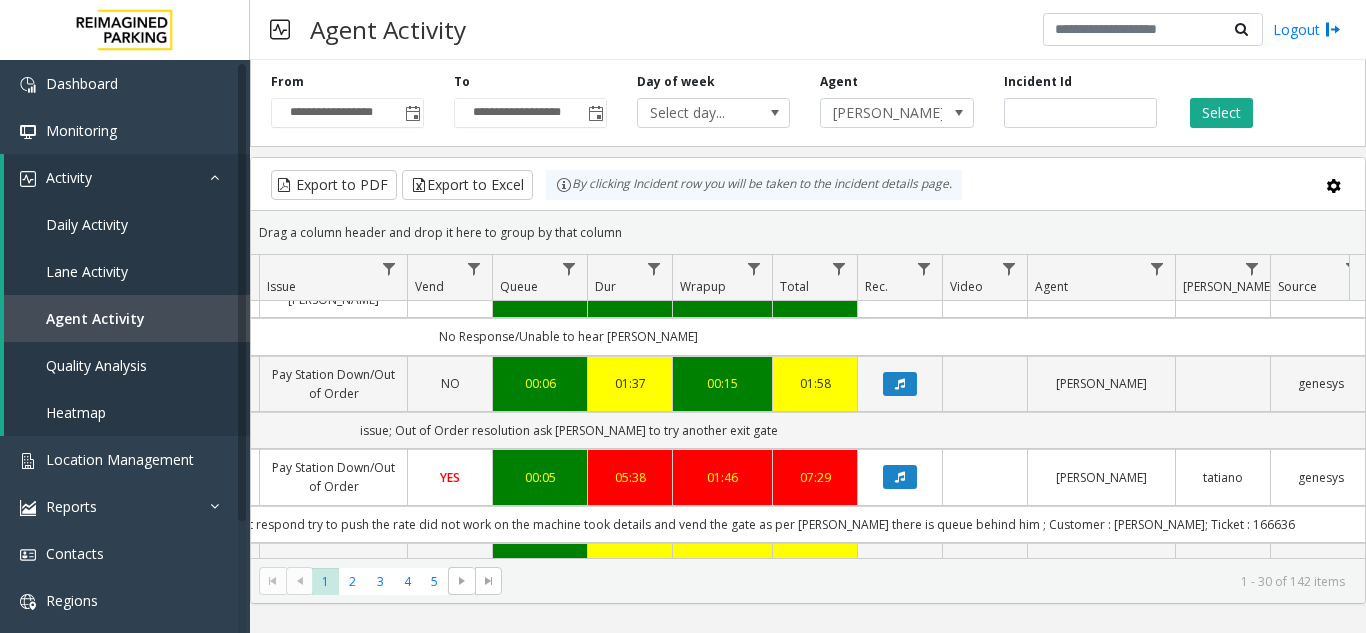 click on "entry time : 1.00am
issue ;Out of Order
resolution try to call mod did not respond try to push the rate did not work on the machine  took details and vend the gate as per [PERSON_NAME] there is queue  behind him ; Customer : [PERSON_NAME]; Ticket : 166636" 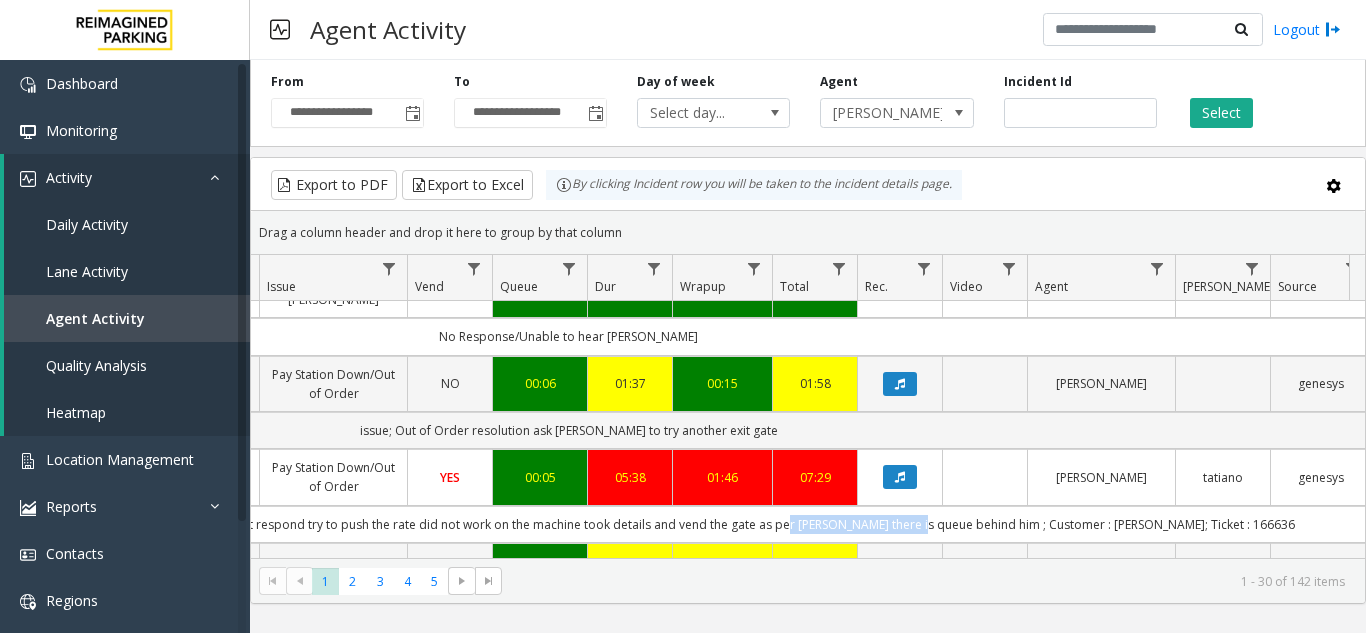 drag, startPoint x: 837, startPoint y: 412, endPoint x: 959, endPoint y: 405, distance: 122.20065 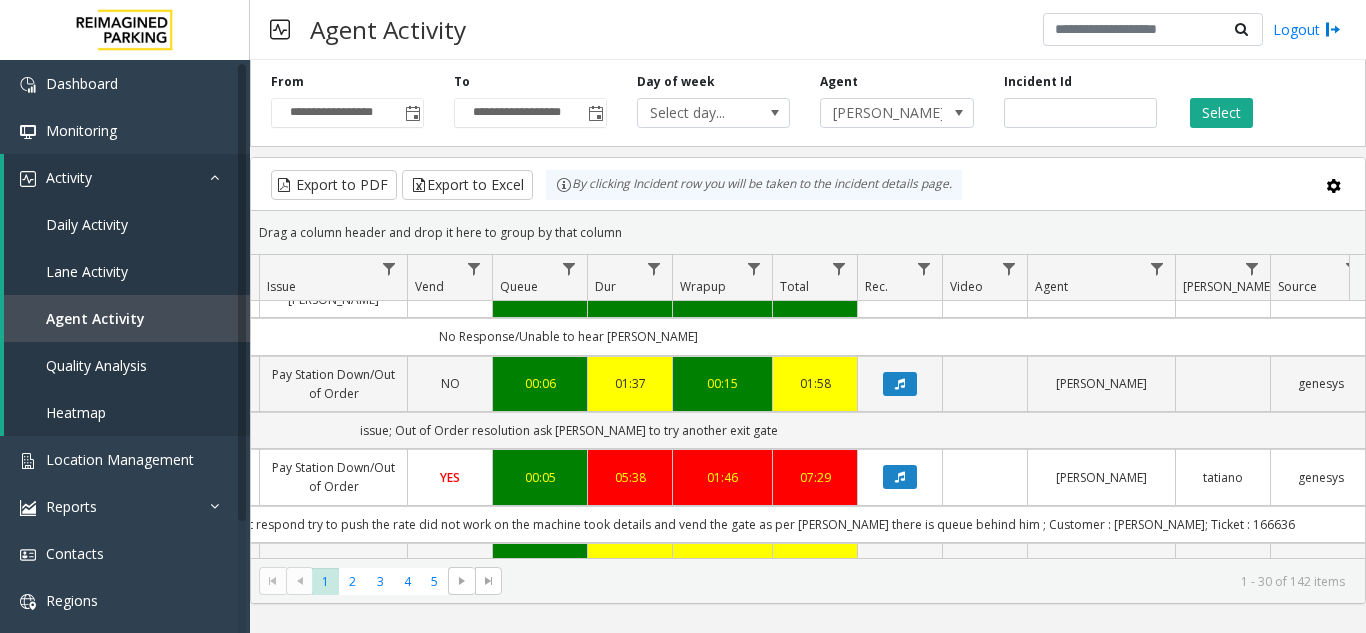 click on "entry time : 1.00am
issue ;Out of Order
resolution try to call mod did not respond try to push the rate did not work on the machine  took details and vend the gate as per [PERSON_NAME] there is queue  behind him ; Customer : [PERSON_NAME]; Ticket : 166636" 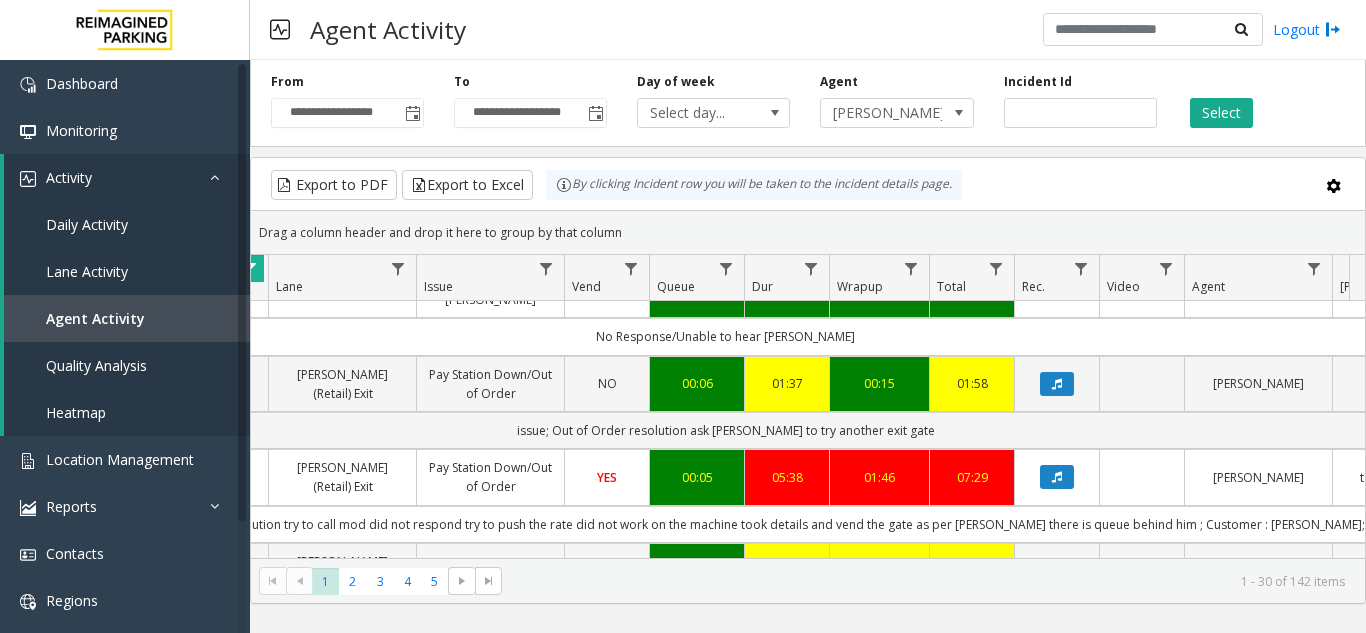 scroll, scrollTop: 2400, scrollLeft: 321, axis: both 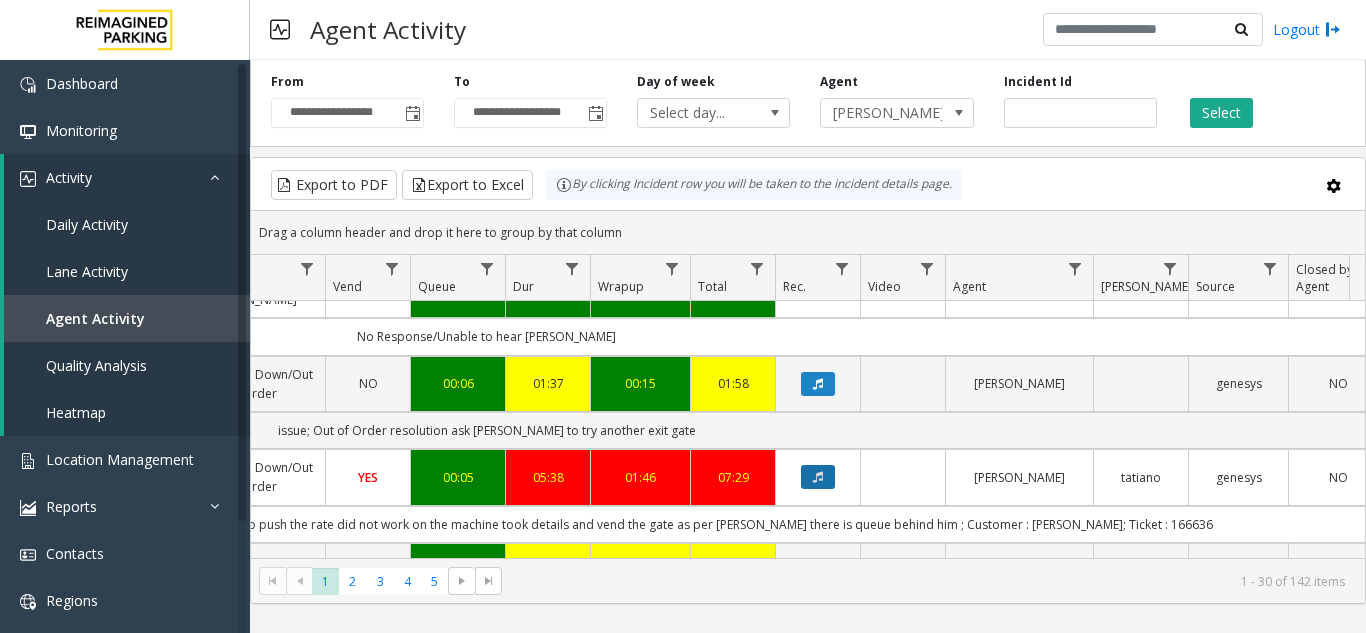 click 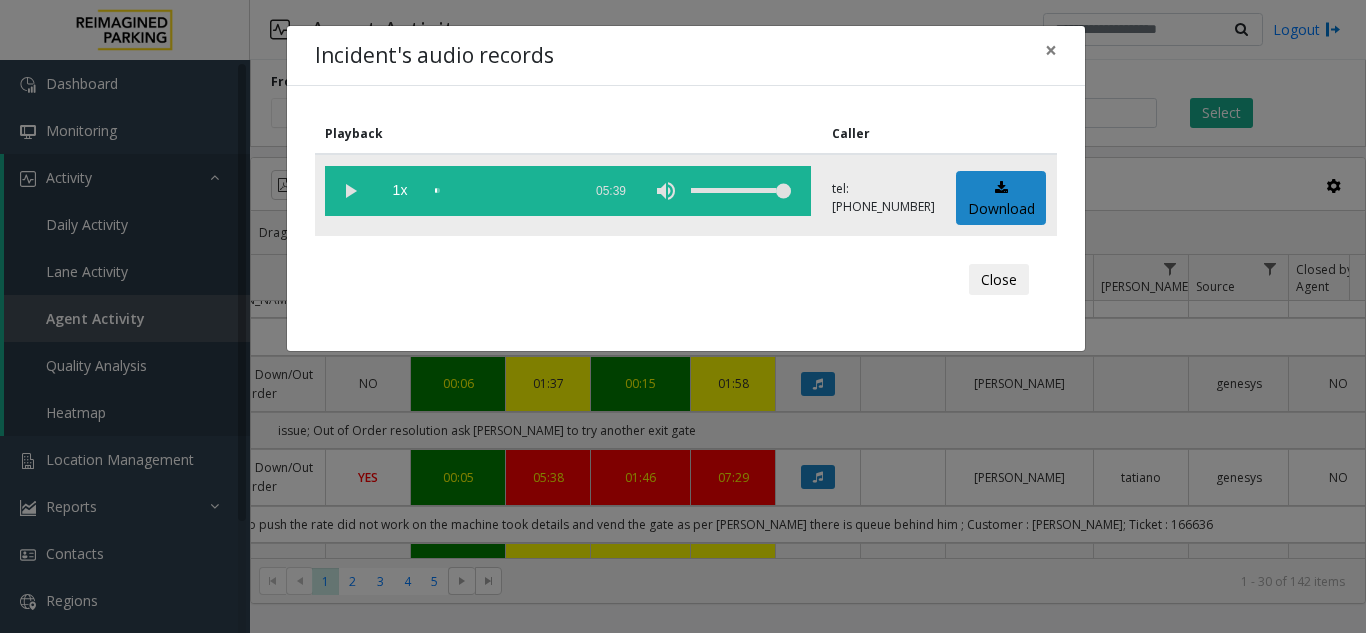 click 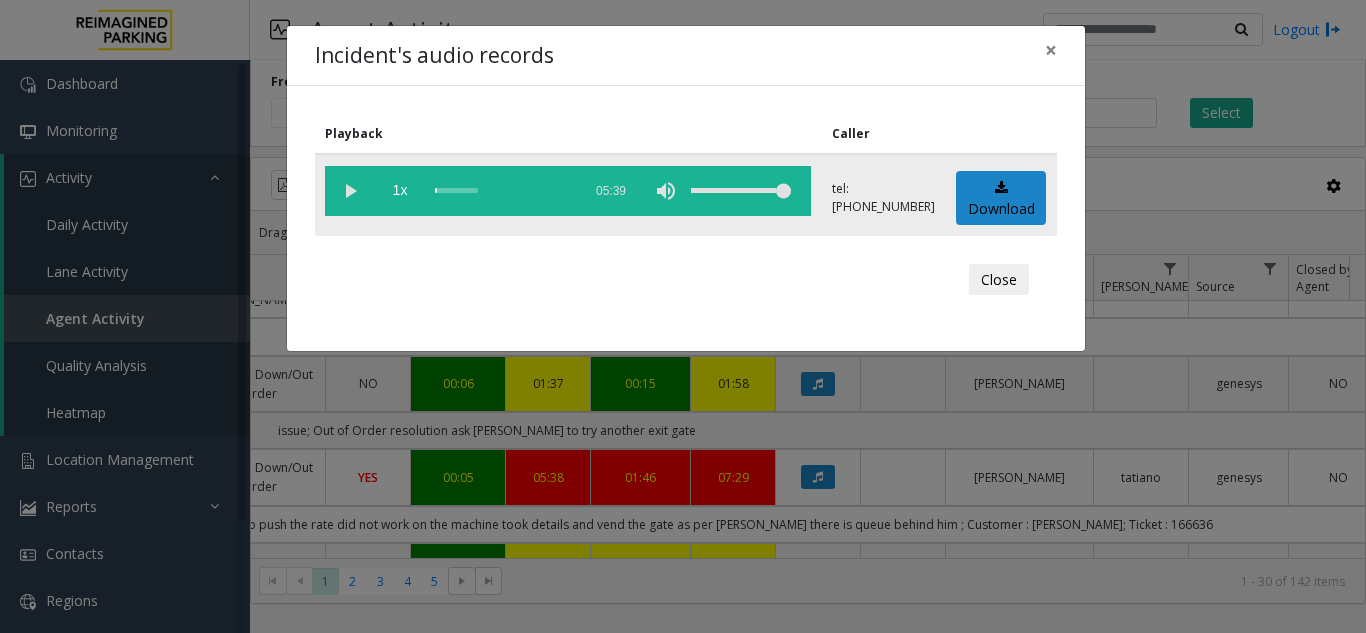 click 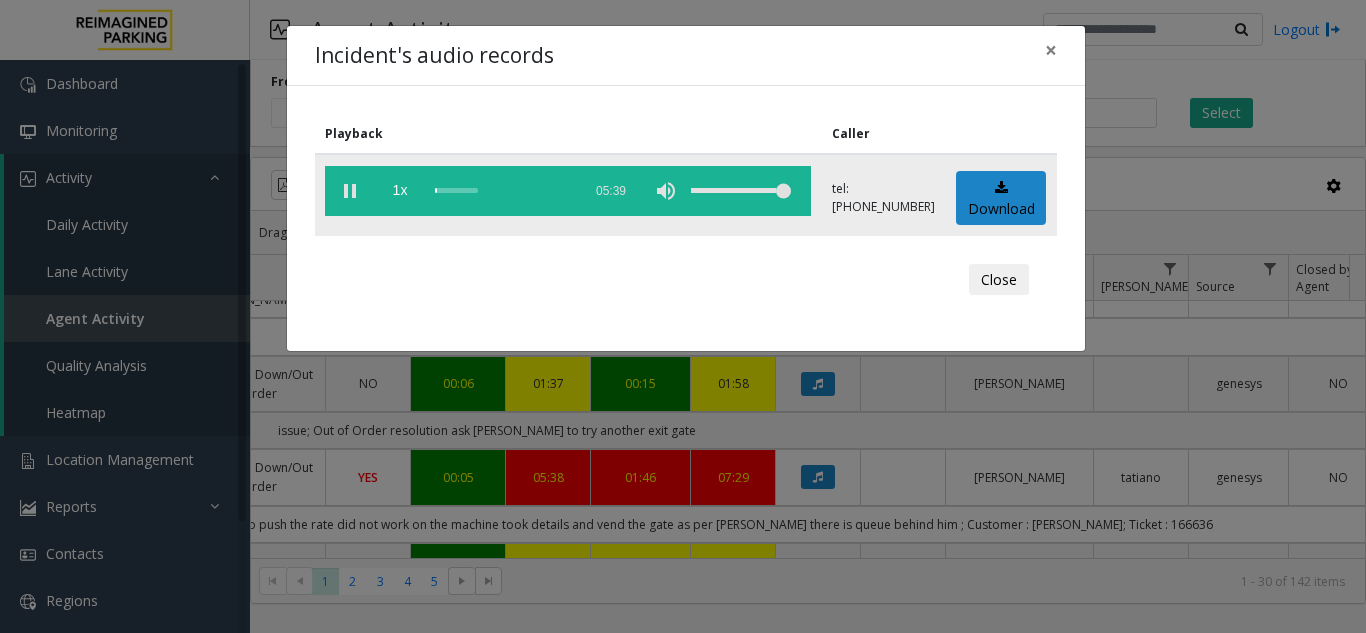 click 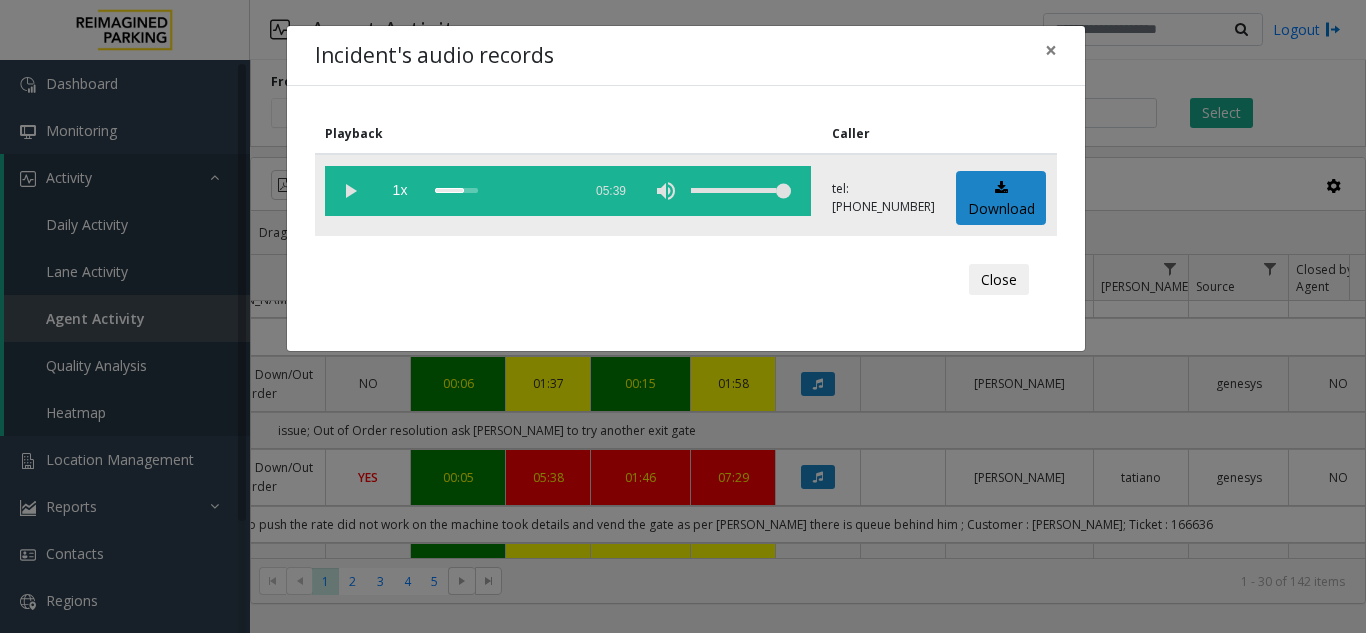 click 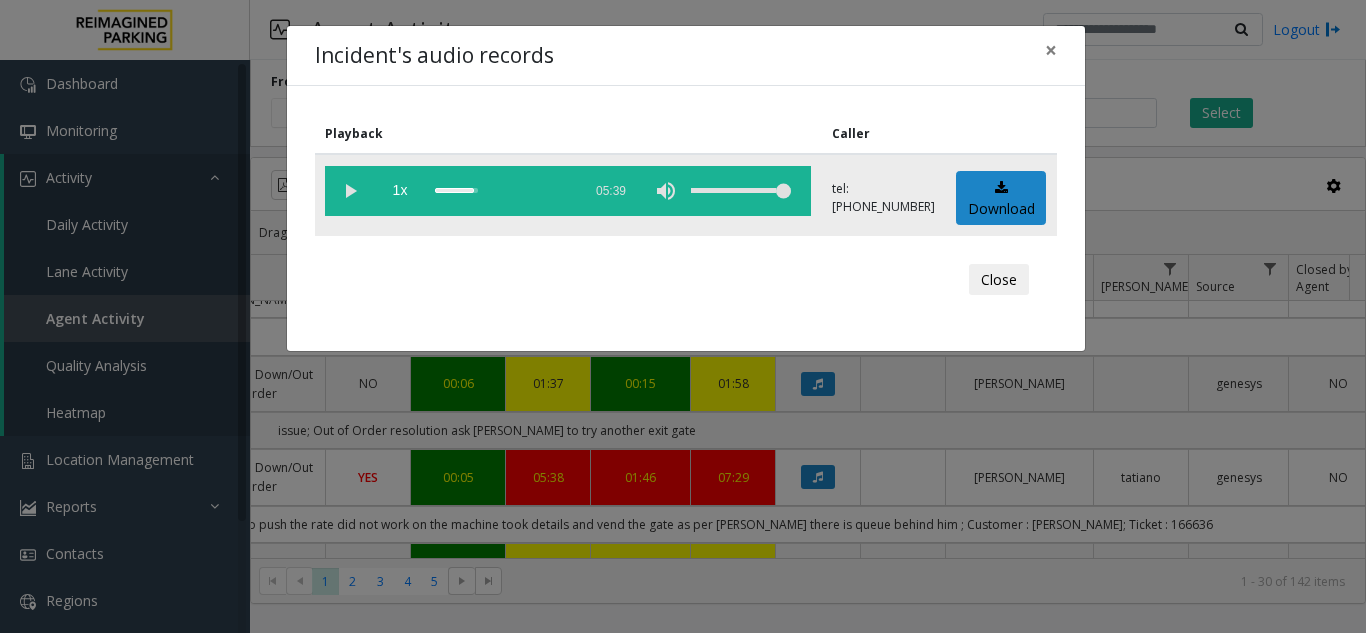 click 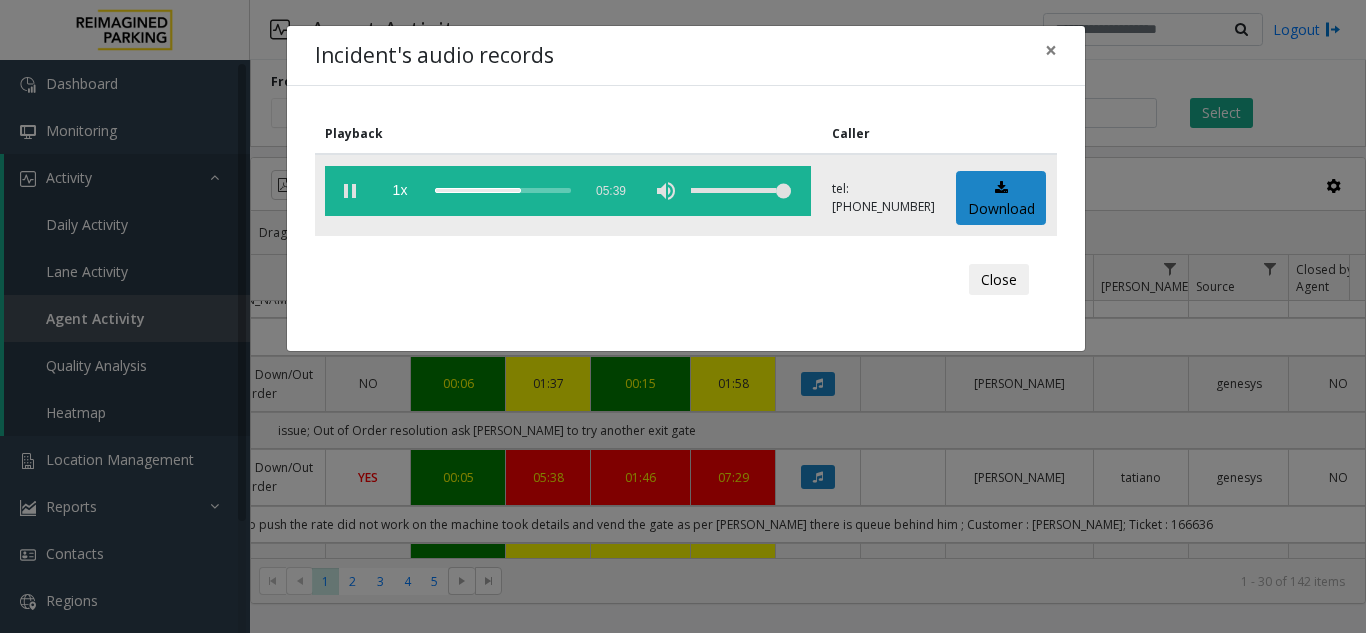 click 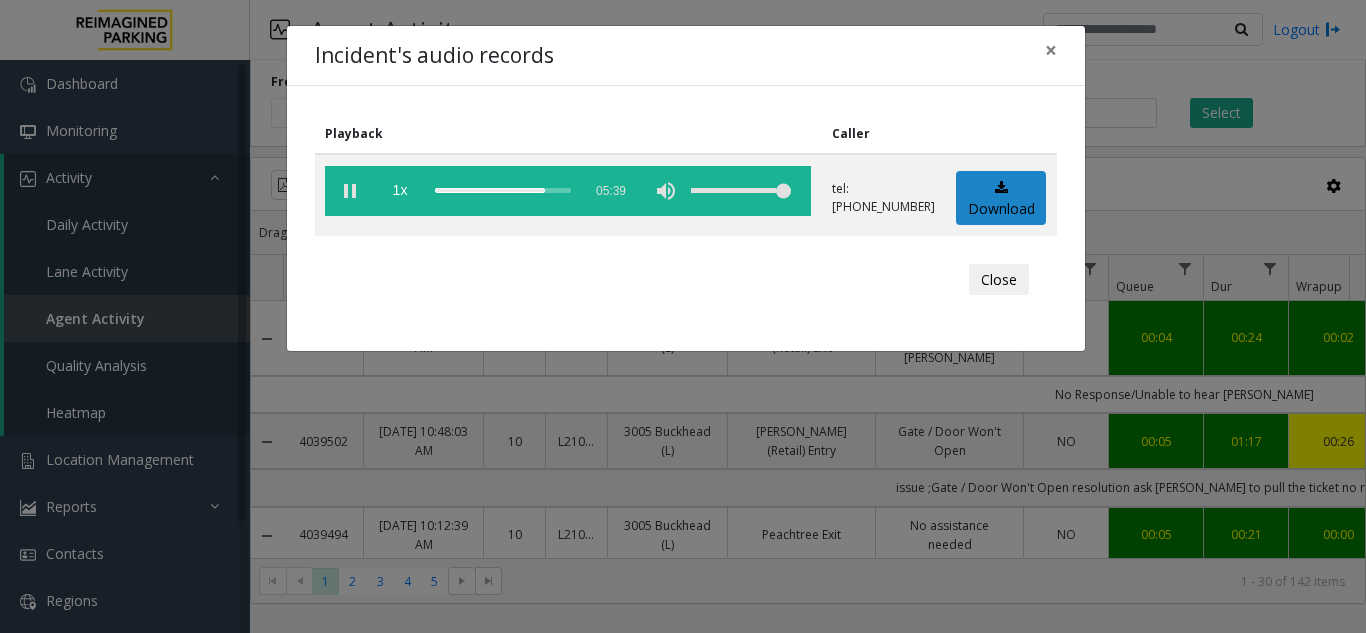 scroll, scrollTop: 0, scrollLeft: 0, axis: both 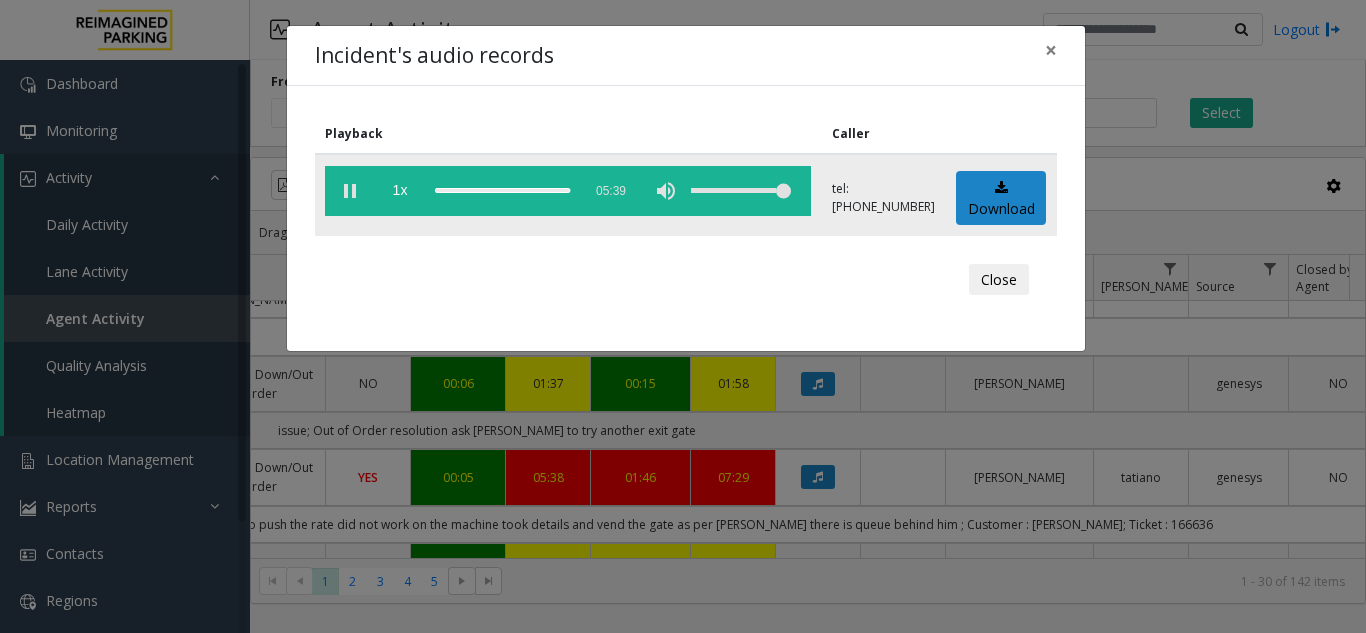 click 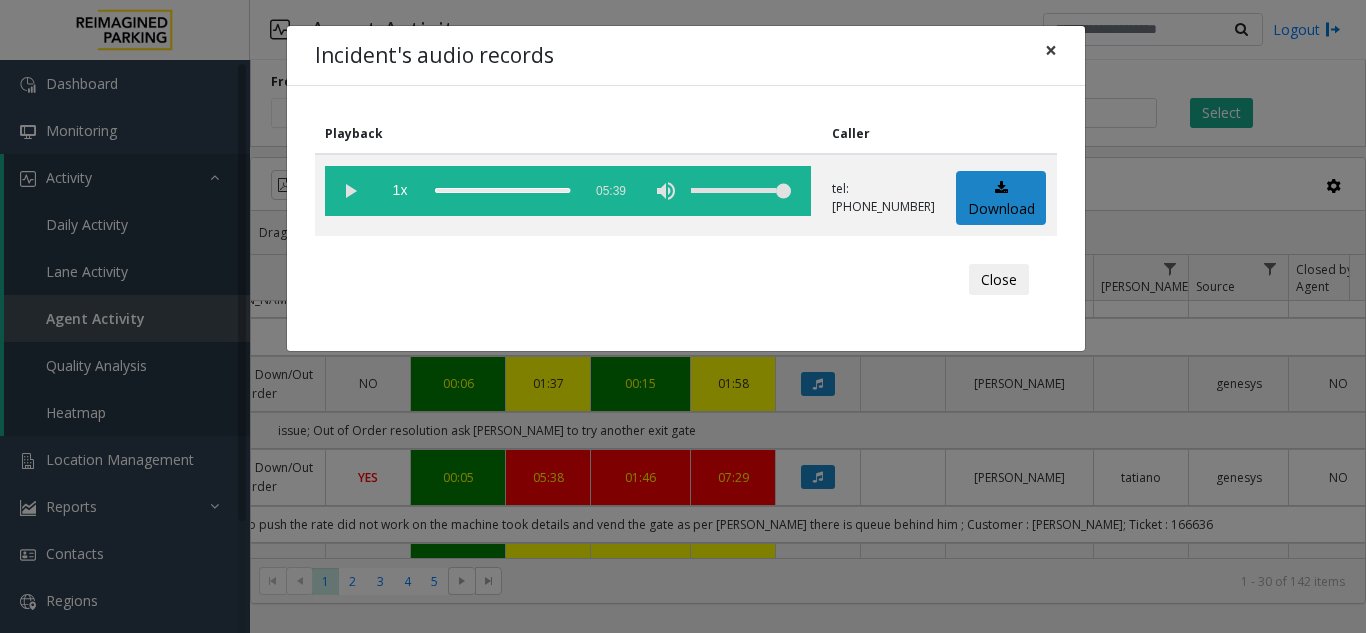 click on "×" 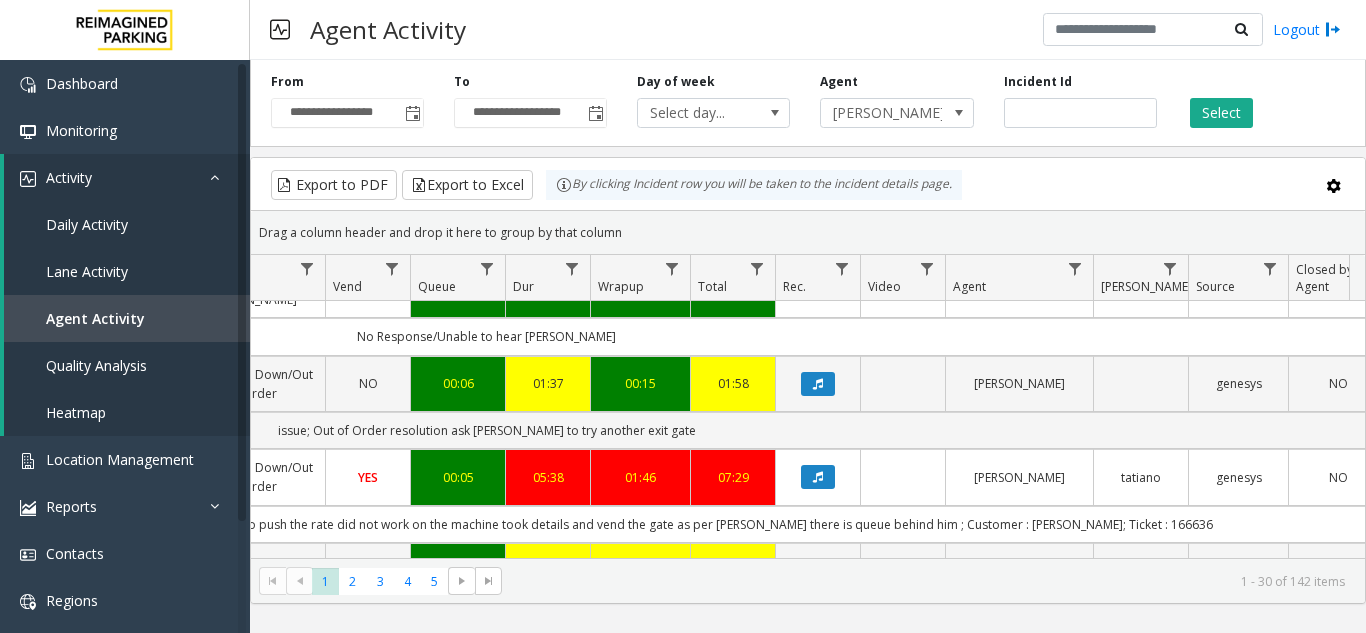 scroll, scrollTop: 2400, scrollLeft: 416, axis: both 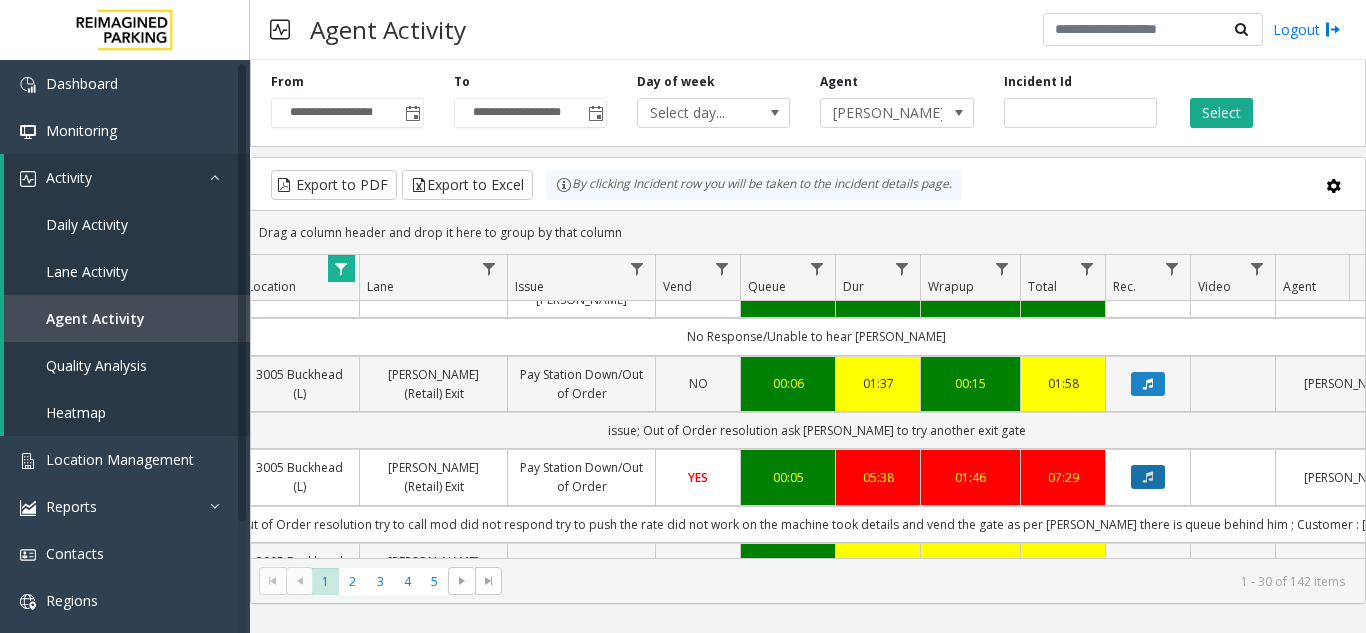 click 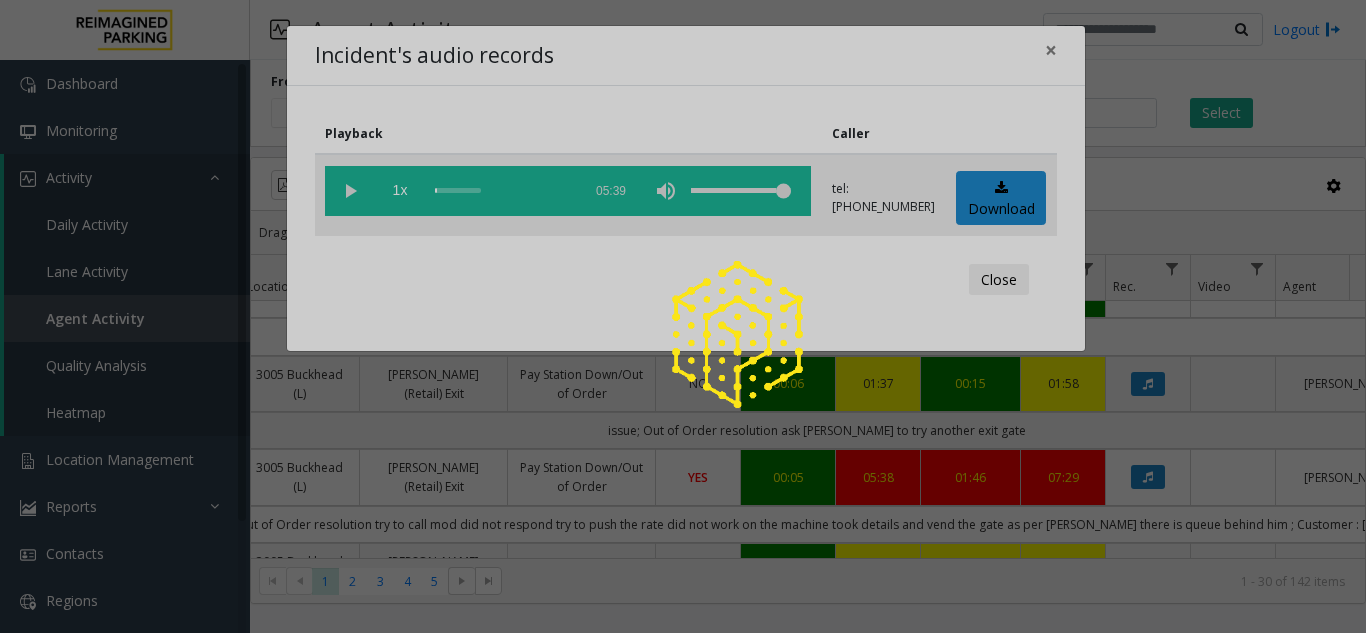 click 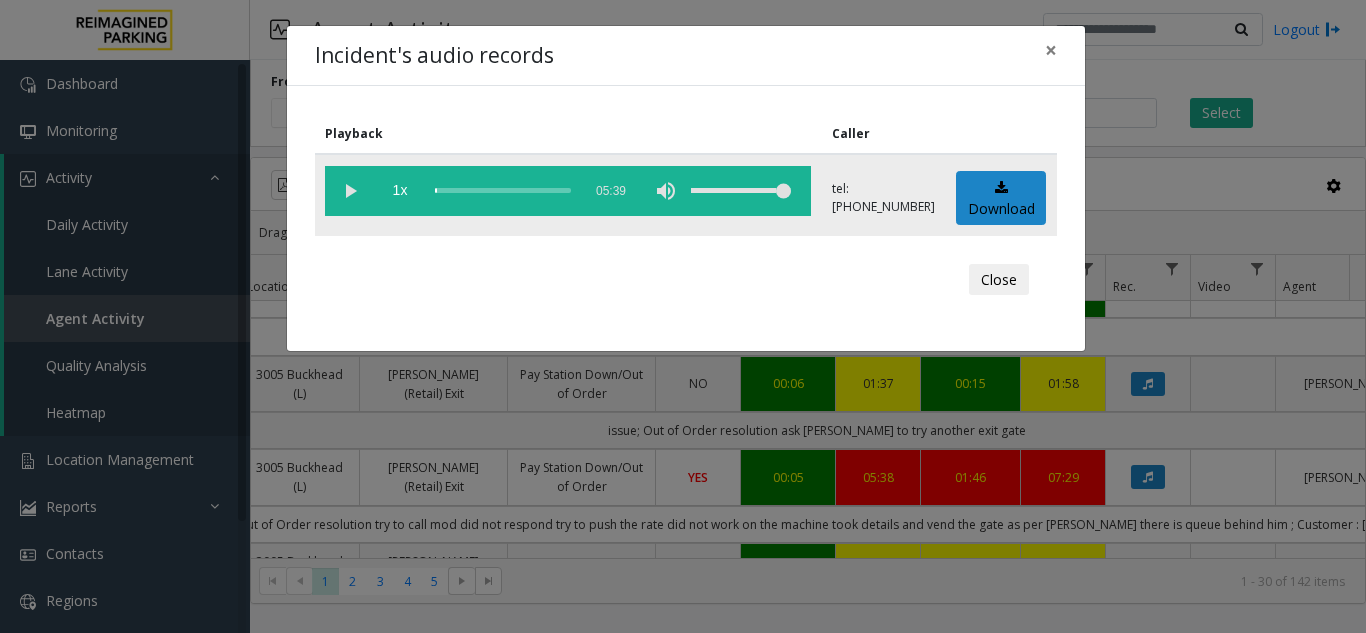 click 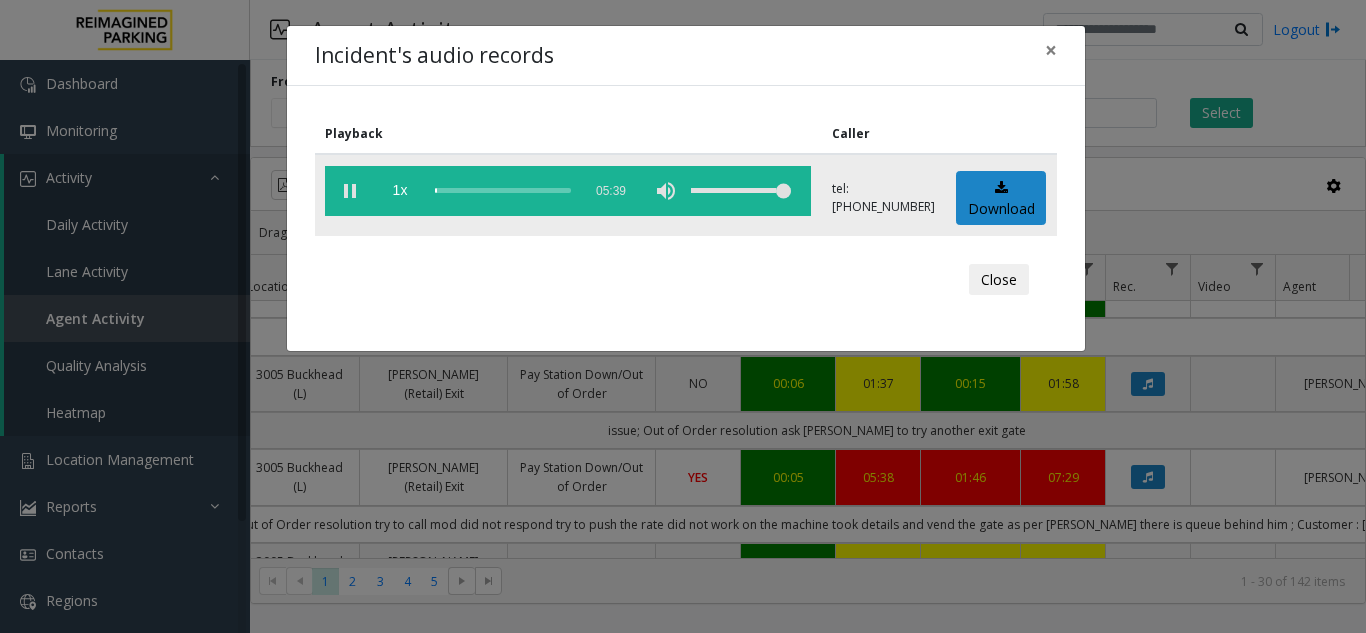 click 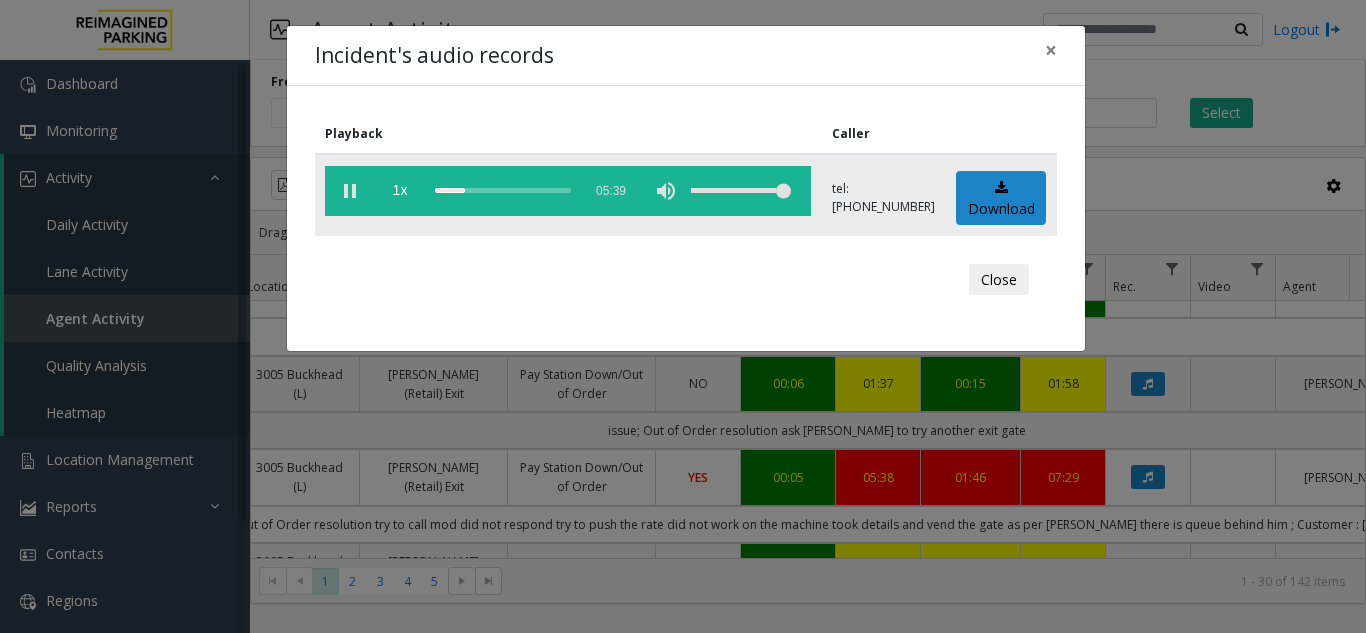 click 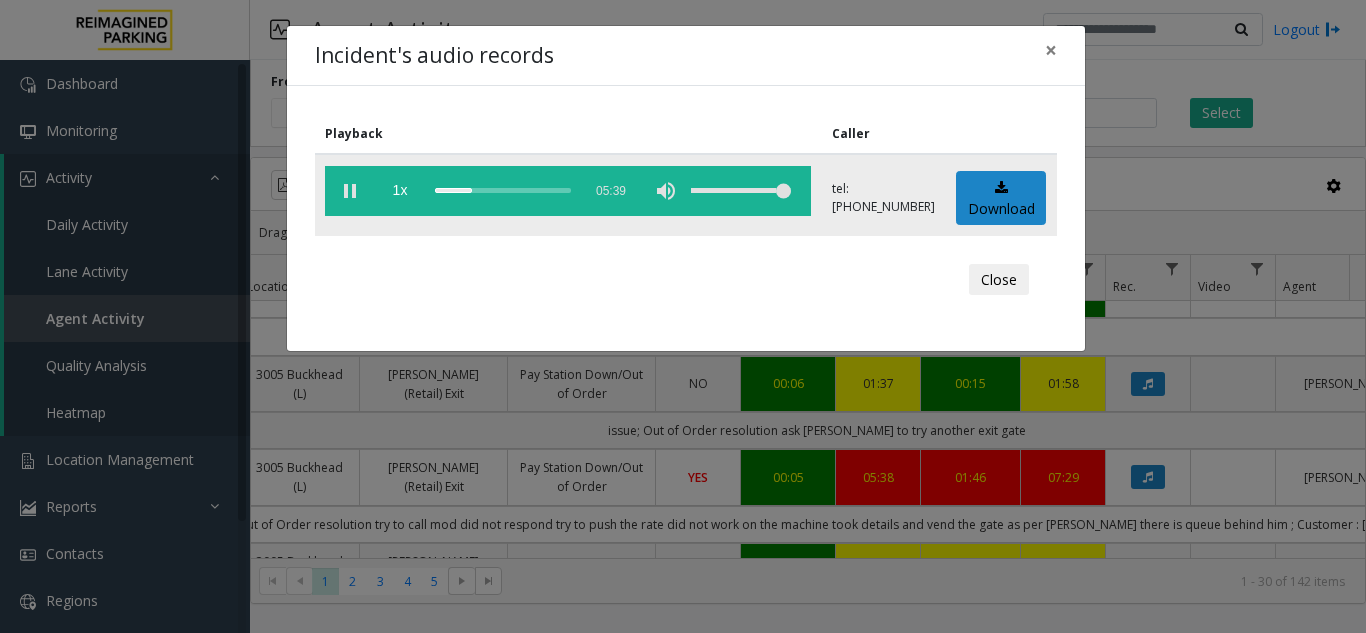 click 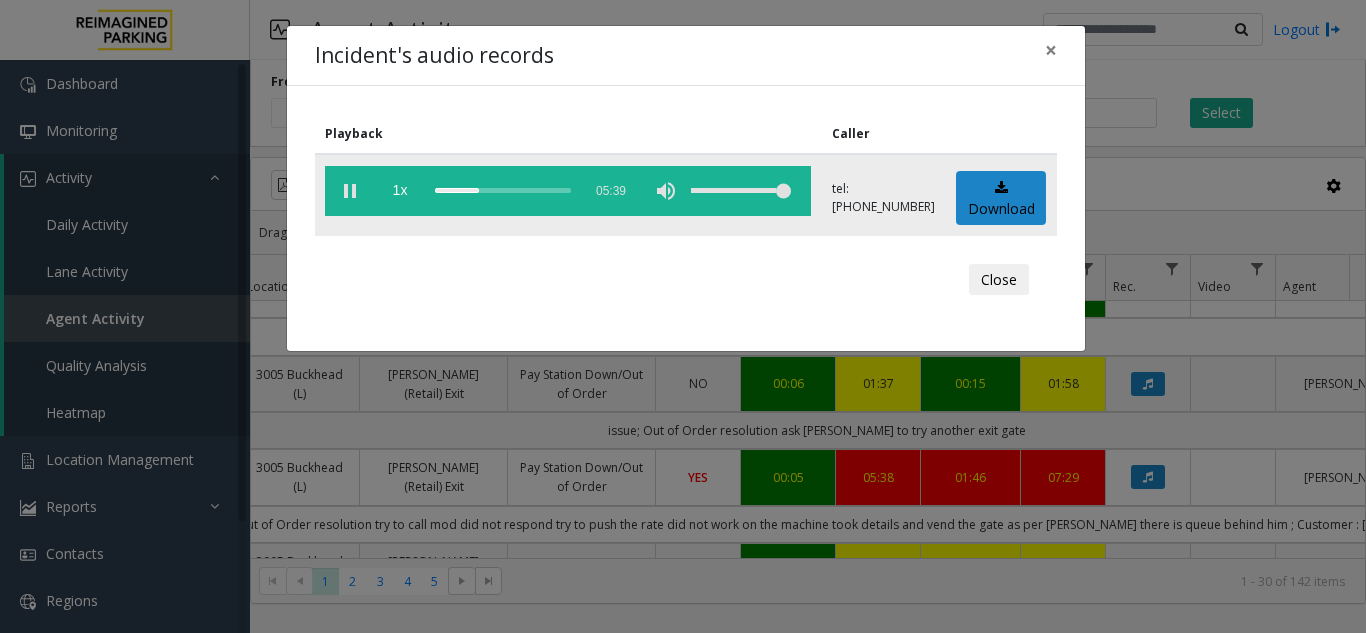 click 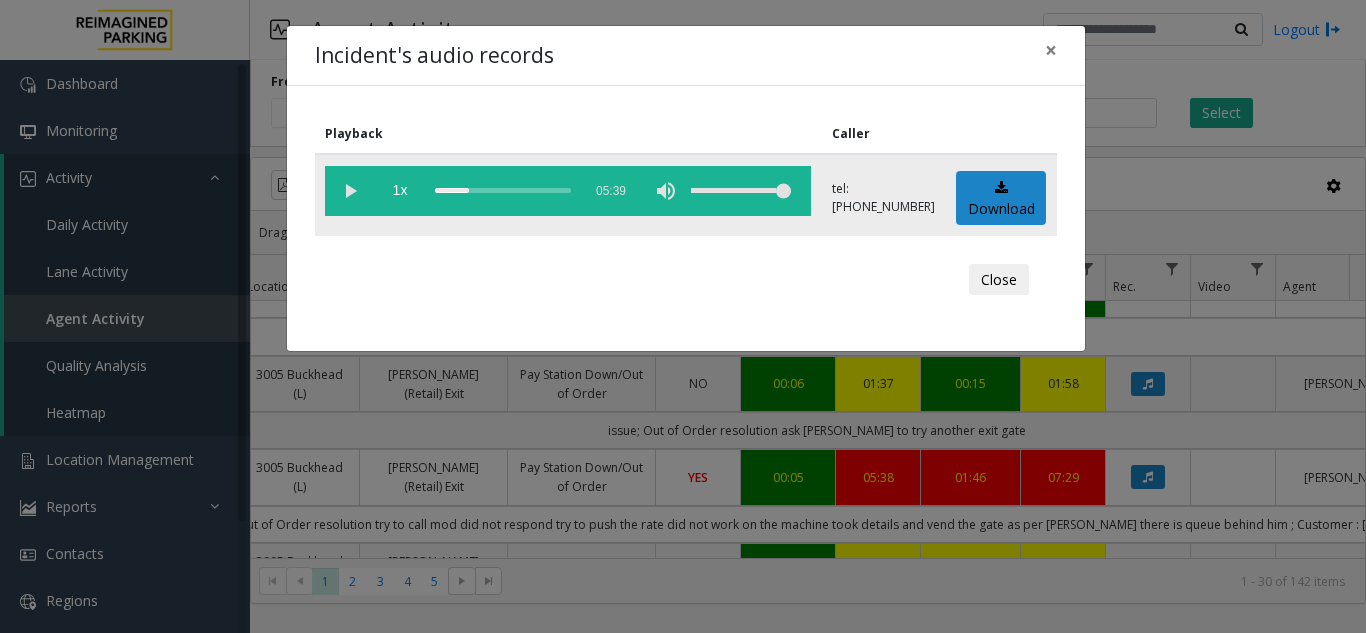click 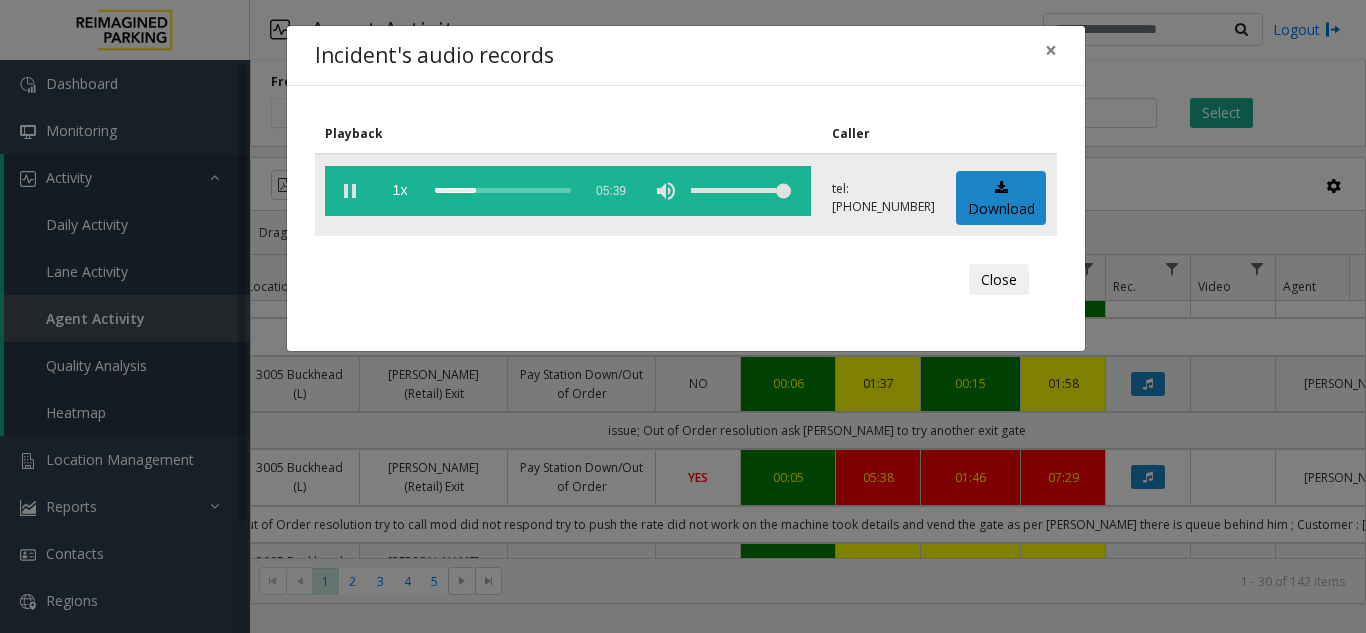 click 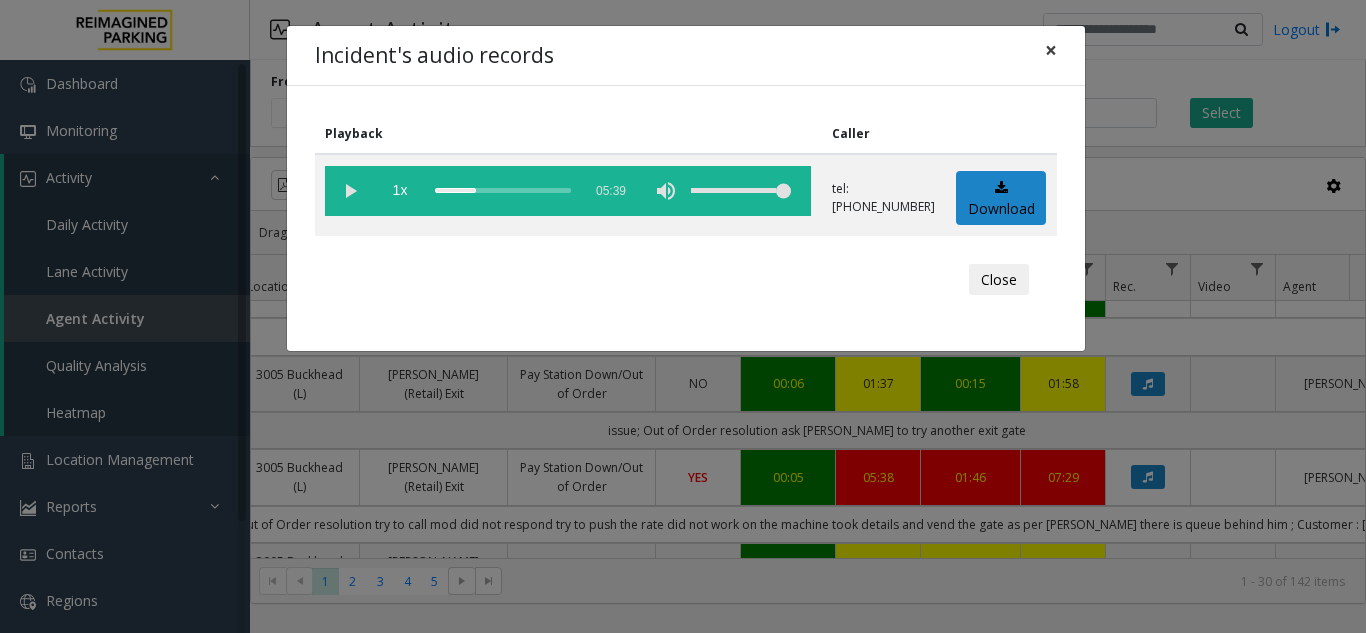 click on "×" 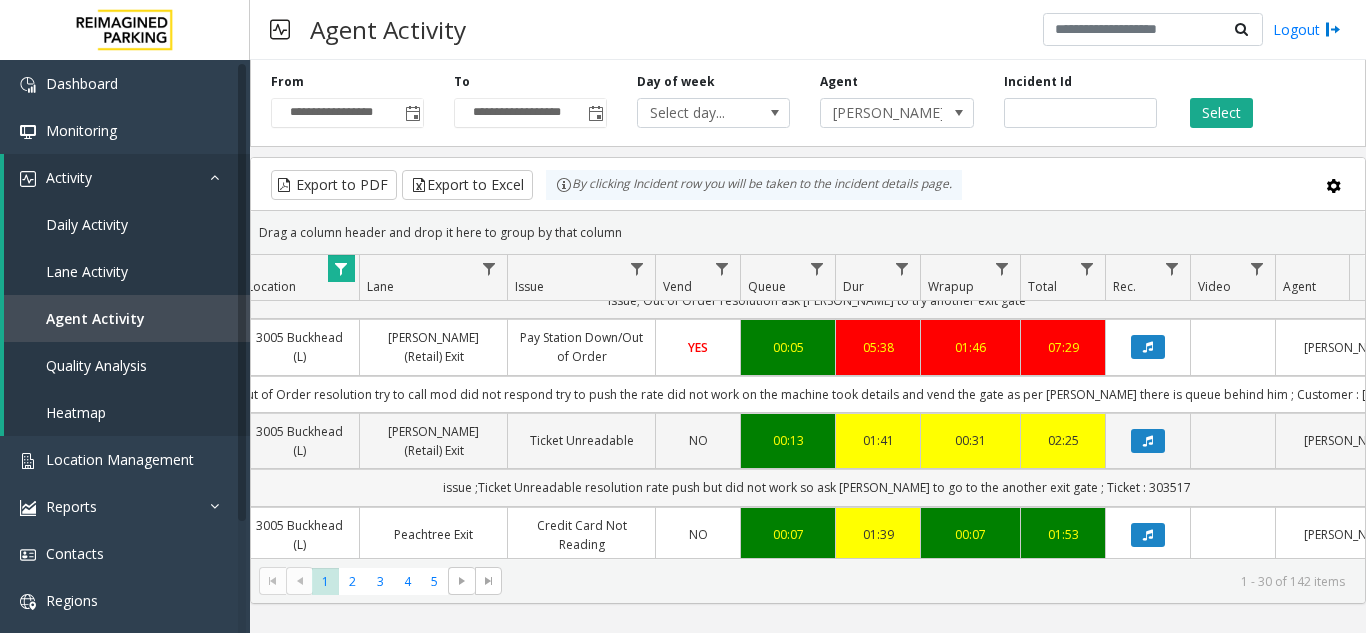 scroll, scrollTop: 2564, scrollLeft: 368, axis: both 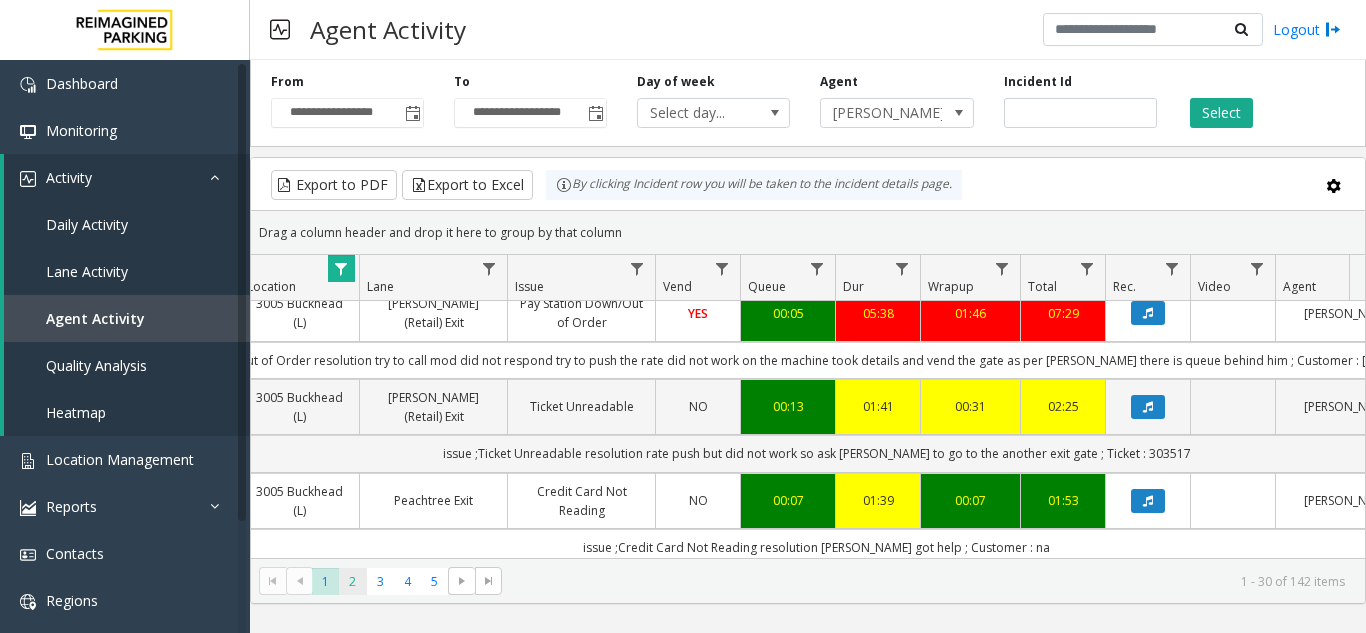 click on "2" 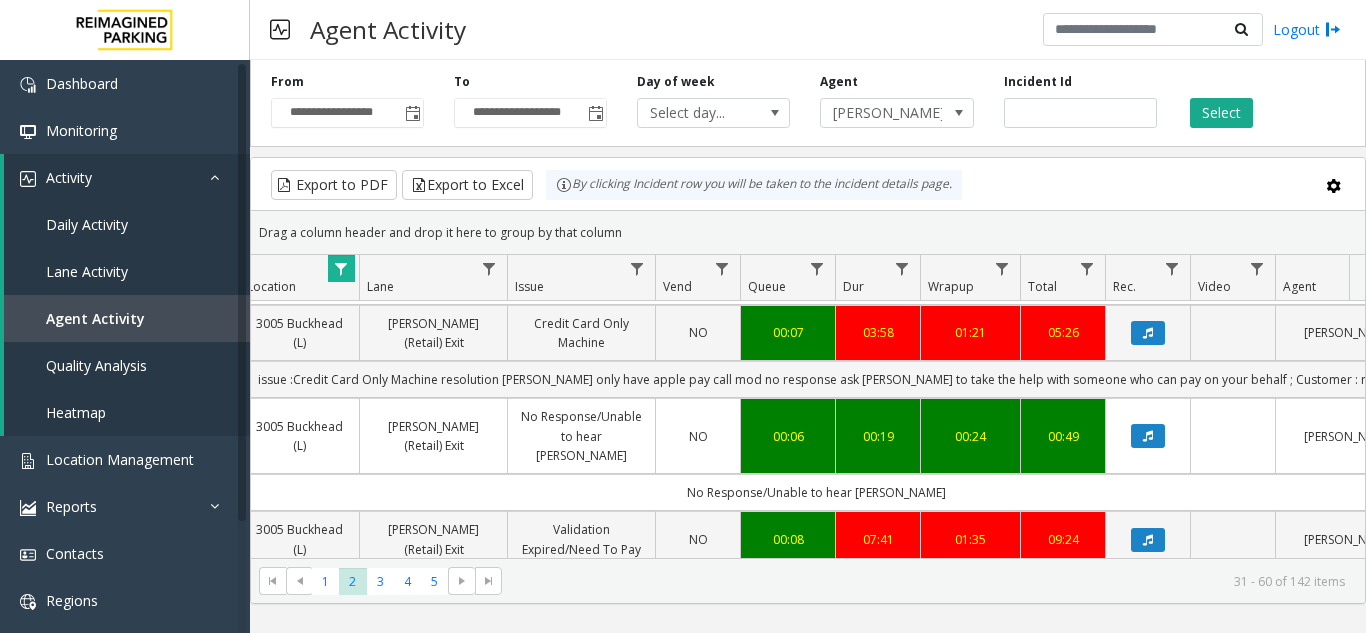 scroll, scrollTop: 2564, scrollLeft: 368, axis: both 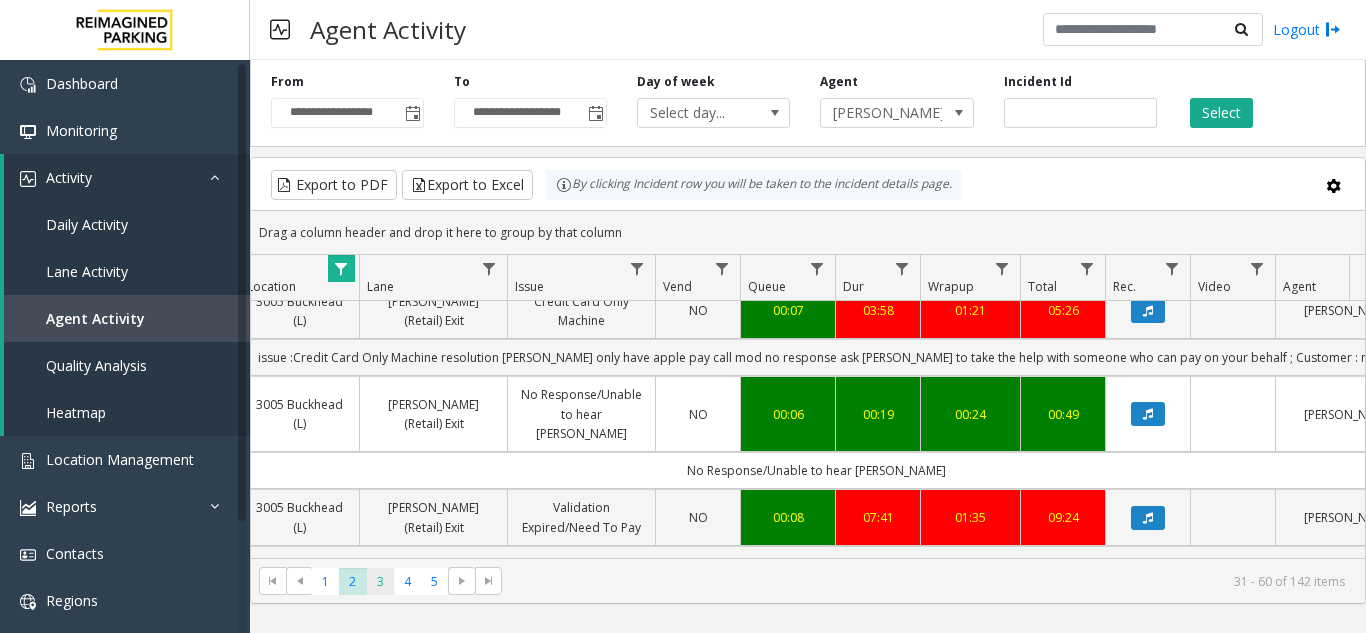 click on "3" 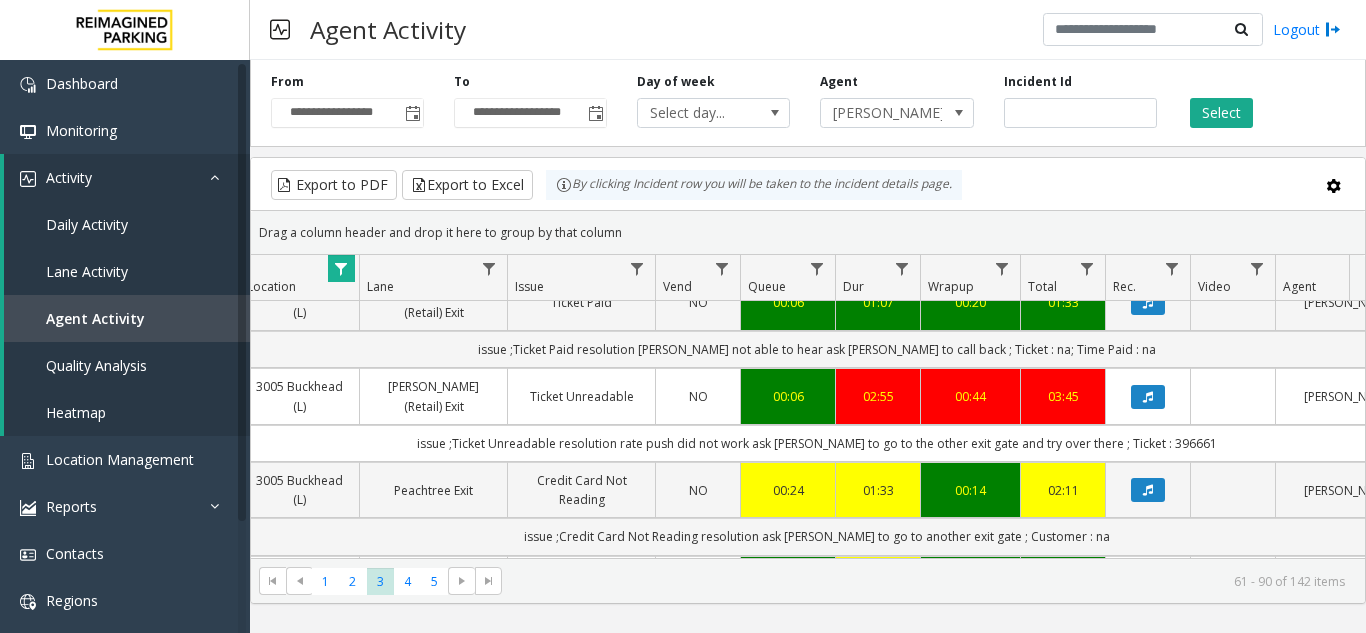 scroll, scrollTop: 600, scrollLeft: 368, axis: both 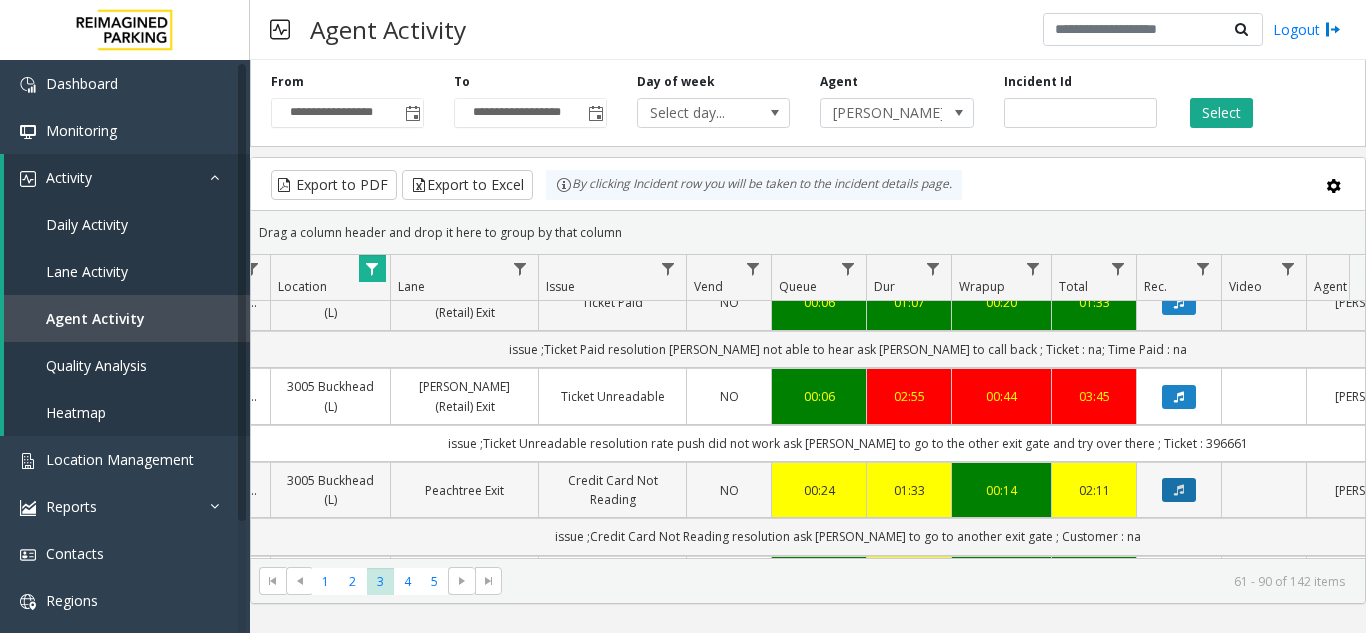 click 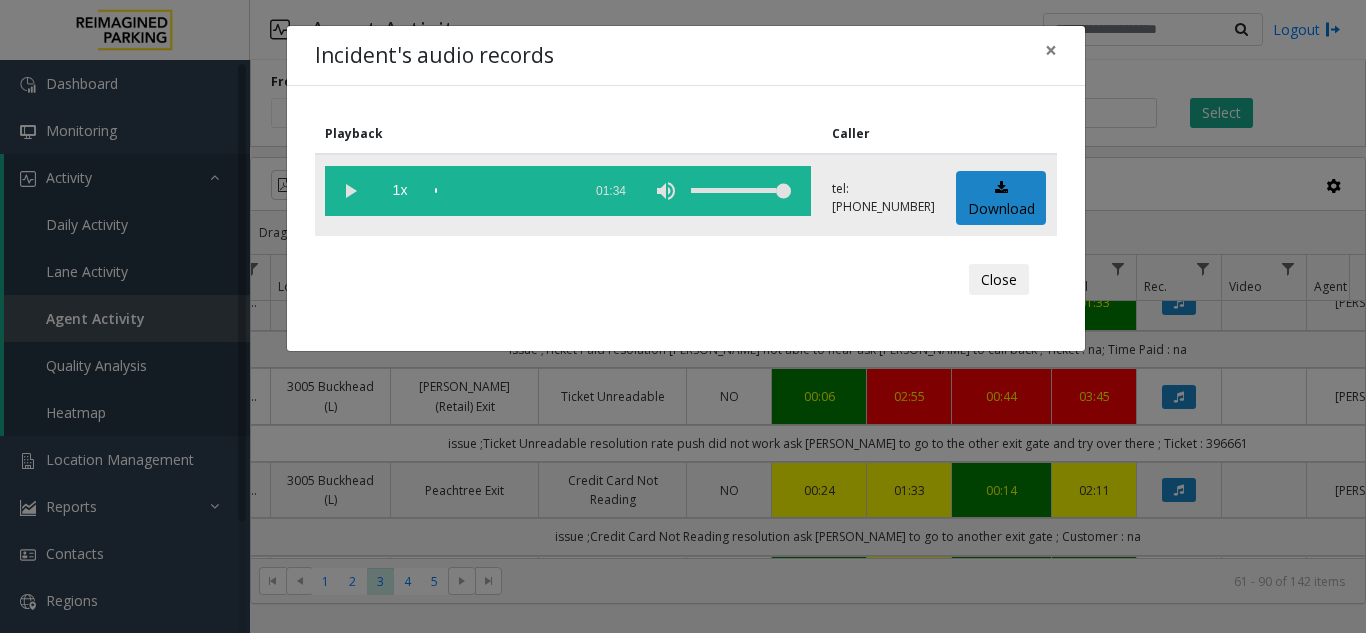 click 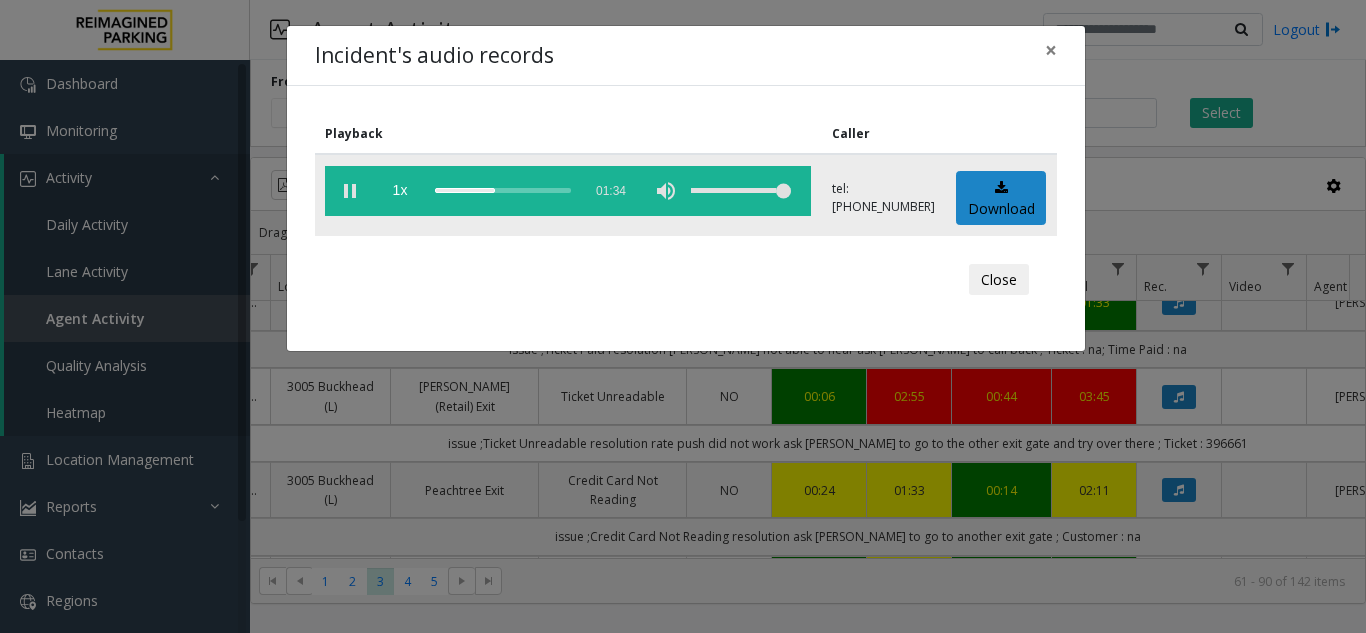 click 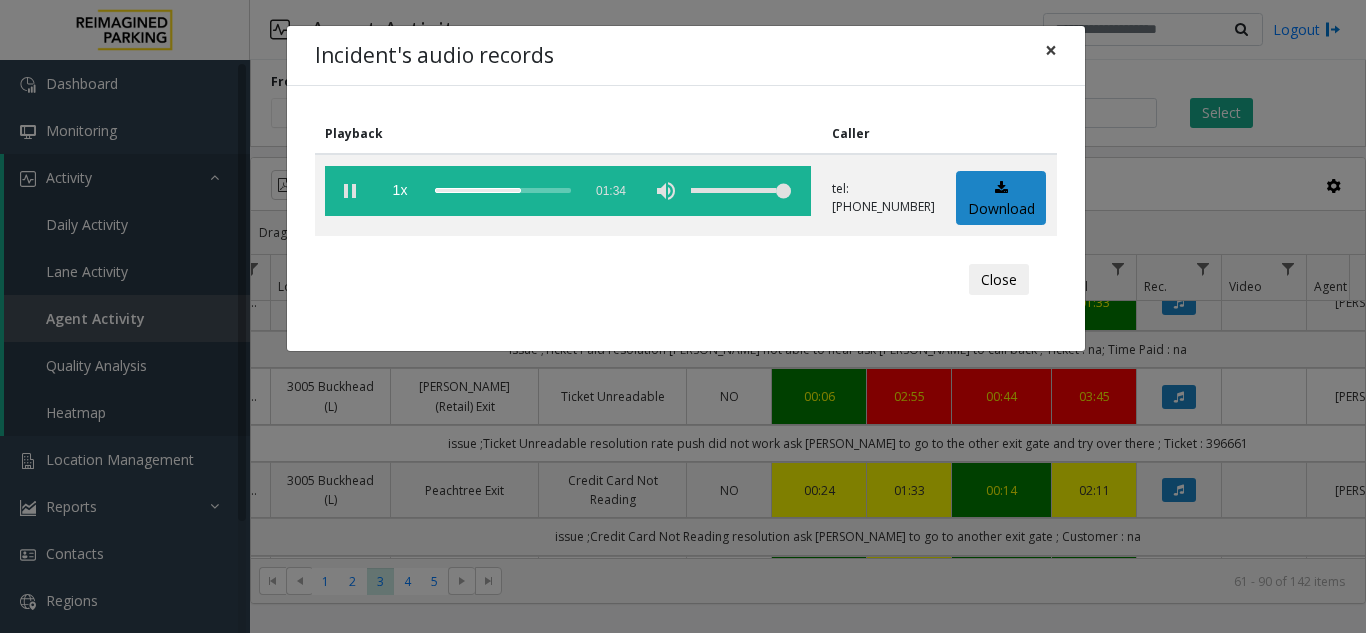 click on "×" 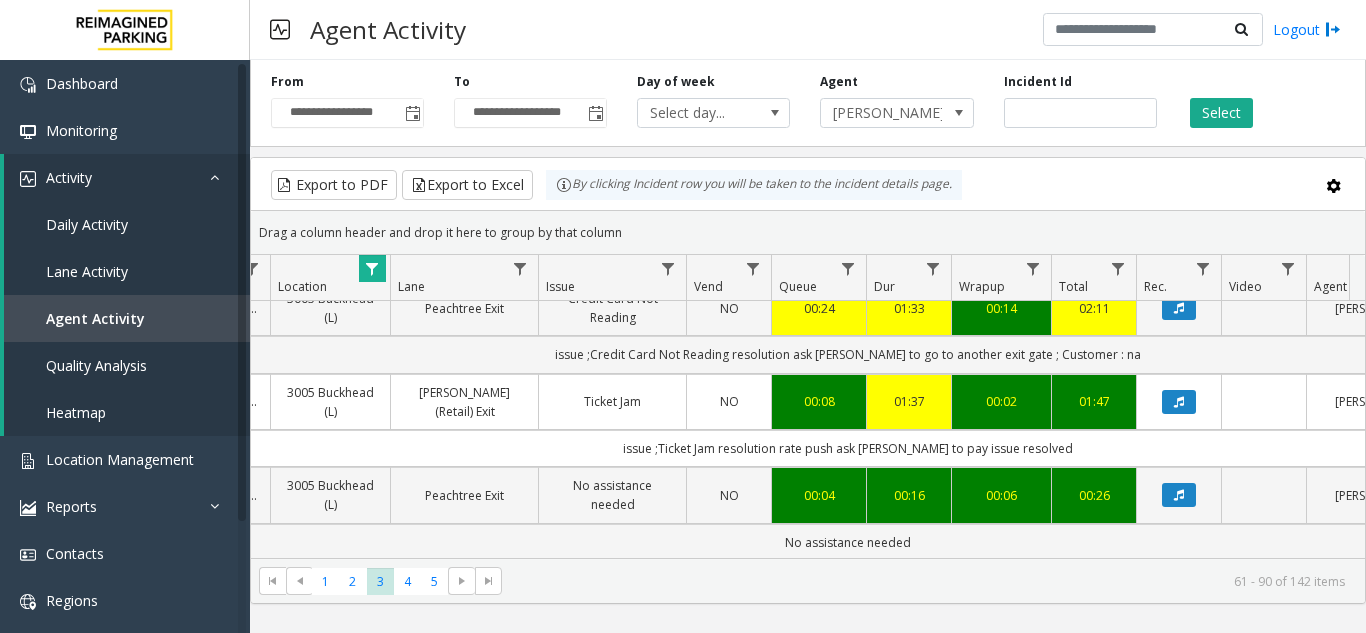 scroll, scrollTop: 900, scrollLeft: 337, axis: both 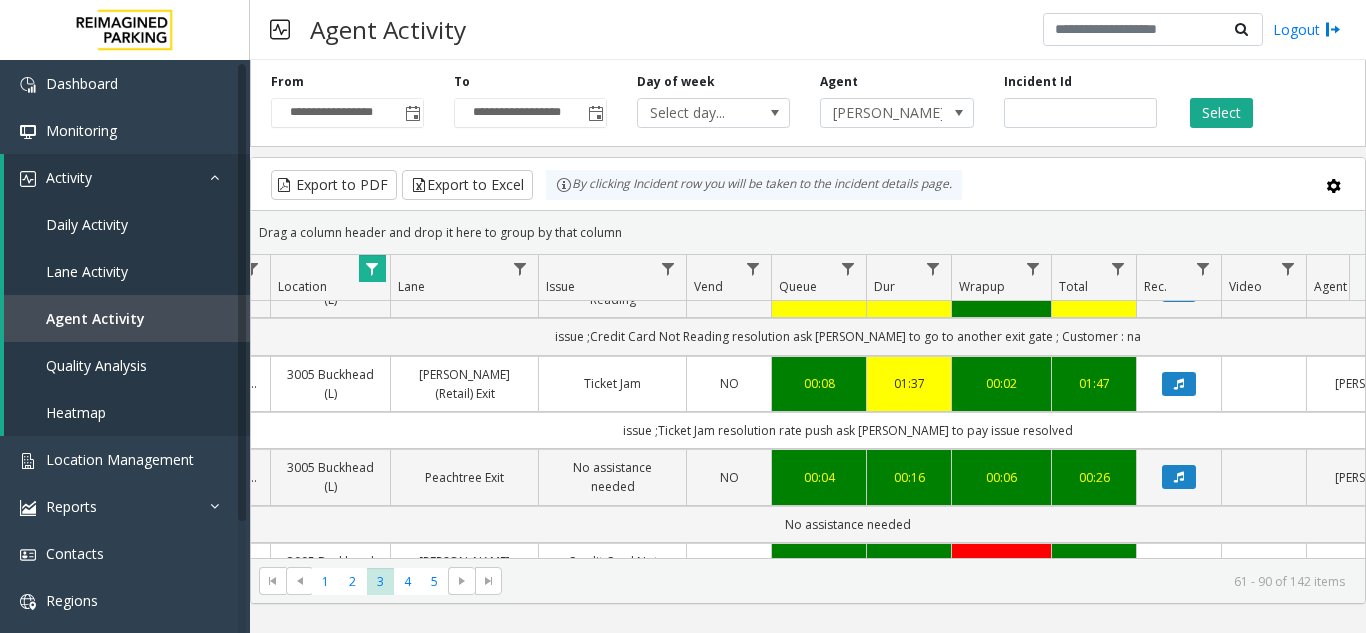 click 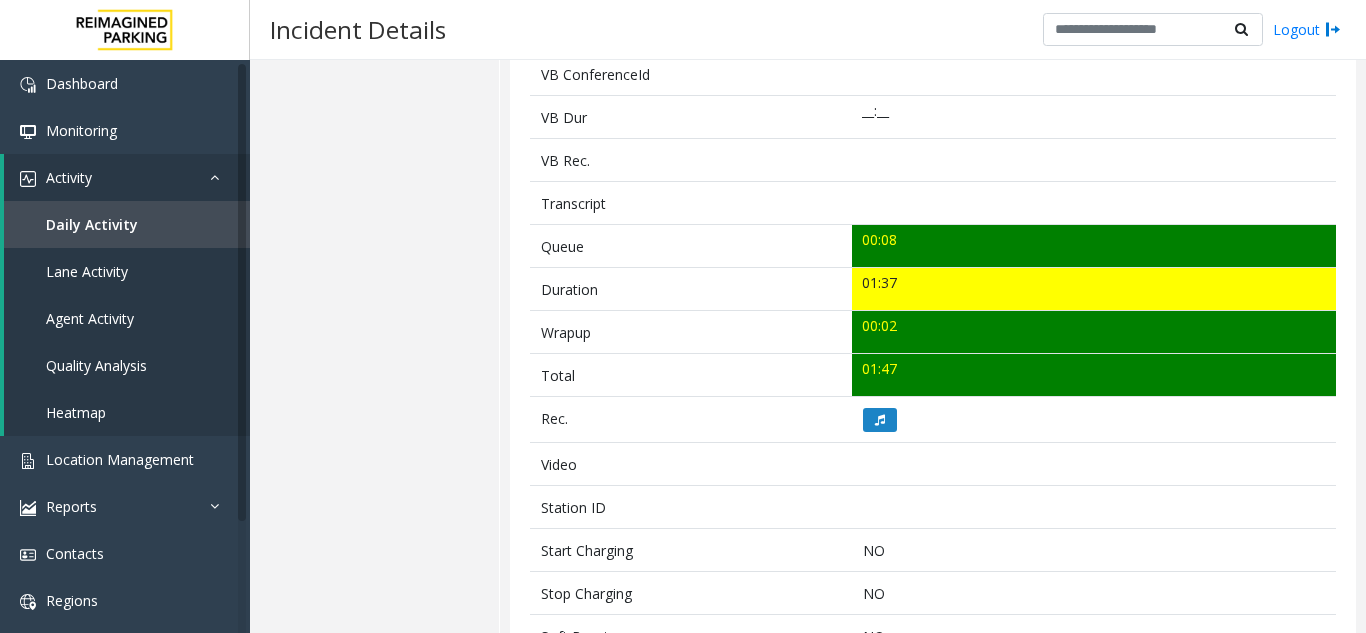 scroll, scrollTop: 700, scrollLeft: 0, axis: vertical 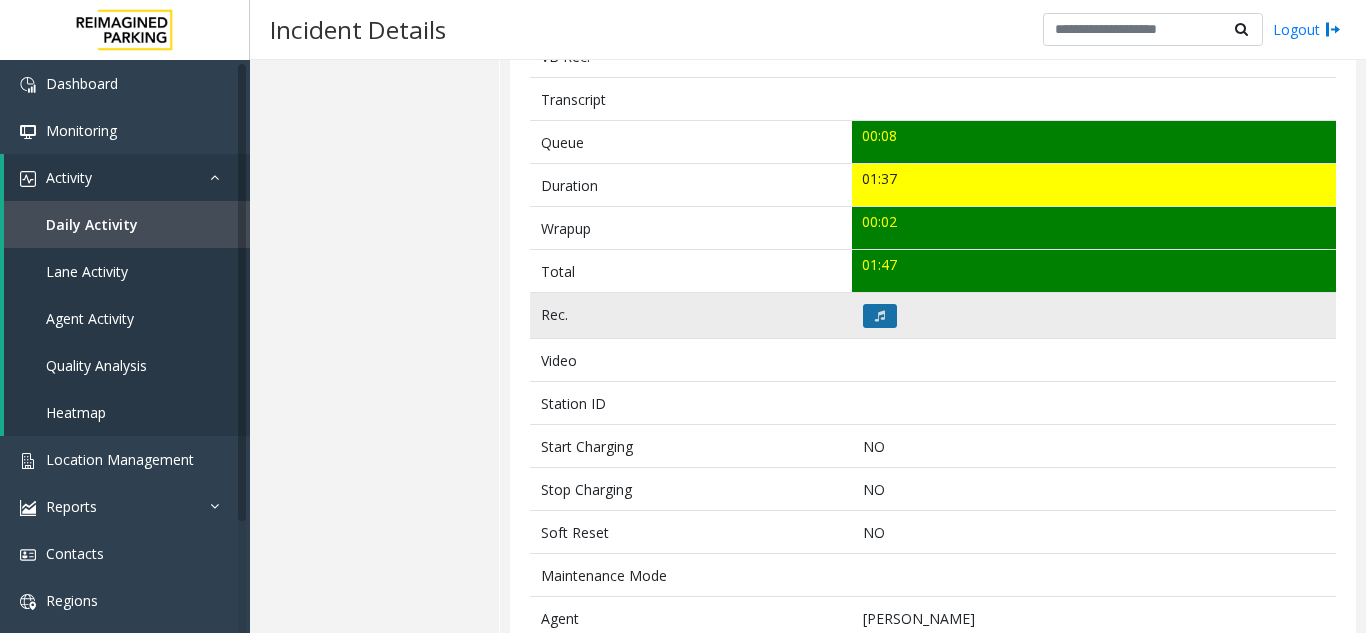 click 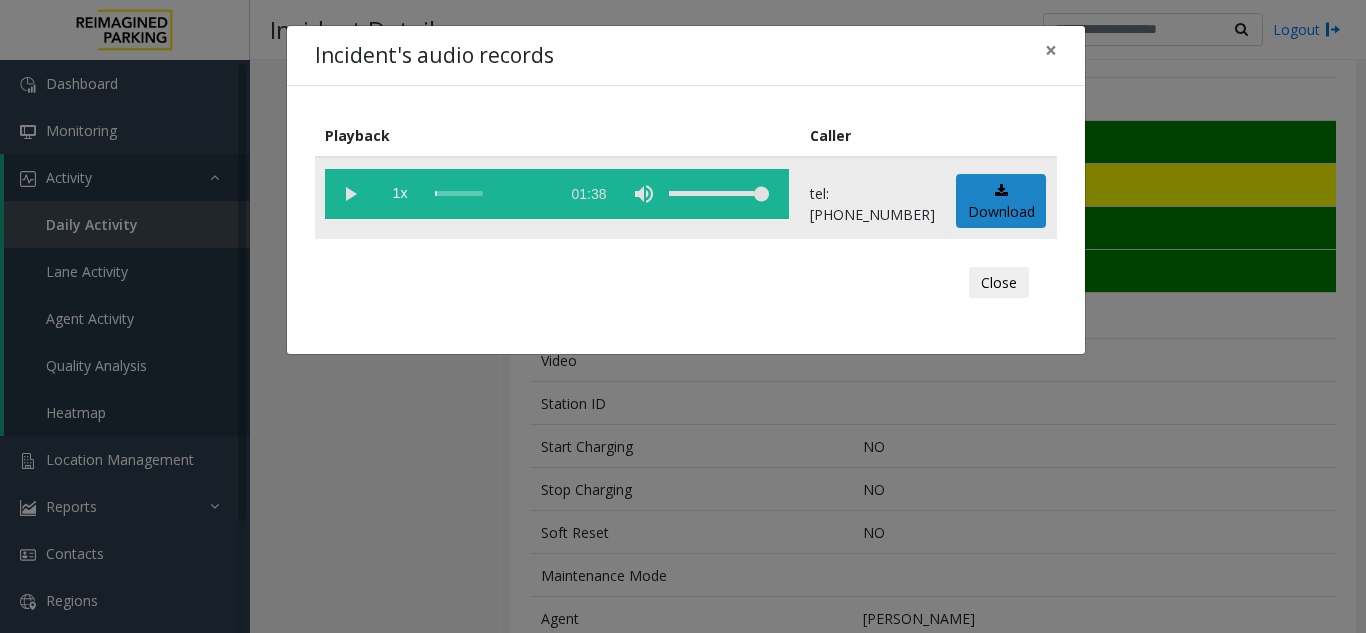 click 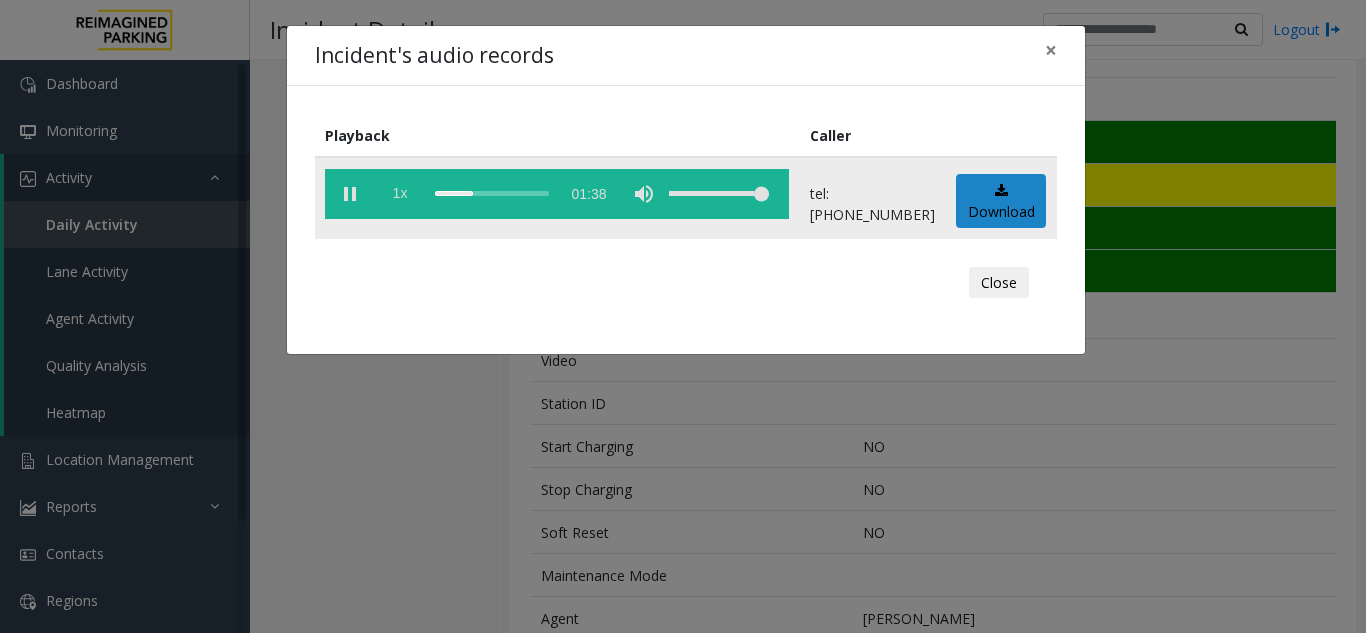 click on "1x" 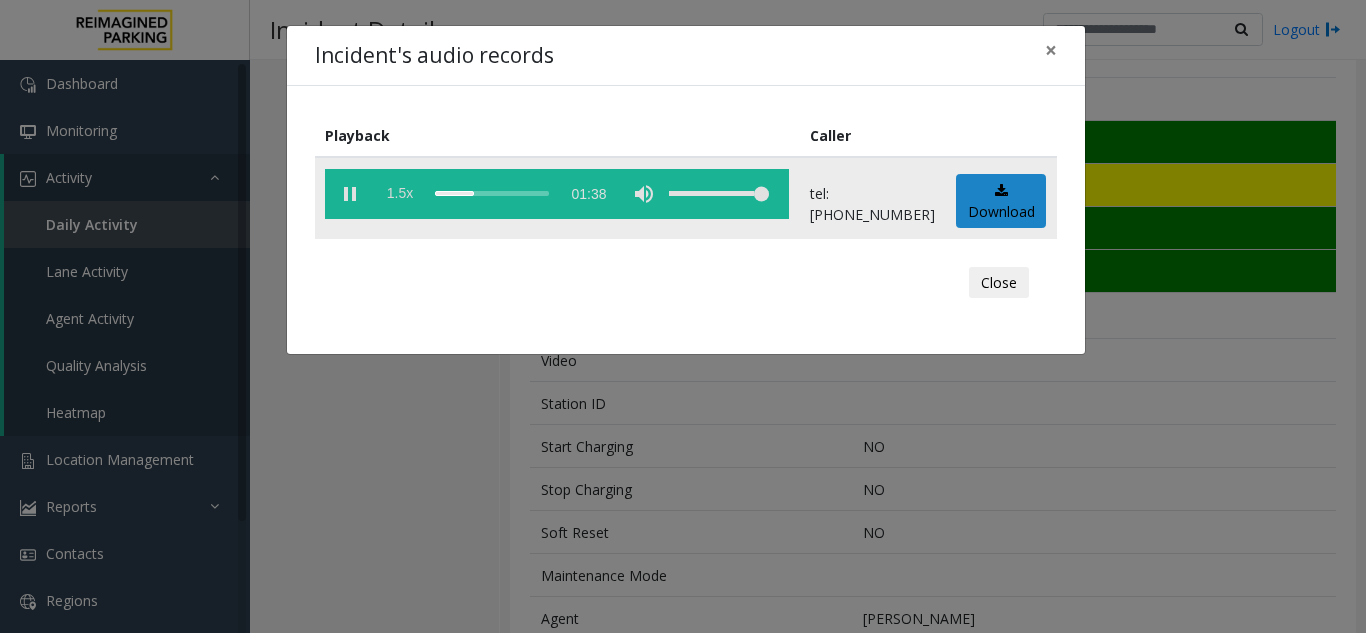 click on "1.5x" 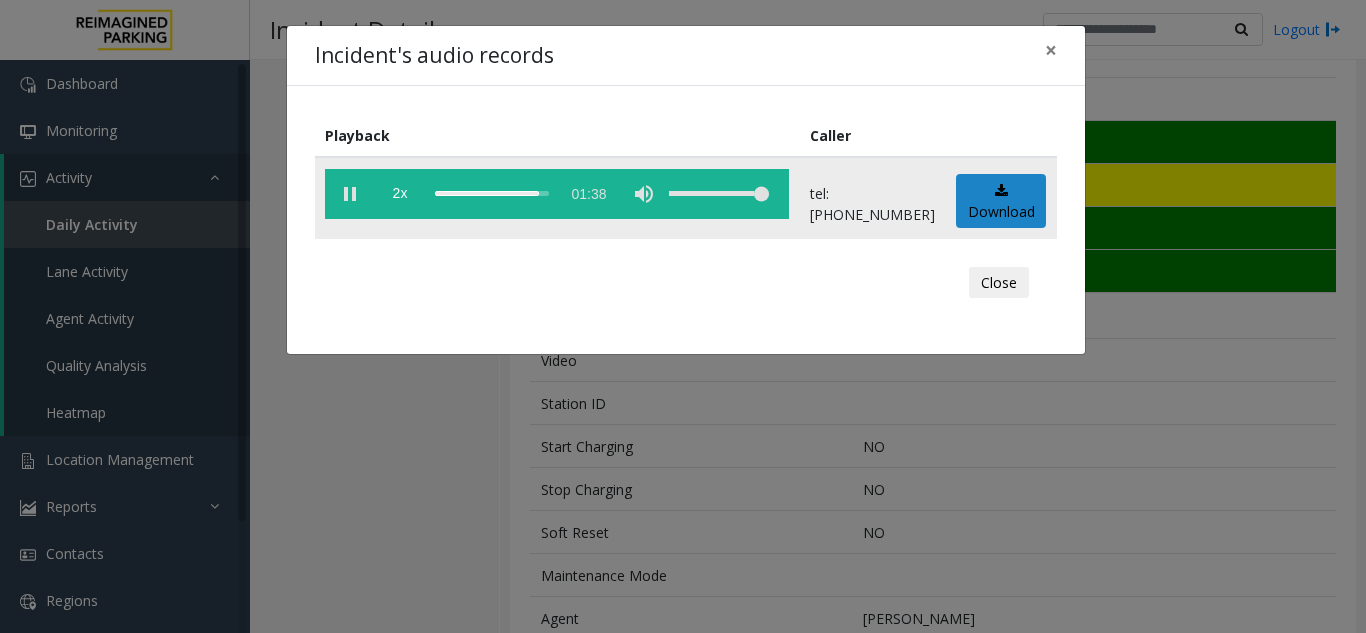 click 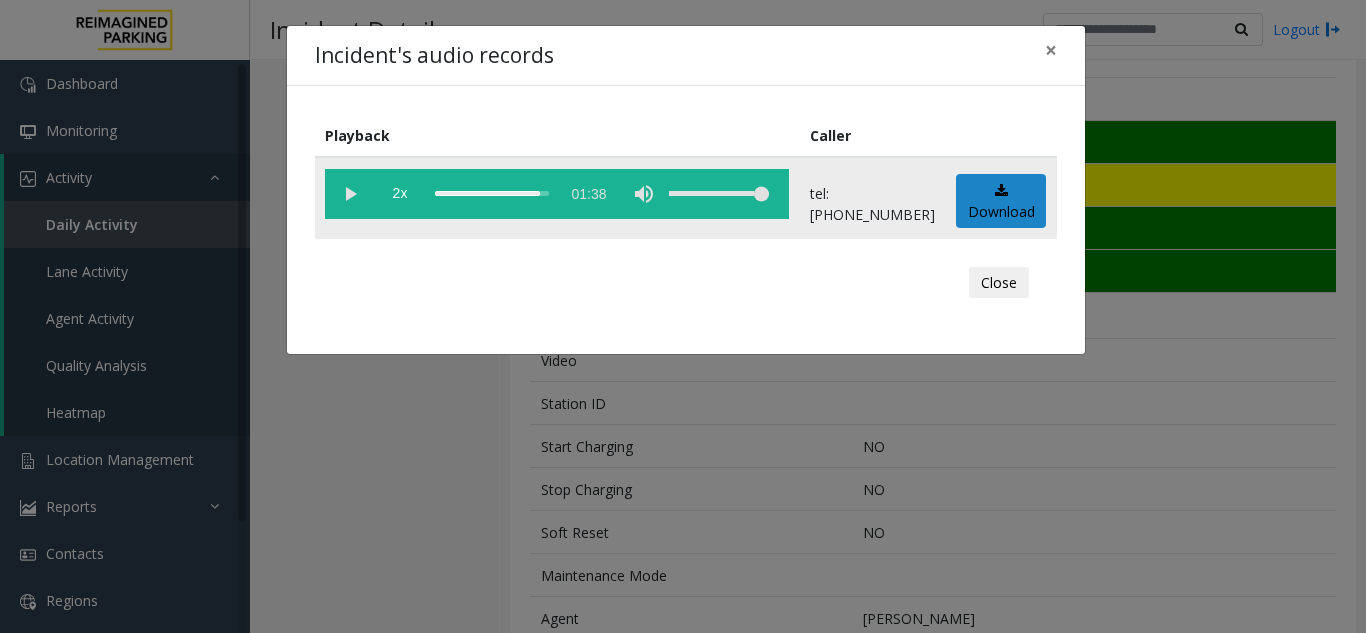 click 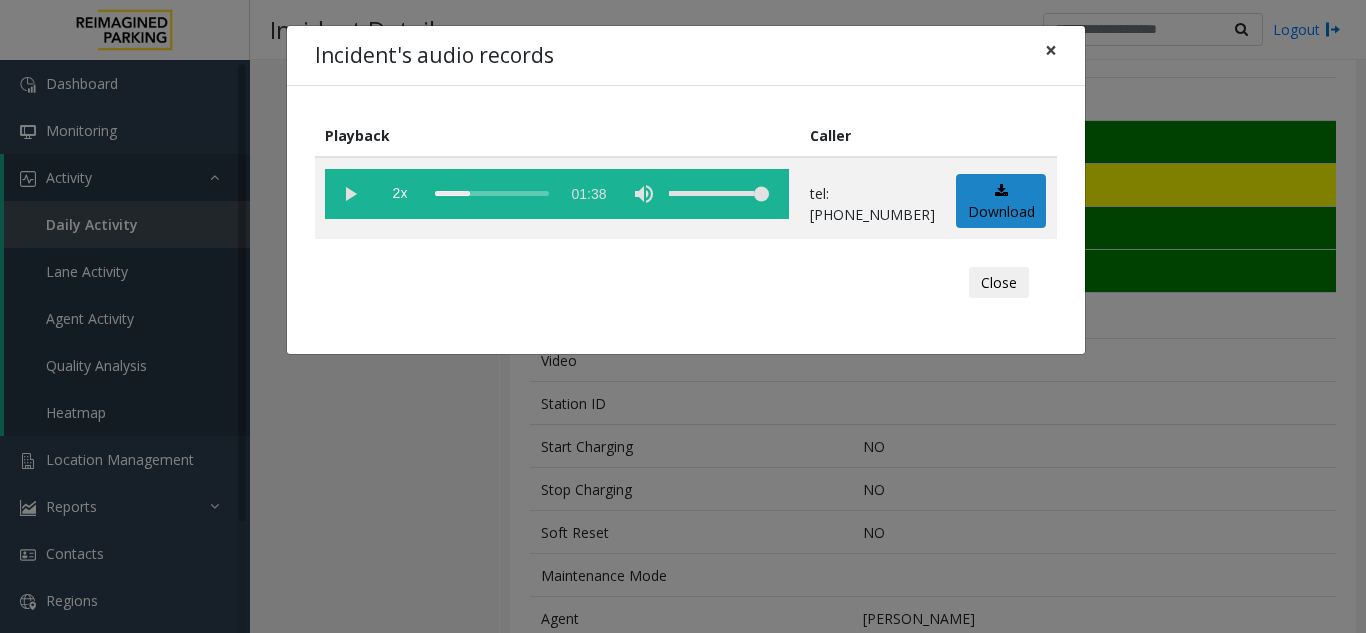 click on "×" 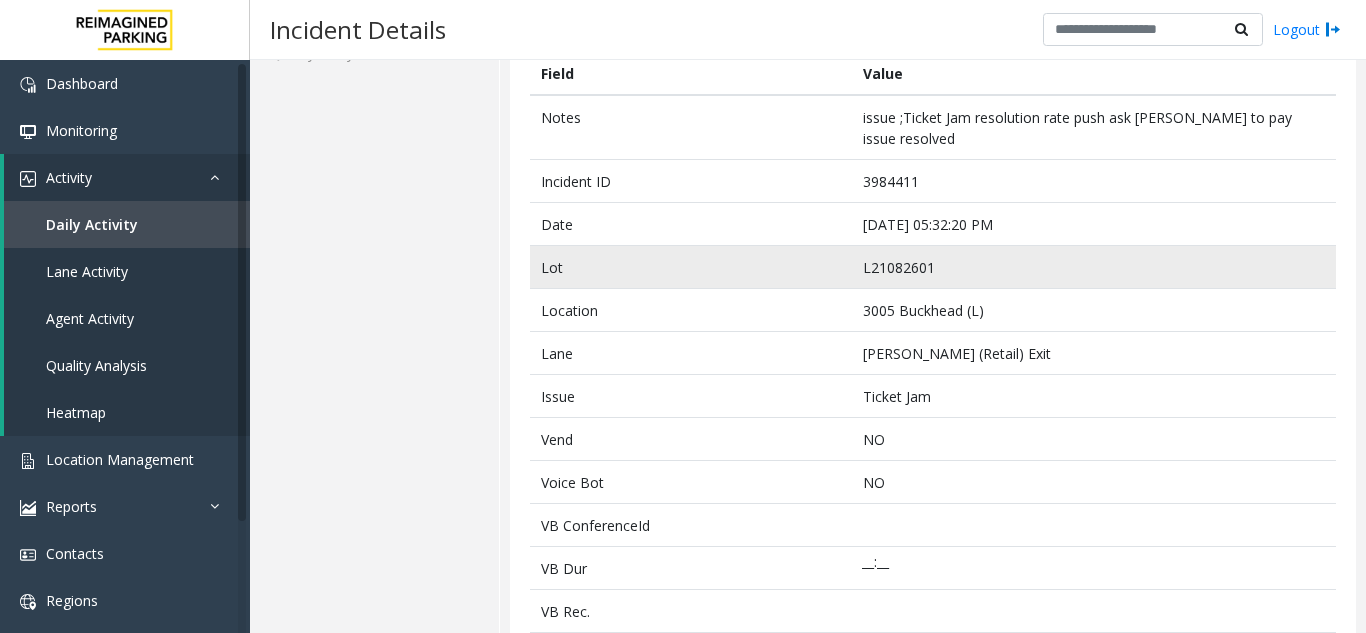 scroll, scrollTop: 0, scrollLeft: 0, axis: both 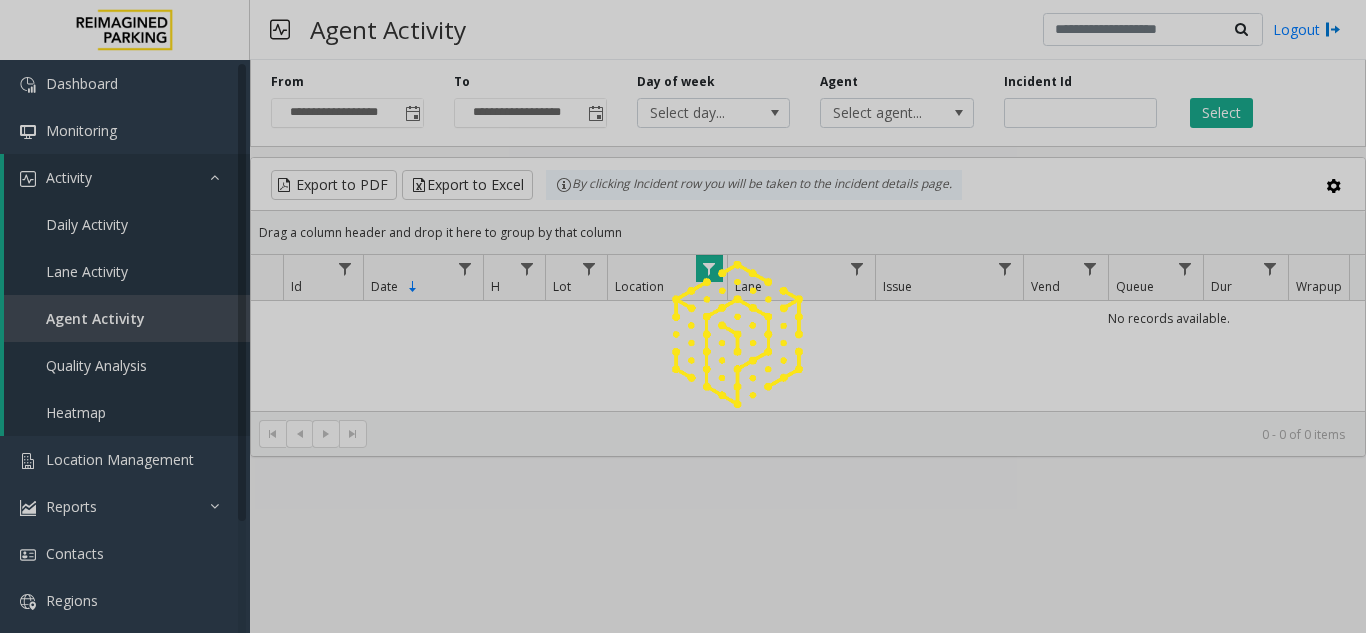 click 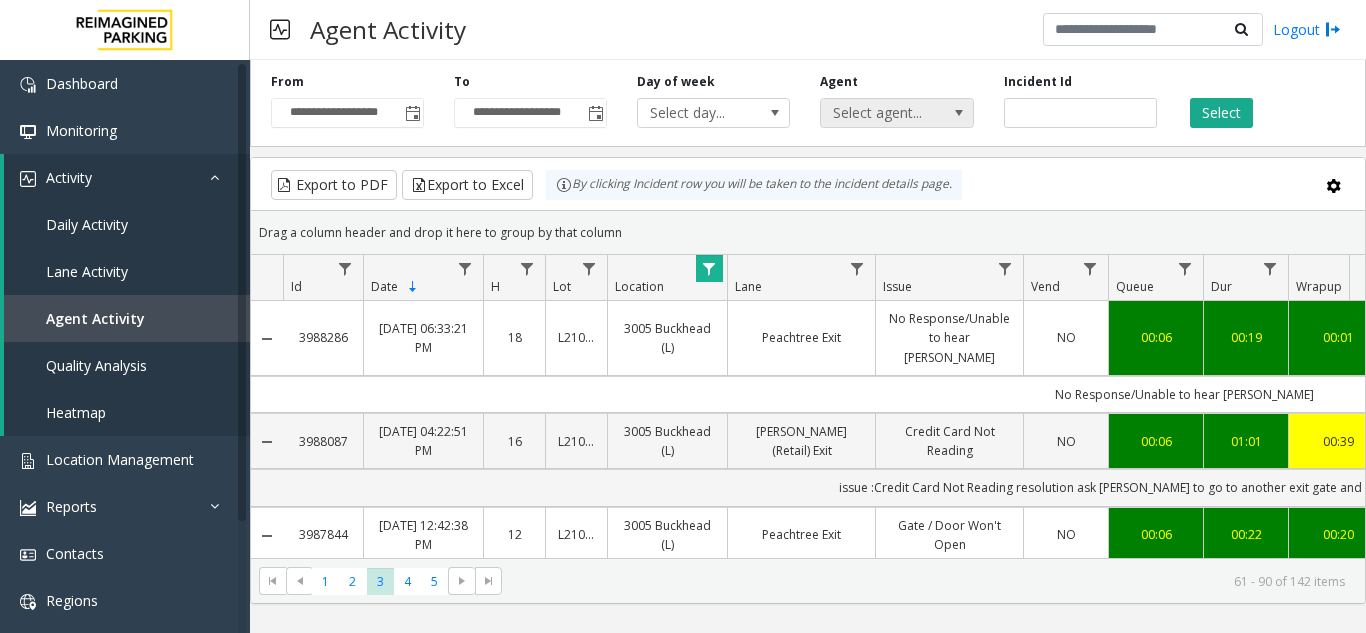 click on "Select agent..." at bounding box center [881, 113] 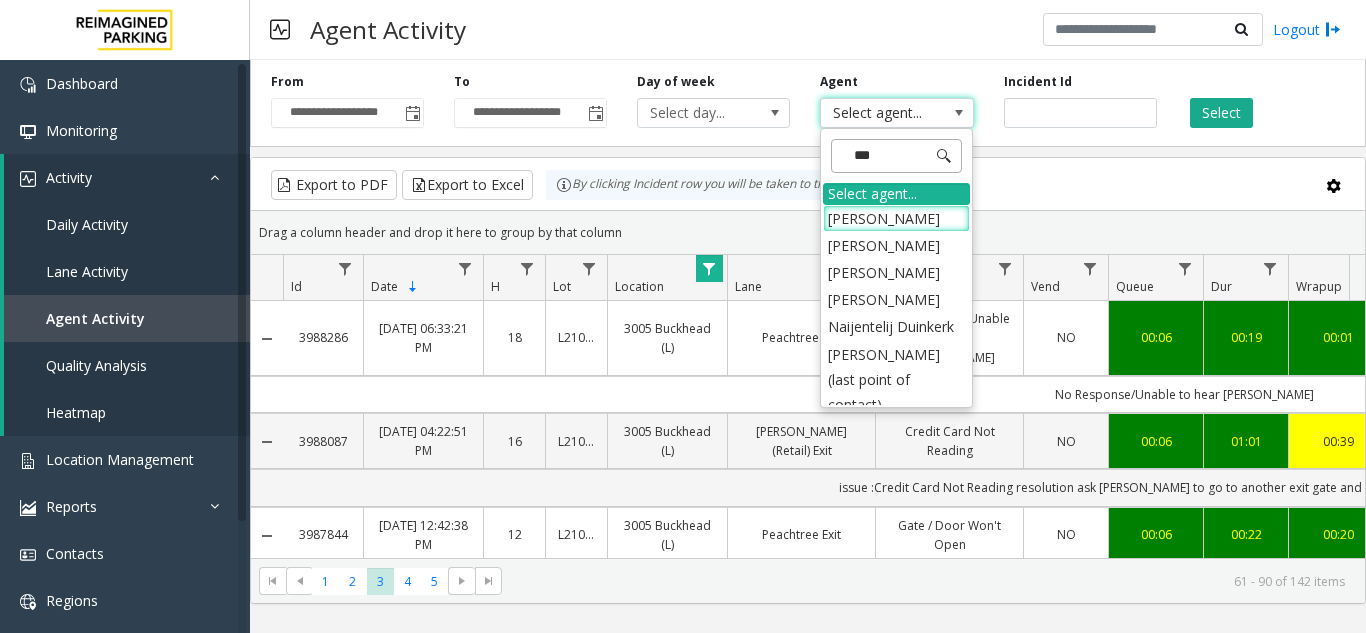 type on "****" 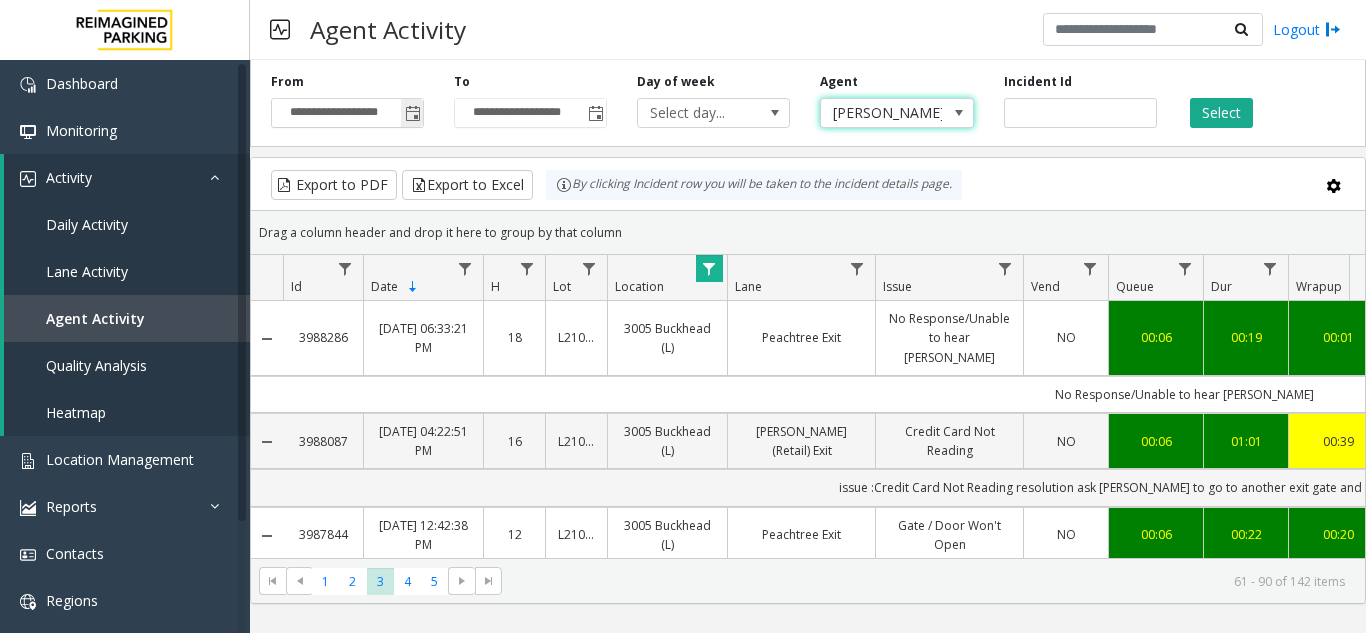 scroll, scrollTop: 0, scrollLeft: 0, axis: both 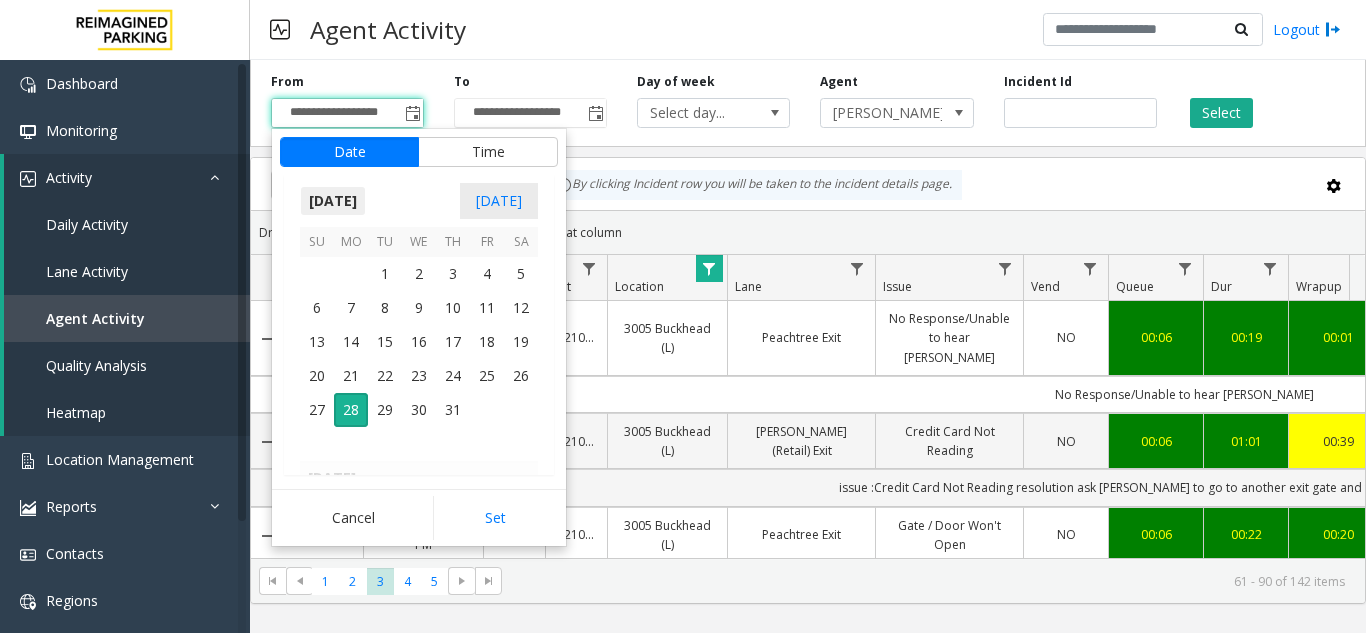 click on "[DATE]" at bounding box center [333, 201] 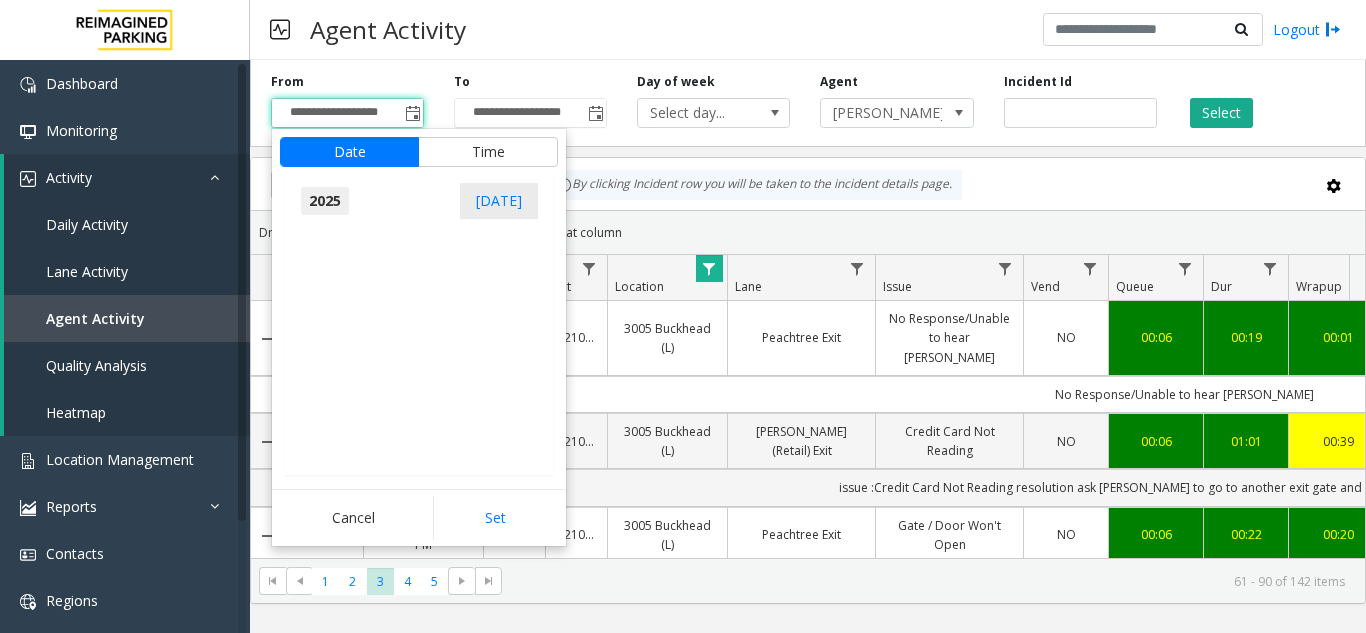 scroll, scrollTop: 21348, scrollLeft: 0, axis: vertical 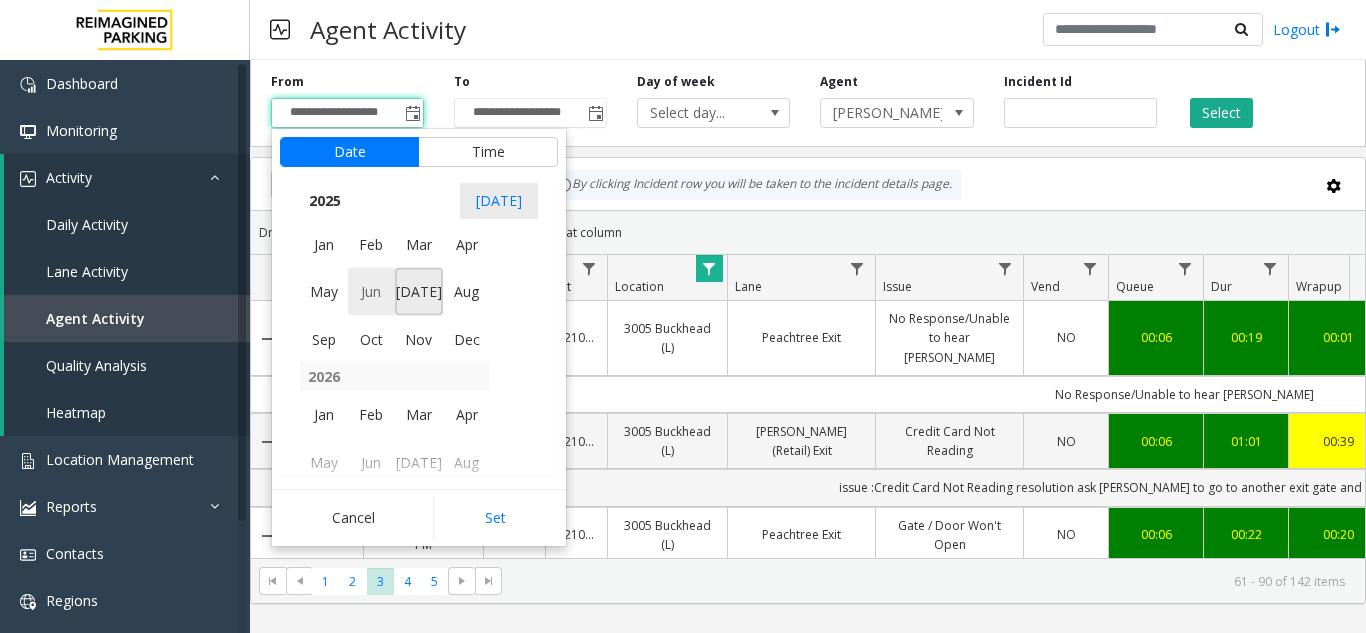 click on "Jun" at bounding box center [372, 292] 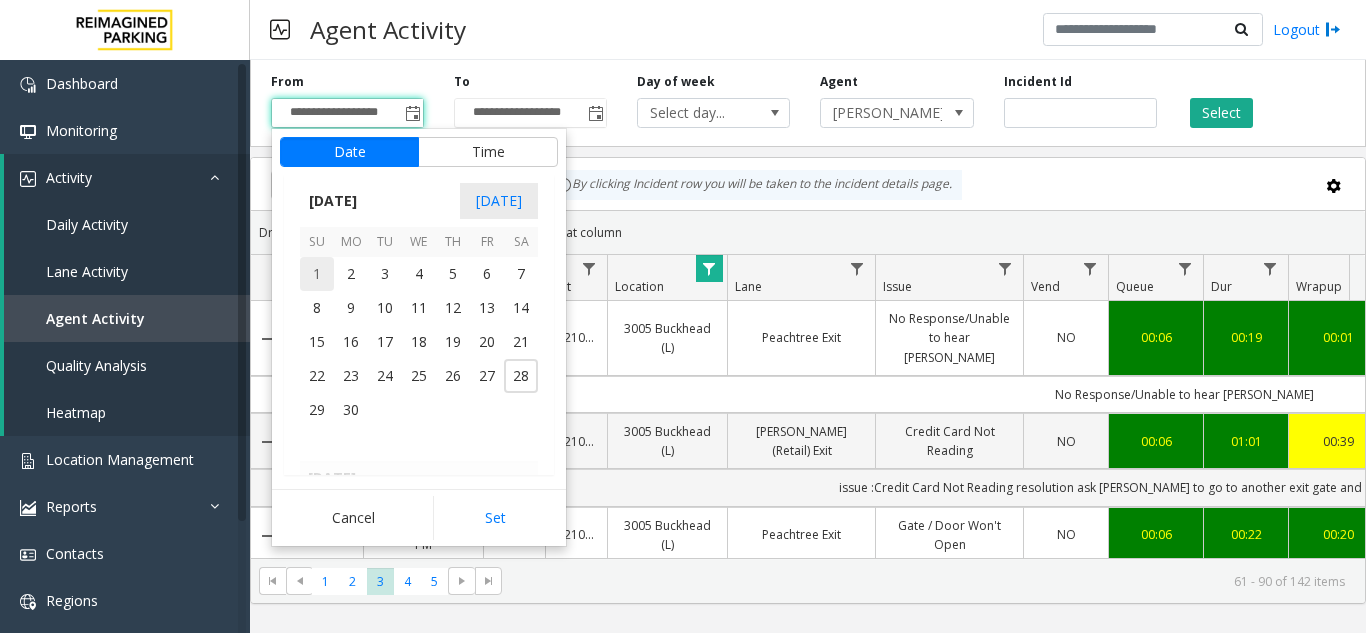 click on "1" at bounding box center (317, 274) 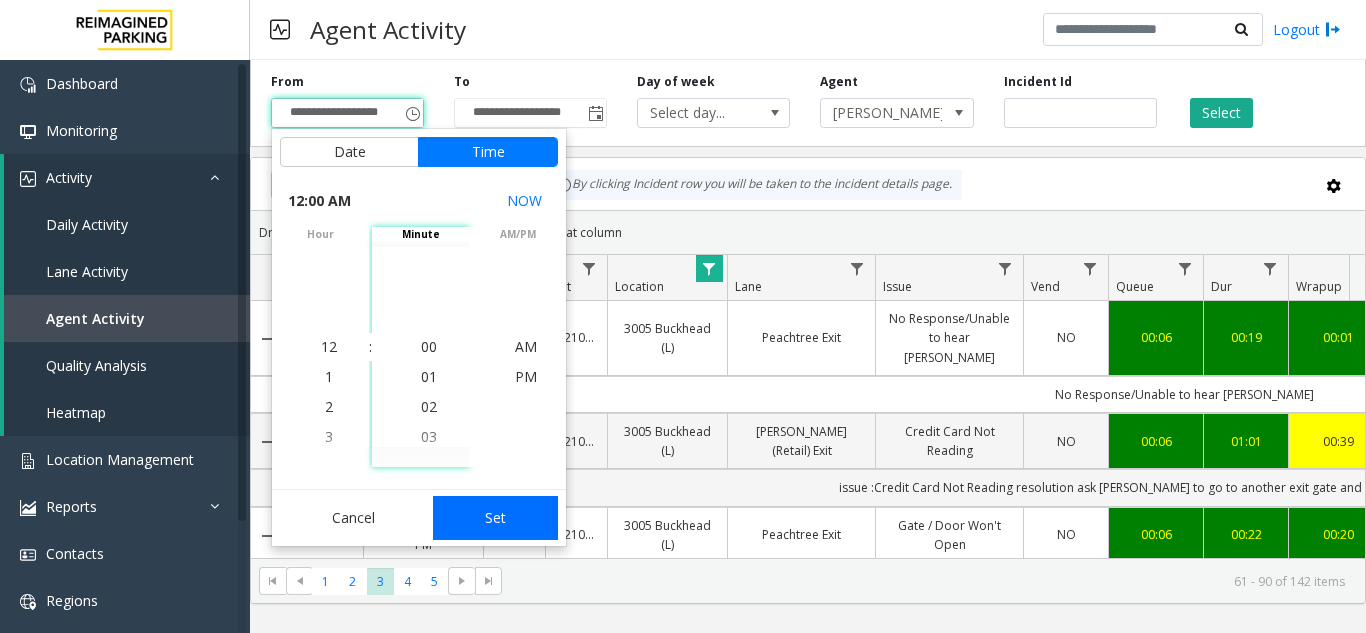 click on "Set" 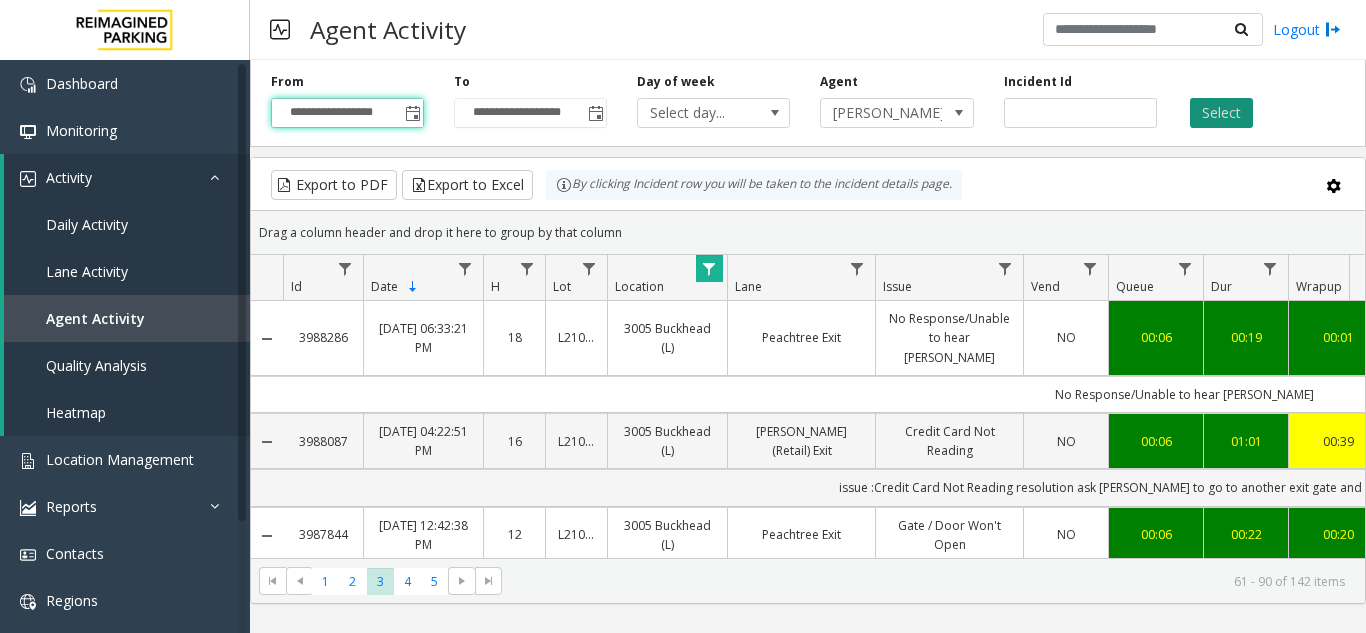 click on "Select" 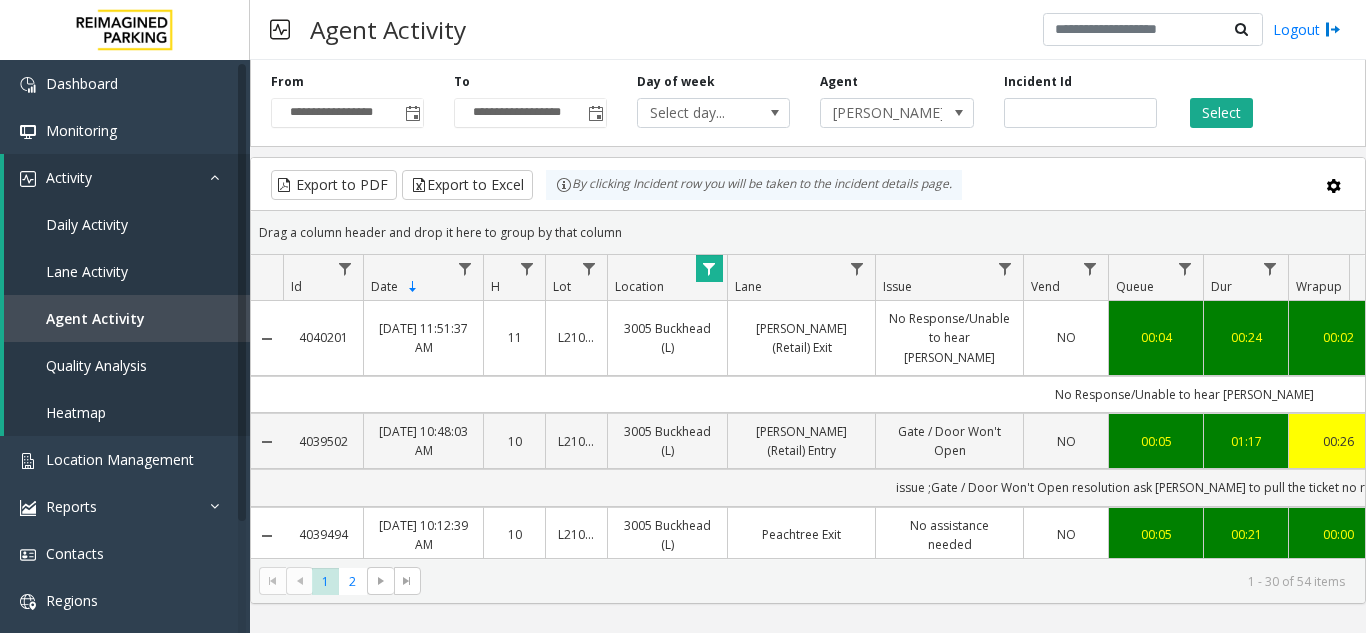 scroll, scrollTop: 0, scrollLeft: 21, axis: horizontal 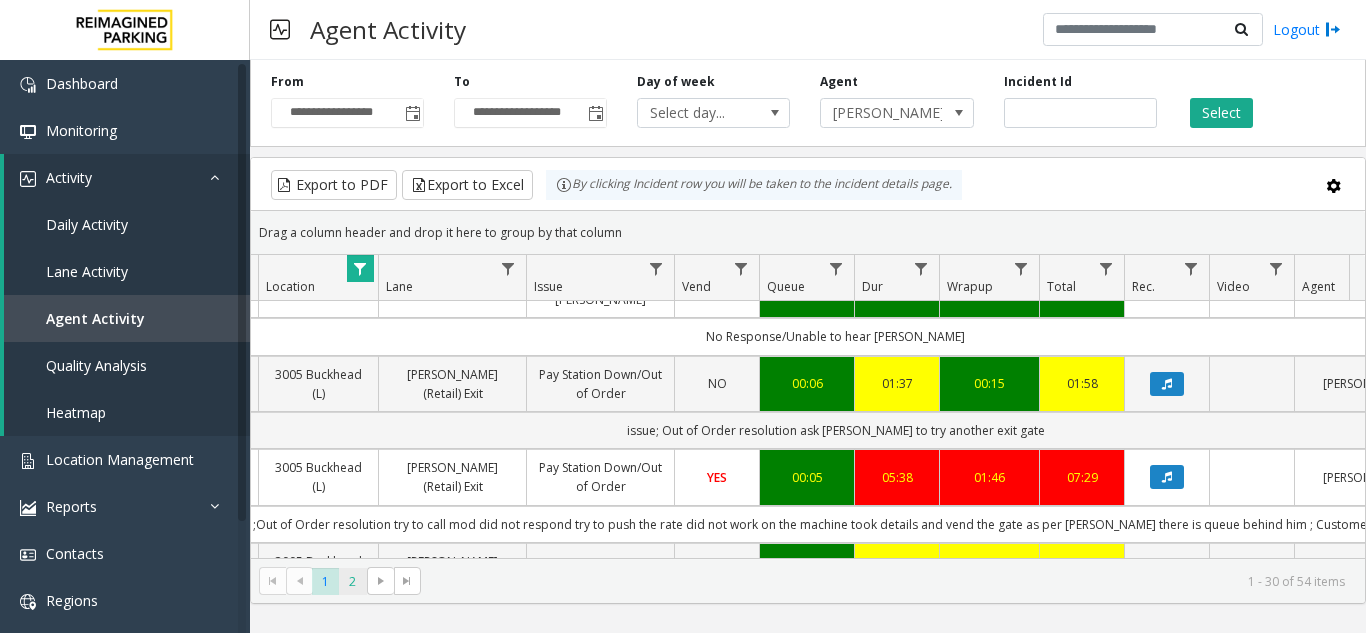 click on "2" 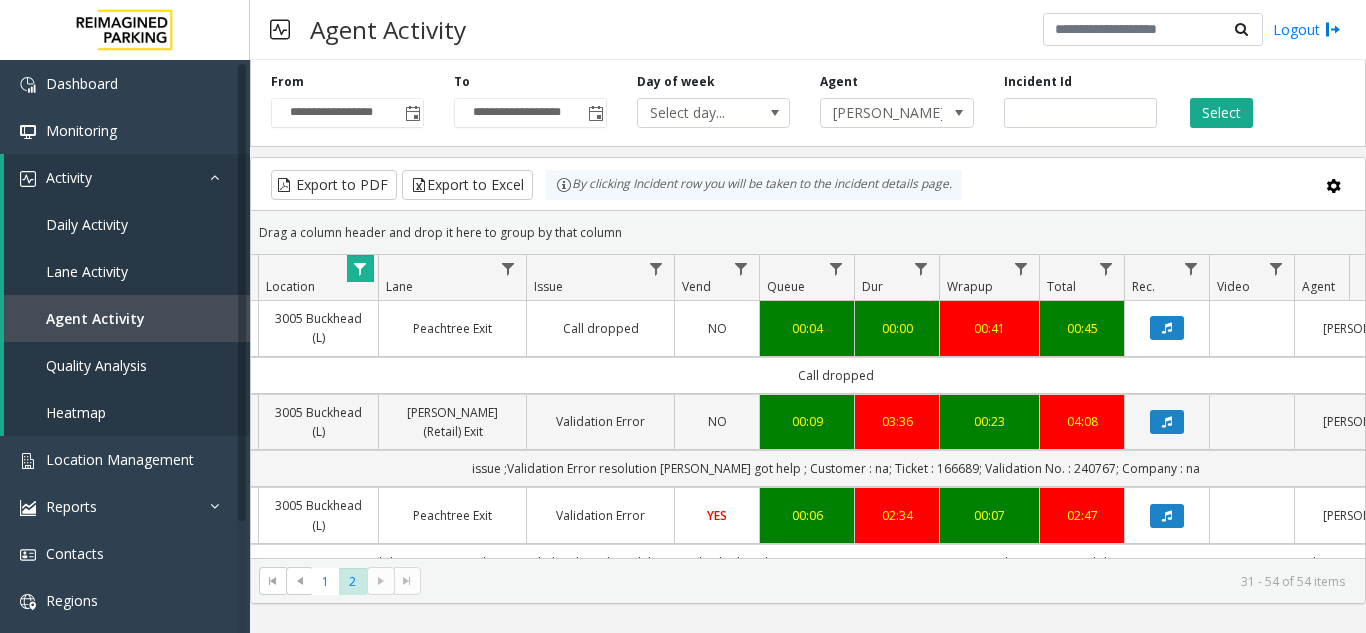click 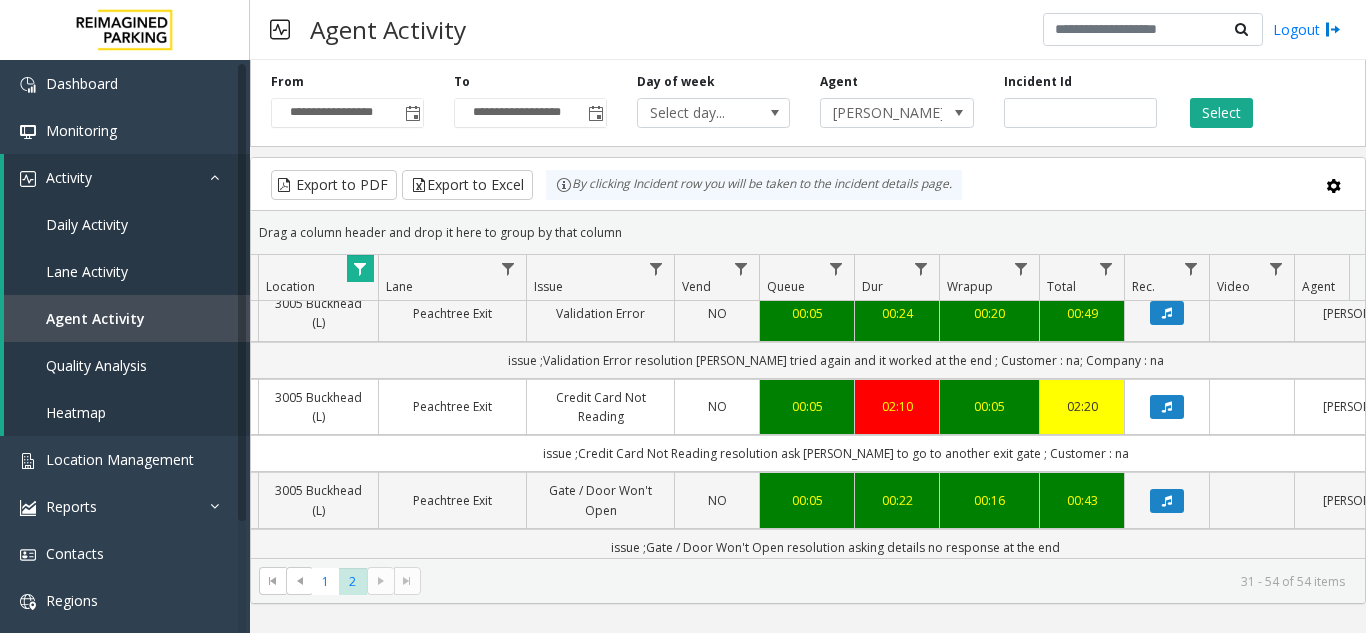 scroll, scrollTop: 2003, scrollLeft: 349, axis: both 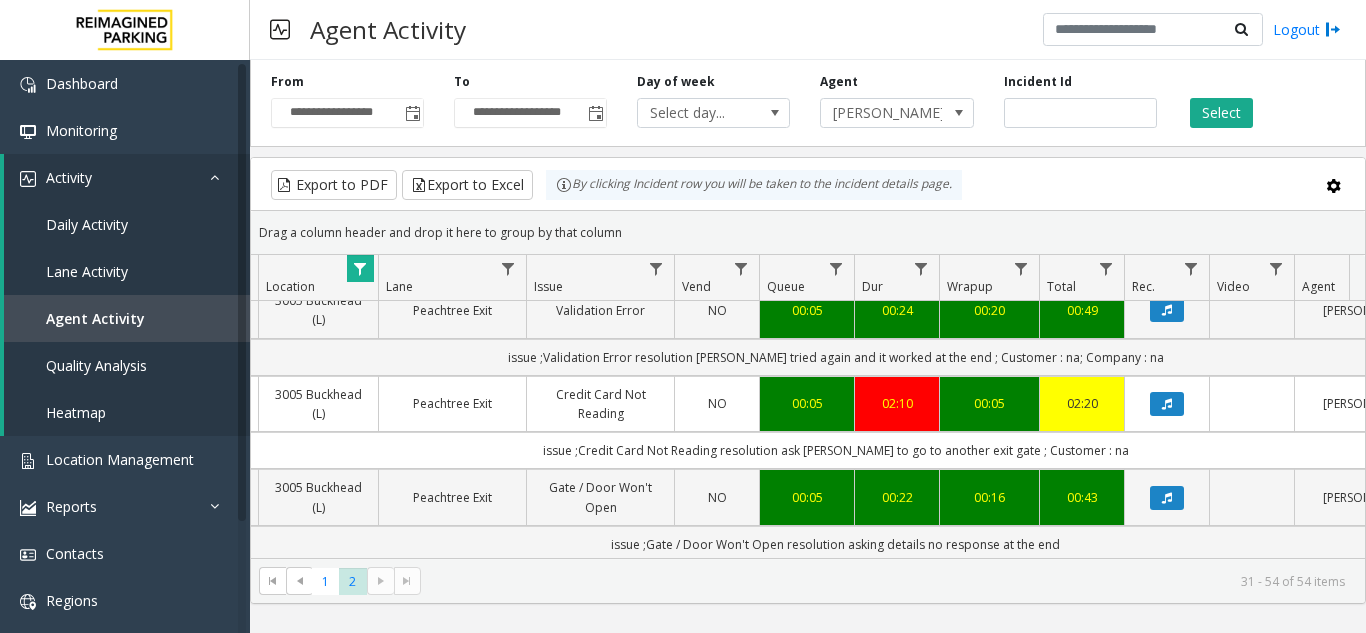 click 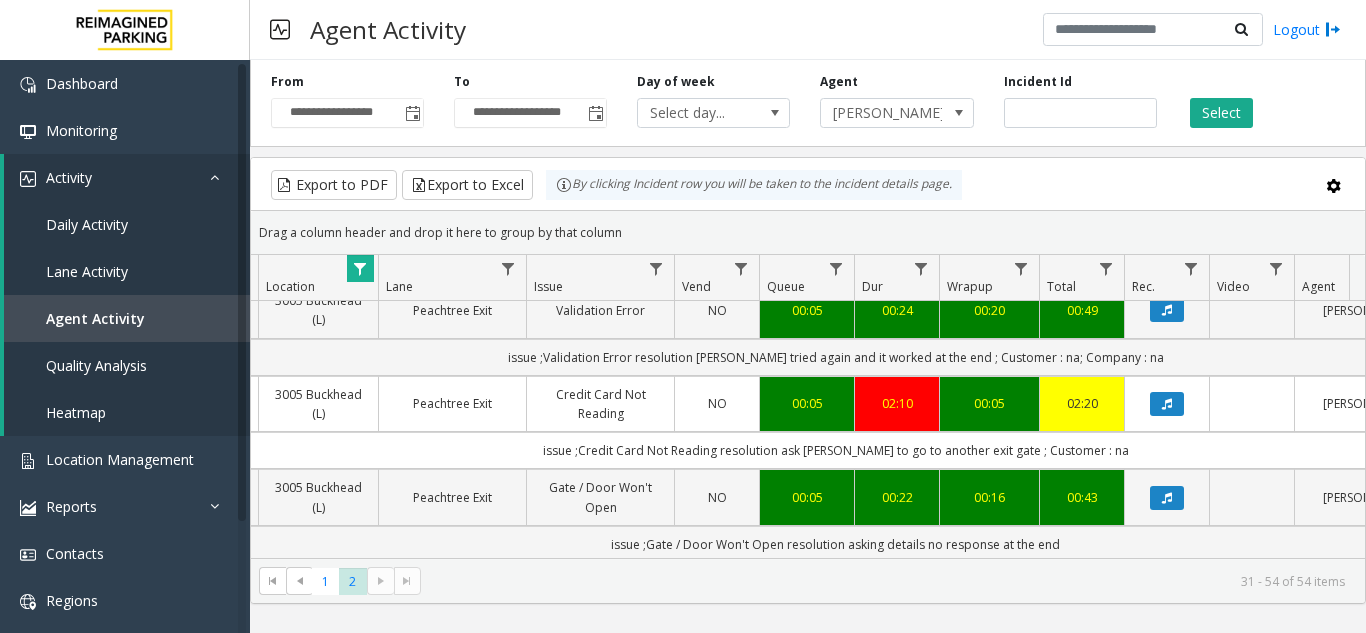 click 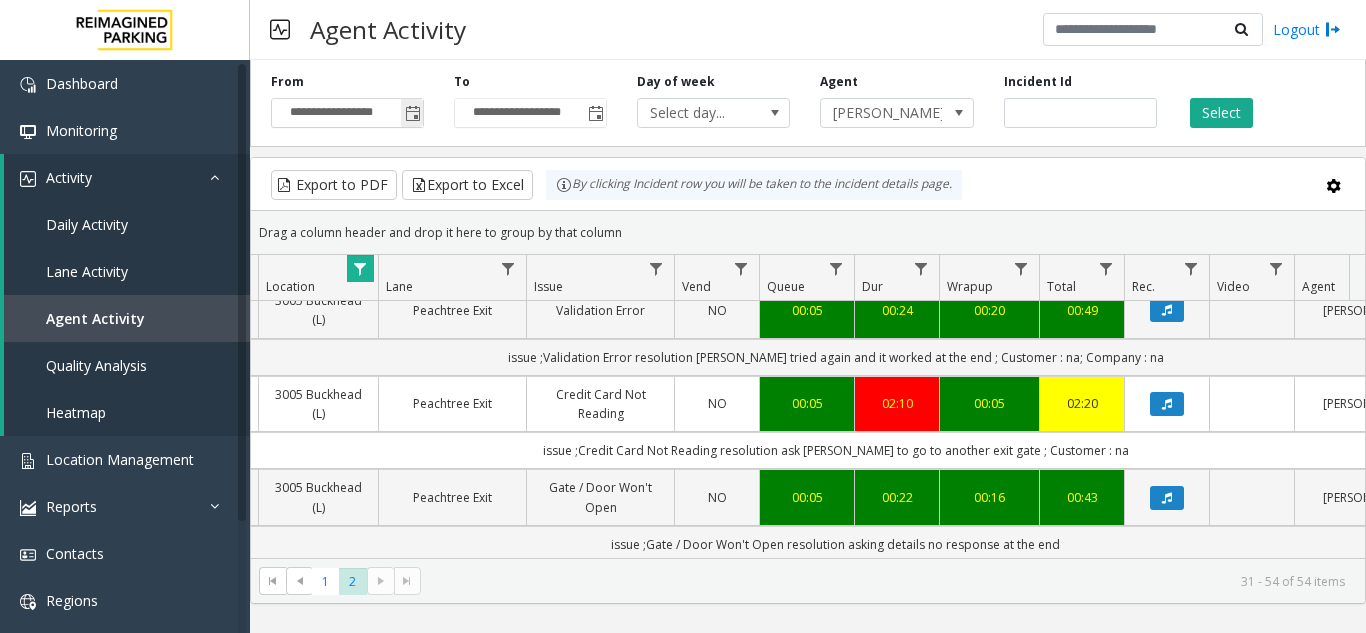 click 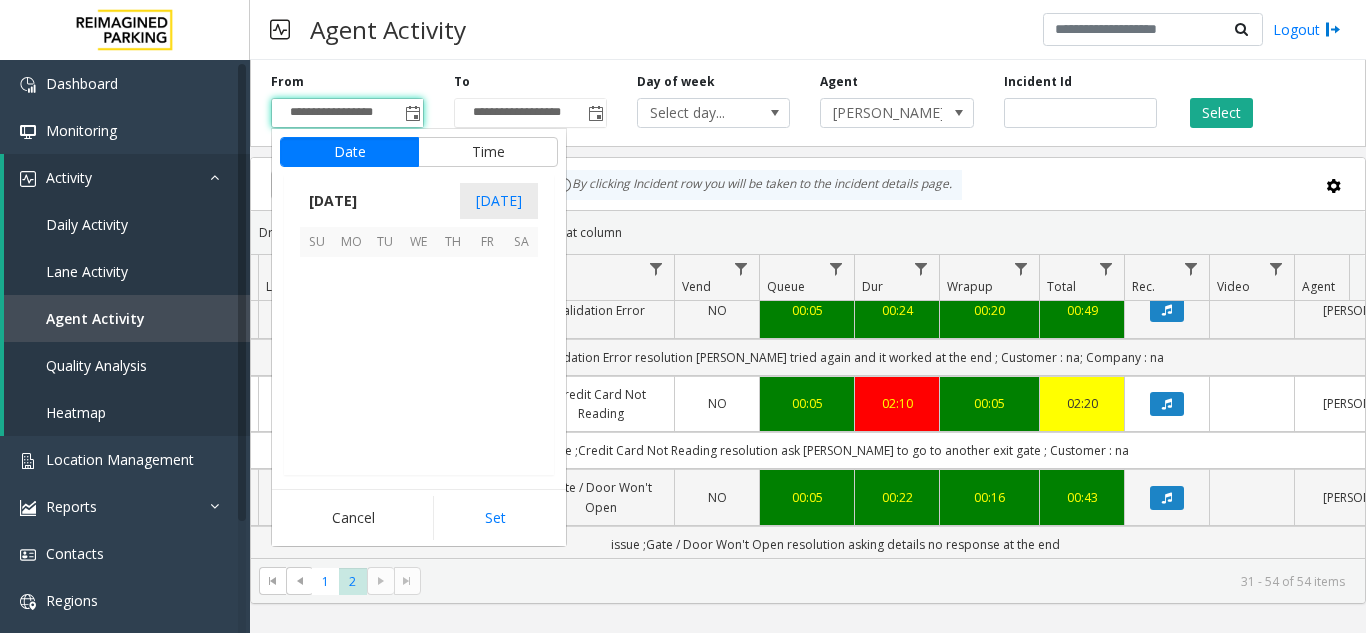 scroll, scrollTop: 358428, scrollLeft: 0, axis: vertical 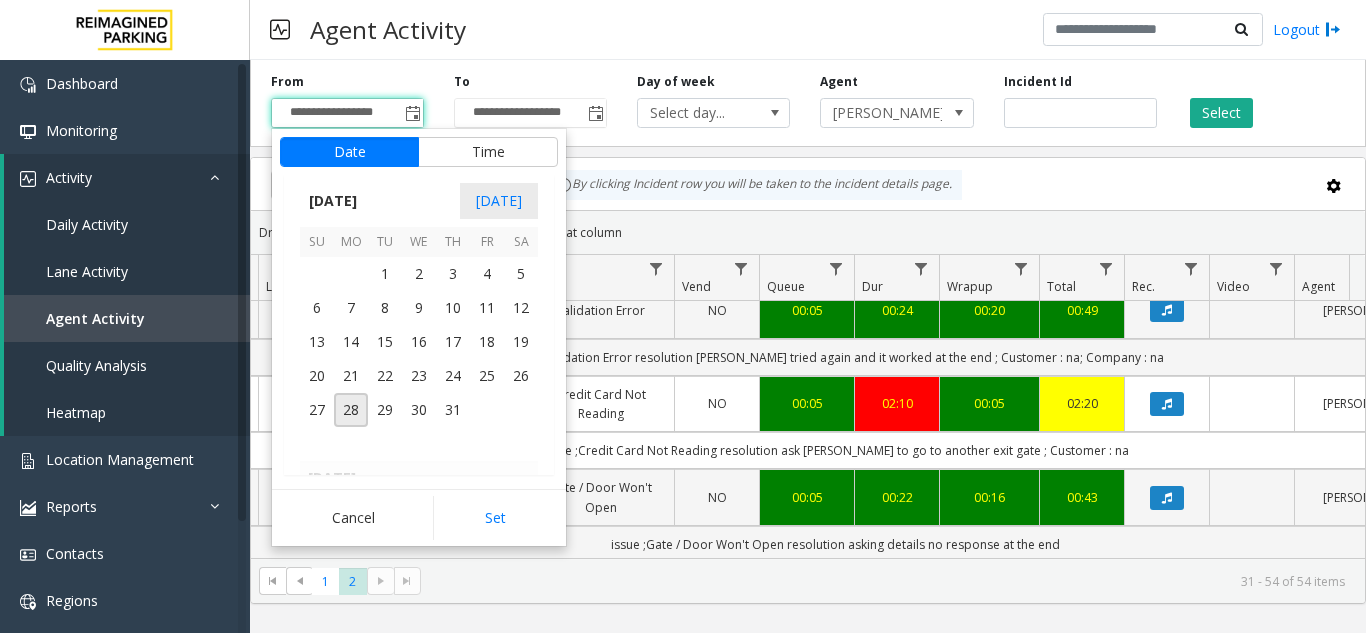 click on "July 2025" at bounding box center [333, 201] 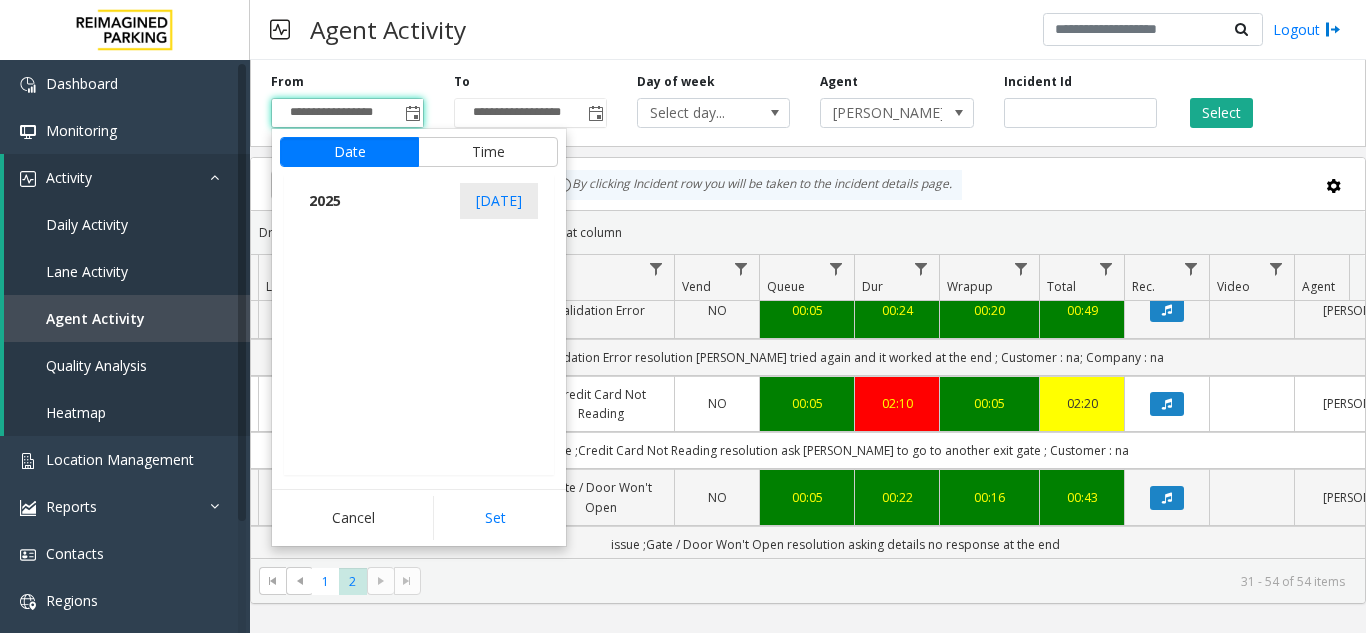 scroll, scrollTop: 21348, scrollLeft: 0, axis: vertical 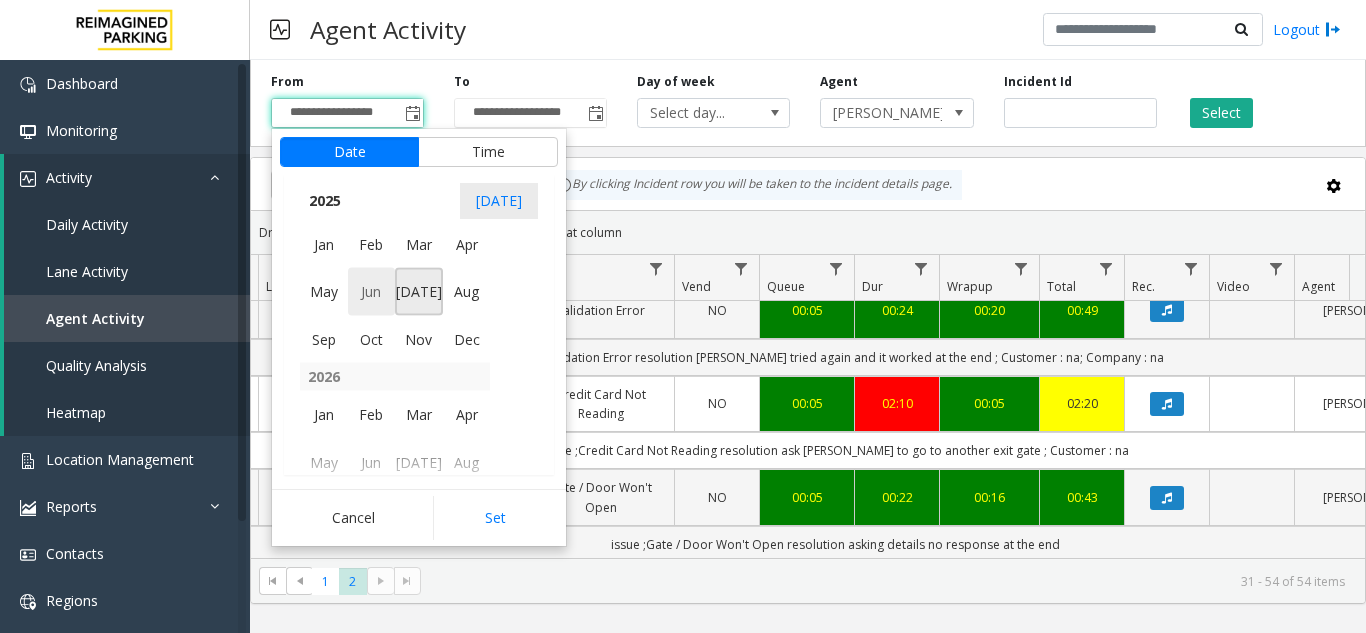 click on "Jun" at bounding box center (372, 292) 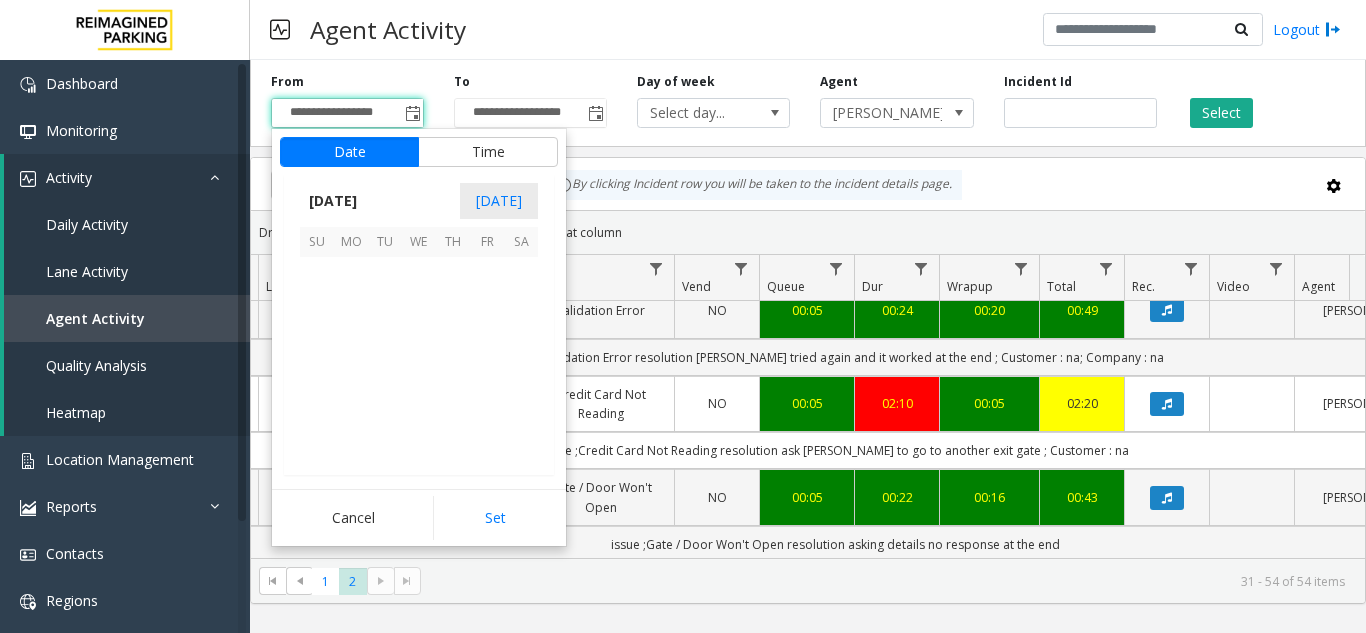 scroll, scrollTop: 358190, scrollLeft: 0, axis: vertical 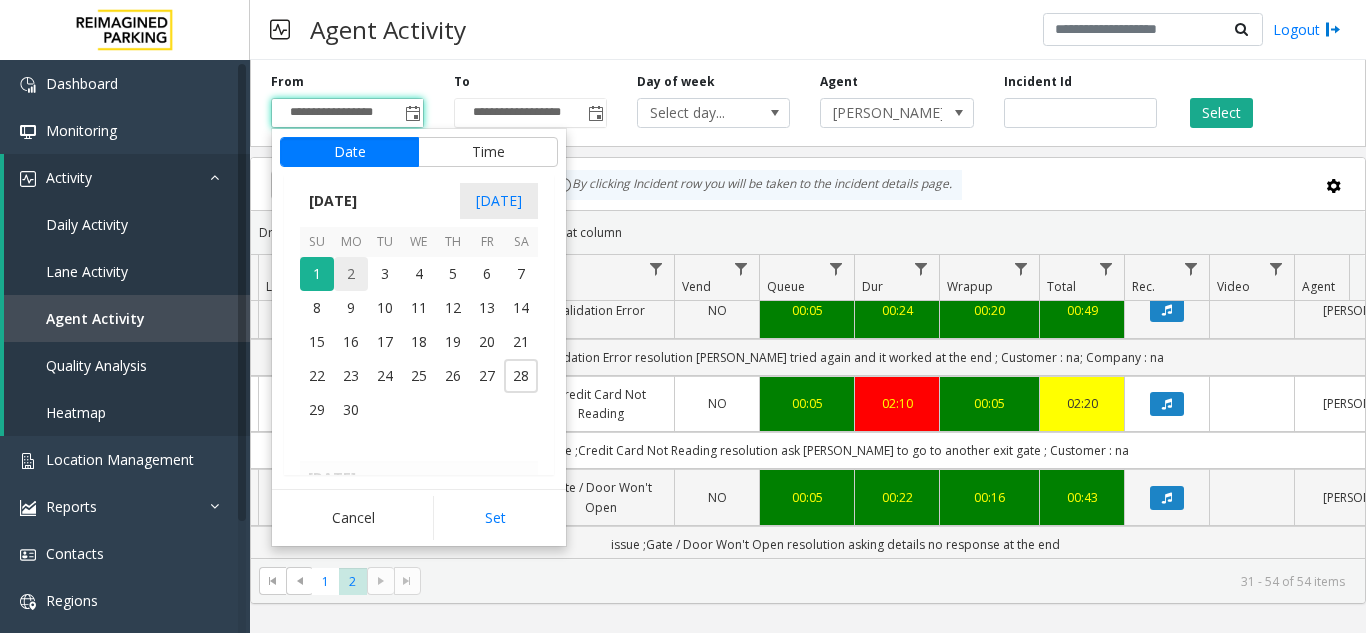 click on "2" at bounding box center (351, 274) 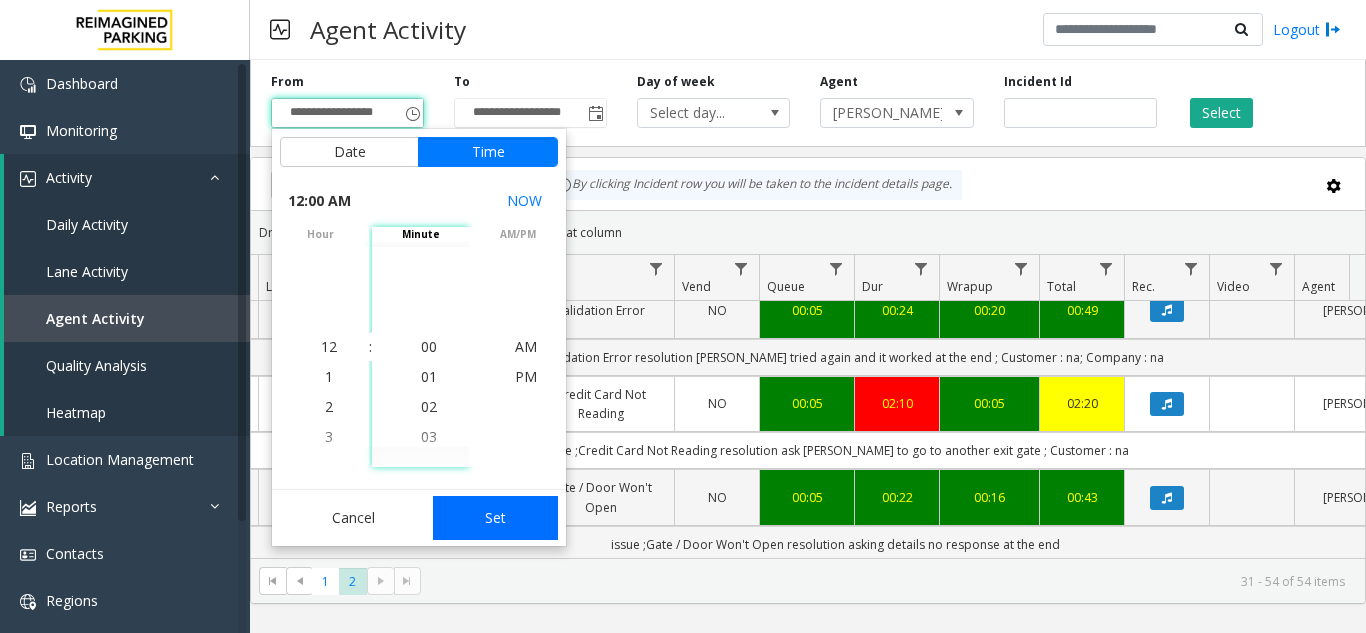 click on "Set" 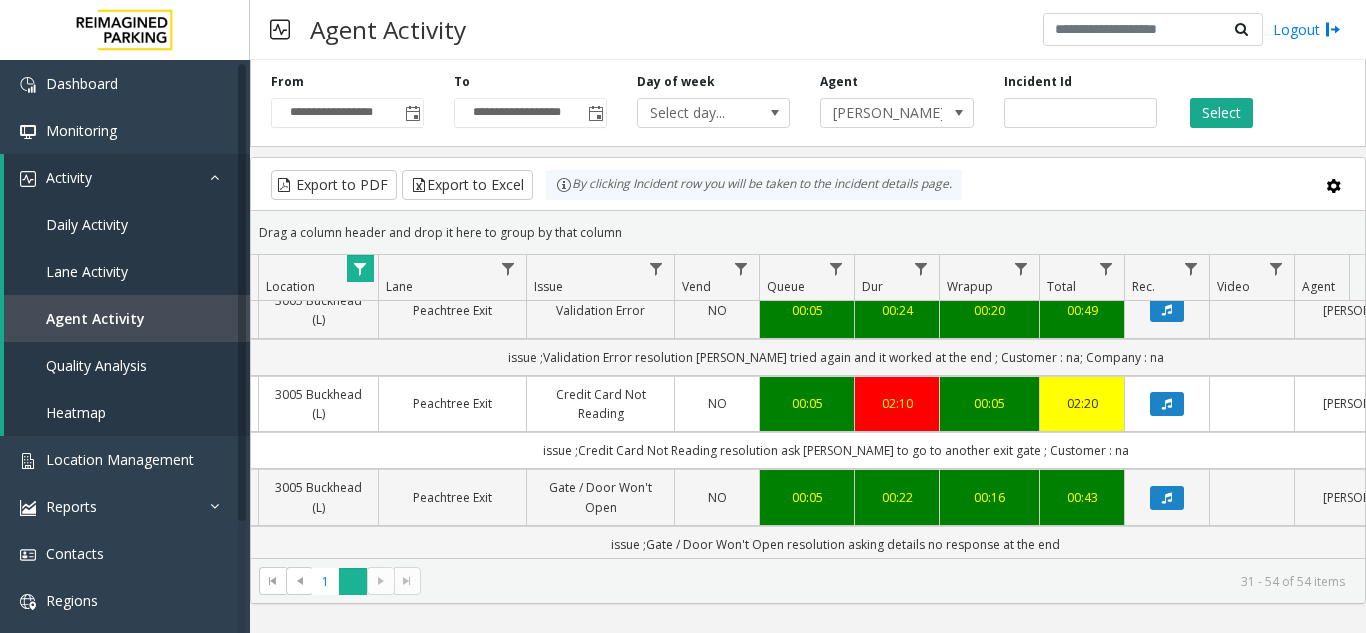 click on "2" 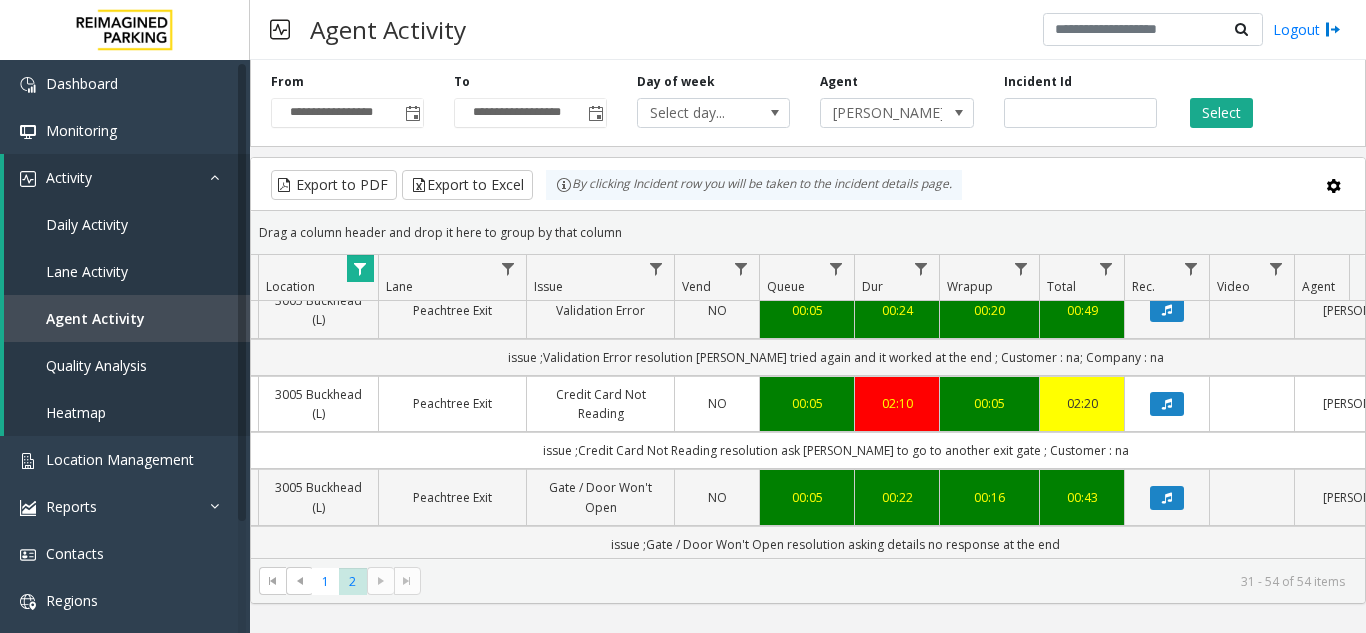 click 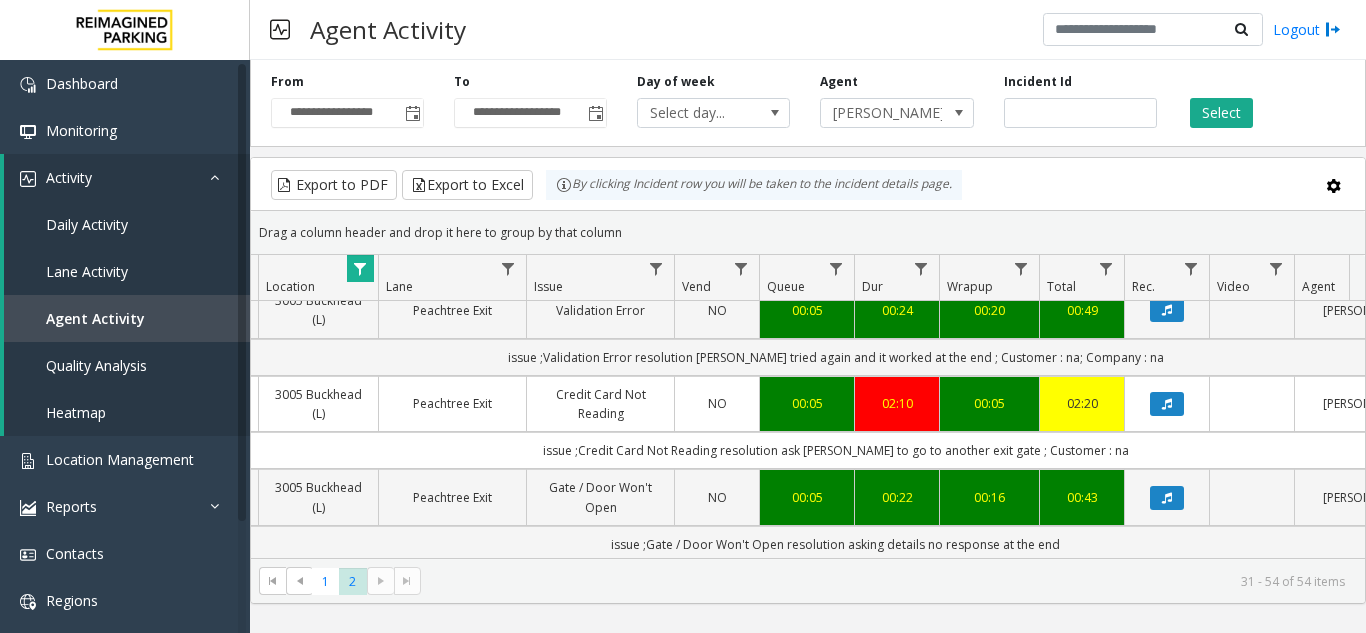 click 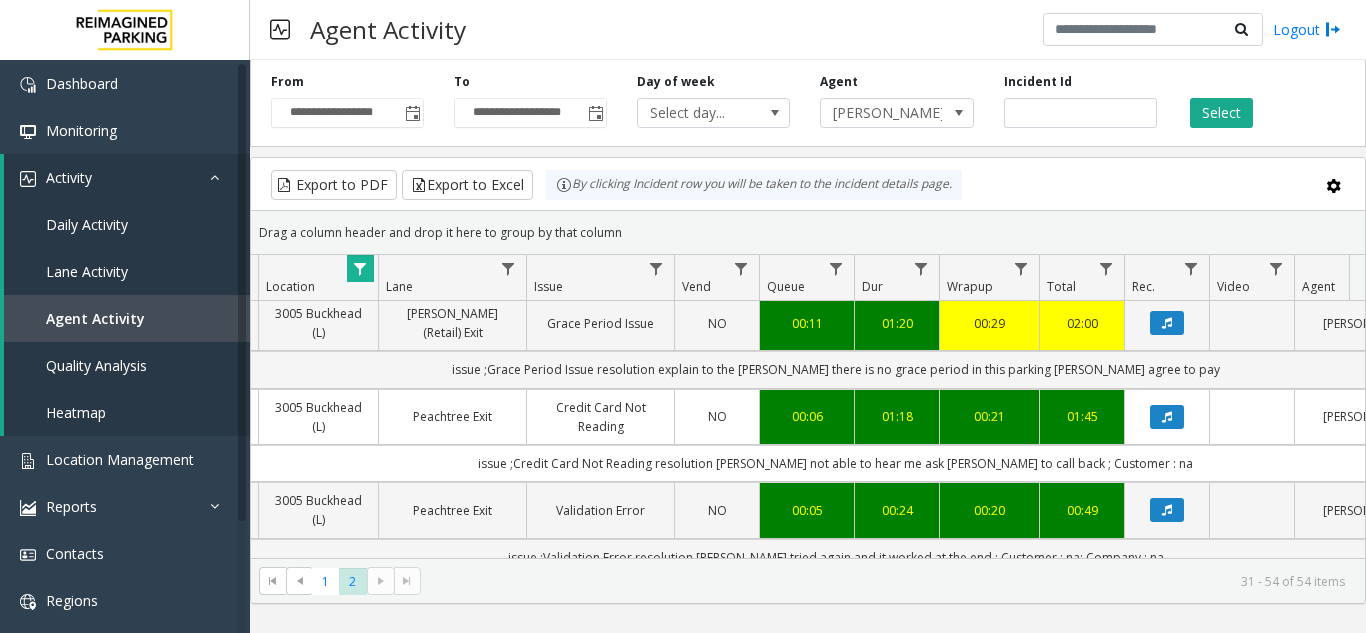 scroll, scrollTop: 2003, scrollLeft: 349, axis: both 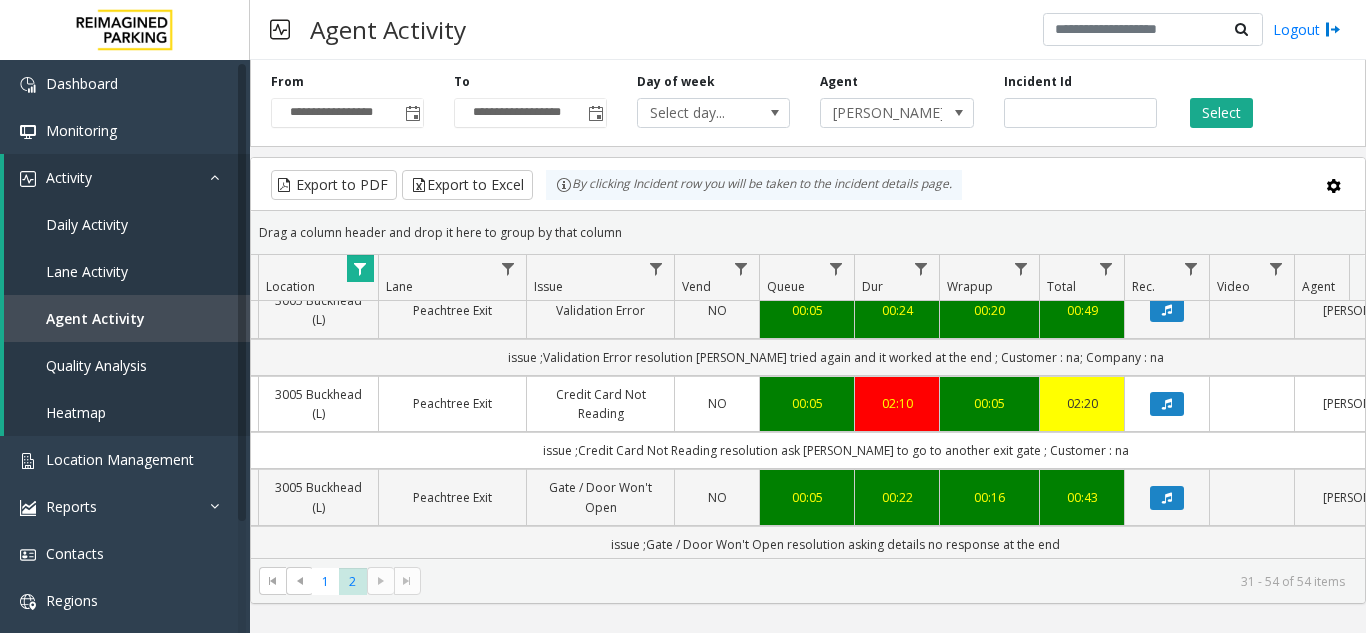 click 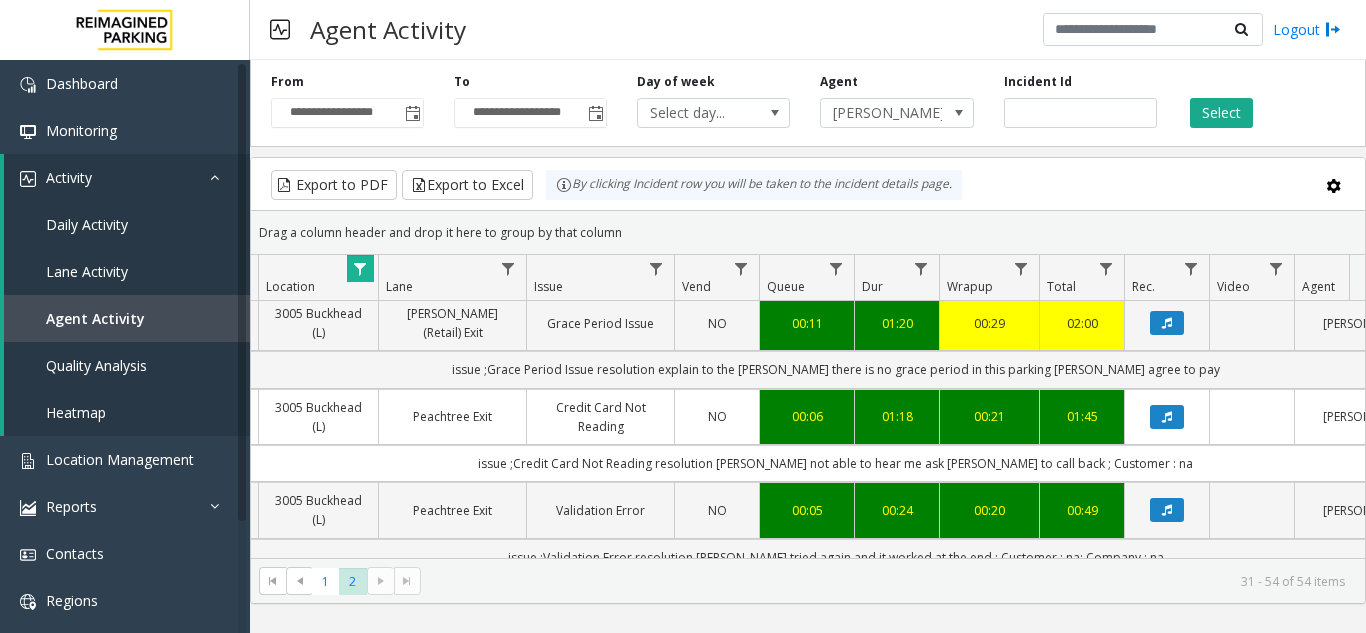 click 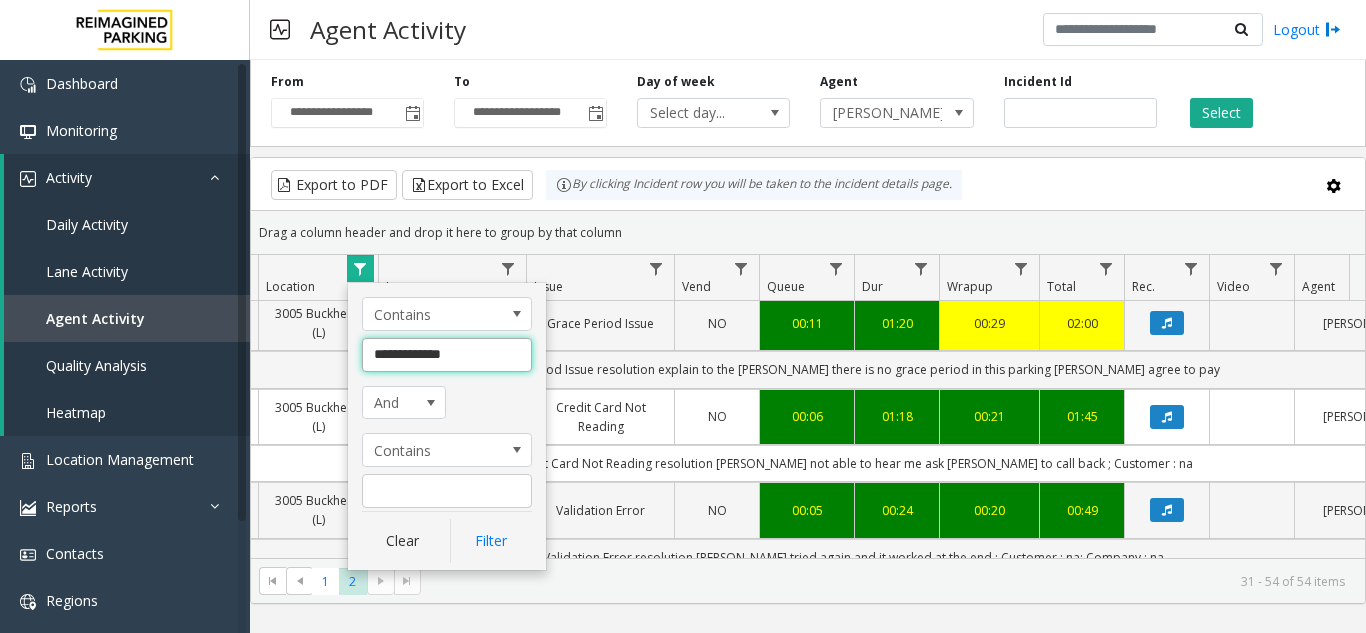 drag, startPoint x: 479, startPoint y: 354, endPoint x: 377, endPoint y: 354, distance: 102 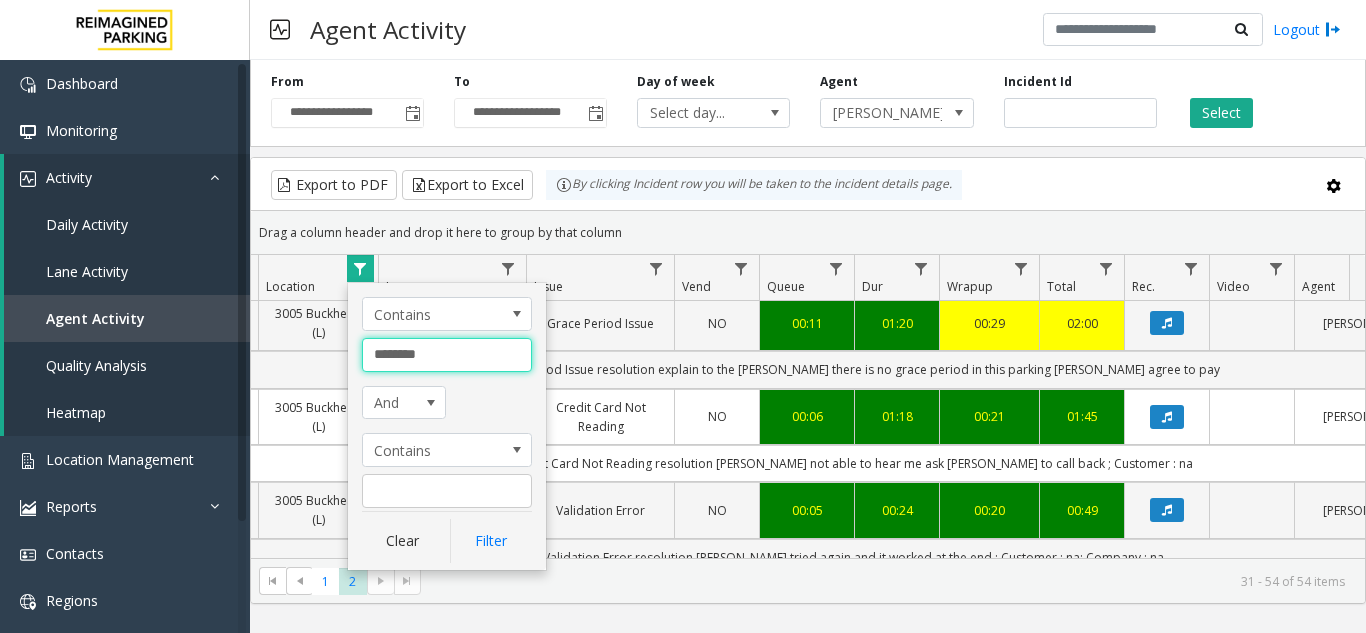 type on "********" 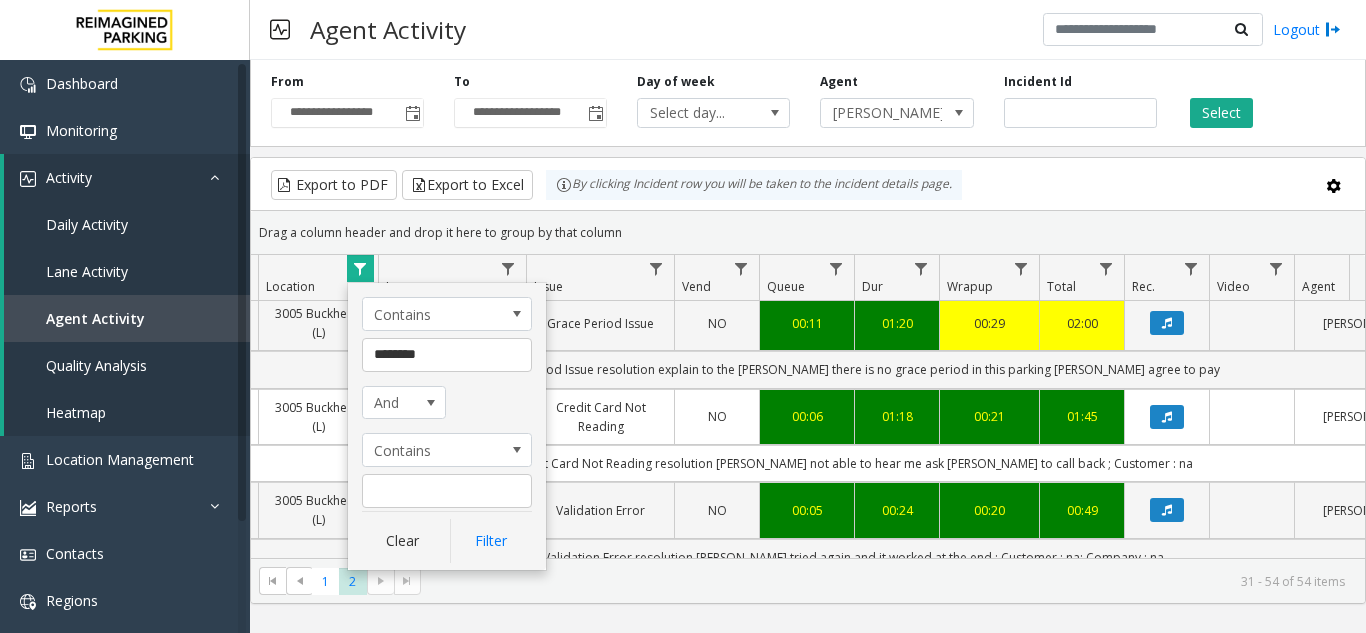 click on "Contains ******** And Contains Clear Filter" 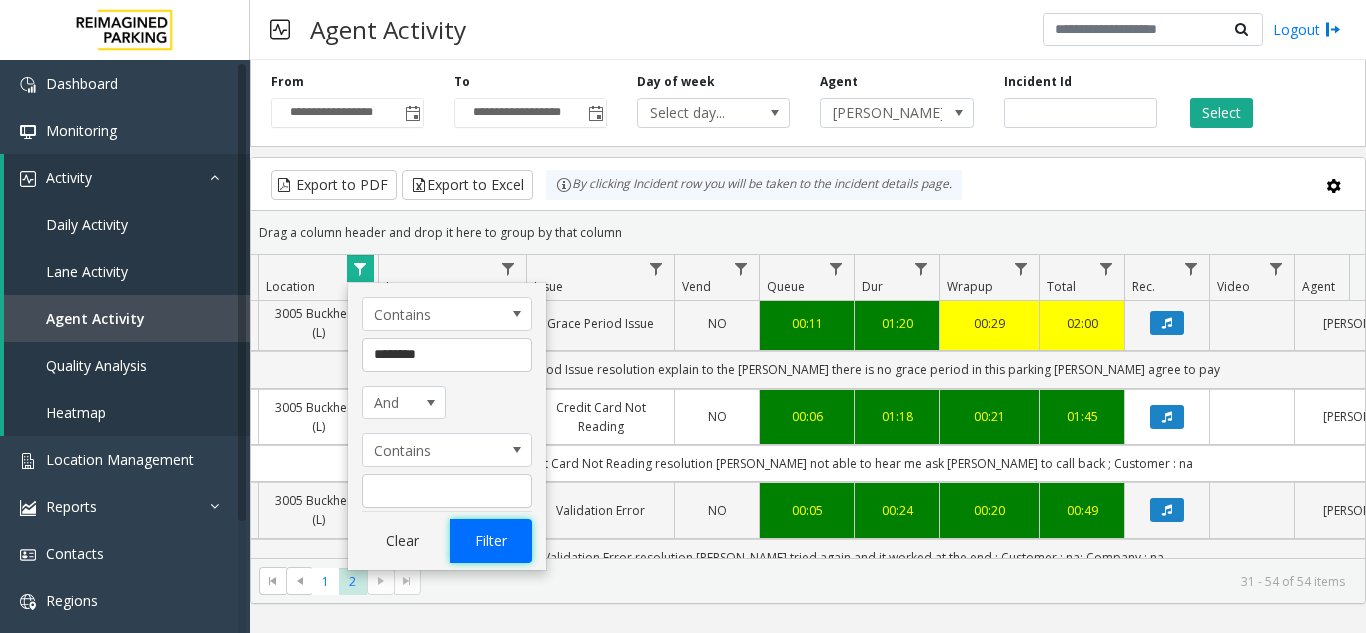 click on "Filter" 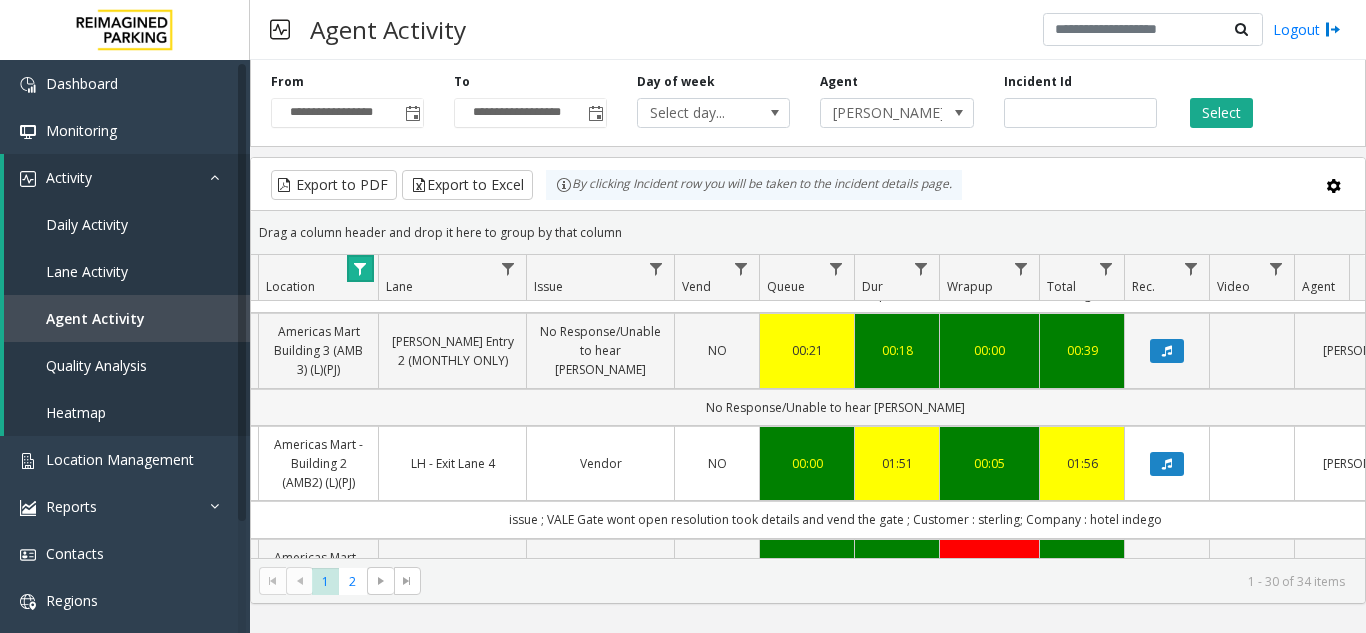 scroll, scrollTop: 200, scrollLeft: 349, axis: both 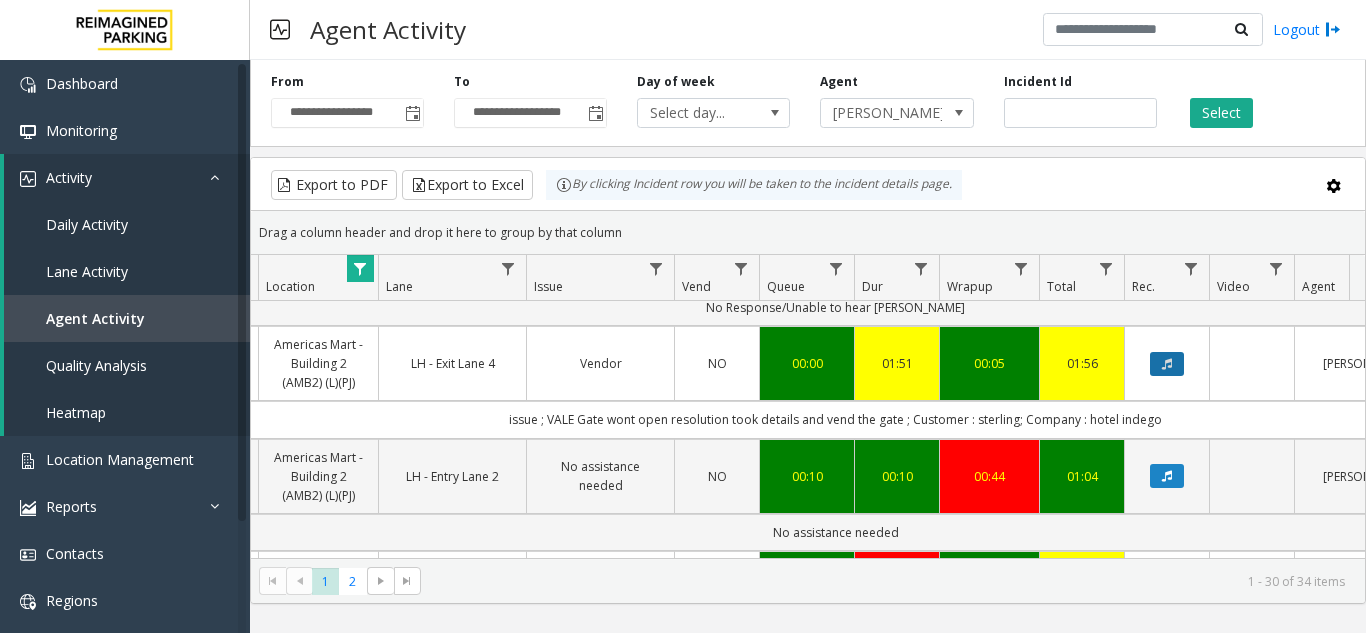 click 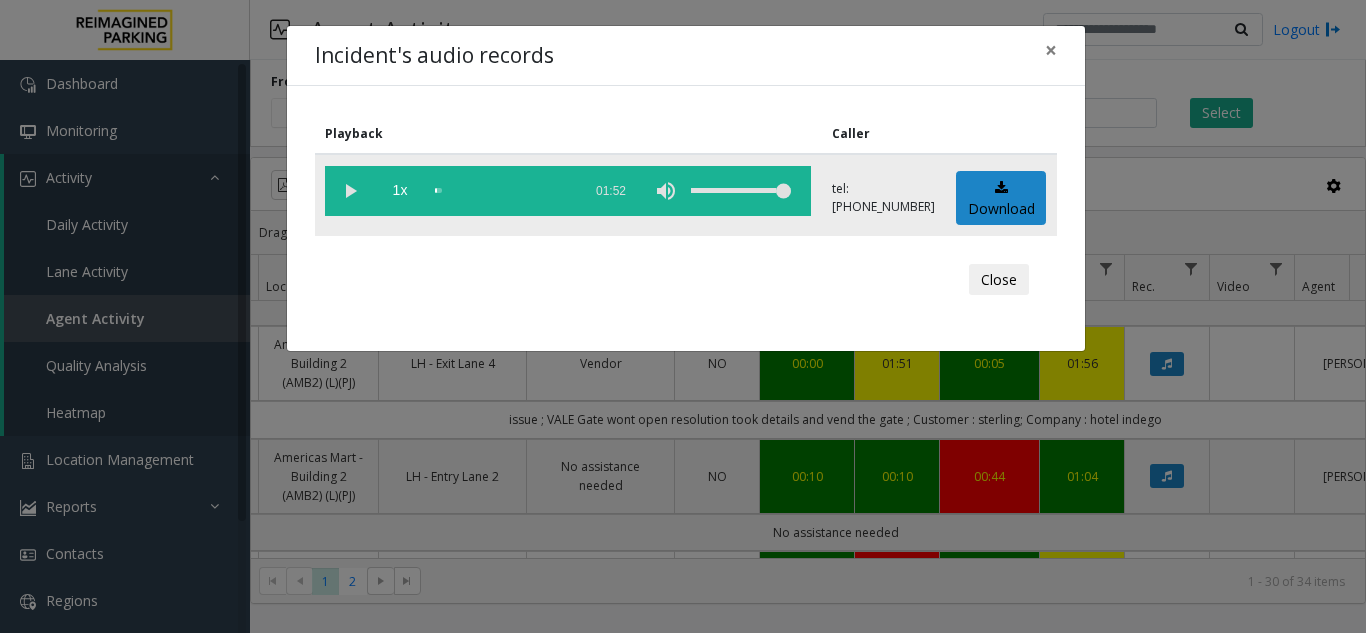 click 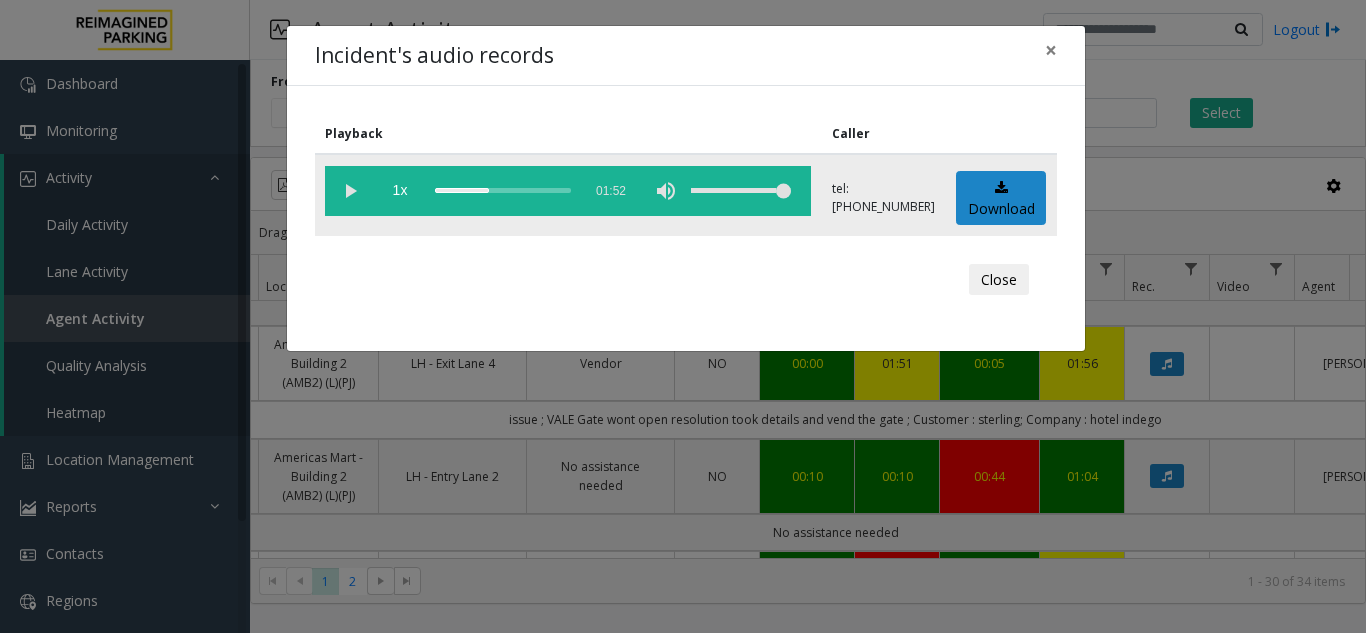 click 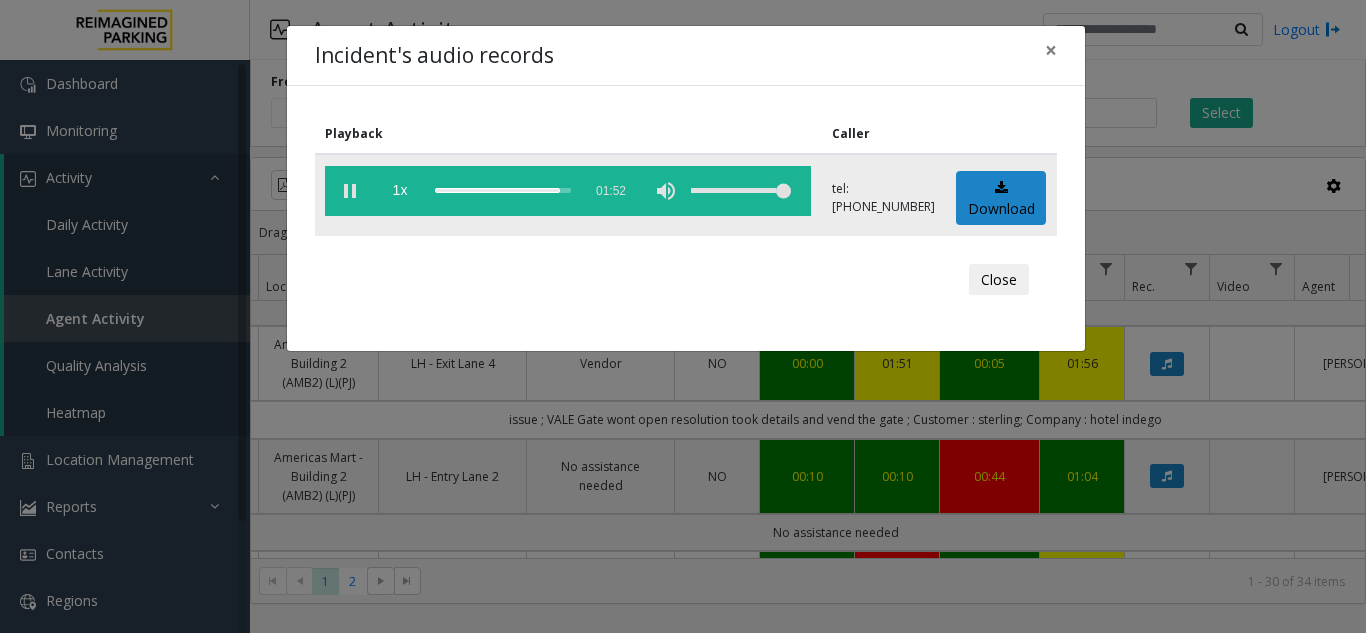 click 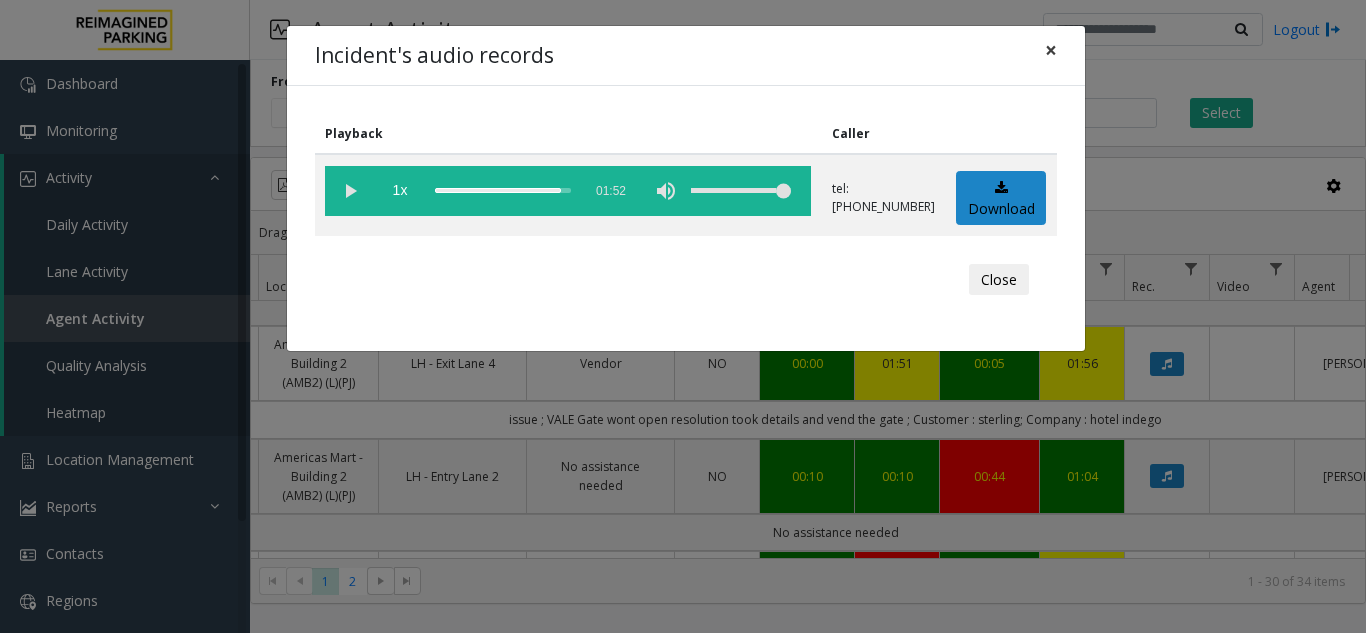 click on "×" 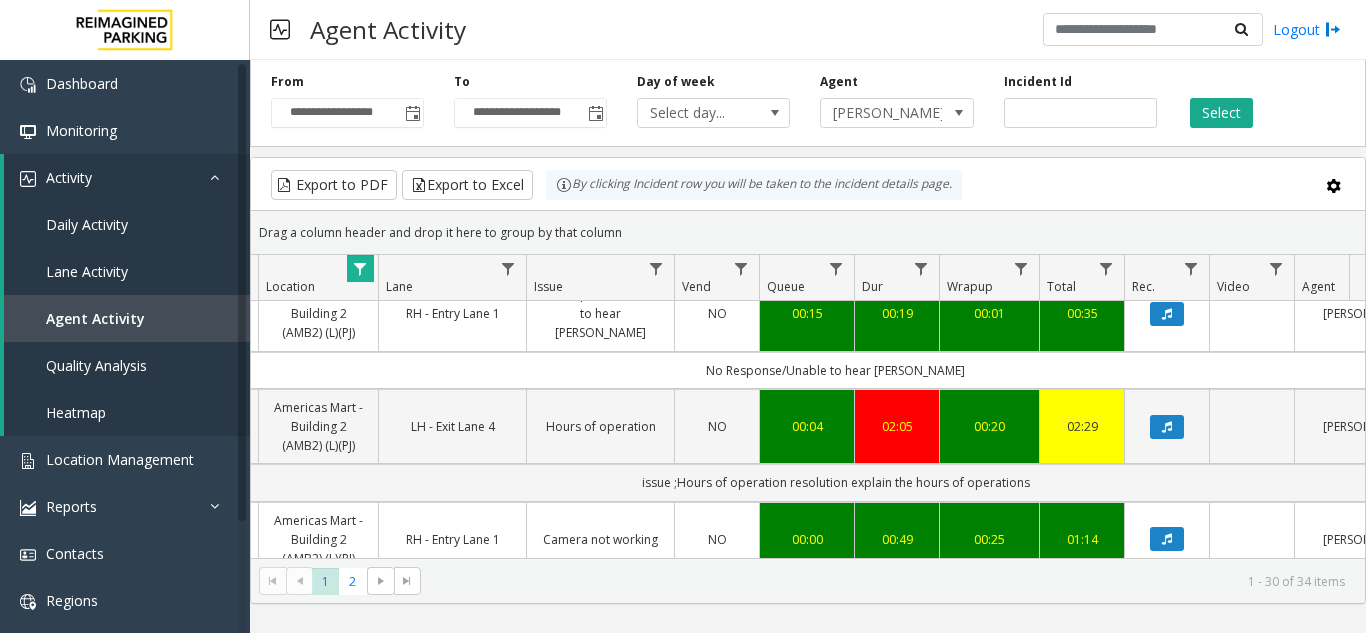 scroll, scrollTop: 1400, scrollLeft: 349, axis: both 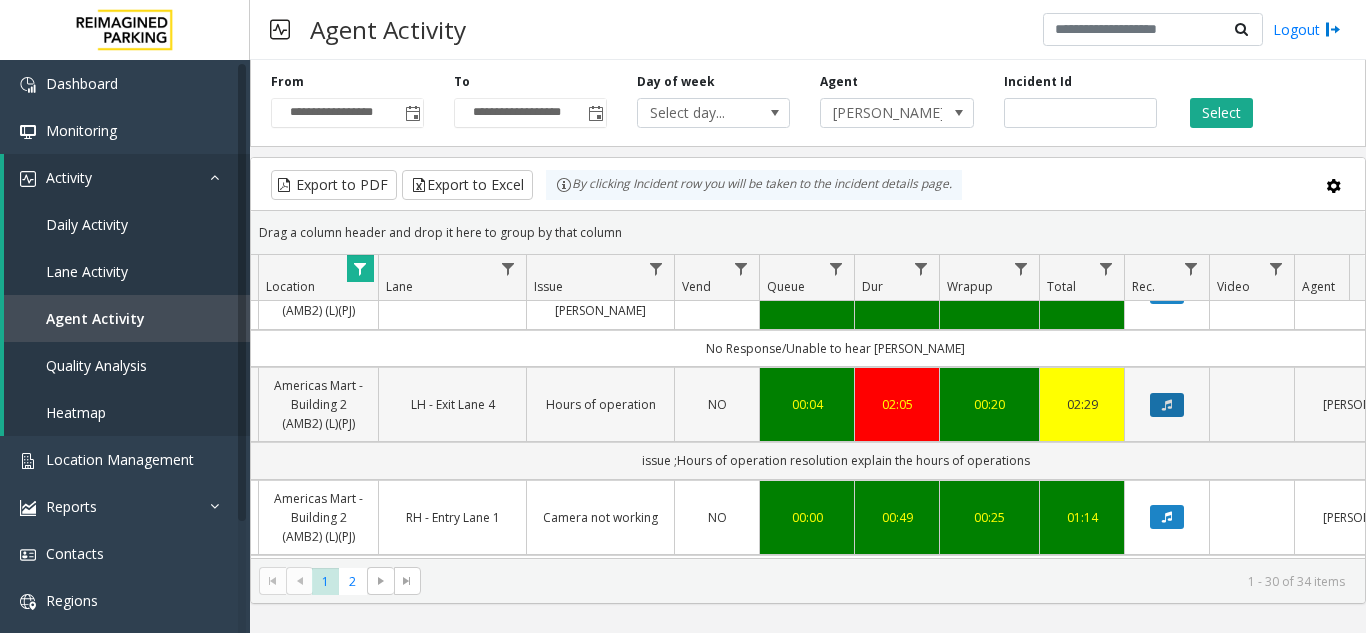 click 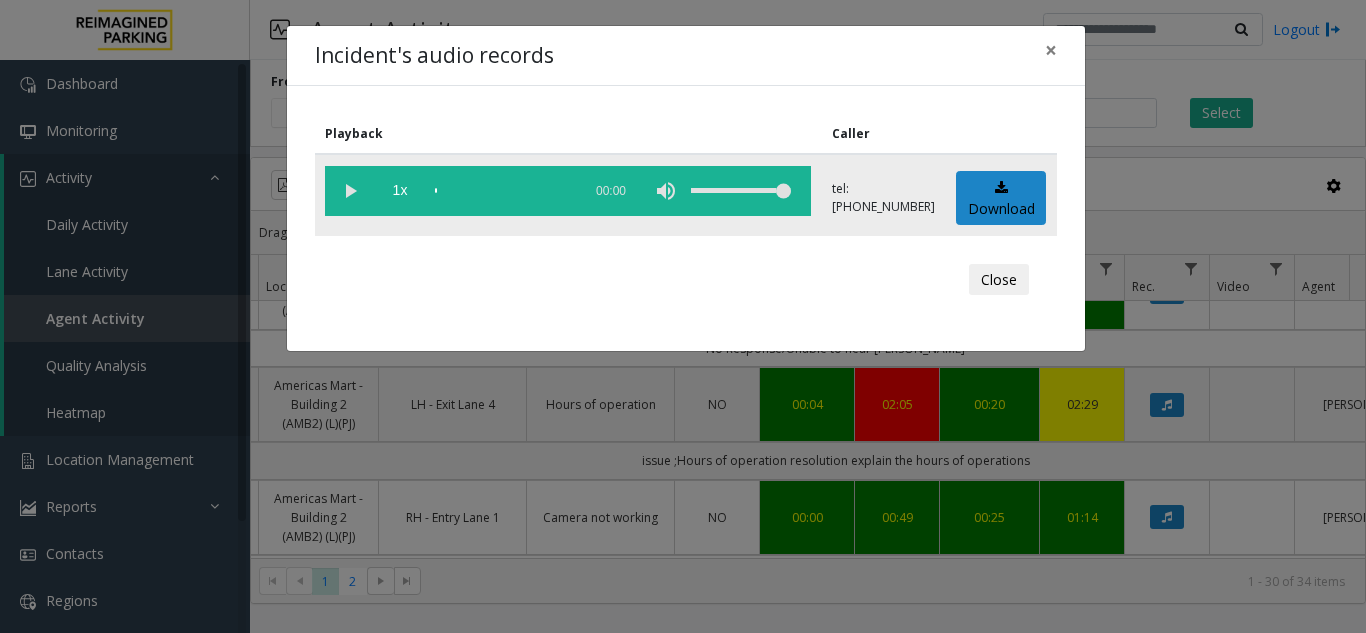 click 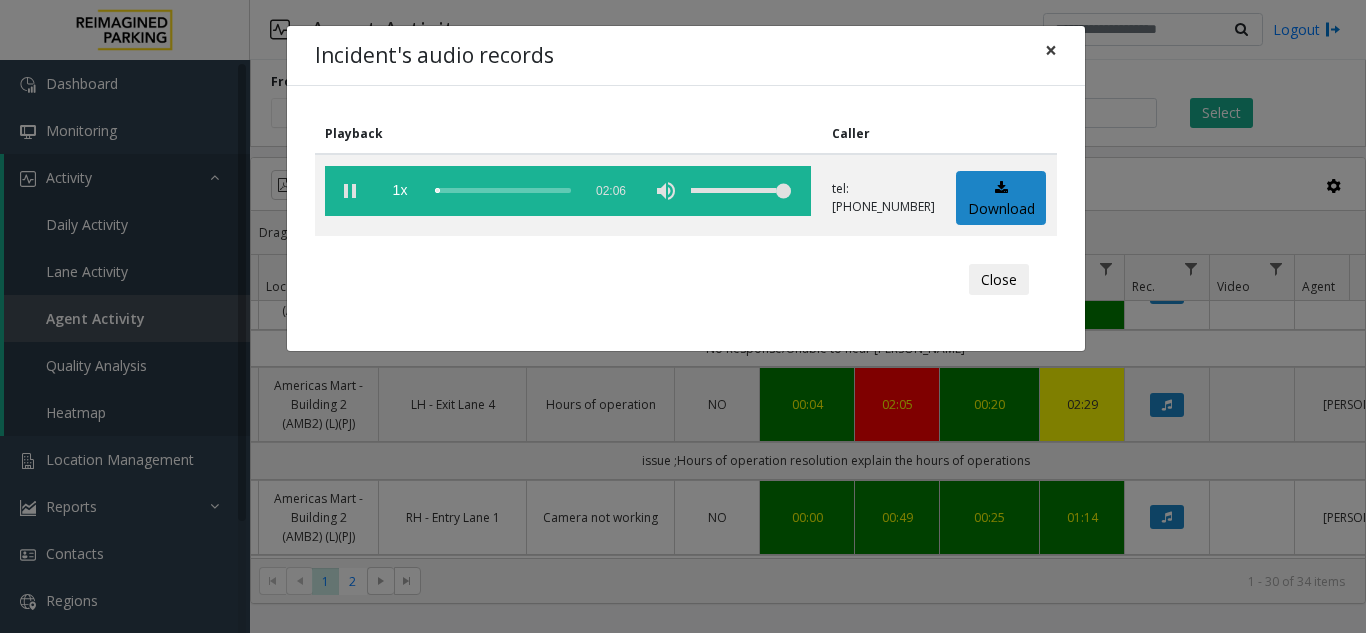 click on "×" 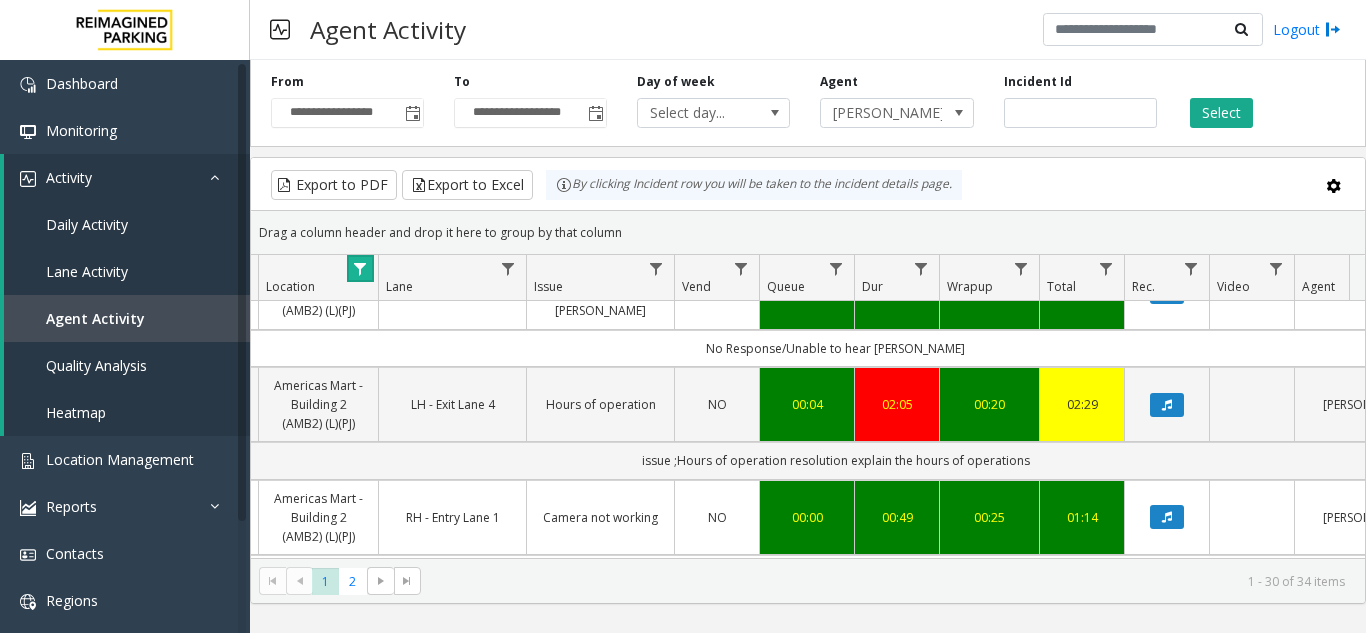 click 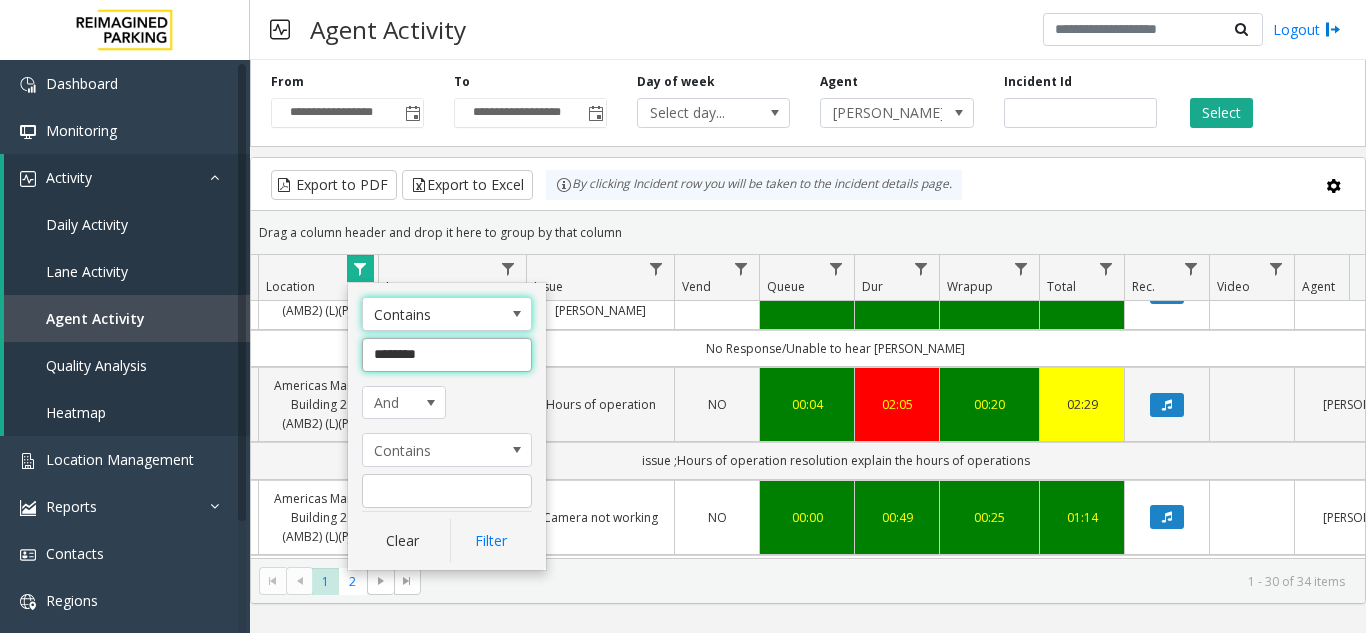 click on "********" 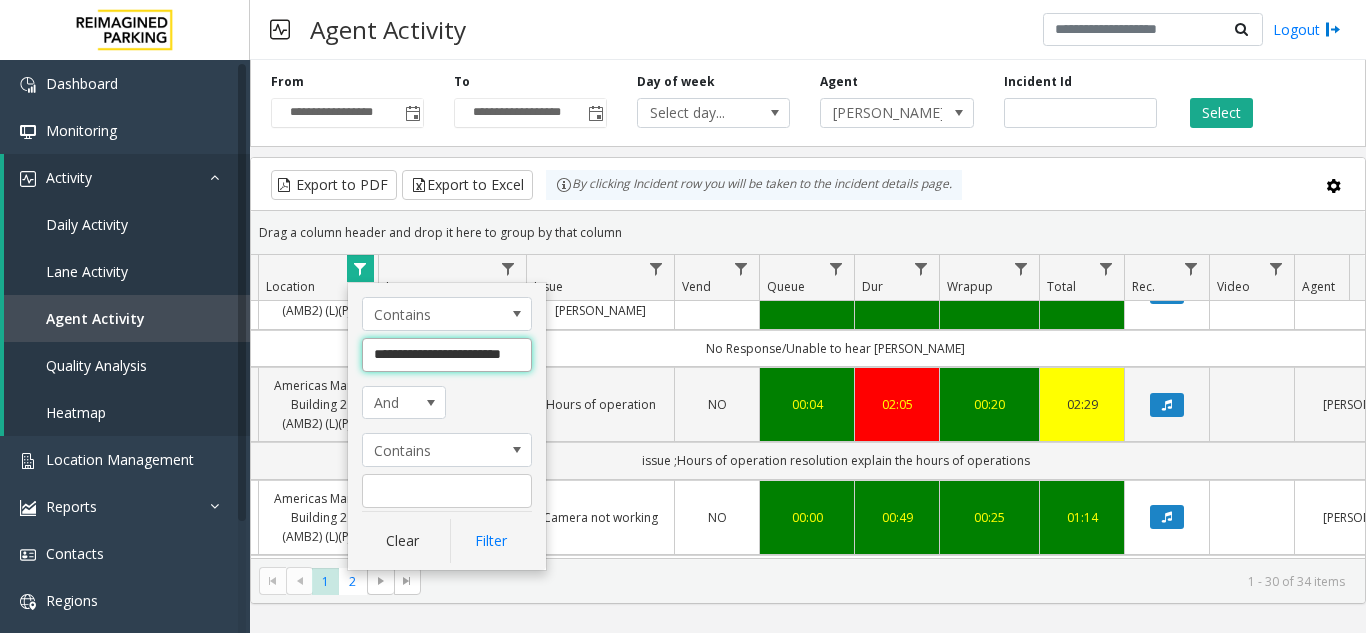scroll, scrollTop: 0, scrollLeft: 8, axis: horizontal 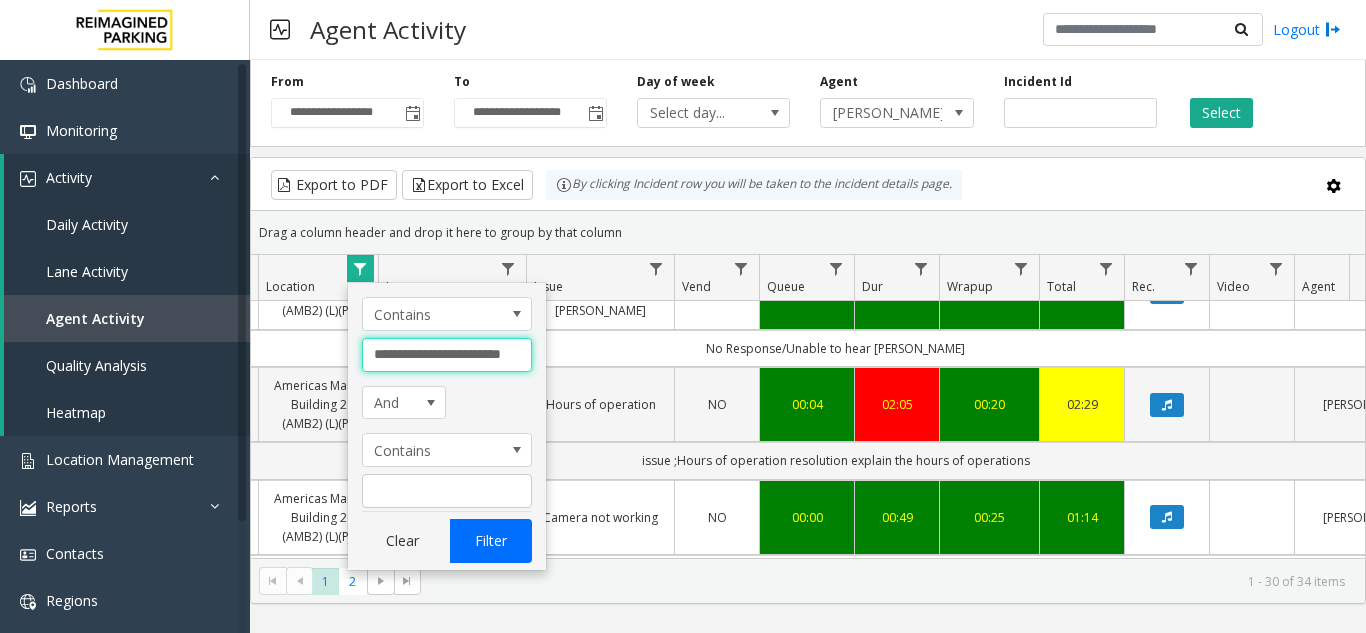 type on "**********" 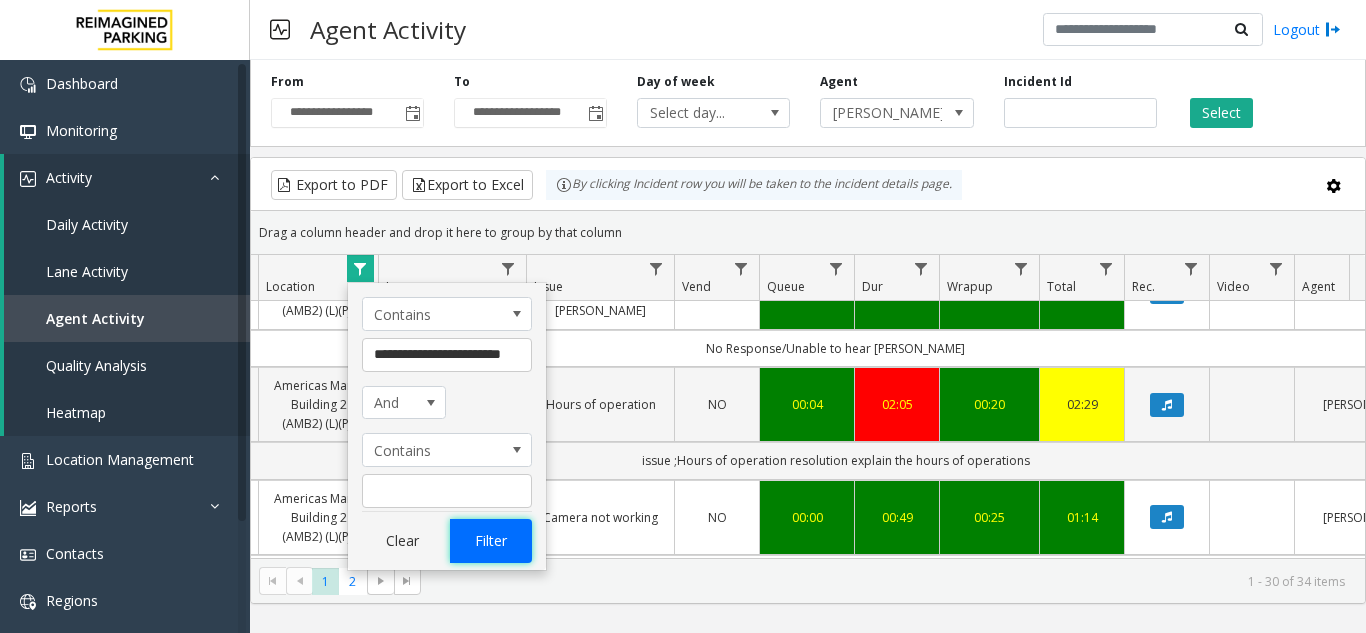 click on "Filter" 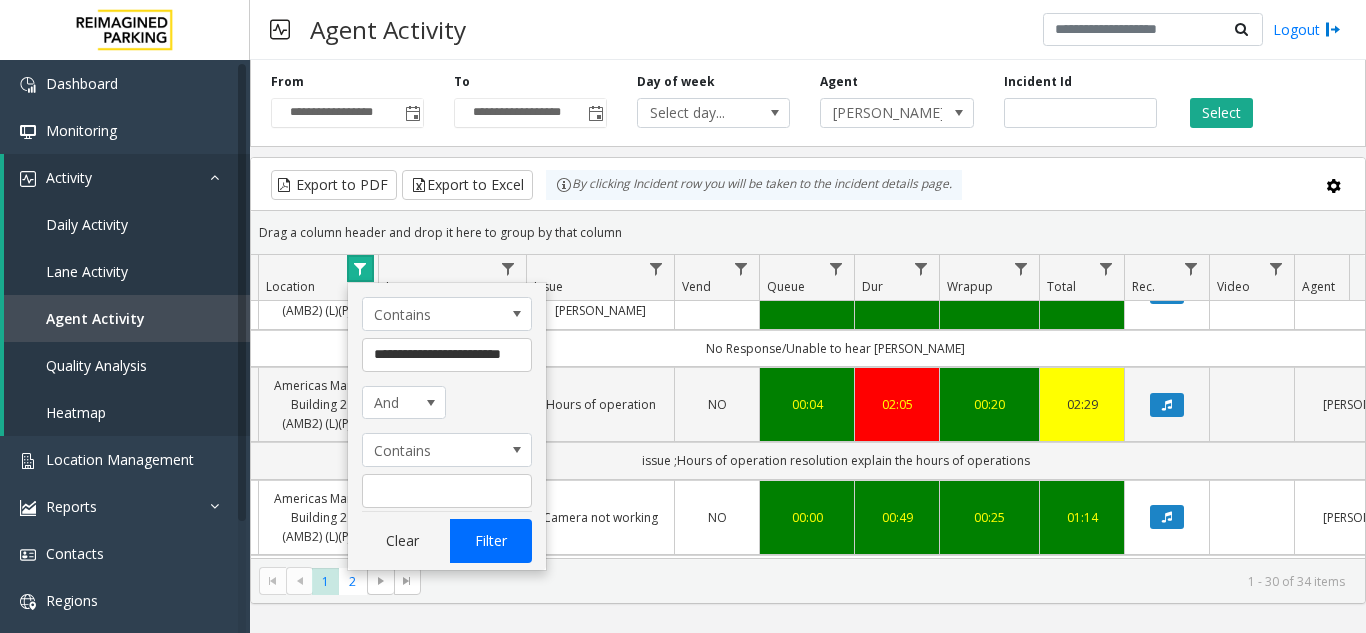 scroll, scrollTop: 0, scrollLeft: 0, axis: both 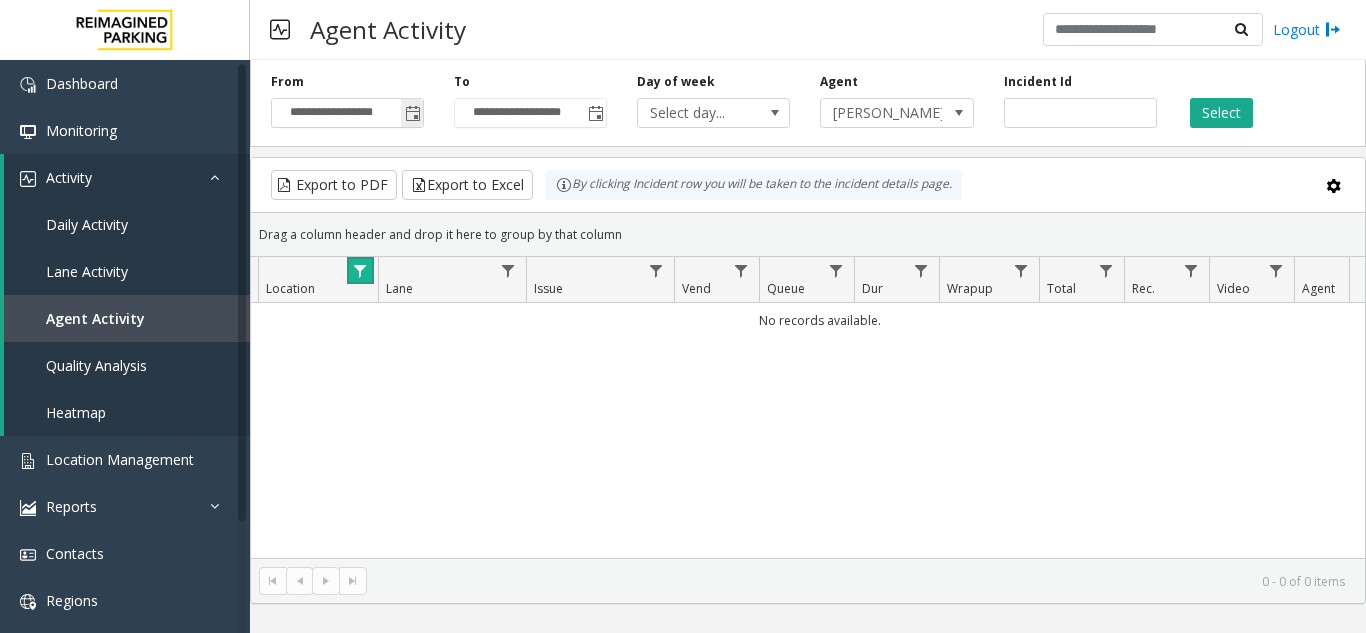 click 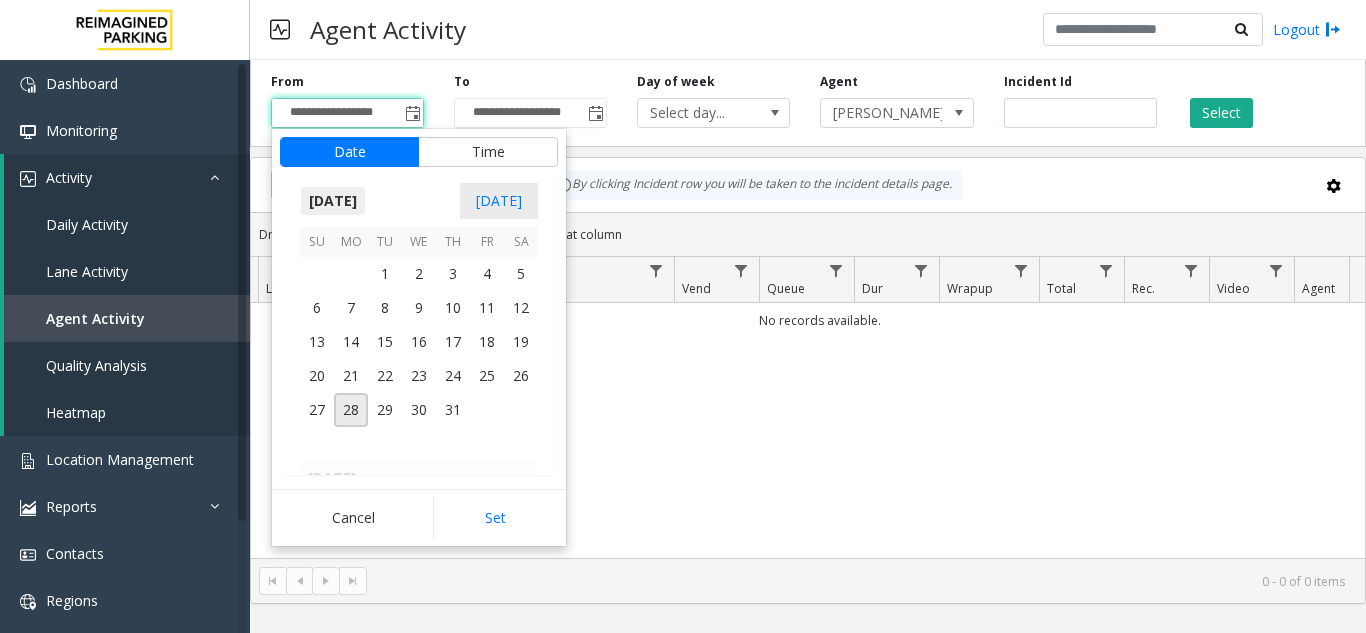click on "[DATE]" at bounding box center (333, 201) 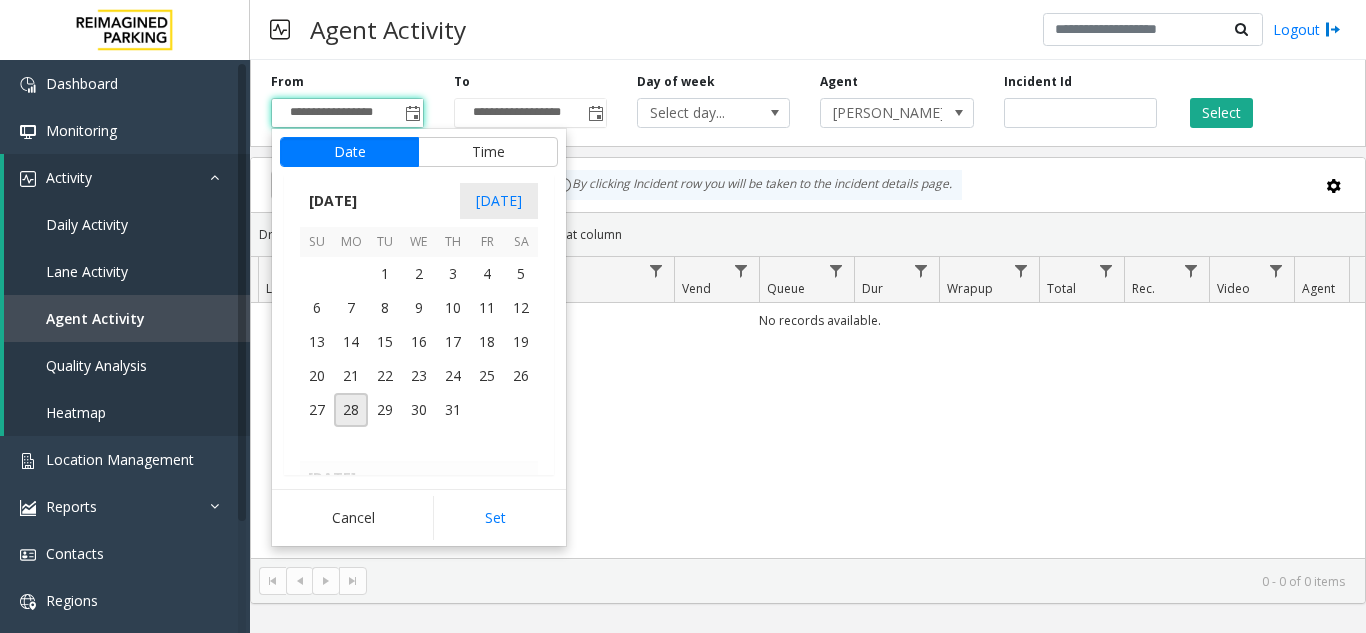 scroll, scrollTop: 21348, scrollLeft: 0, axis: vertical 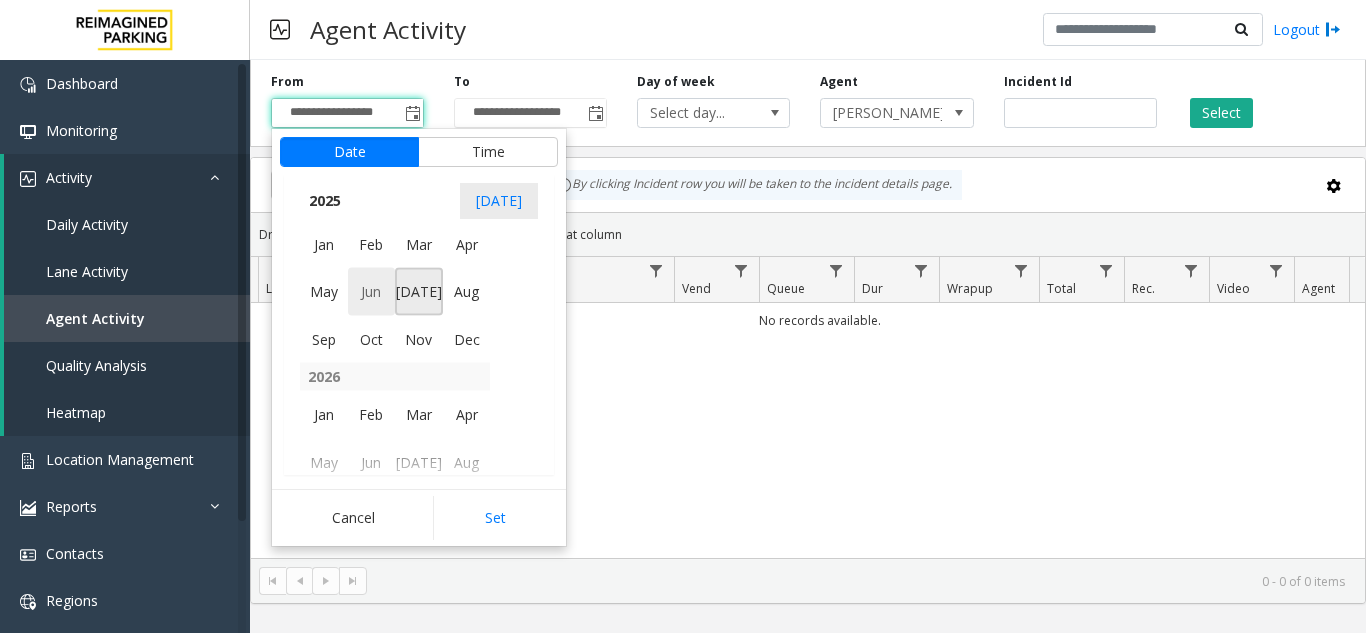 click on "Jun" at bounding box center [372, 292] 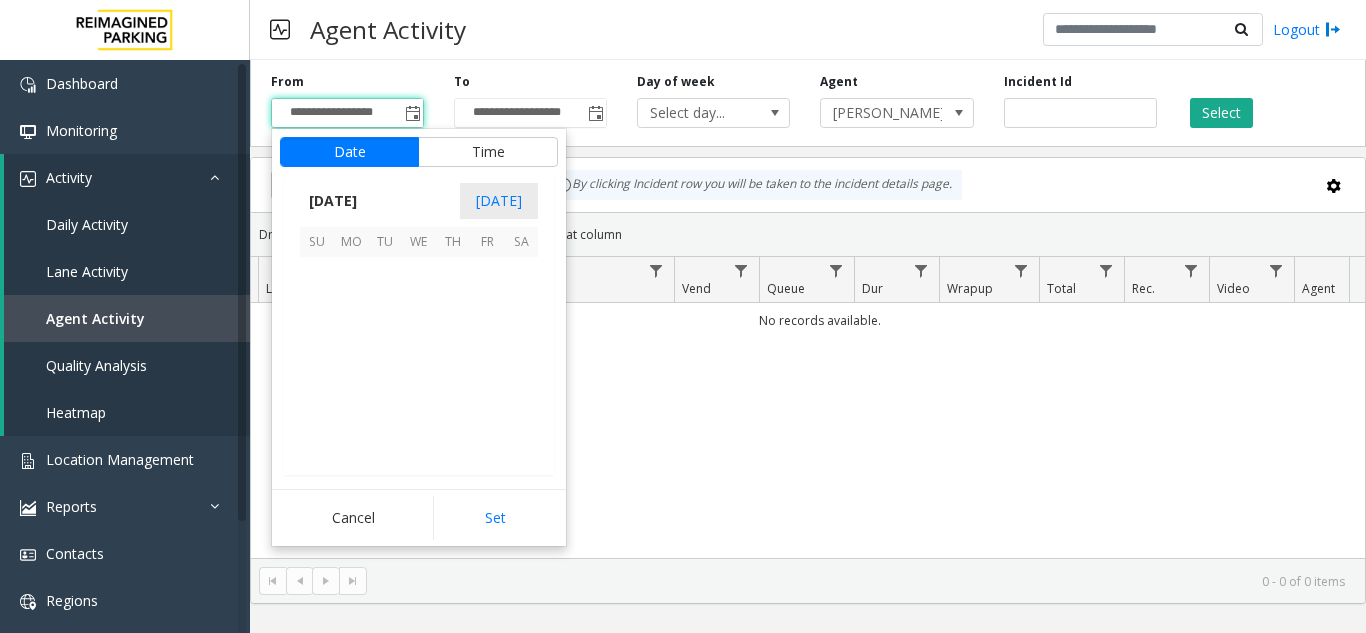 scroll, scrollTop: 358190, scrollLeft: 0, axis: vertical 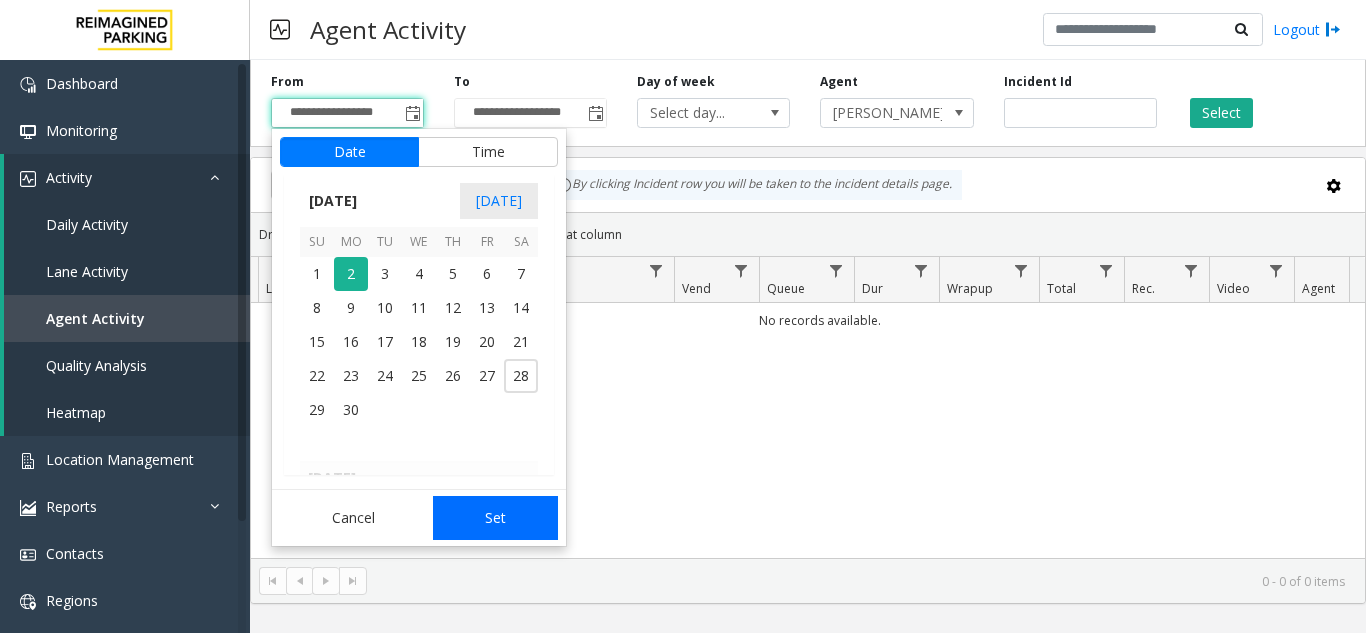 click on "Set" 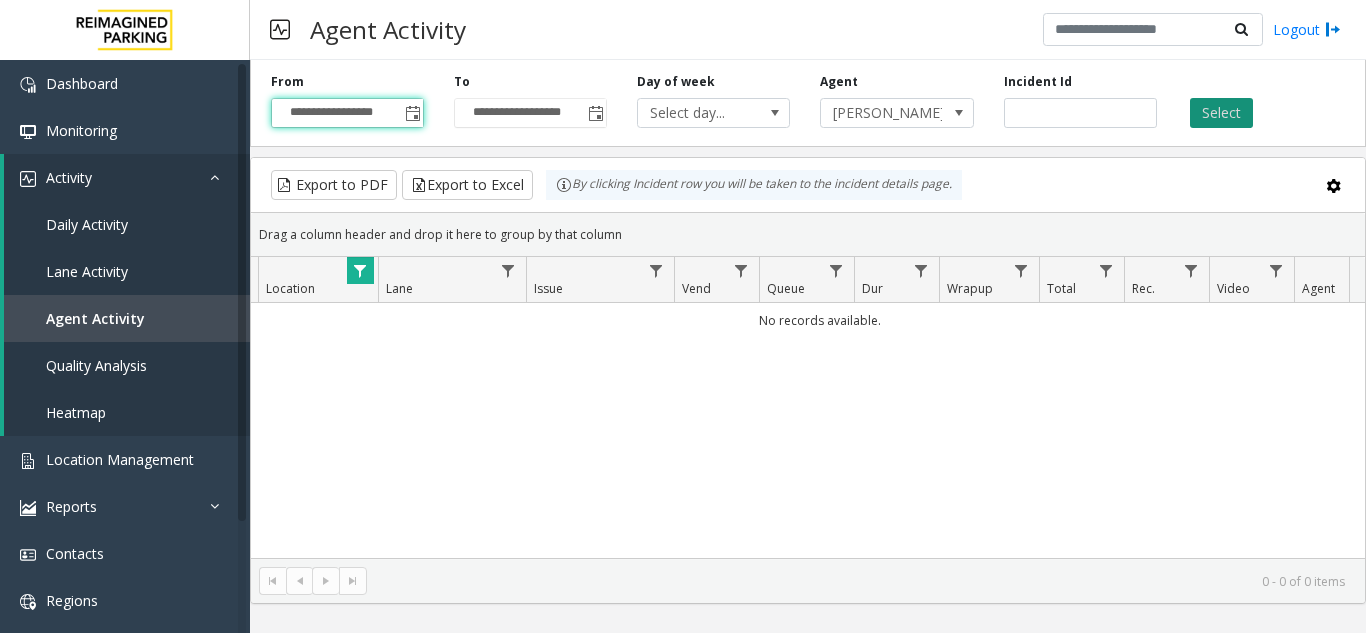 click on "Select" 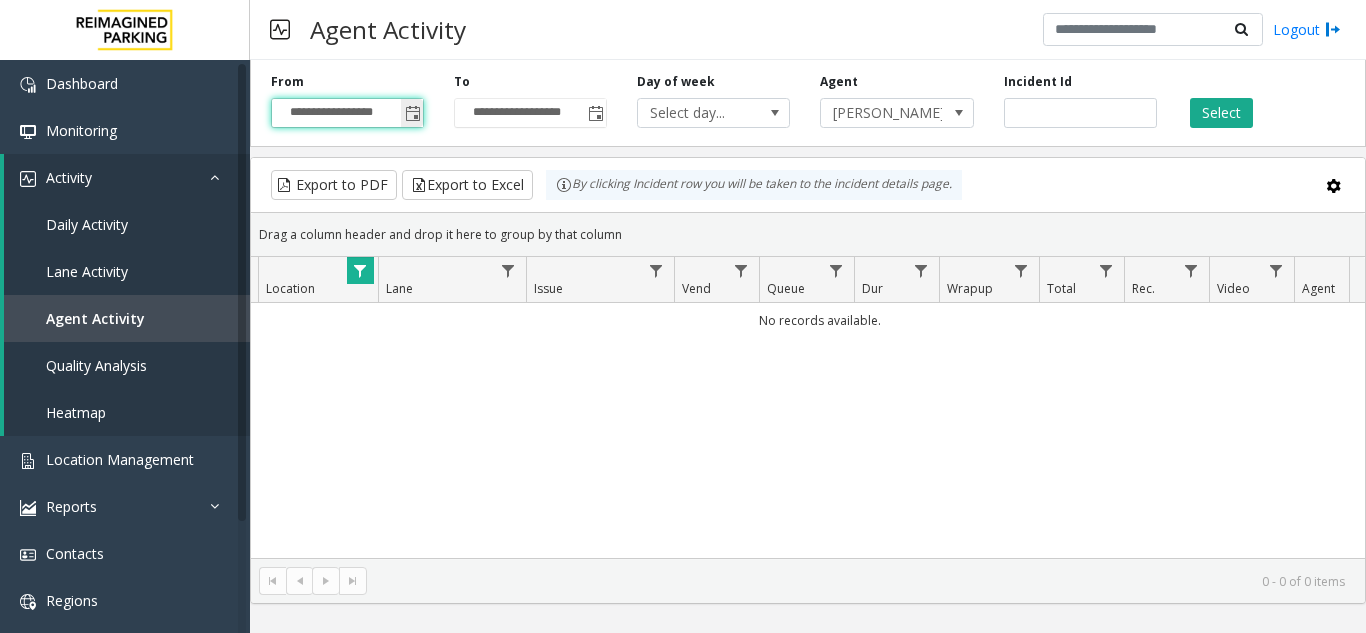 click on "**********" 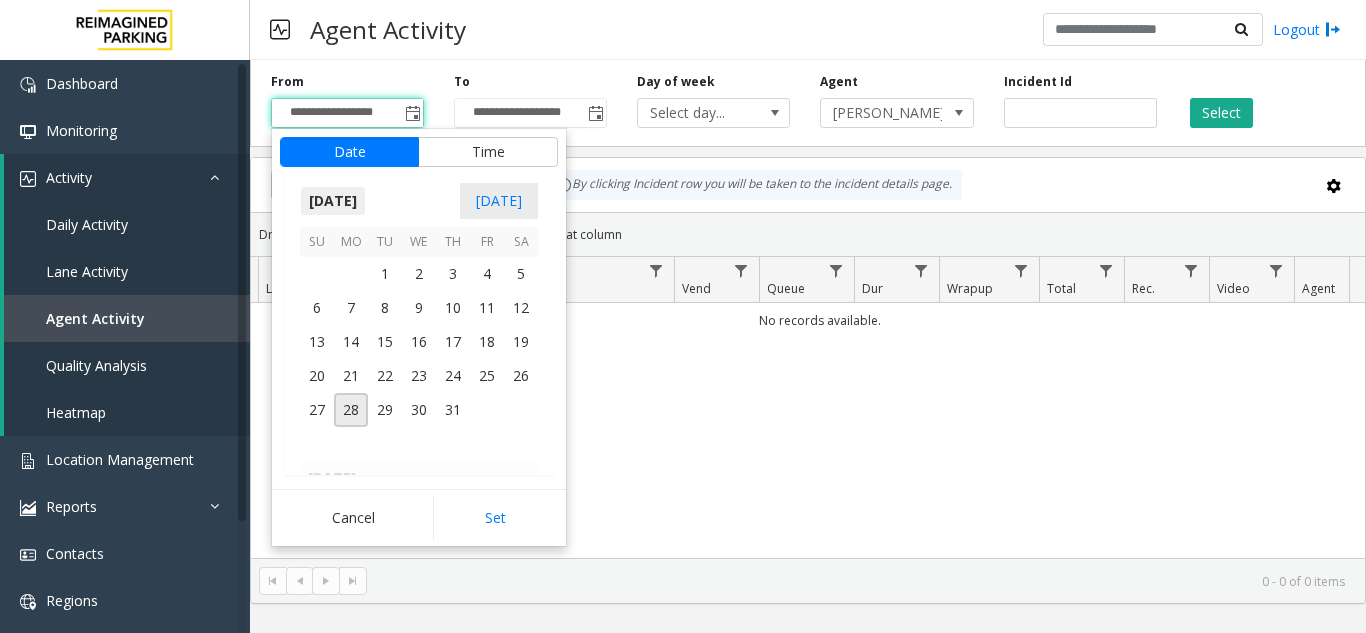 click on "[DATE]" at bounding box center [333, 201] 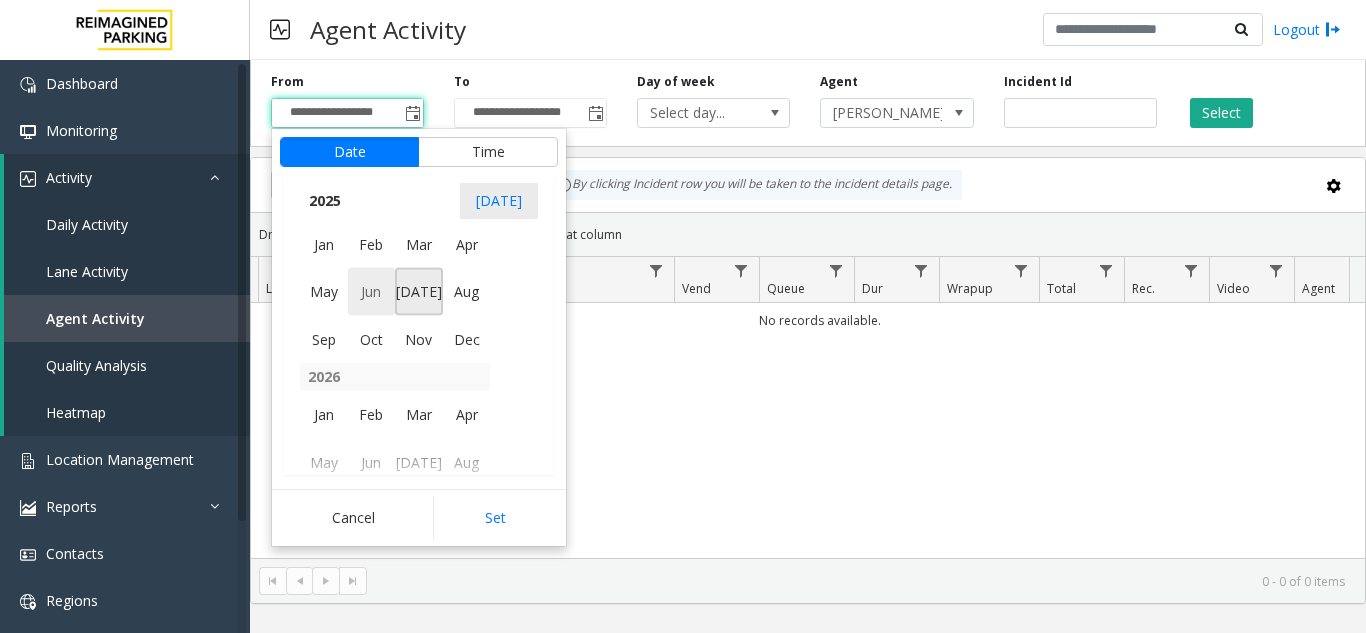 click on "Jun" at bounding box center [372, 292] 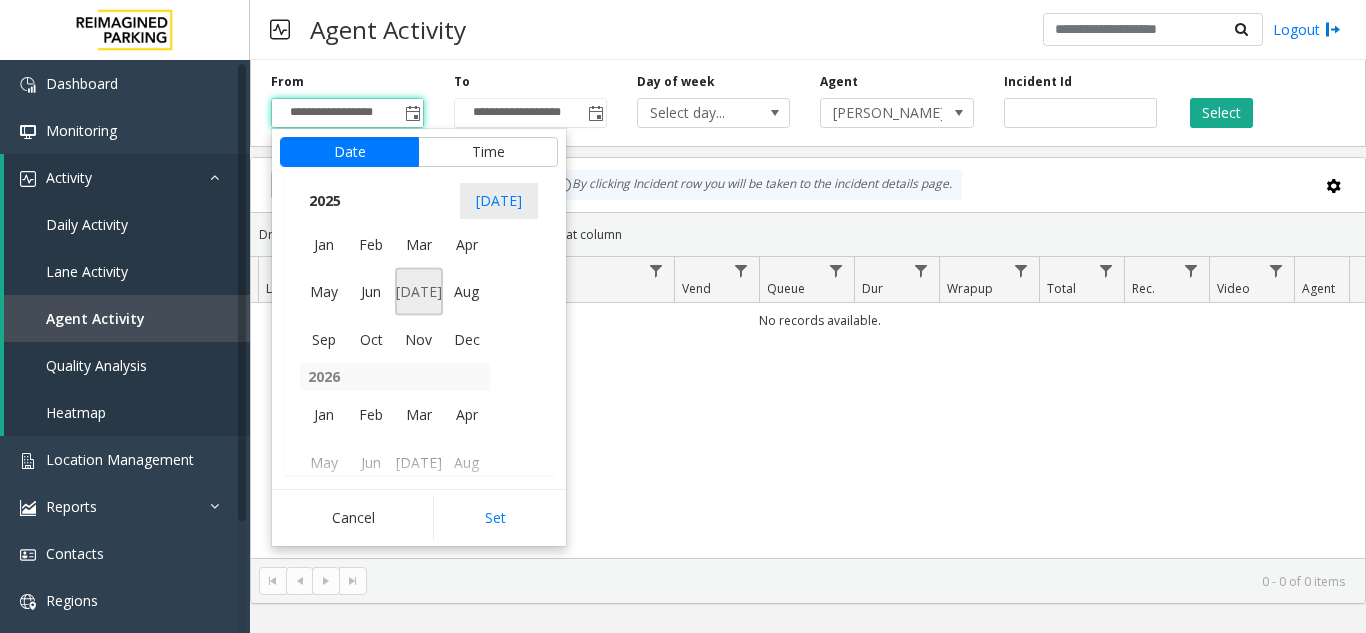 scroll, scrollTop: 358190, scrollLeft: 0, axis: vertical 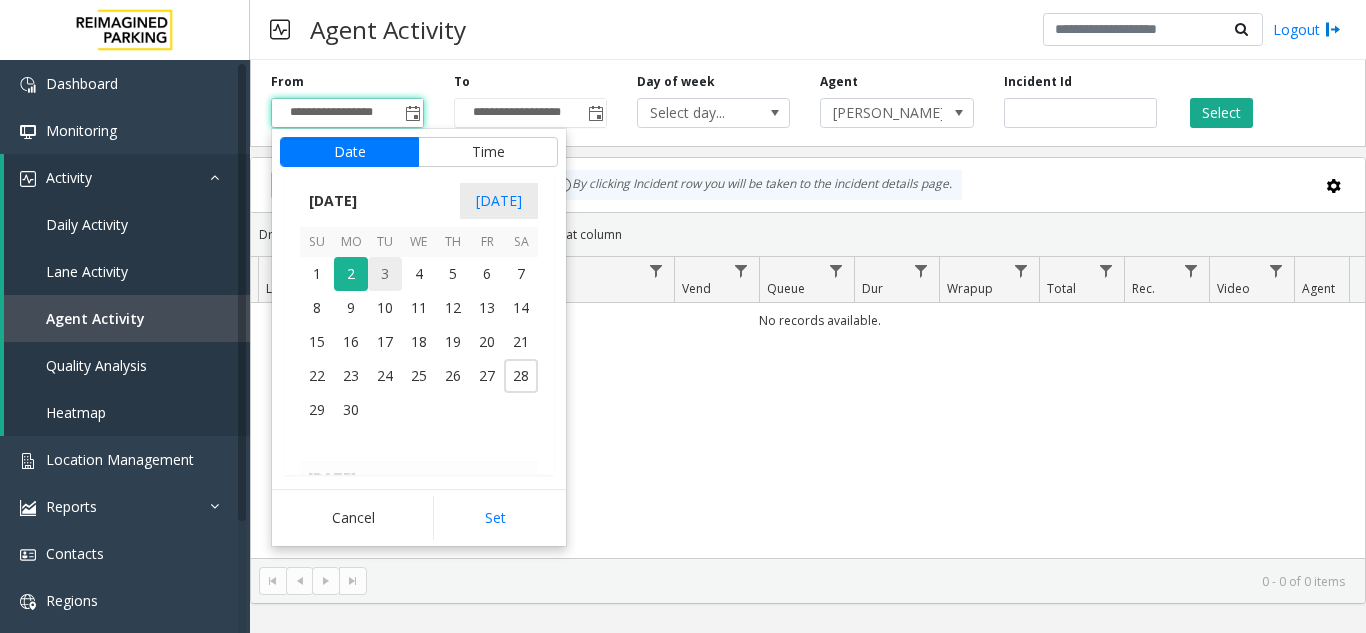 click on "3" at bounding box center (385, 274) 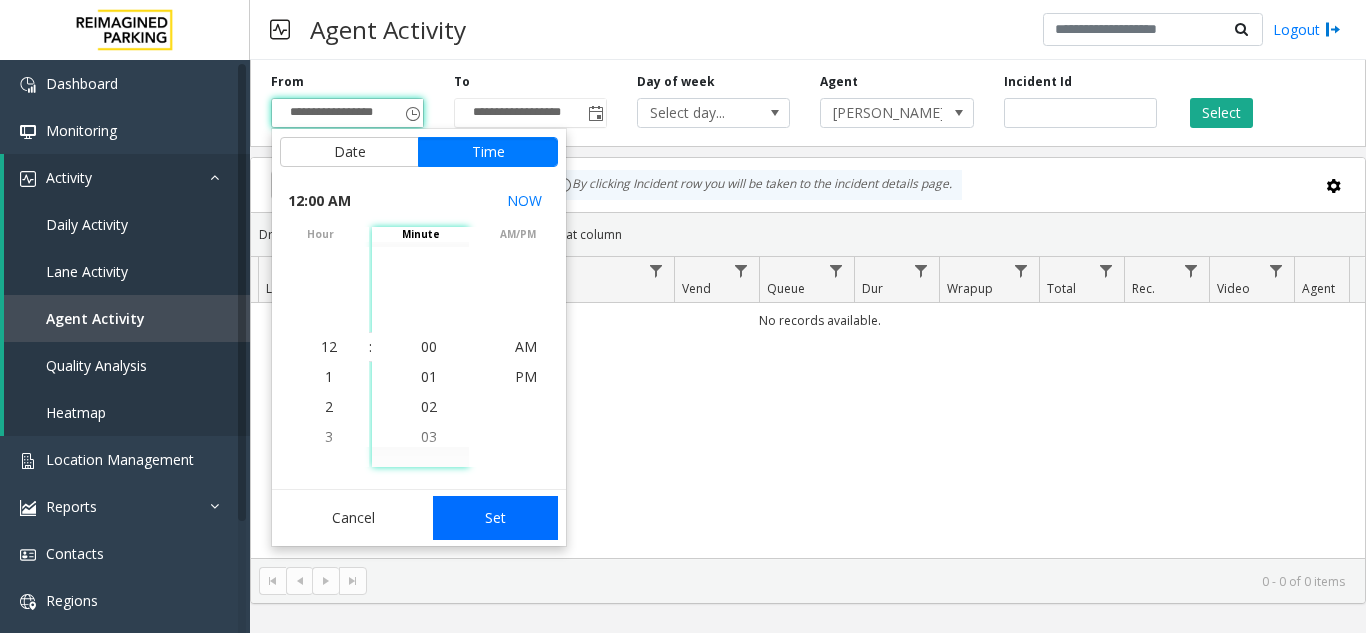 click on "Set" 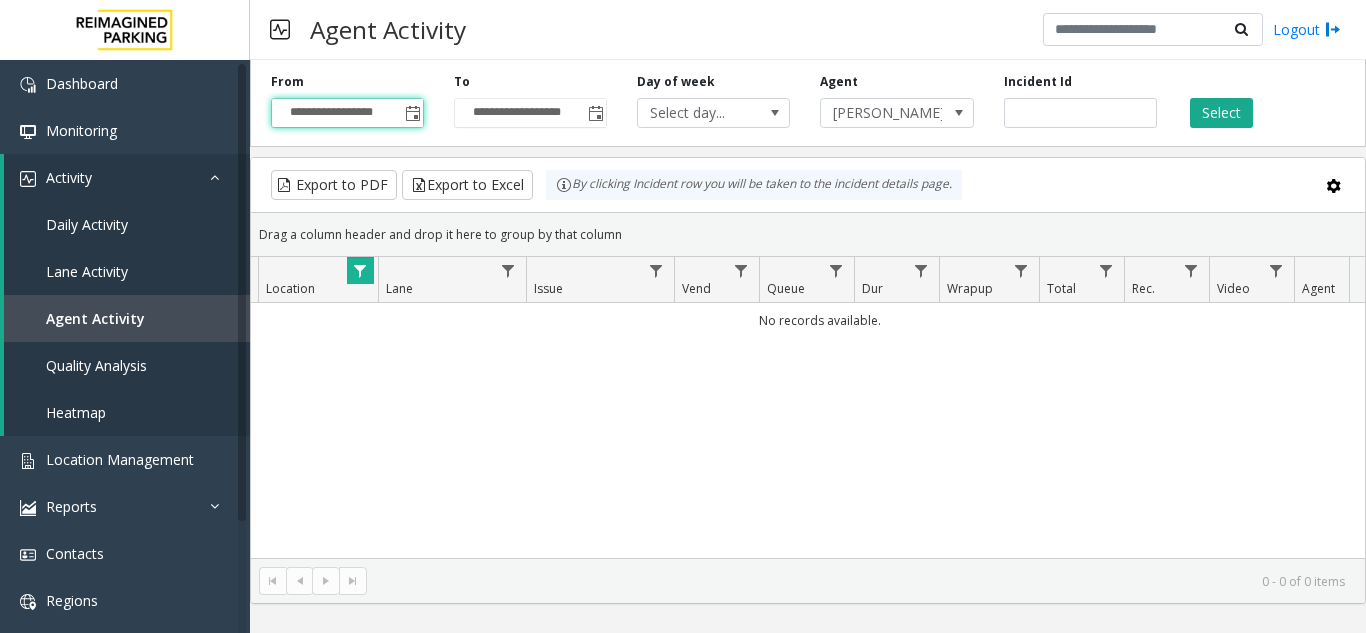 click 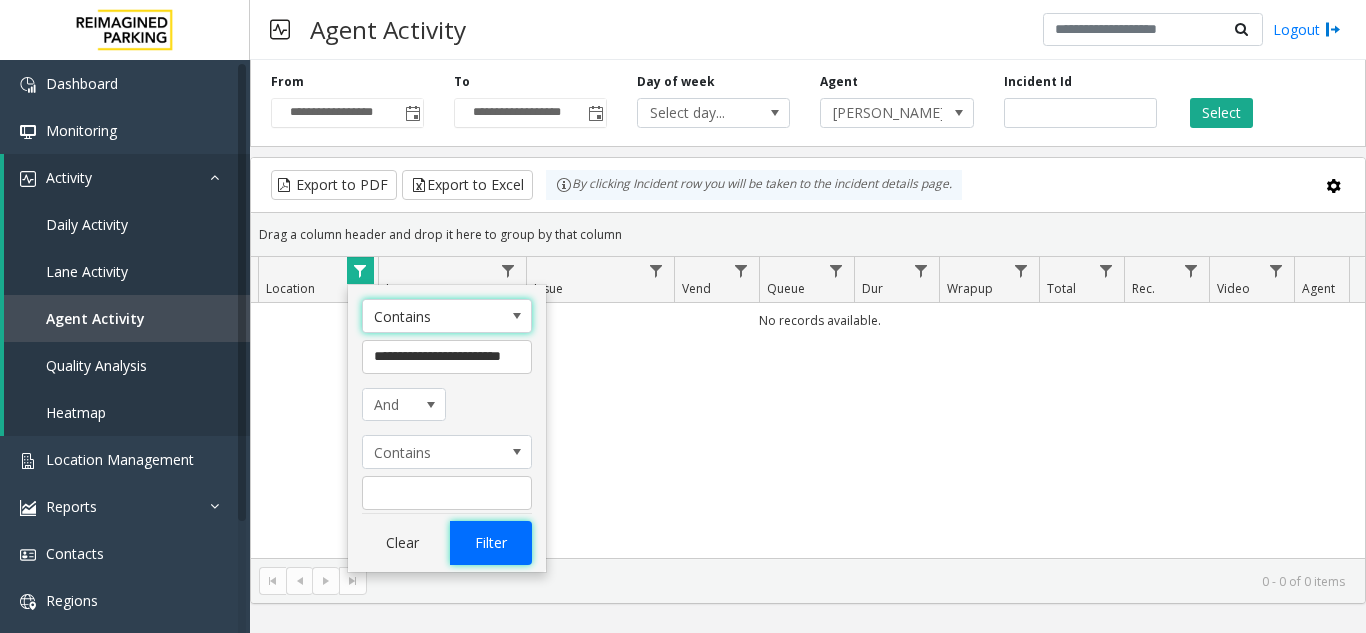 click on "Filter" 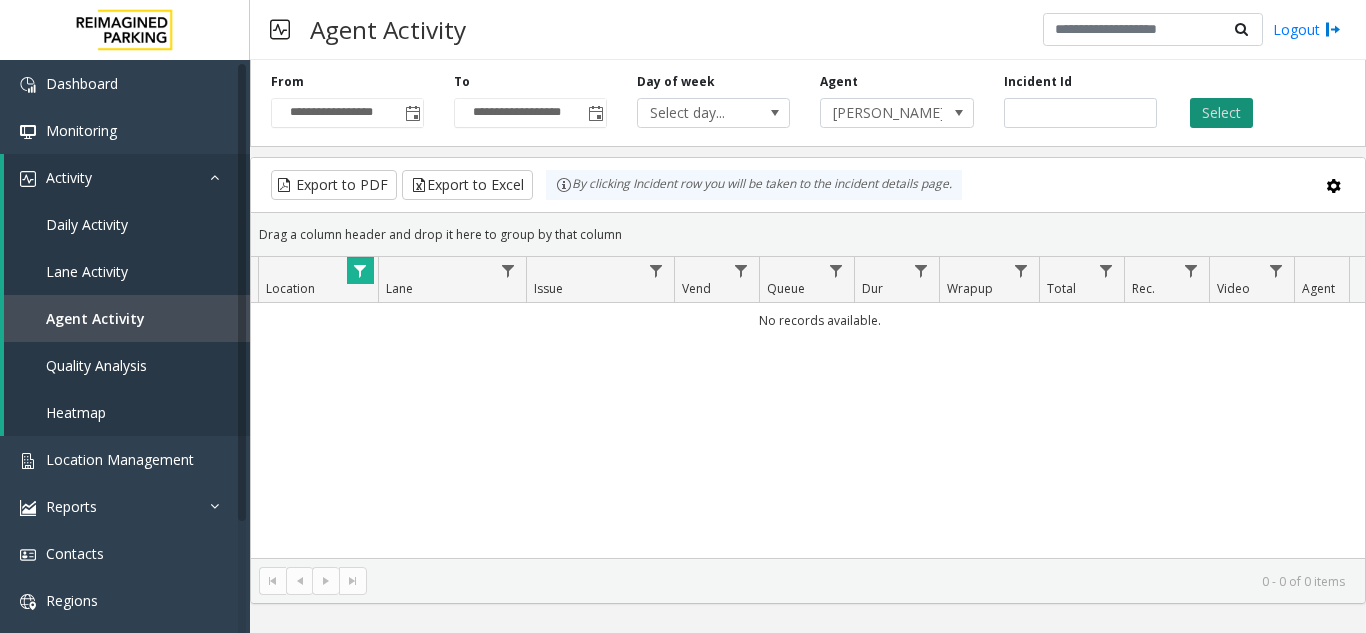 click on "Select" 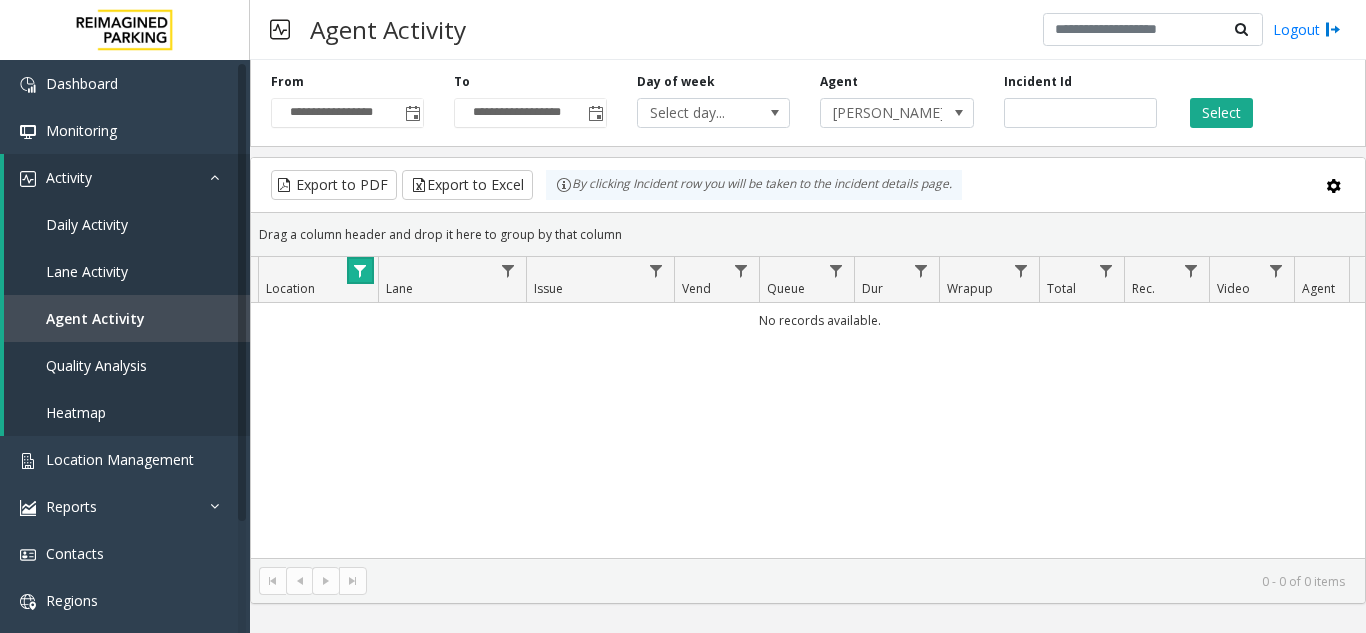 click 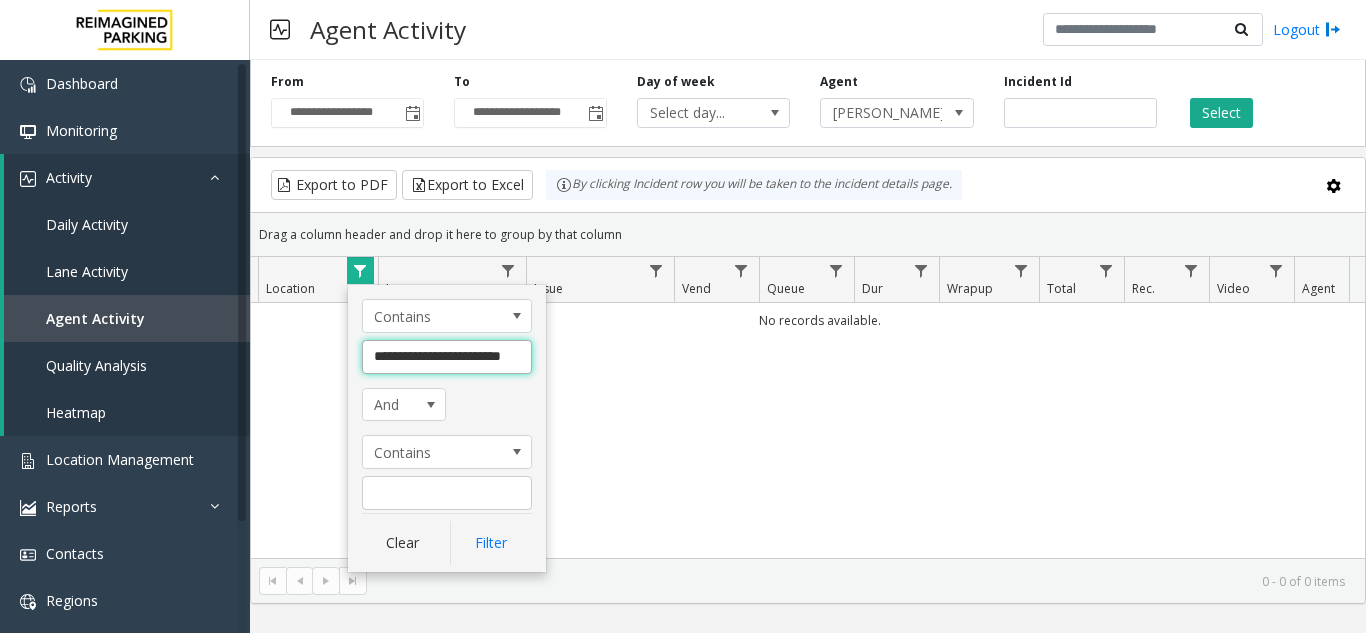 scroll, scrollTop: 0, scrollLeft: 9, axis: horizontal 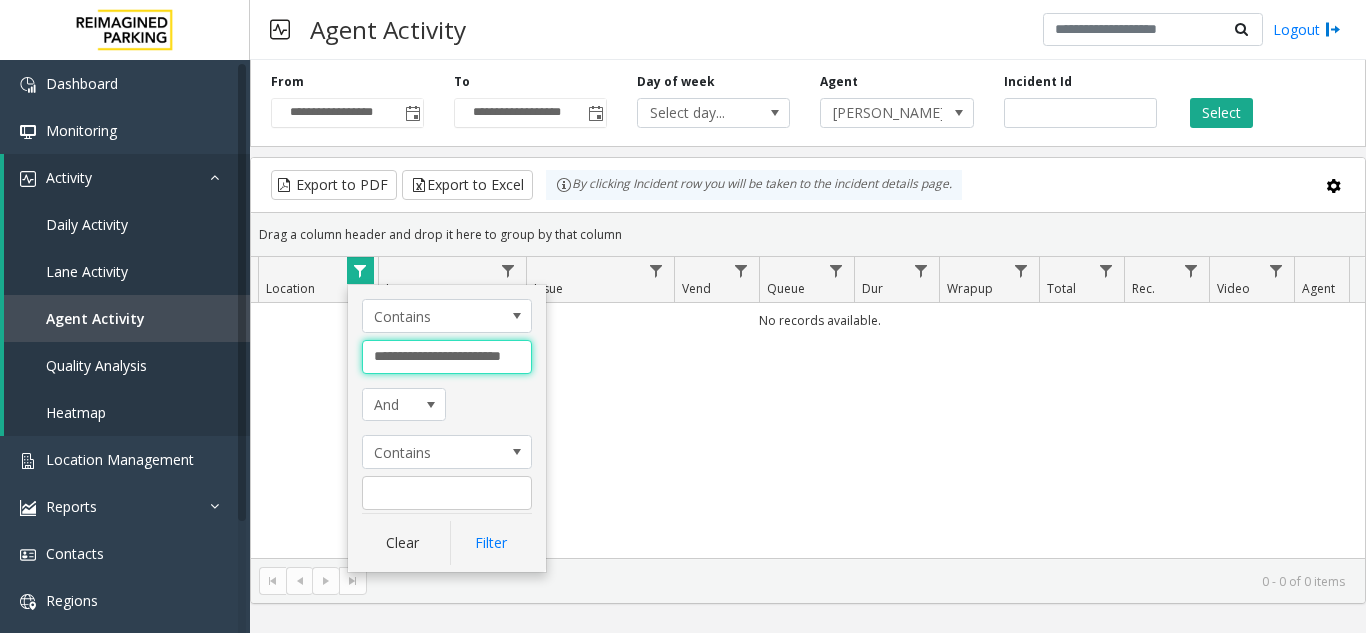 drag, startPoint x: 376, startPoint y: 358, endPoint x: 537, endPoint y: 369, distance: 161.37534 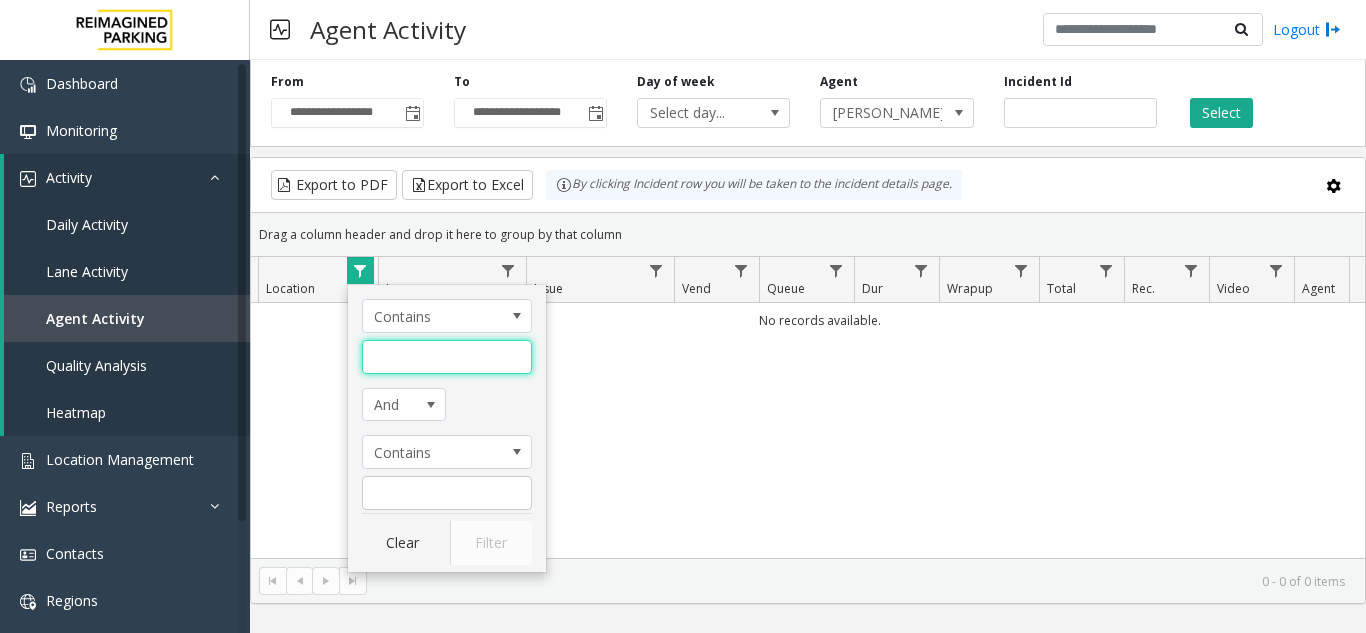 scroll, scrollTop: 0, scrollLeft: 0, axis: both 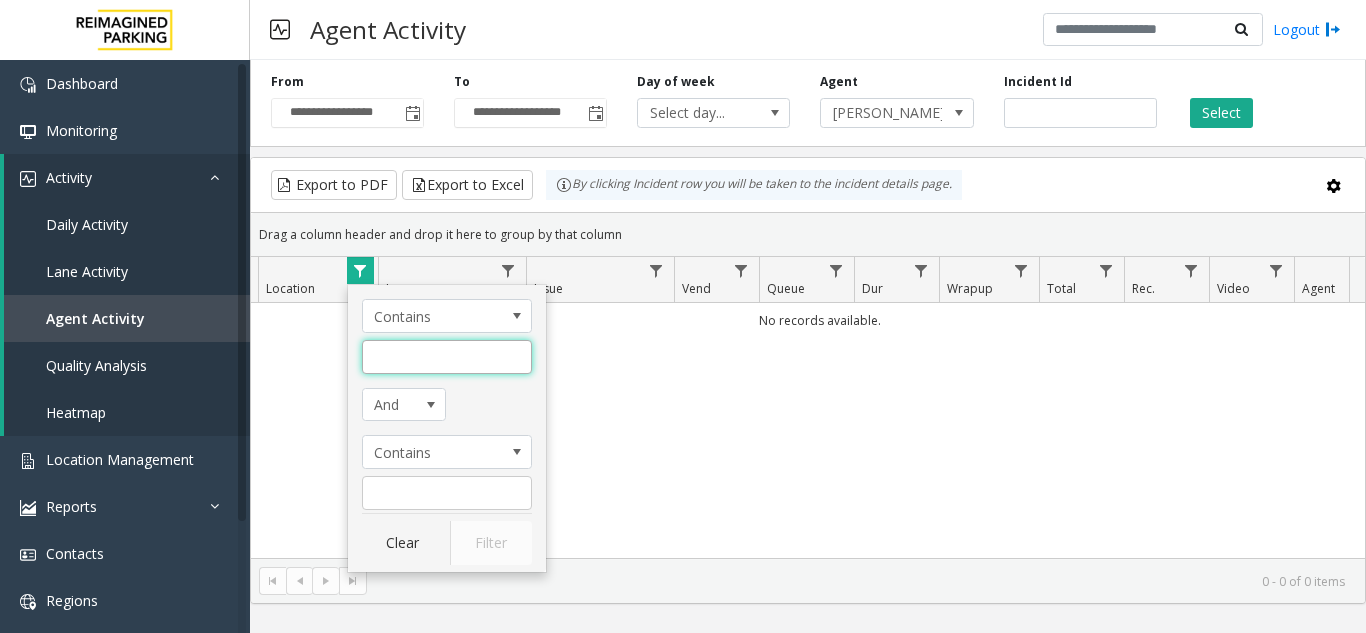 click 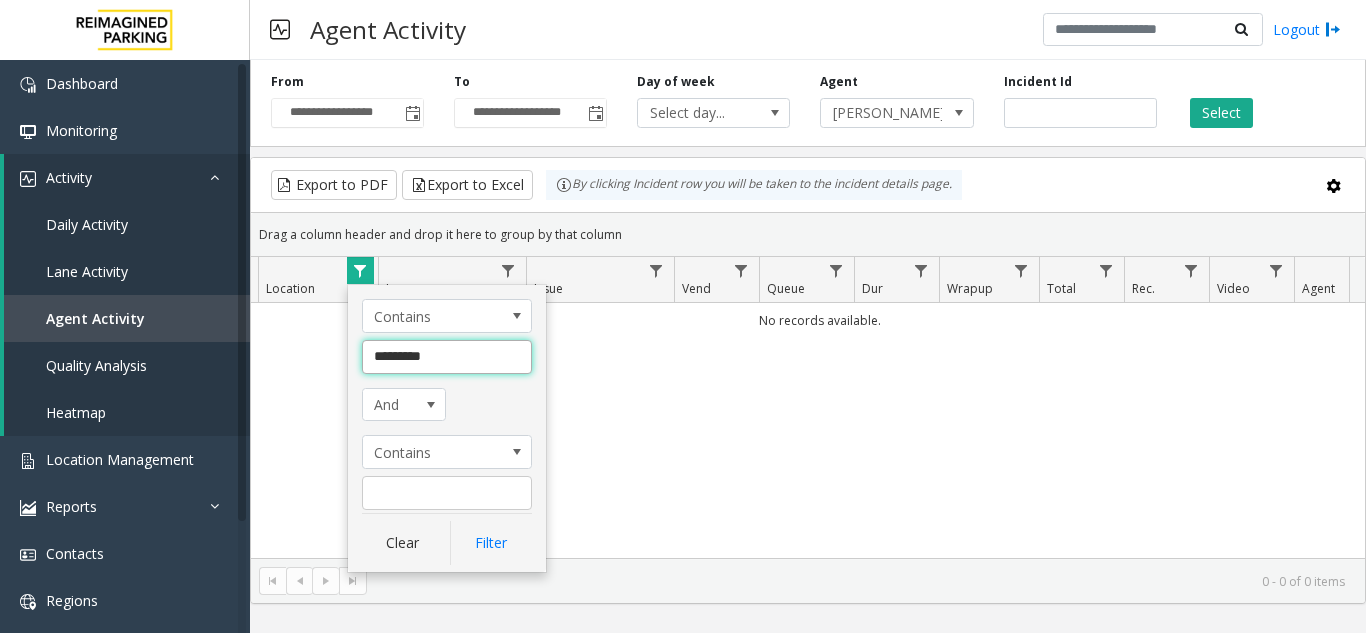 click on "Filter" 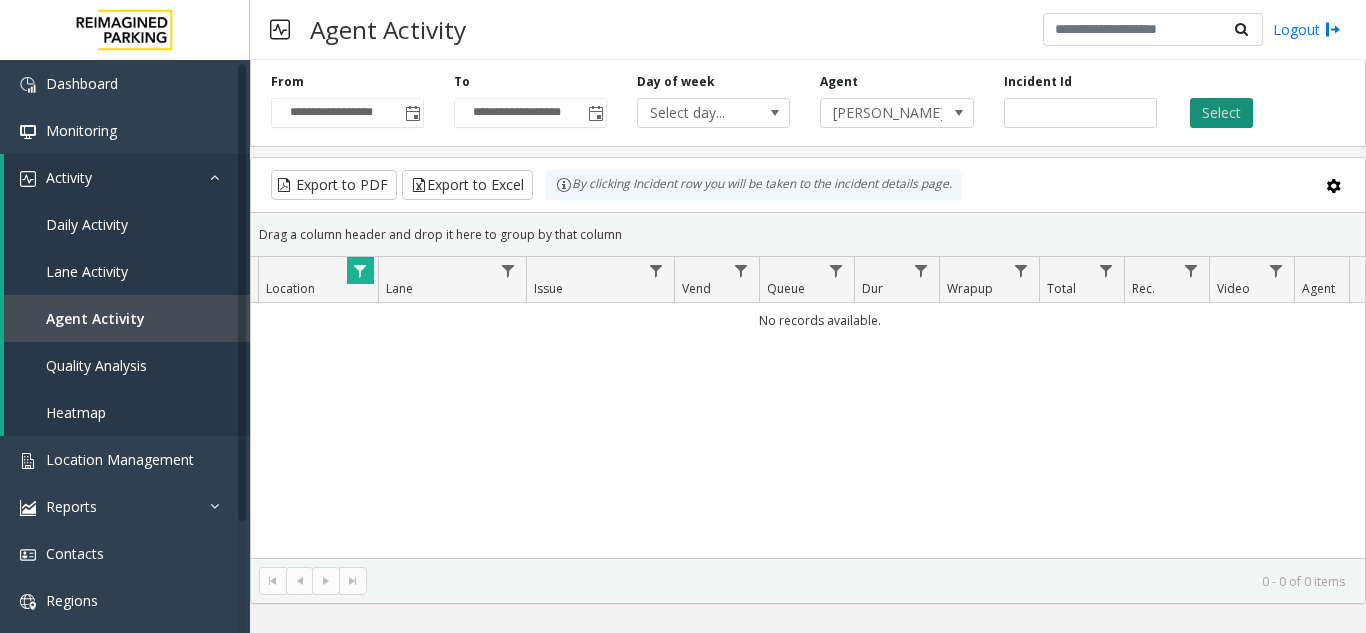 click on "Select" 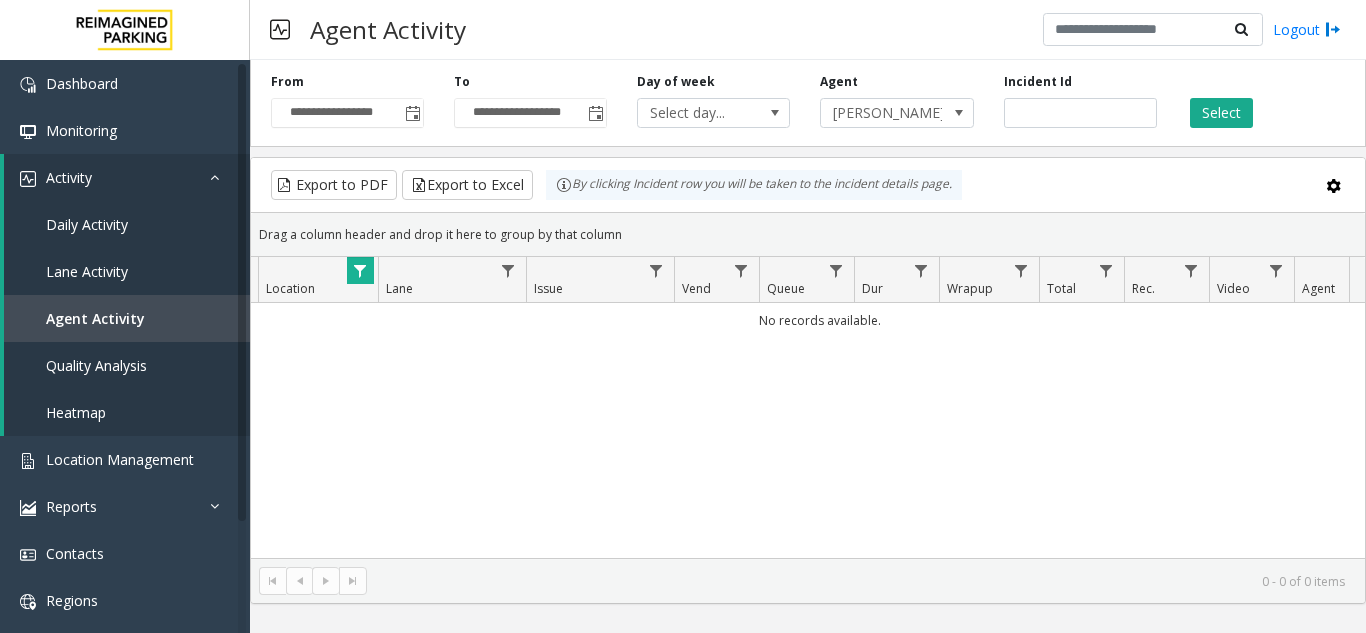 click on "Lane" 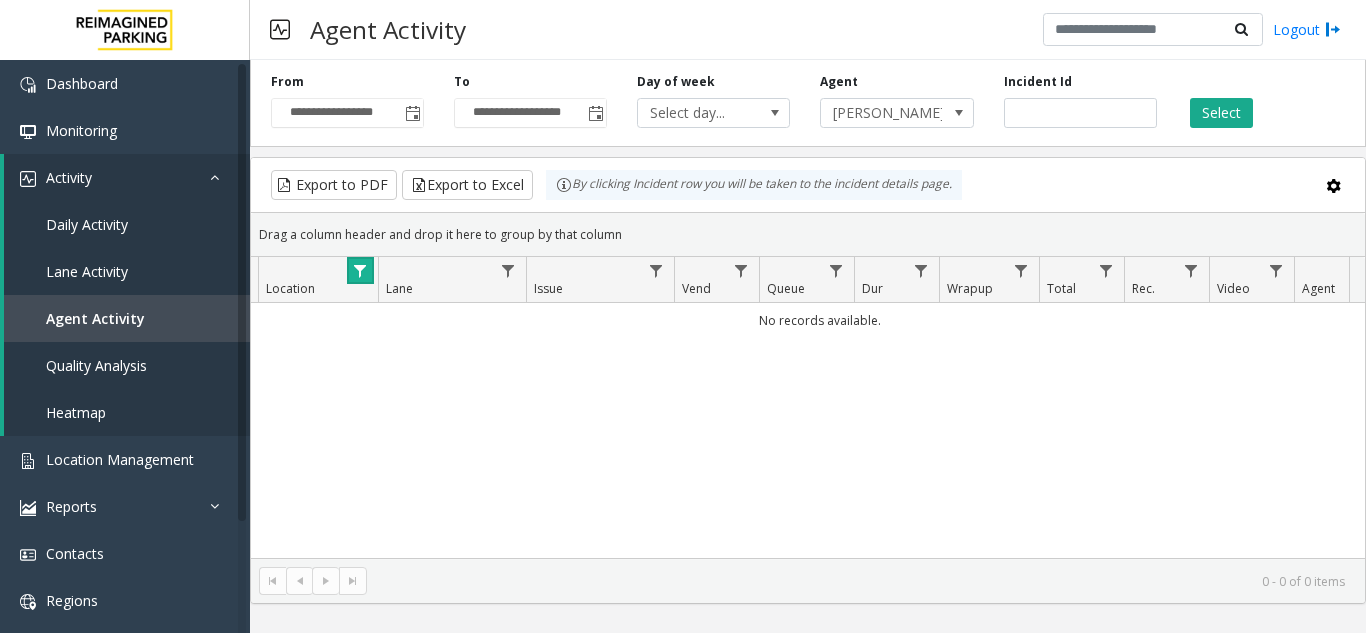 click 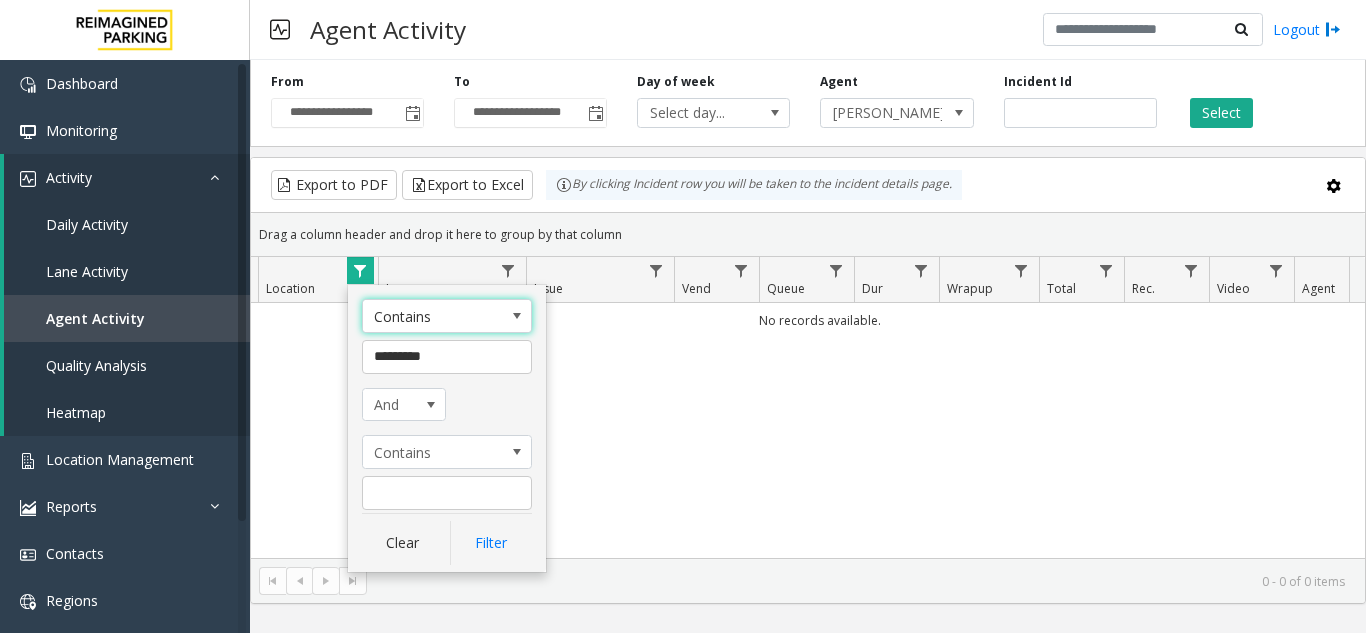 click on "Contains" at bounding box center [430, 316] 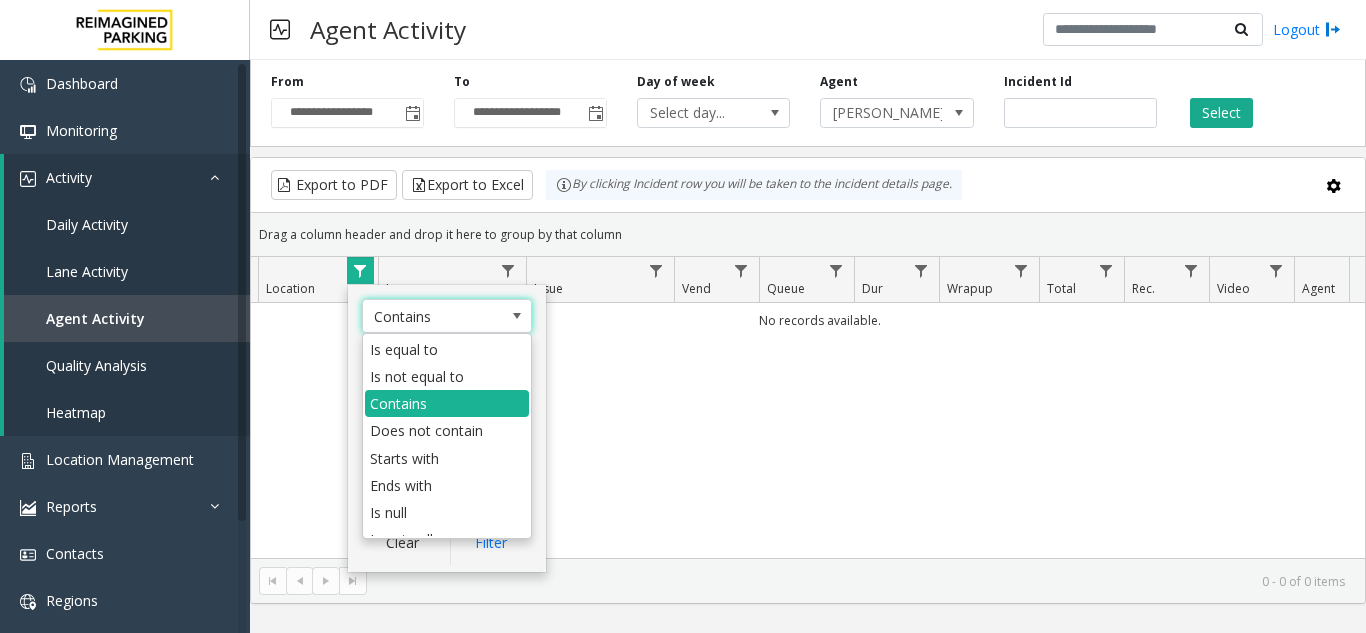 click on "Contains" at bounding box center (430, 316) 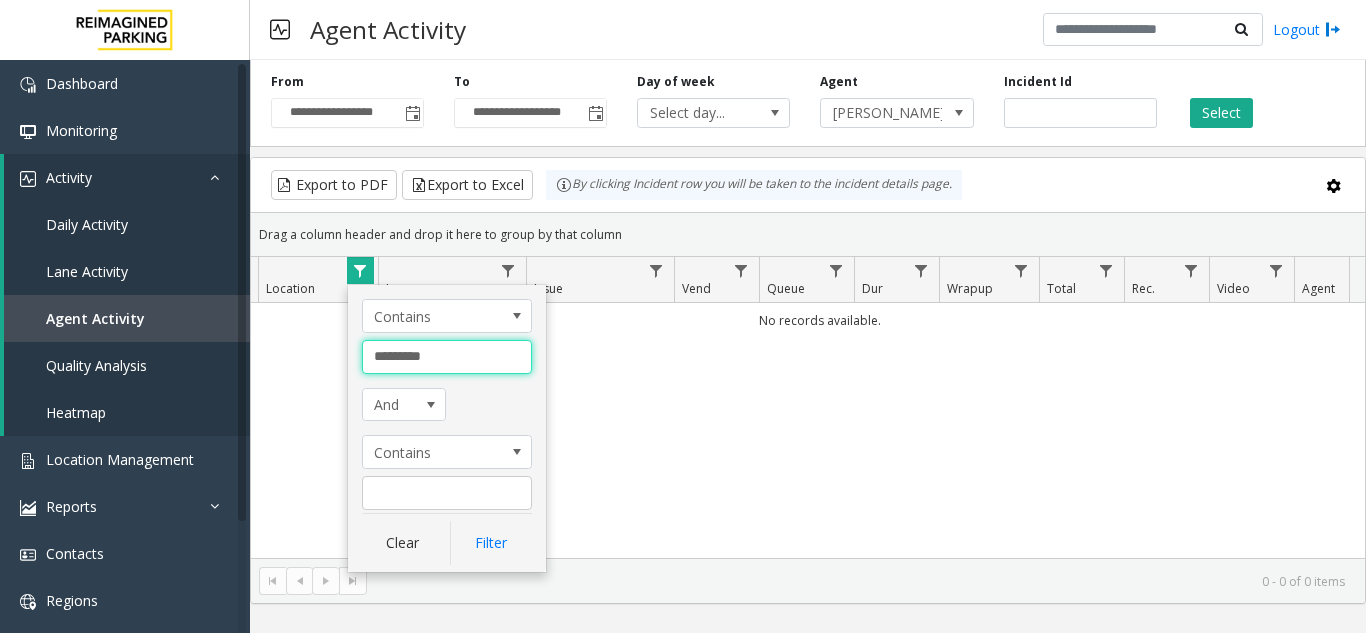 drag, startPoint x: 483, startPoint y: 346, endPoint x: 367, endPoint y: 337, distance: 116.34862 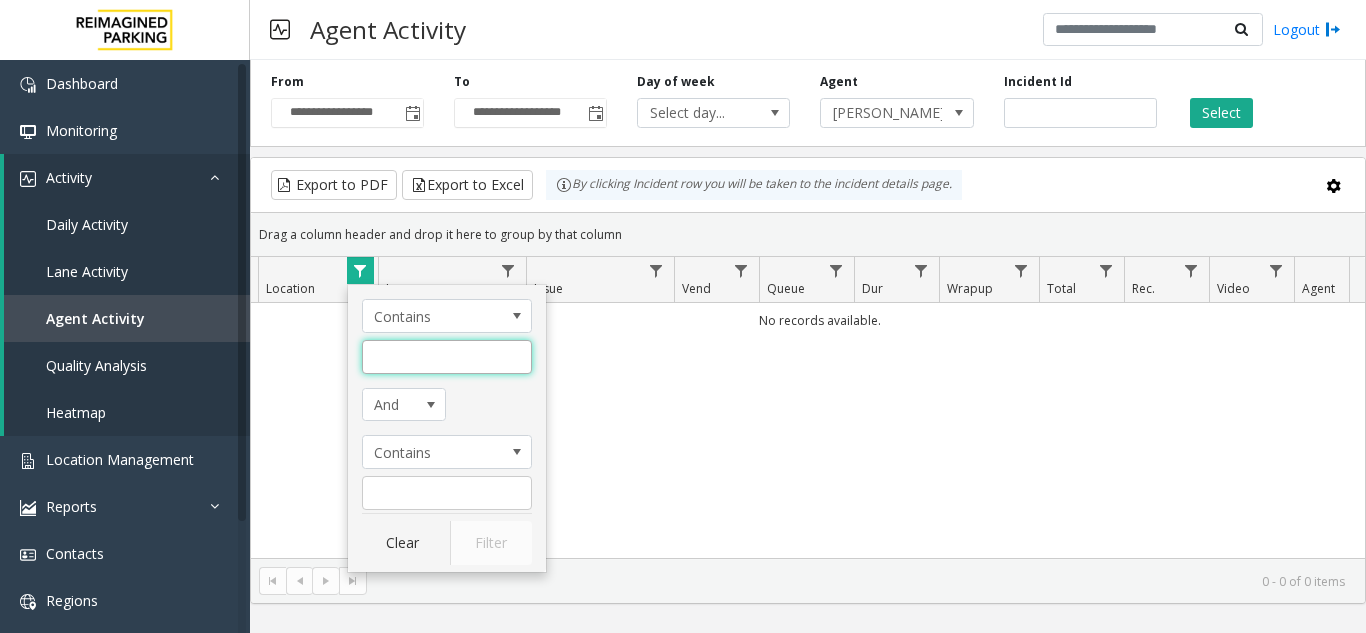 click 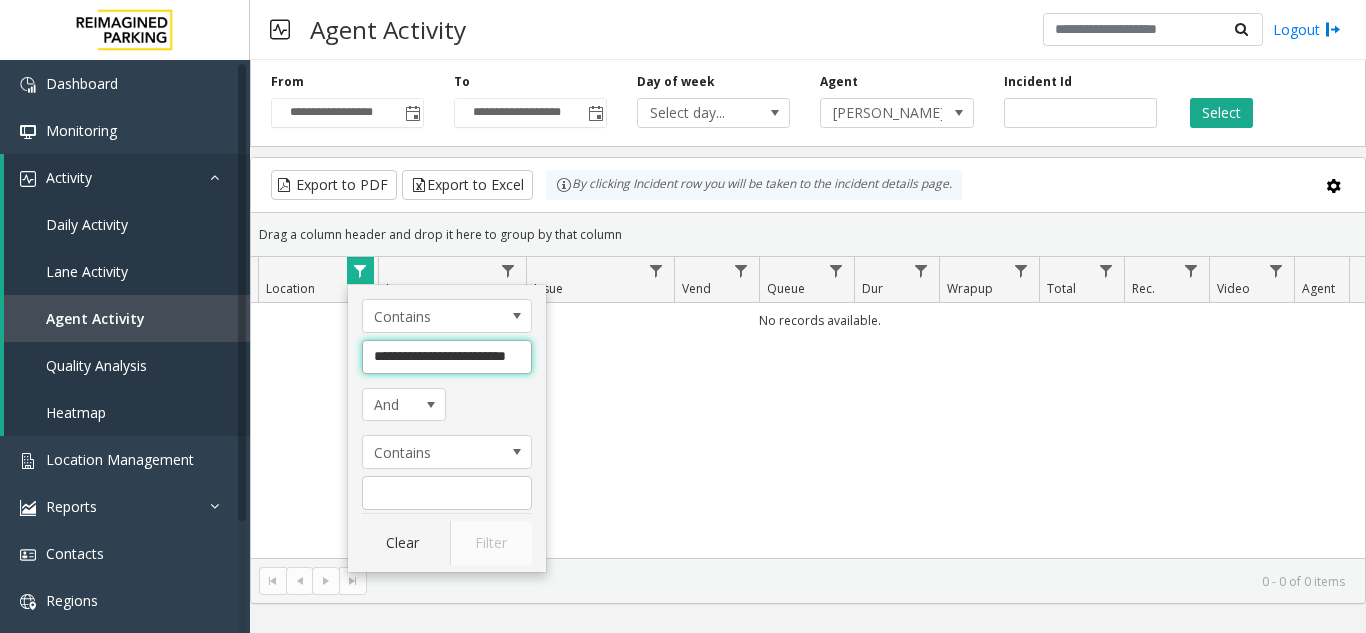 scroll, scrollTop: 0, scrollLeft: 13, axis: horizontal 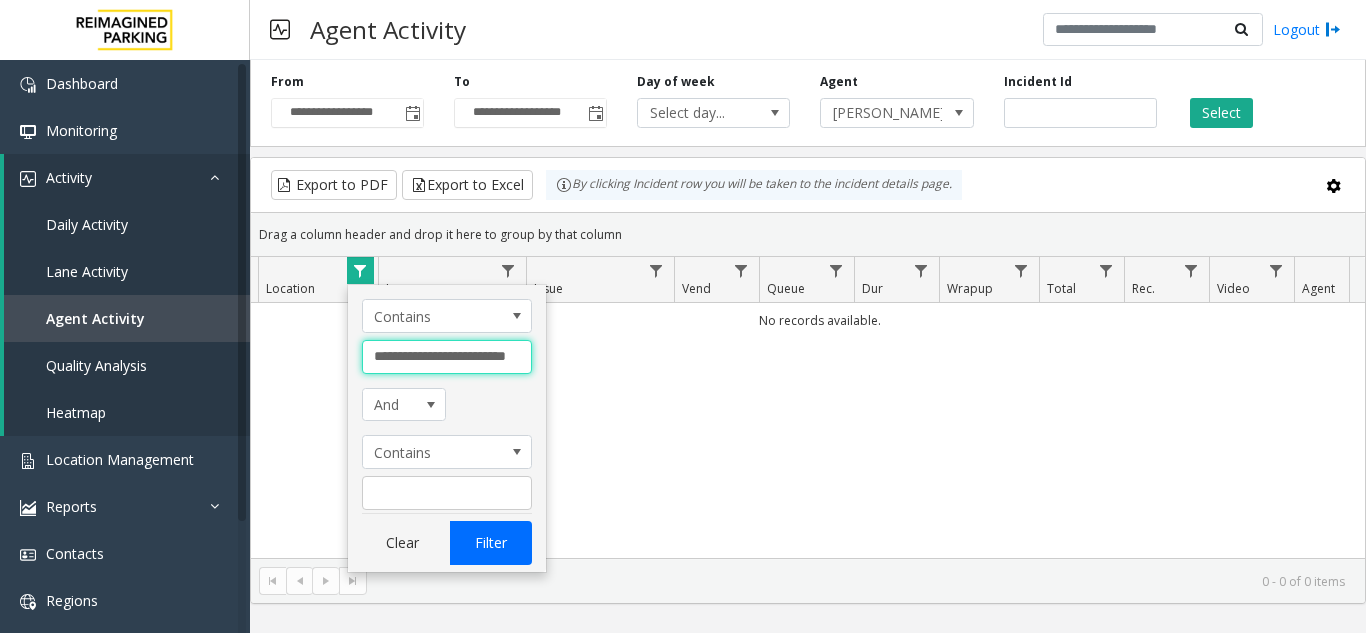 type on "**********" 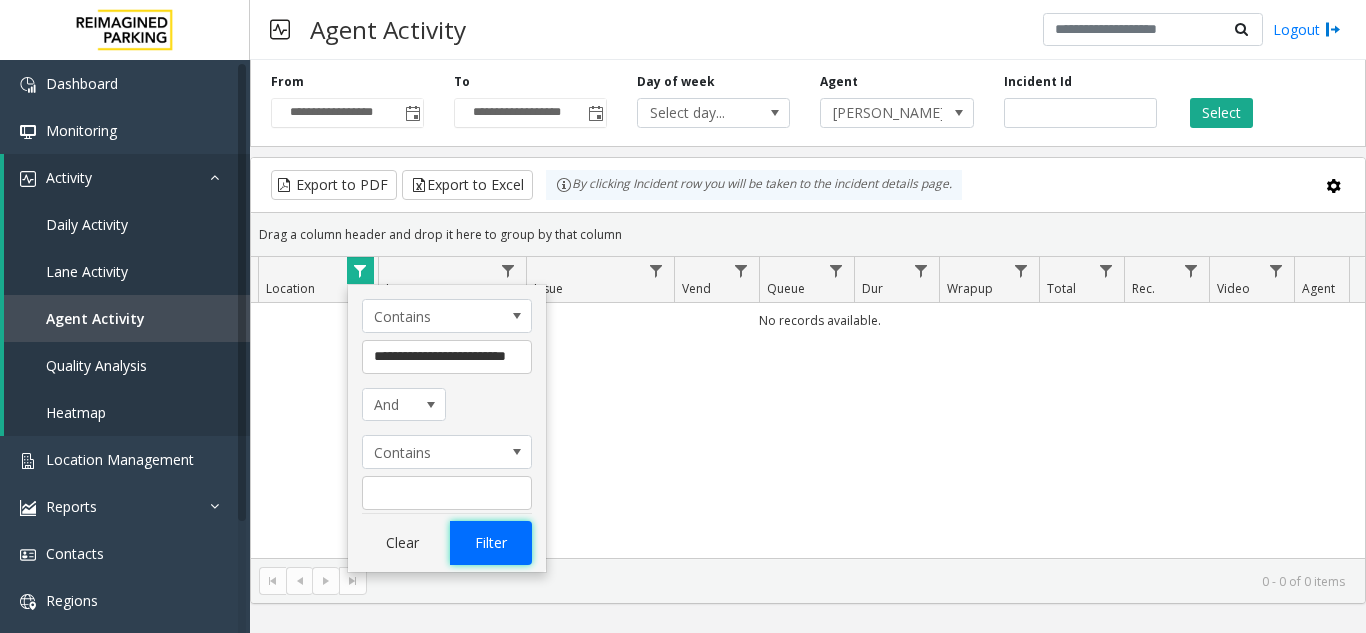 click on "Filter" 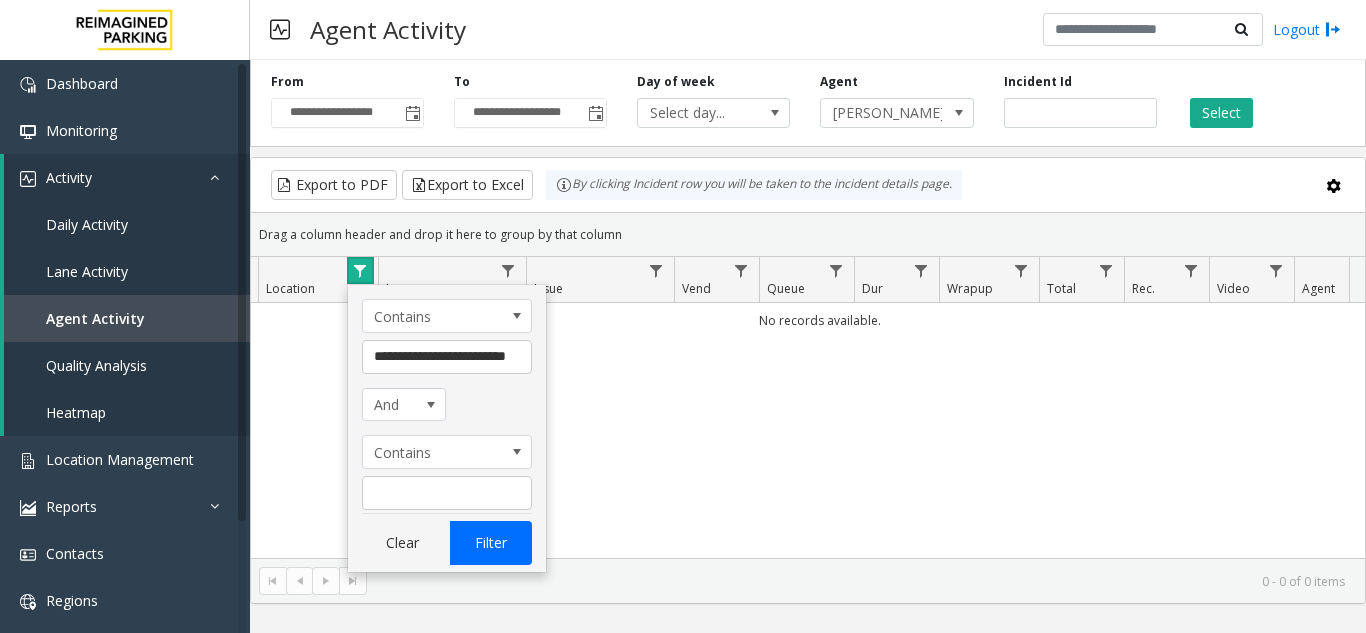 scroll, scrollTop: 0, scrollLeft: 0, axis: both 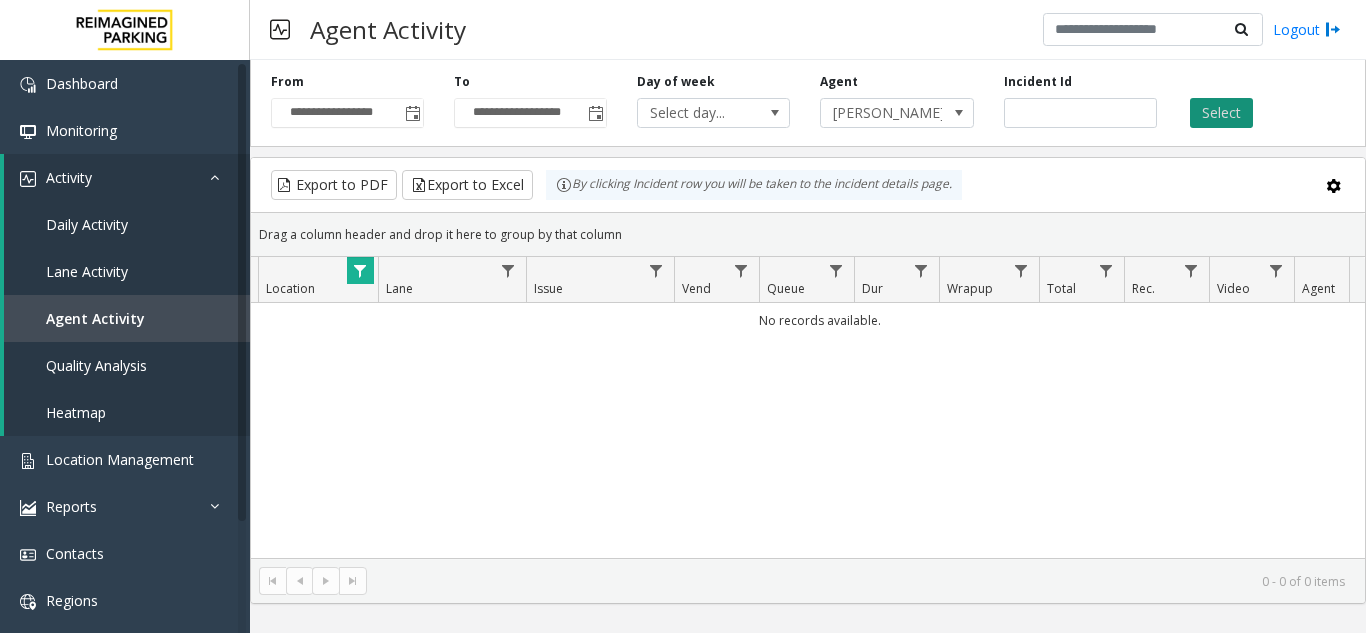 click on "Select" 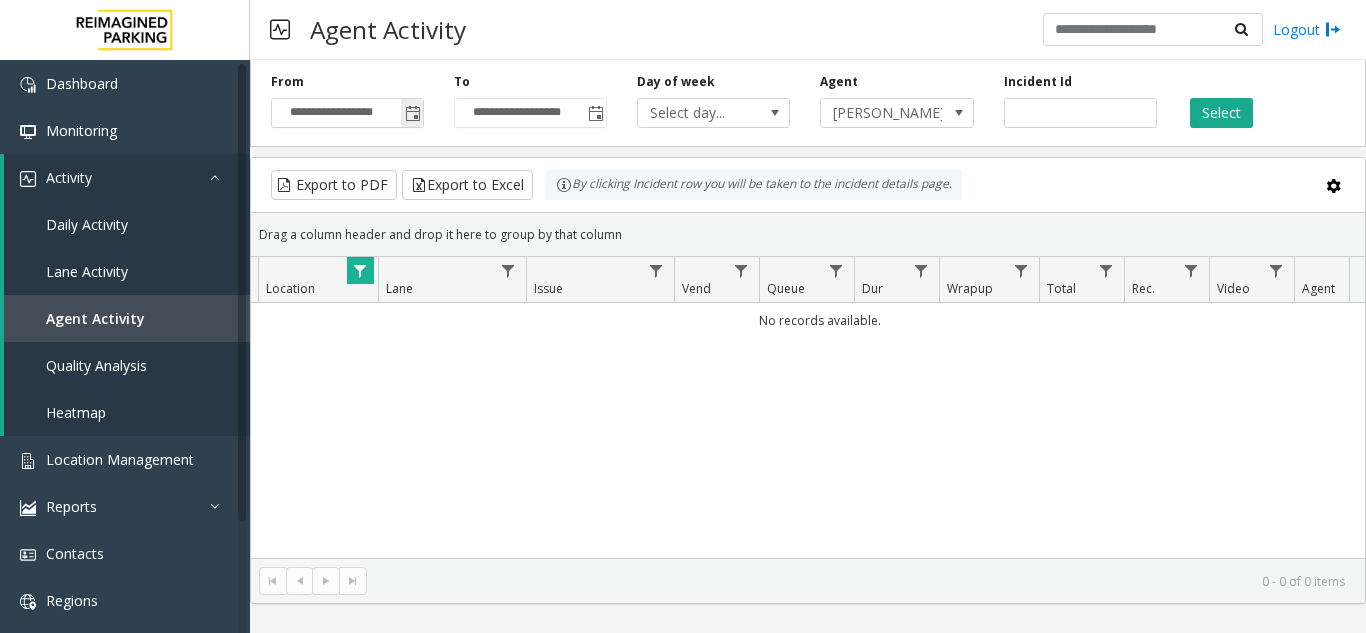 click 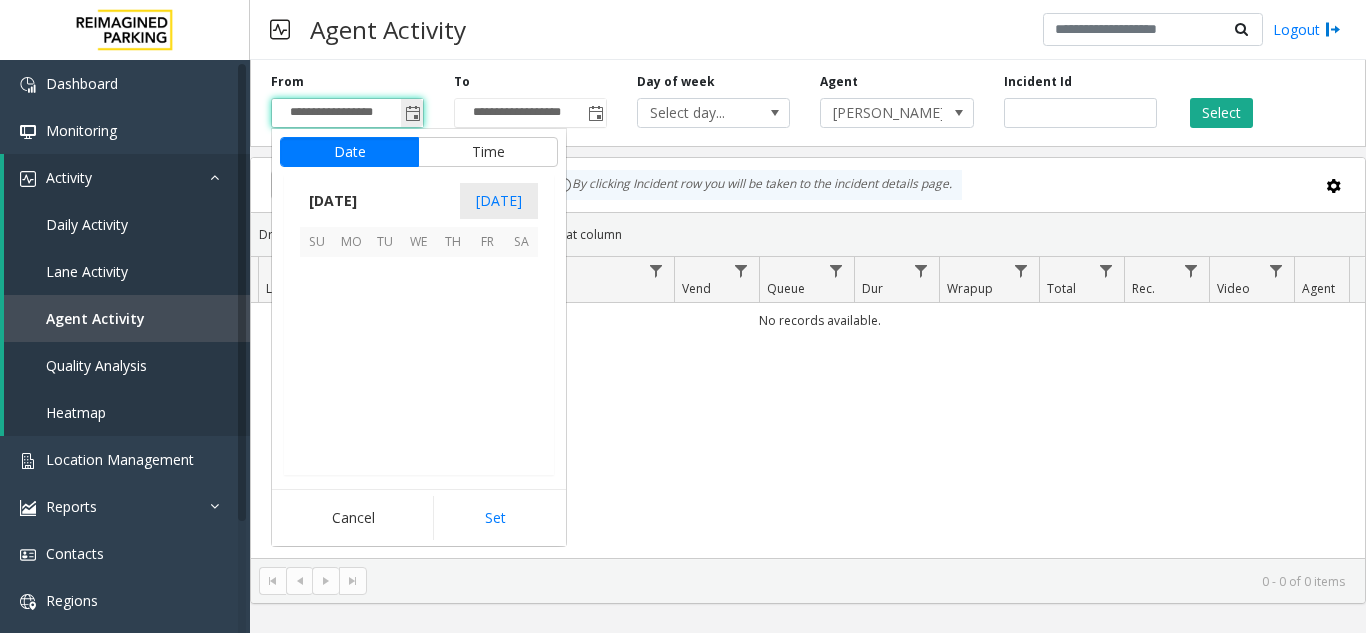 scroll, scrollTop: 358428, scrollLeft: 0, axis: vertical 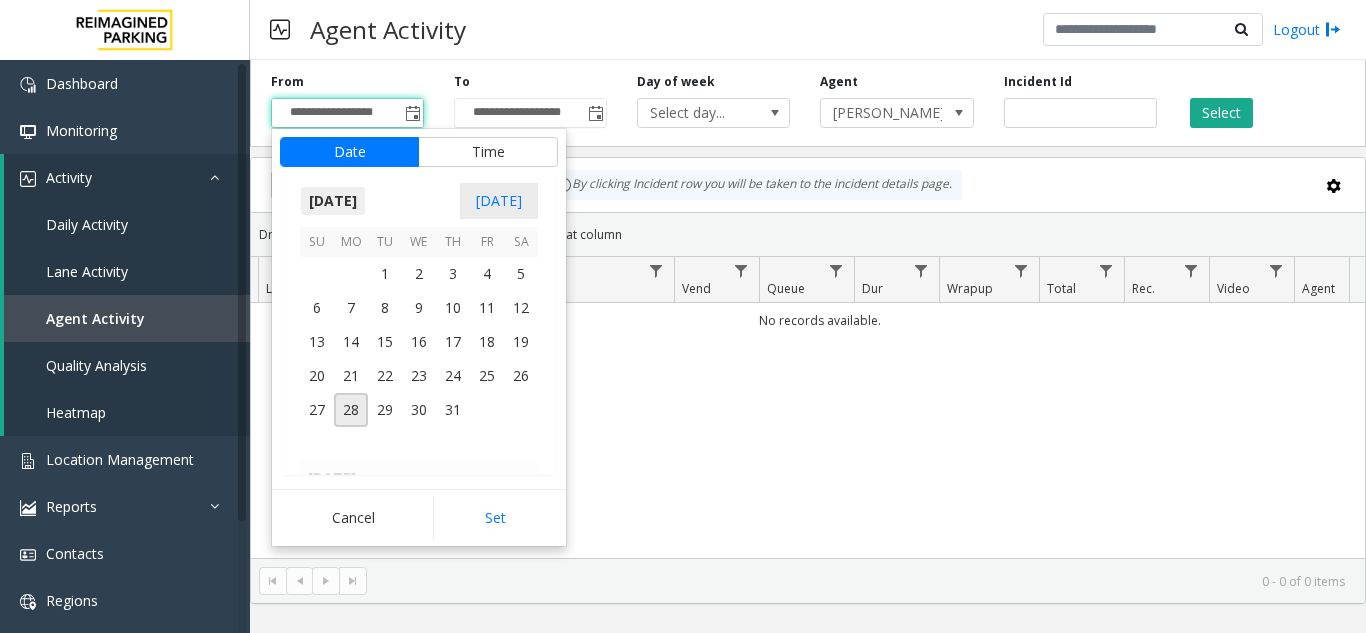 click on "[DATE]" at bounding box center (333, 201) 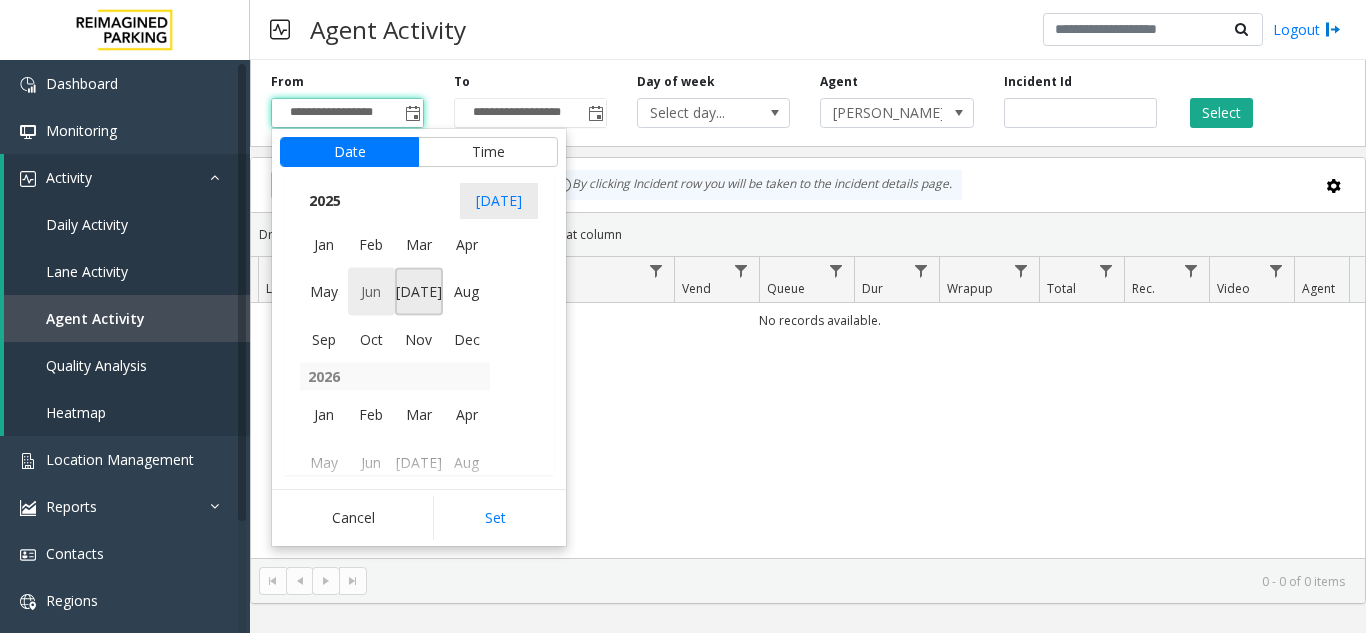 click on "Jun" at bounding box center (372, 292) 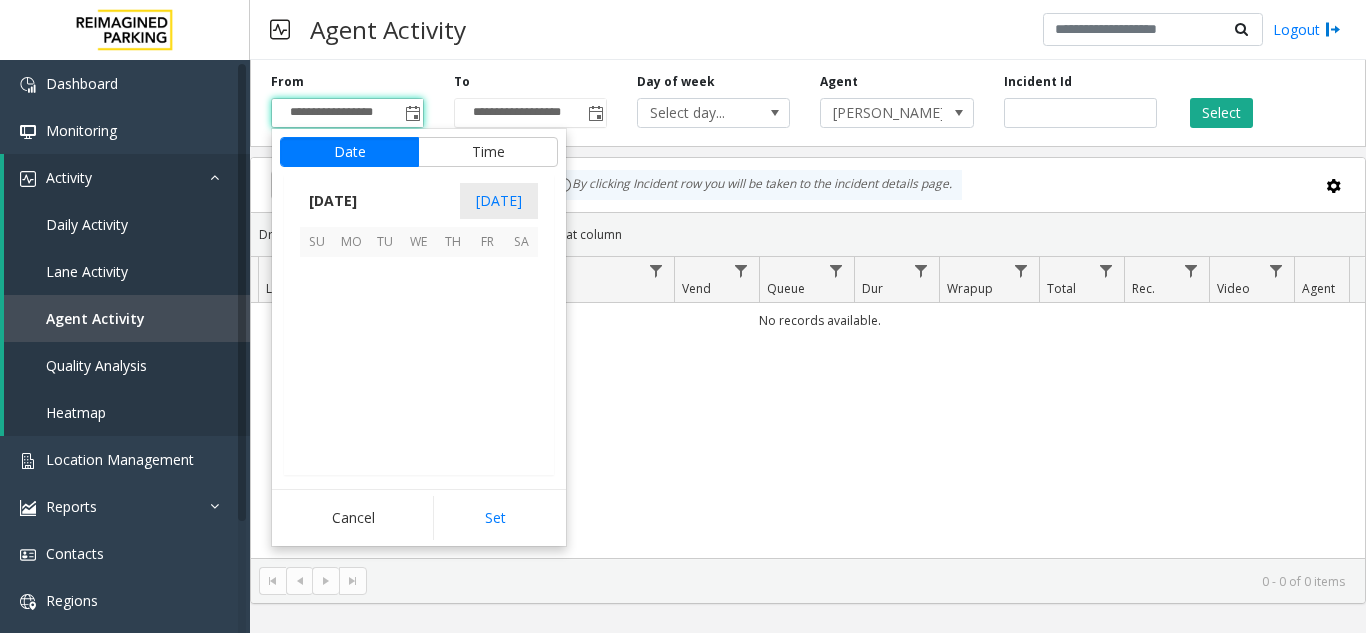 scroll, scrollTop: 358190, scrollLeft: 0, axis: vertical 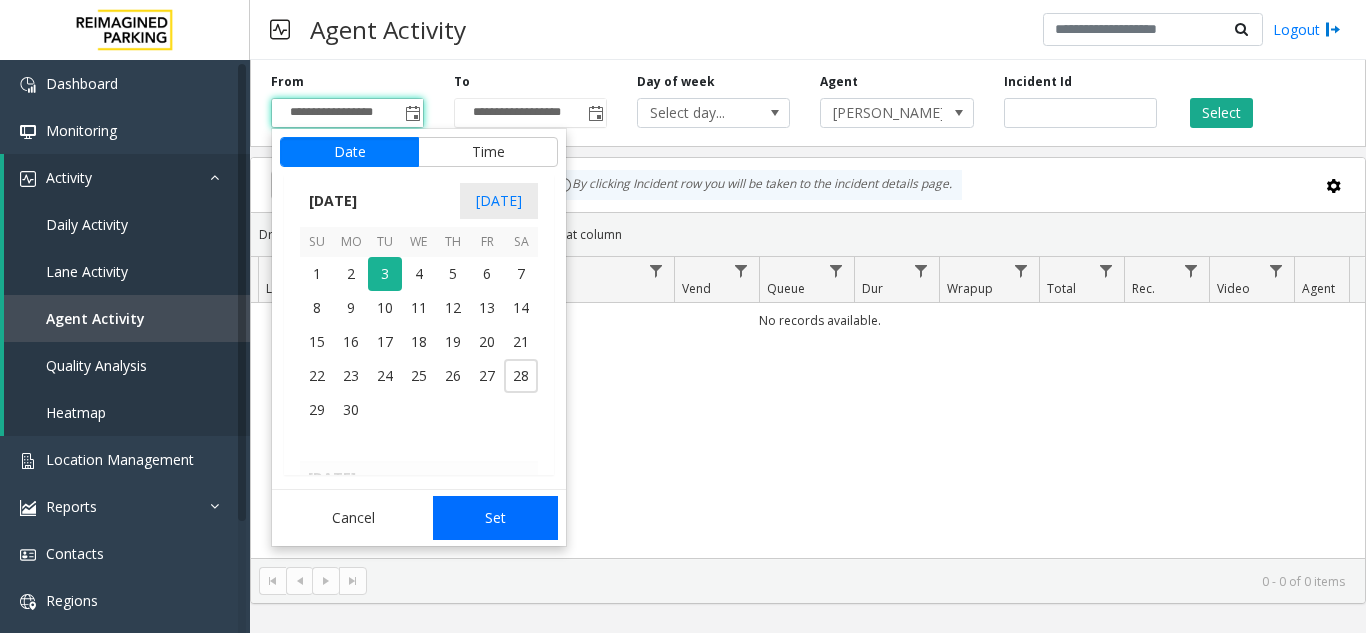 click on "Set" 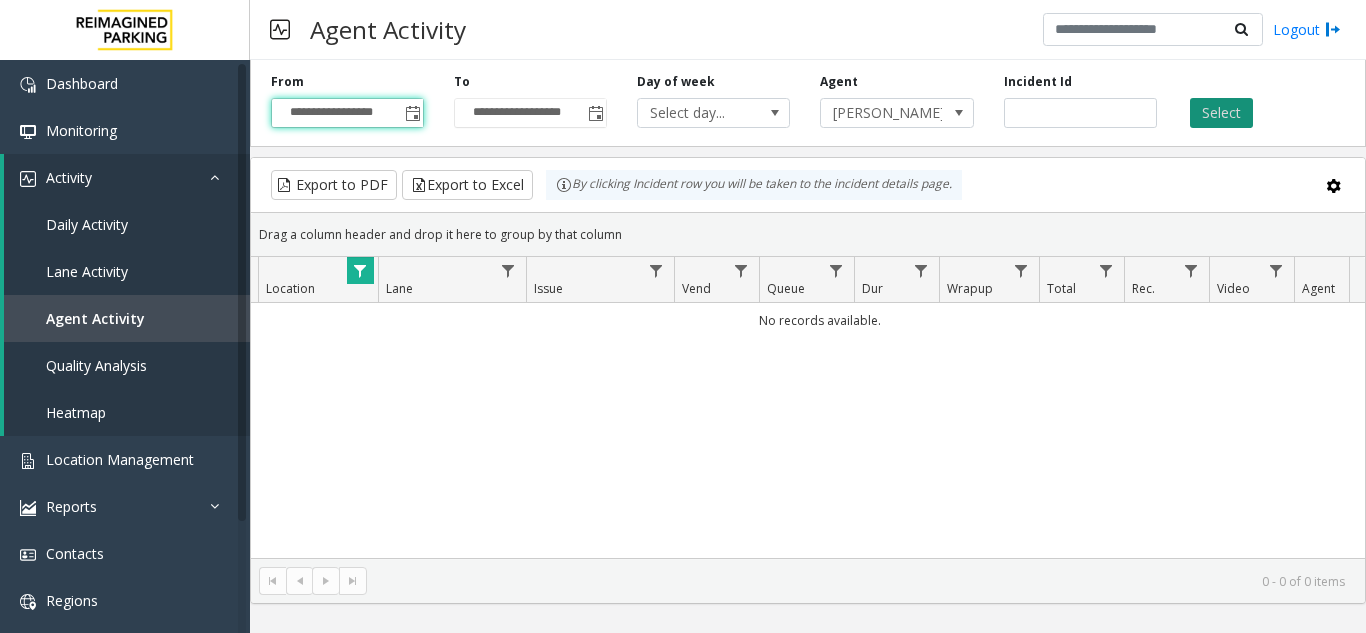 click on "Select" 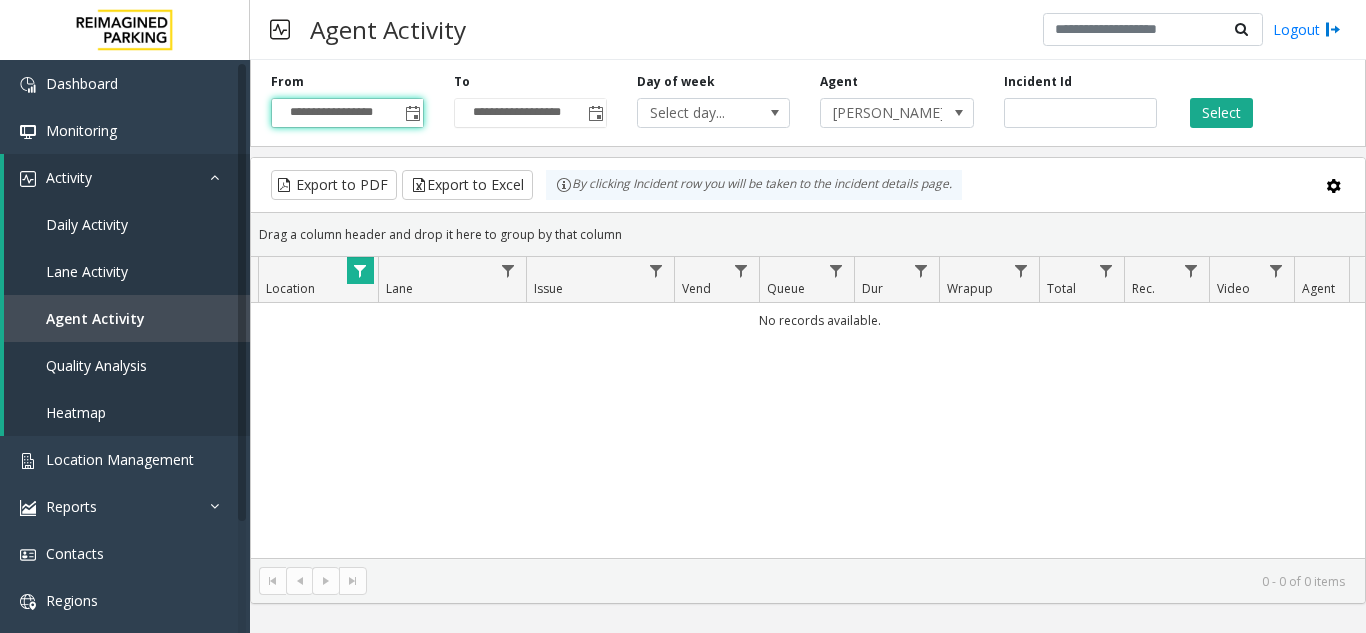 click 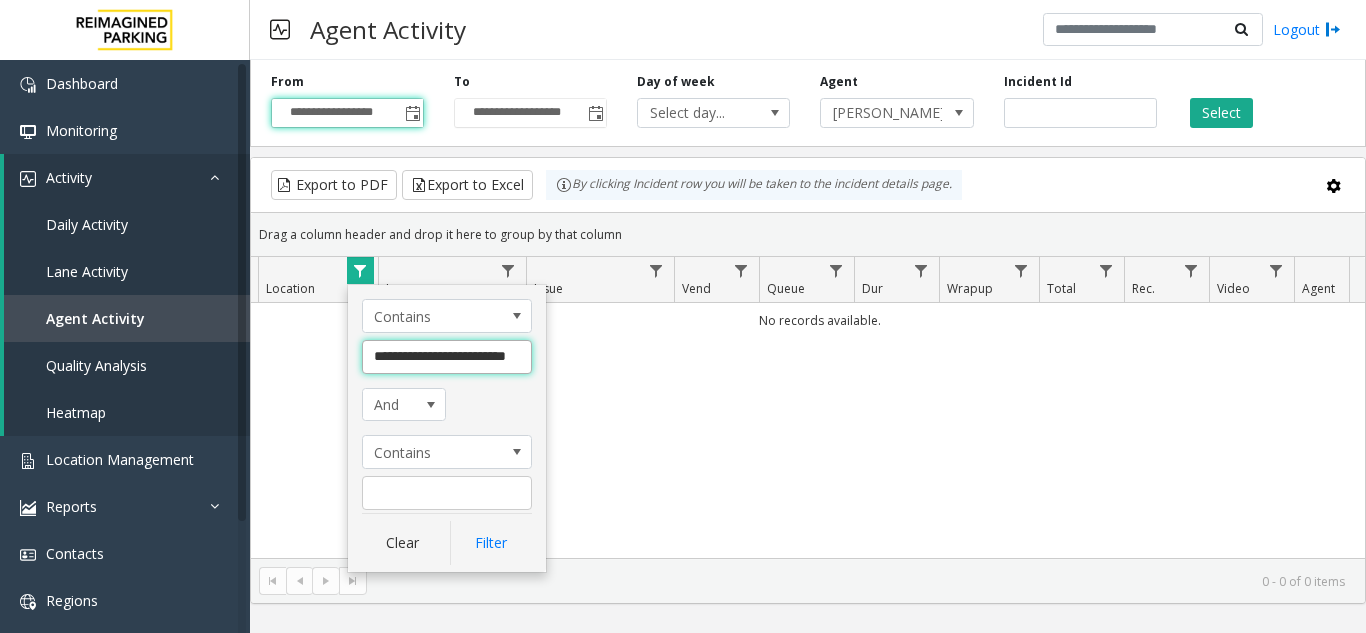 scroll, scrollTop: 0, scrollLeft: 14, axis: horizontal 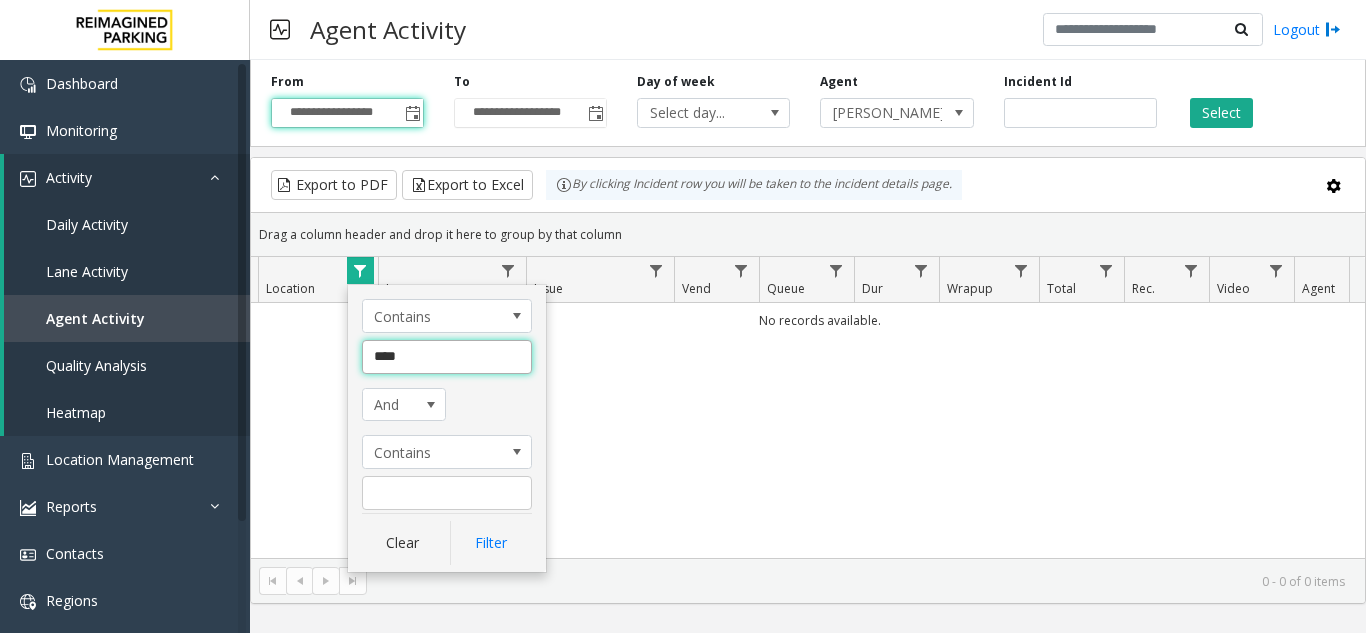type on "*" 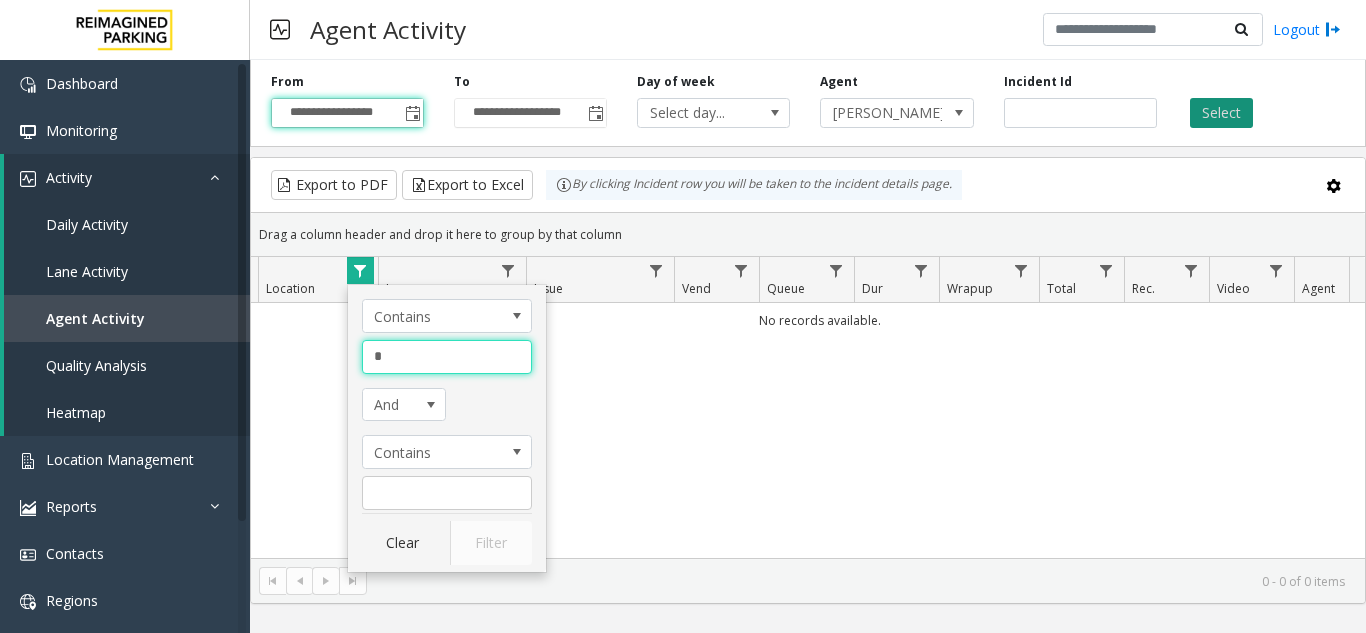 type 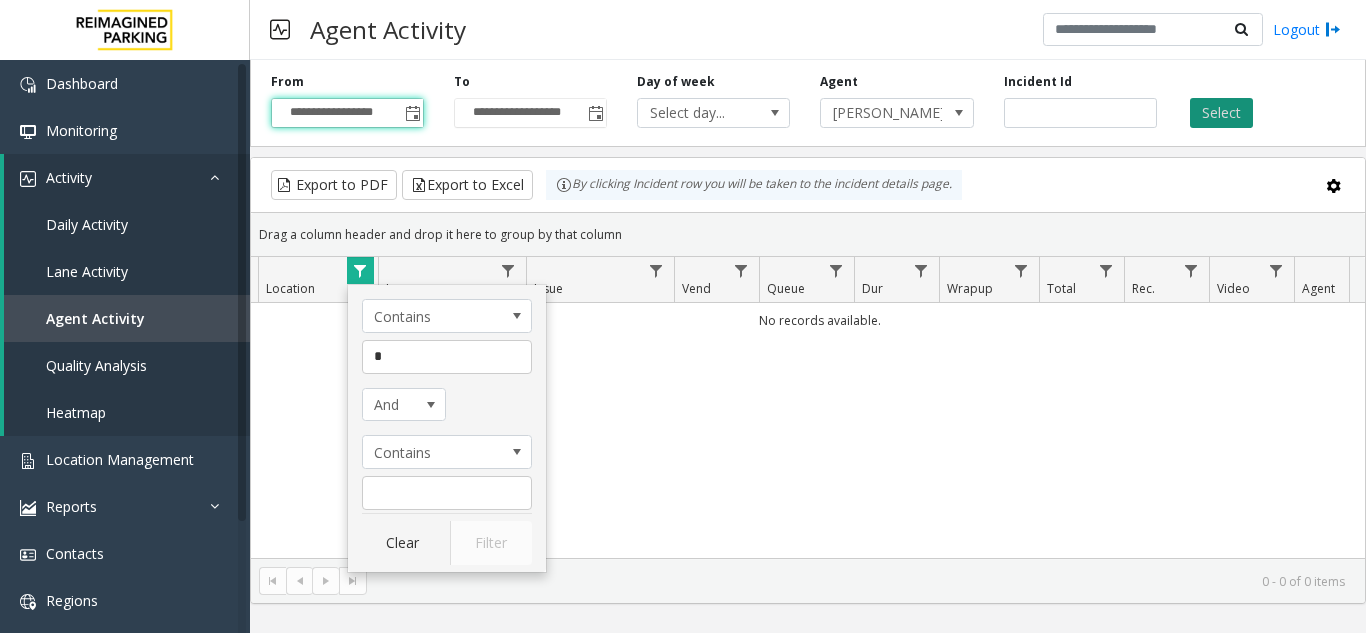 click on "Select" 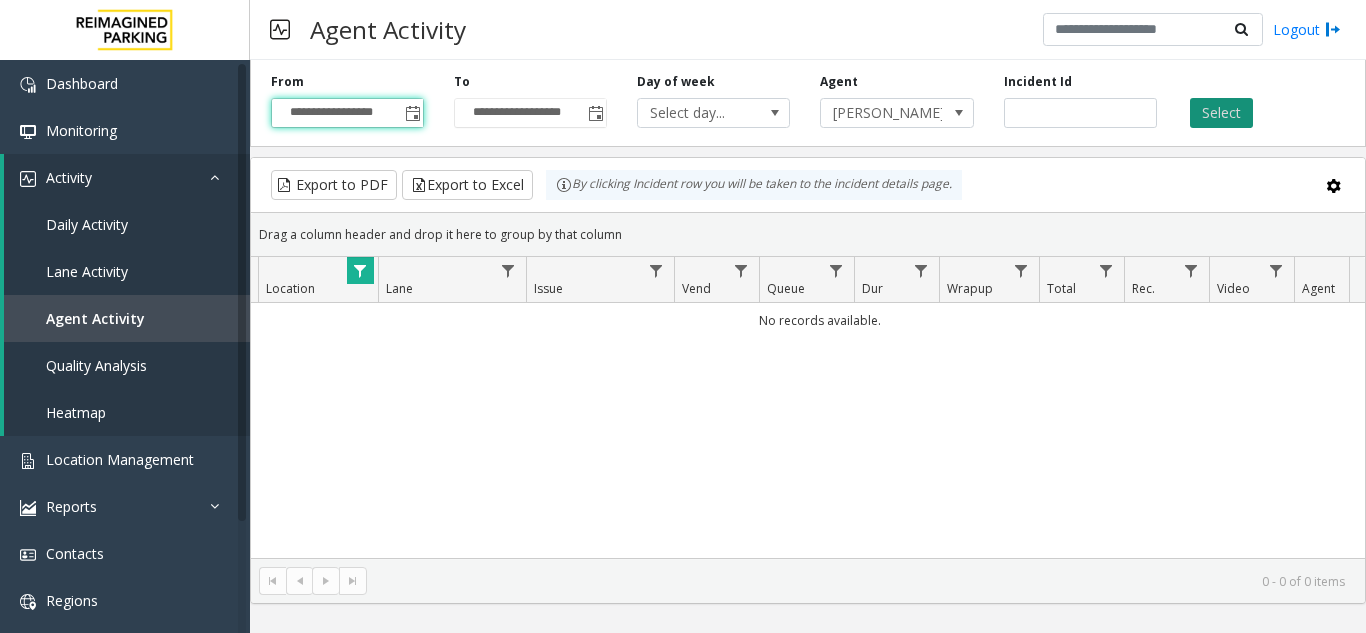 click on "Select" 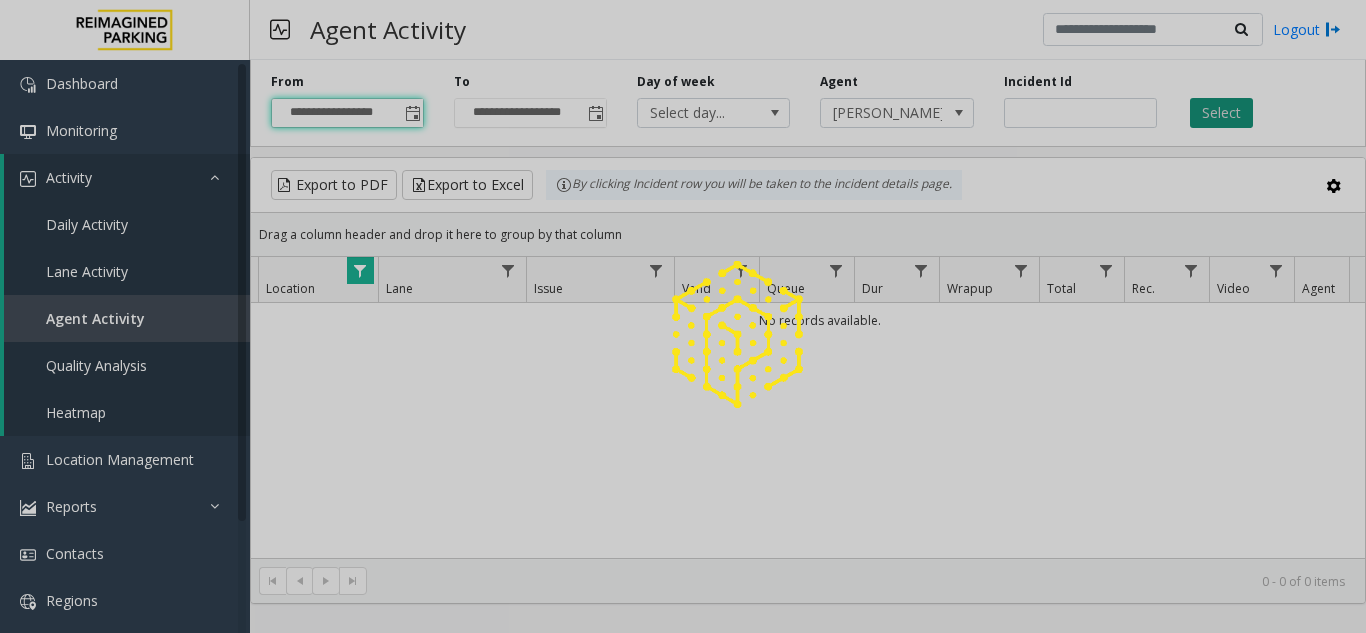 click 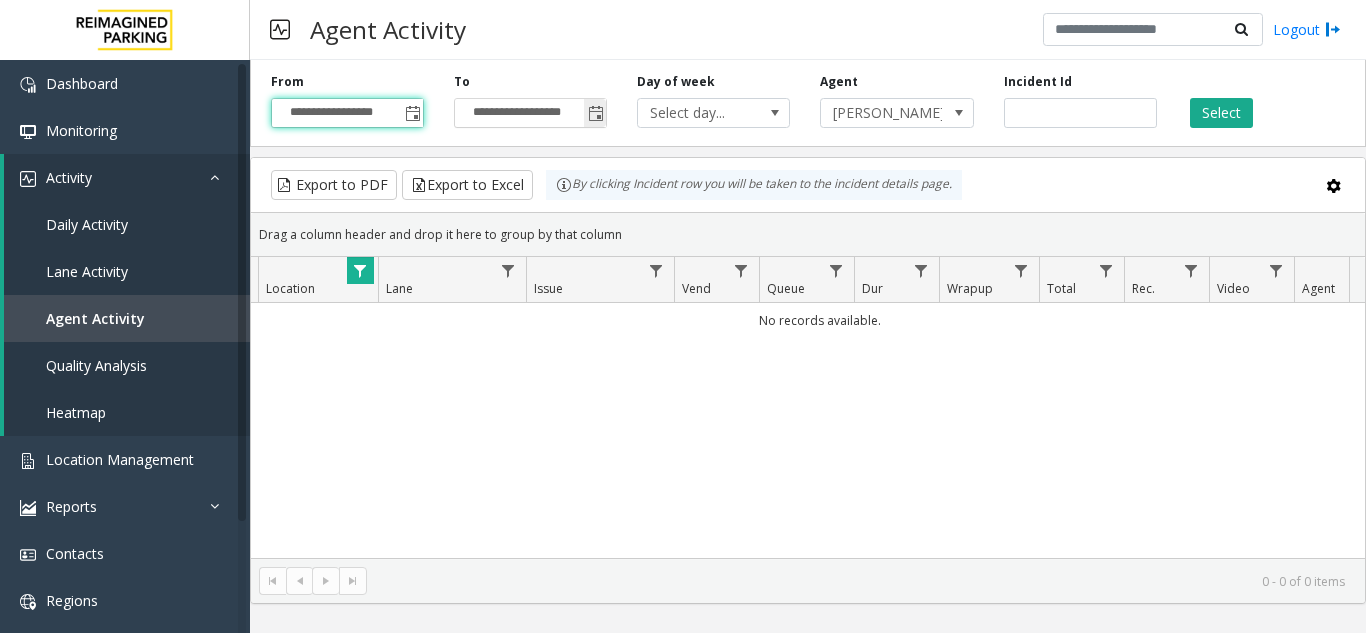 click 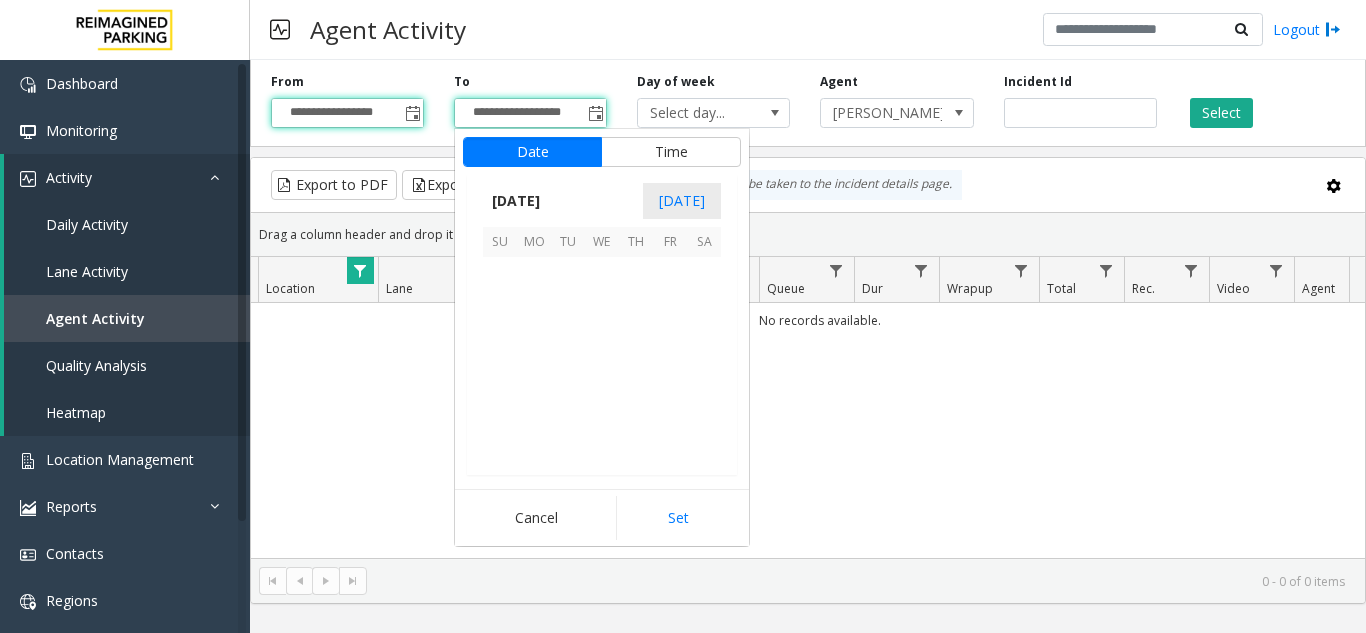 scroll, scrollTop: 358428, scrollLeft: 0, axis: vertical 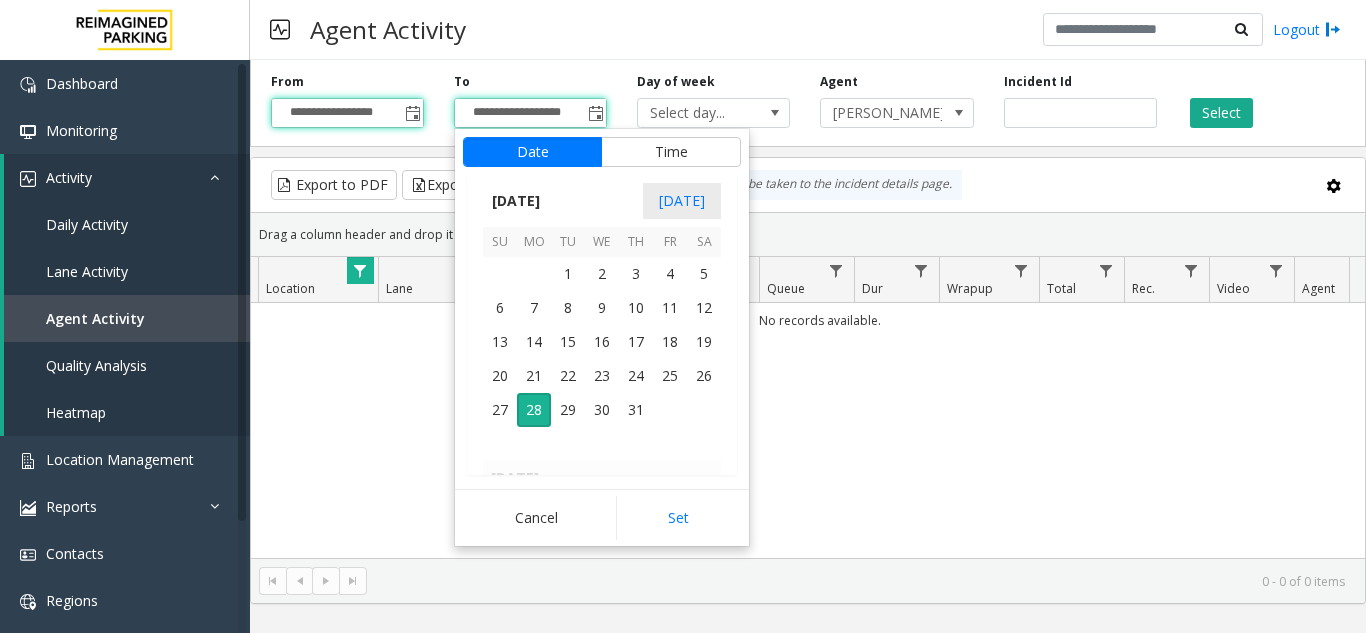 click on "No records available." 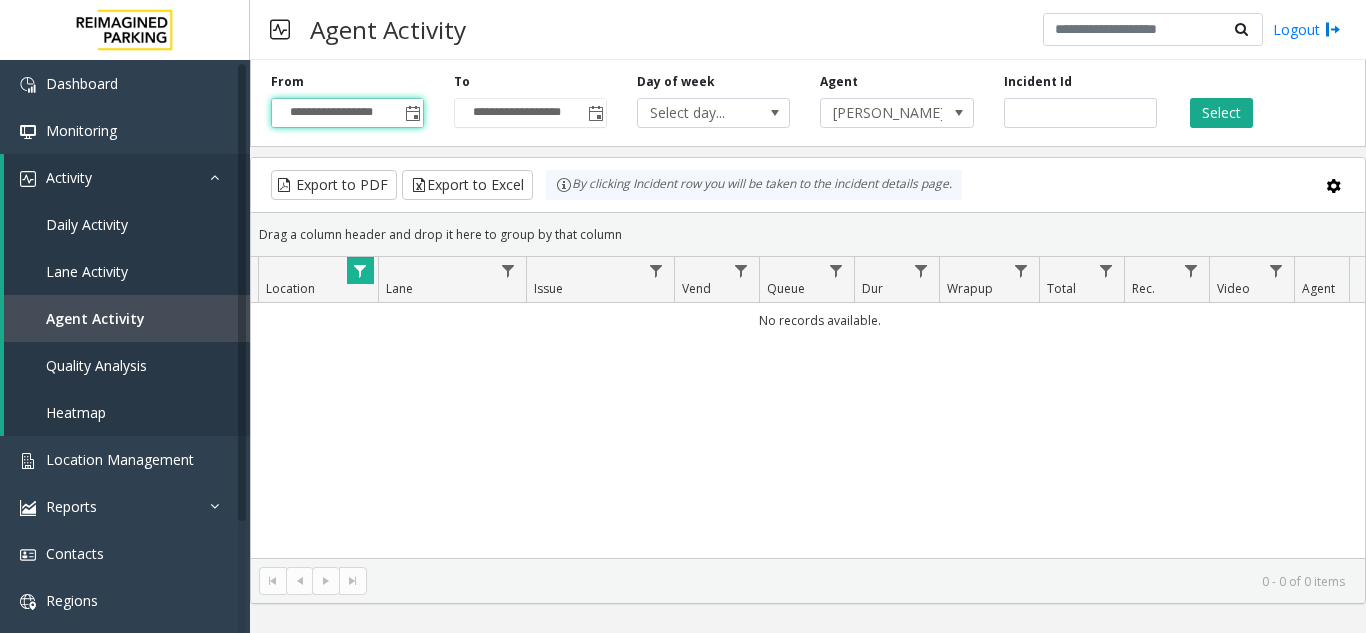click on "**********" 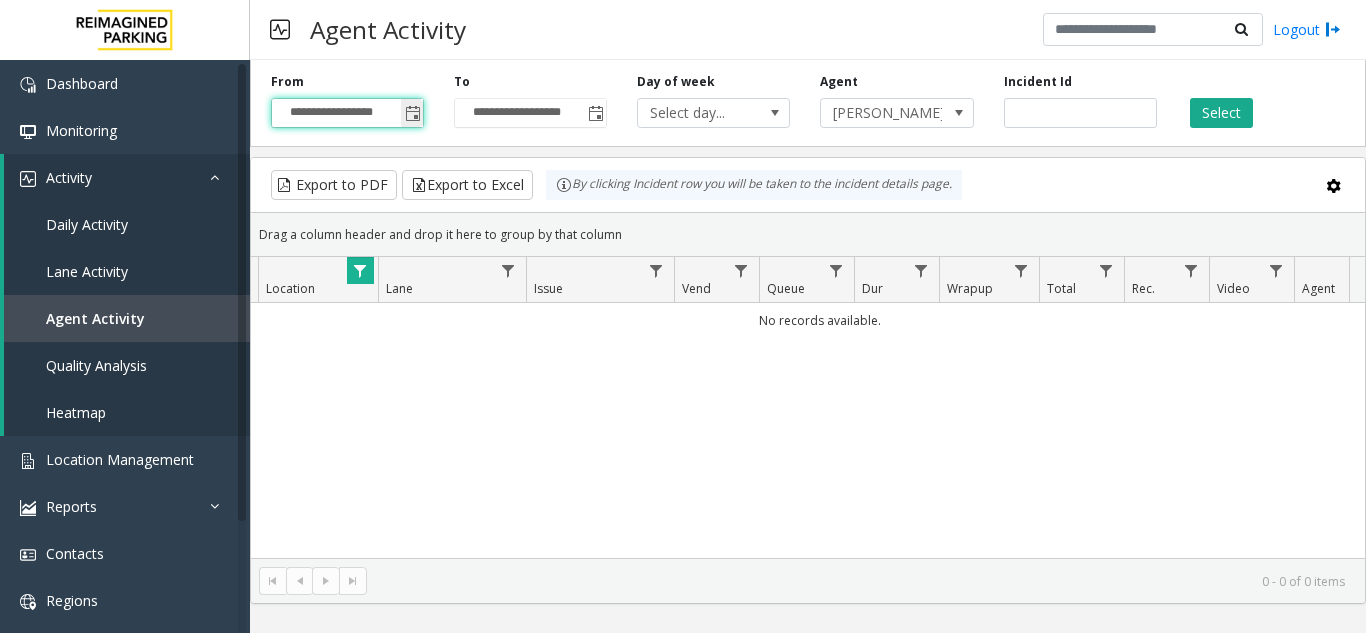 click on "**********" at bounding box center [347, 113] 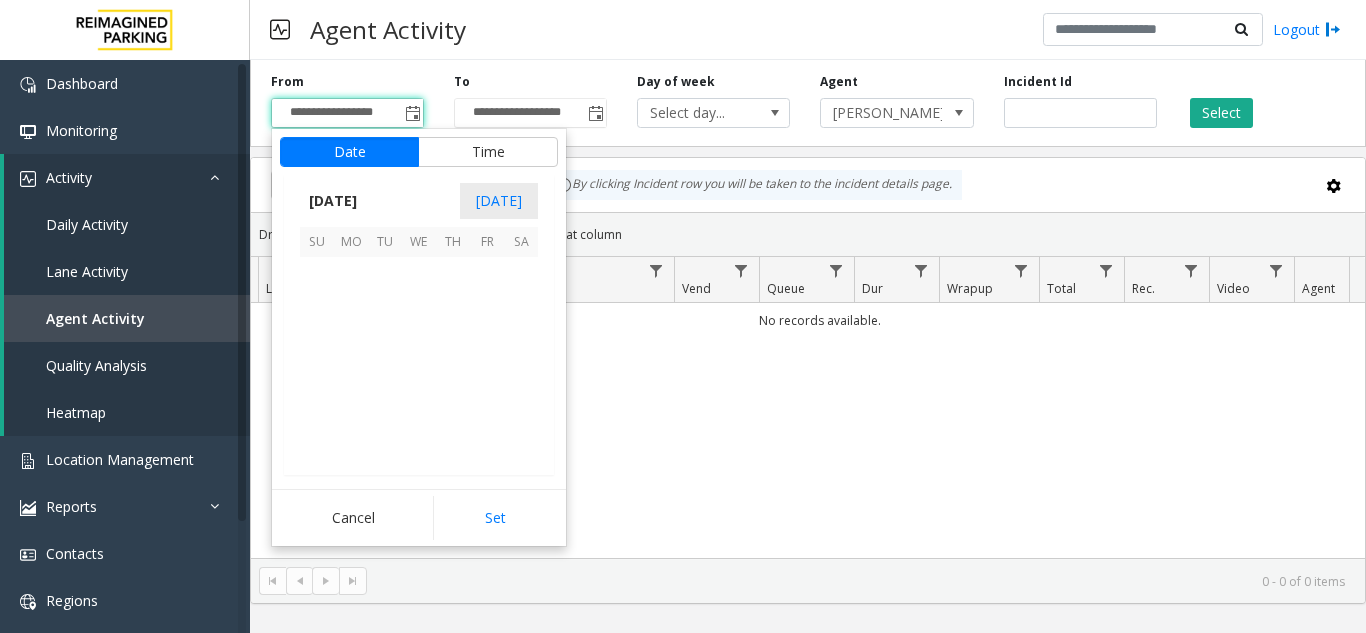 scroll, scrollTop: 358428, scrollLeft: 0, axis: vertical 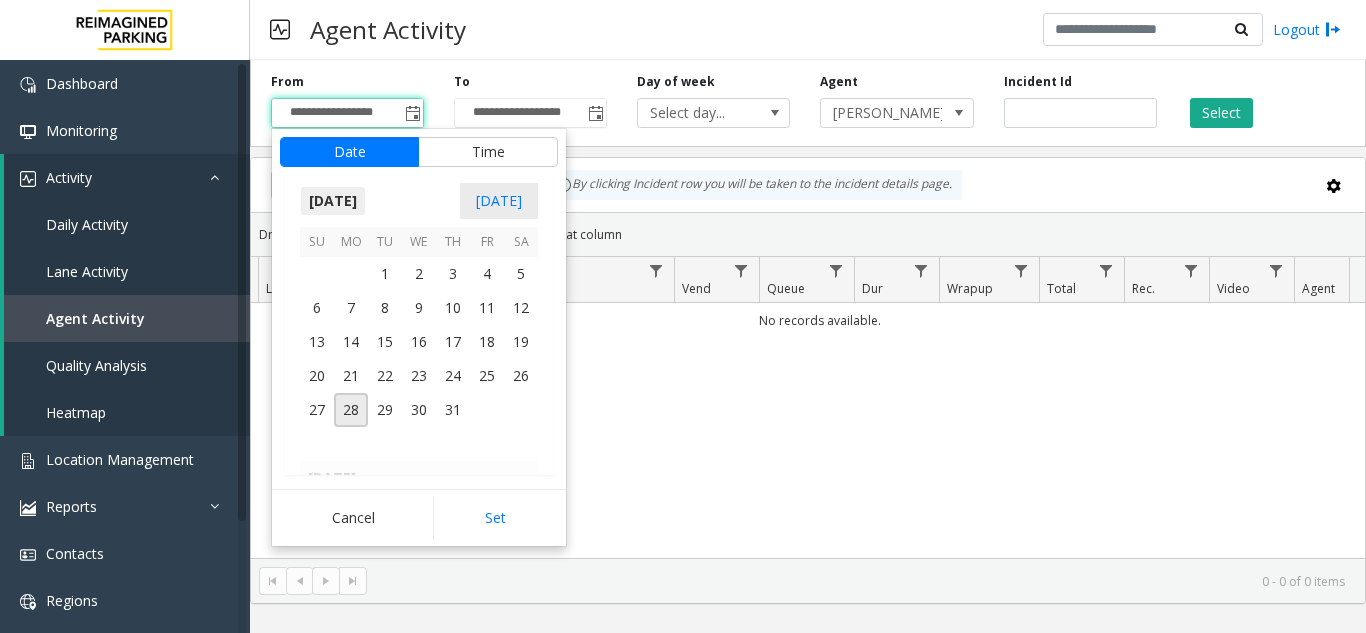 click on "[DATE]" at bounding box center [333, 201] 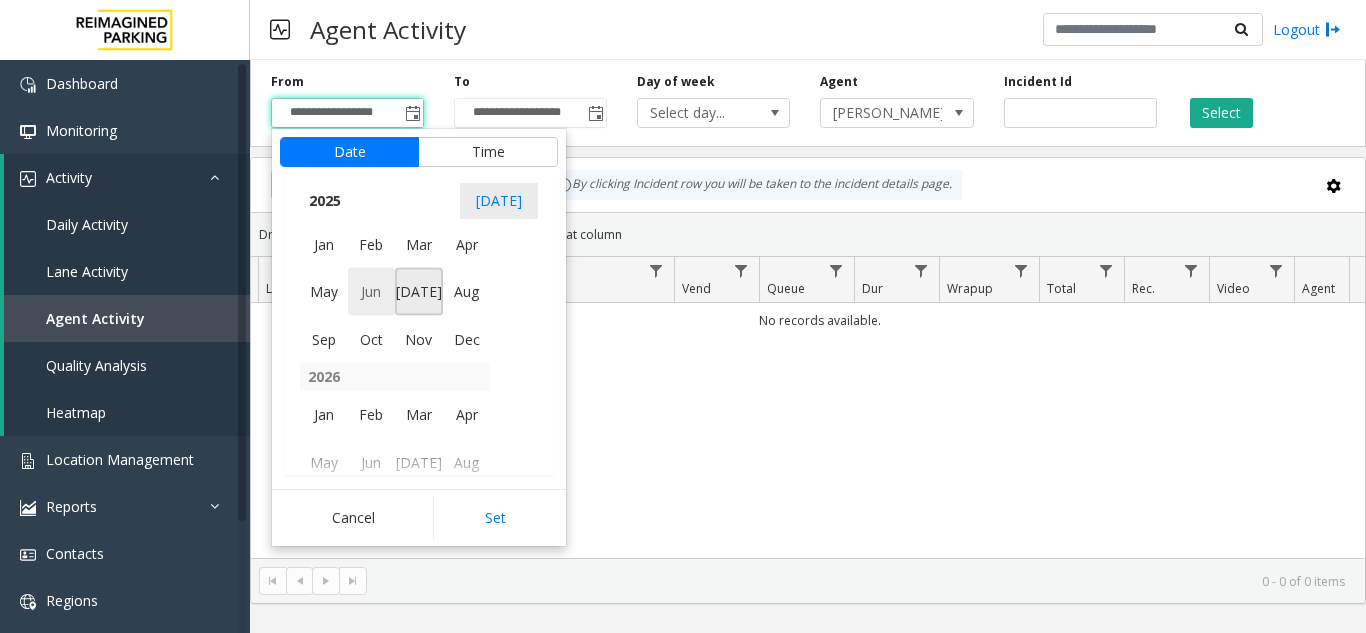click on "Jun" at bounding box center [372, 292] 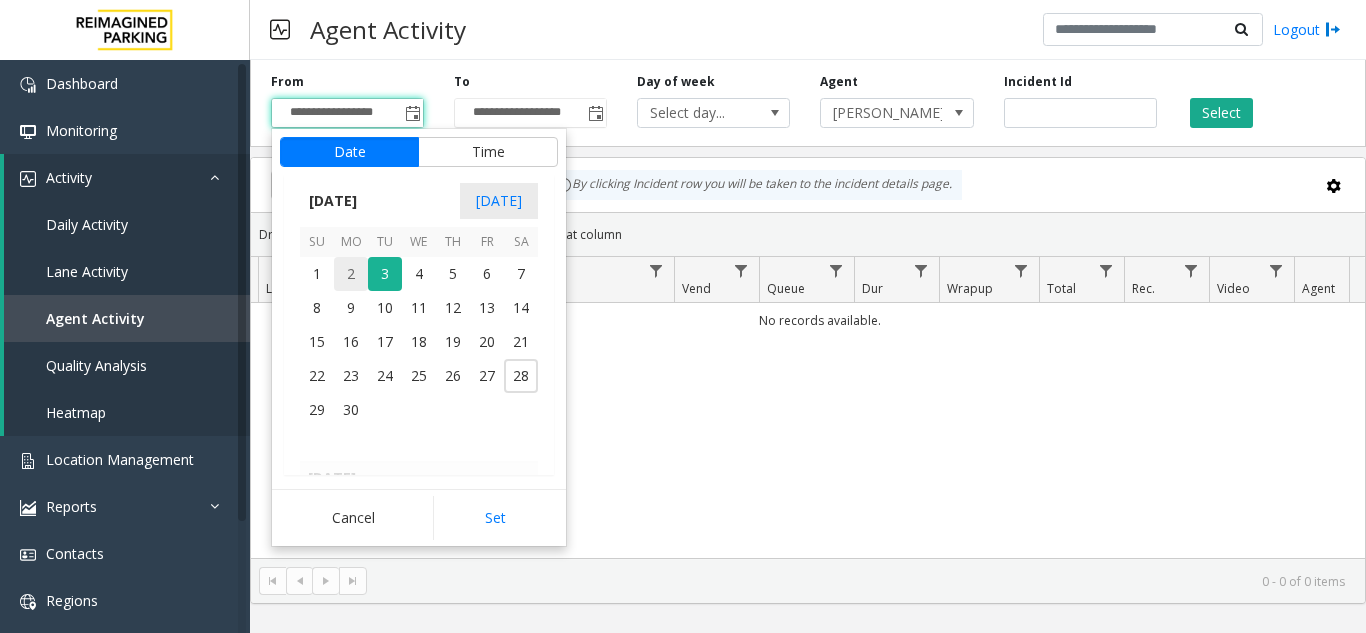 click on "2" at bounding box center [351, 274] 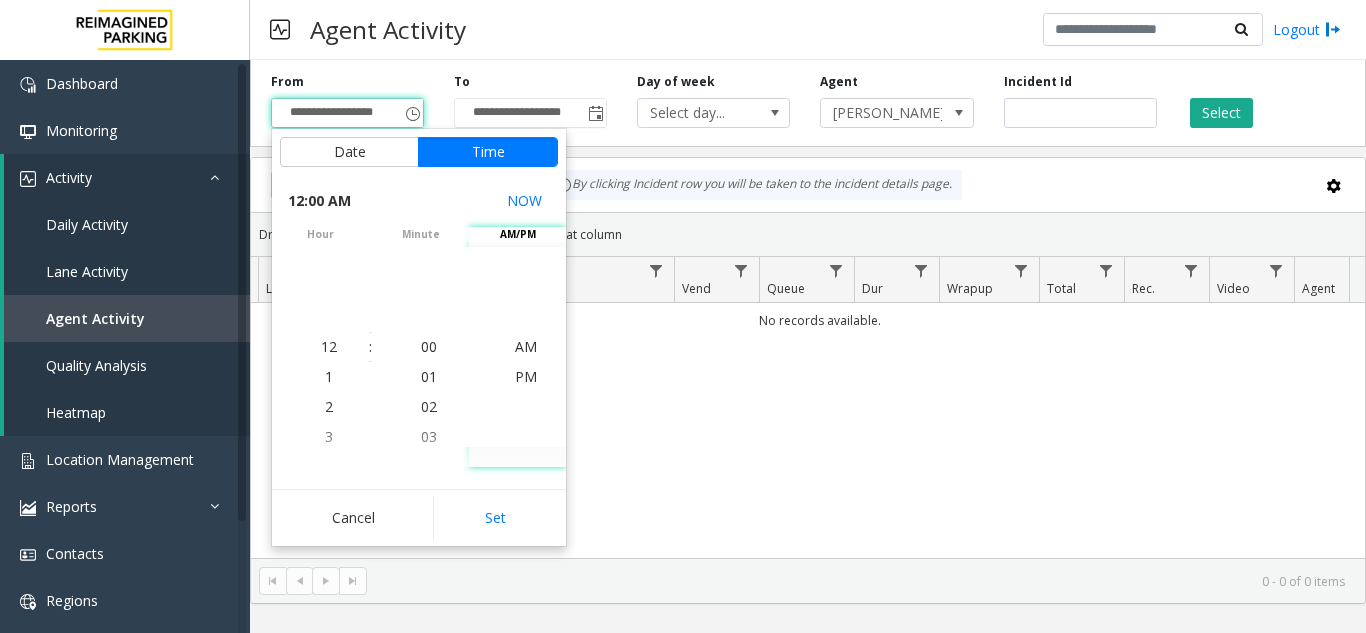 click on "No records available." 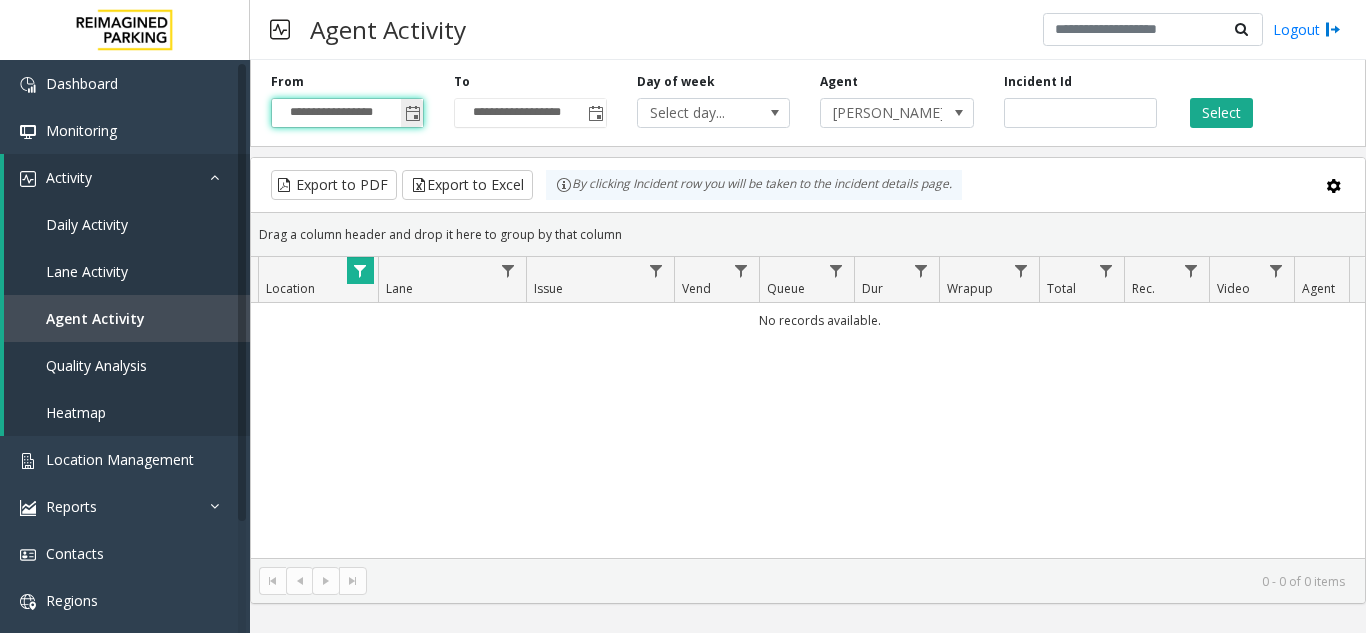 click on "**********" at bounding box center [347, 113] 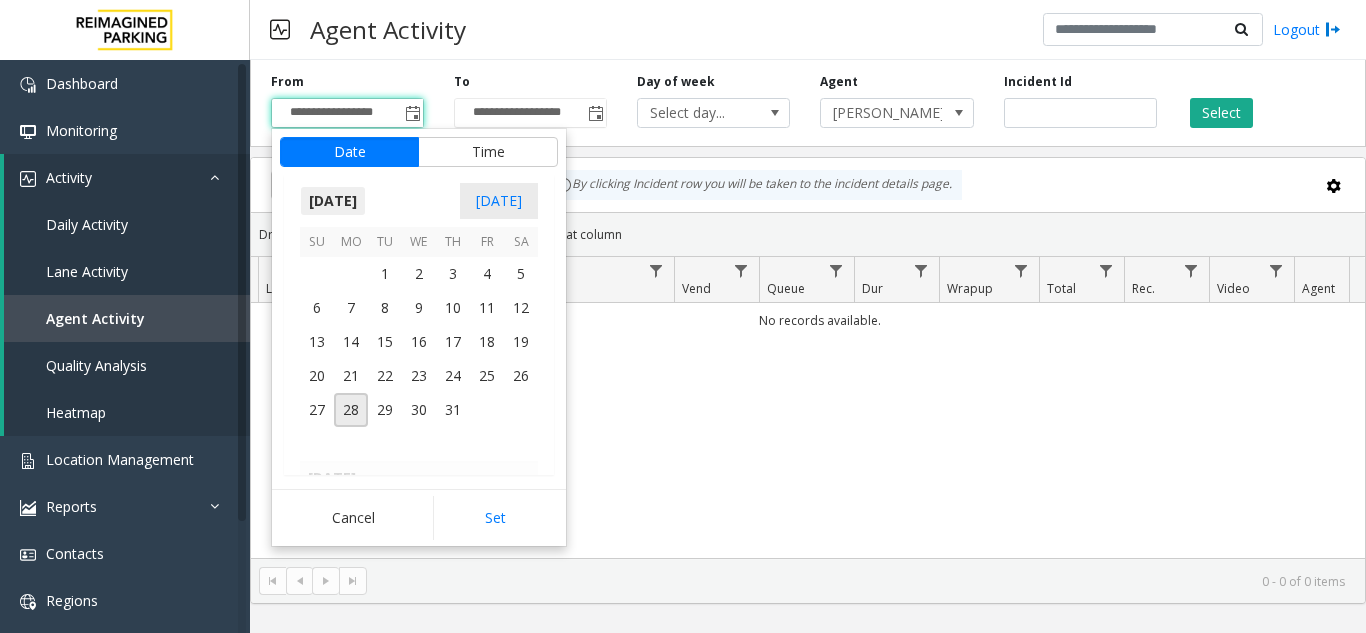 click on "[DATE]" at bounding box center (333, 201) 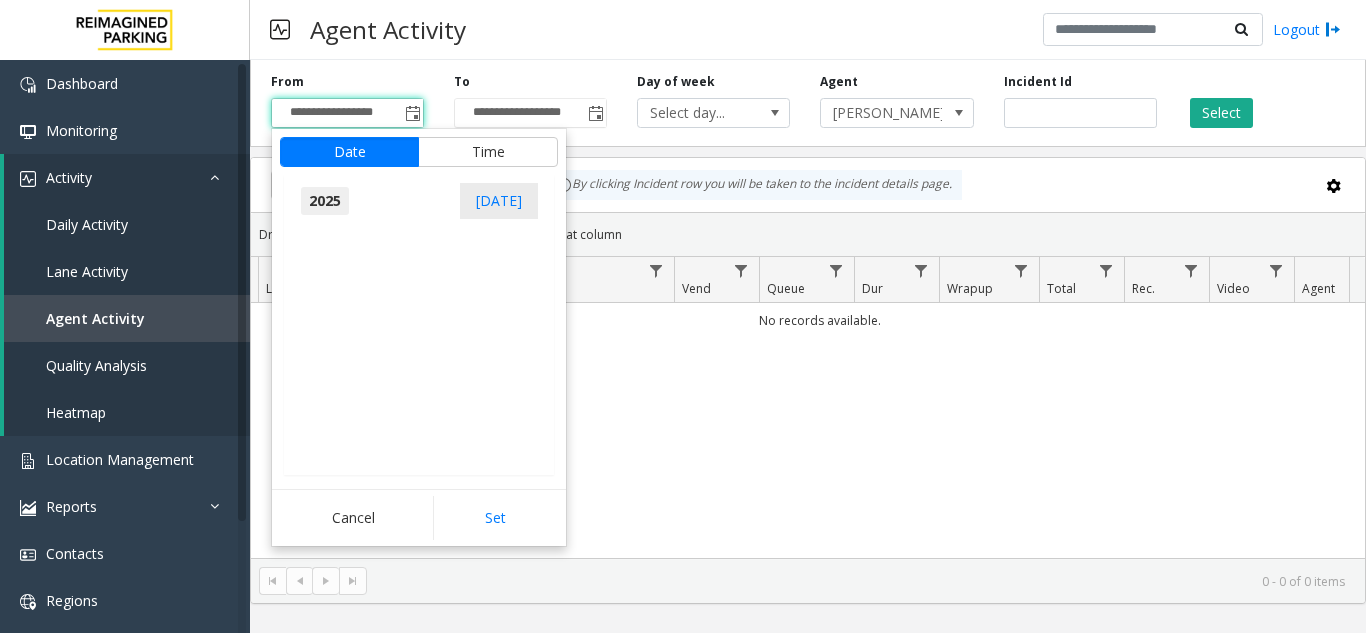 scroll, scrollTop: 21348, scrollLeft: 0, axis: vertical 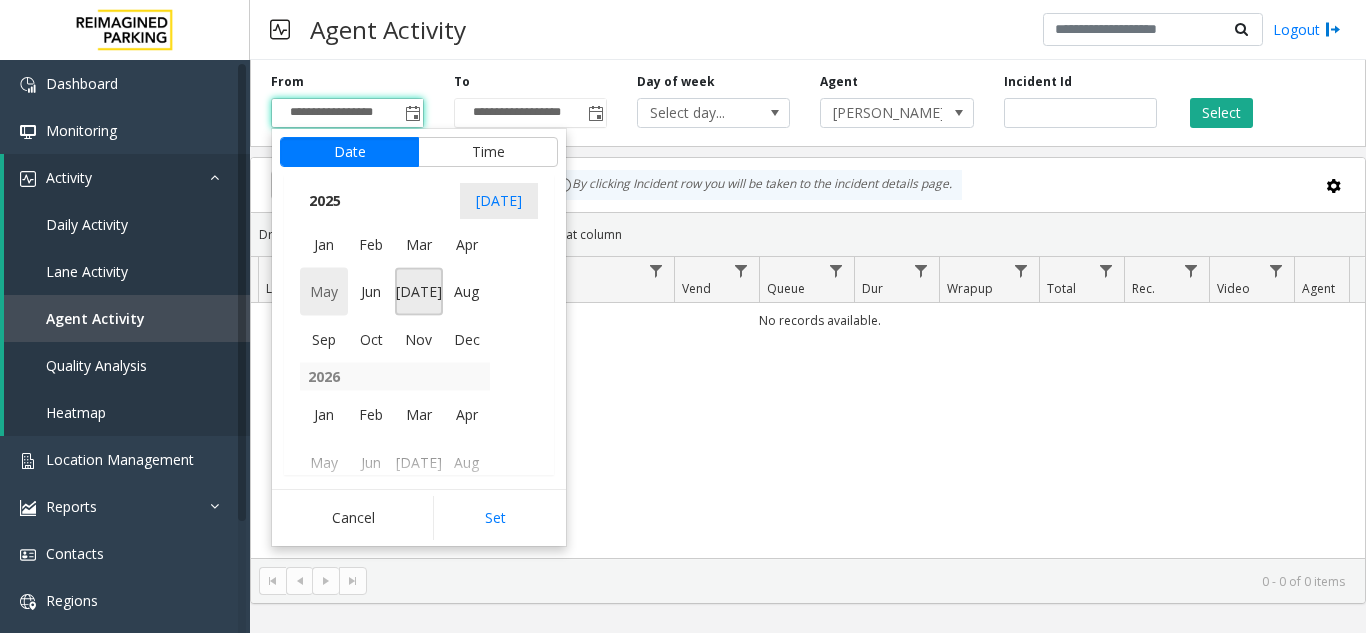 click on "May" at bounding box center (324, 292) 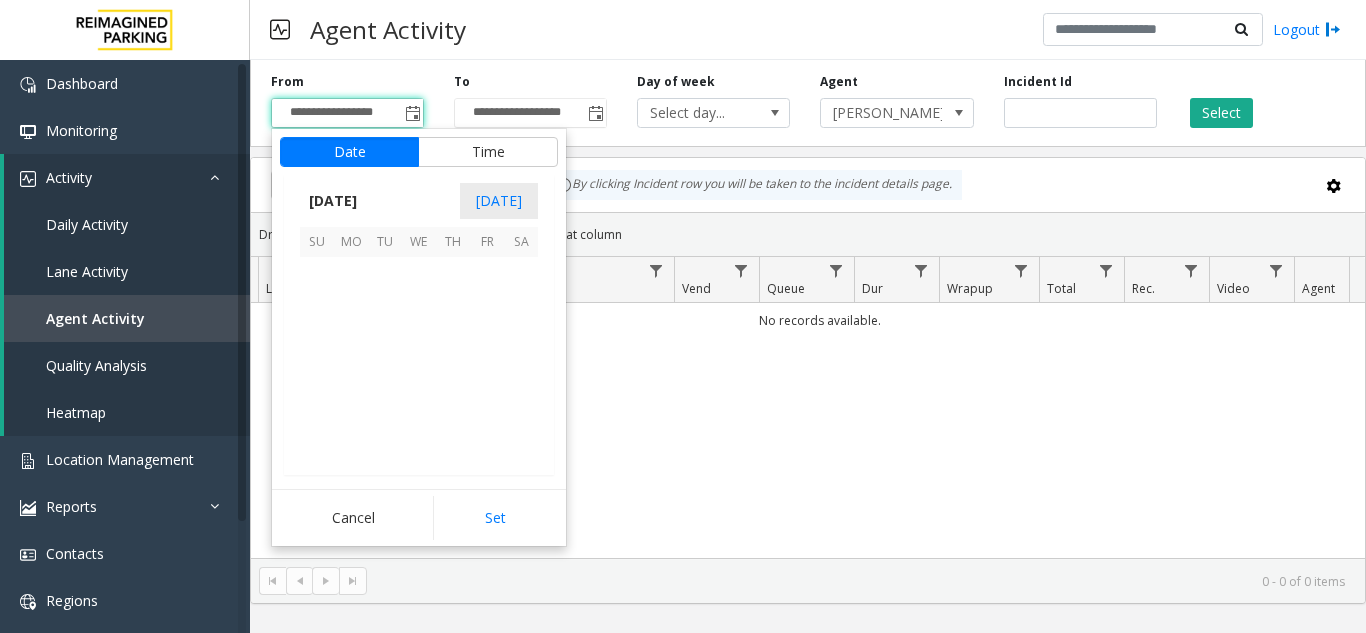 scroll, scrollTop: 357952, scrollLeft: 0, axis: vertical 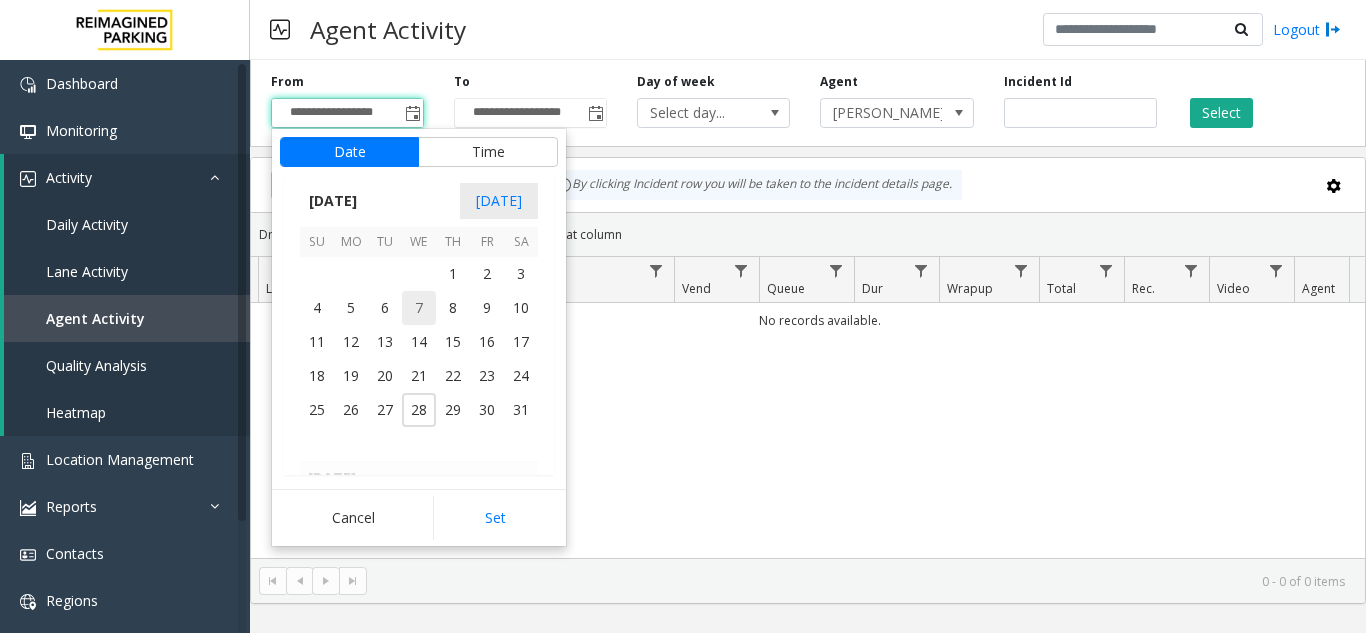 click on "7" at bounding box center [419, 308] 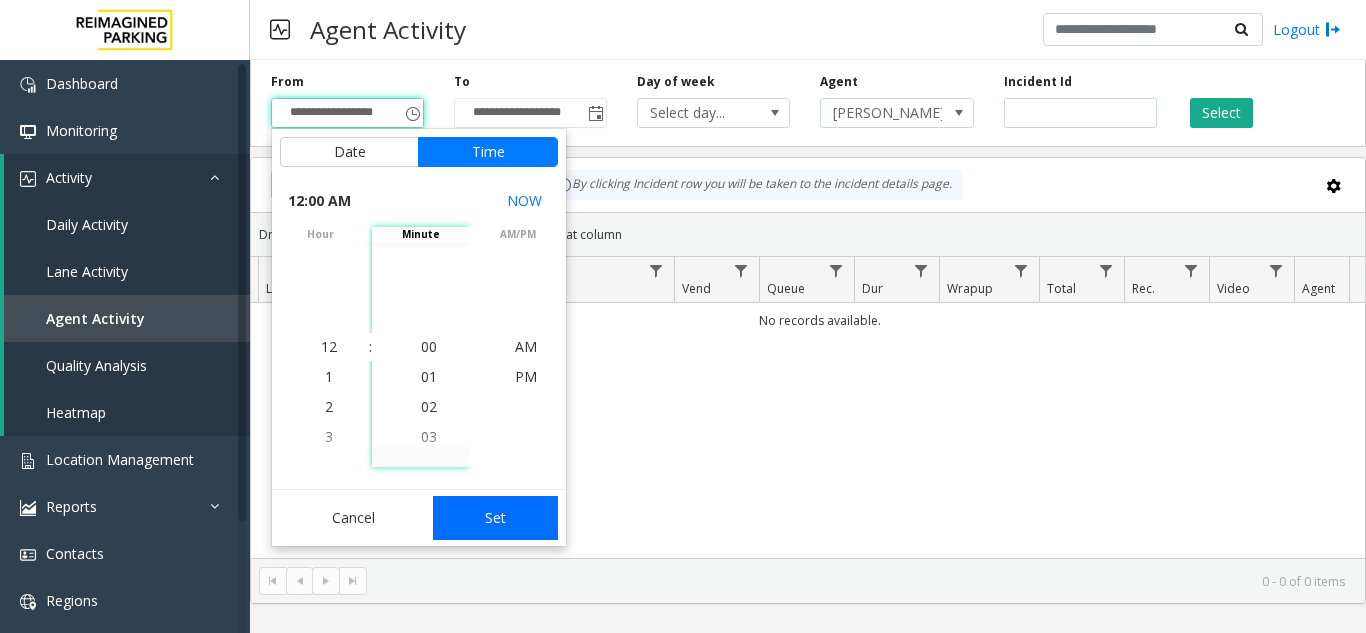 click on "Set" 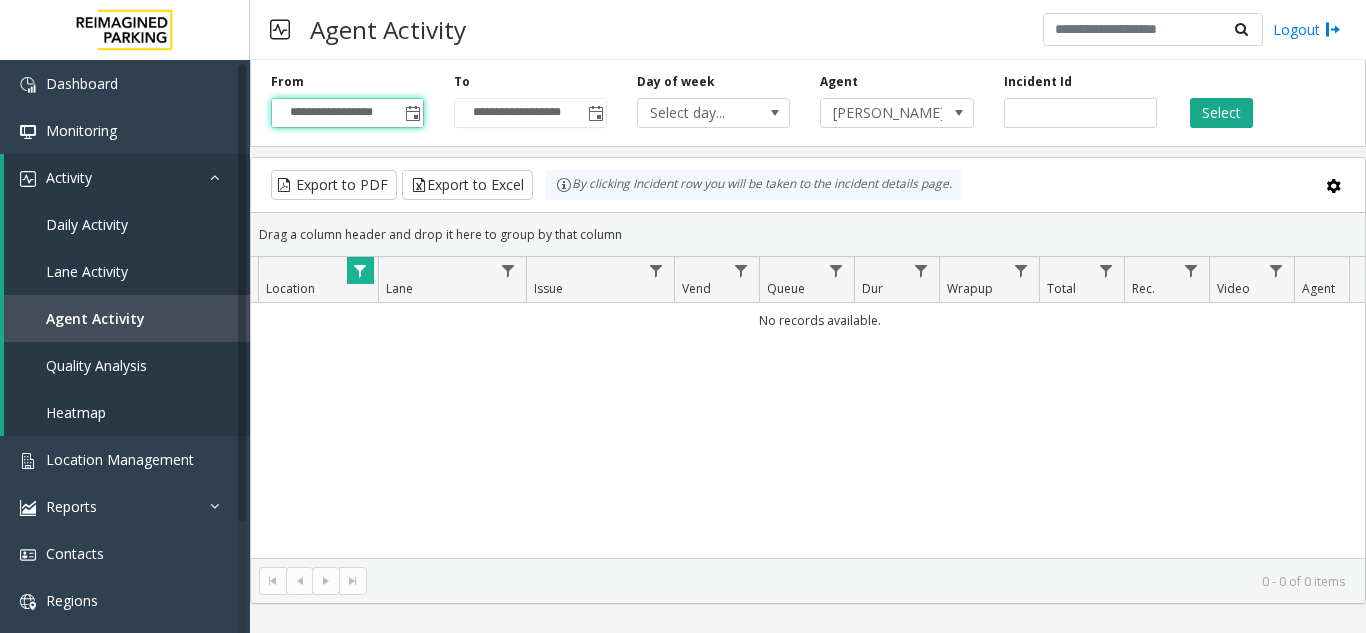 click 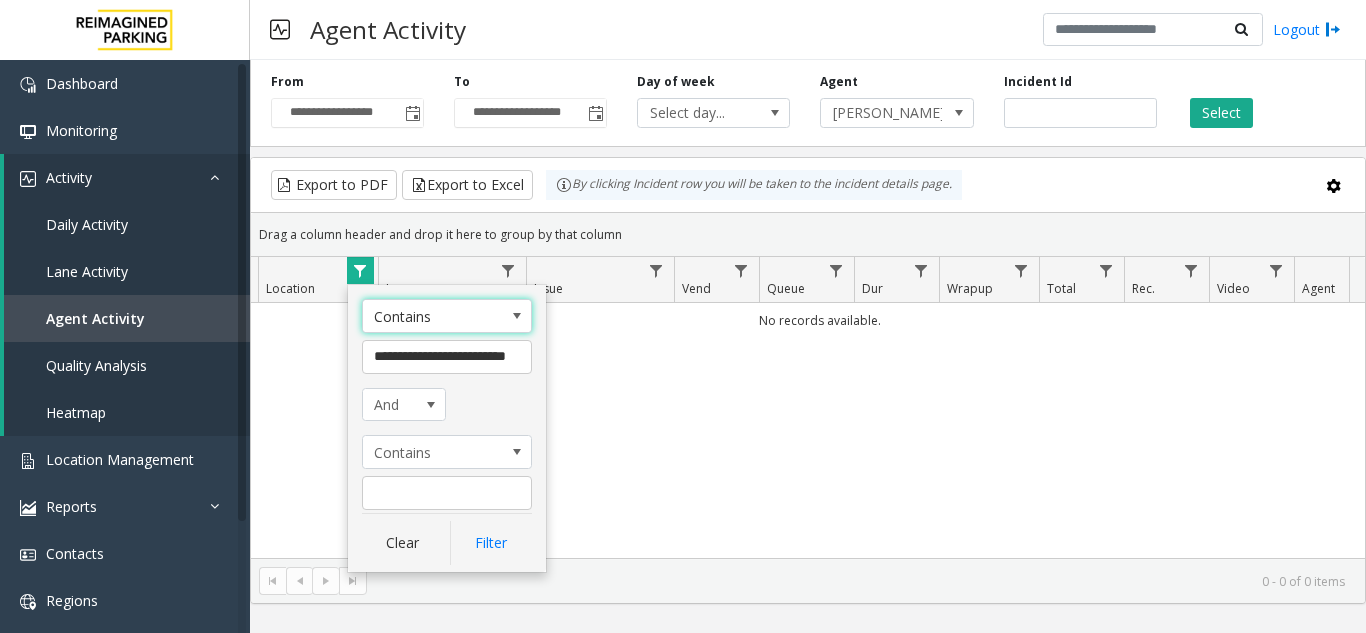 click 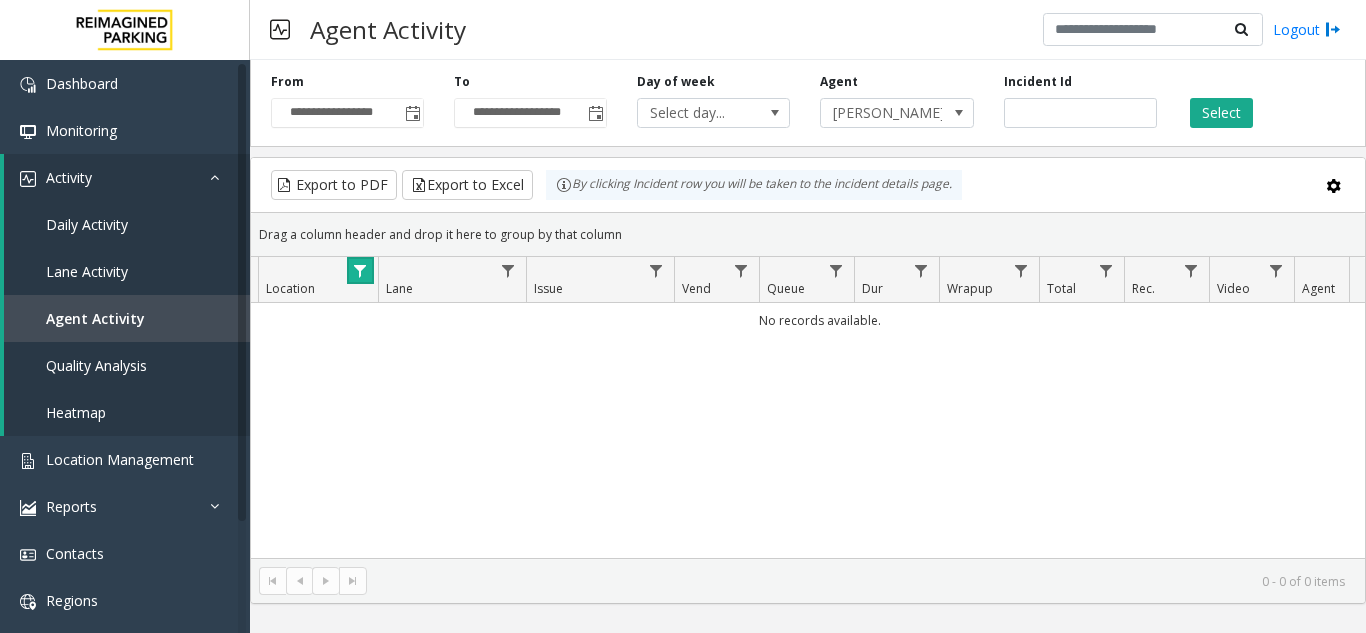 click 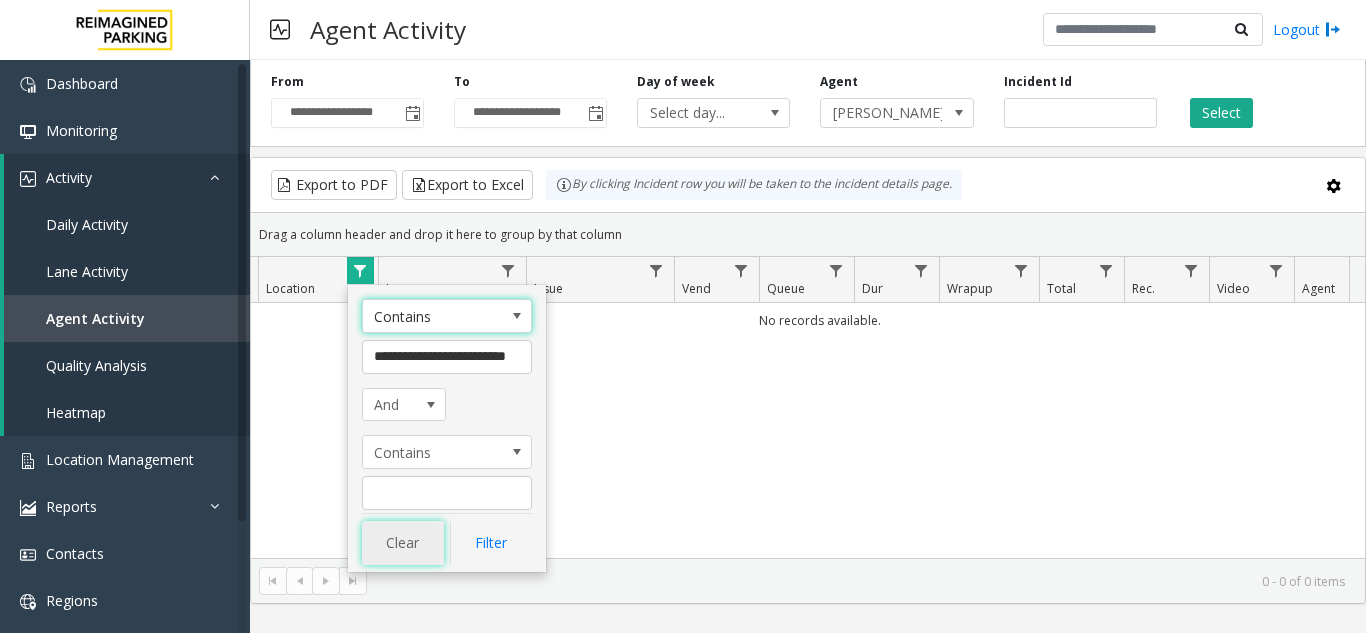 click on "Clear" 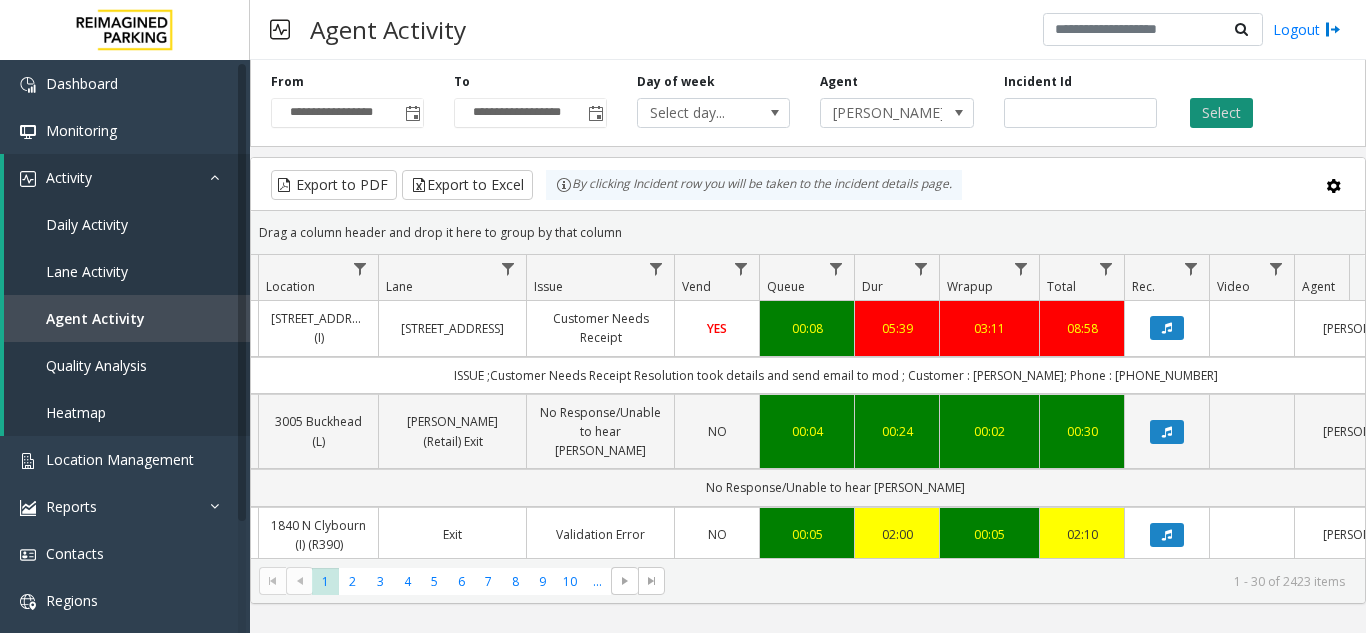 click on "Select" 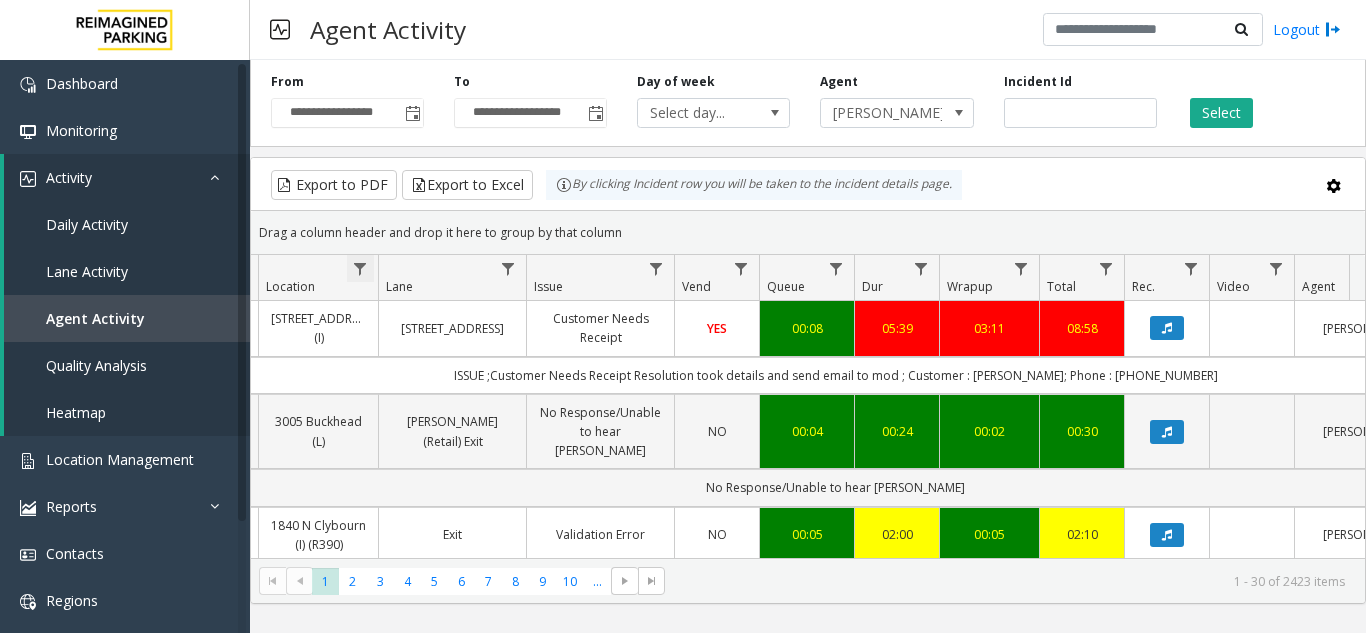click 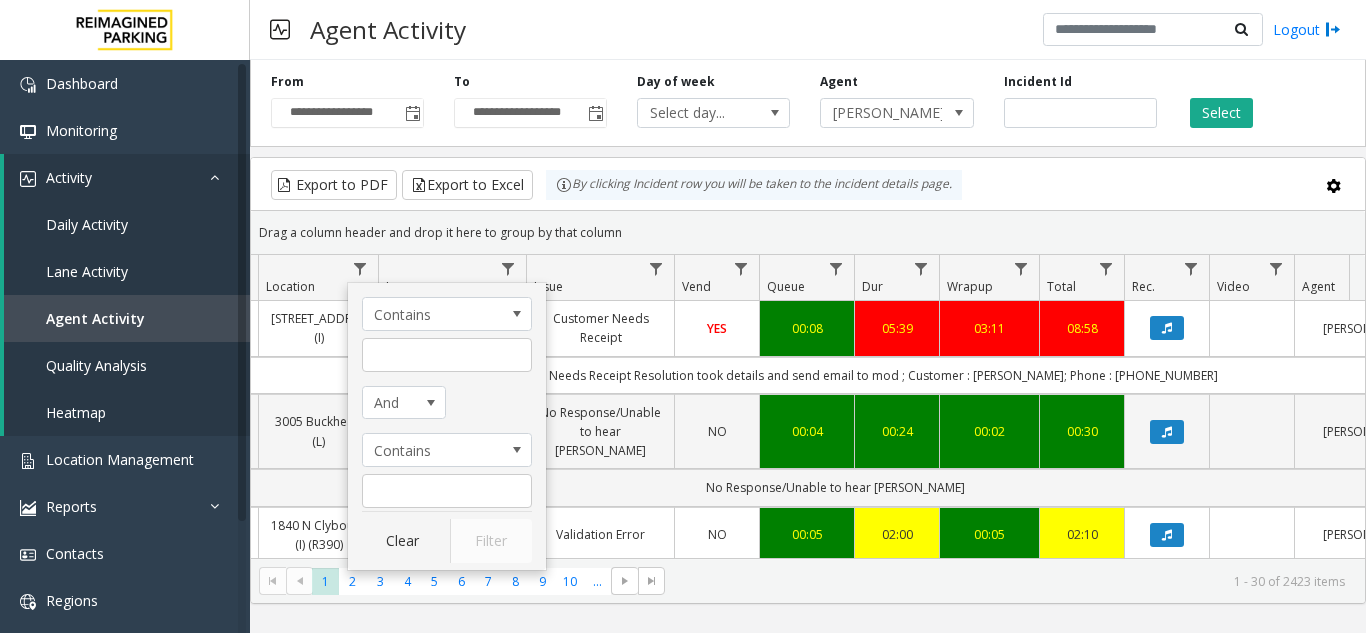 click on "Contains And Contains Clear Filter" 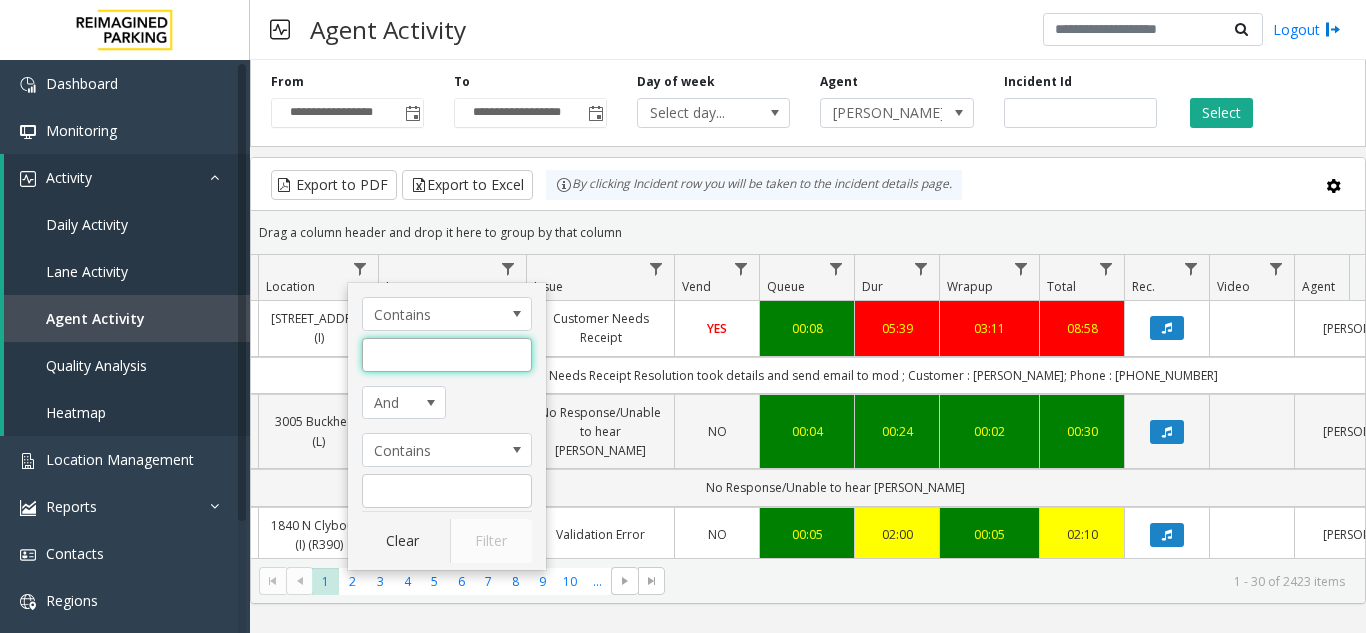 click 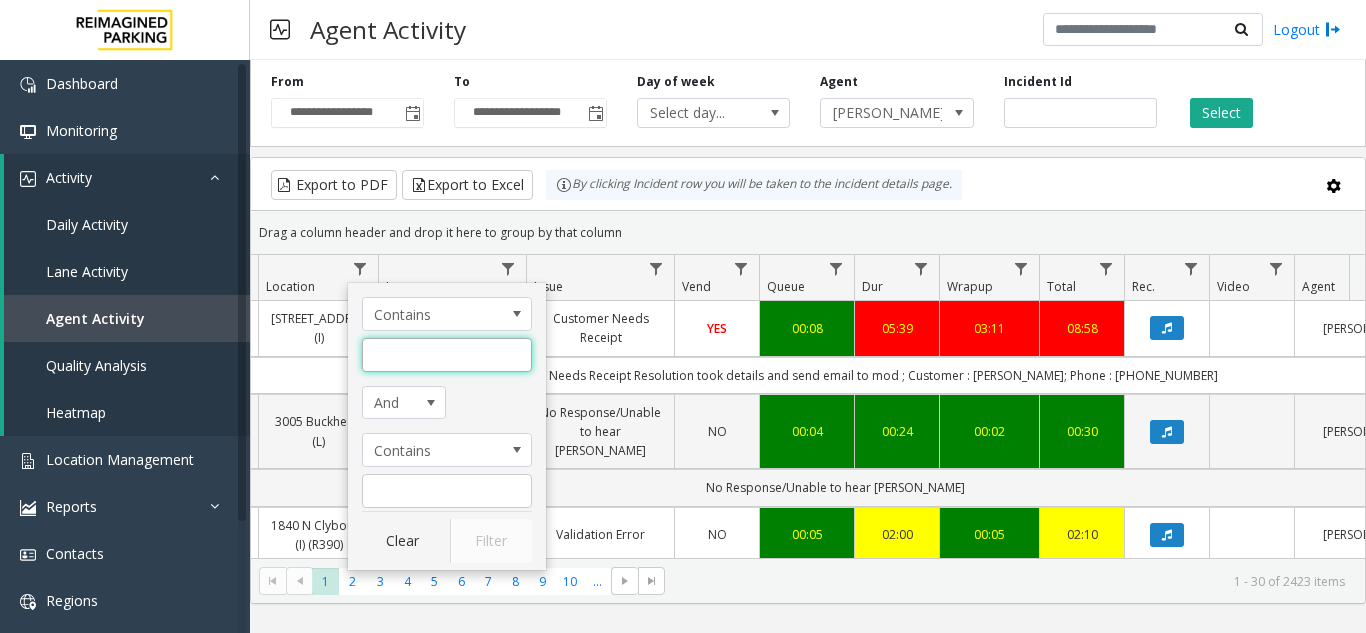 click 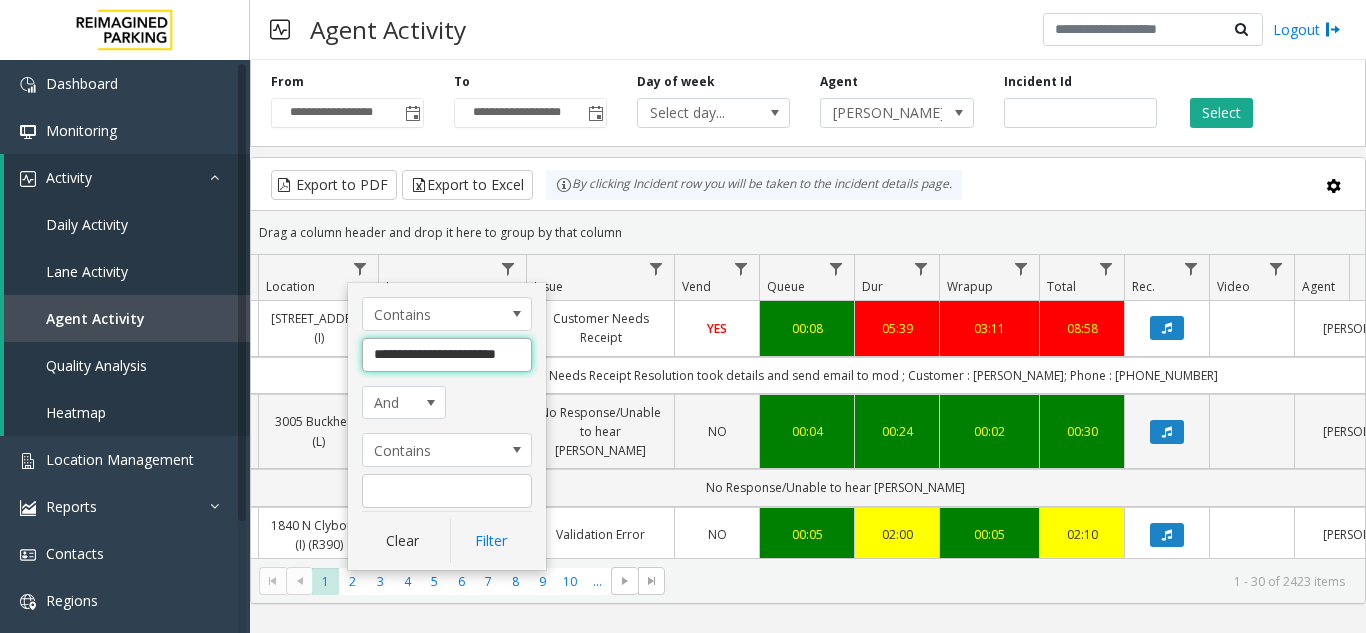 scroll, scrollTop: 0, scrollLeft: 6, axis: horizontal 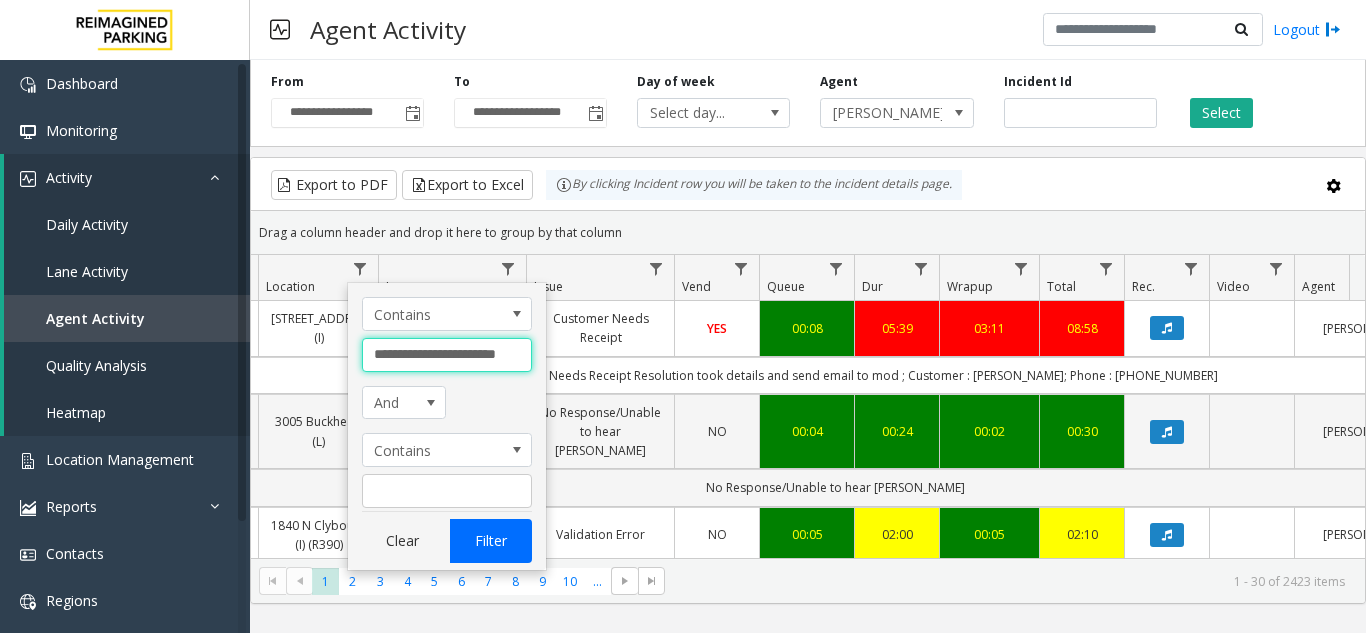 type on "**********" 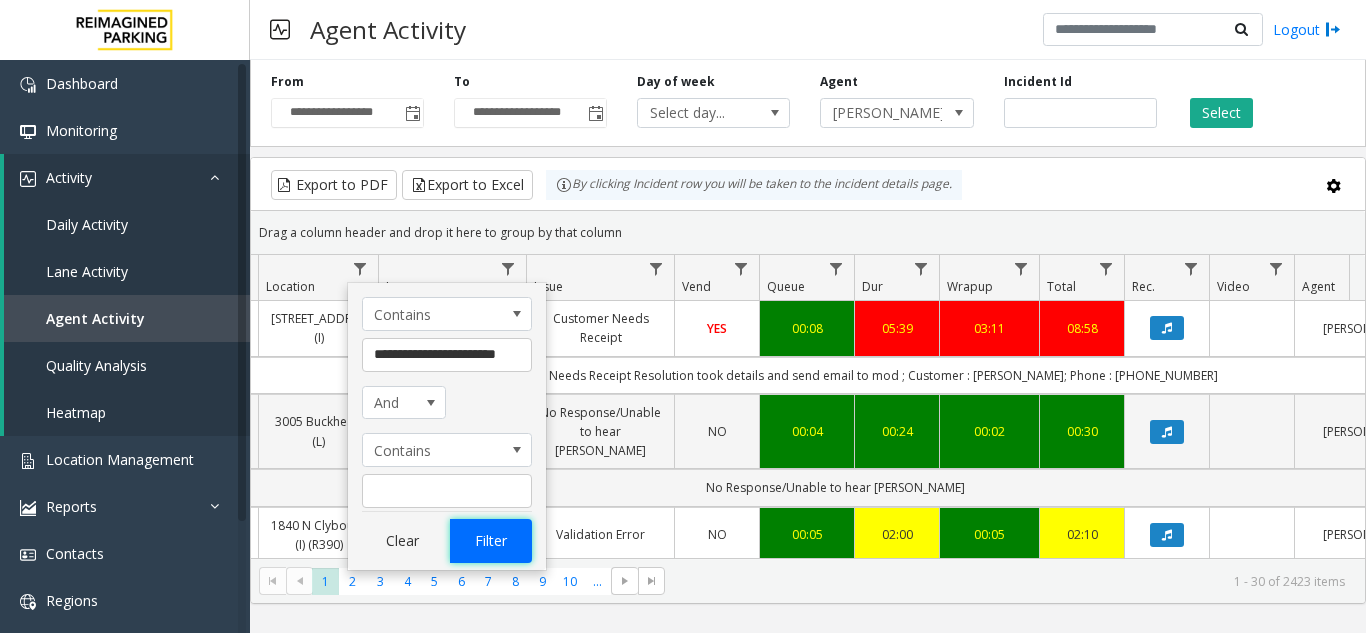 scroll, scrollTop: 0, scrollLeft: 0, axis: both 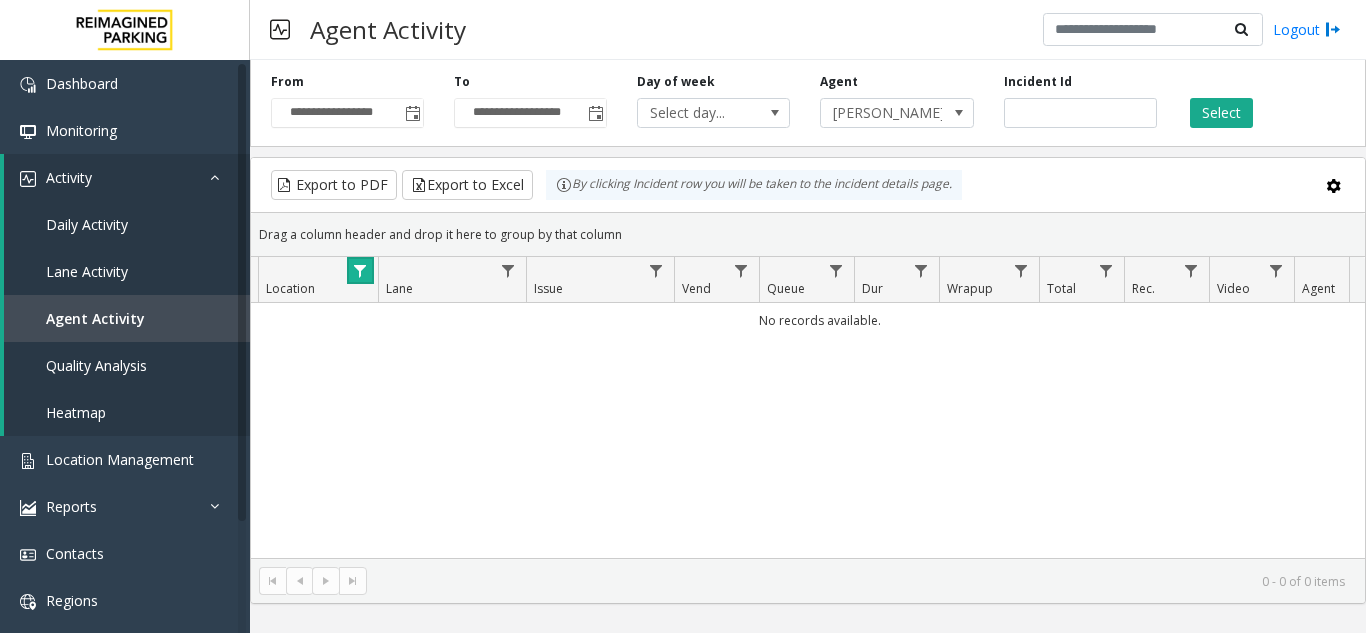 click 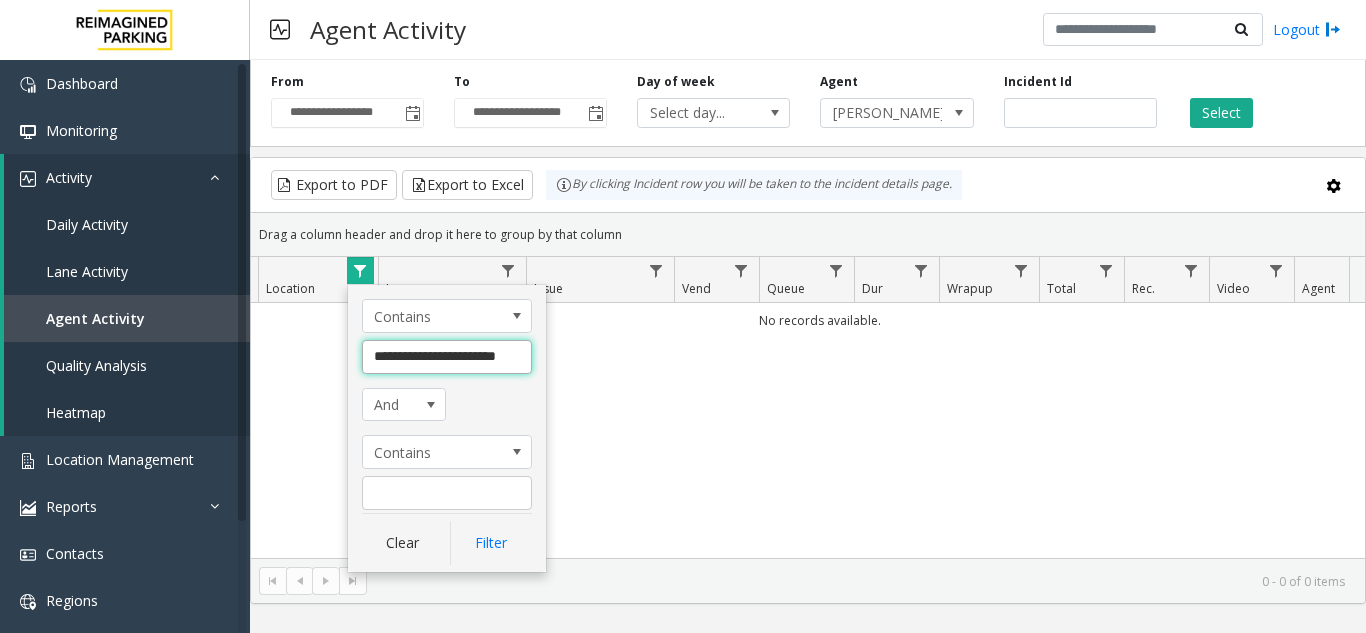 scroll, scrollTop: 0, scrollLeft: 6, axis: horizontal 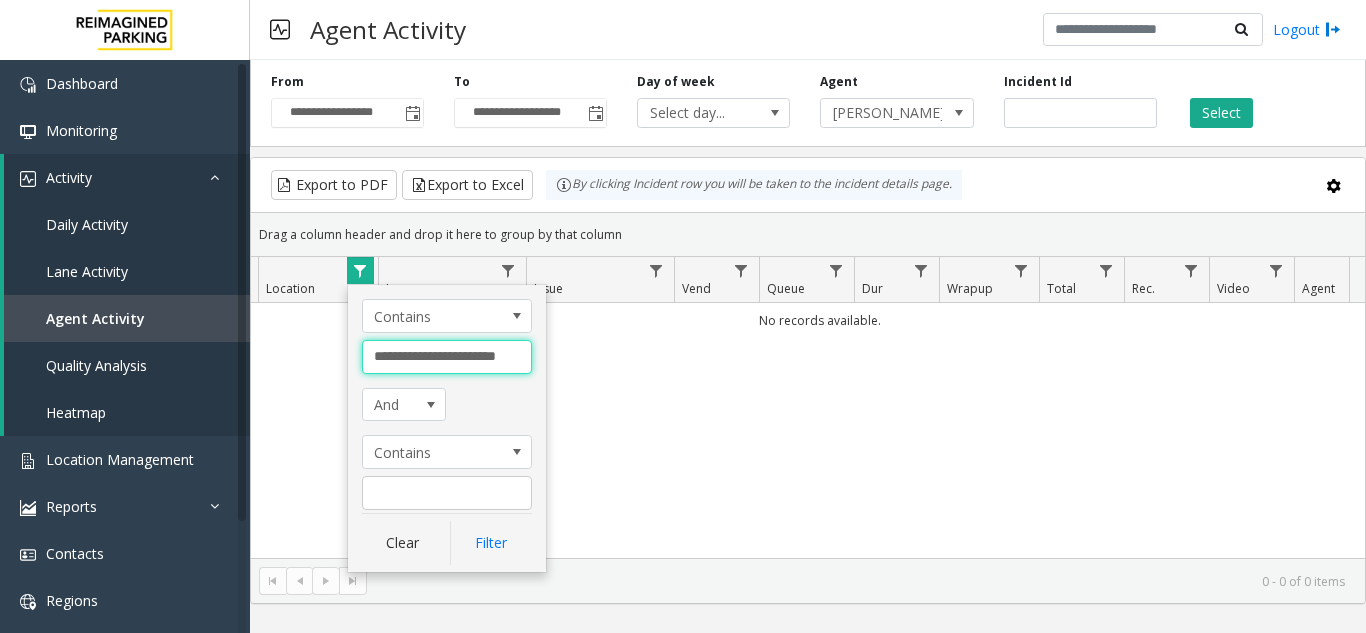 drag, startPoint x: 437, startPoint y: 354, endPoint x: 549, endPoint y: 360, distance: 112.1606 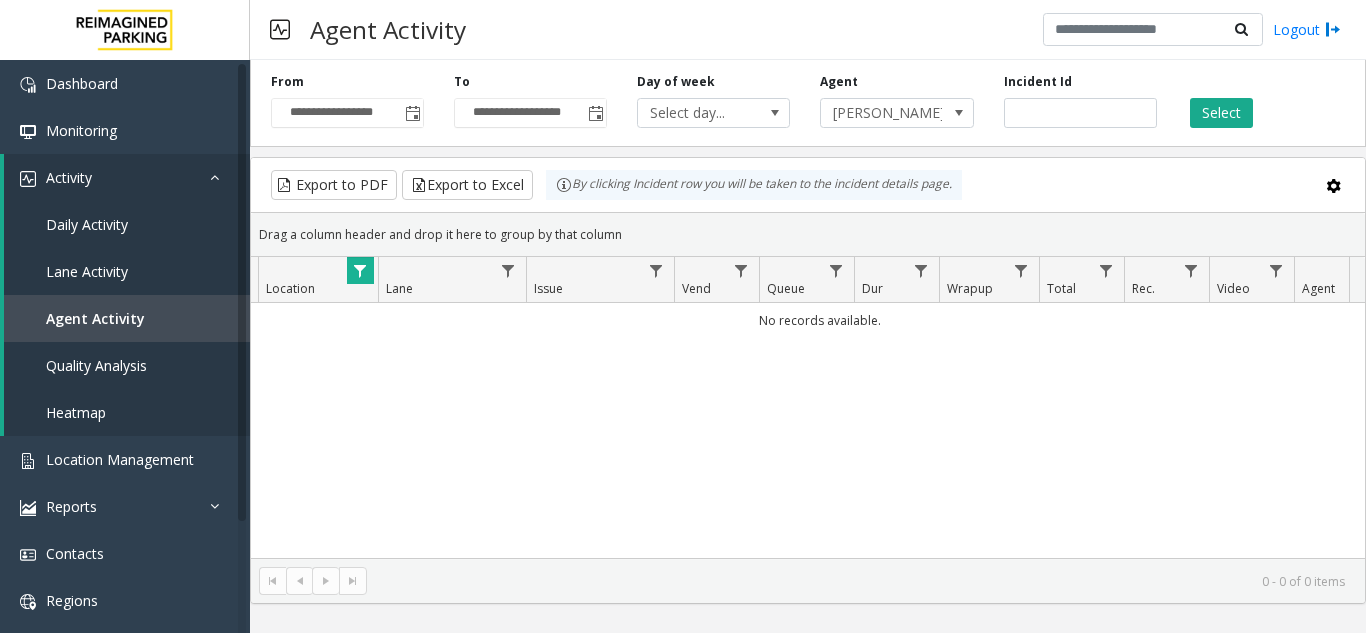 click 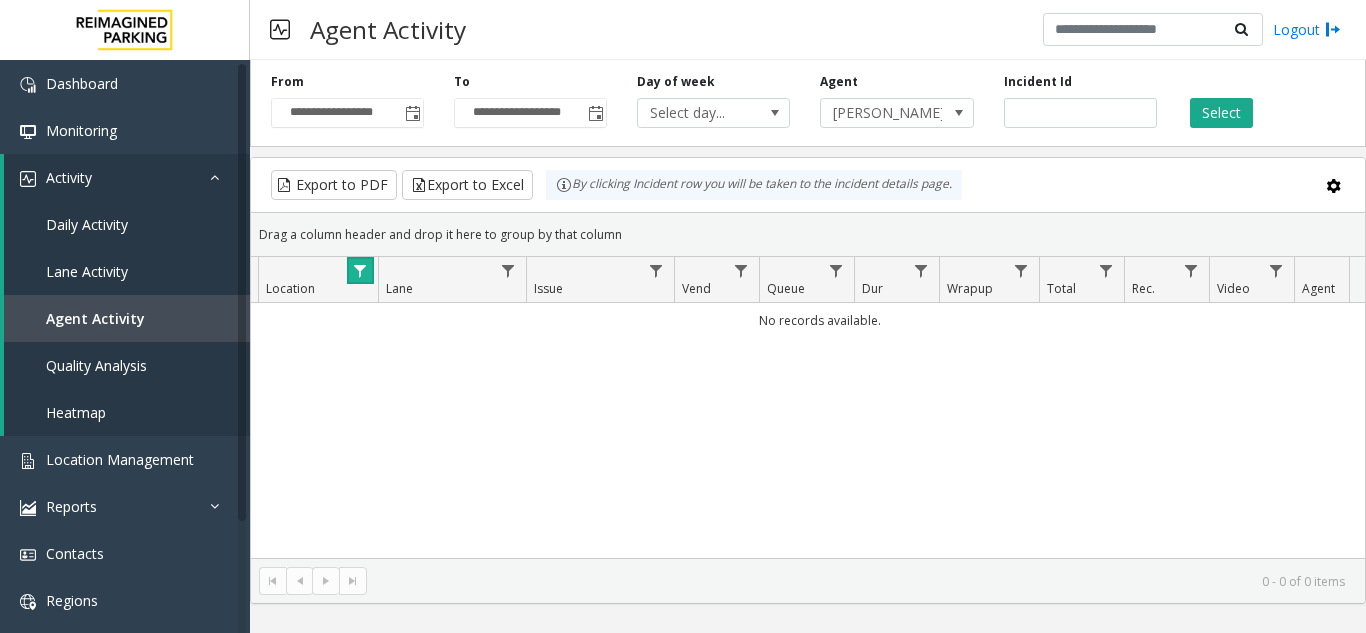 click 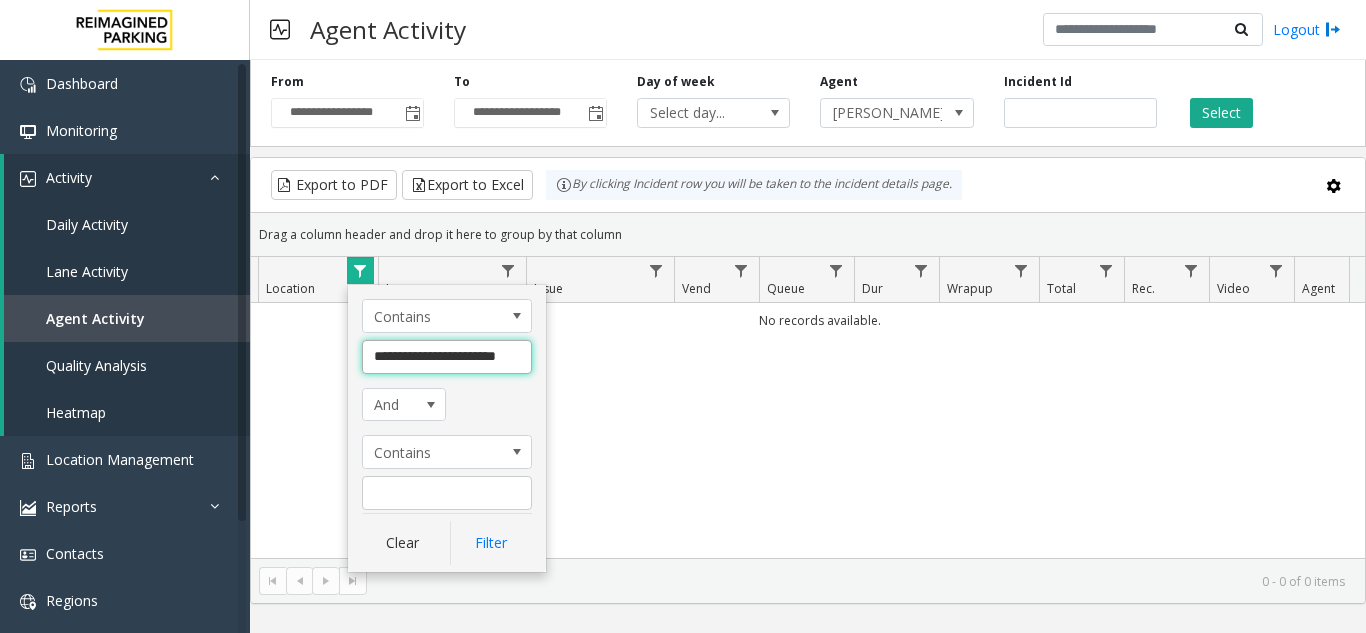 scroll, scrollTop: 0, scrollLeft: 6, axis: horizontal 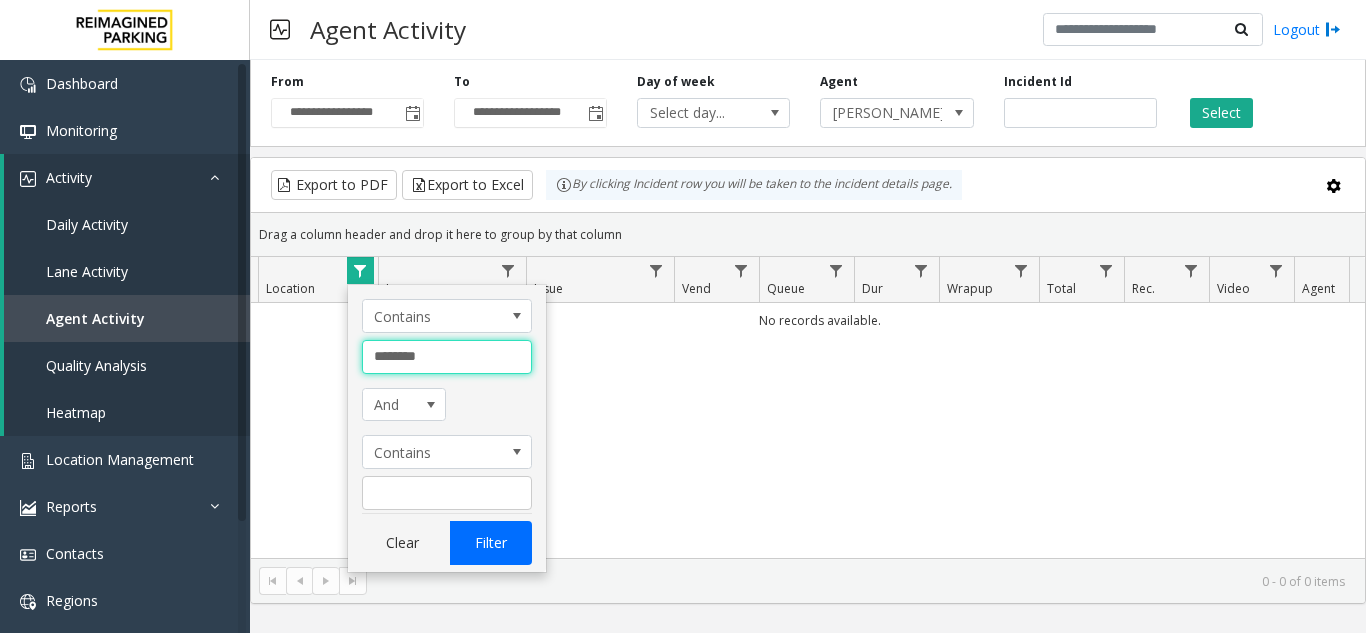 type on "********" 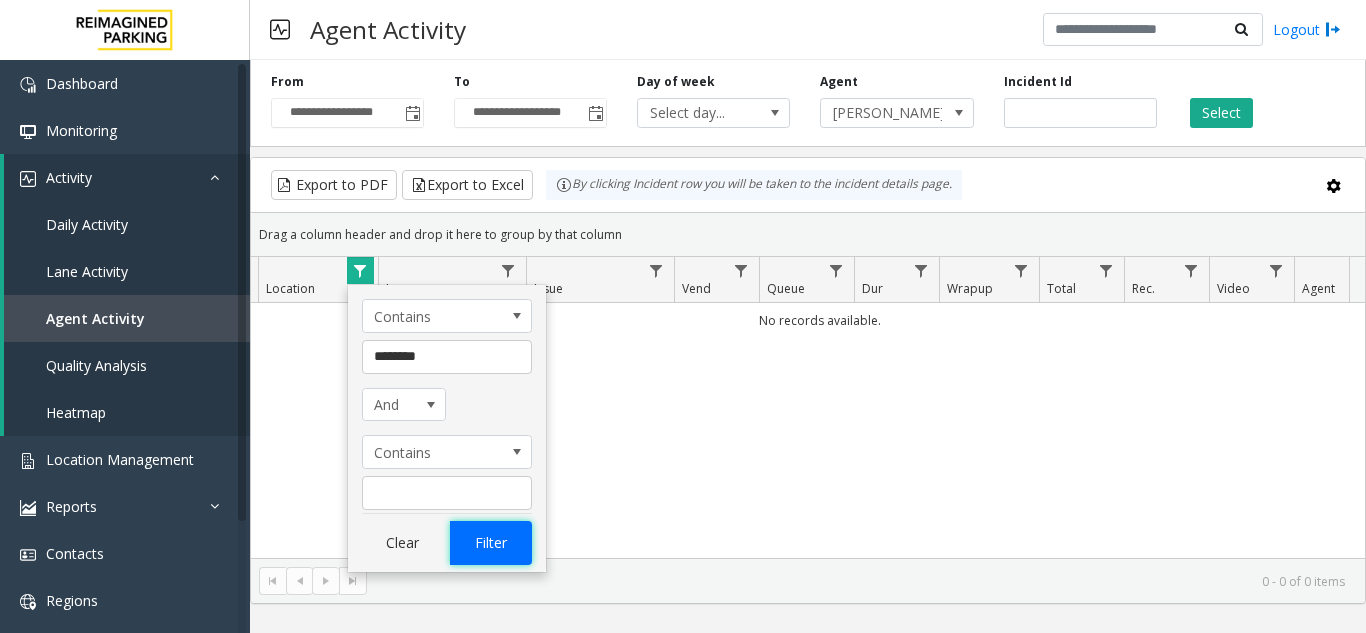 click on "Filter" 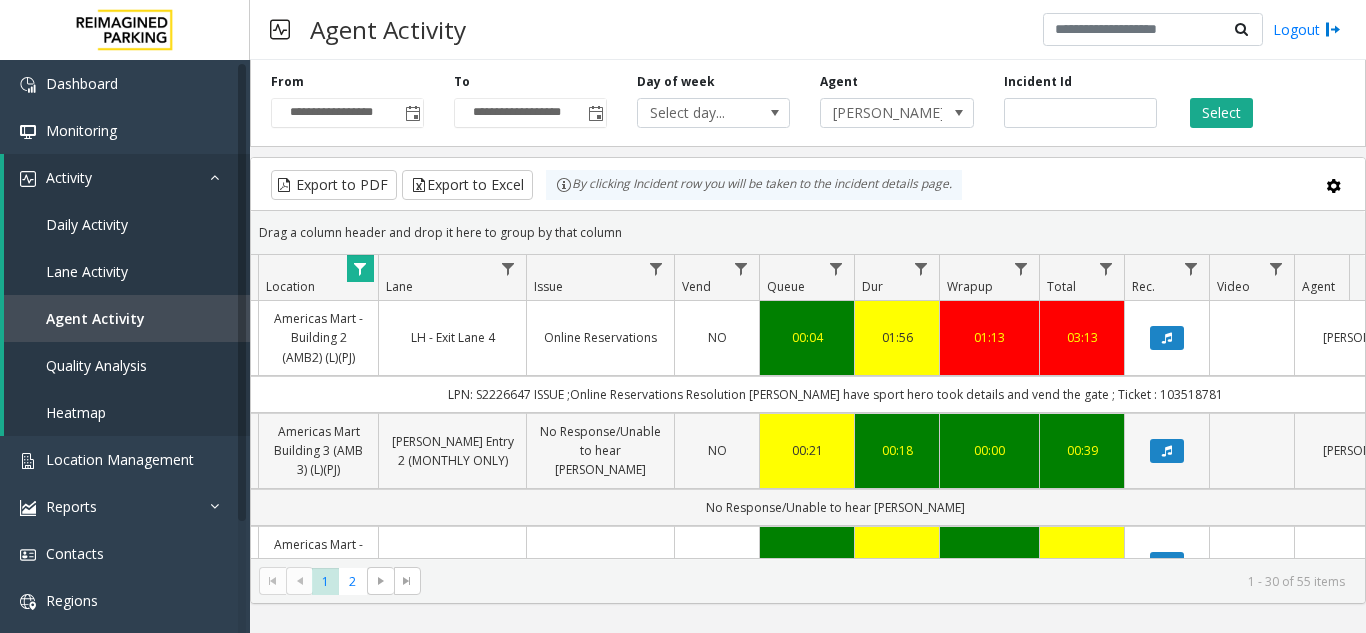 click on "Americas Mart Building  3 (AMB 3) (L)(PJ)" 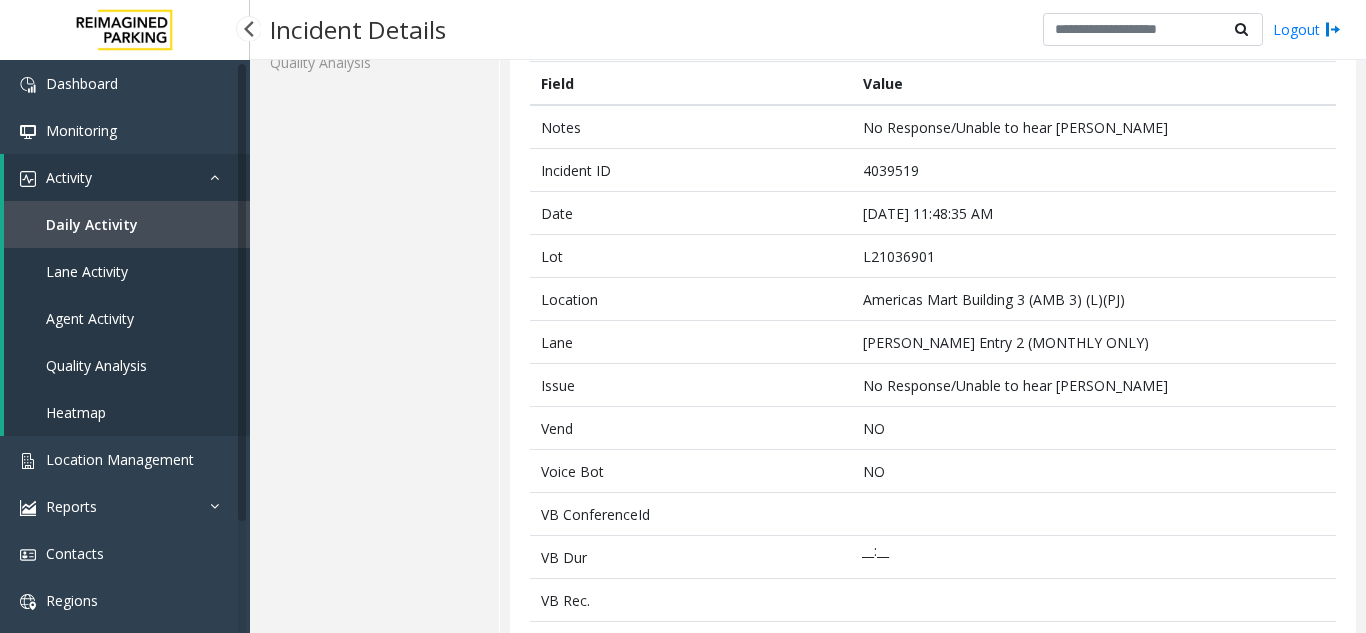 scroll, scrollTop: 100, scrollLeft: 0, axis: vertical 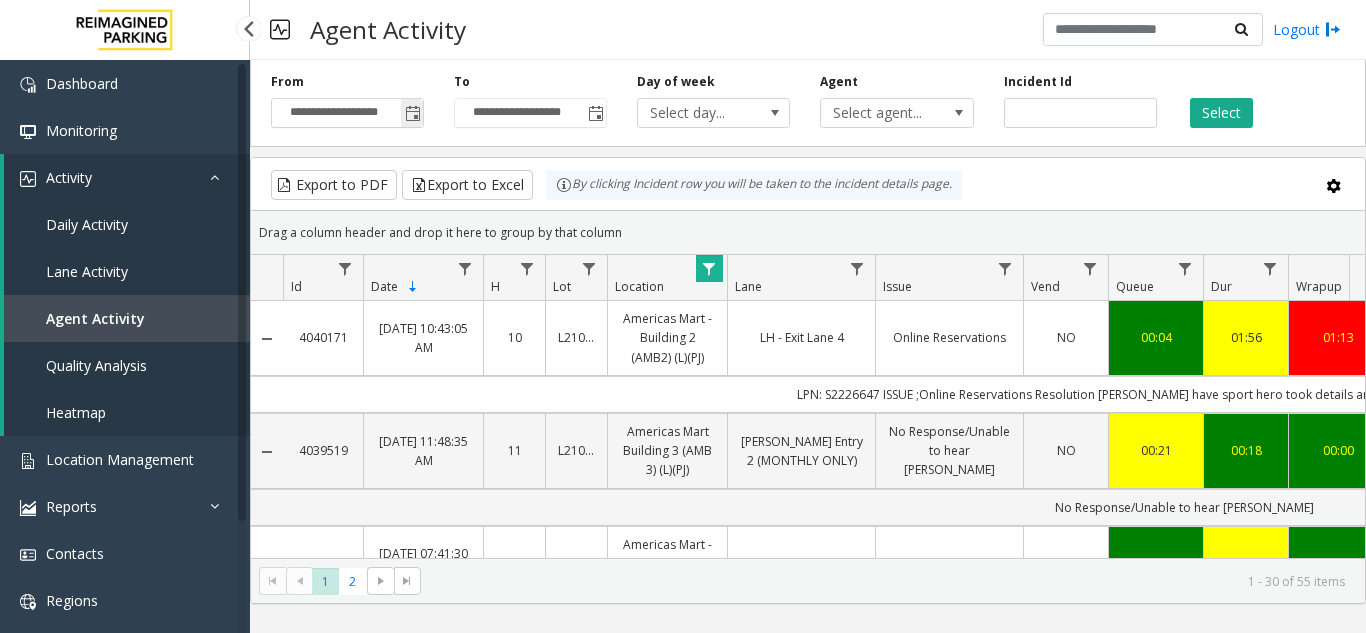 click on "**********" at bounding box center [347, 113] 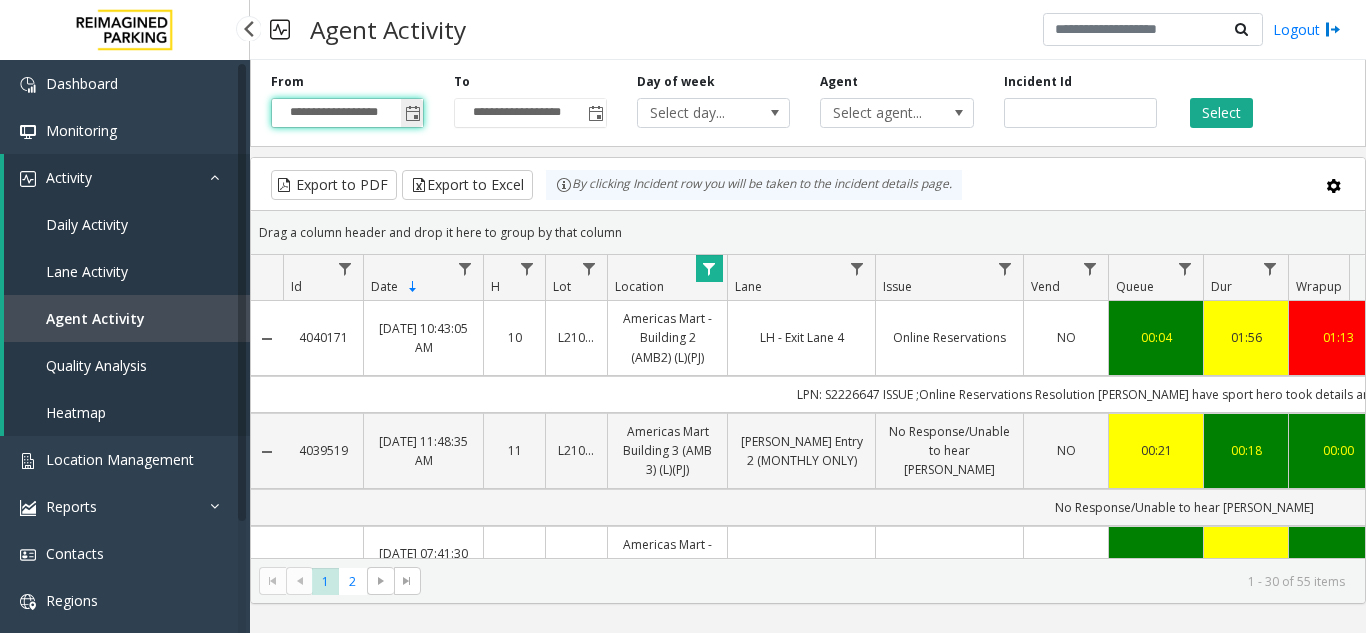 click 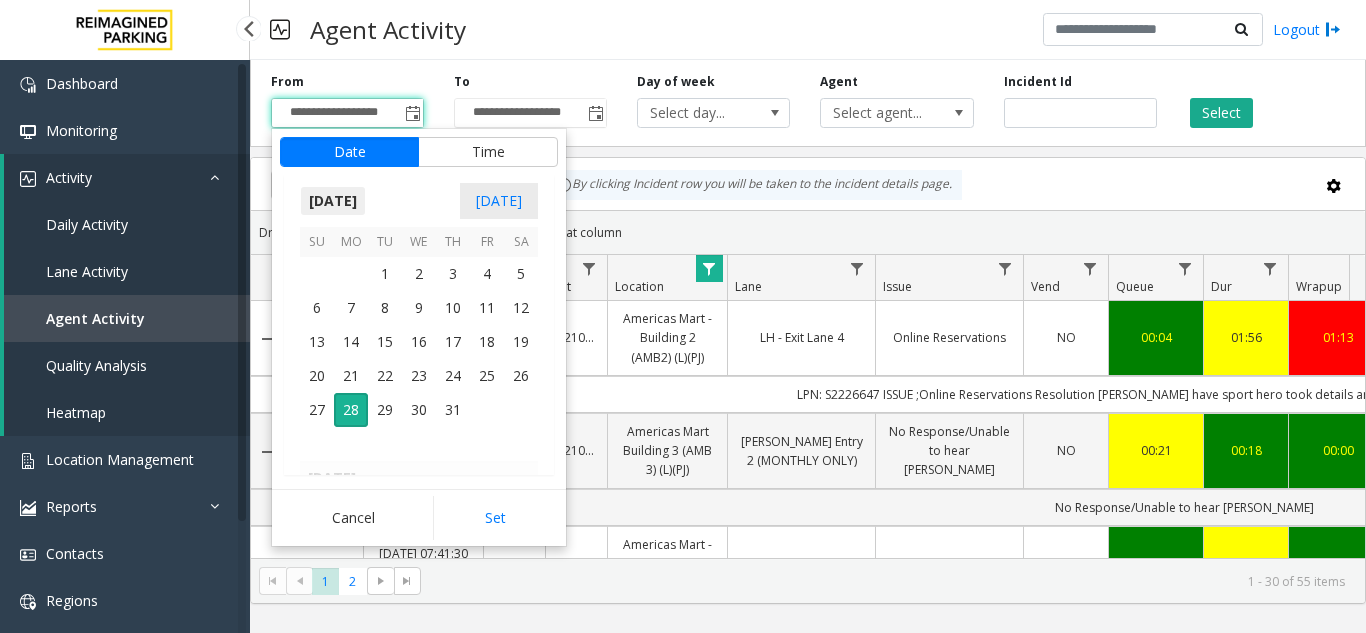 click on "[DATE]" at bounding box center [333, 201] 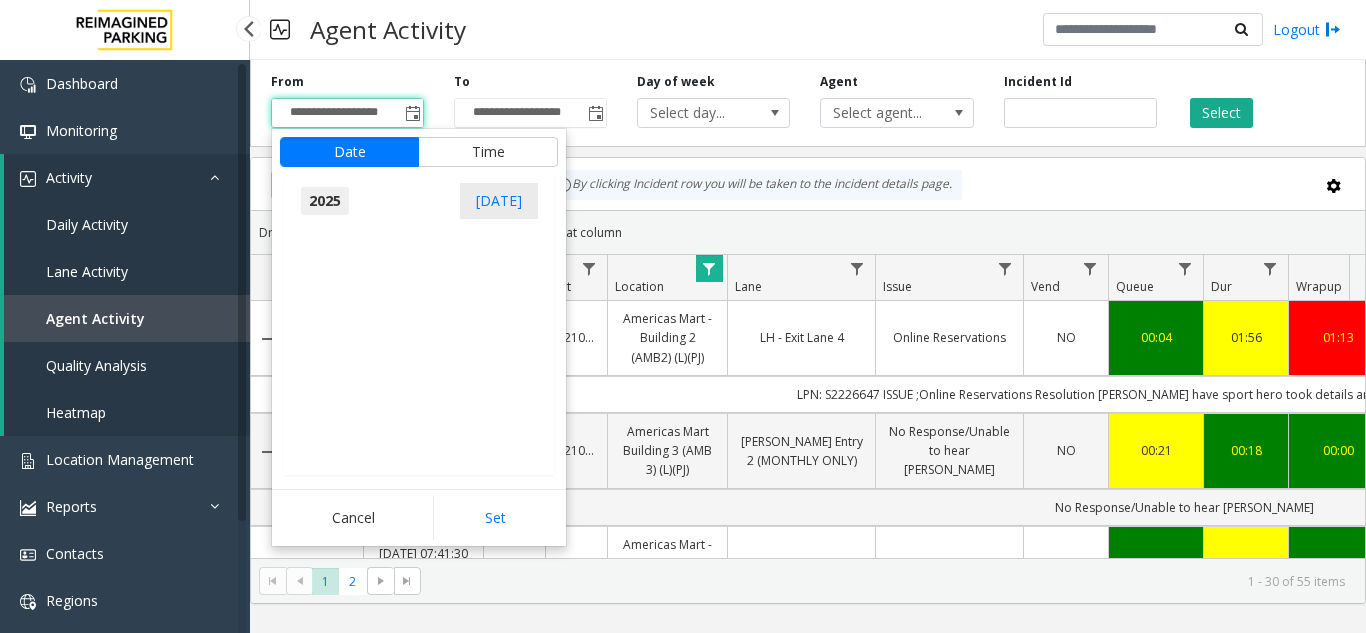 scroll, scrollTop: 21348, scrollLeft: 0, axis: vertical 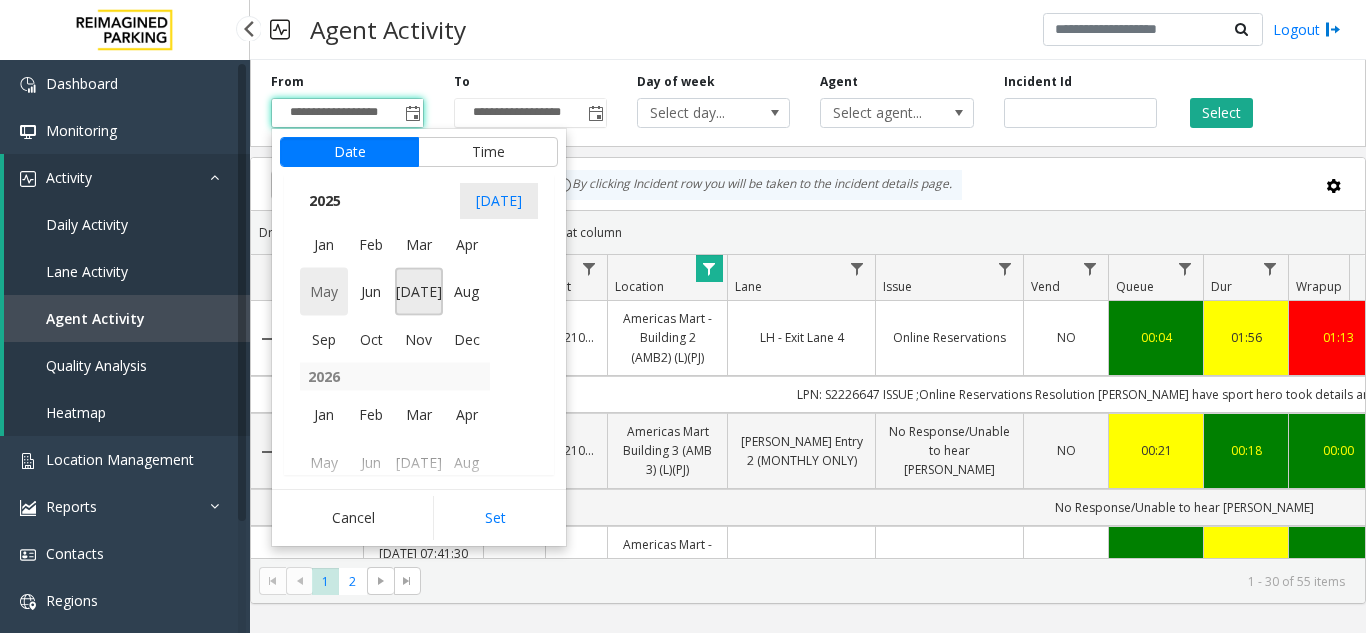 click on "May" at bounding box center [324, 292] 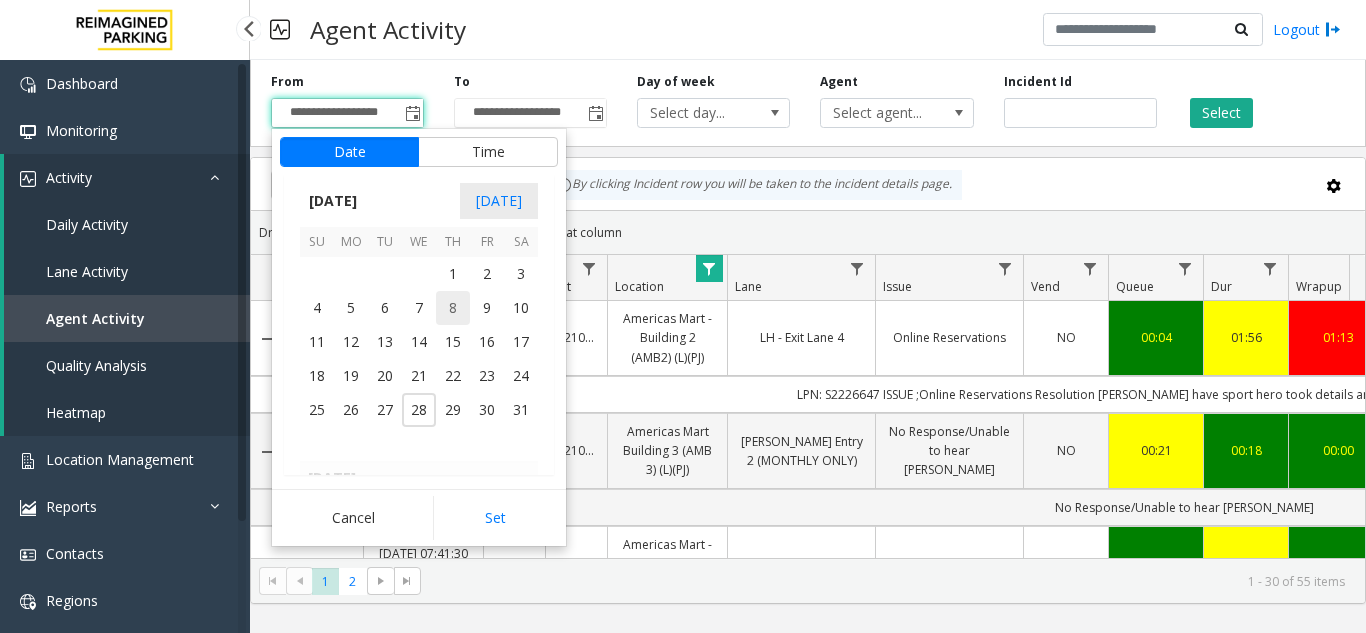 click on "8" at bounding box center [453, 308] 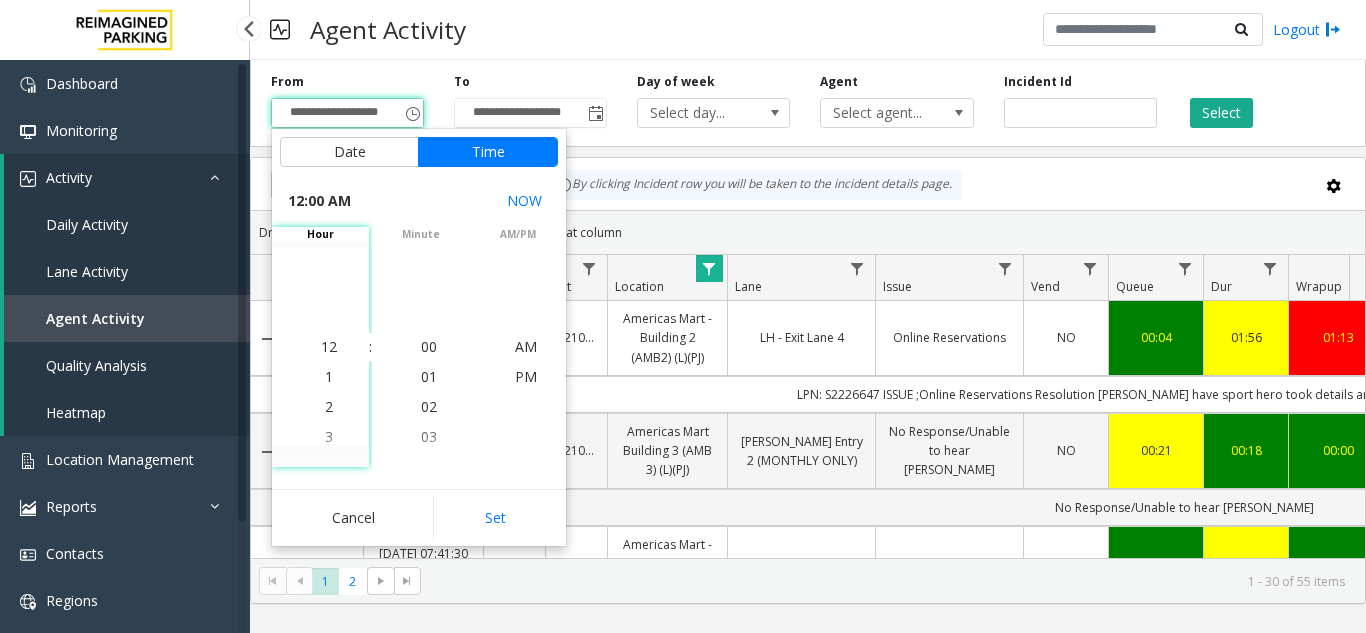 click on "Cancel   Set" 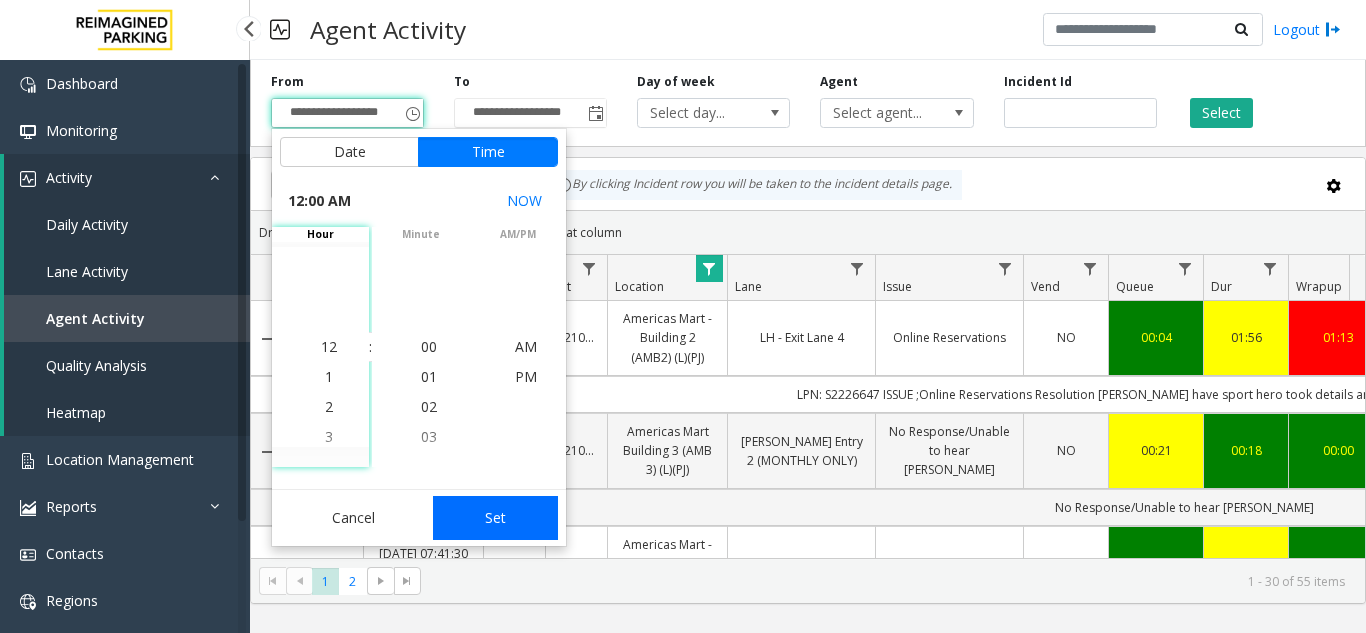 click on "Set" 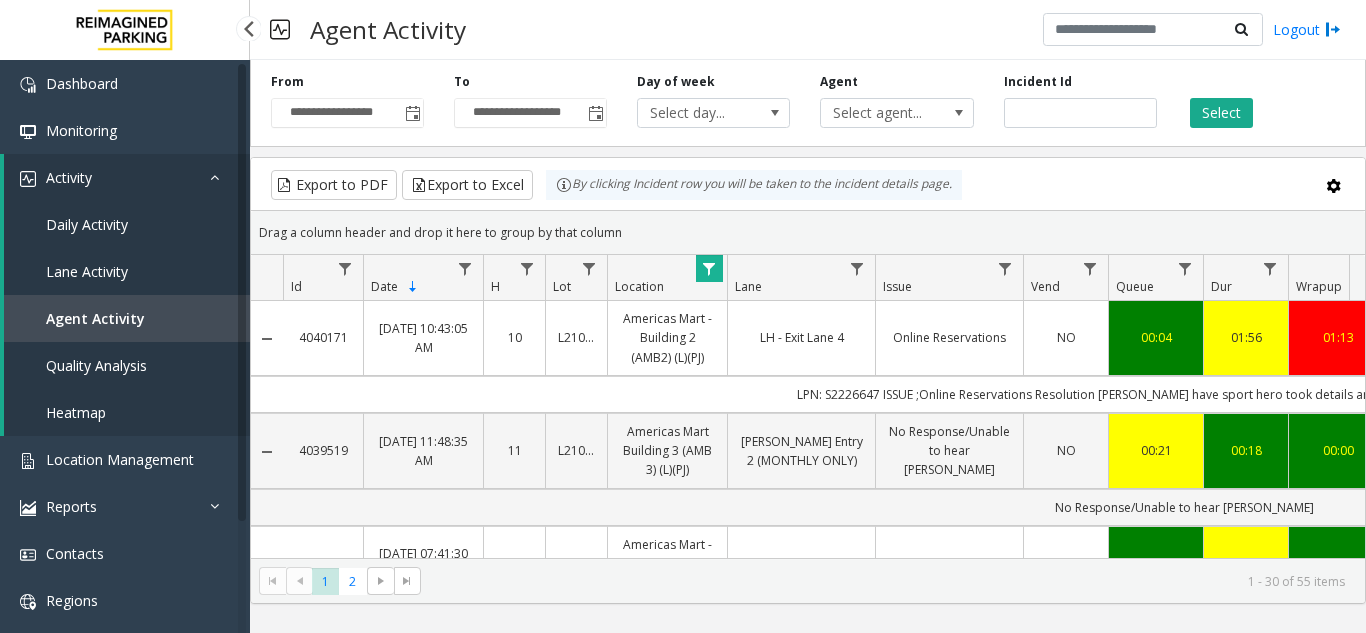 click 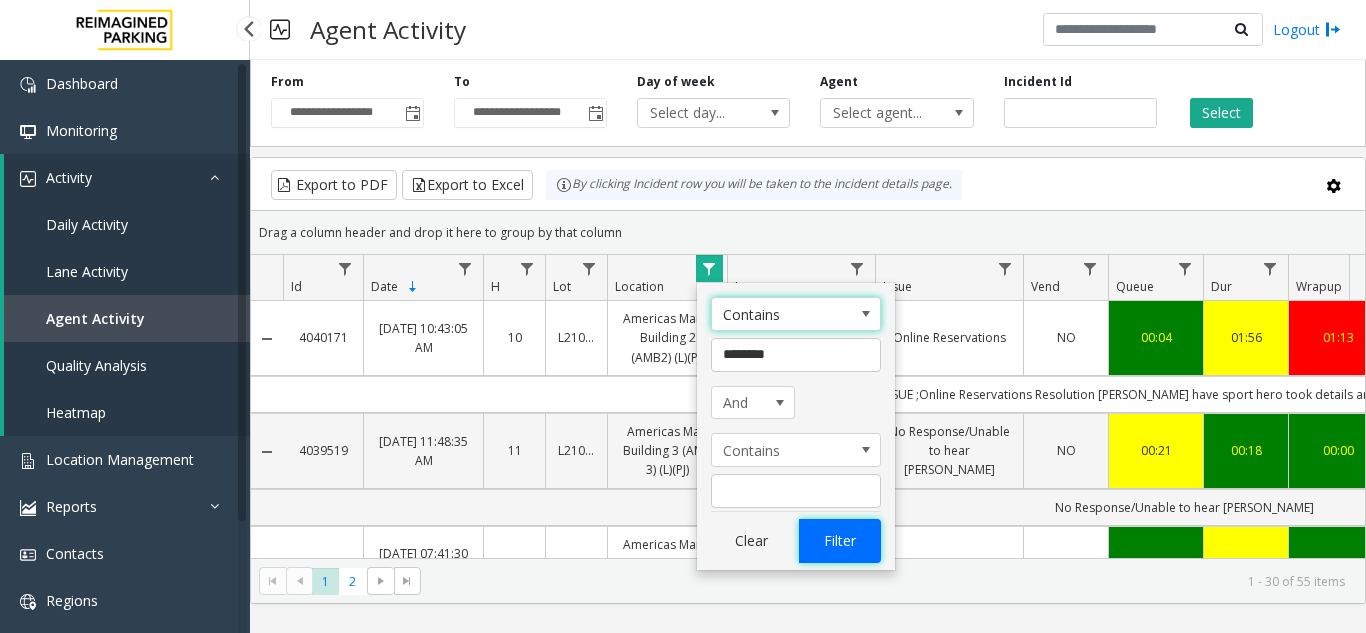 click on "Filter" 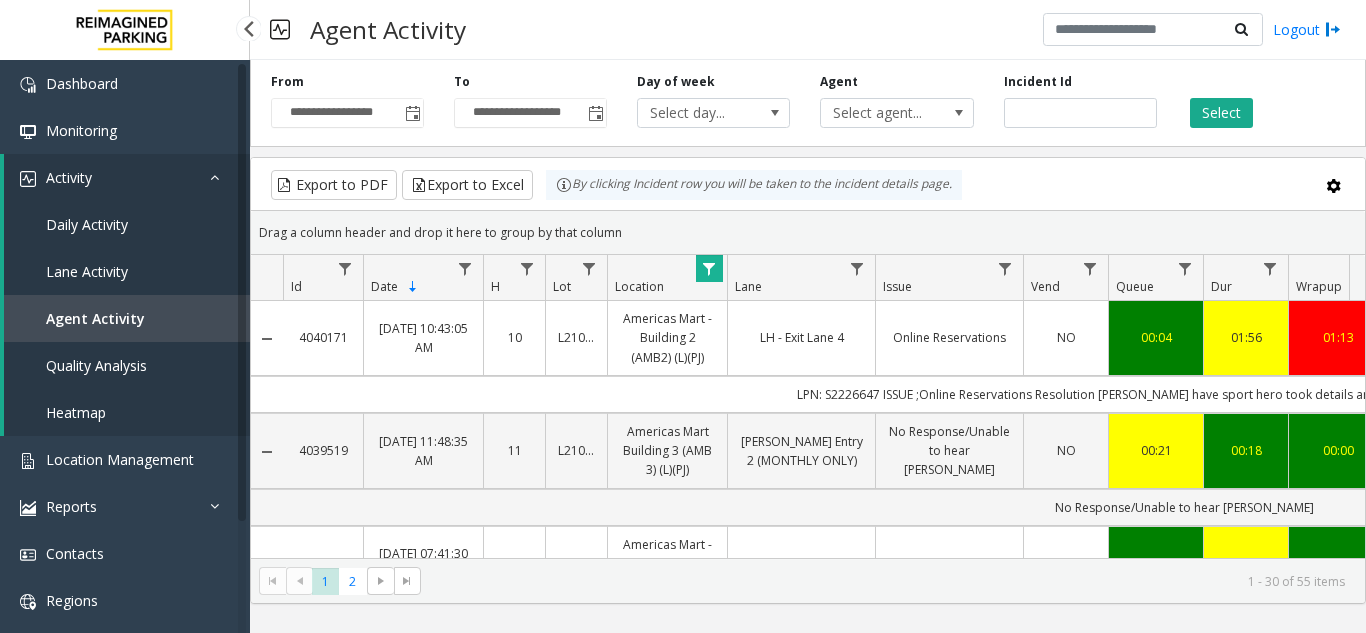 scroll, scrollTop: 0, scrollLeft: 136, axis: horizontal 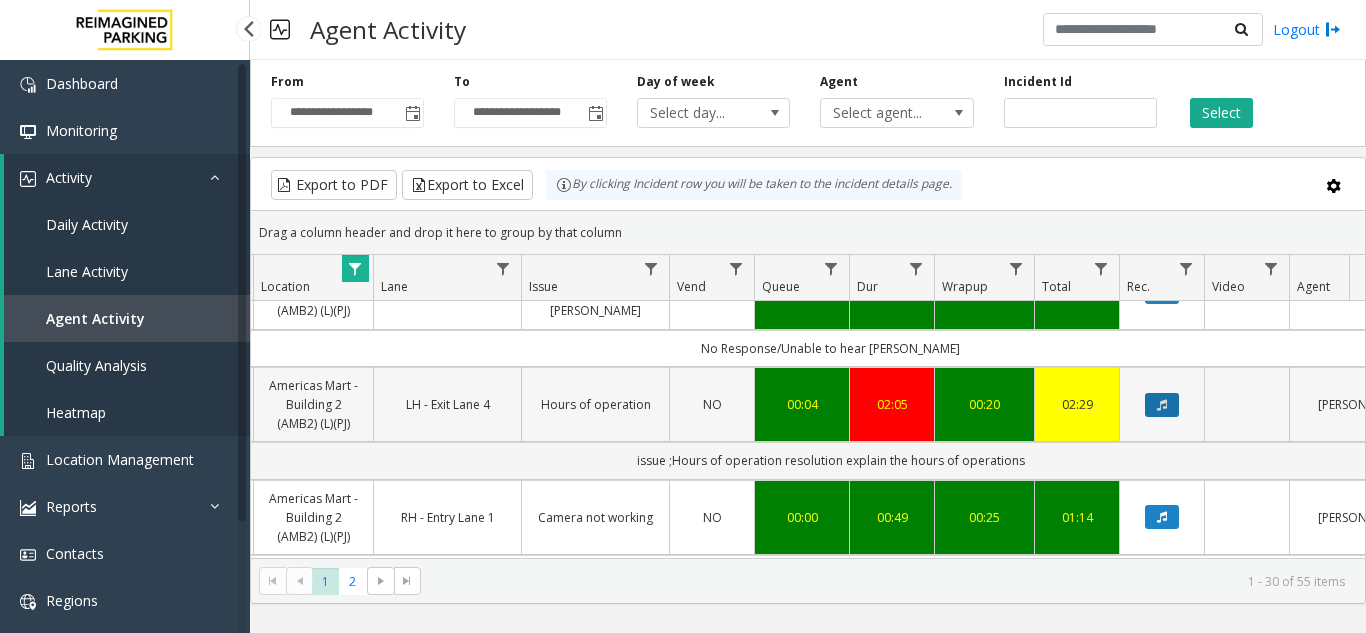 click 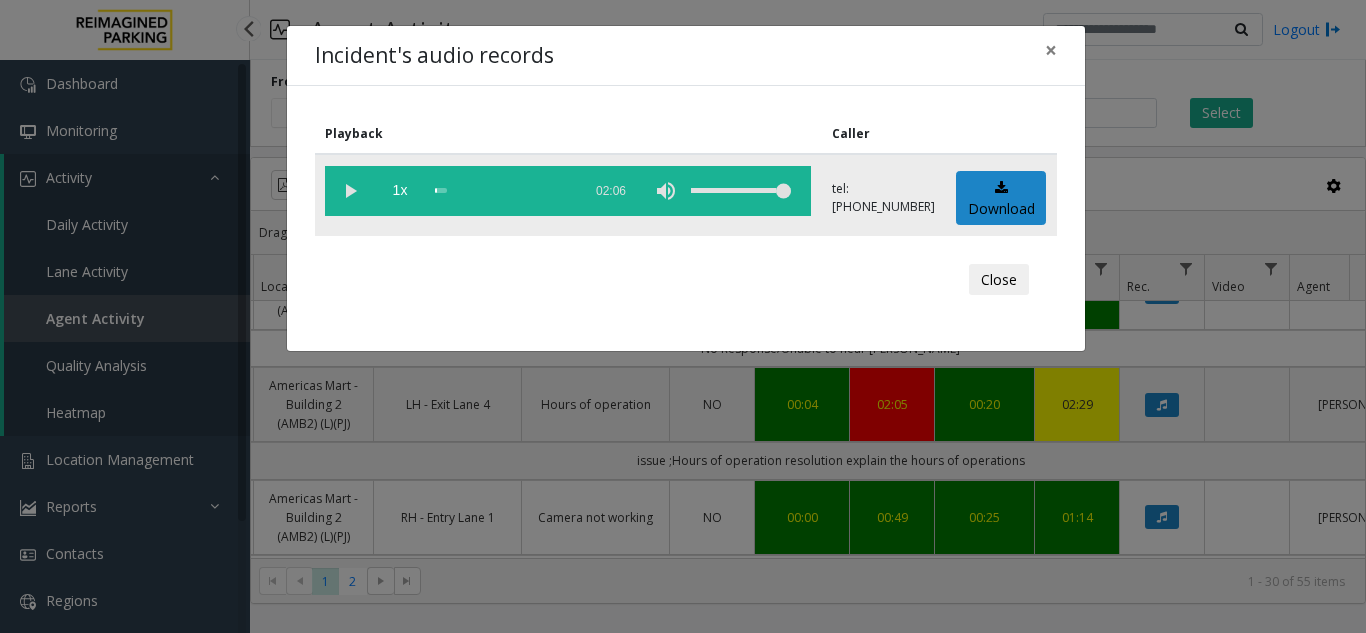 click 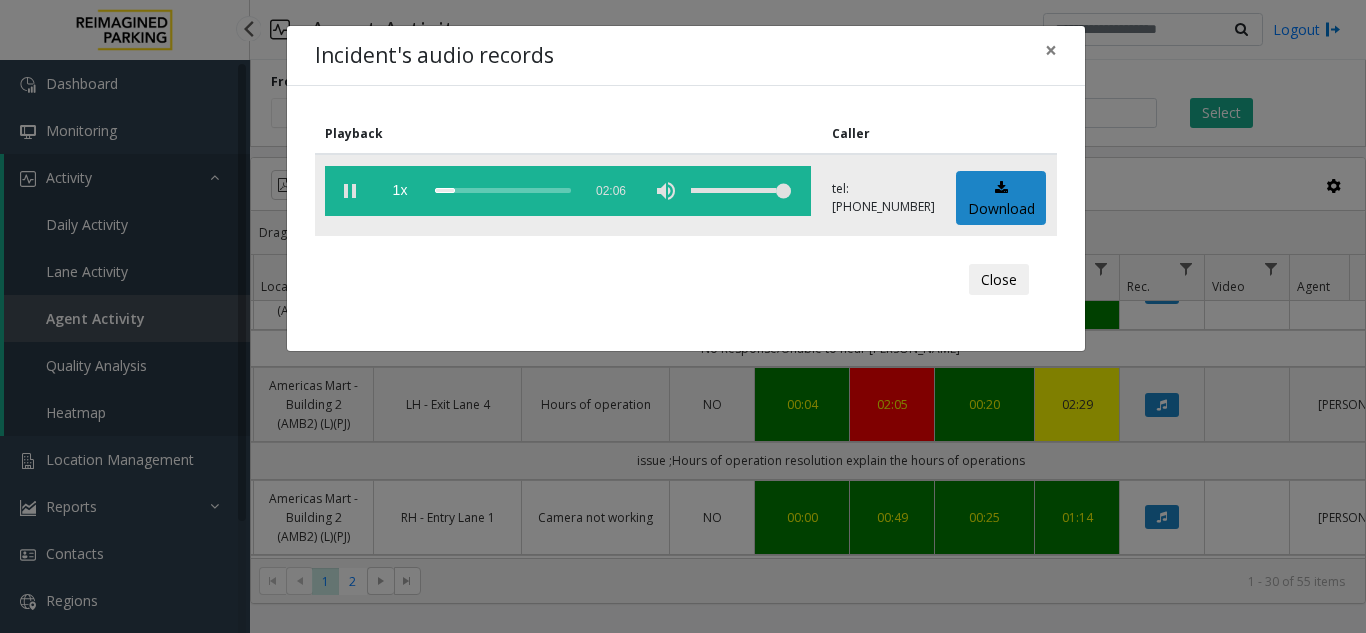 click 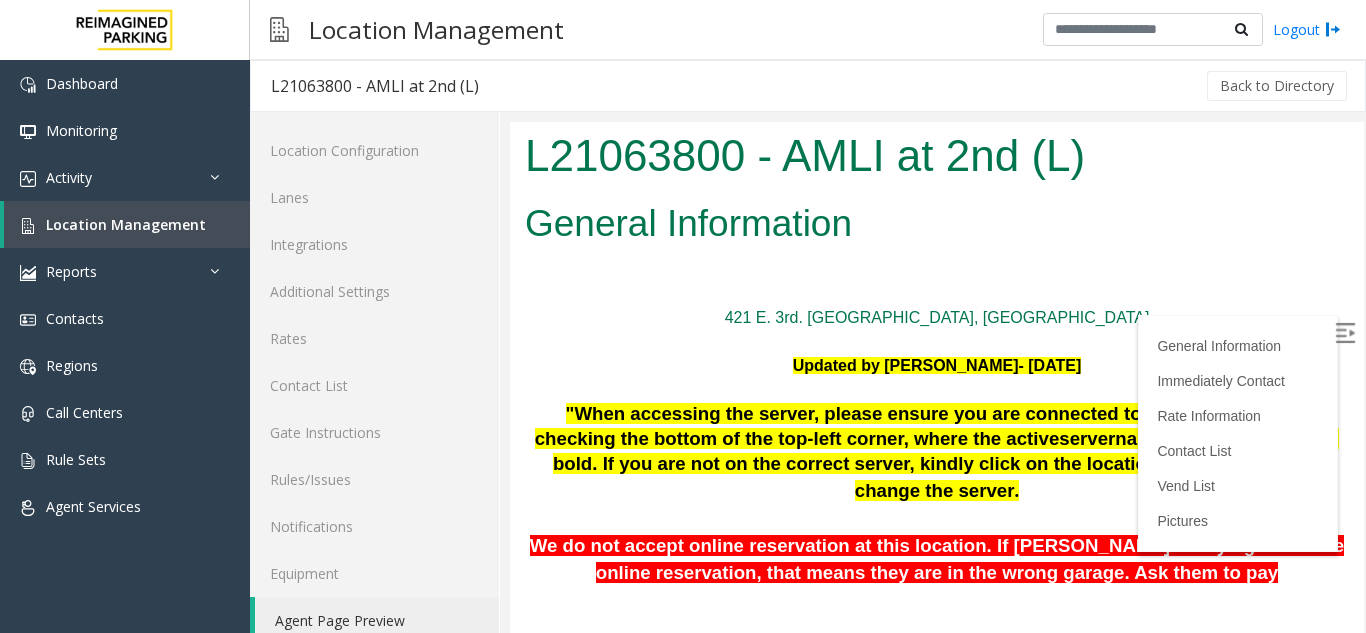 scroll, scrollTop: 100, scrollLeft: 0, axis: vertical 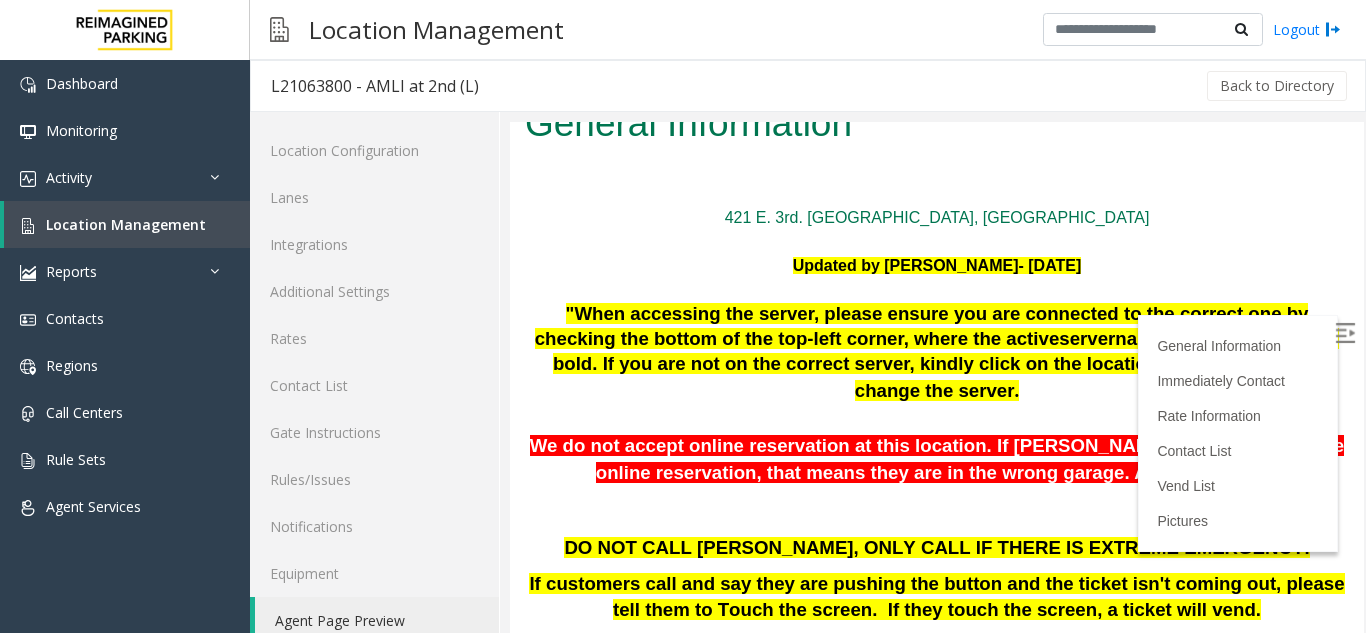 click at bounding box center (1345, 333) 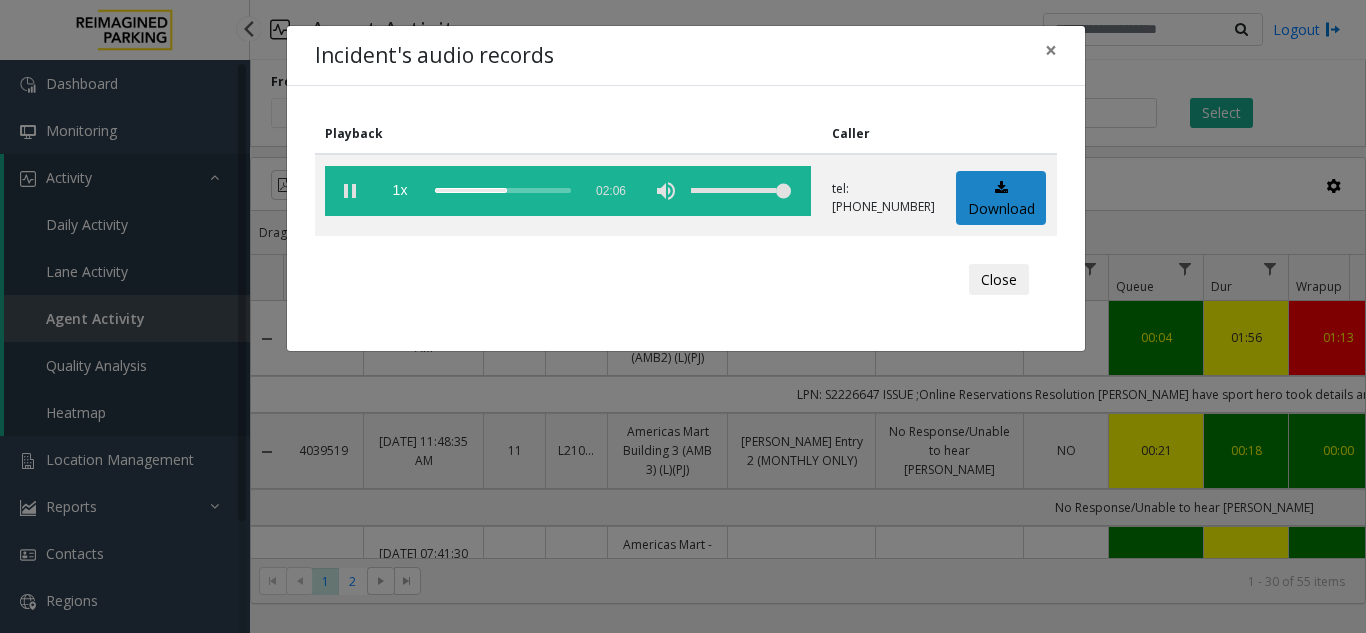 scroll, scrollTop: 0, scrollLeft: 0, axis: both 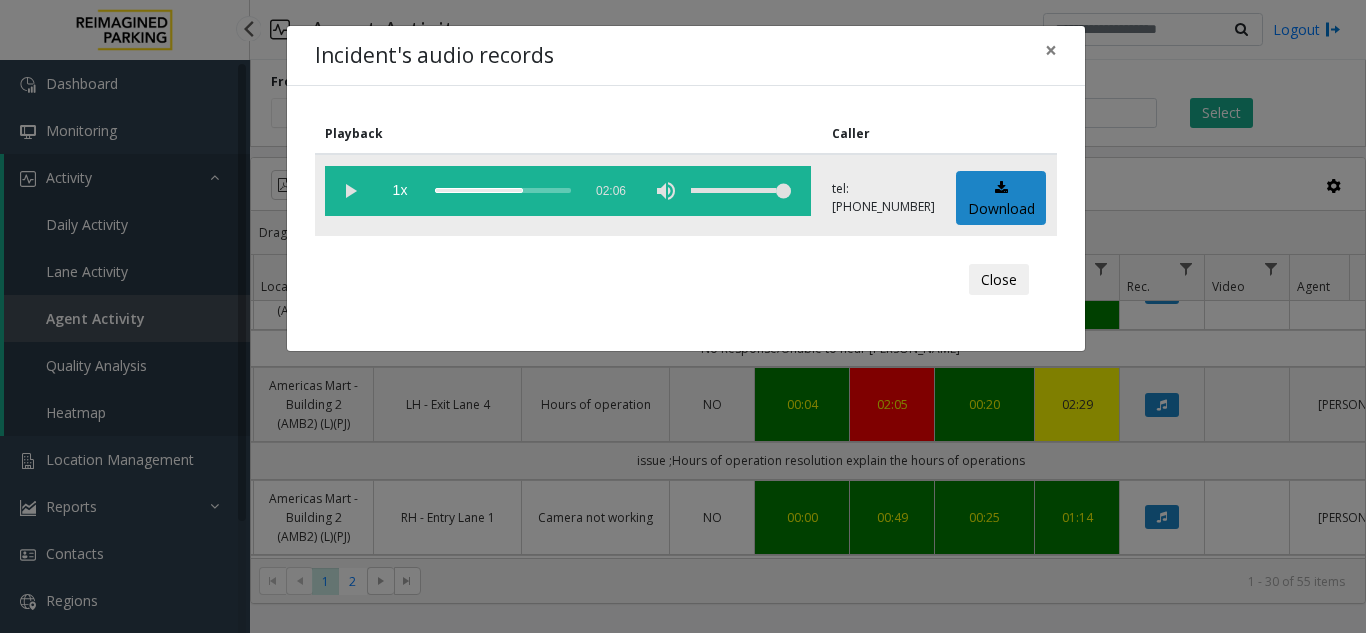 click 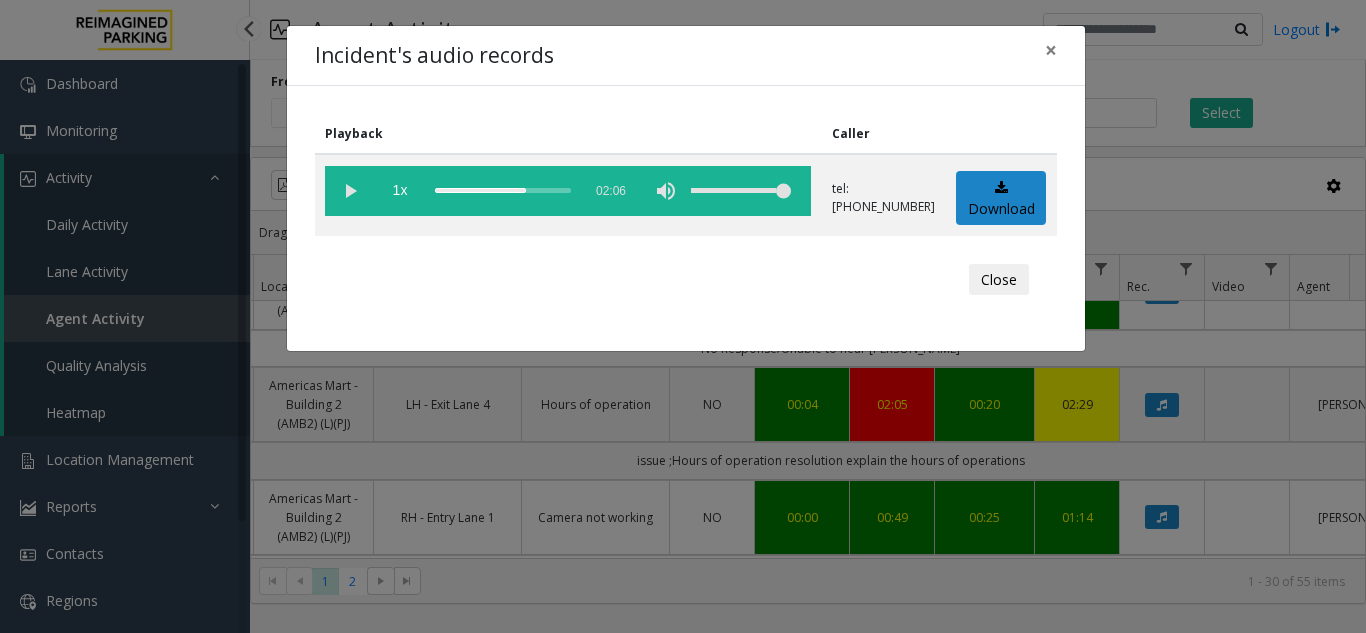click 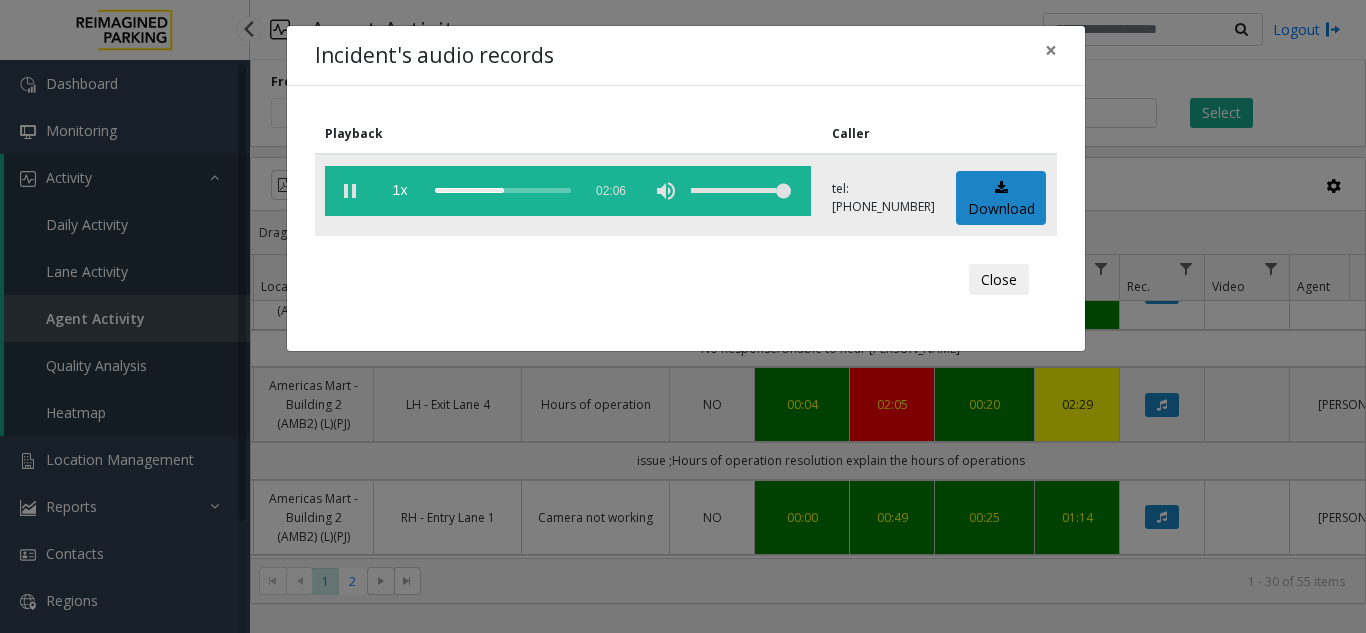 click 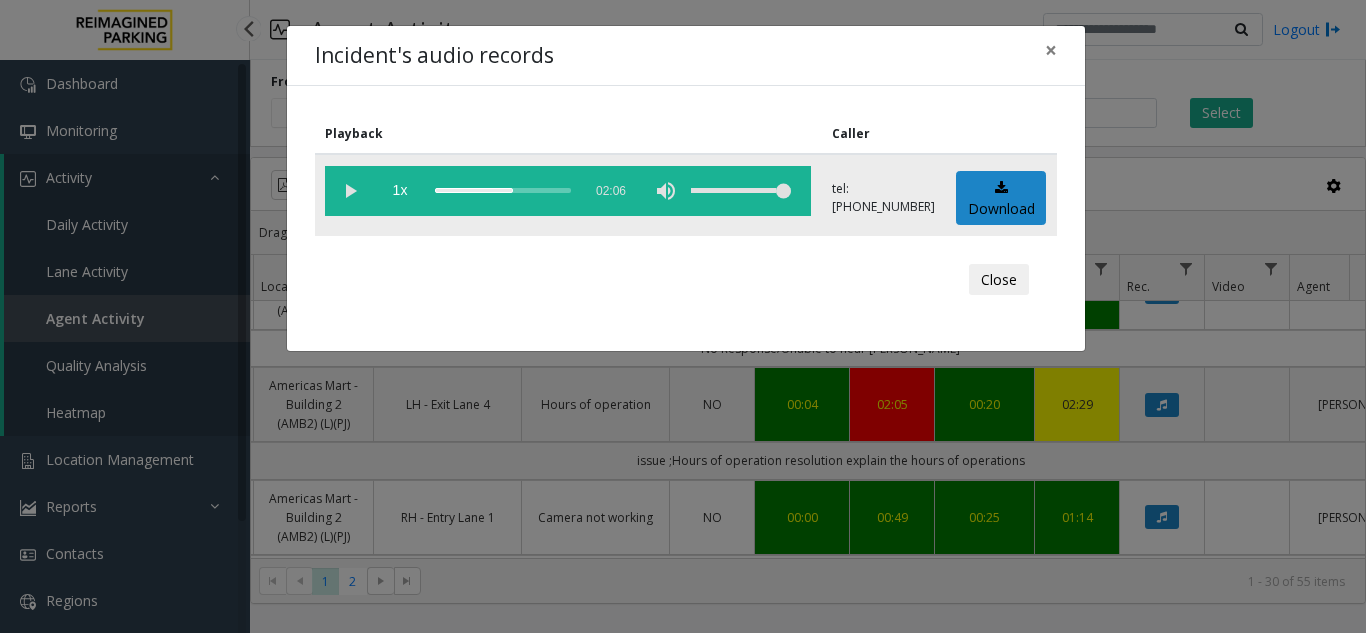 click 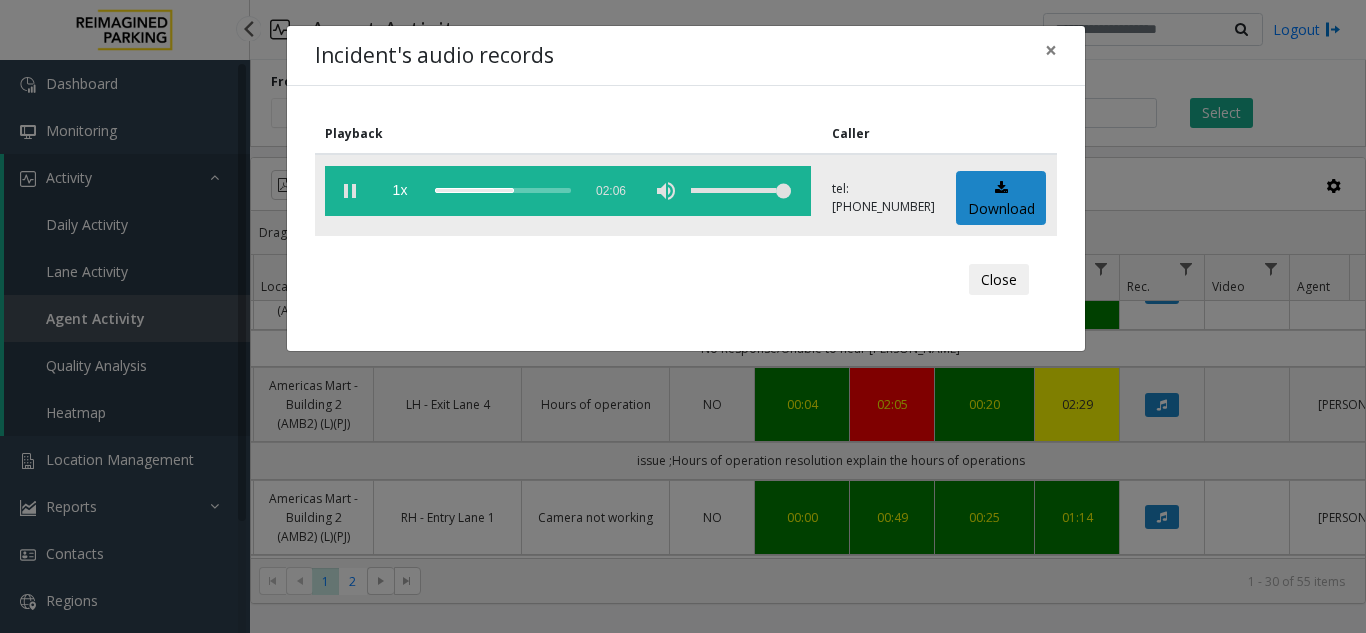 click 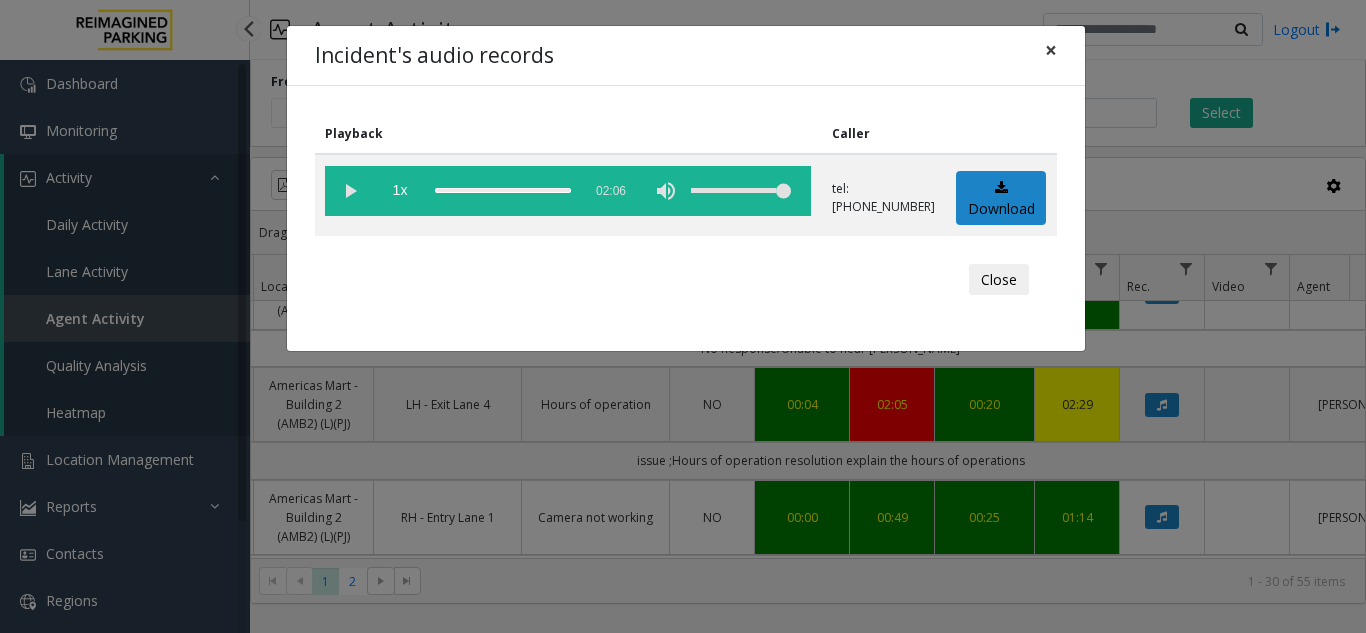 click on "×" 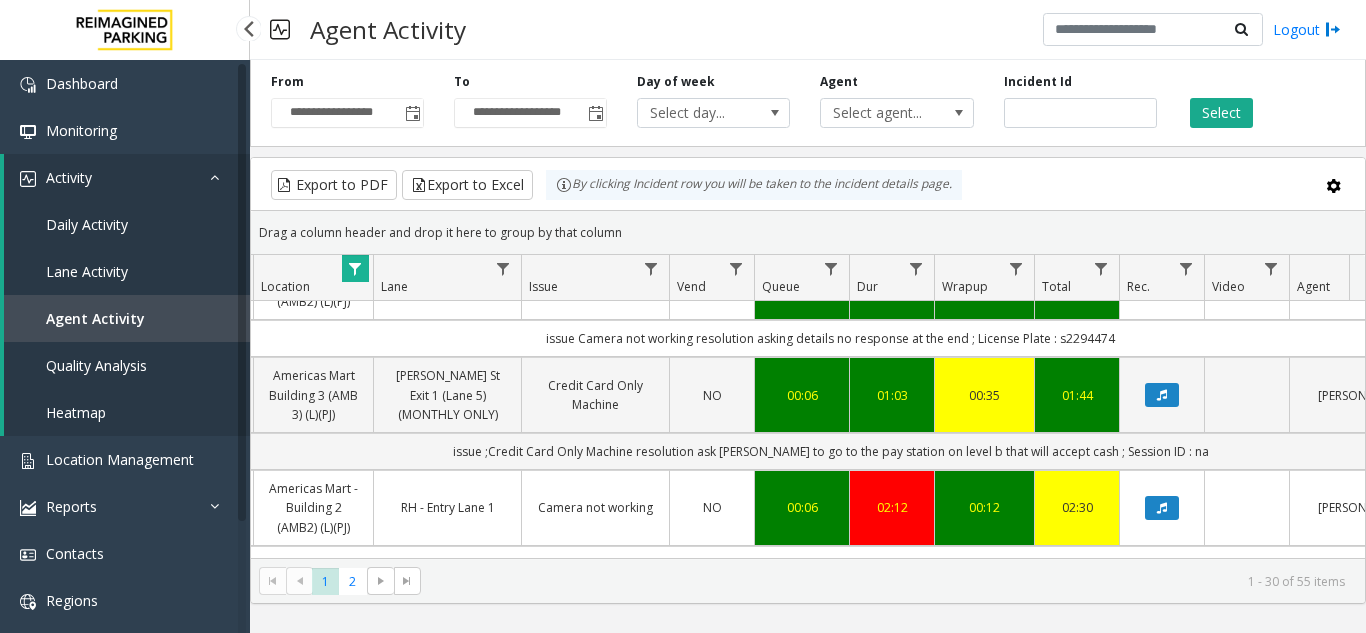 scroll, scrollTop: 1600, scrollLeft: 354, axis: both 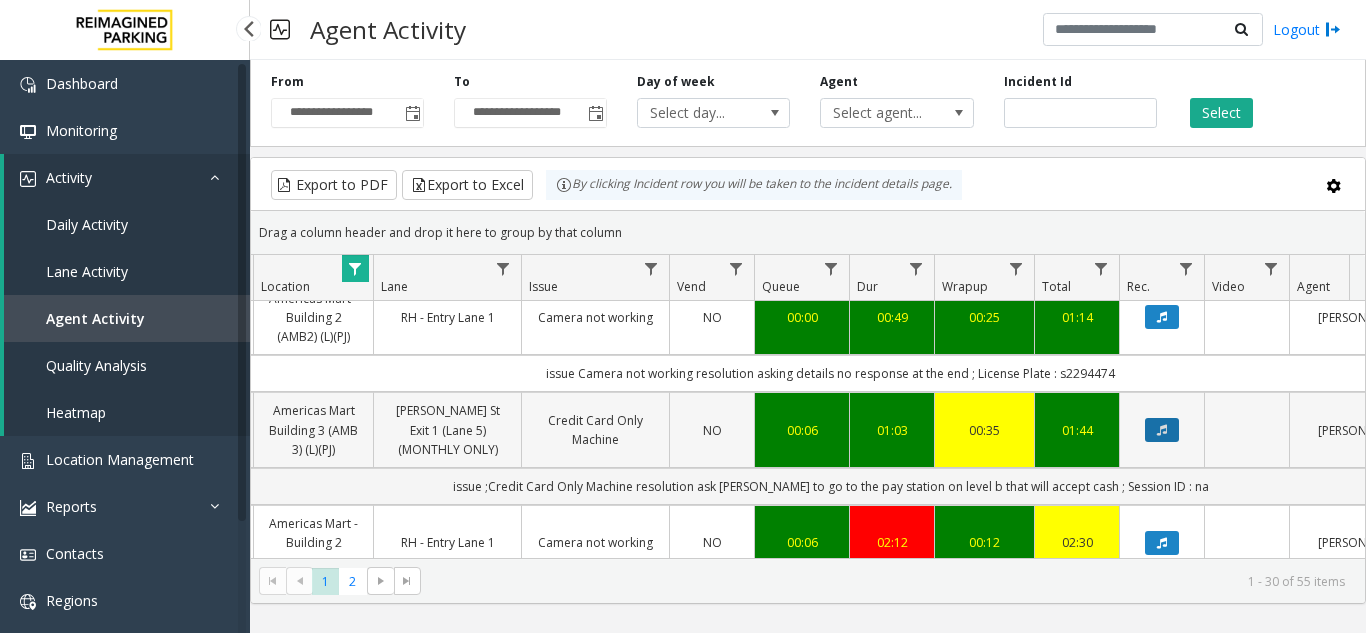 click 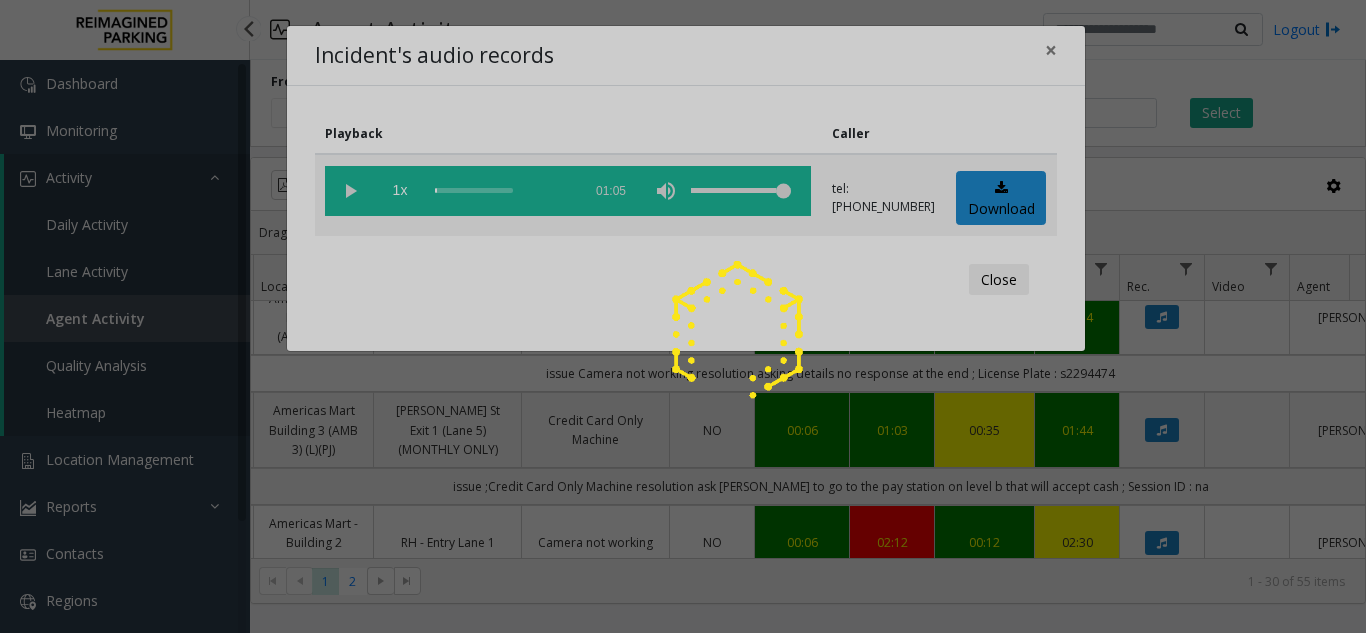 click 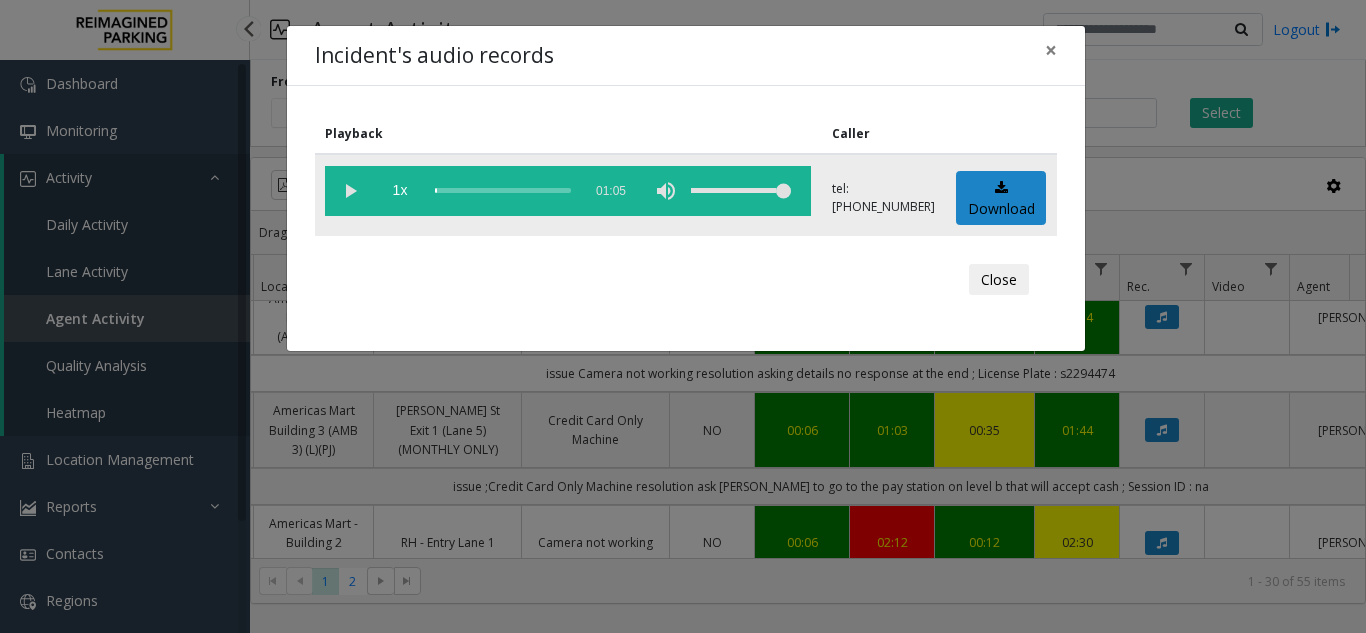 click 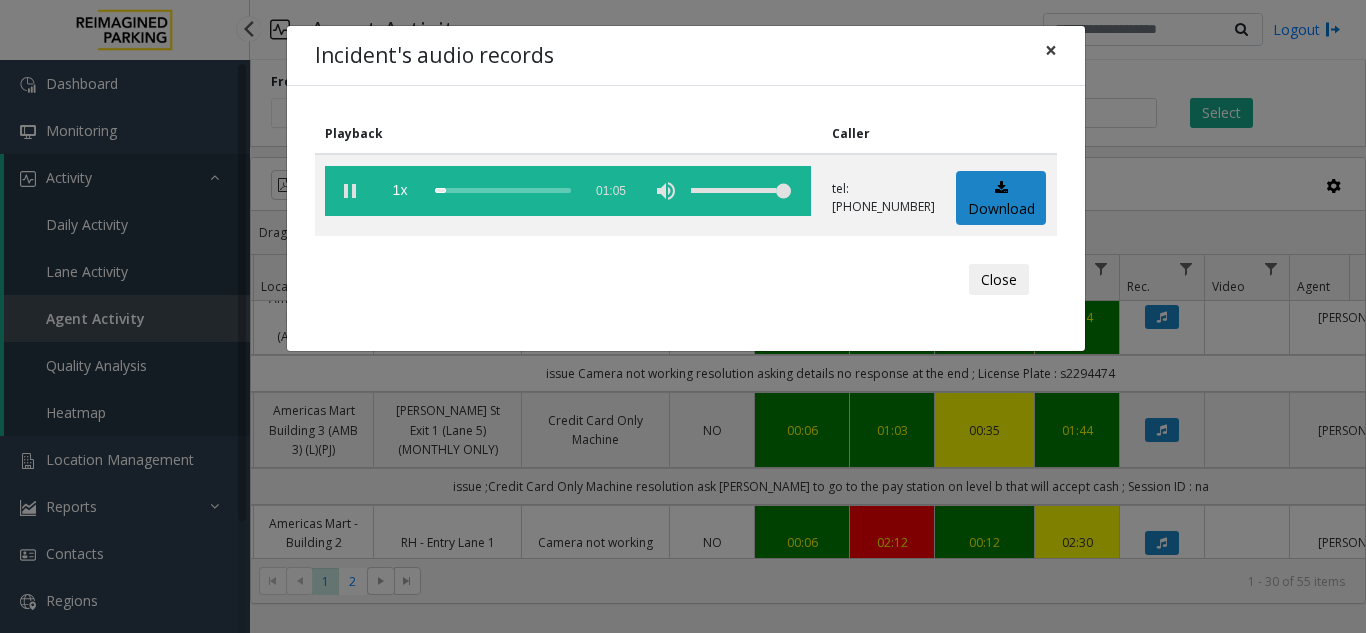 click on "×" 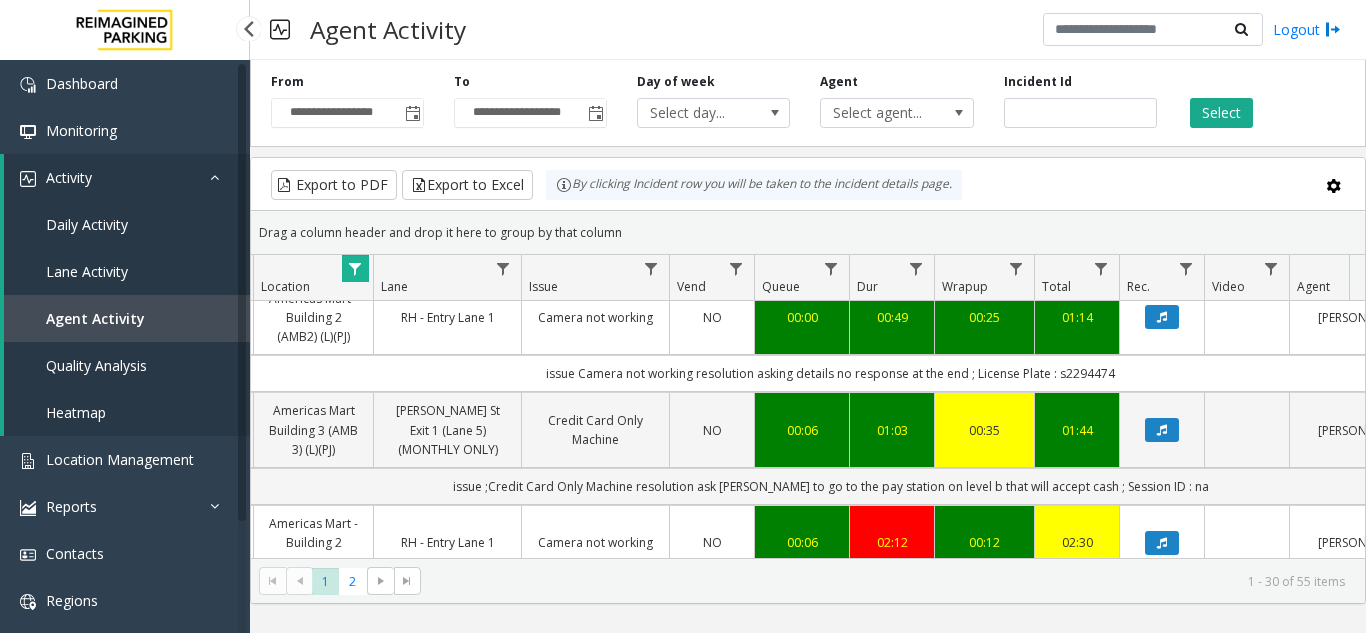 scroll, scrollTop: 1700, scrollLeft: 354, axis: both 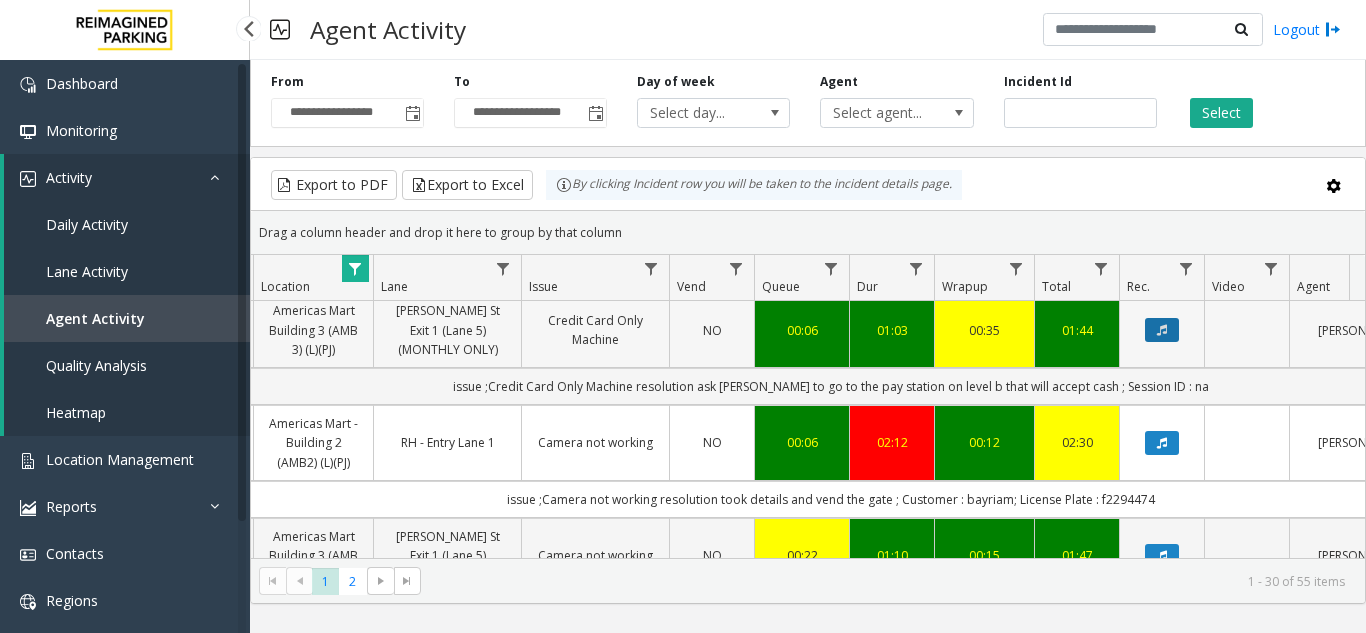 click 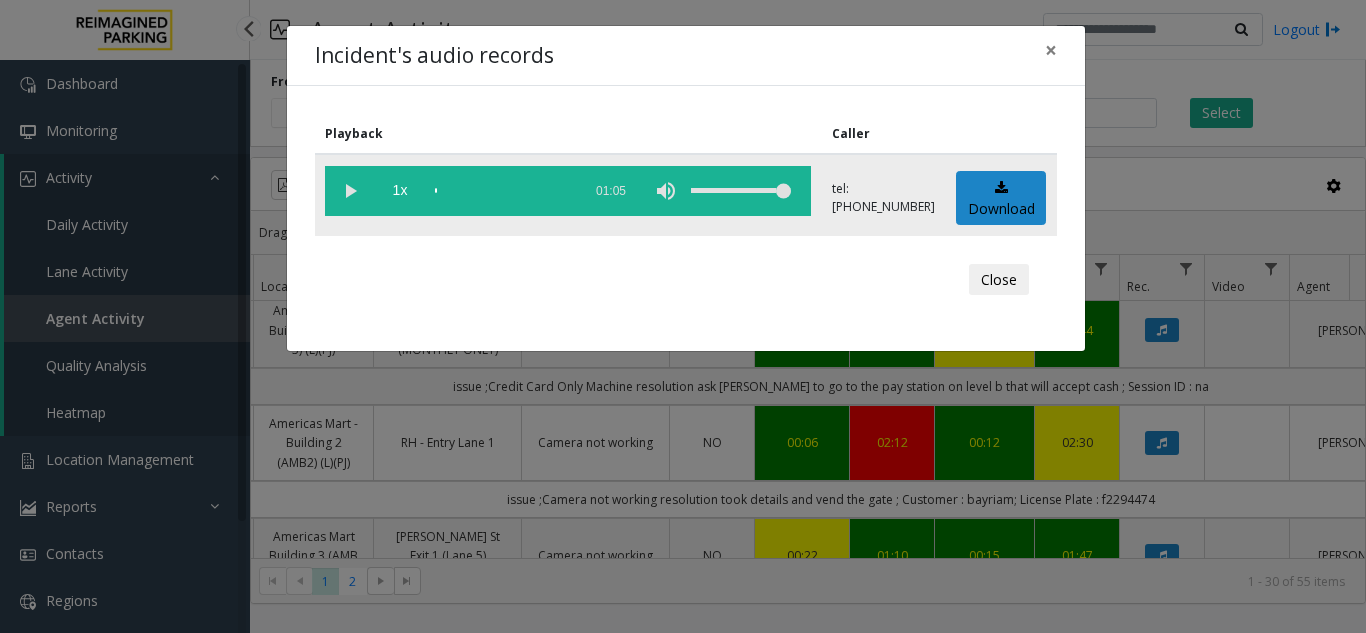 click 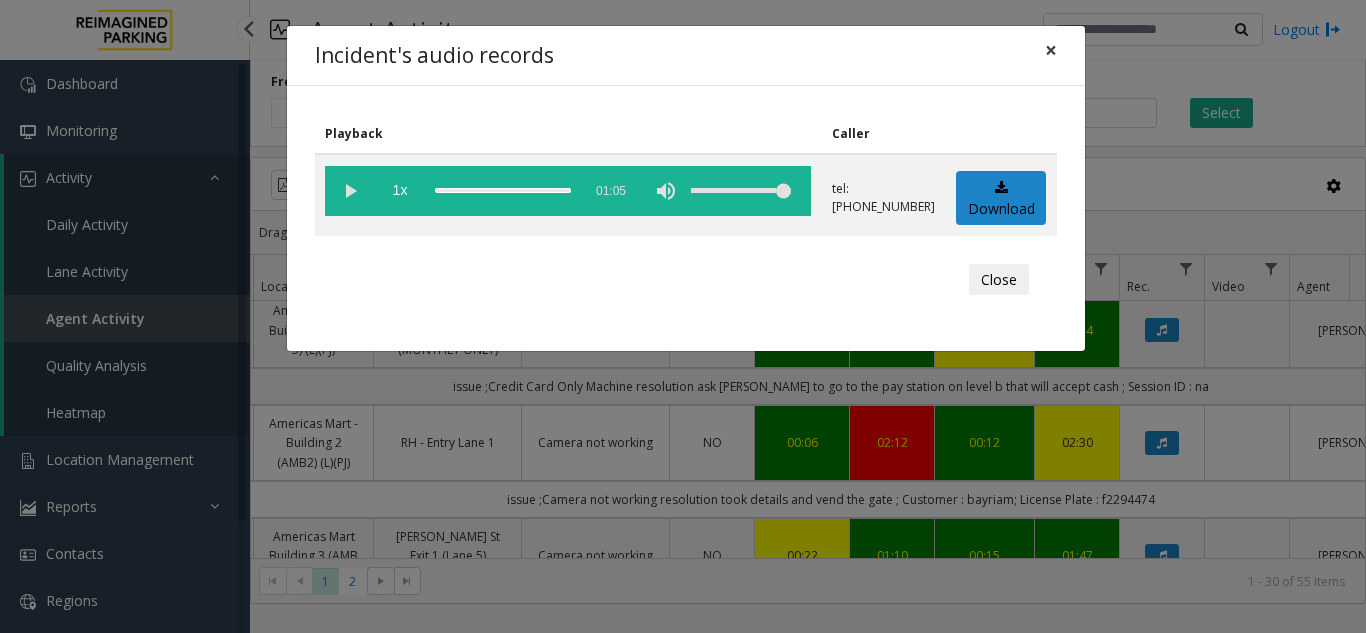 click on "×" 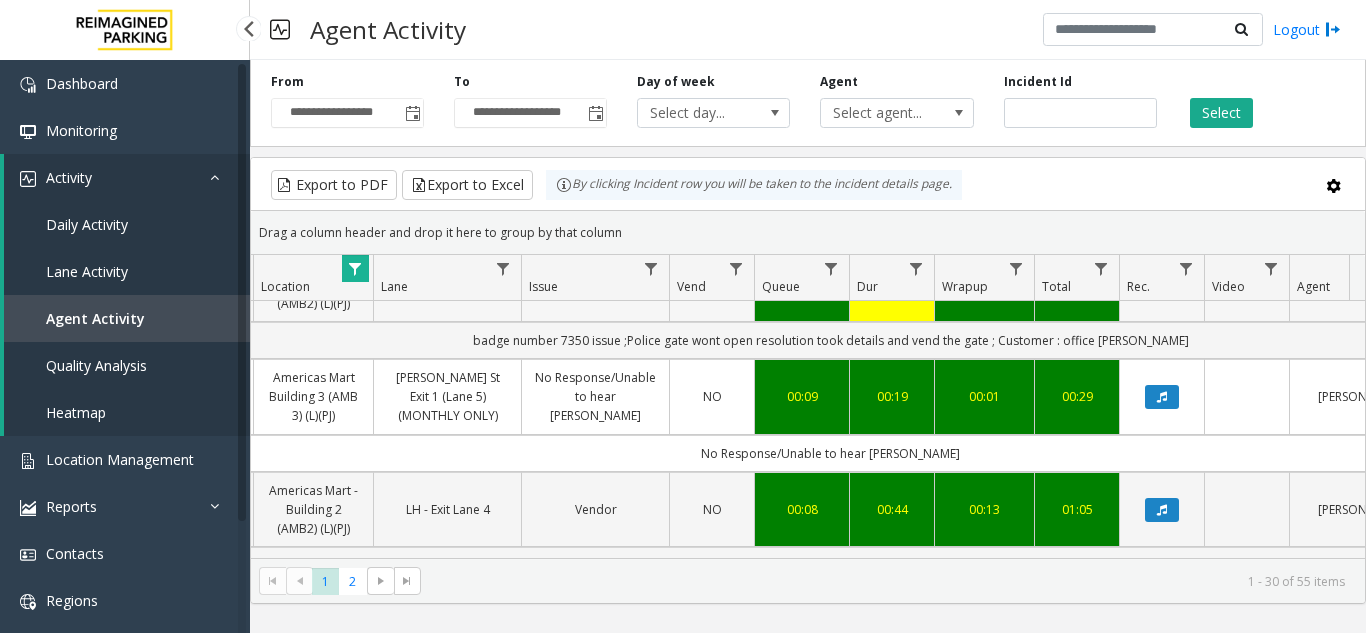 scroll, scrollTop: 3140, scrollLeft: 354, axis: both 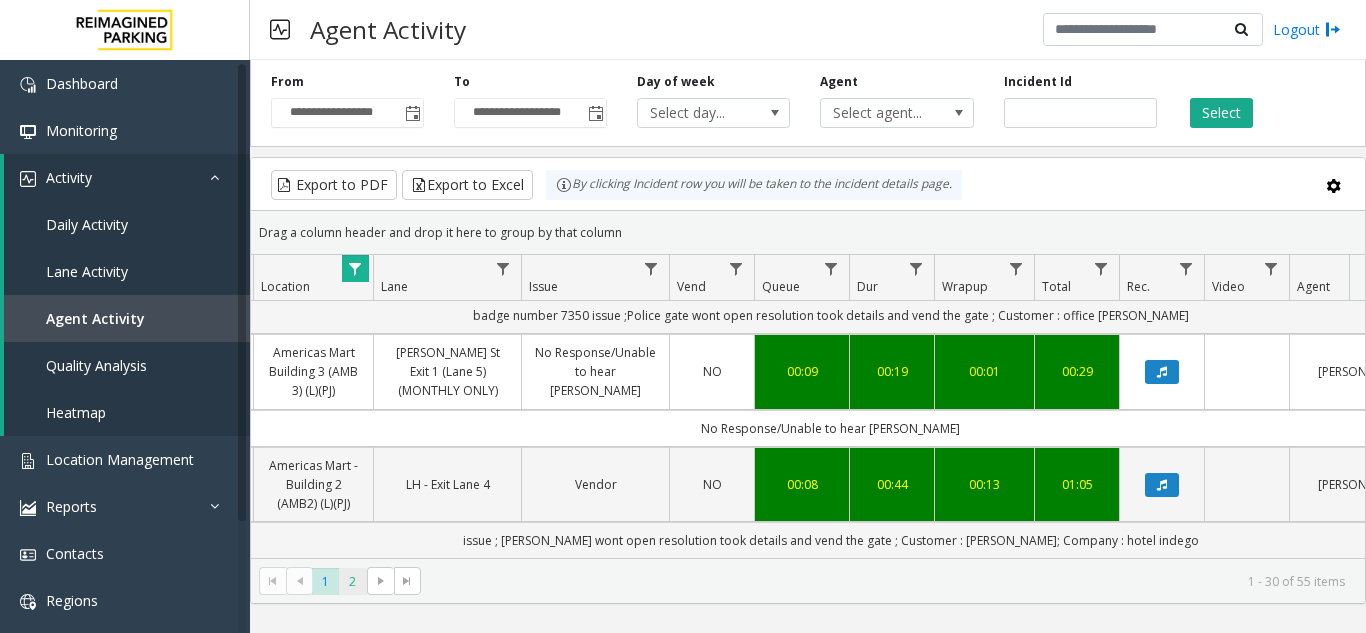 click on "2" 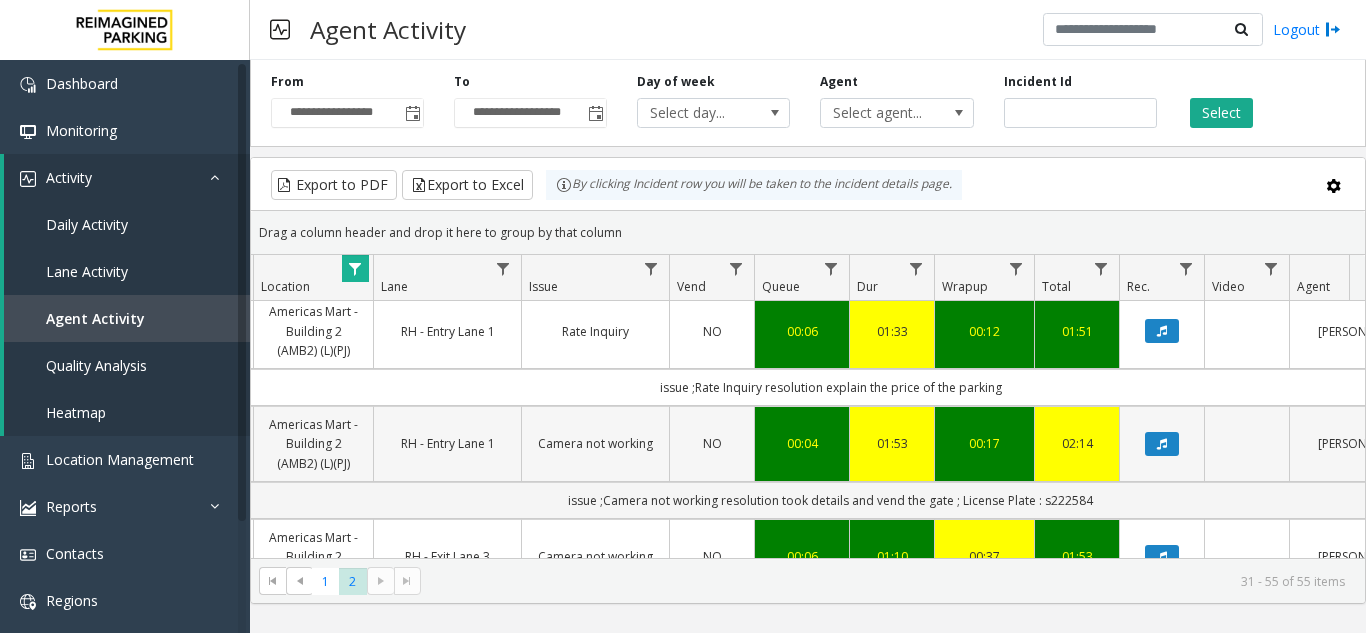 scroll, scrollTop: 1100, scrollLeft: 354, axis: both 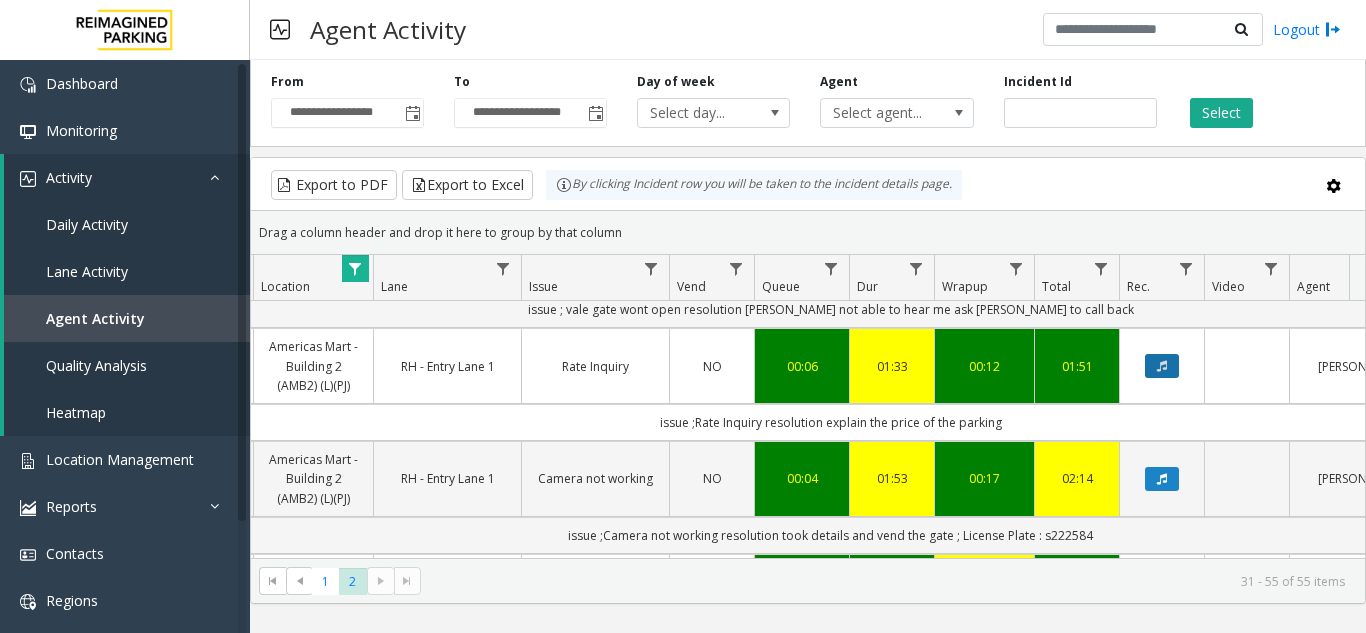 click 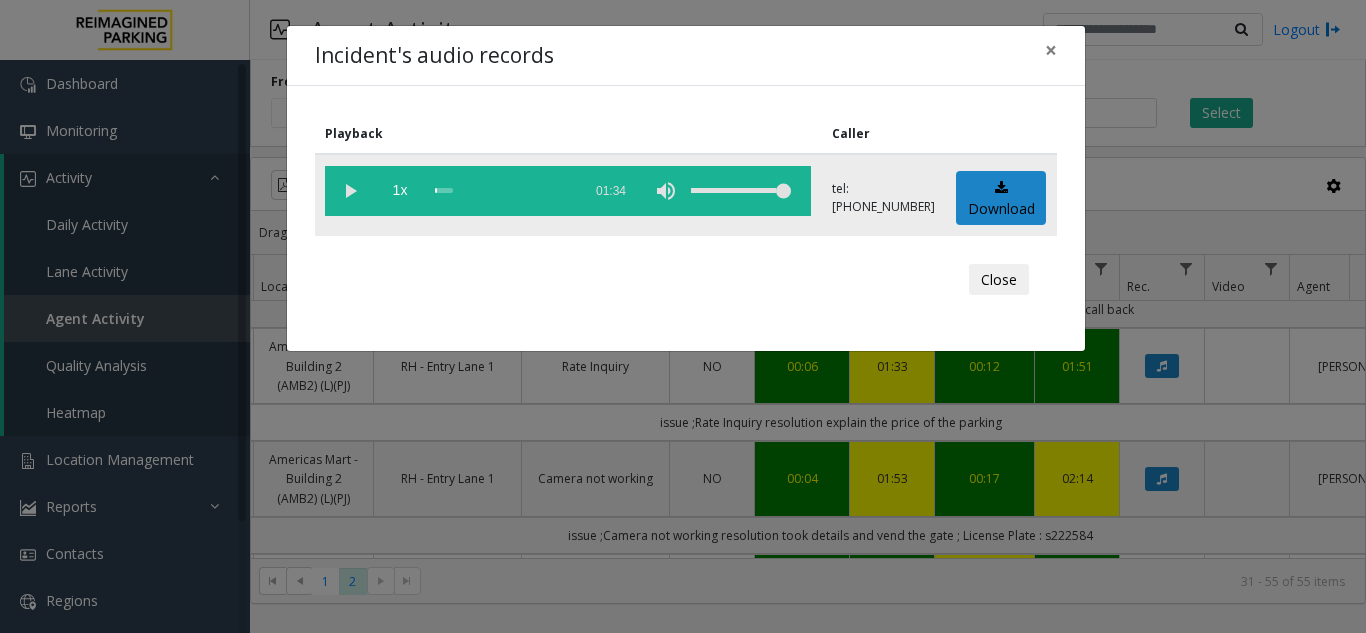 click 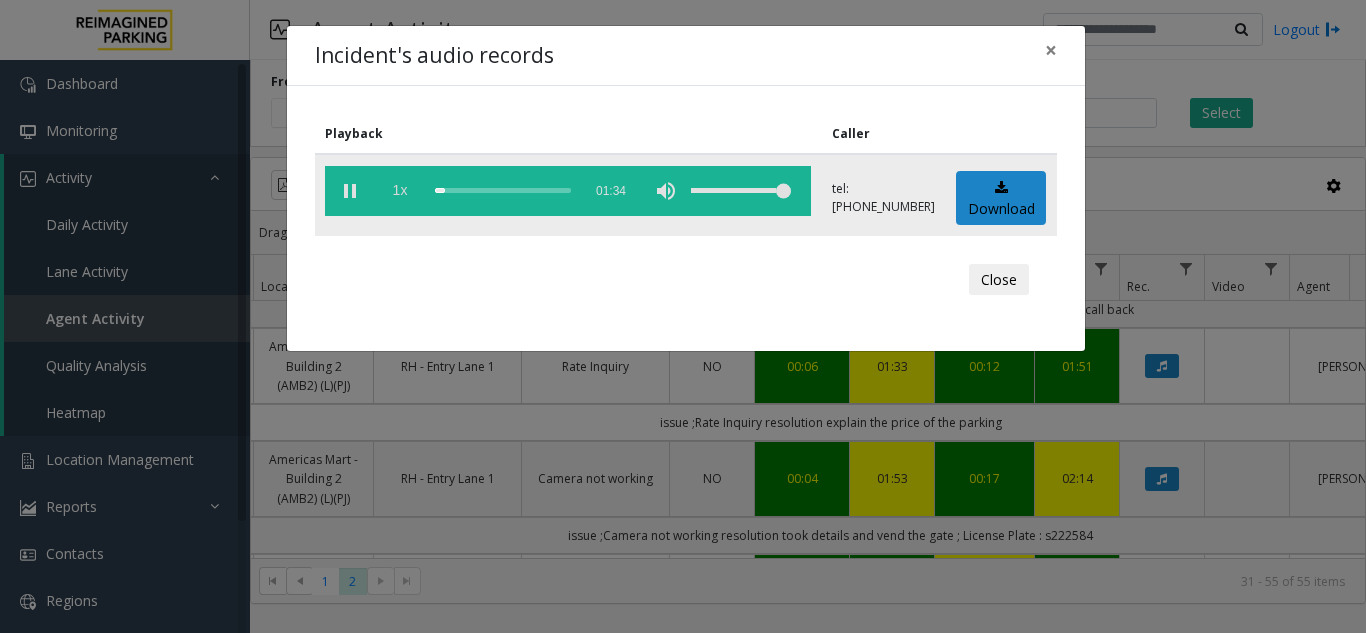 click on "1x" 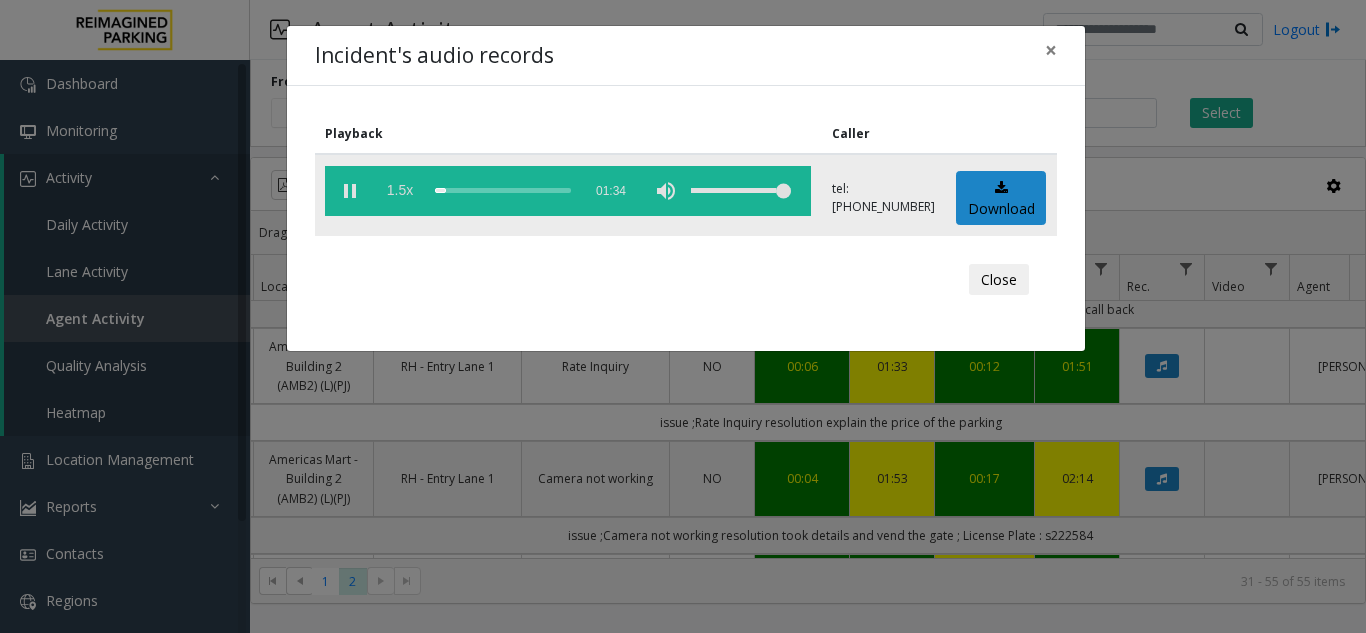 click on "1.5x" 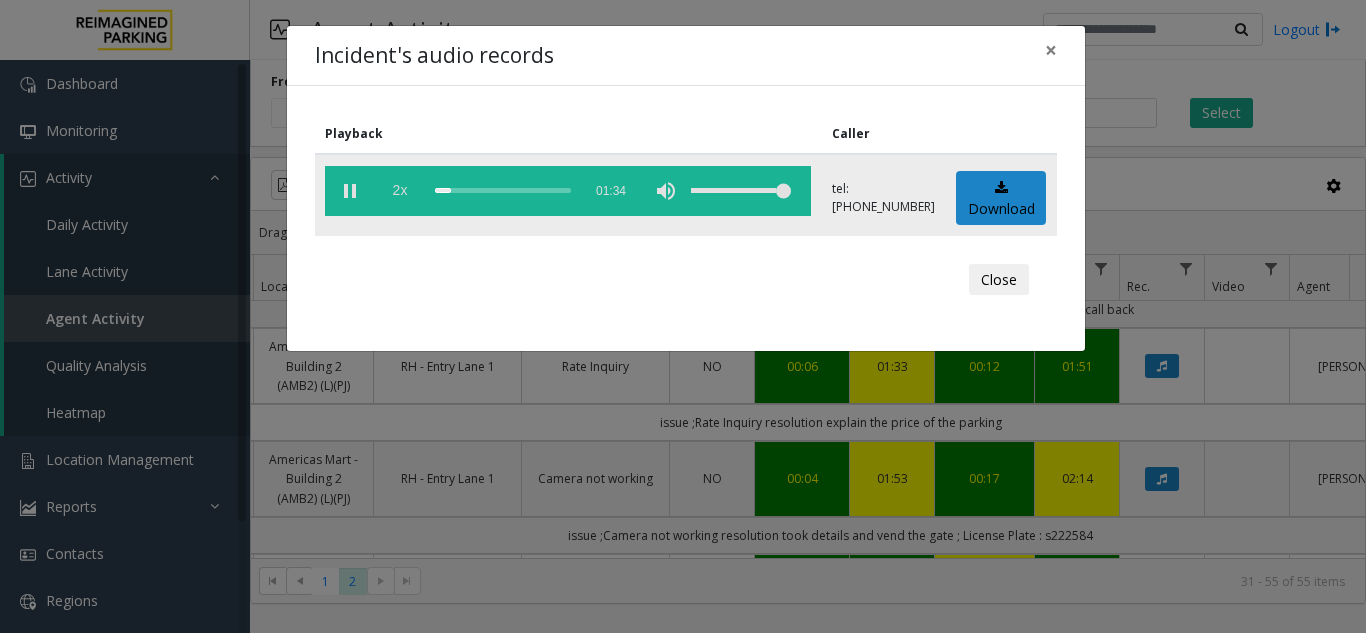 click on "2x" 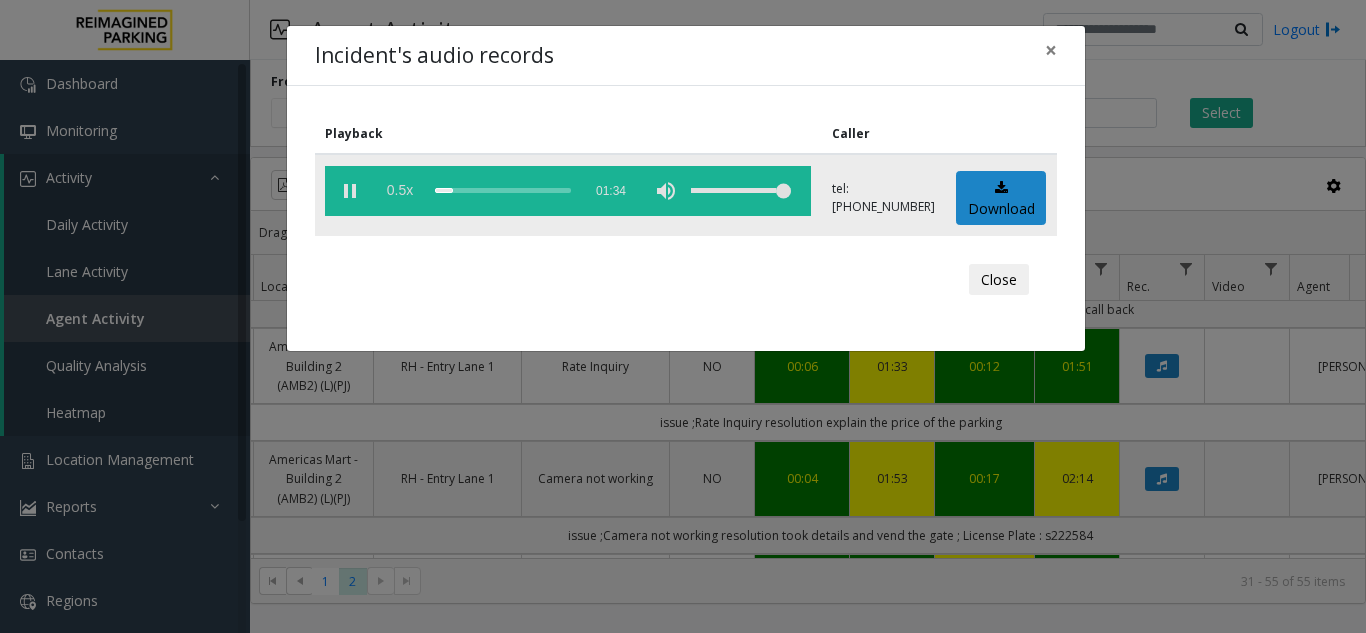 click on "0.5x" 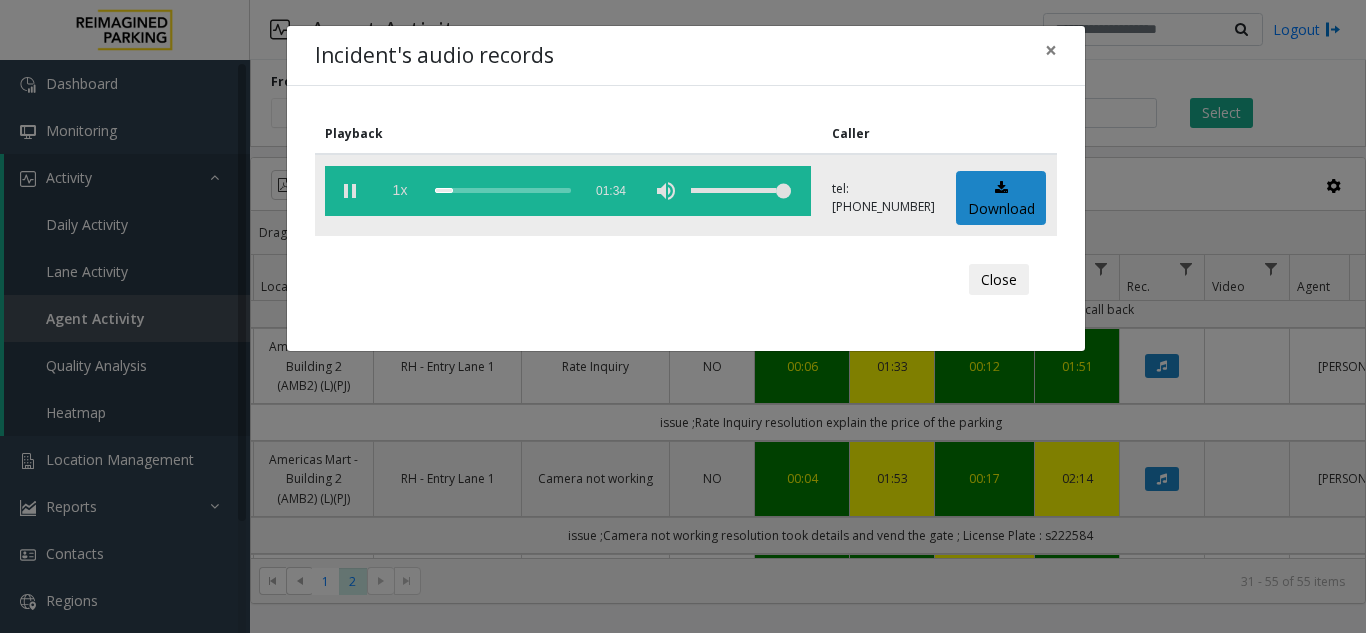 click on "1x" 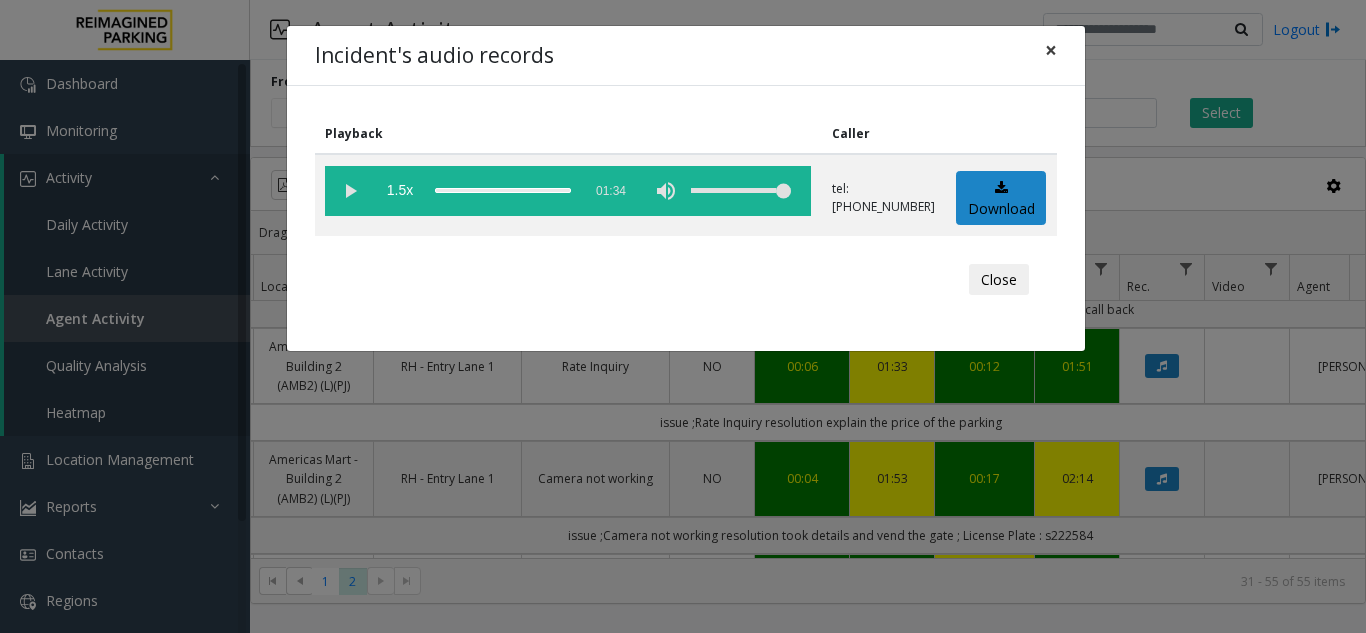 click on "×" 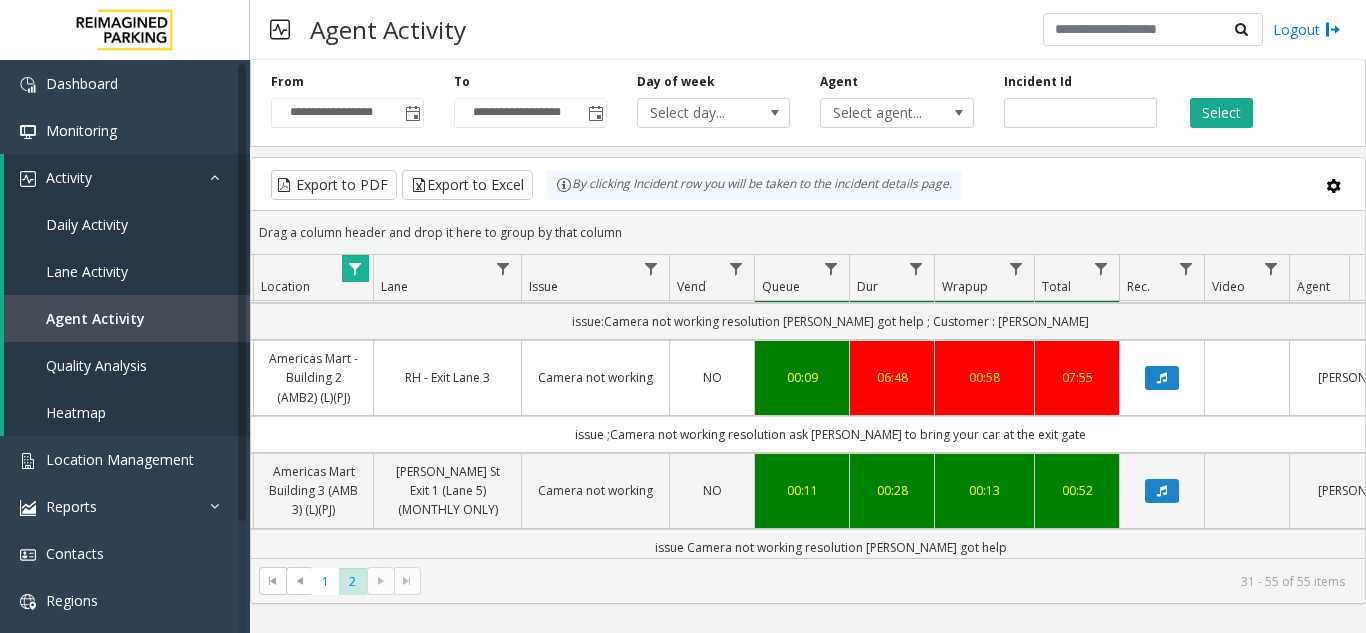 scroll, scrollTop: 2477, scrollLeft: 354, axis: both 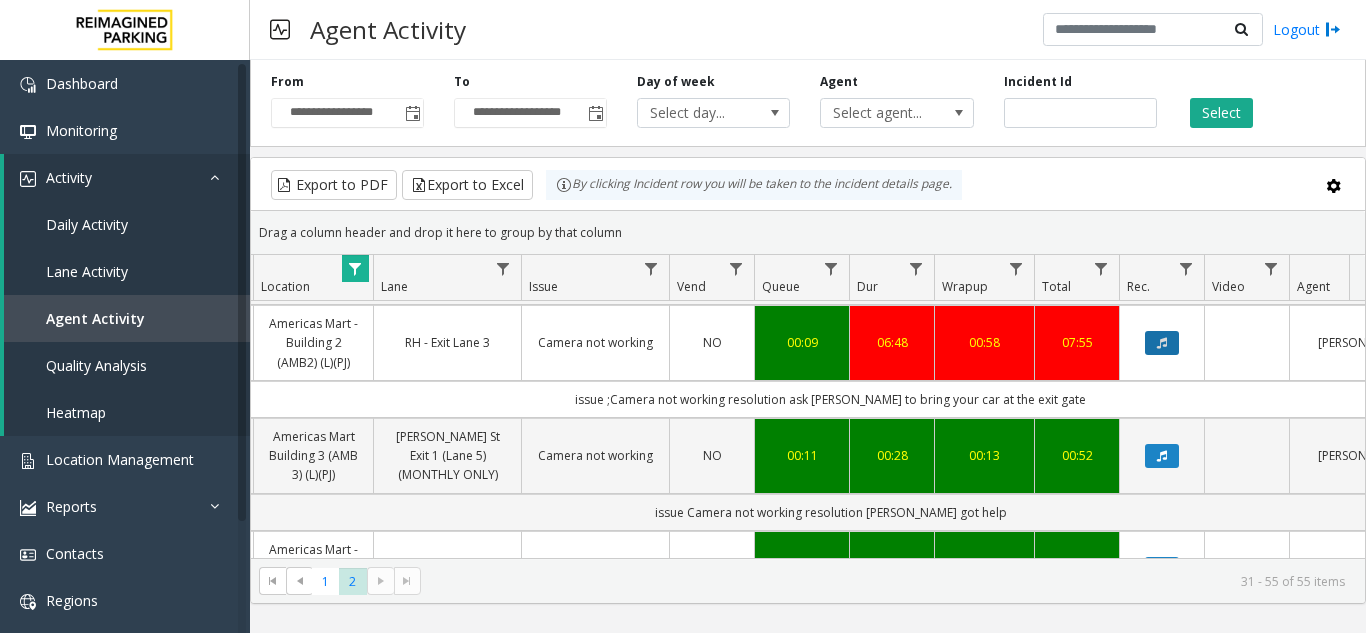 click 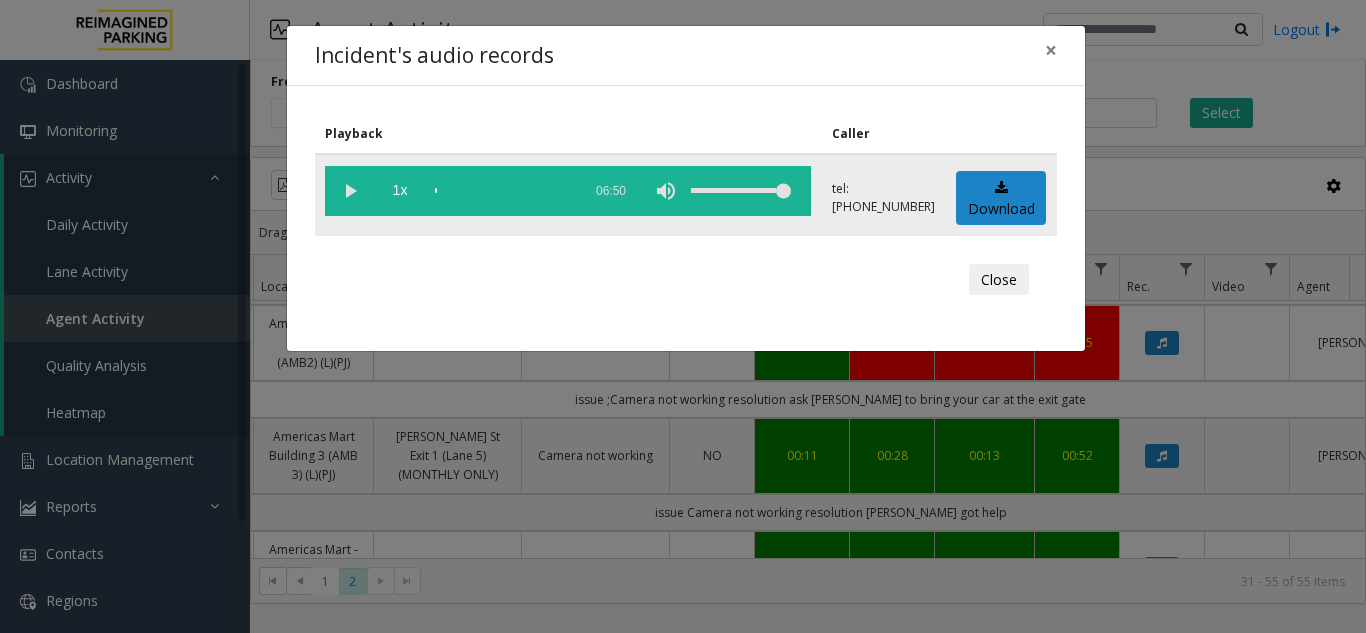 click 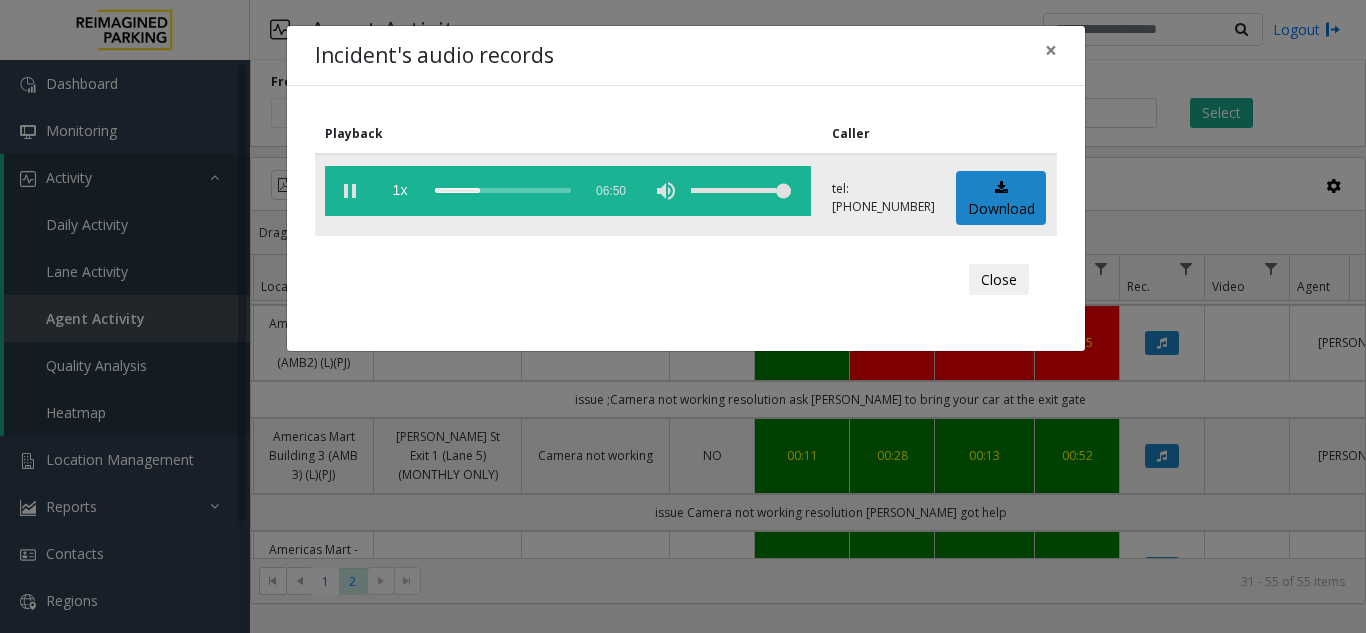 click 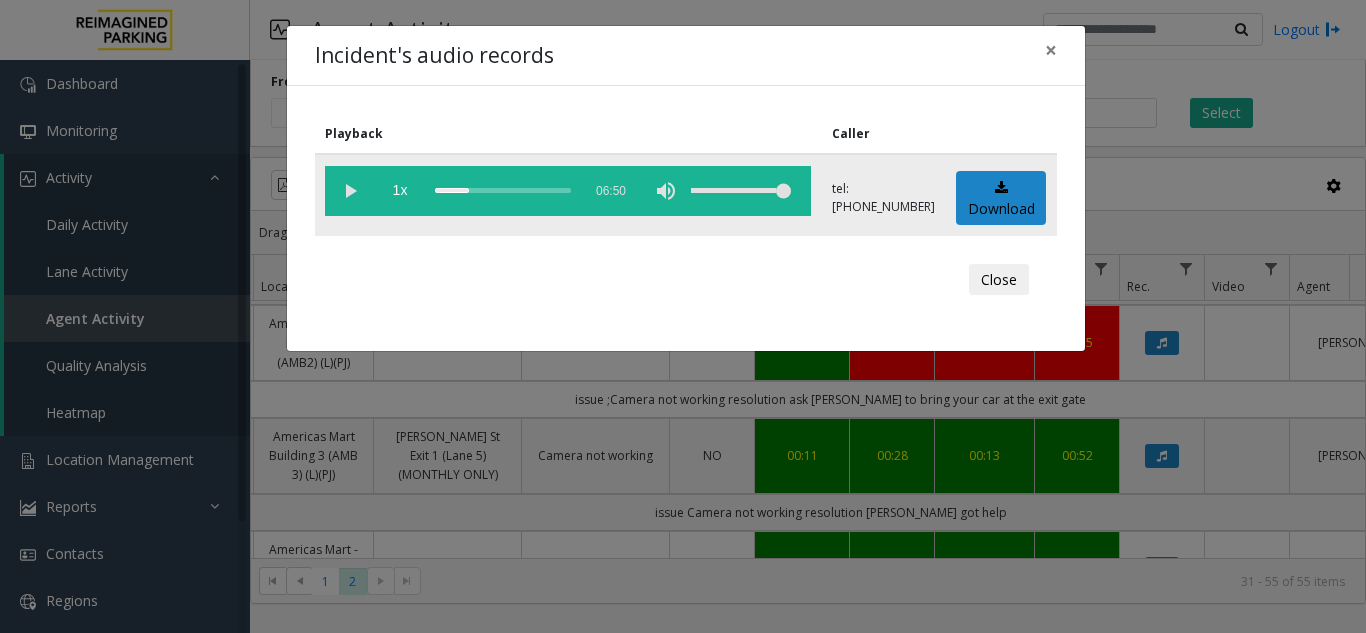 click 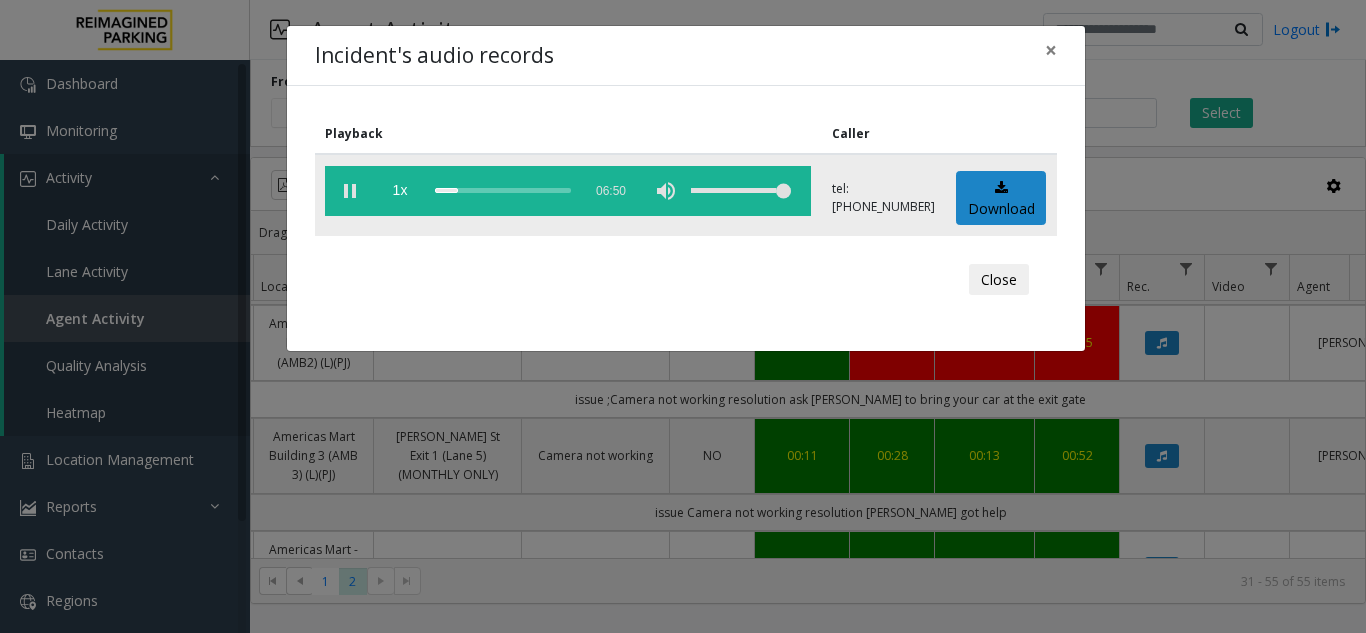 click 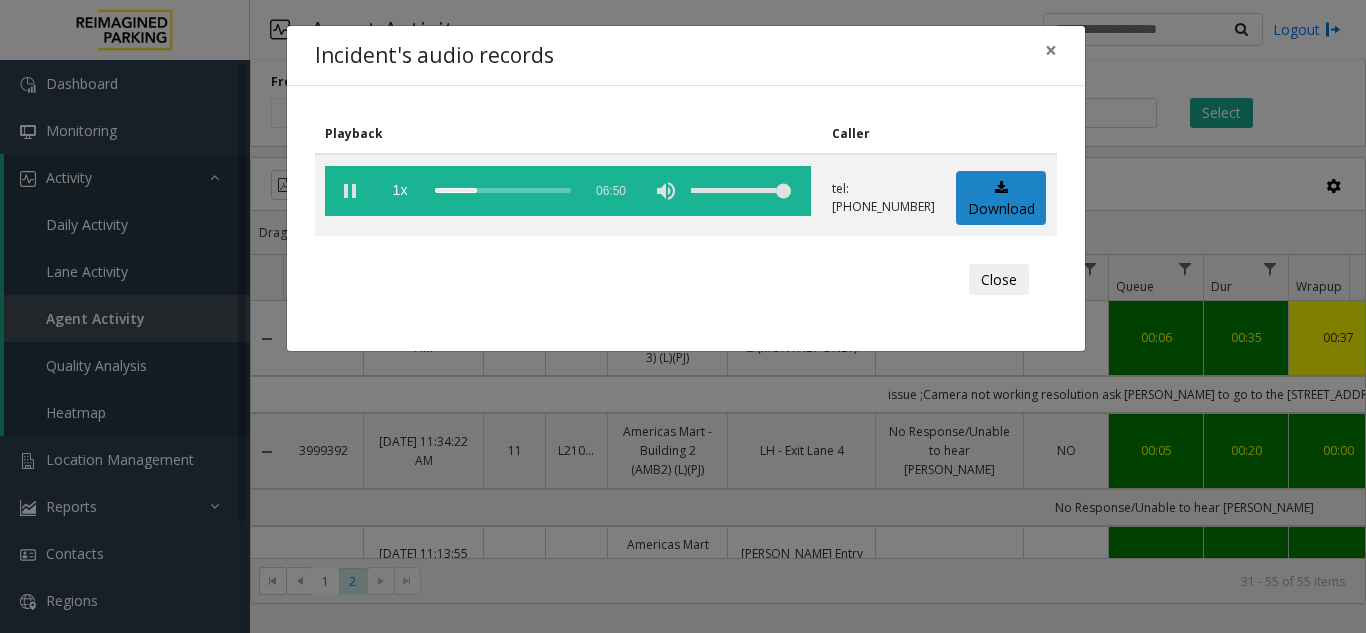 scroll, scrollTop: 0, scrollLeft: 0, axis: both 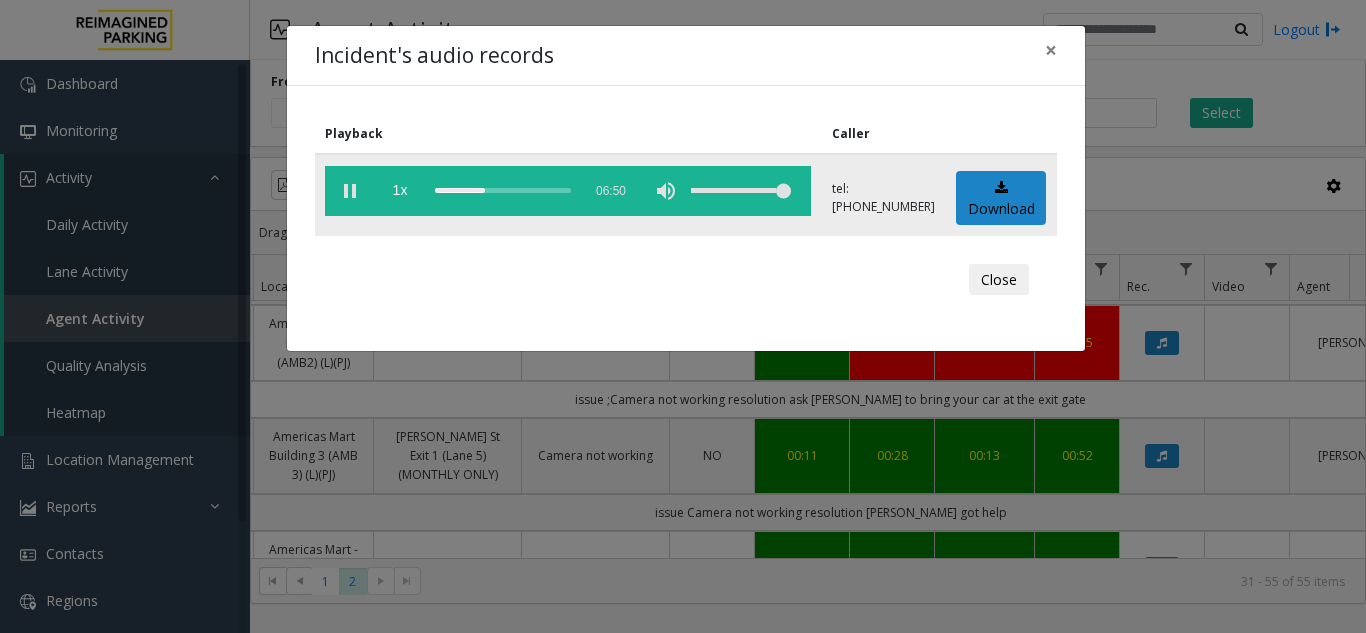 click 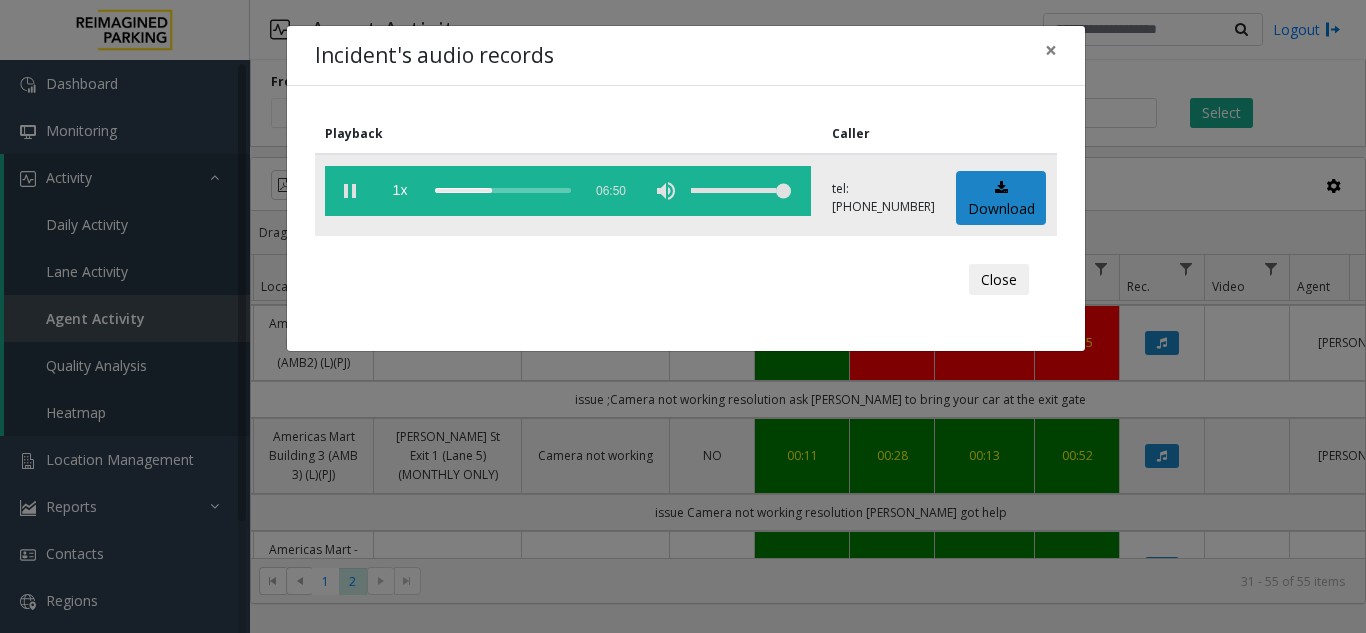 click 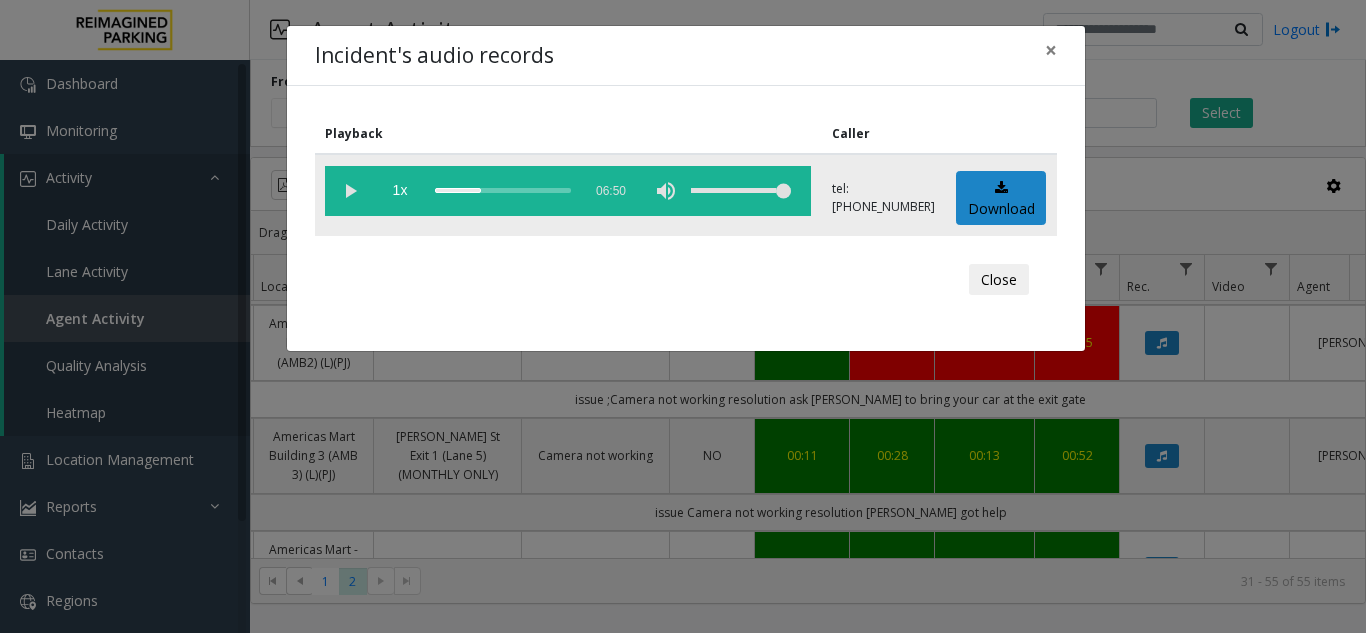 click 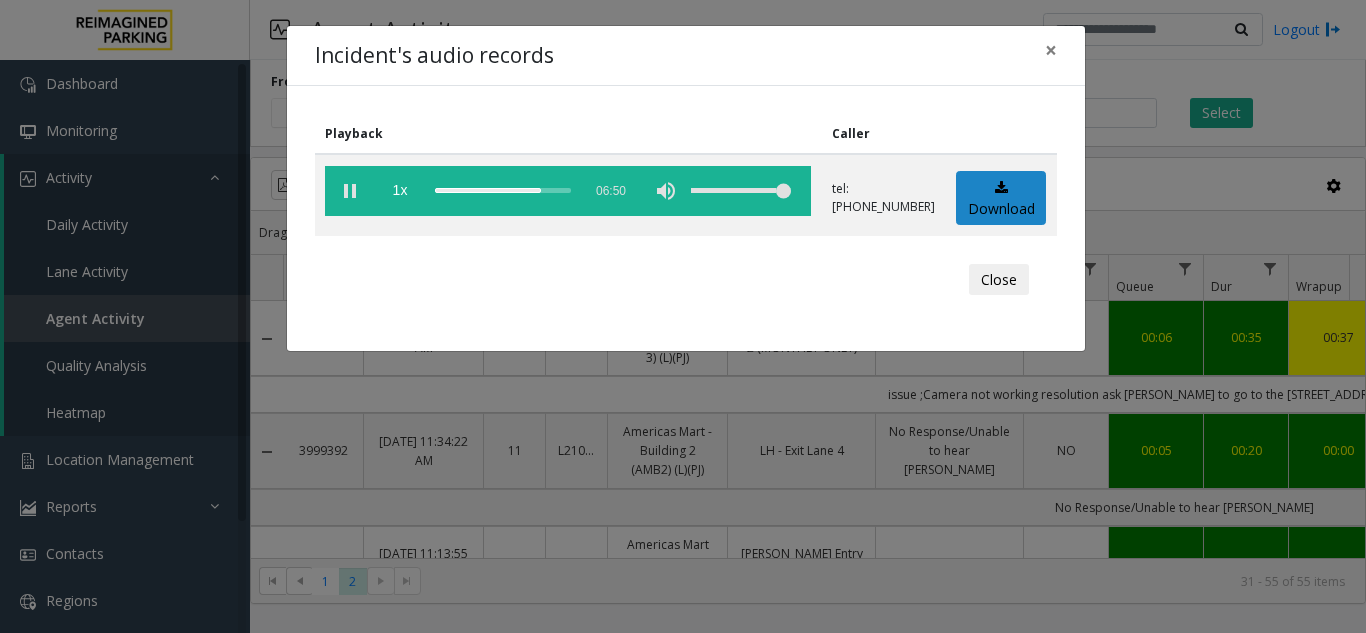 scroll, scrollTop: 0, scrollLeft: 0, axis: both 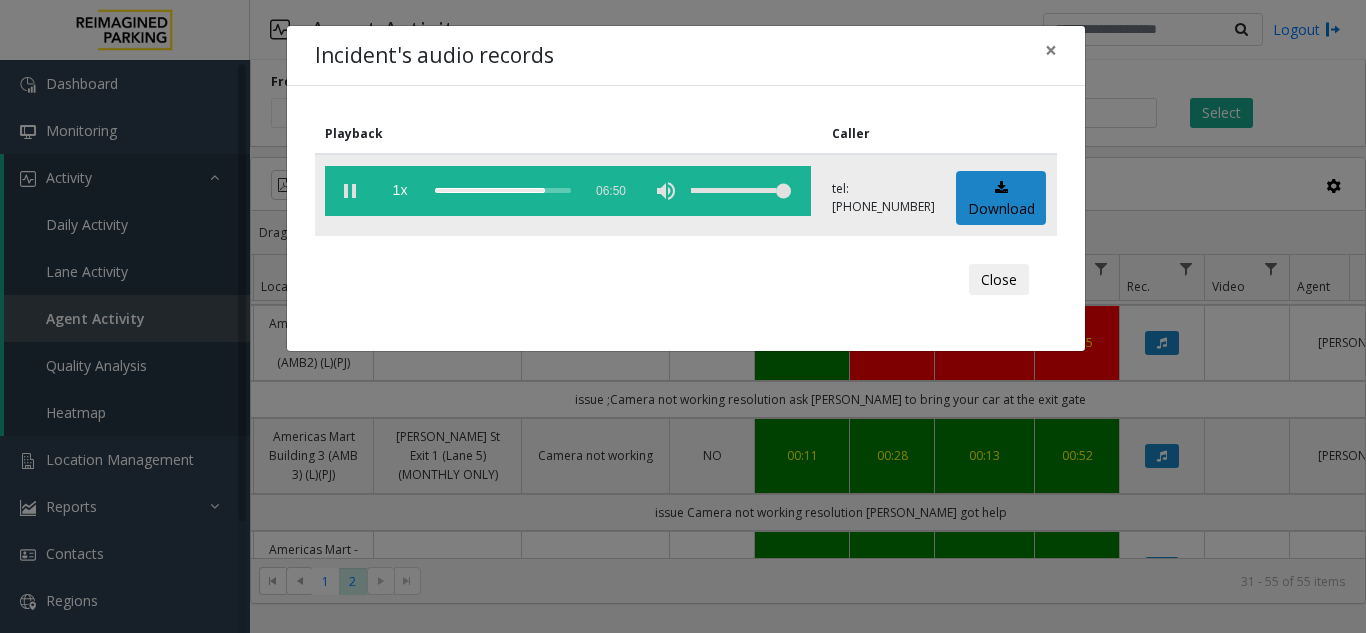 click 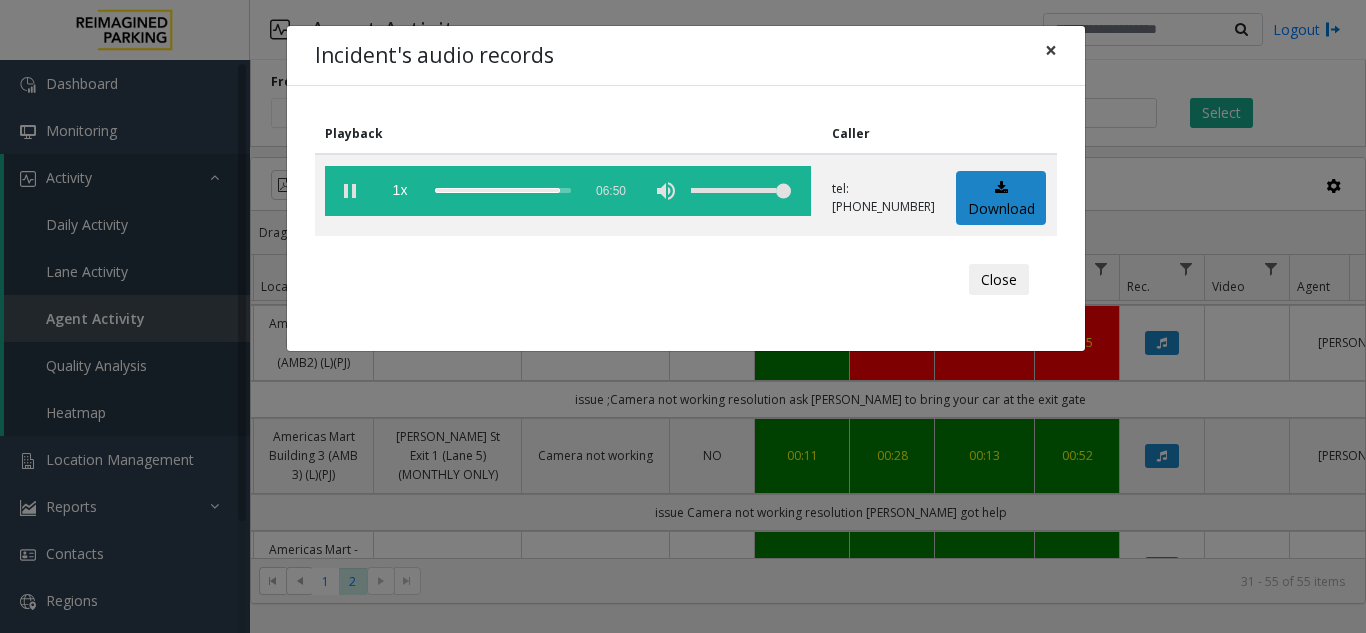 click on "×" 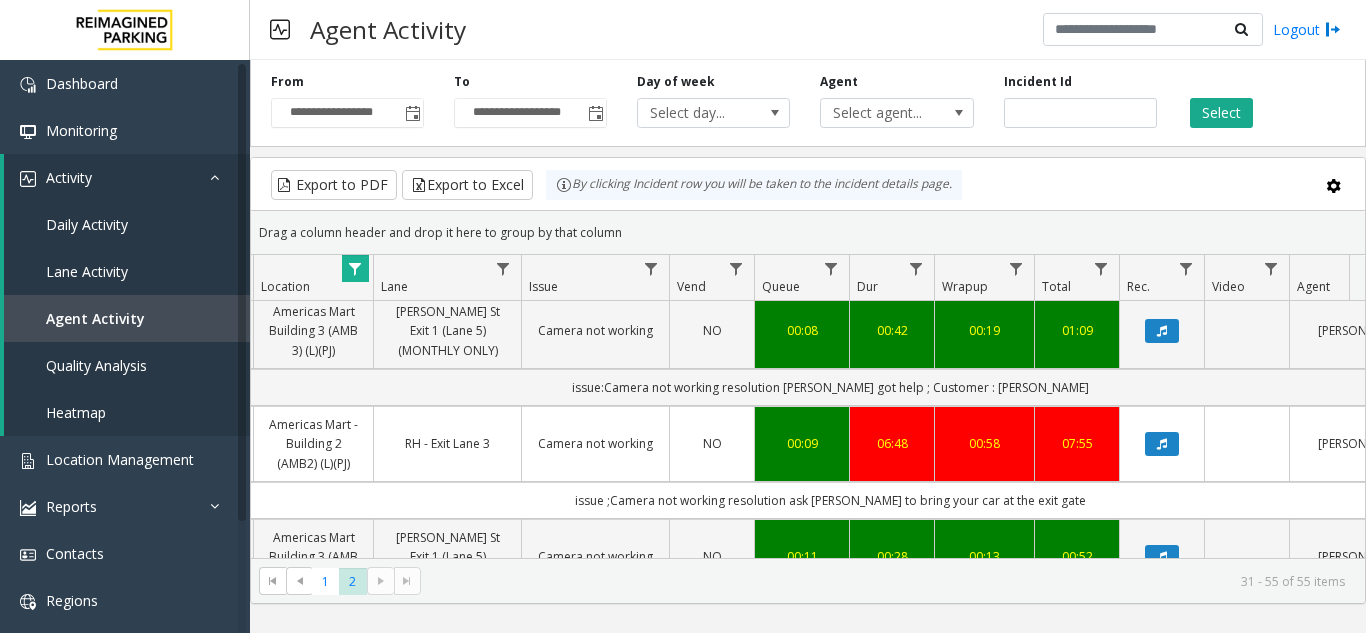scroll, scrollTop: 2476, scrollLeft: 354, axis: both 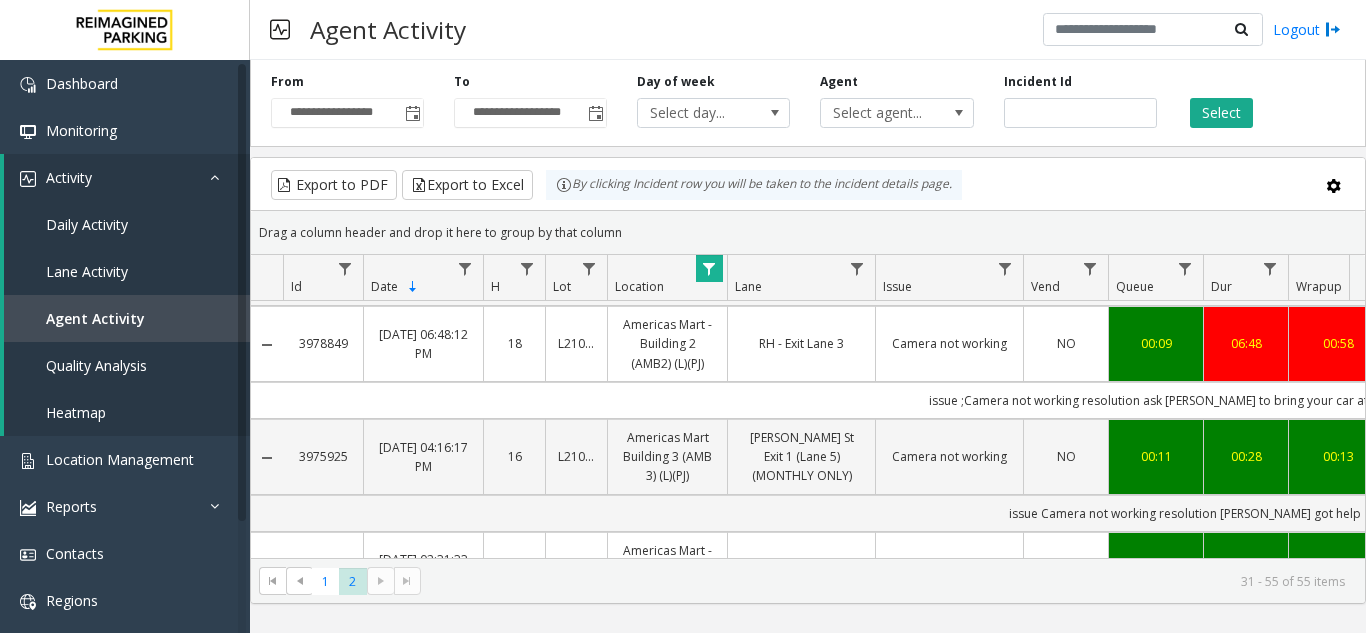 click on "3978849" 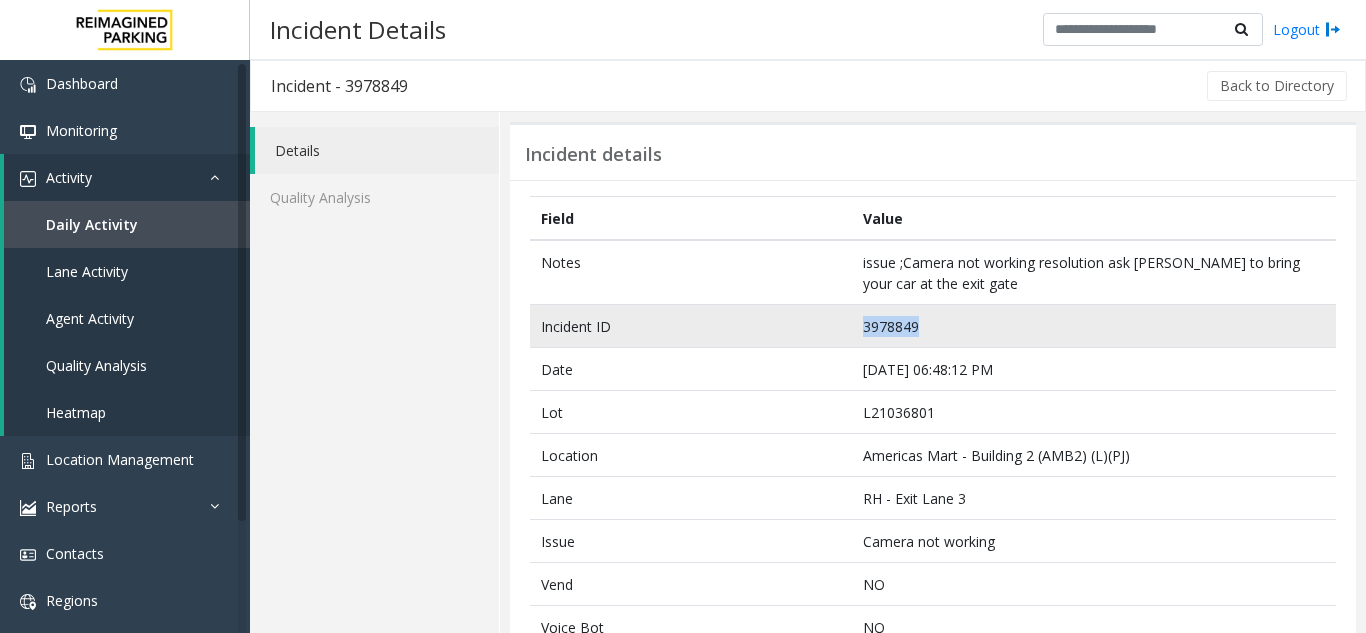 drag, startPoint x: 951, startPoint y: 324, endPoint x: 843, endPoint y: 327, distance: 108.04166 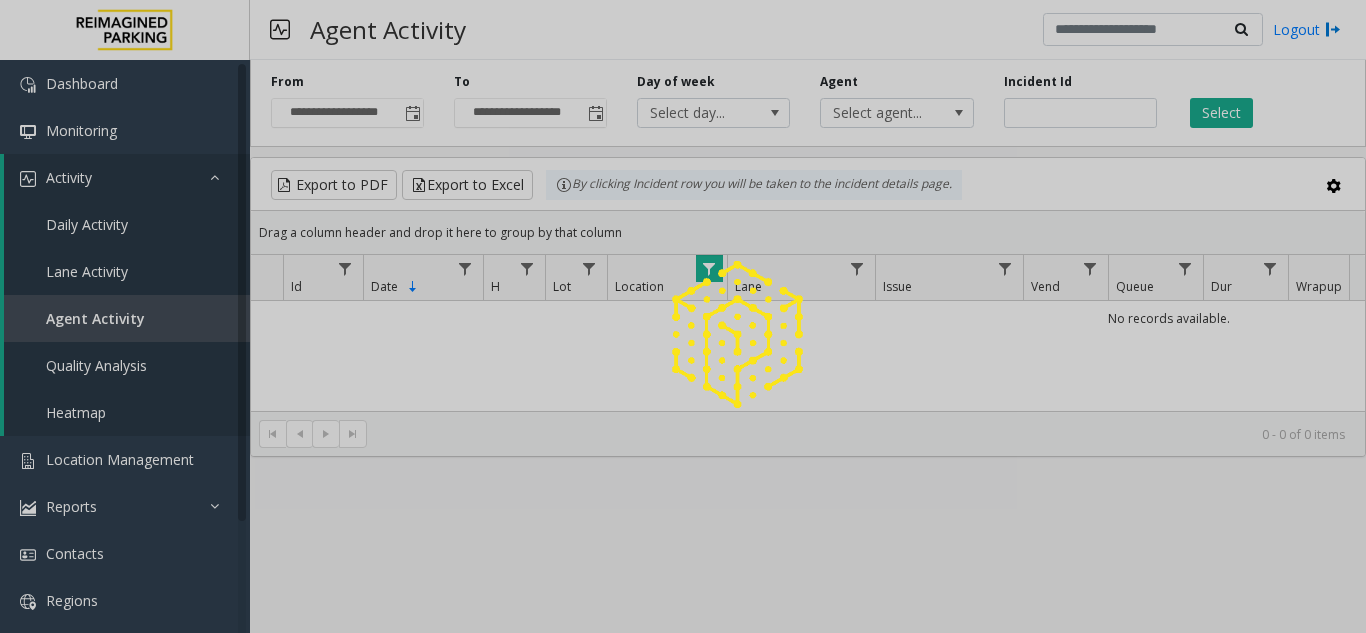 click 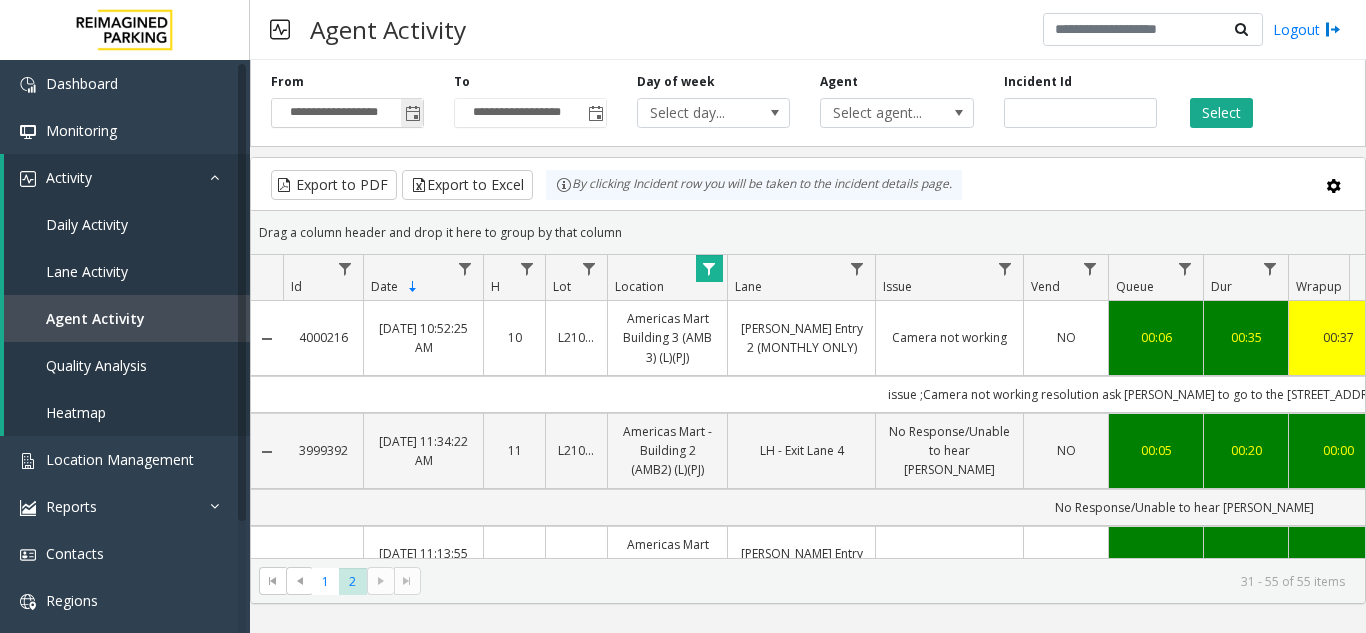 click 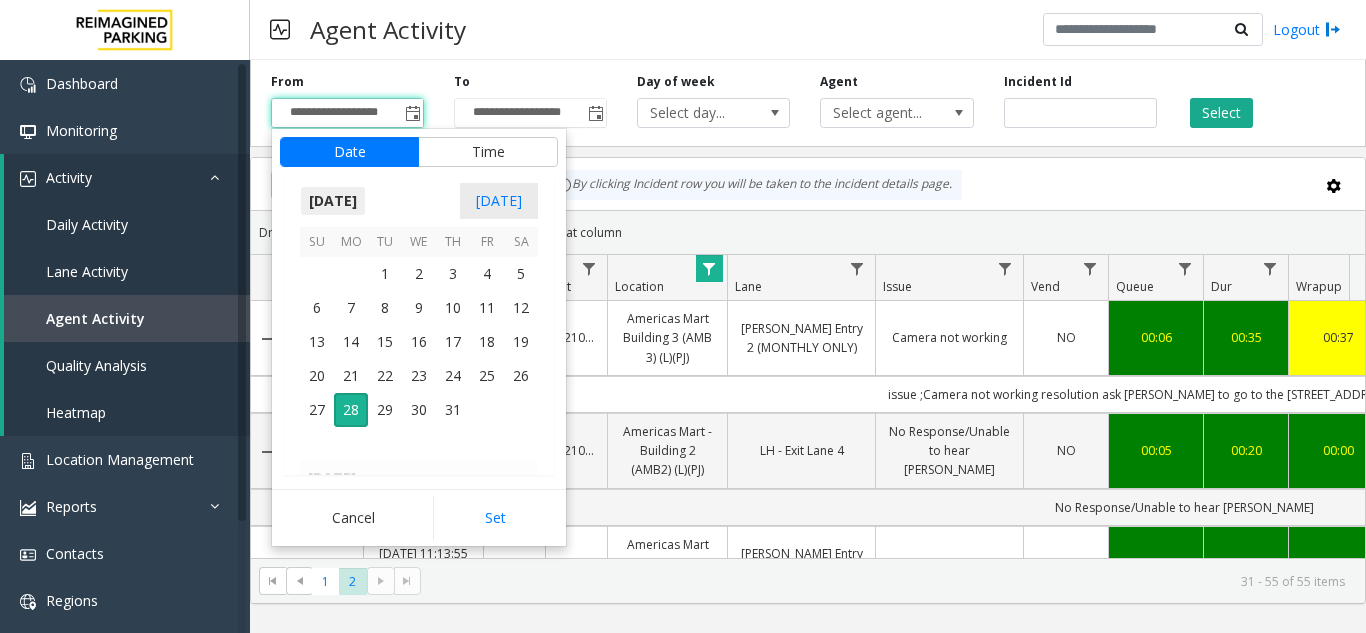 click on "[DATE]" at bounding box center (333, 201) 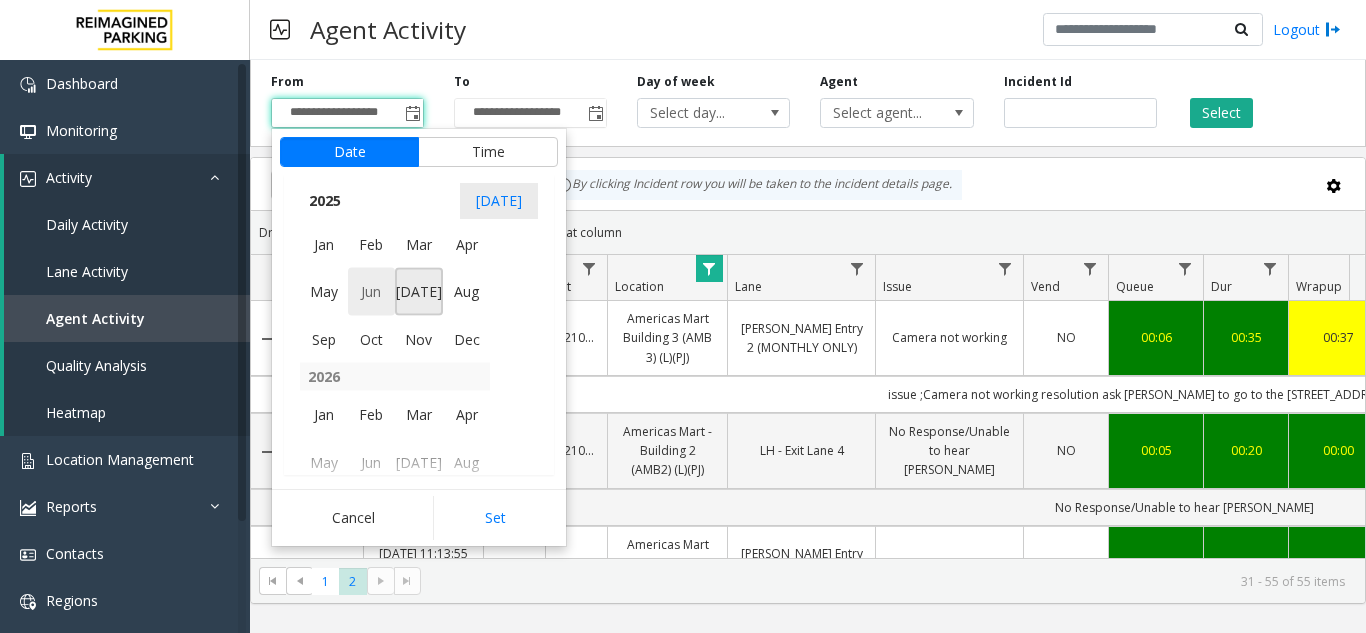 click on "Jun" at bounding box center [372, 292] 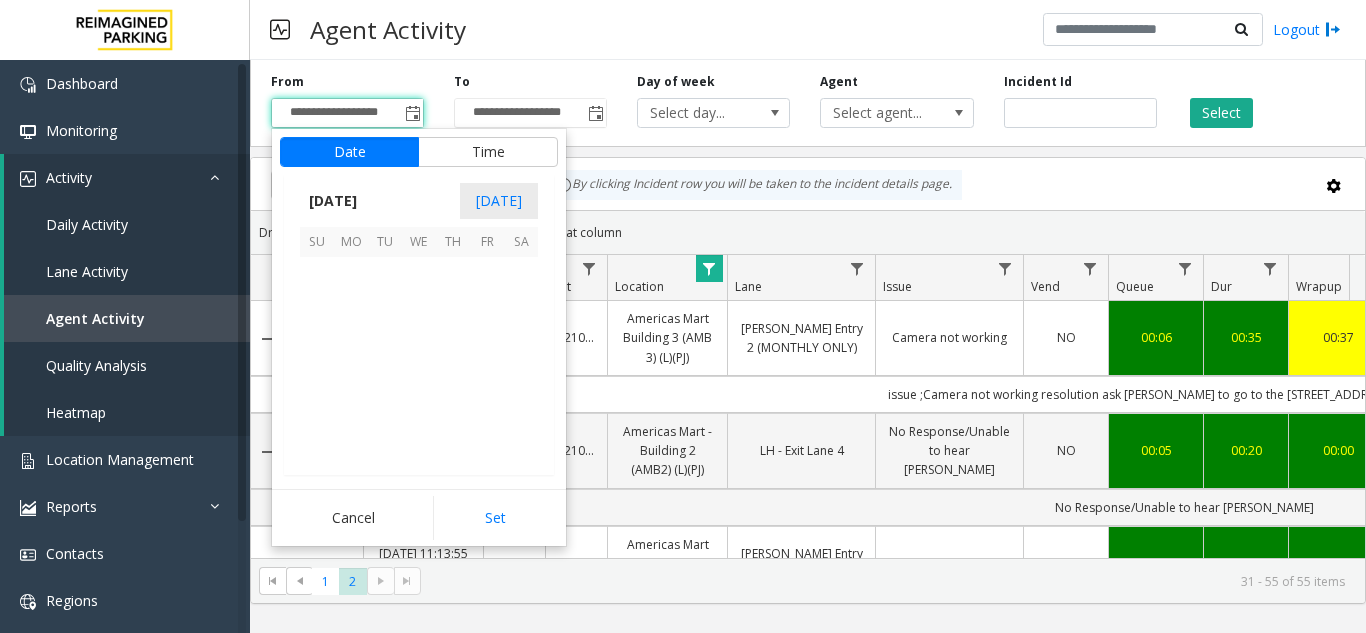 scroll, scrollTop: 358190, scrollLeft: 0, axis: vertical 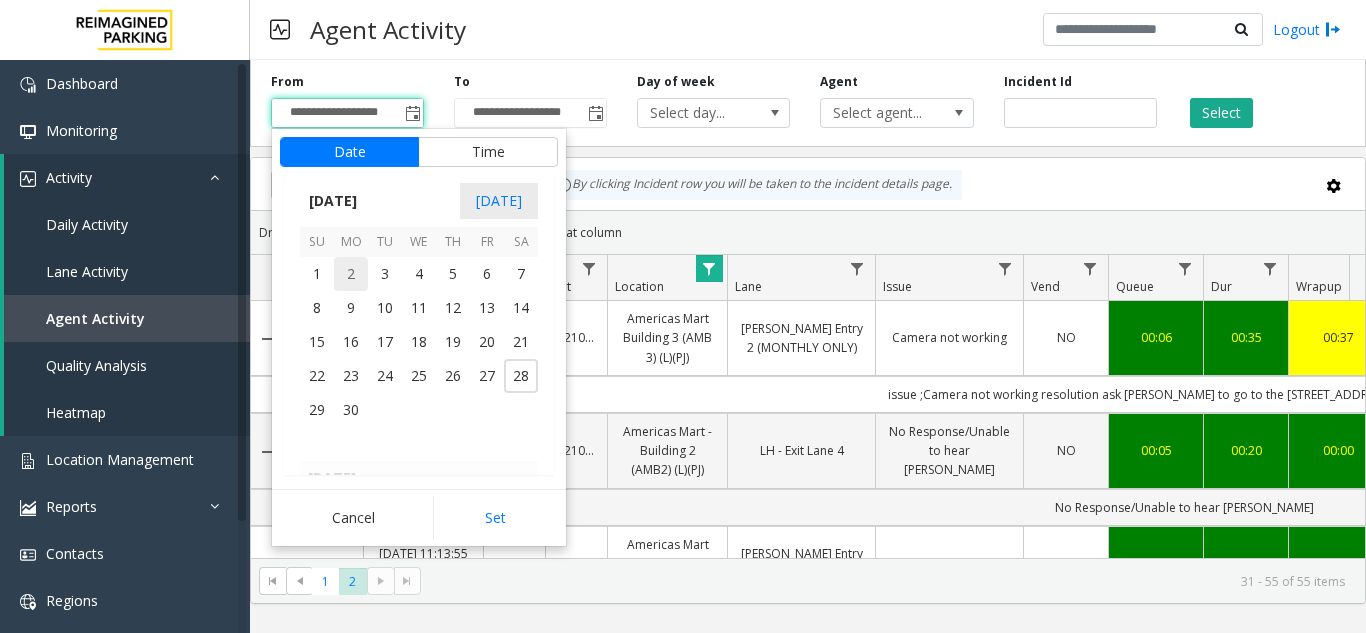 click on "2" at bounding box center (351, 274) 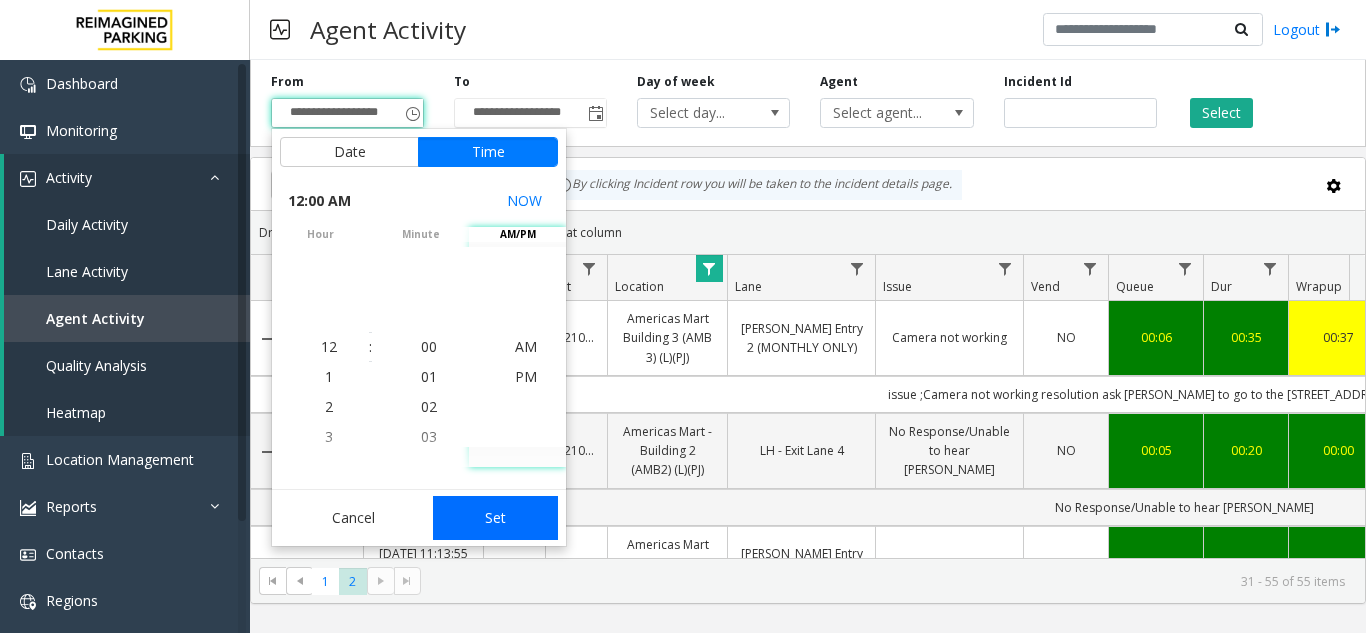 click on "Set" 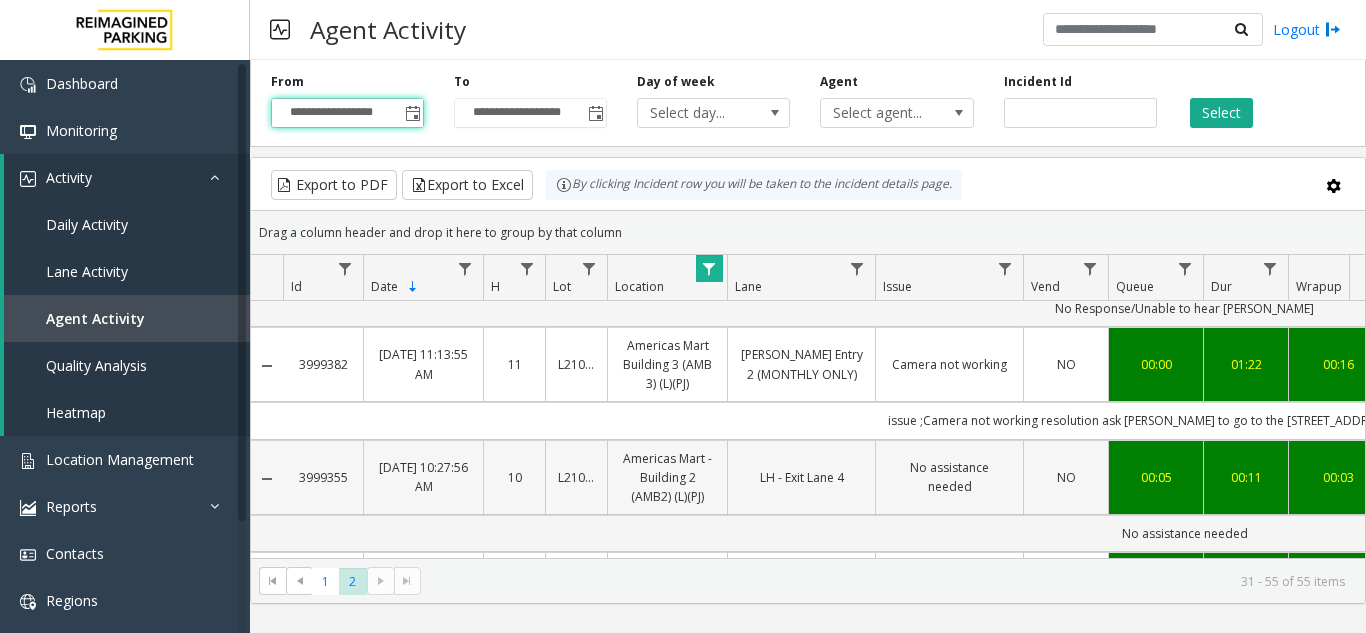scroll, scrollTop: 200, scrollLeft: 0, axis: vertical 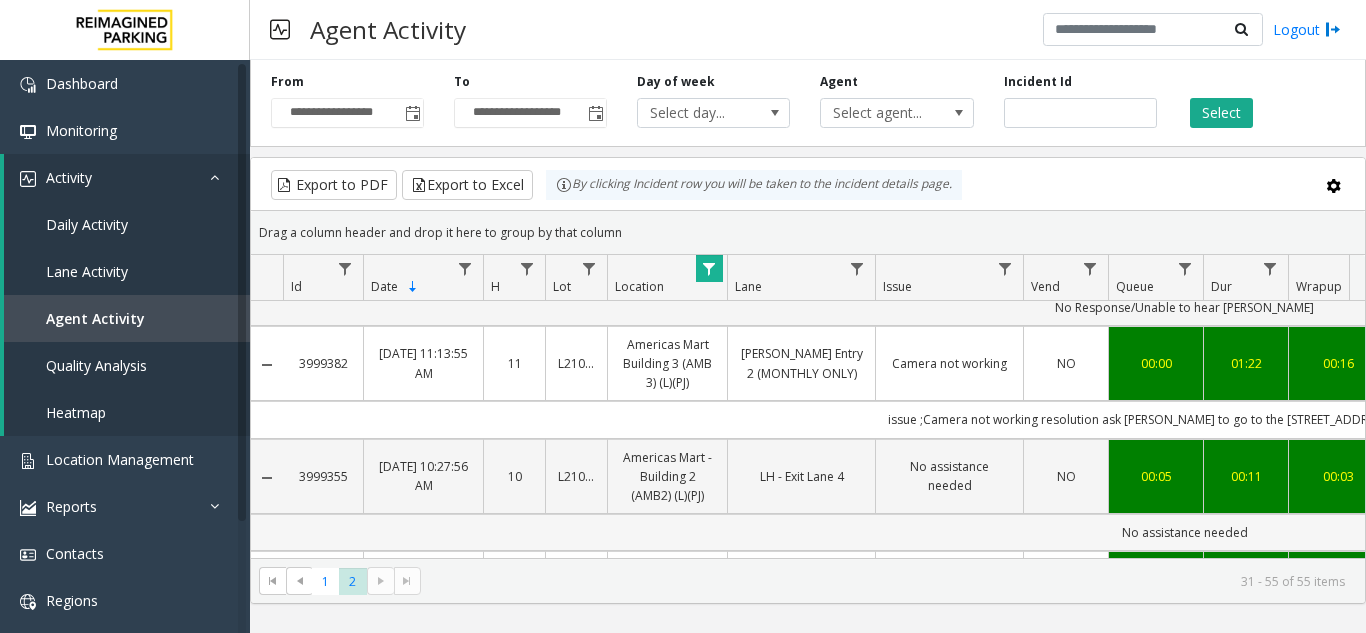 drag, startPoint x: 820, startPoint y: 542, endPoint x: 1006, endPoint y: 538, distance: 186.043 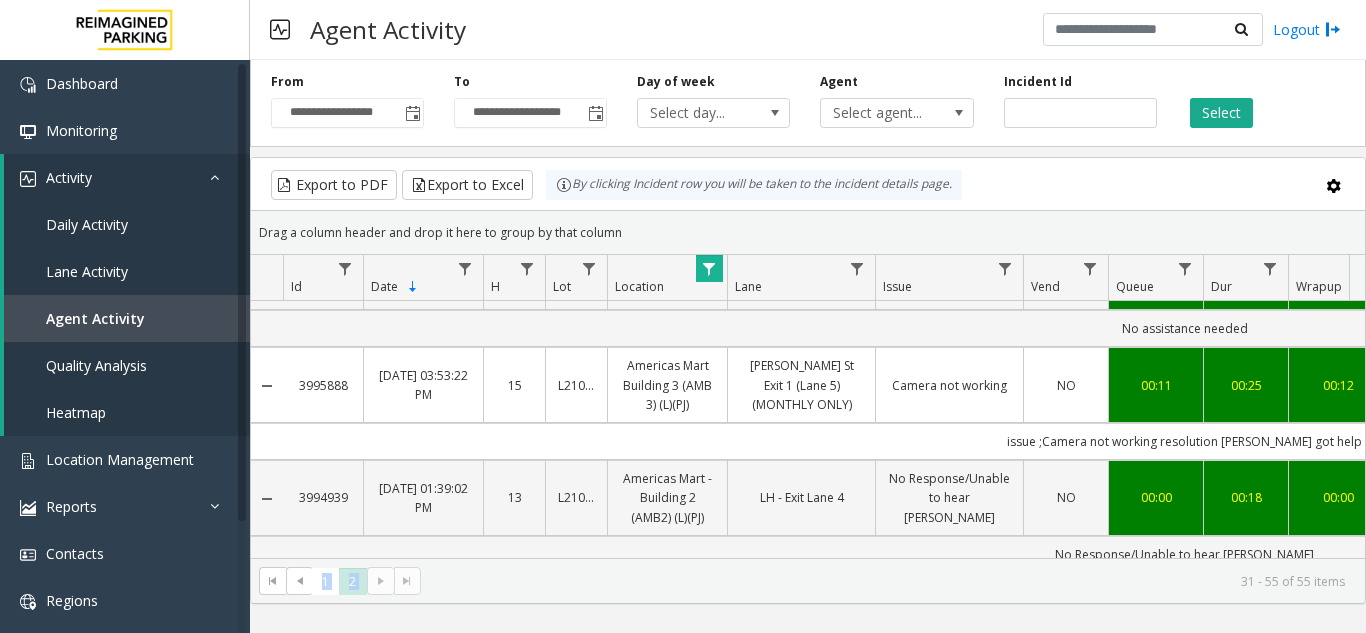 drag, startPoint x: 879, startPoint y: 558, endPoint x: 1003, endPoint y: 555, distance: 124.036285 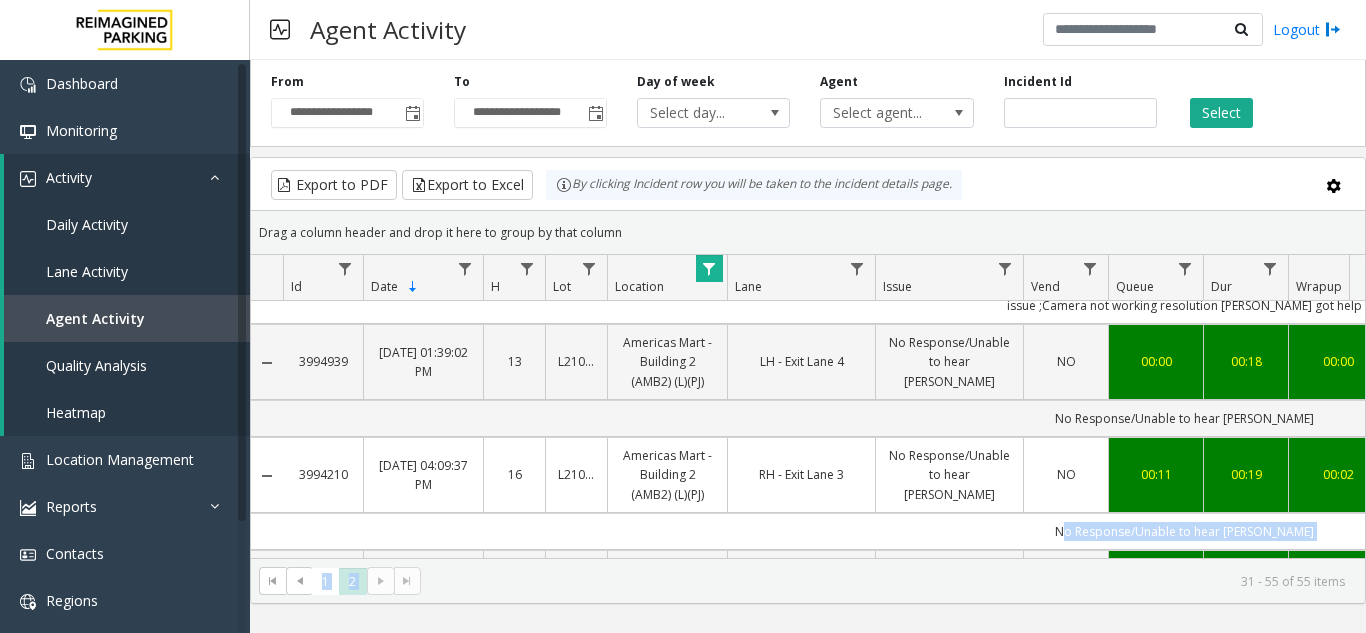 scroll, scrollTop: 540, scrollLeft: 195, axis: both 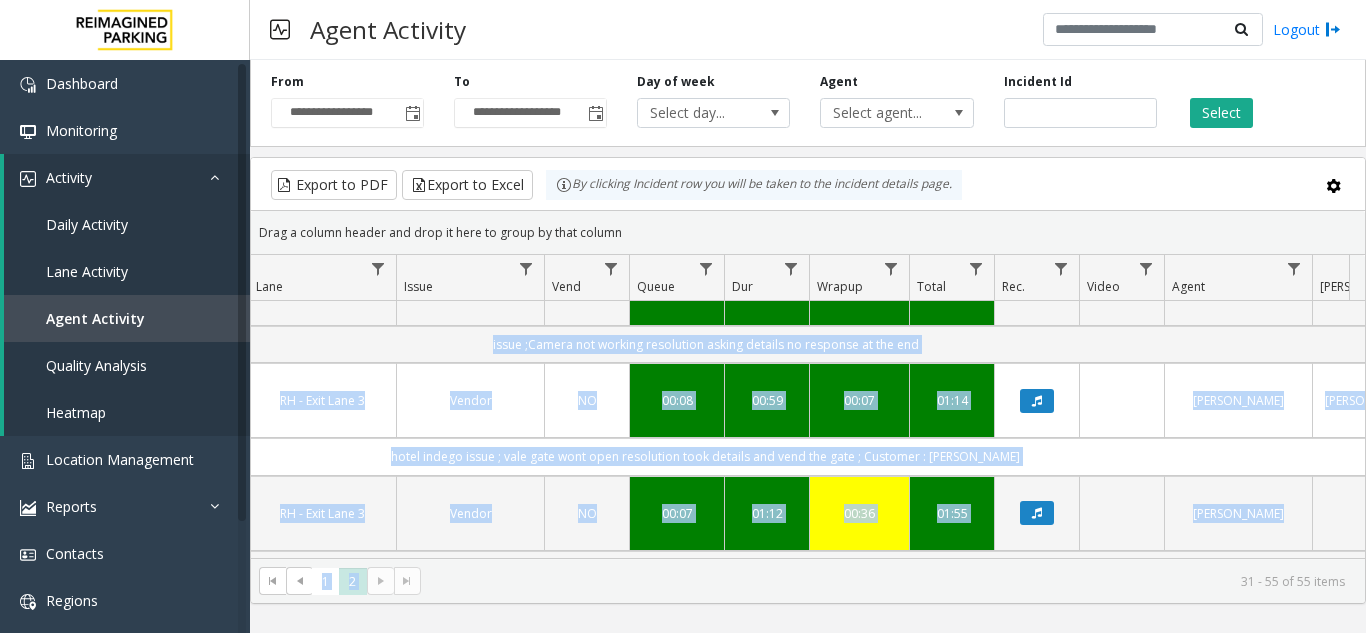 click 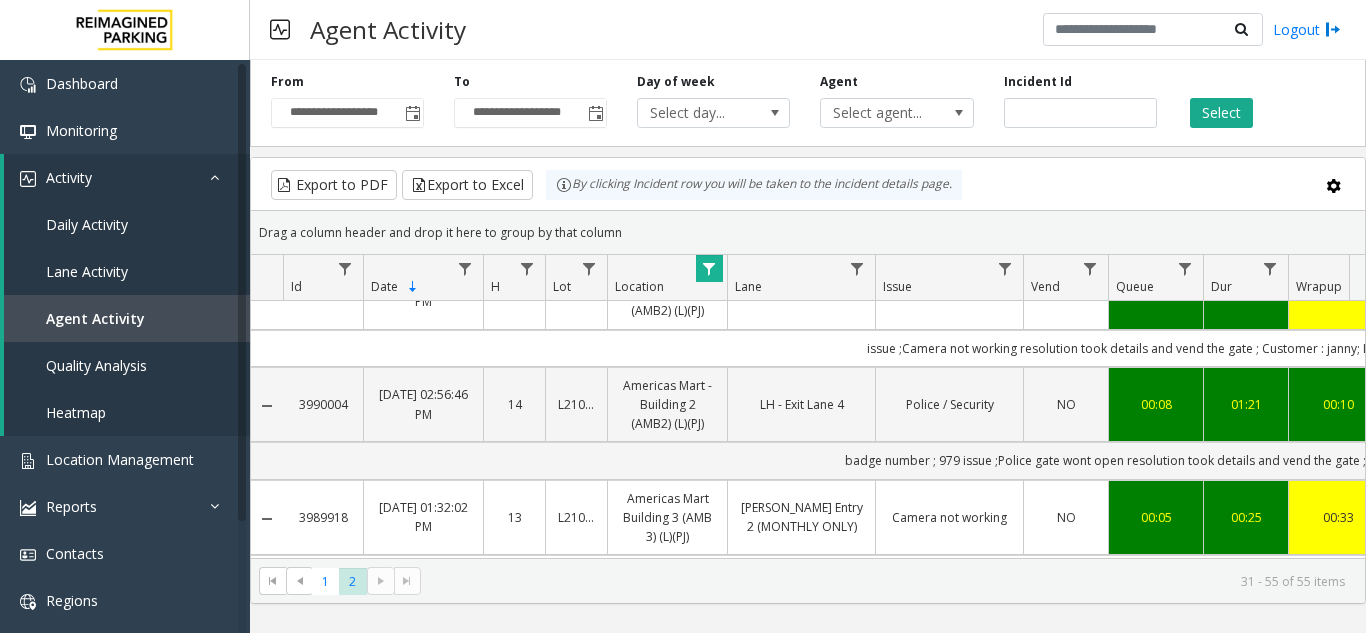 scroll, scrollTop: 1600, scrollLeft: 0, axis: vertical 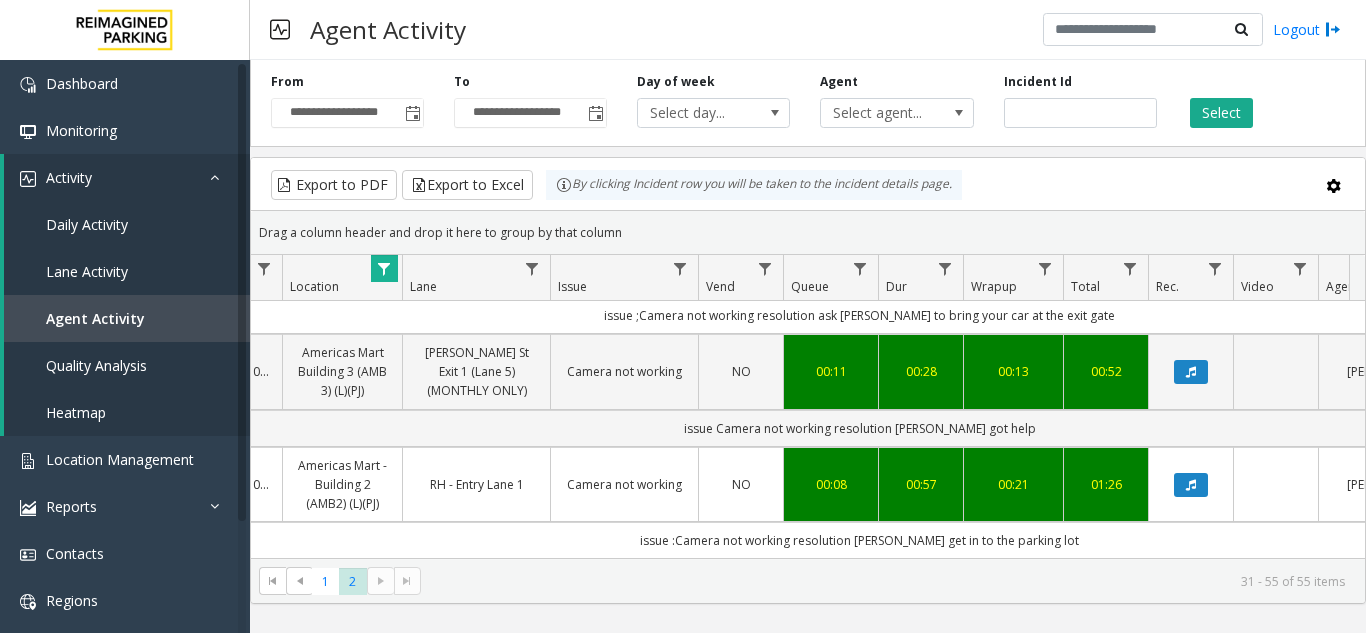 click 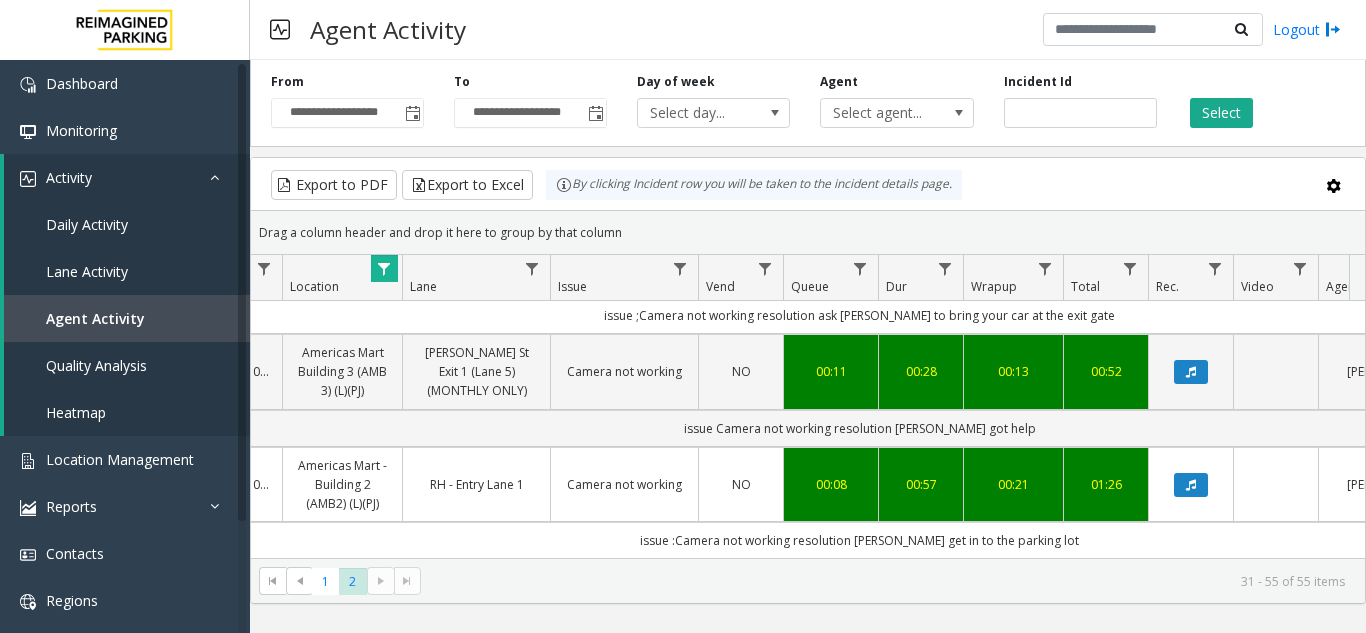 scroll, scrollTop: 2576, scrollLeft: 393, axis: both 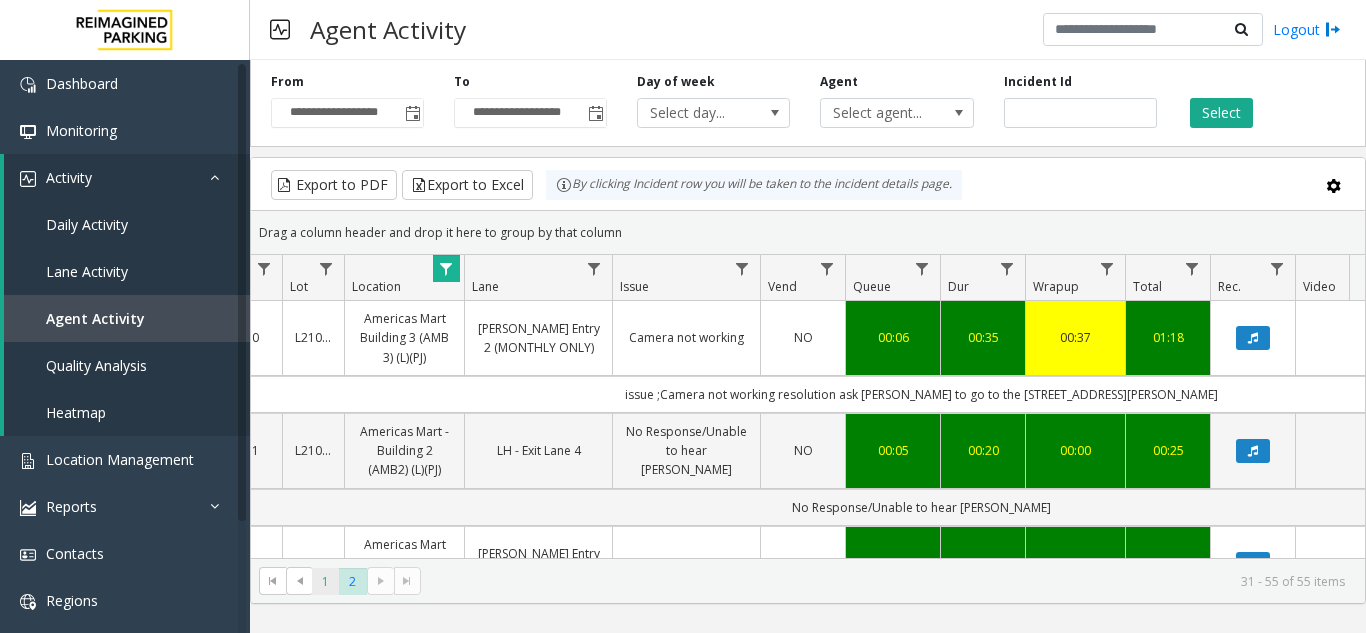 click on "1" 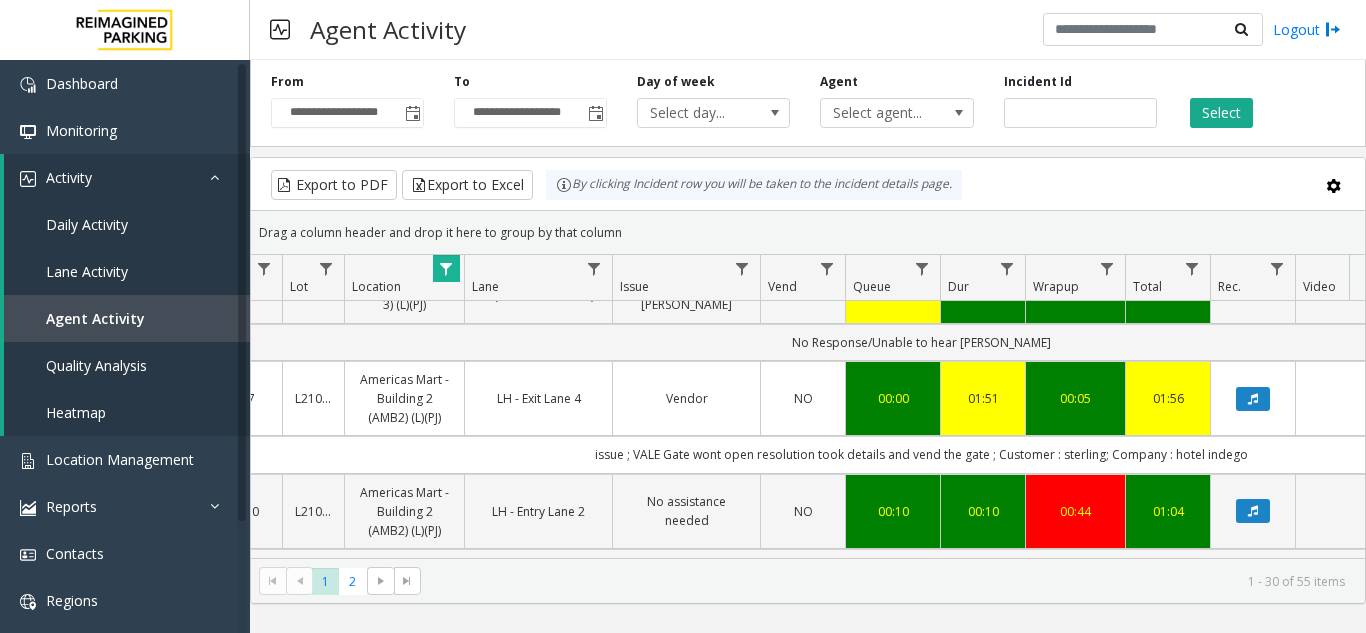 scroll, scrollTop: 200, scrollLeft: 263, axis: both 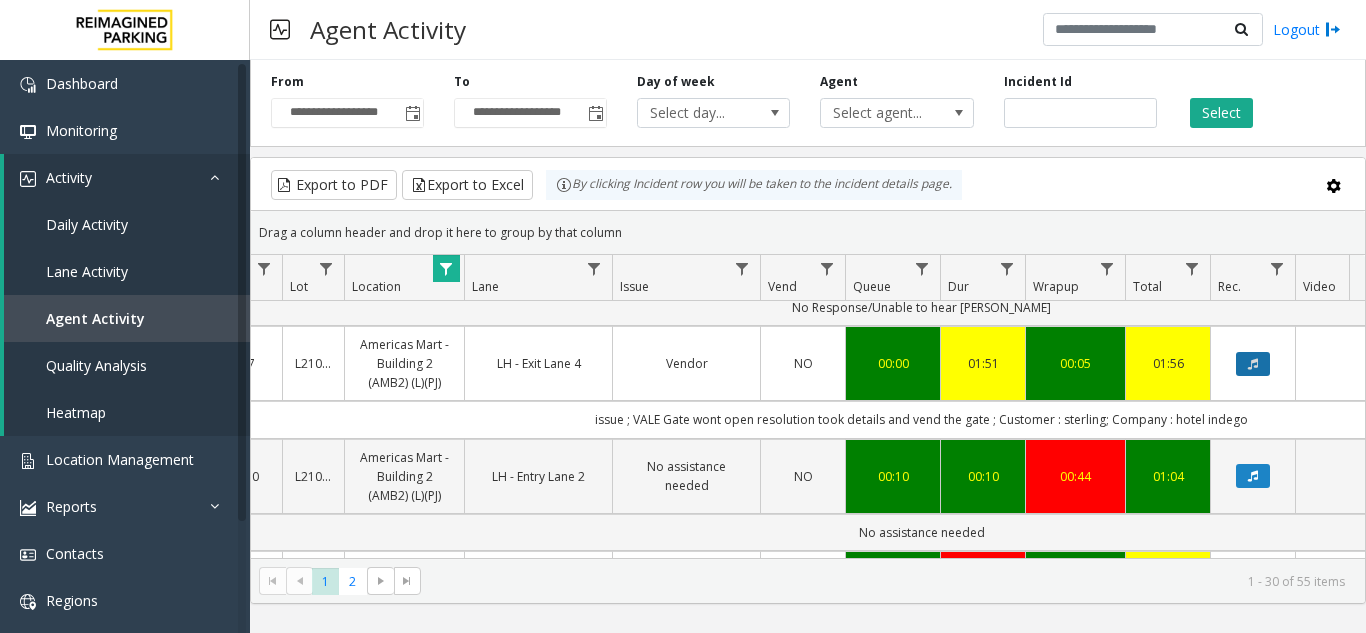 click 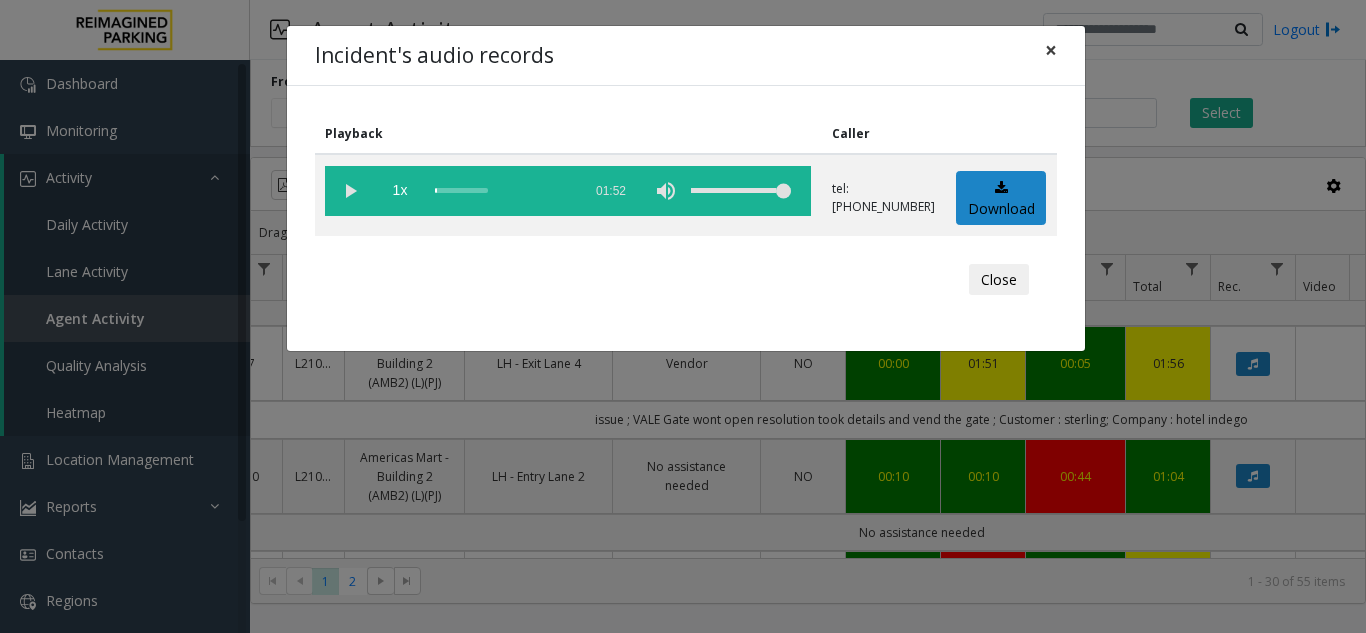 click on "×" 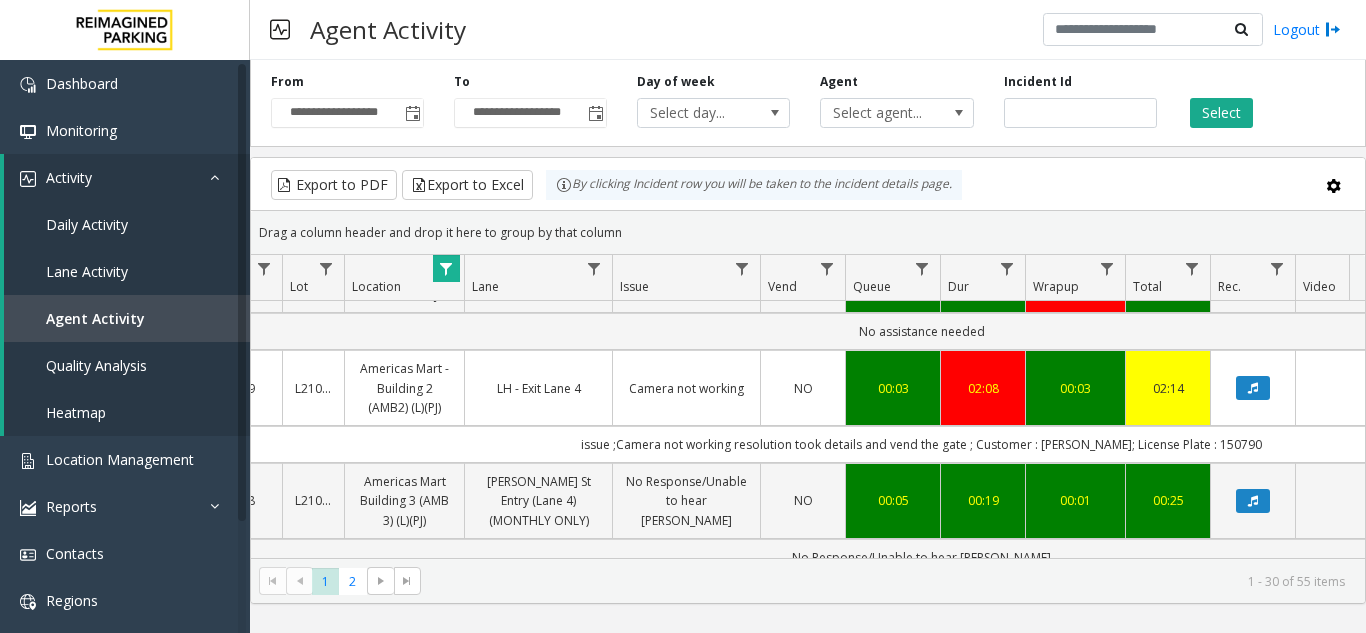 scroll, scrollTop: 400, scrollLeft: 263, axis: both 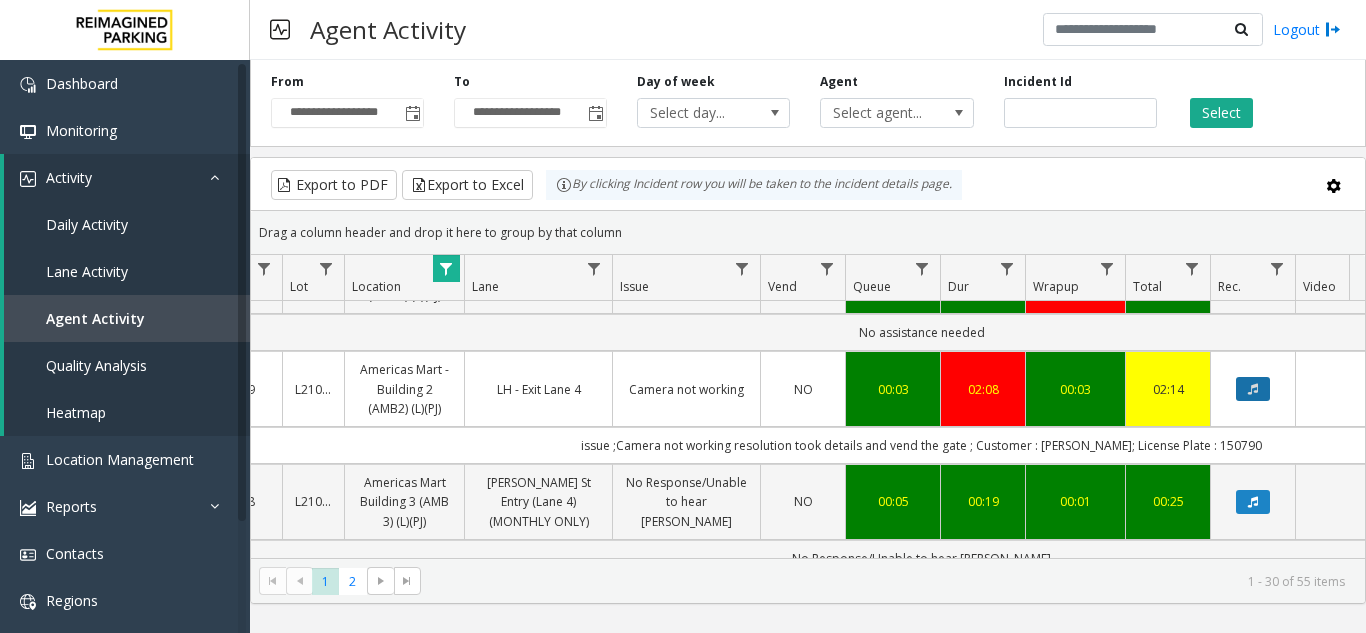 click 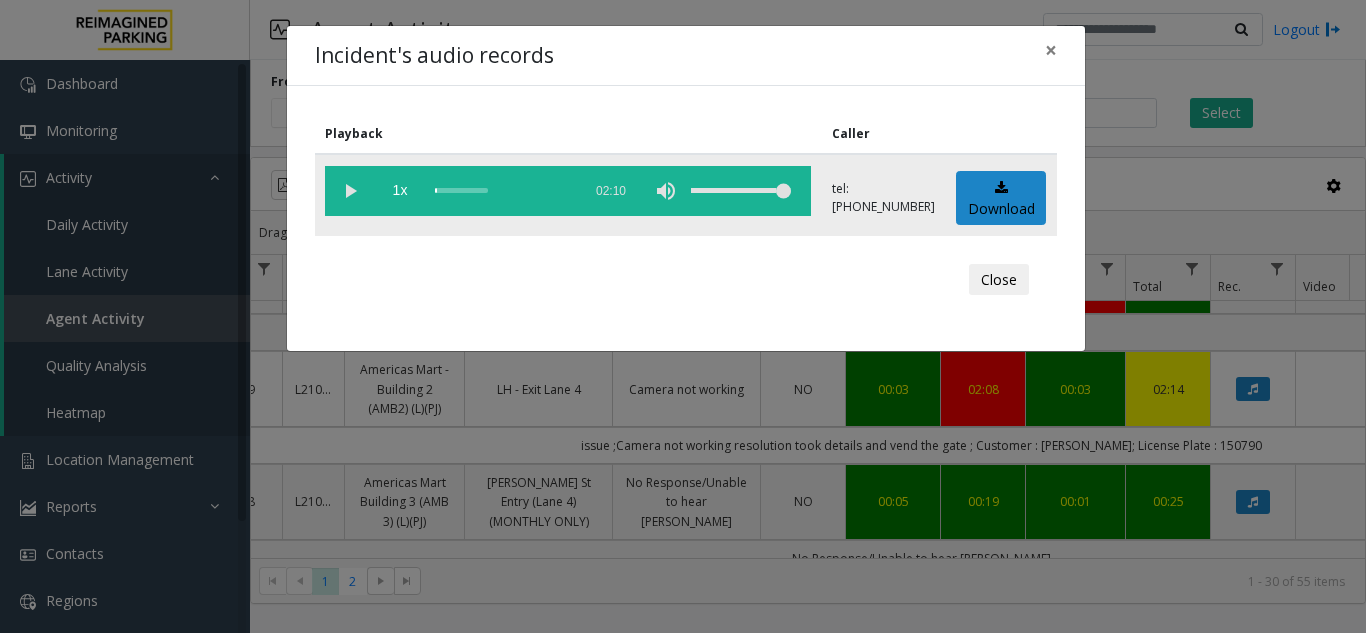 click 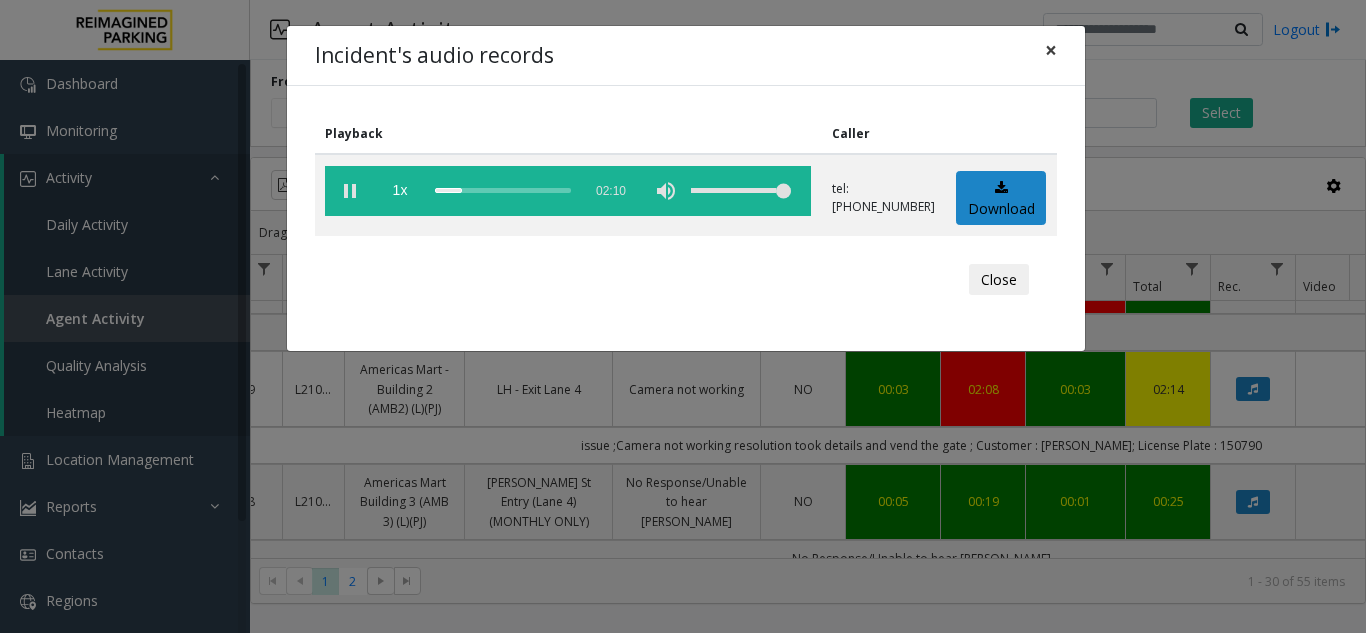 click on "×" 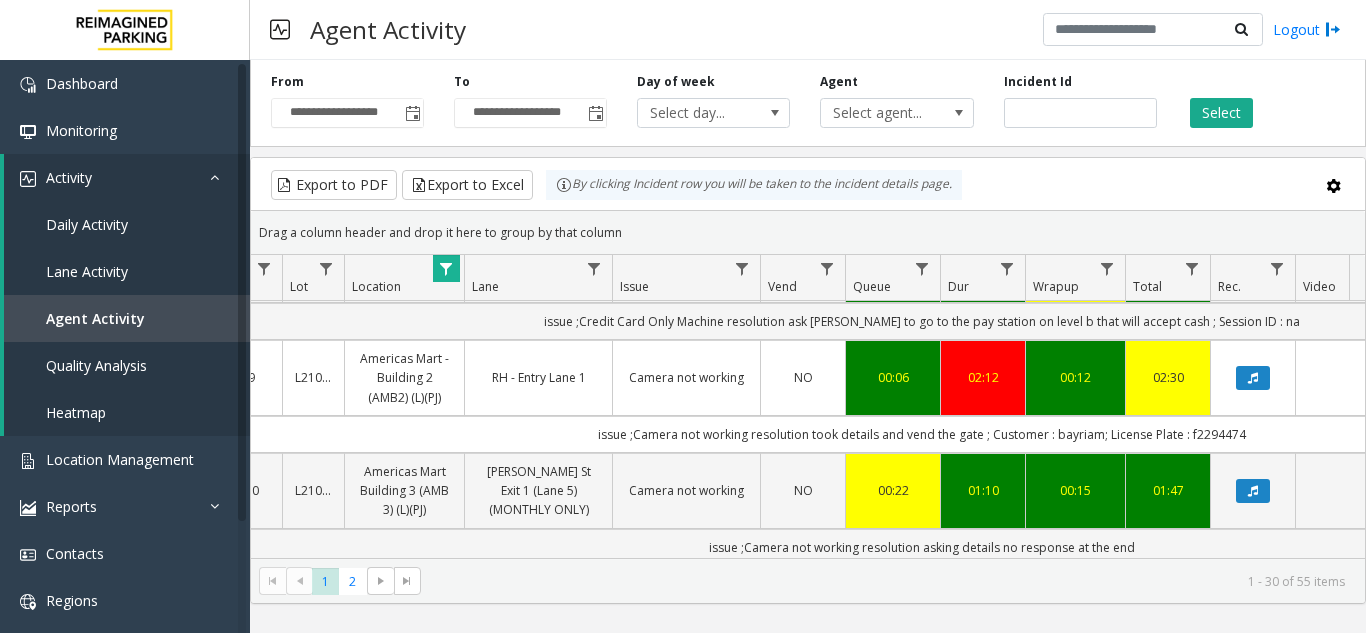 scroll, scrollTop: 1800, scrollLeft: 263, axis: both 